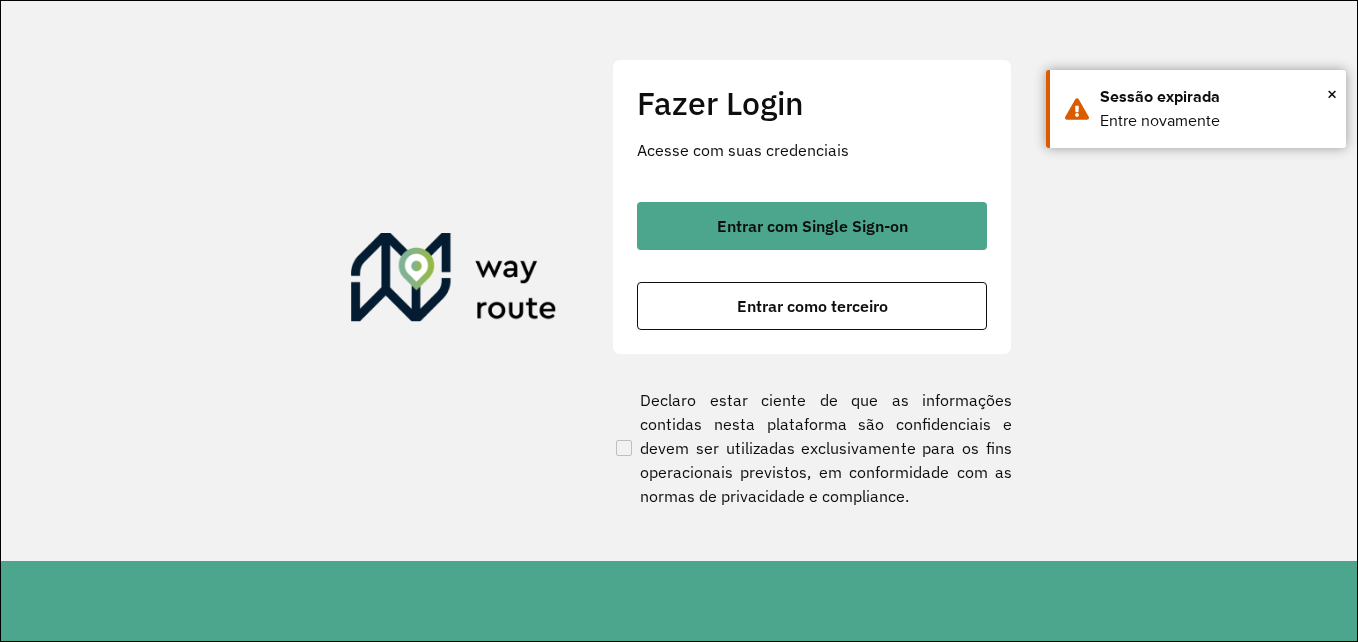 scroll, scrollTop: 0, scrollLeft: 0, axis: both 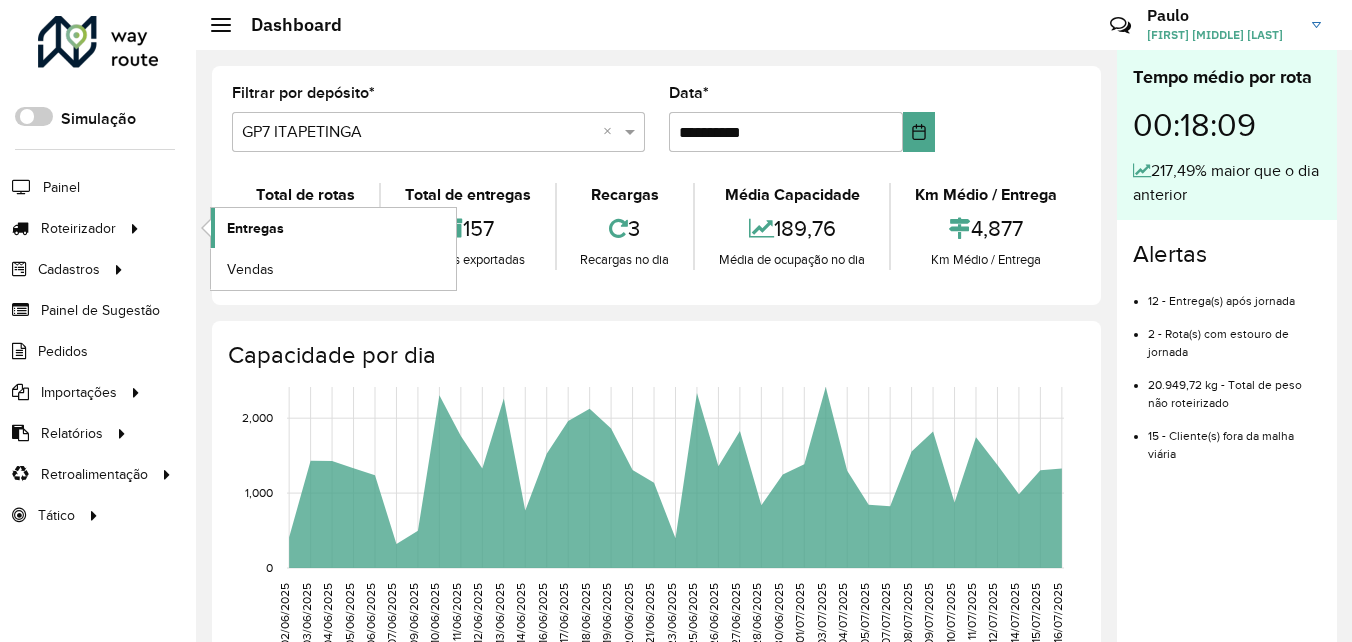 click on "Entregas" 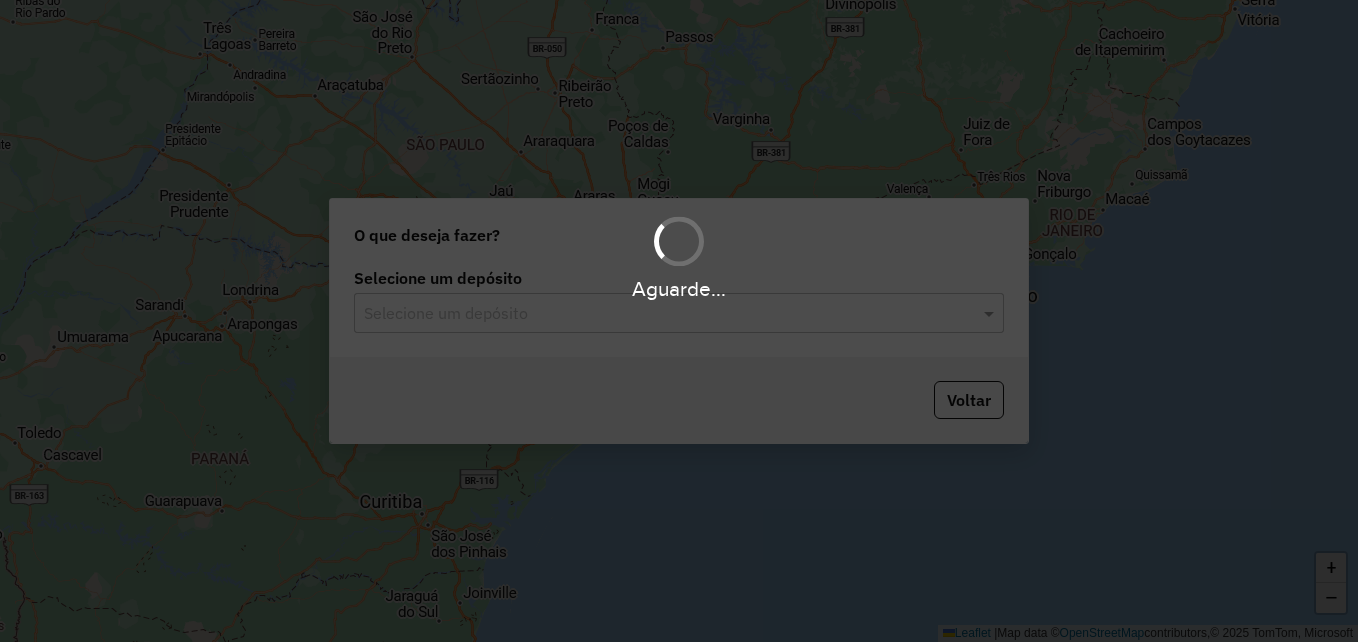 scroll, scrollTop: 0, scrollLeft: 0, axis: both 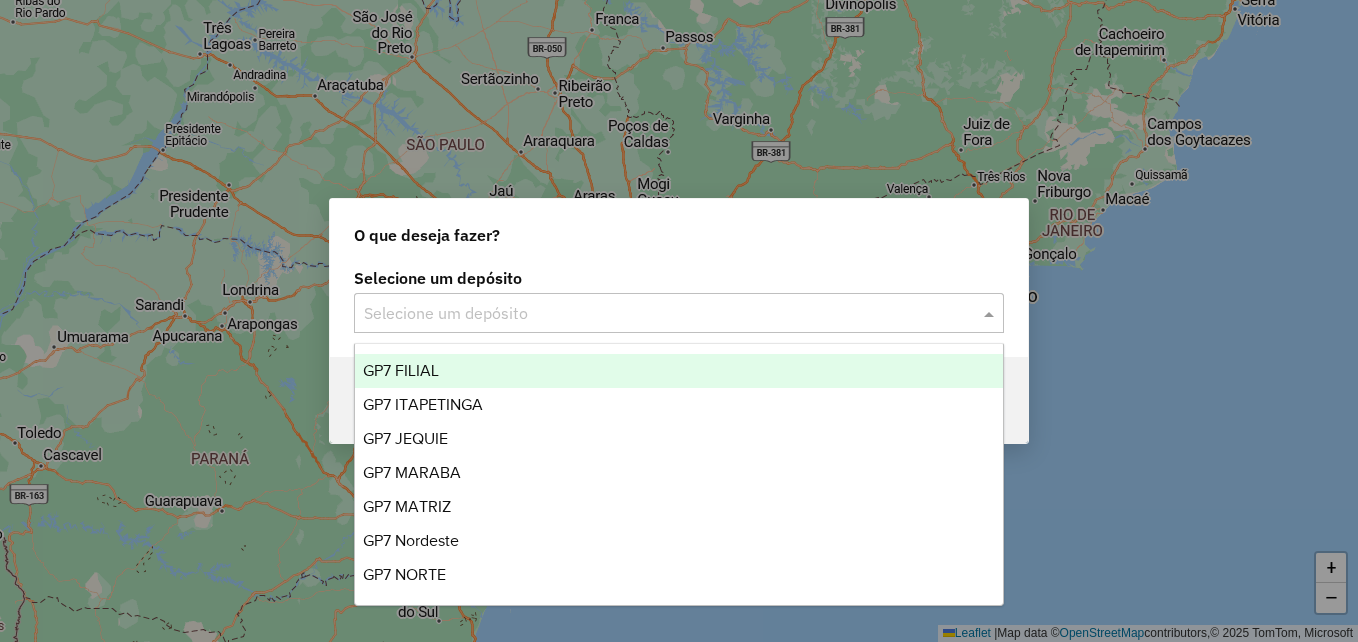 click 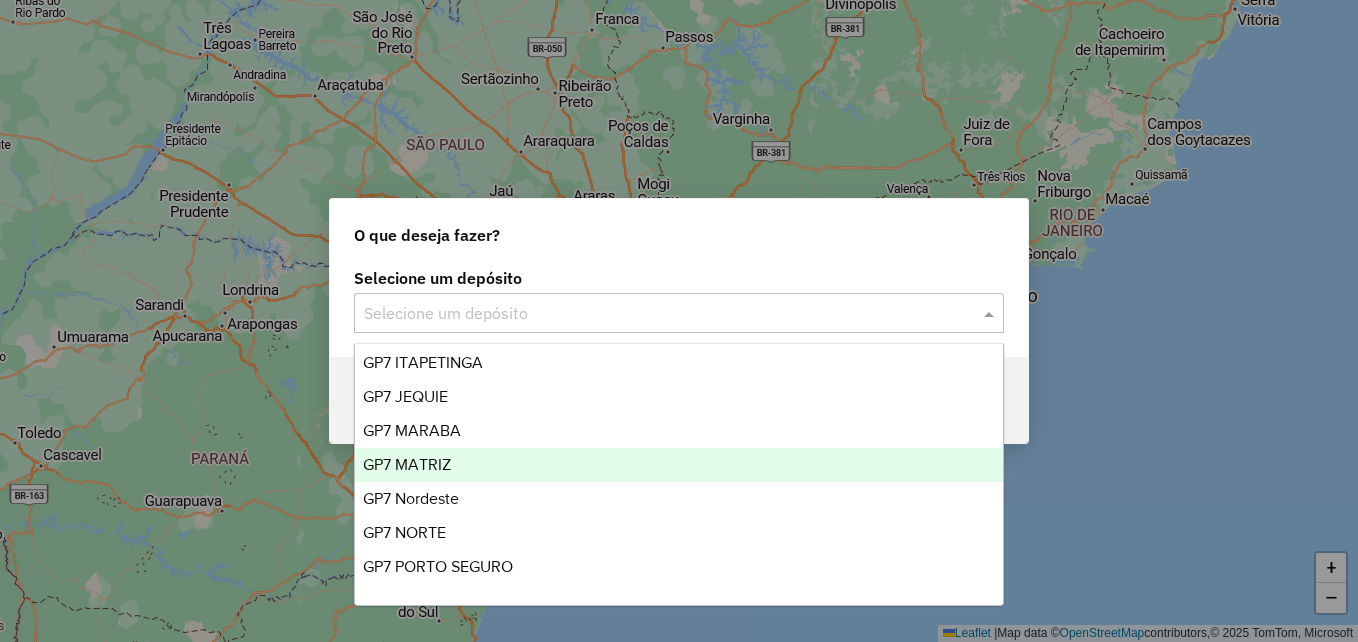 scroll, scrollTop: 0, scrollLeft: 0, axis: both 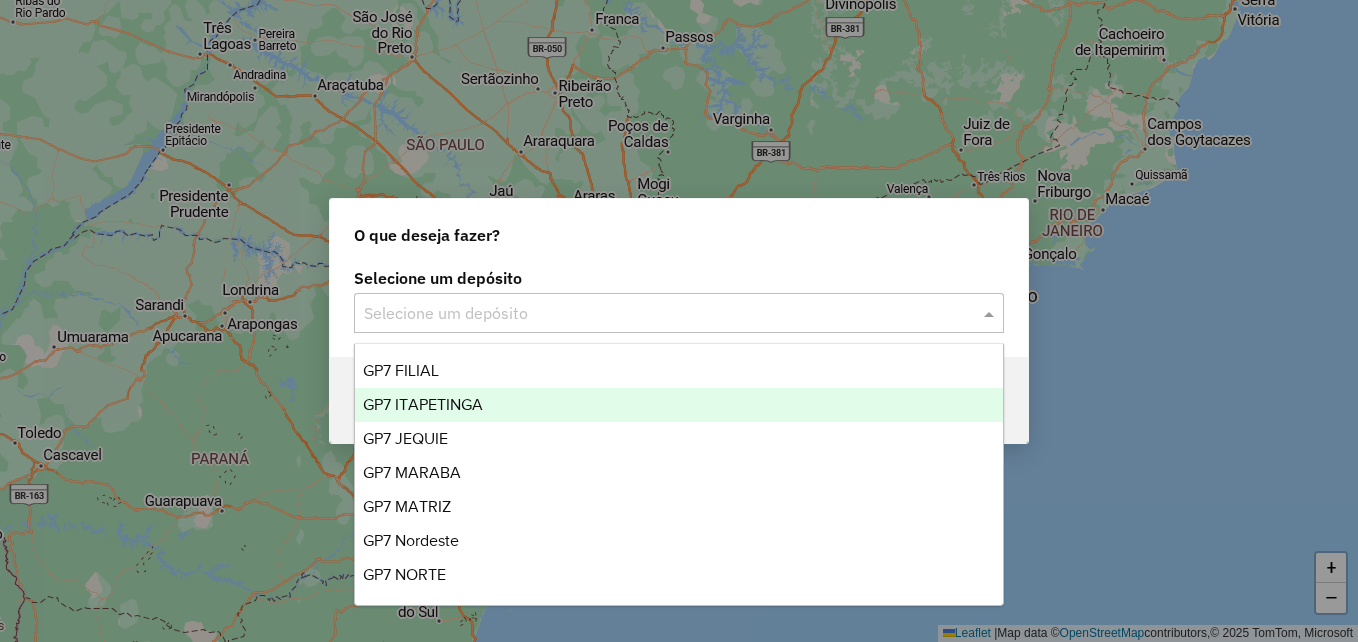 click on "GP7 ITAPETINGA" at bounding box center [423, 404] 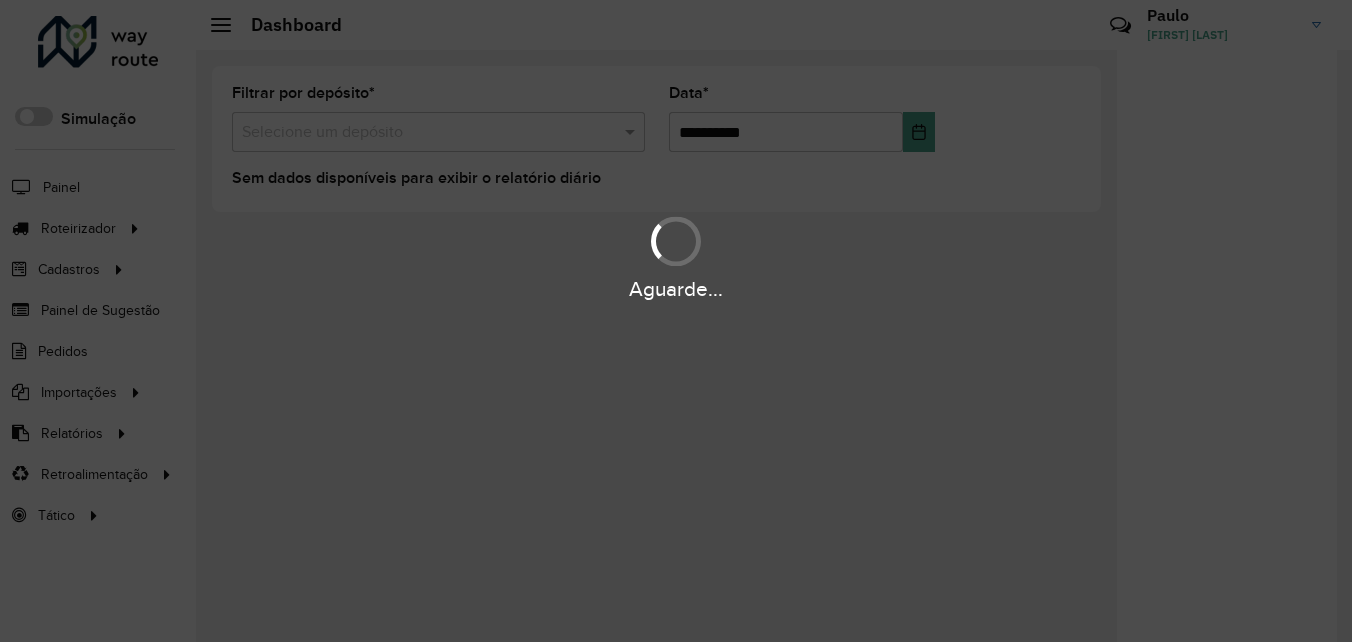 scroll, scrollTop: 0, scrollLeft: 0, axis: both 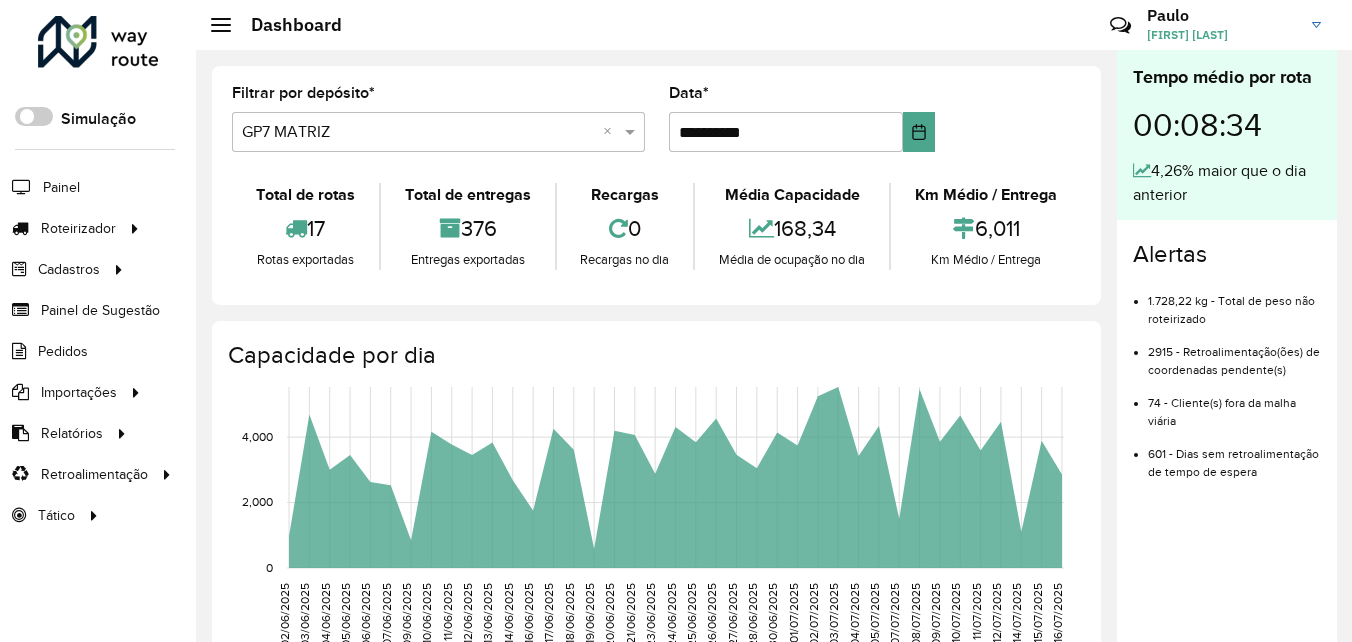click on "**********" 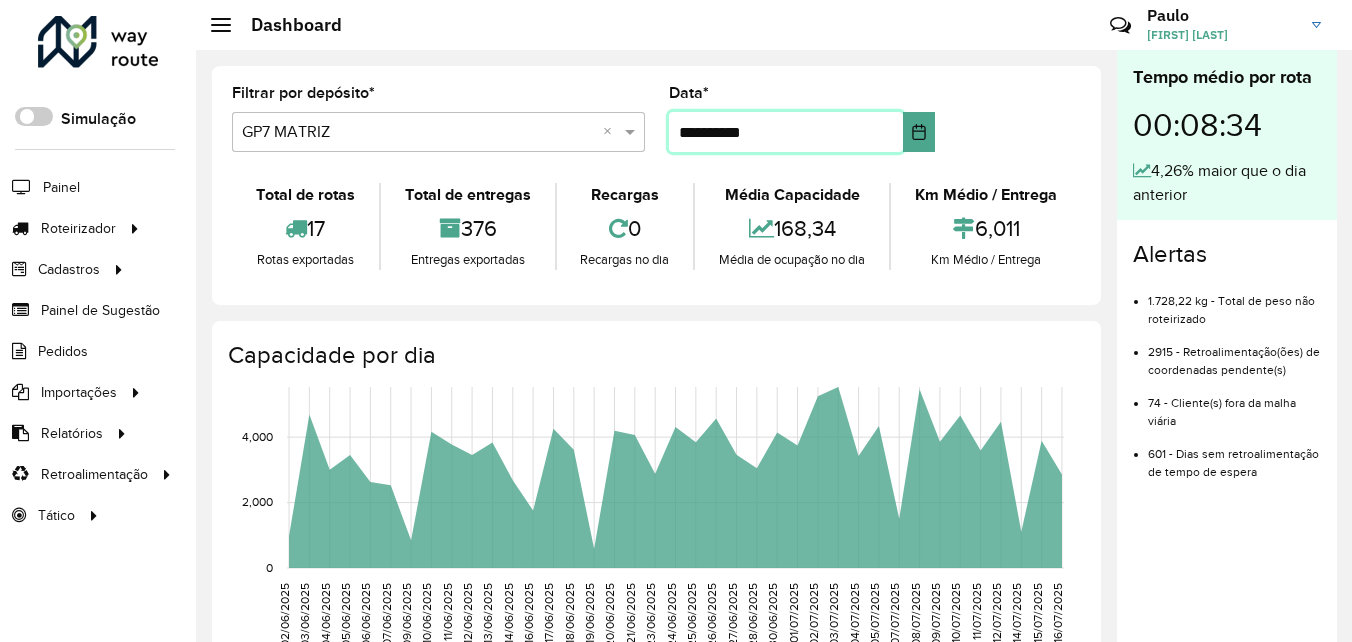 click on "**********" at bounding box center [786, 132] 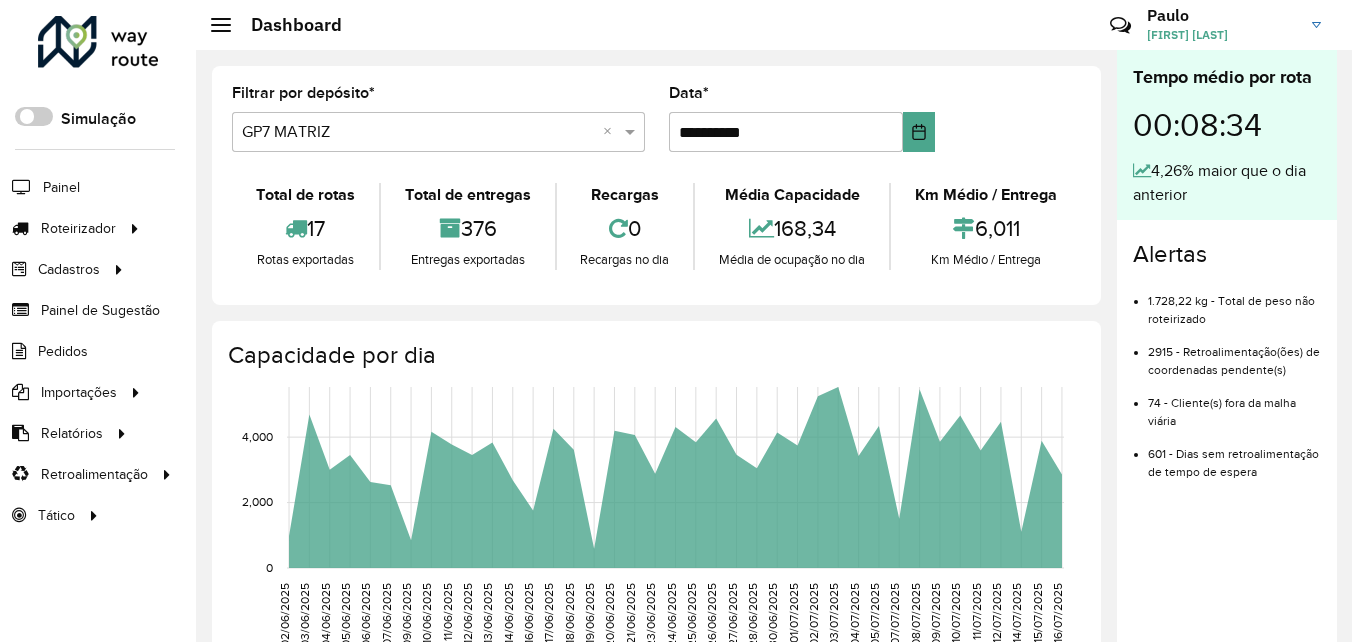 click on "**********" 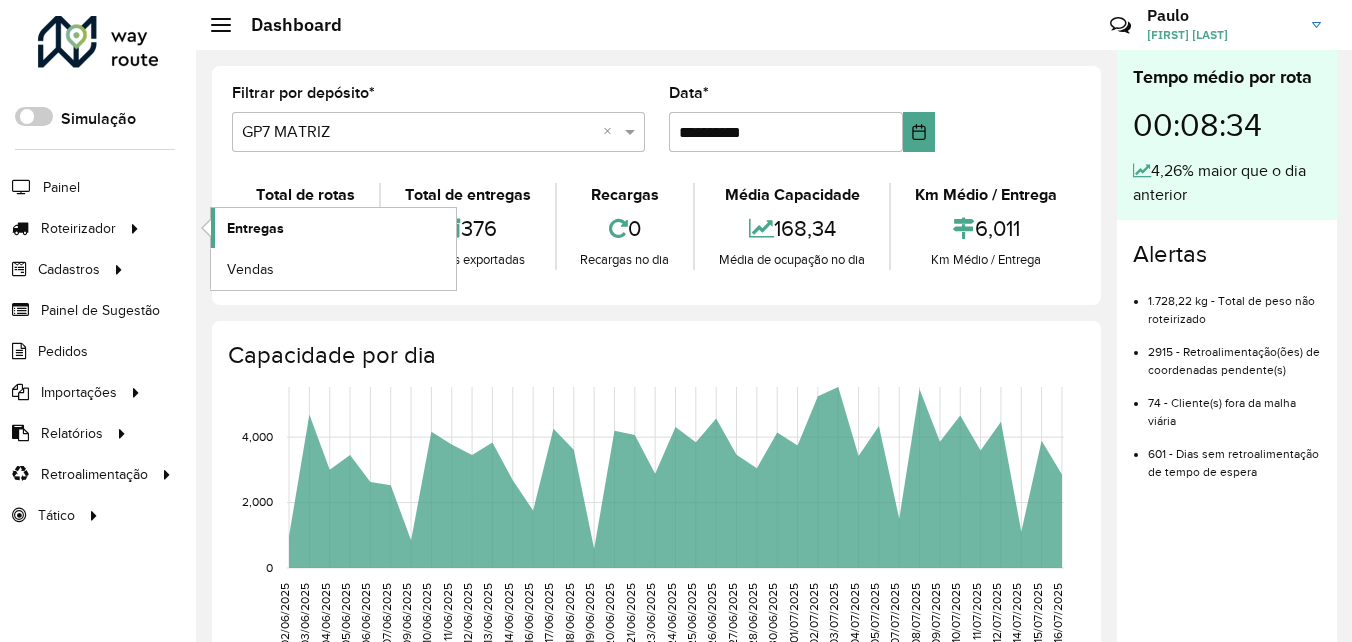 click on "Entregas" 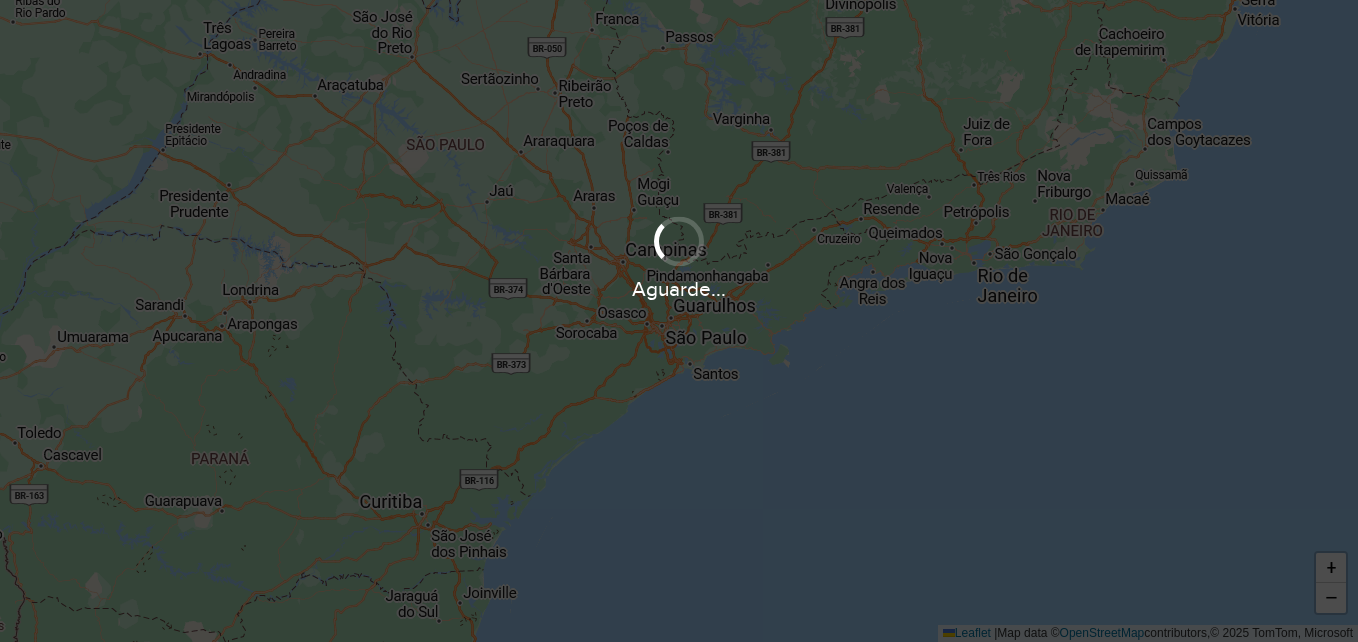 scroll, scrollTop: 0, scrollLeft: 0, axis: both 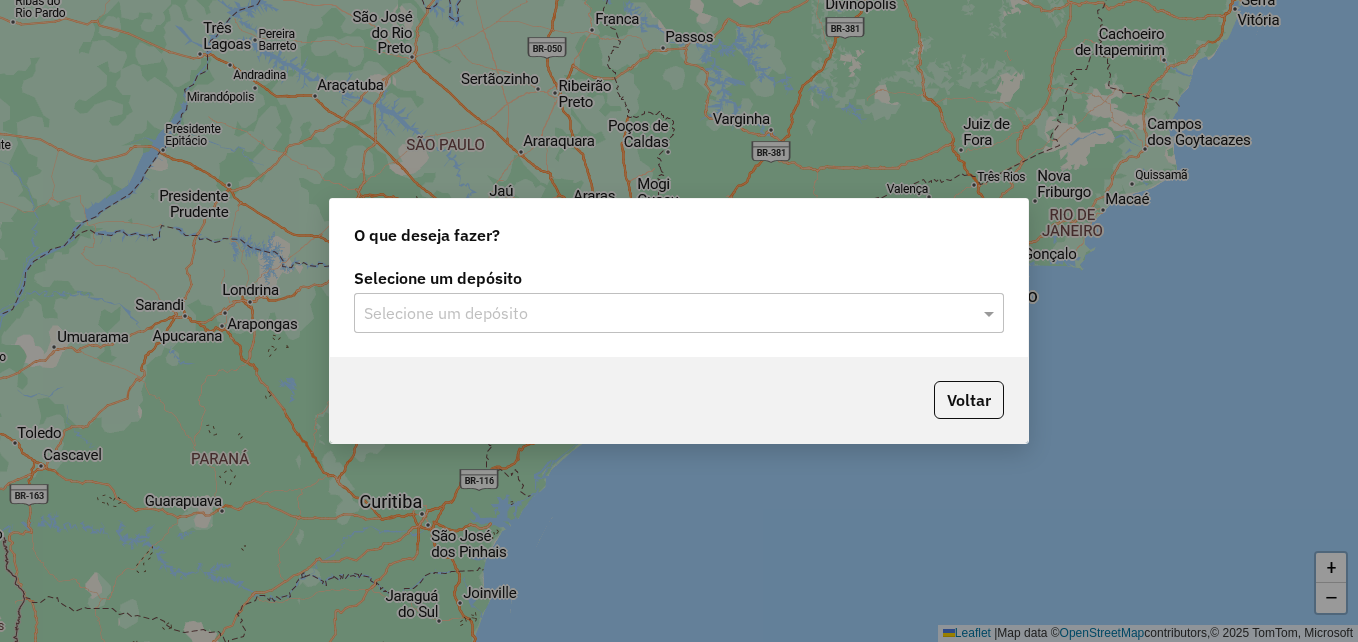 click 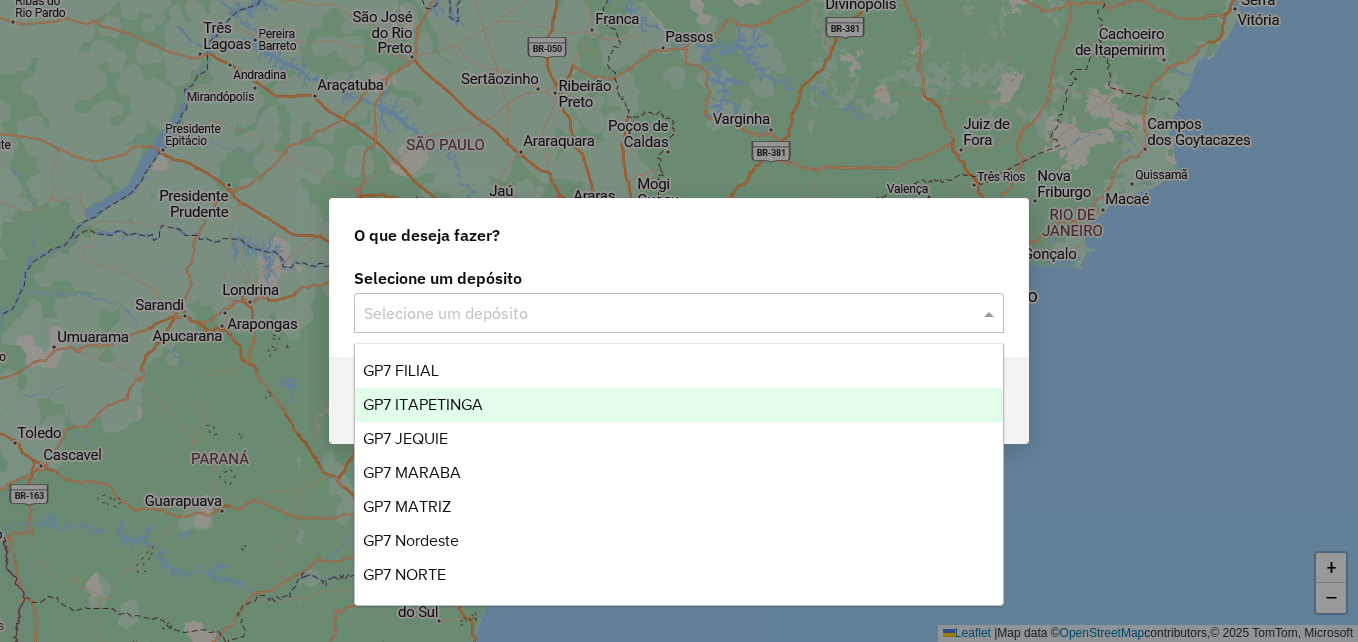 click on "GP7 ITAPETINGA" at bounding box center [423, 404] 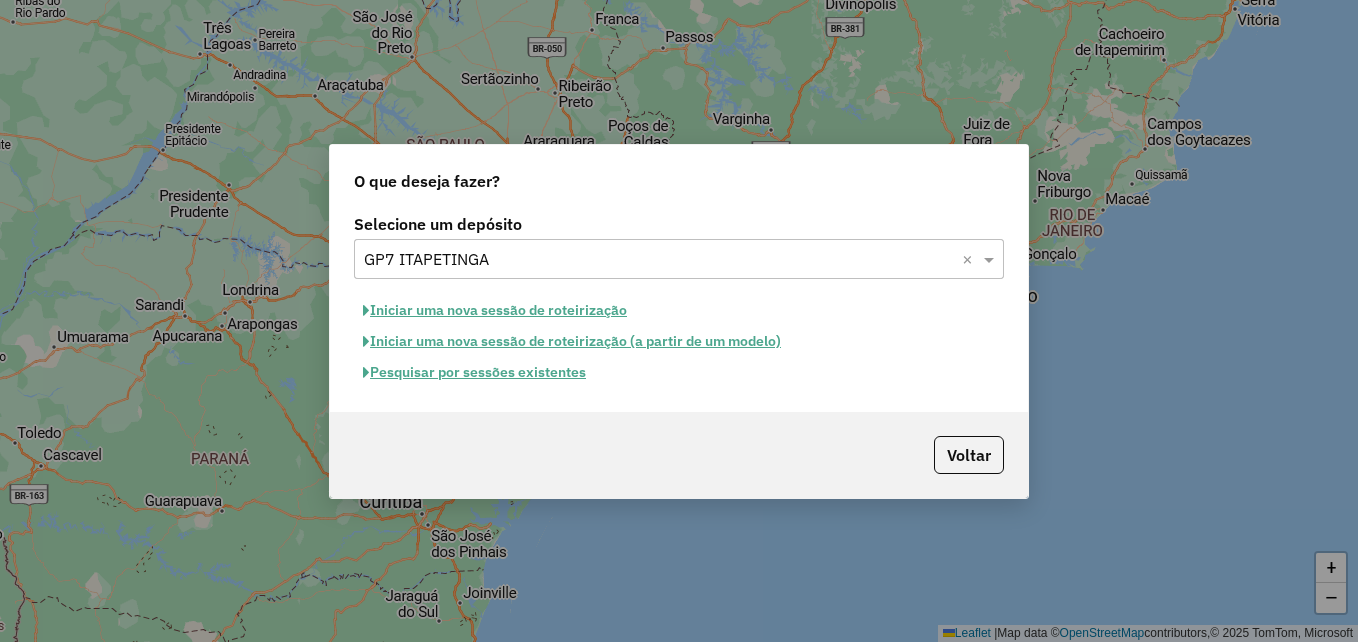 click on "Iniciar uma nova sessão de roteirização" 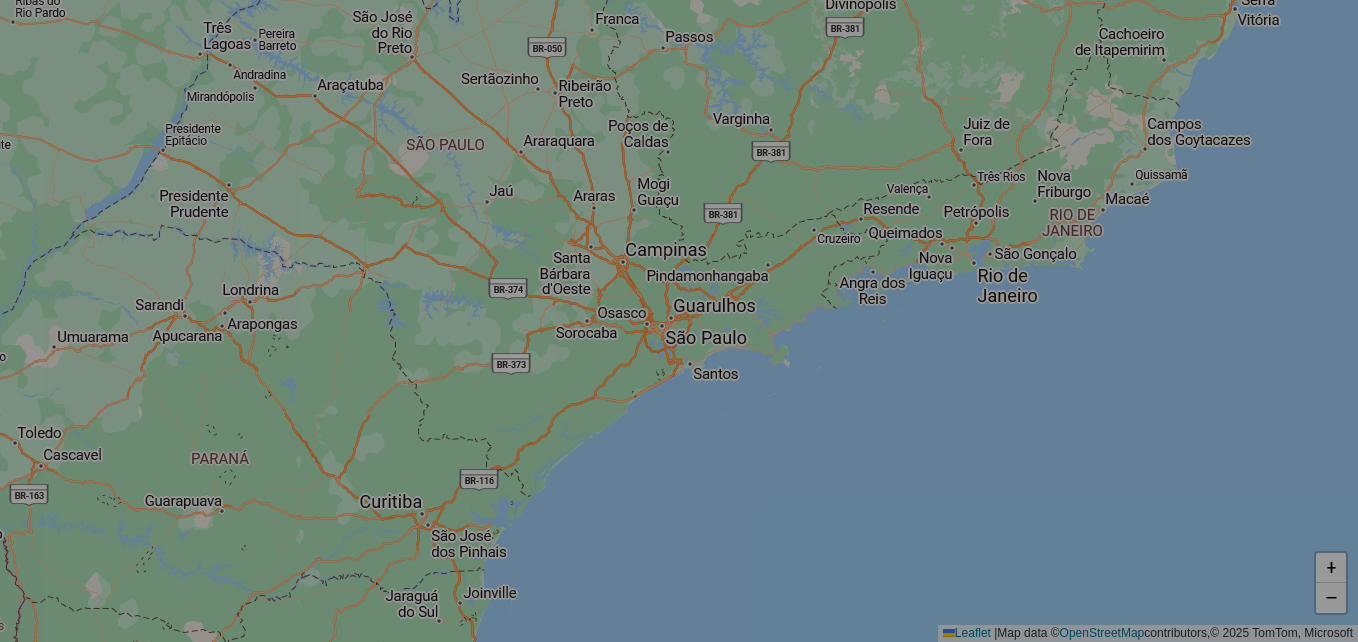 select on "*" 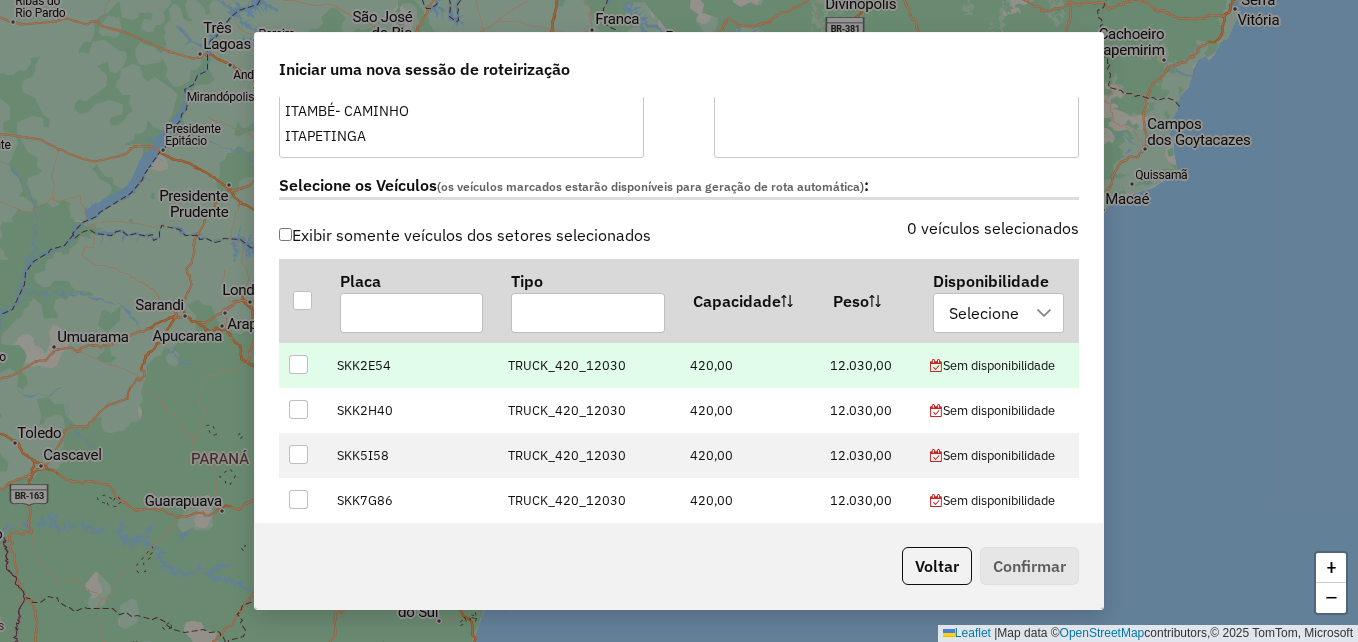 scroll, scrollTop: 600, scrollLeft: 0, axis: vertical 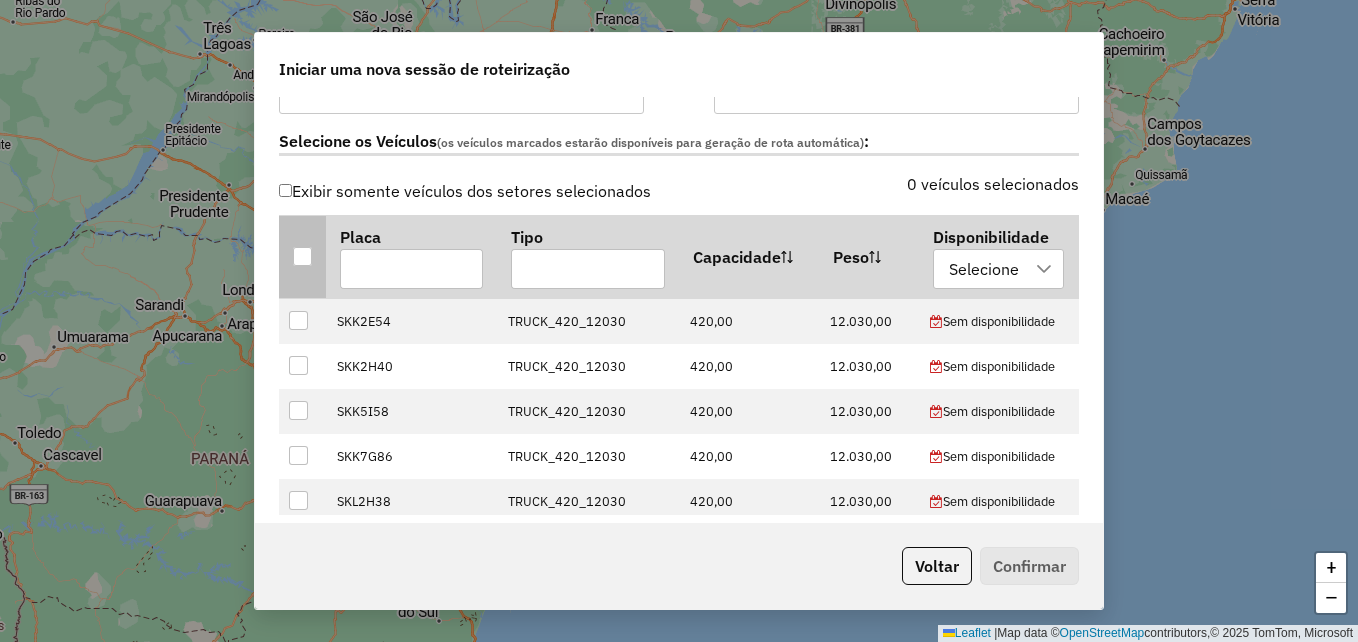 click at bounding box center [302, 256] 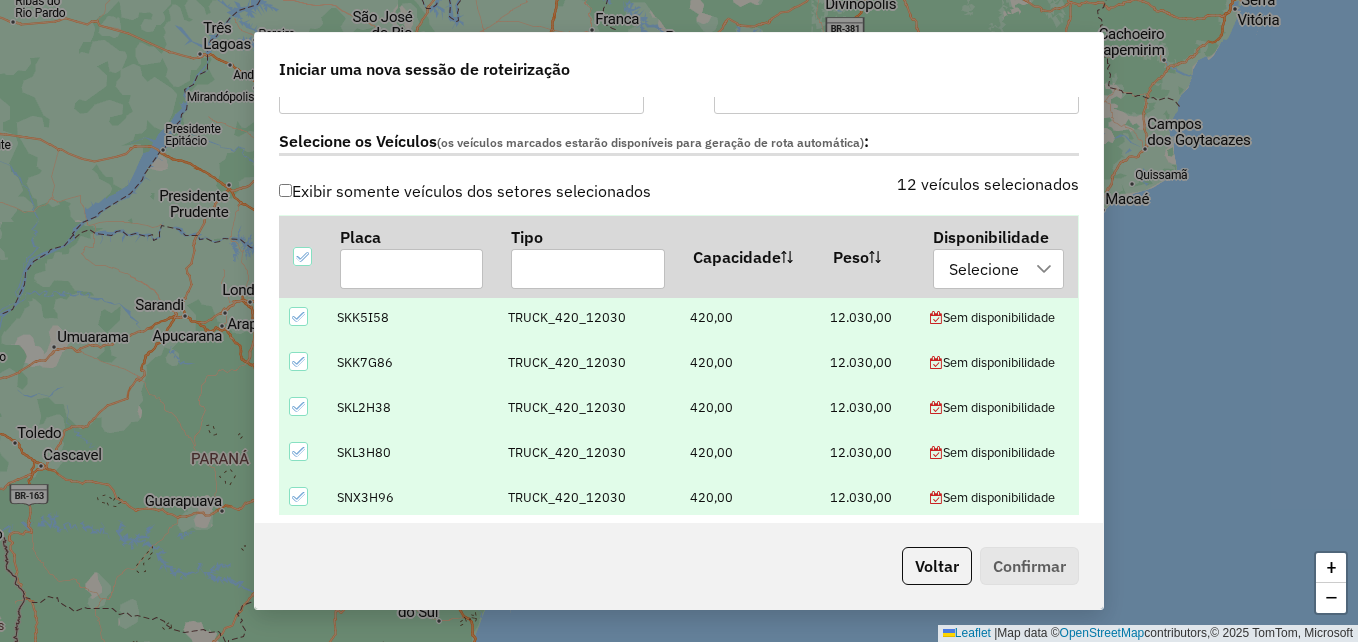 scroll, scrollTop: 0, scrollLeft: 0, axis: both 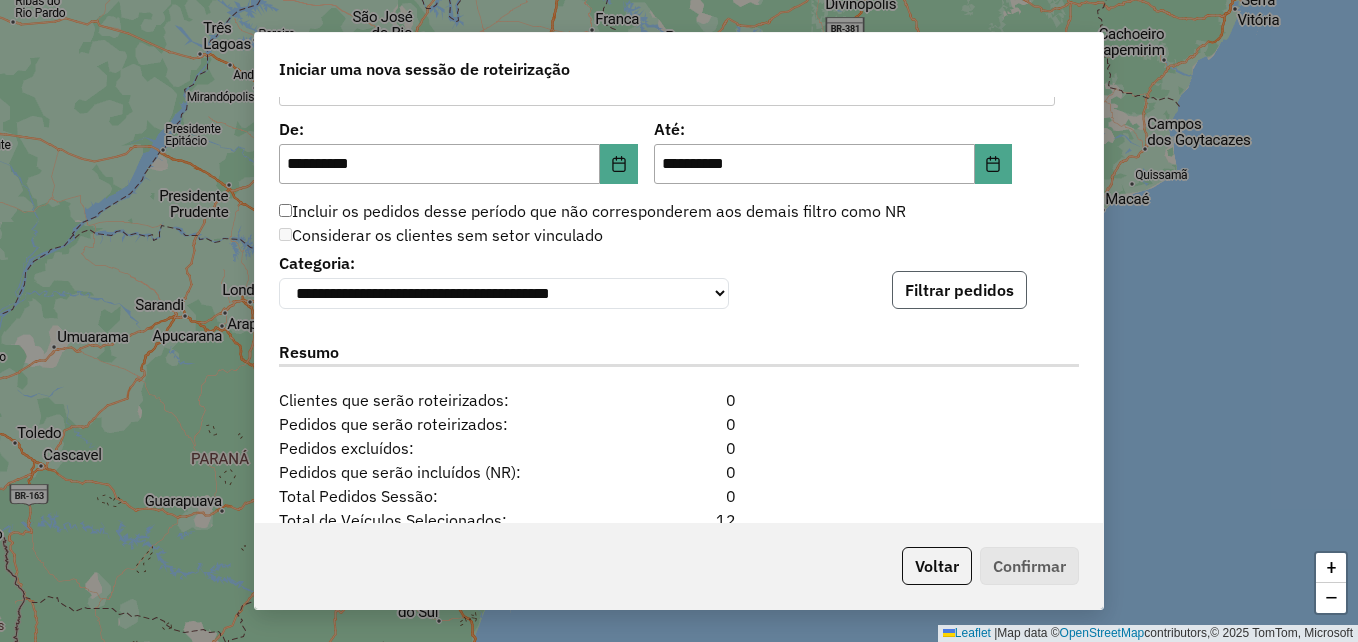 click on "Filtrar pedidos" 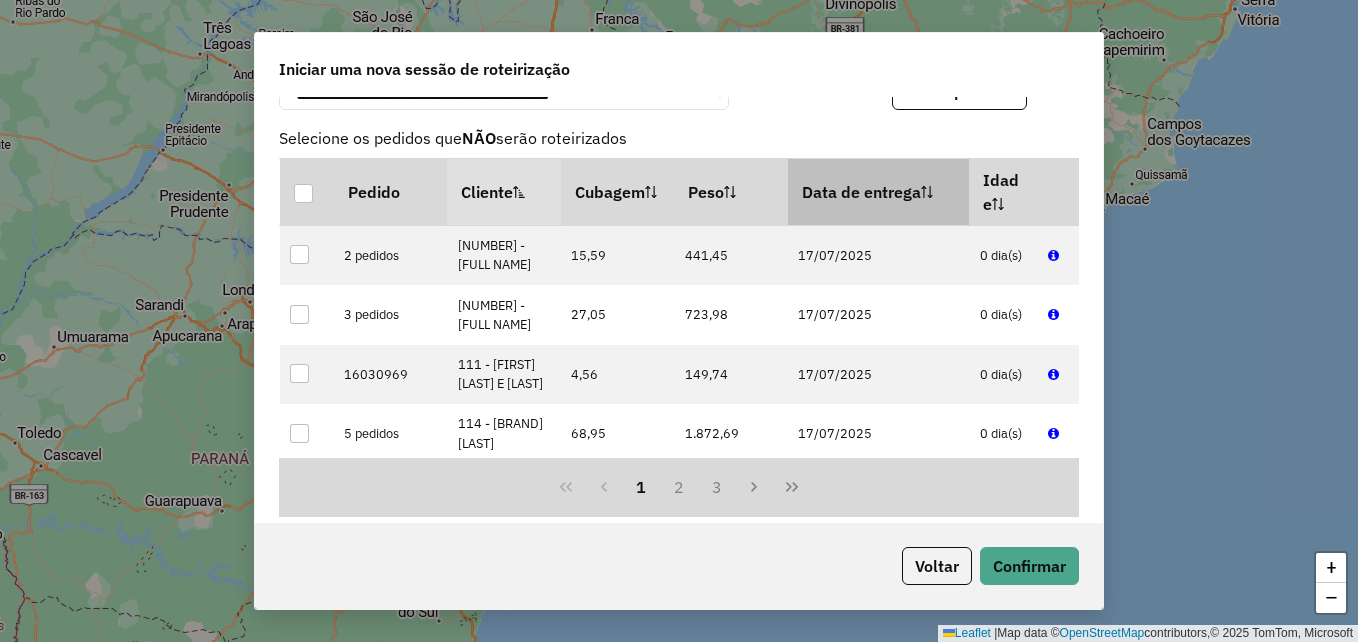 scroll, scrollTop: 2110, scrollLeft: 0, axis: vertical 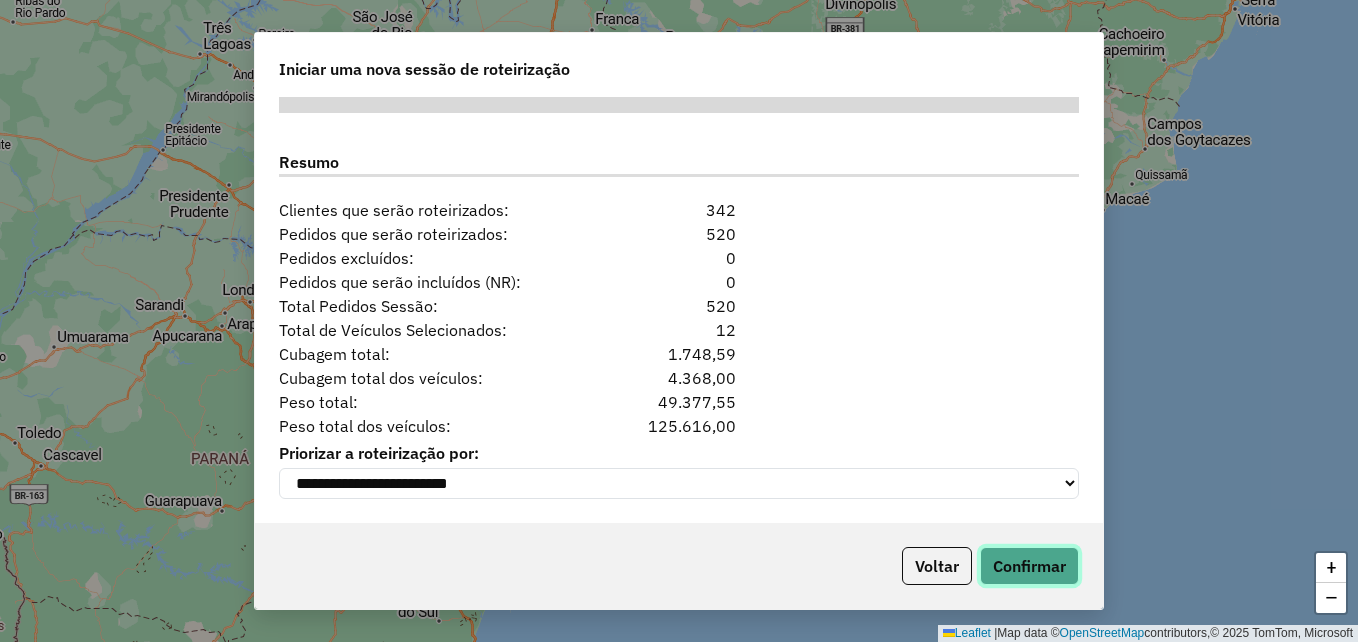 click on "Confirmar" 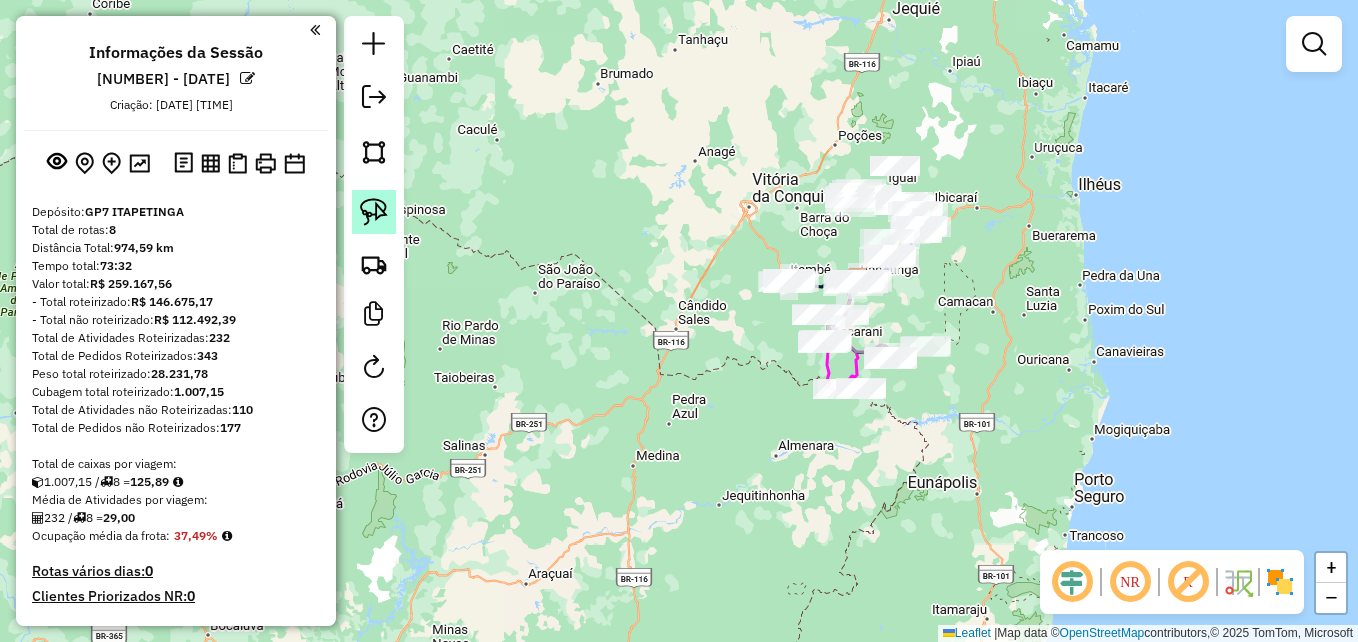click 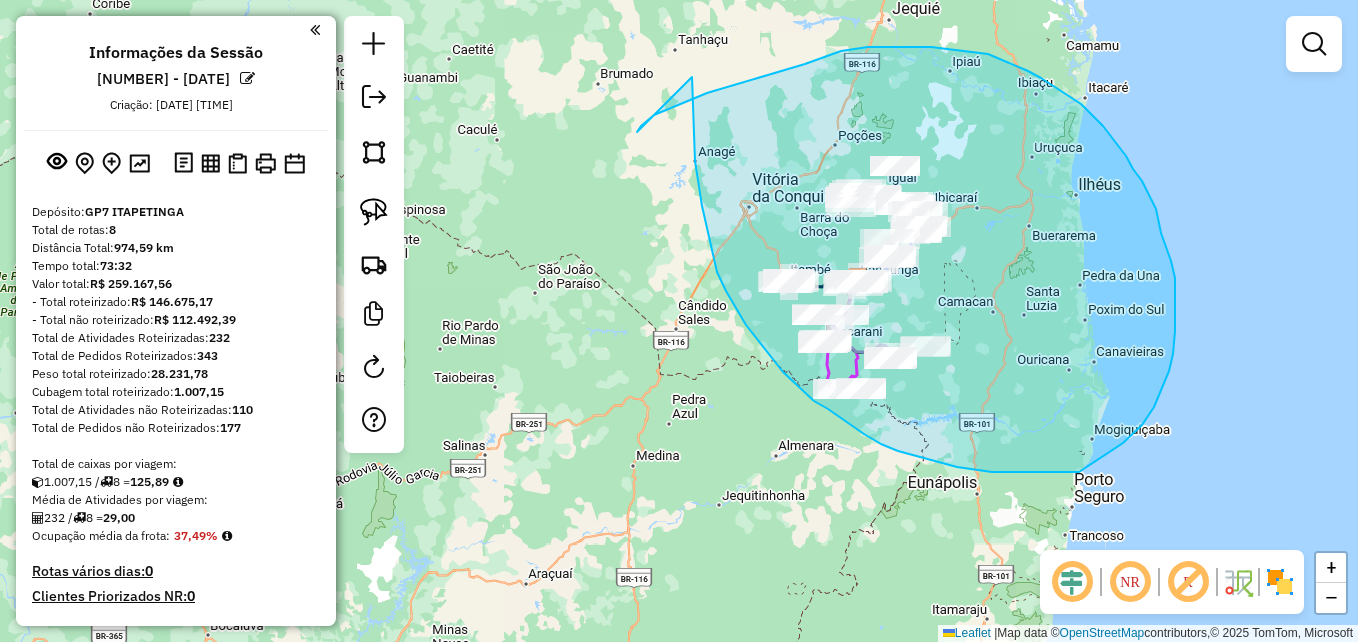 drag, startPoint x: 692, startPoint y: 77, endPoint x: 631, endPoint y: 147, distance: 92.84934 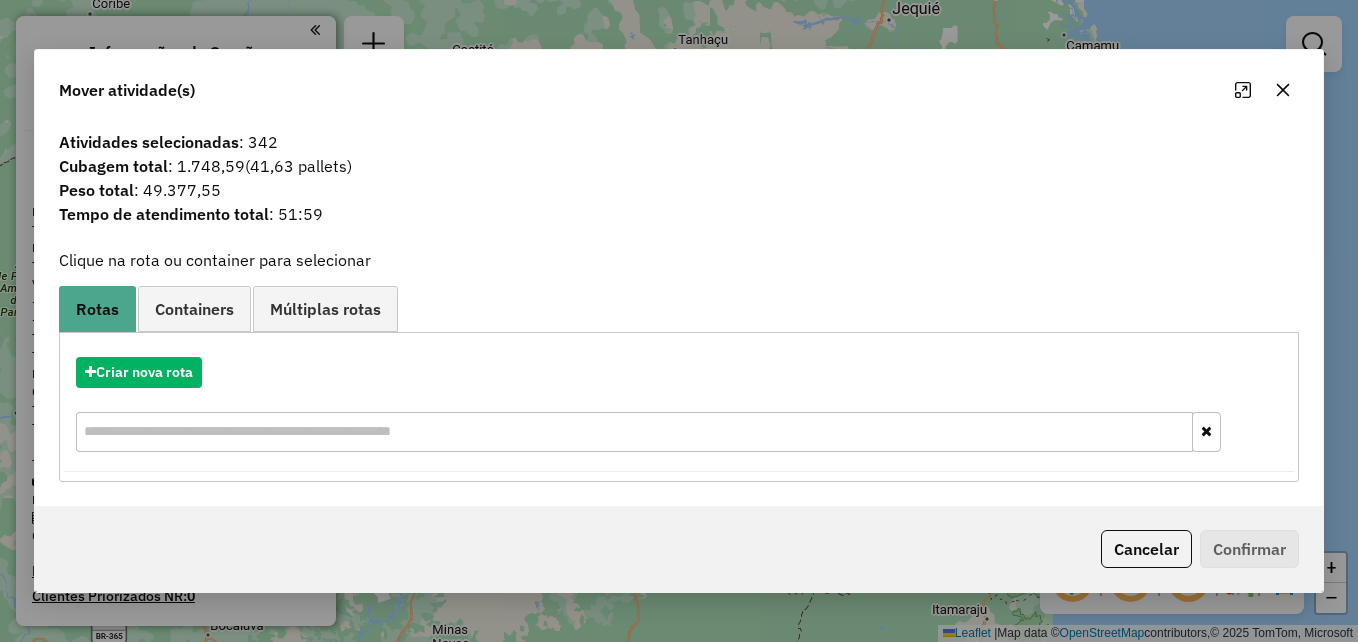 click 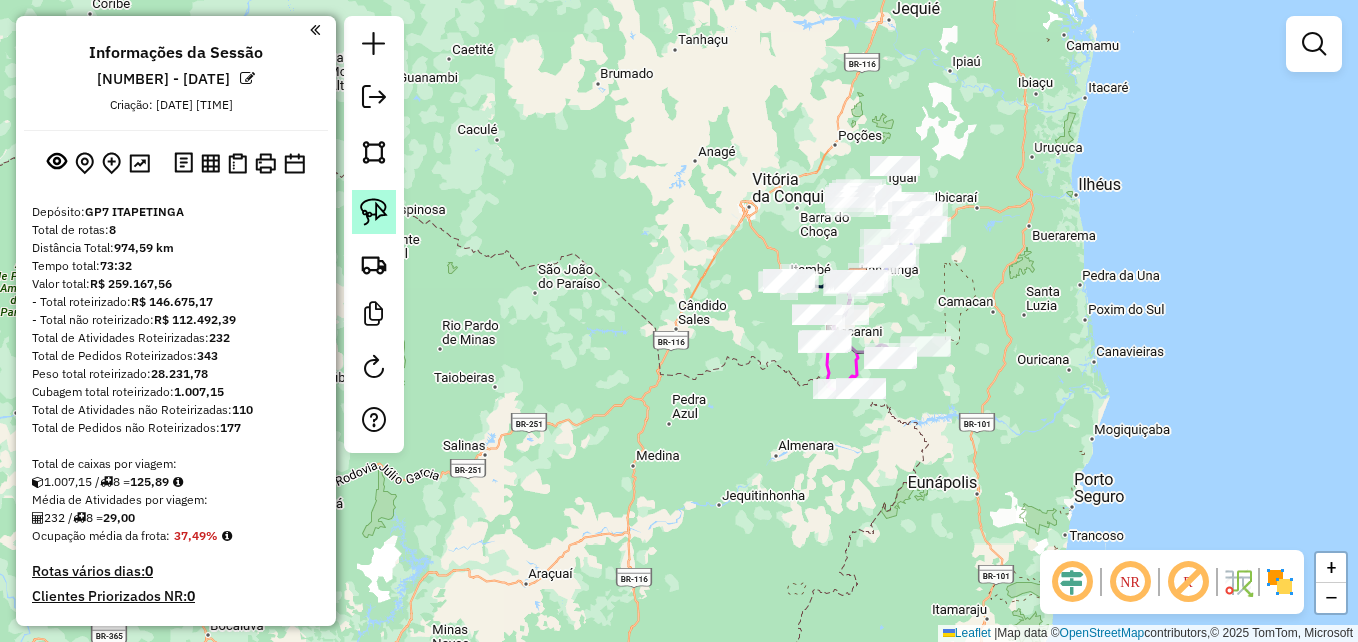 drag, startPoint x: 371, startPoint y: 212, endPoint x: 383, endPoint y: 211, distance: 12.0415945 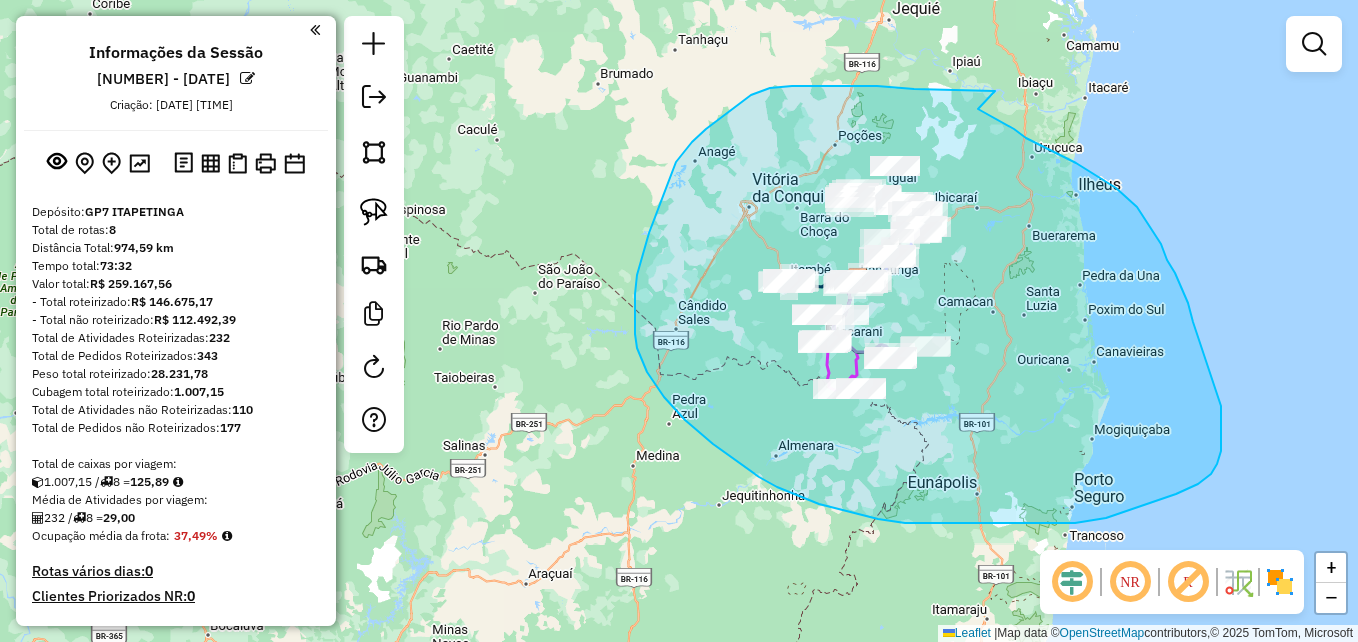 drag, startPoint x: 992, startPoint y: 91, endPoint x: 978, endPoint y: 109, distance: 22.803509 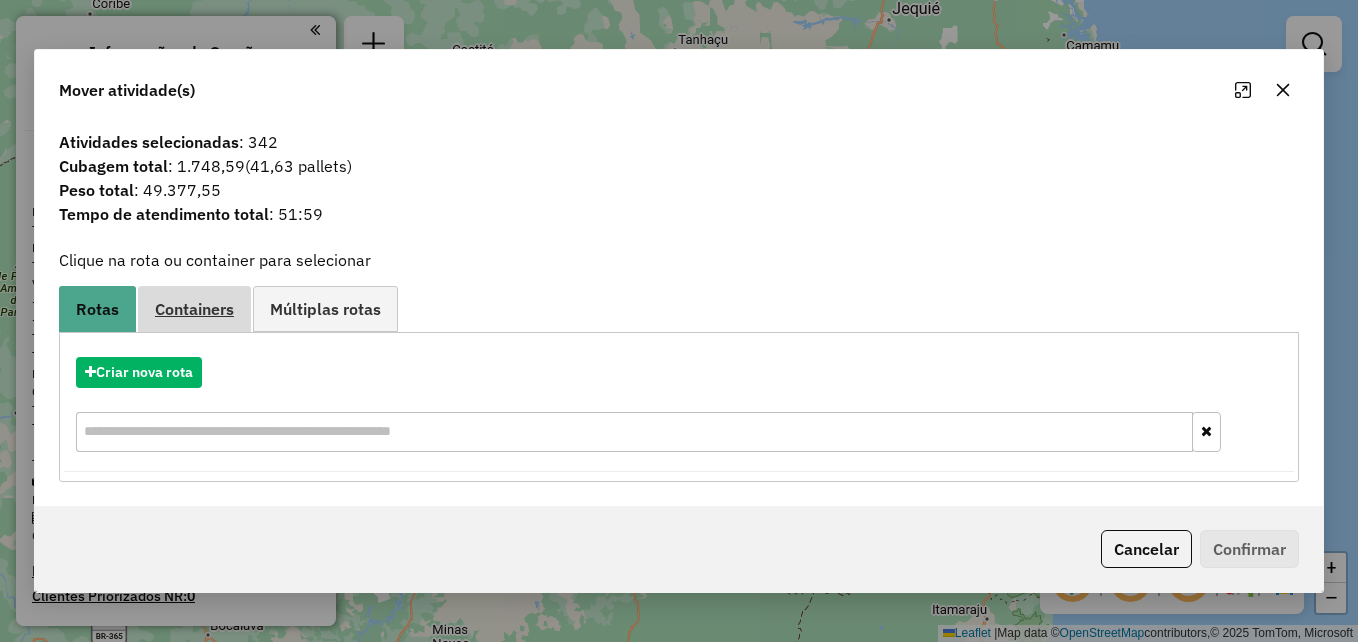 click on "Containers" at bounding box center (194, 309) 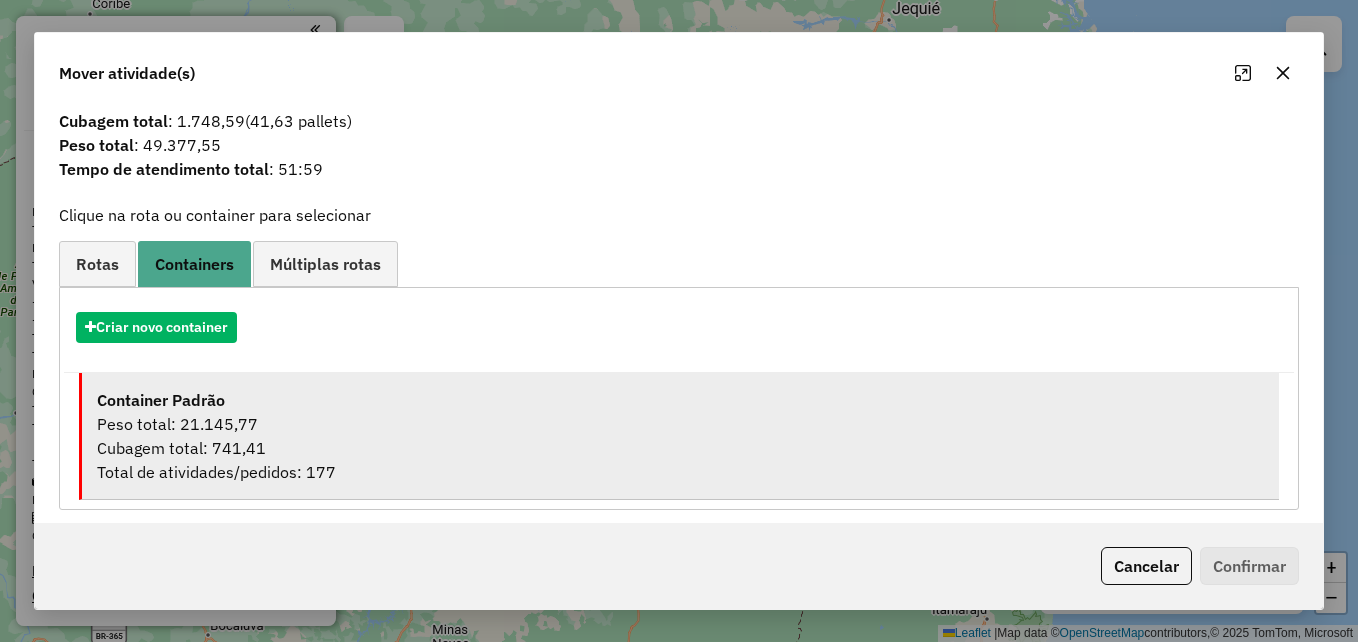 scroll, scrollTop: 39, scrollLeft: 0, axis: vertical 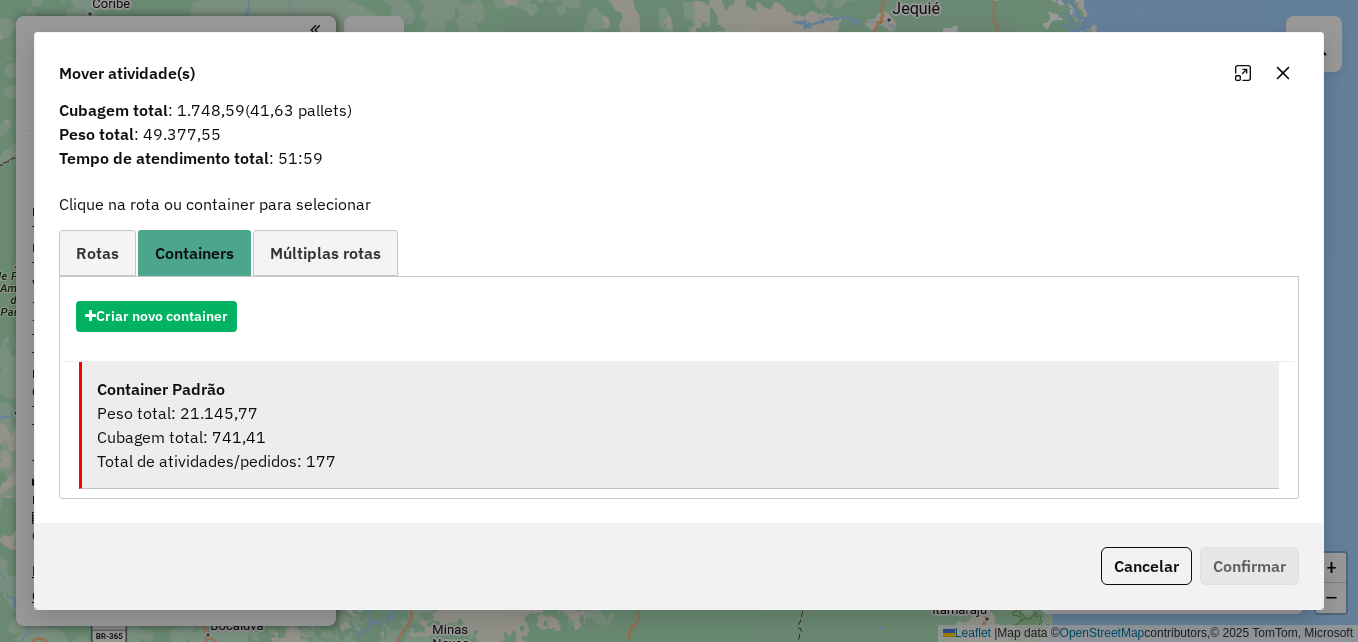 click on "Cubagem total: 741,41" at bounding box center [680, 437] 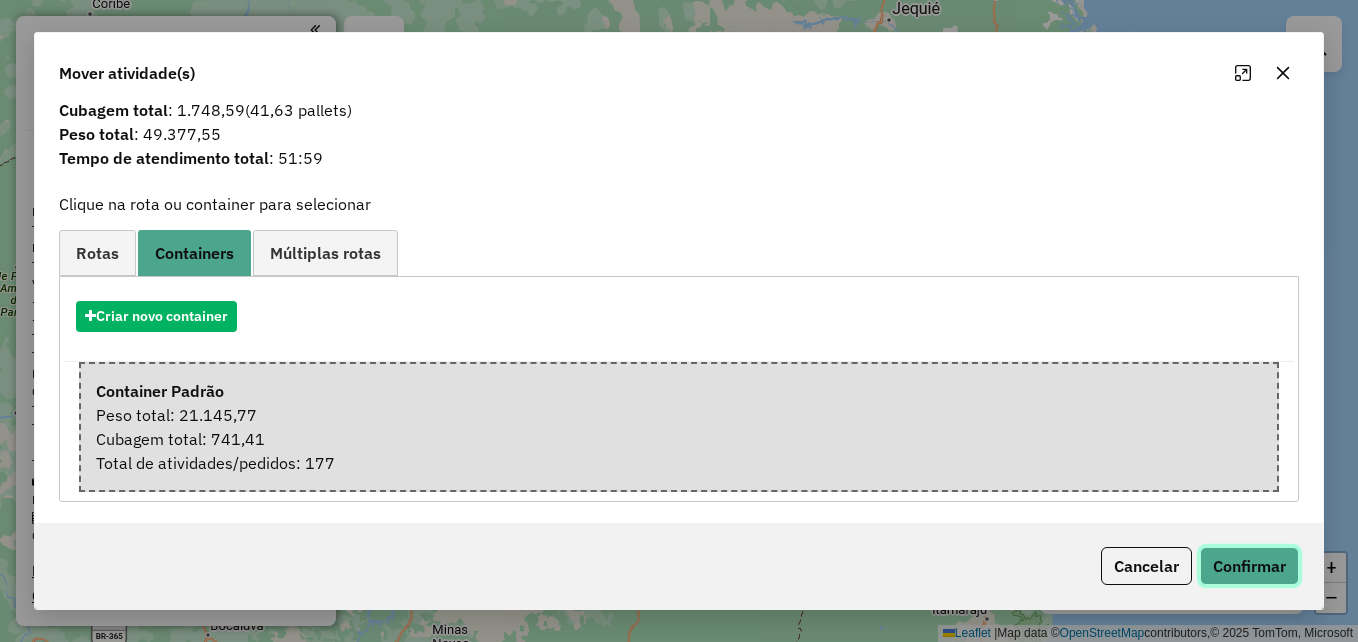 click on "Confirmar" 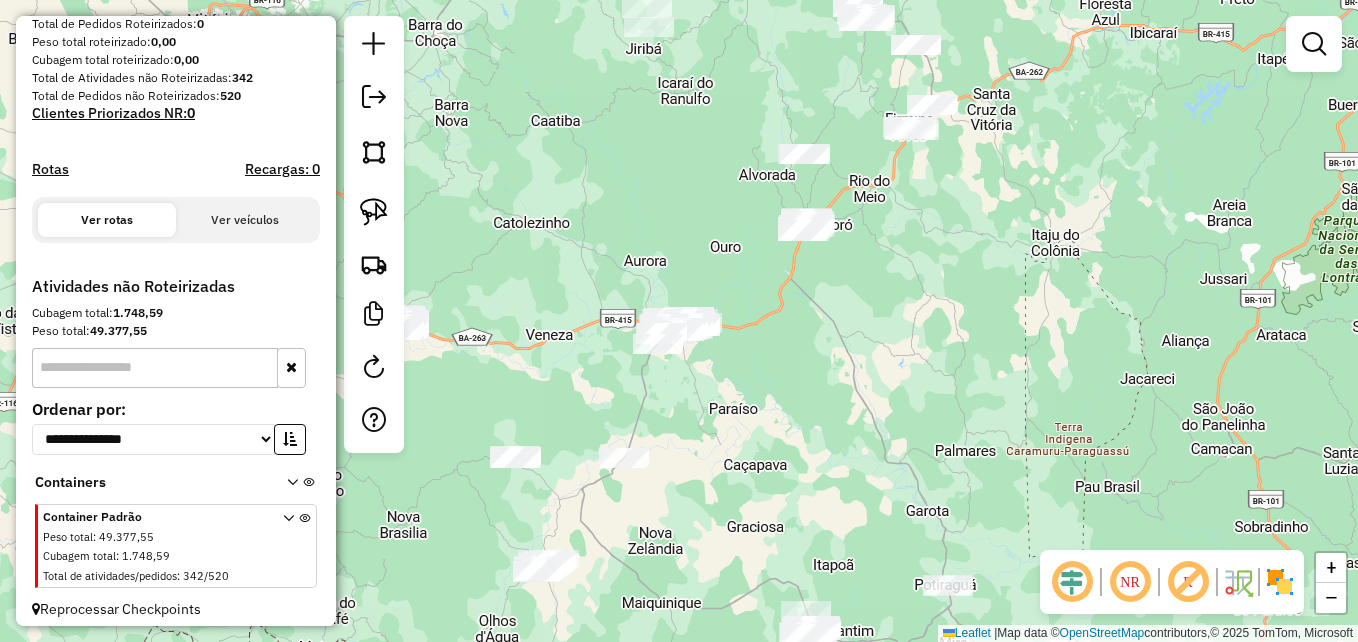 scroll, scrollTop: 342, scrollLeft: 0, axis: vertical 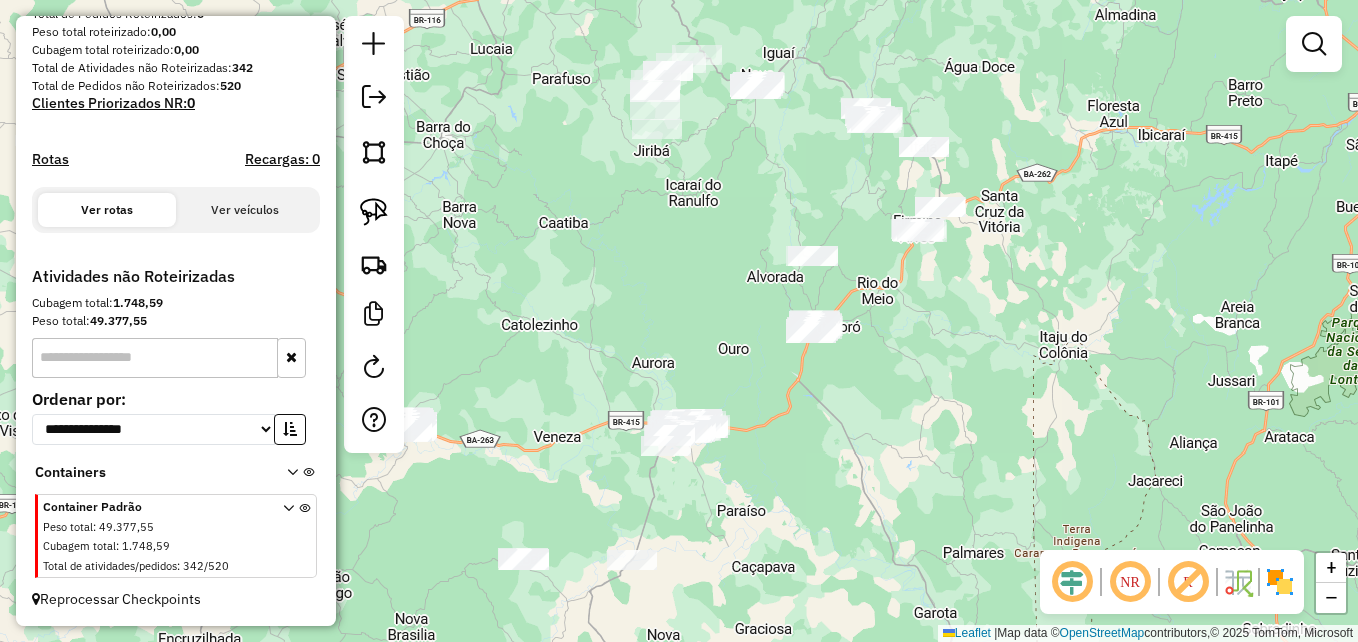 drag, startPoint x: 795, startPoint y: 266, endPoint x: 801, endPoint y: 400, distance: 134.13426 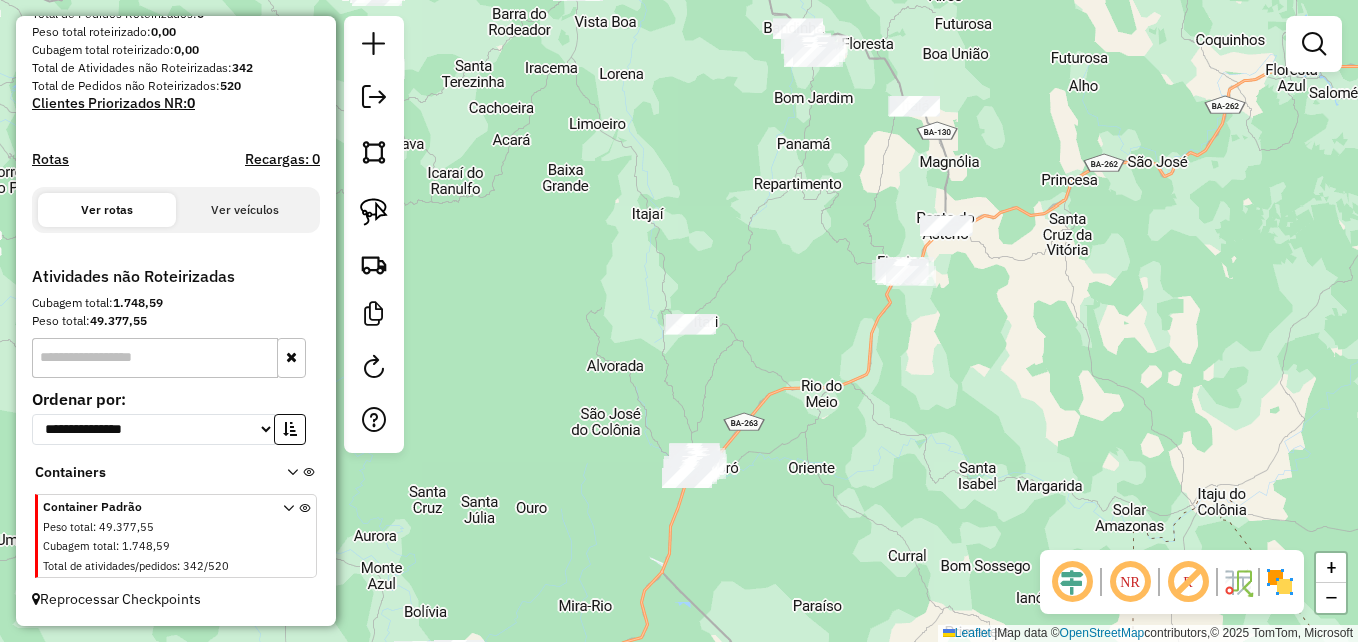 click on "Janela de atendimento Grade de atendimento Capacidade Transportadoras Veículos Cliente Pedidos  Rotas Selecione os dias de semana para filtrar as janelas de atendimento  Seg   Ter   Qua   Qui   Sex   Sáb   Dom  Informe o período da janela de atendimento: De: Até:  Filtrar exatamente a janela do cliente  Considerar janela de atendimento padrão  Selecione os dias de semana para filtrar as grades de atendimento  Seg   Ter   Qua   Qui   Sex   Sáb   Dom   Considerar clientes sem dia de atendimento cadastrado  Clientes fora do dia de atendimento selecionado Filtrar as atividades entre os valores definidos abaixo:  Peso mínimo:   Peso máximo:   Cubagem mínima:   Cubagem máxima:   De:   Até:  Filtrar as atividades entre o tempo de atendimento definido abaixo:  De:   Até:   Considerar capacidade total dos clientes não roteirizados Transportadora: Selecione um ou mais itens Tipo de veículo: Selecione um ou mais itens Veículo: Selecione um ou mais itens Motorista: Selecione um ou mais itens Nome: Rótulo:" 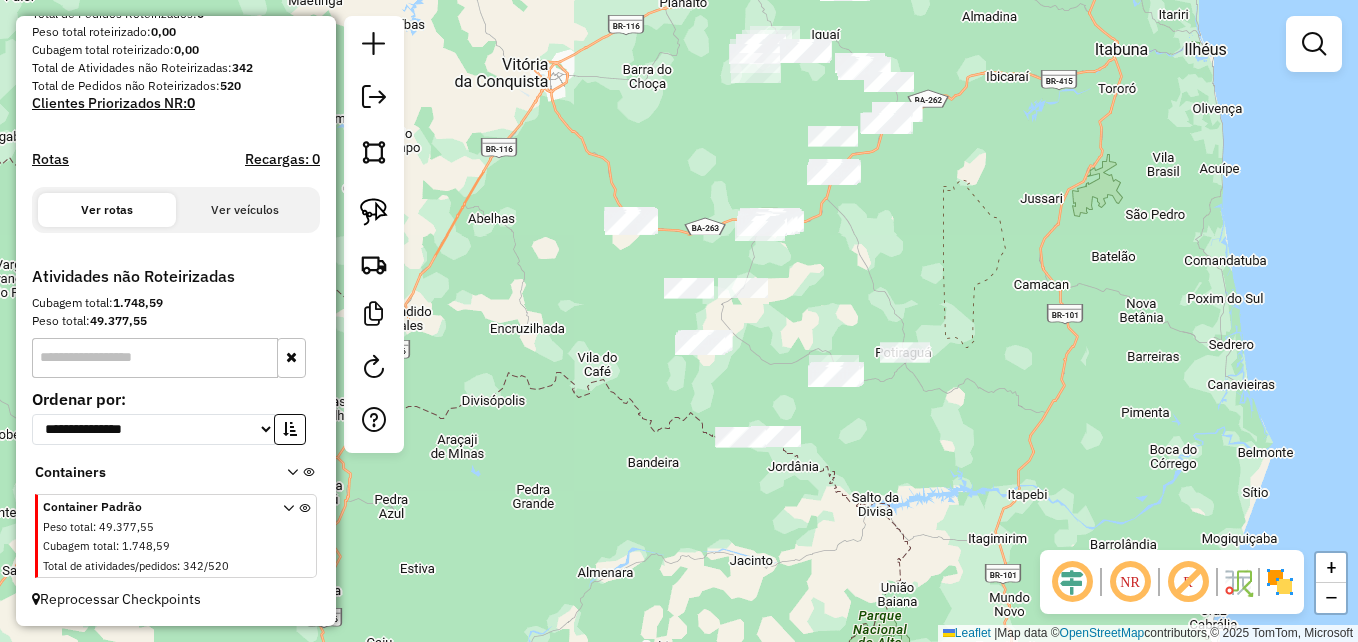 drag, startPoint x: 840, startPoint y: 372, endPoint x: 881, endPoint y: 257, distance: 122.09013 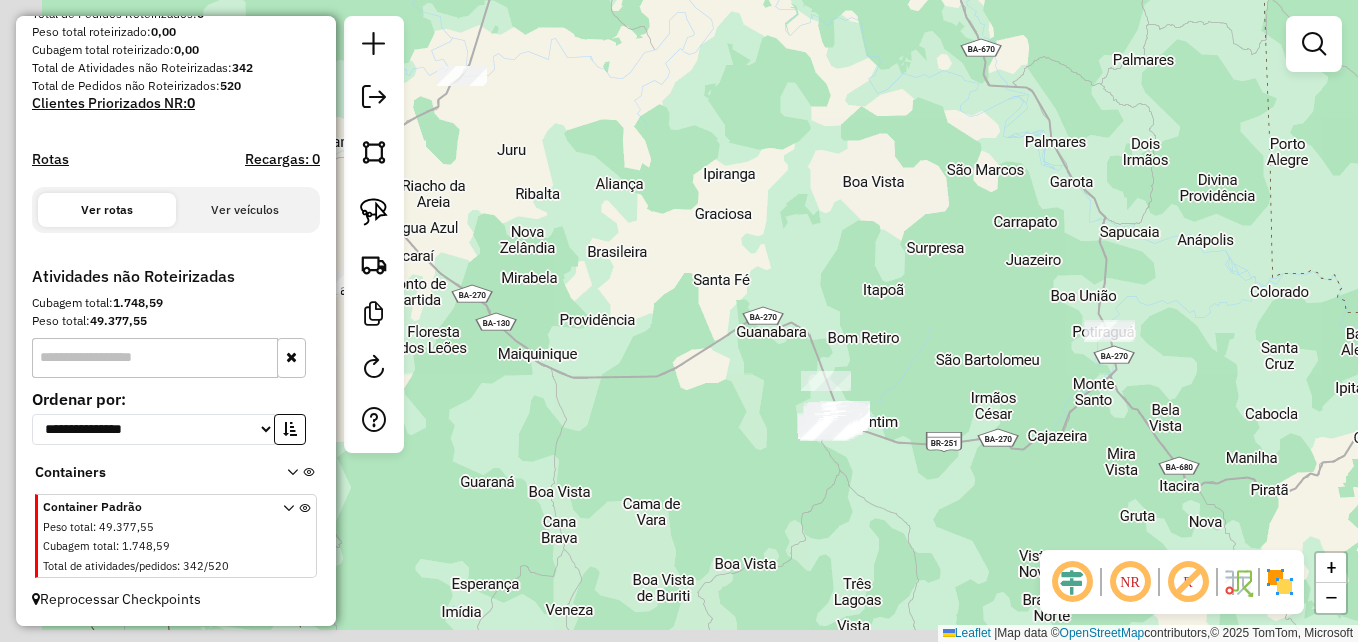 drag, startPoint x: 827, startPoint y: 333, endPoint x: 900, endPoint y: 228, distance: 127.88276 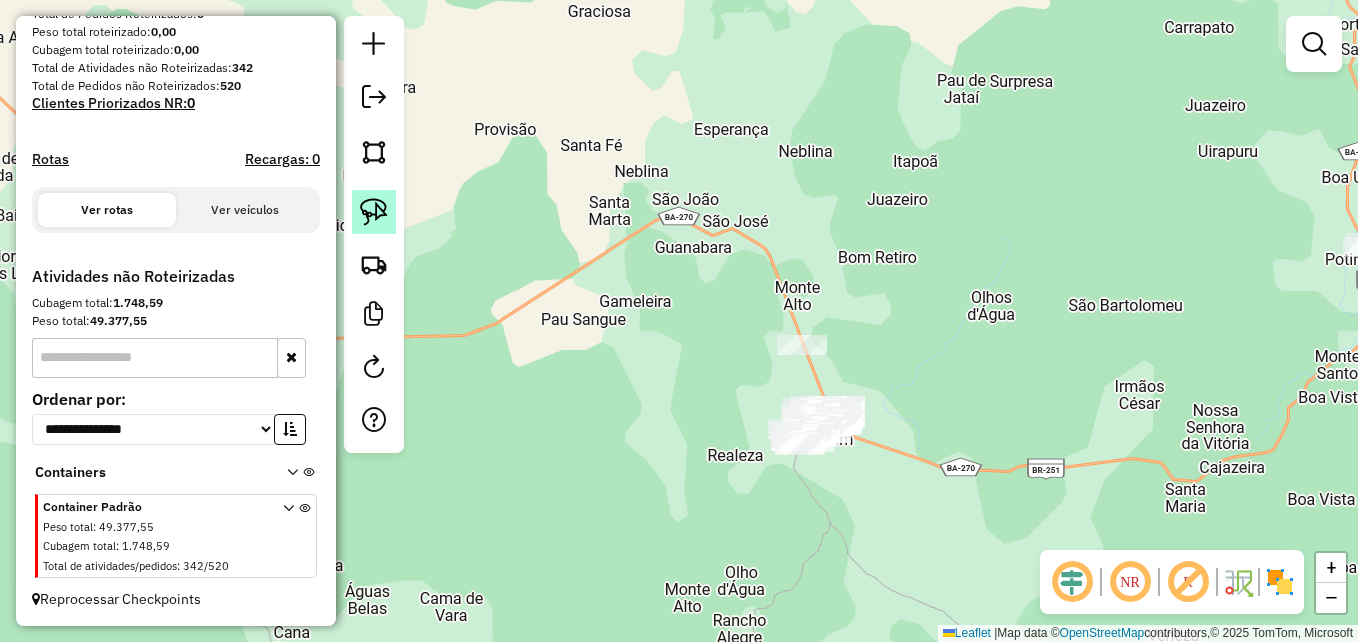 click 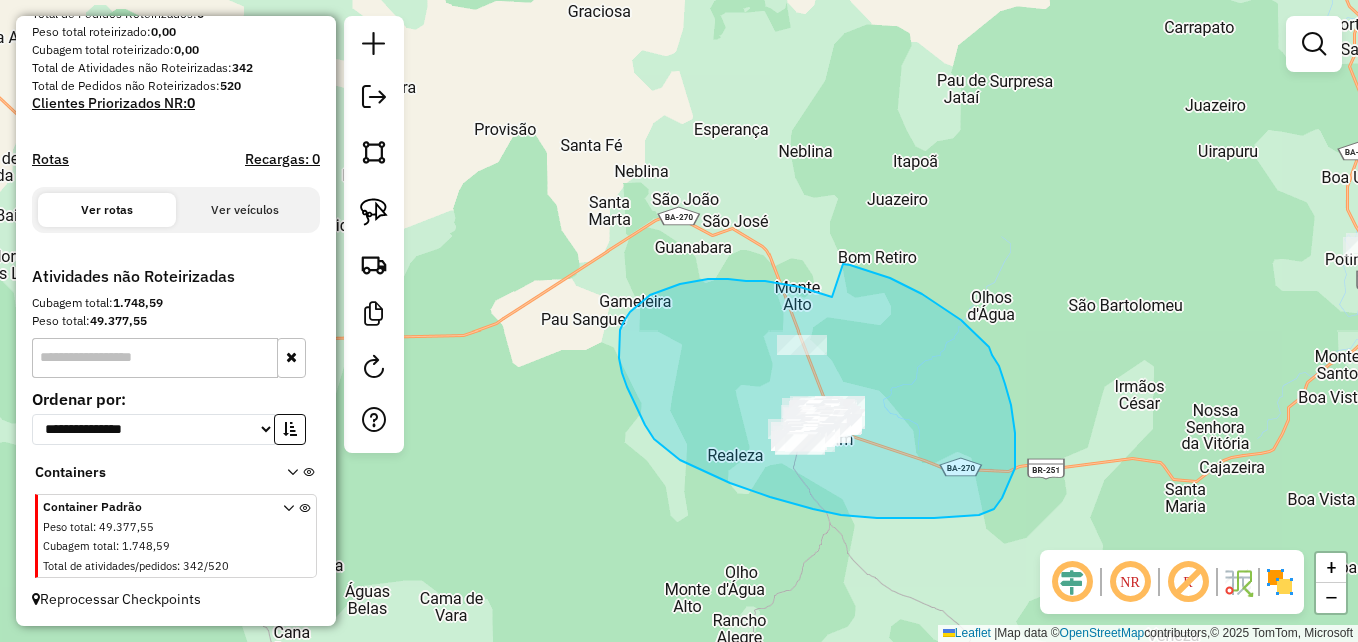 drag, startPoint x: 832, startPoint y: 297, endPoint x: 843, endPoint y: 264, distance: 34.785053 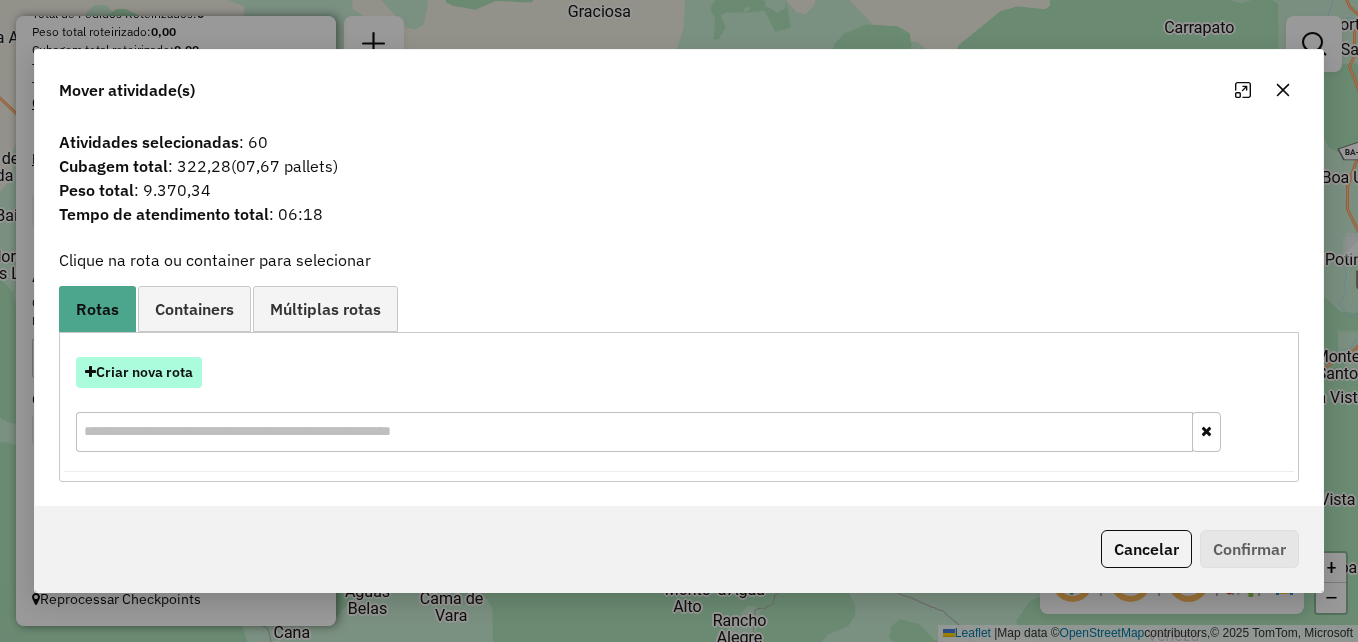 click on "Criar nova rota" at bounding box center [139, 372] 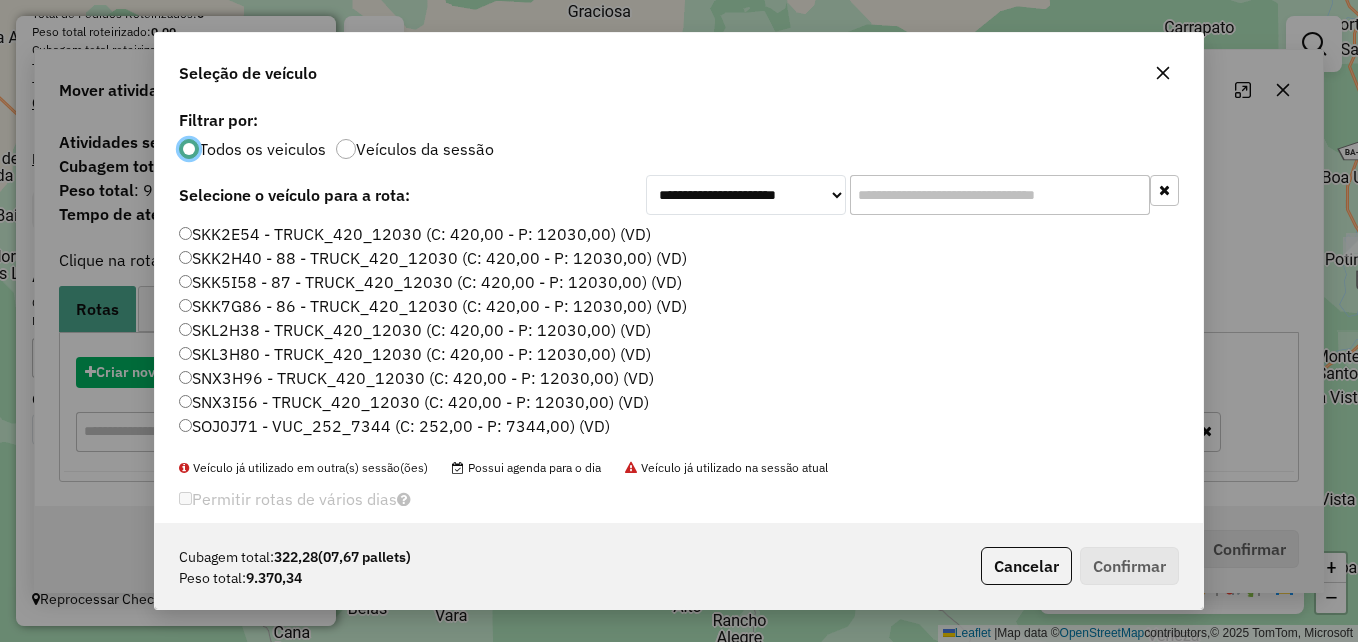 scroll, scrollTop: 11, scrollLeft: 6, axis: both 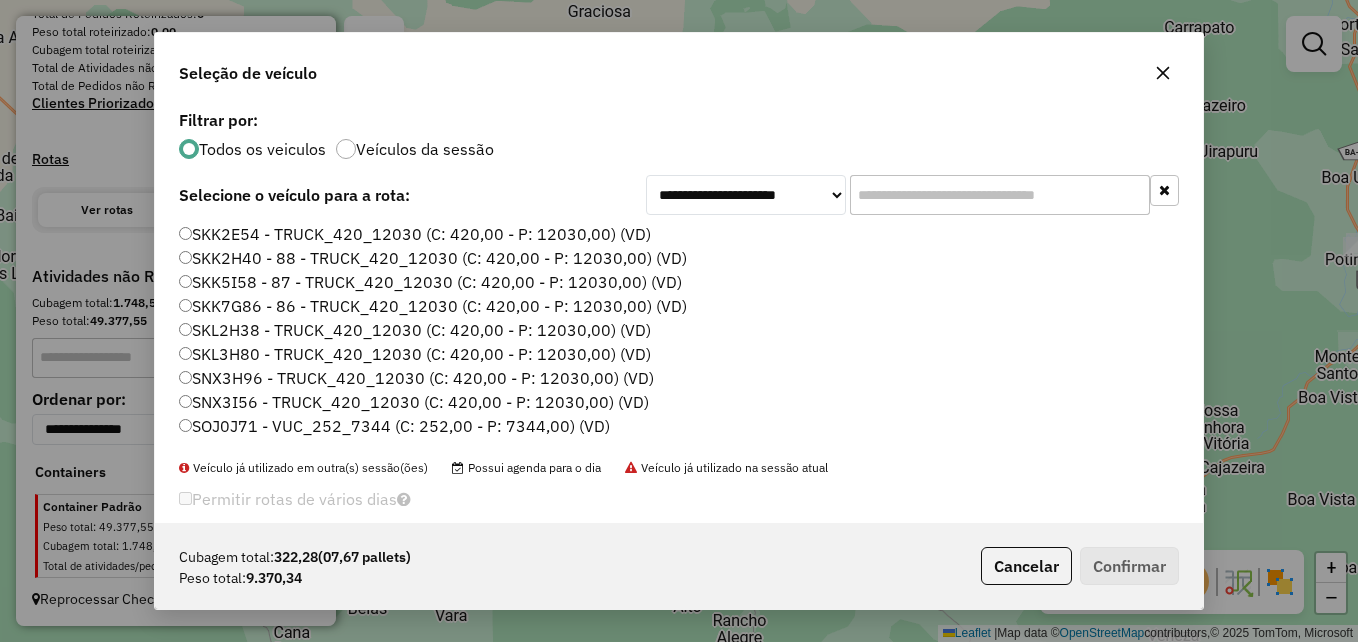 click 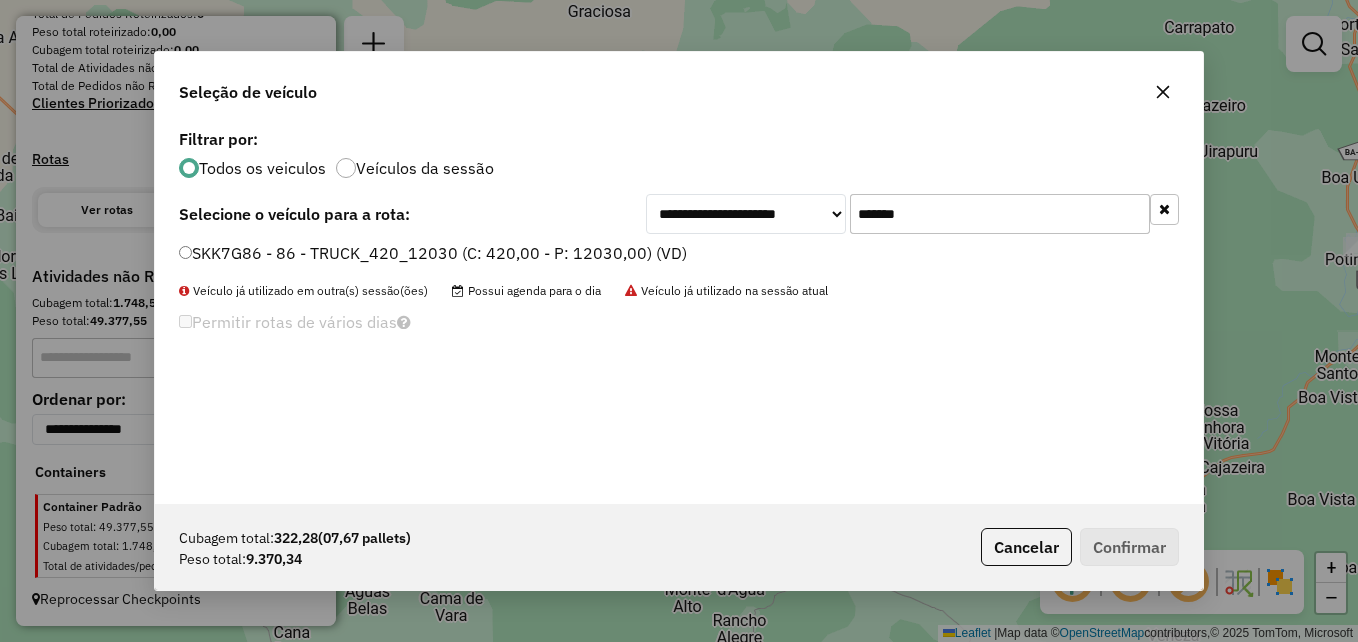 type on "*******" 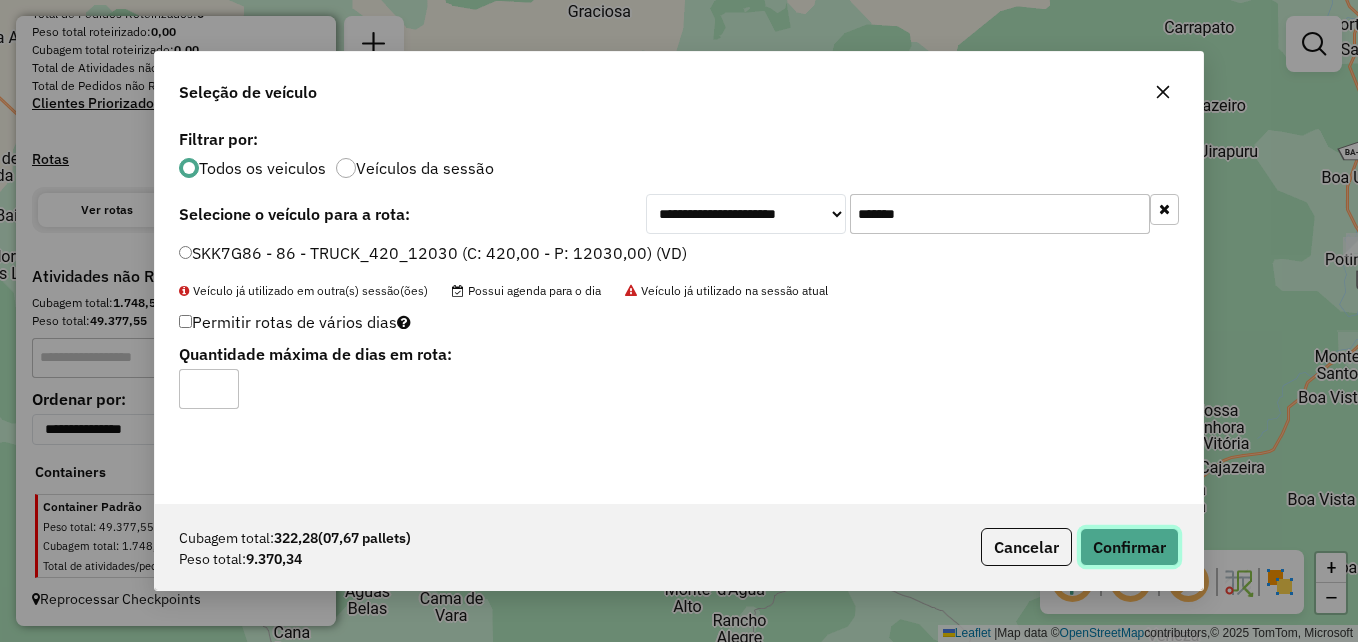 click on "Confirmar" 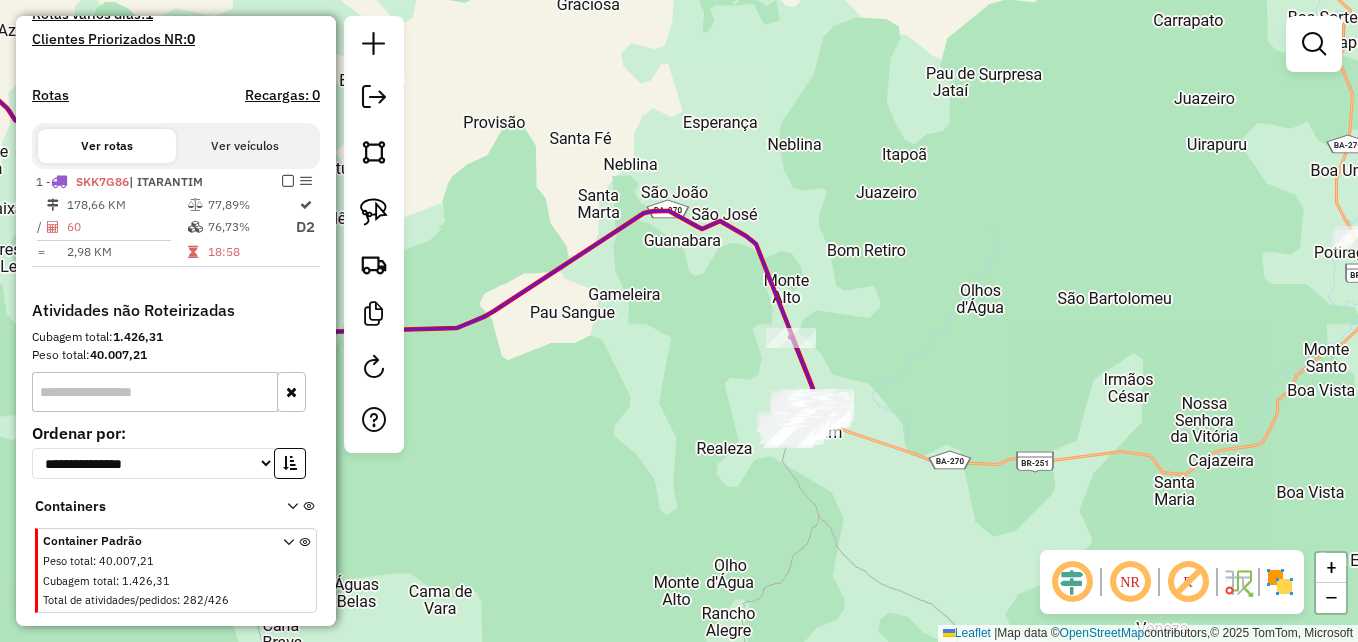 scroll, scrollTop: 592, scrollLeft: 0, axis: vertical 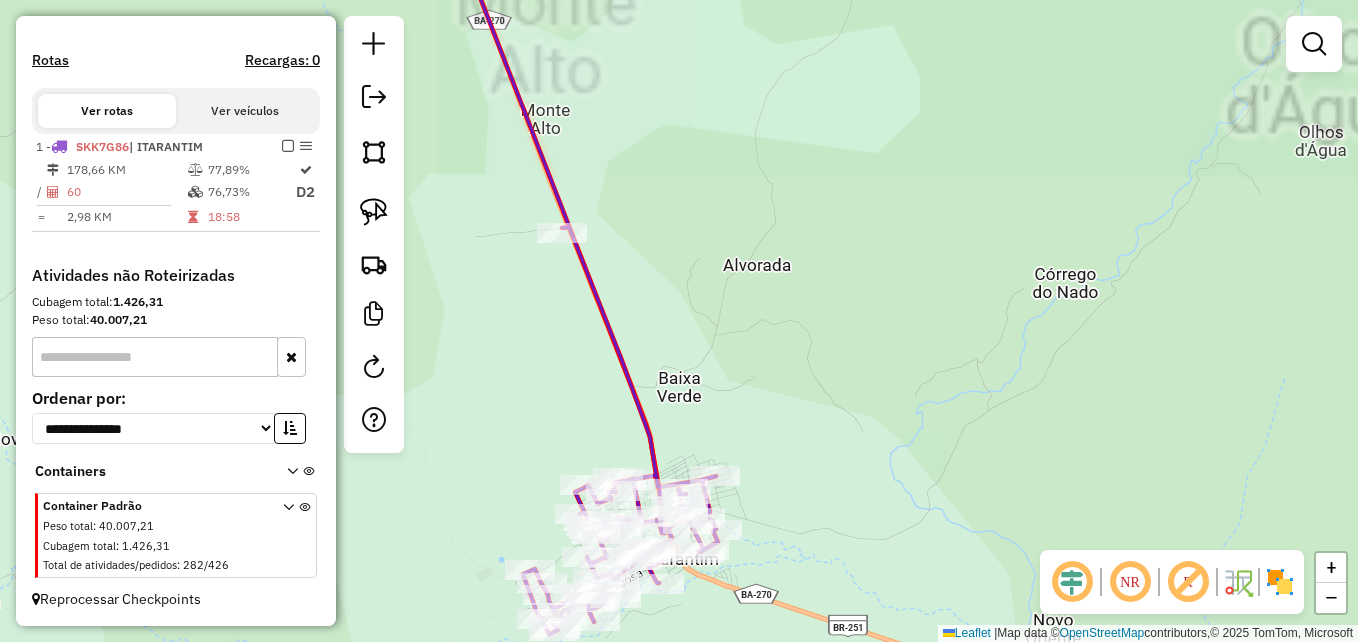 drag, startPoint x: 734, startPoint y: 360, endPoint x: 885, endPoint y: 152, distance: 257.03113 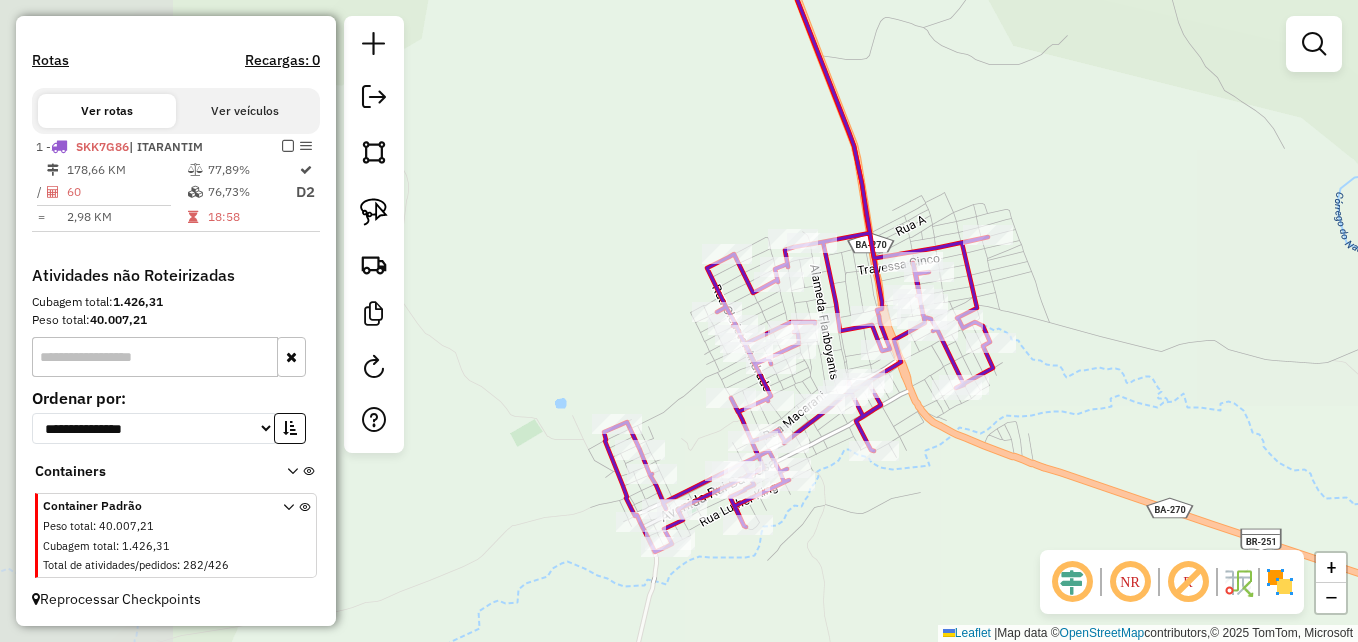 drag, startPoint x: 763, startPoint y: 282, endPoint x: 1003, endPoint y: 199, distance: 253.94684 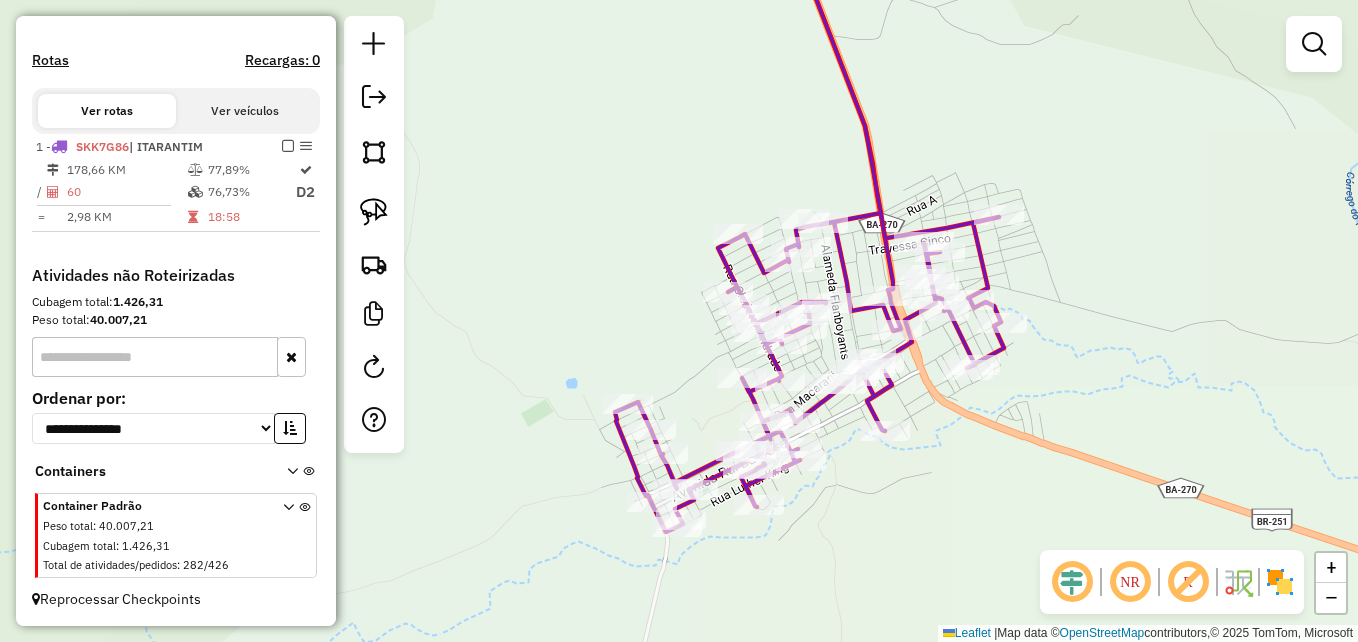 click at bounding box center [1314, 44] 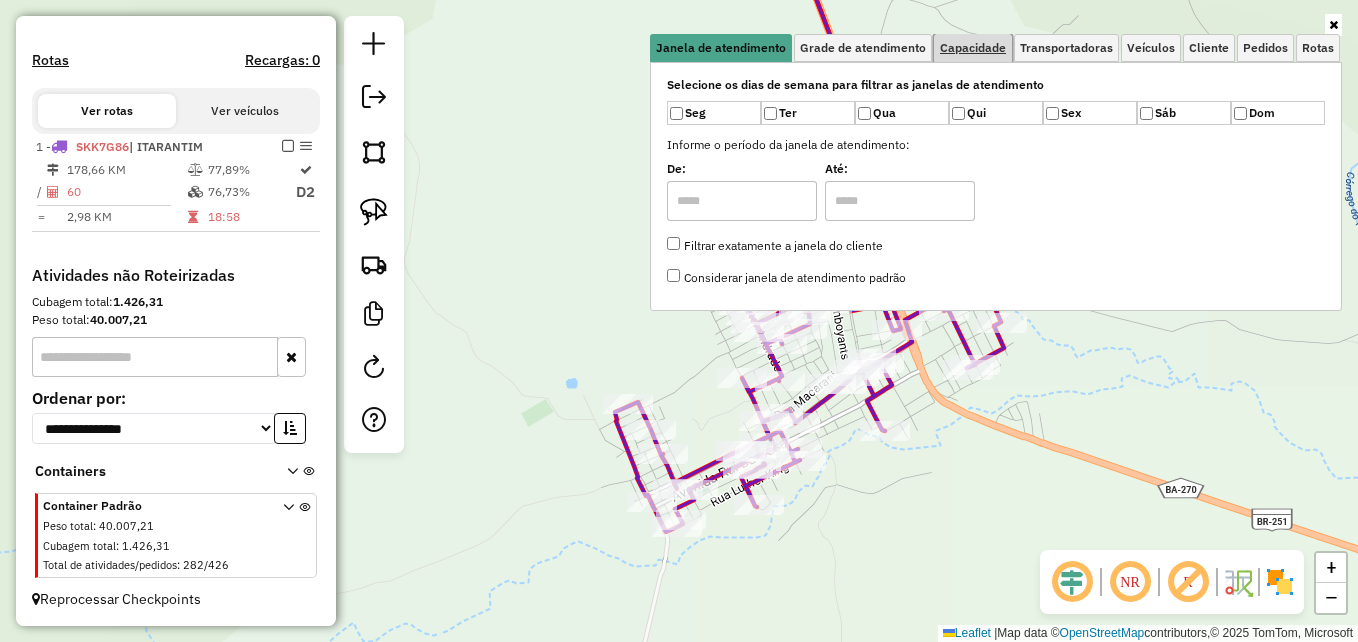 click on "Capacidade" at bounding box center (973, 48) 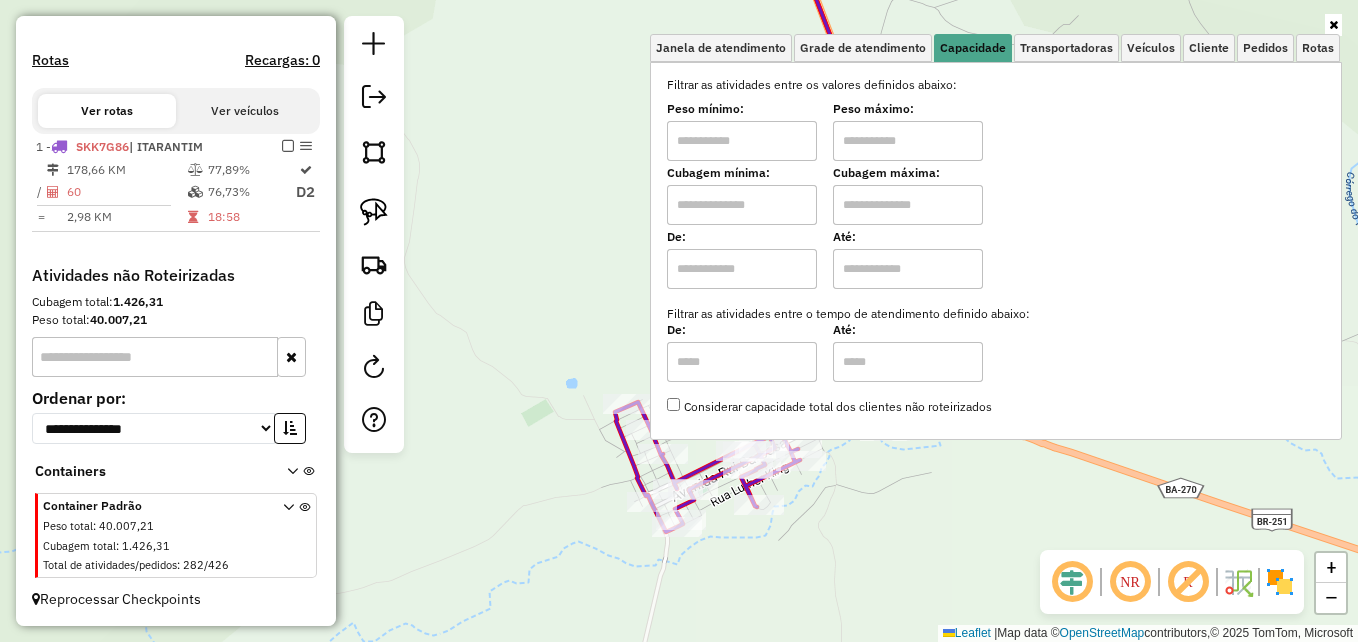 click at bounding box center (742, 205) 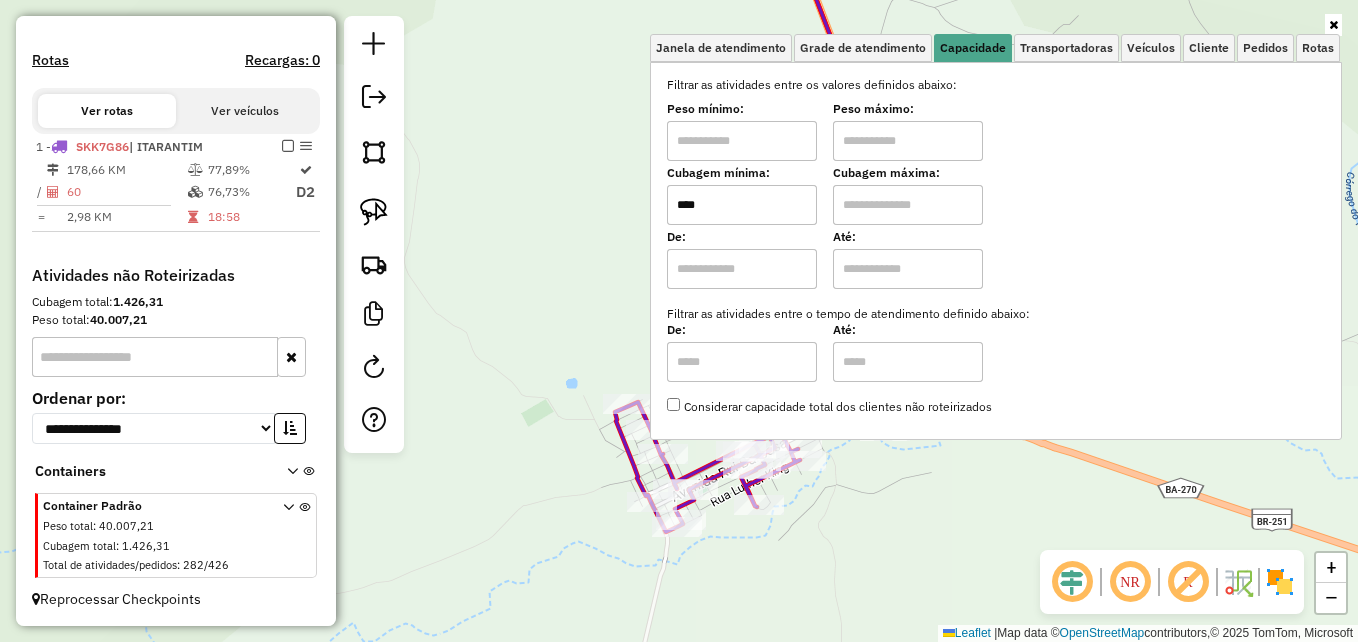 type on "****" 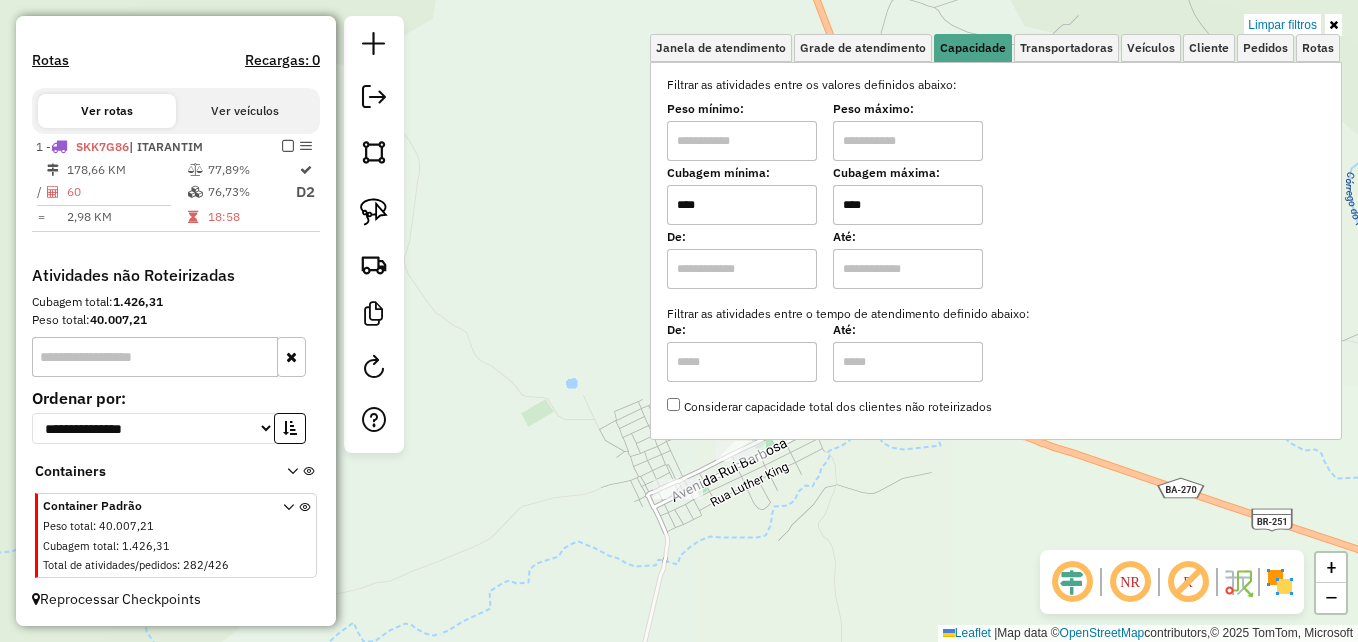 type on "****" 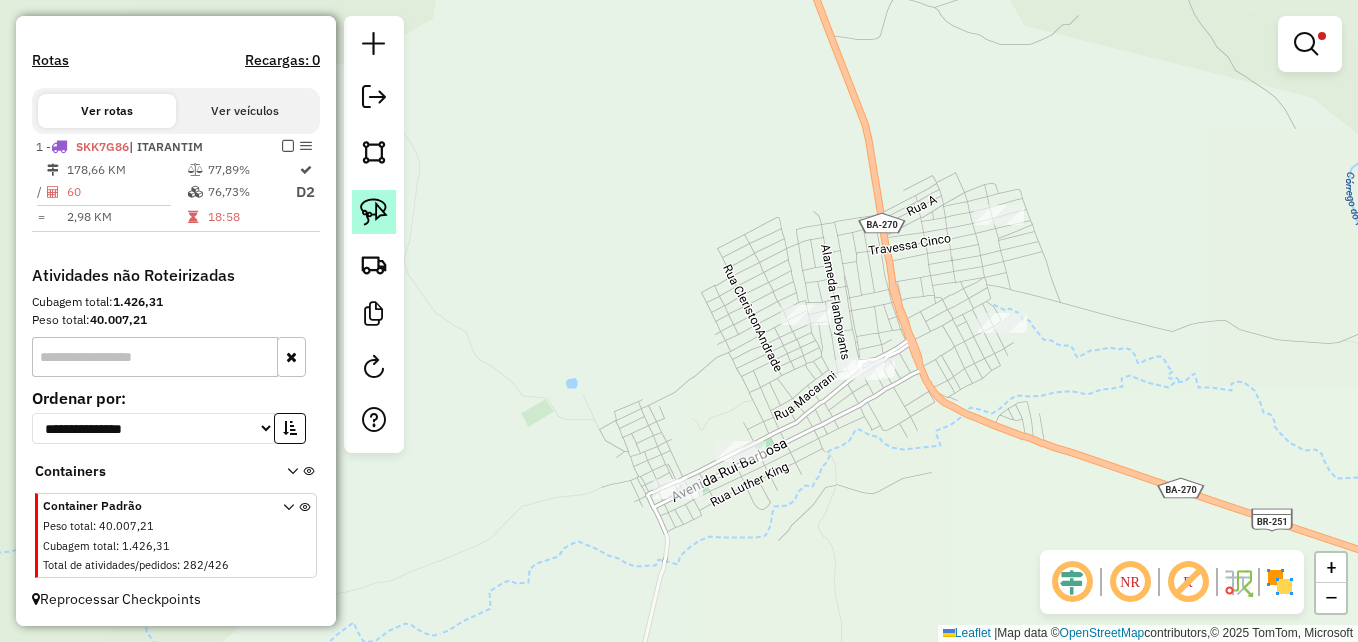 click 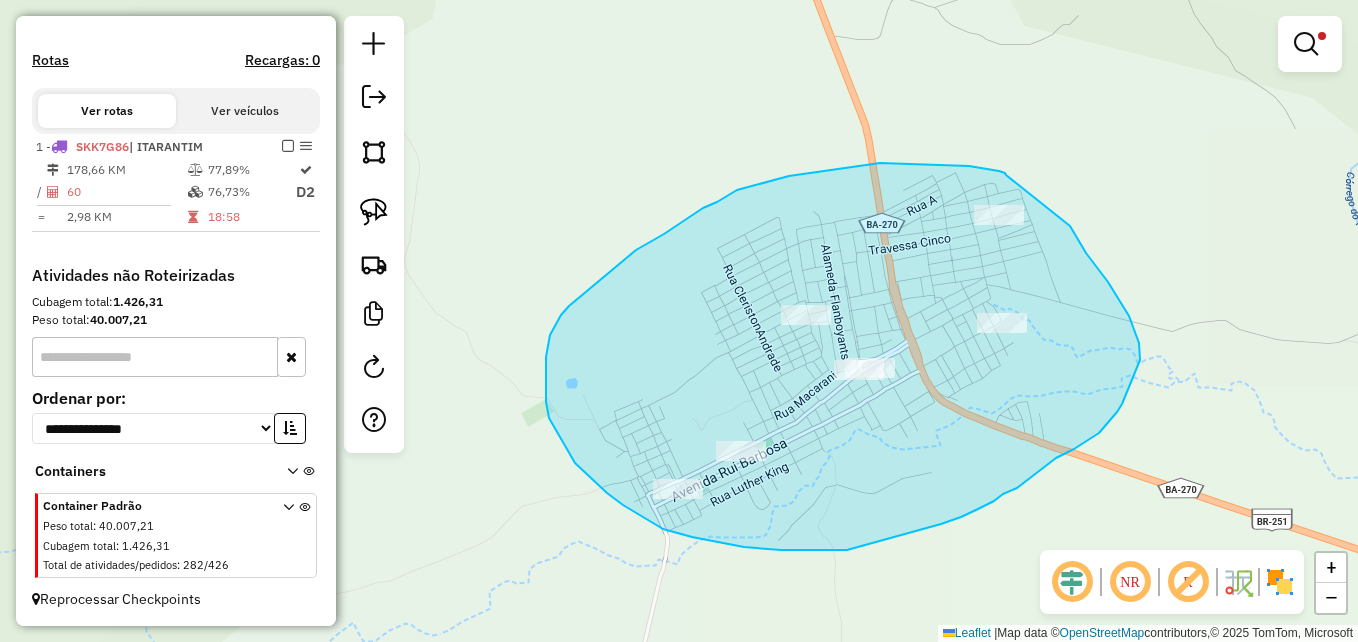 drag, startPoint x: 1006, startPoint y: 175, endPoint x: 1069, endPoint y: 225, distance: 80.43009 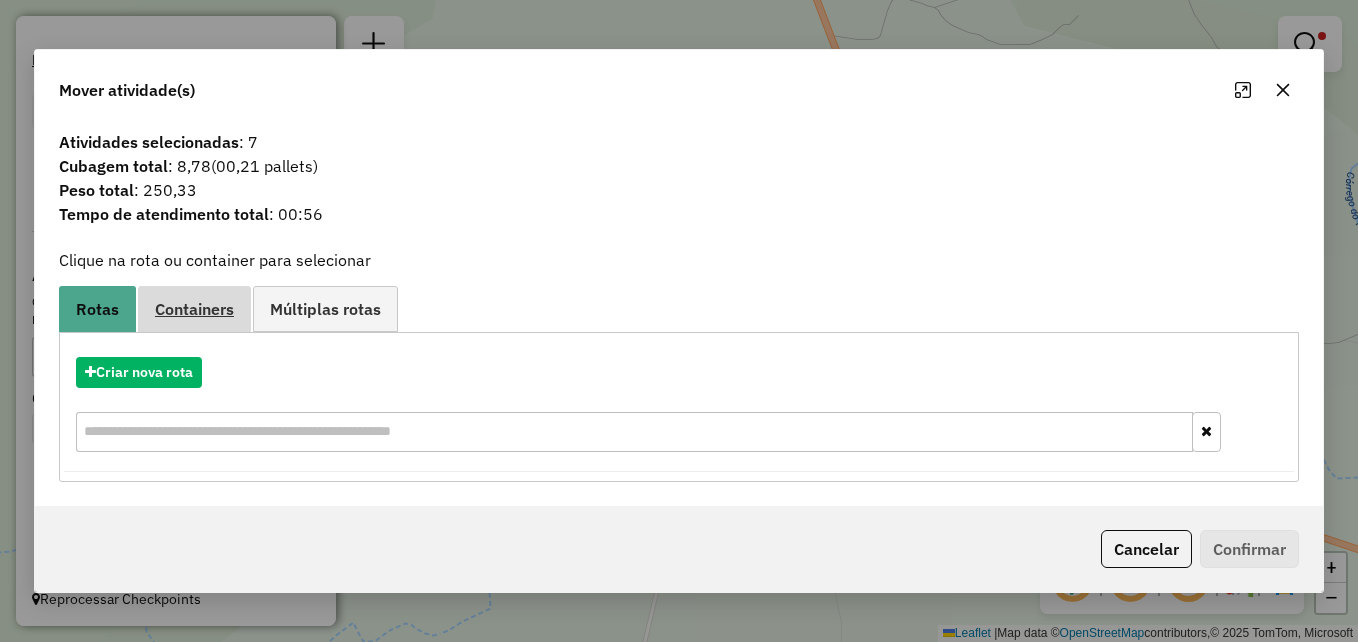 click on "Containers" at bounding box center [194, 309] 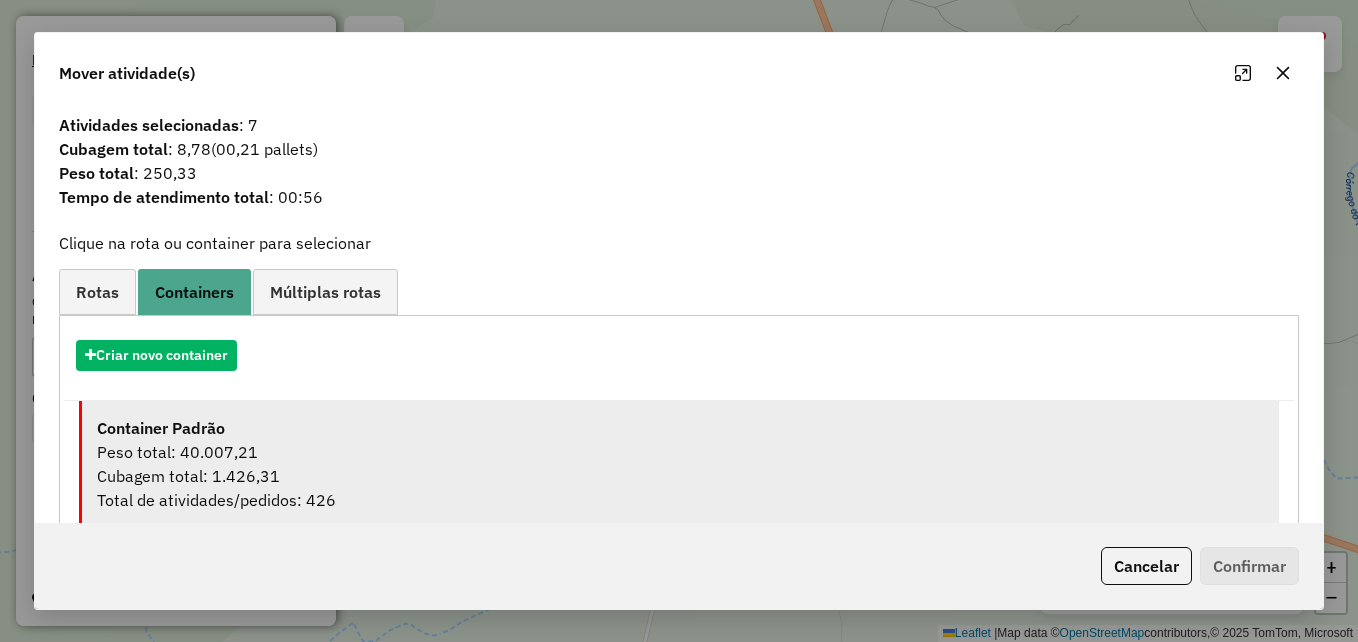 click on "Cubagem total: 1.426,31" at bounding box center [680, 476] 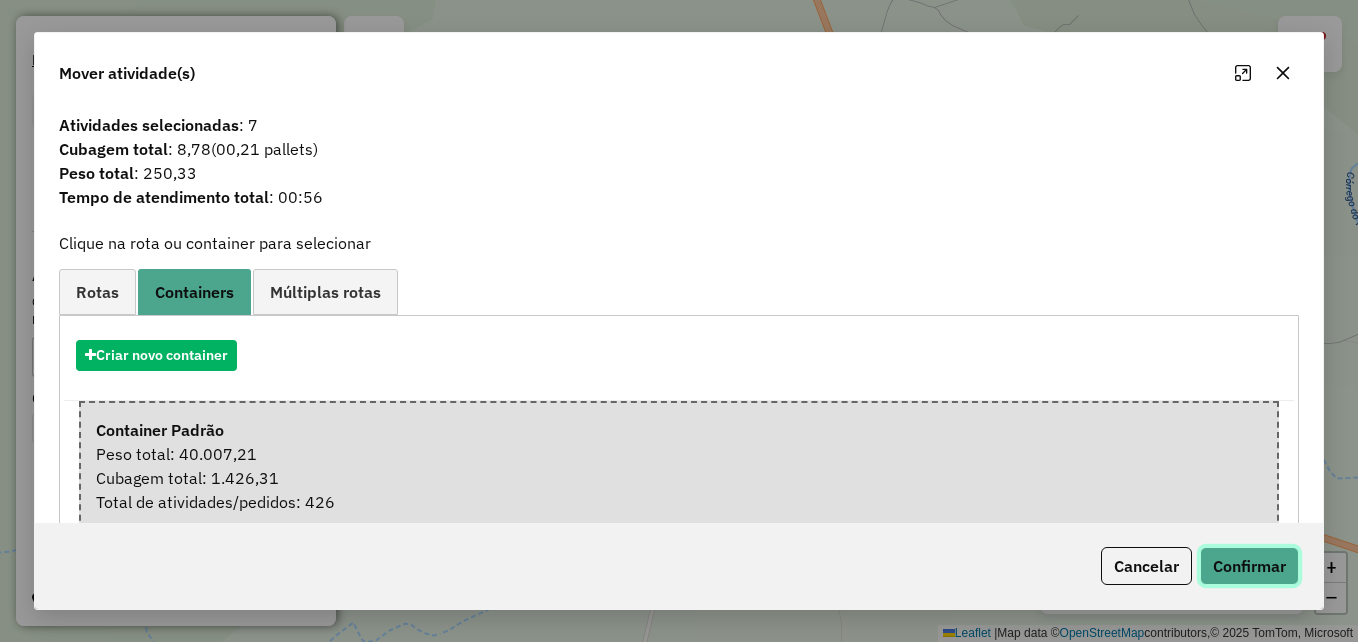 click on "Confirmar" 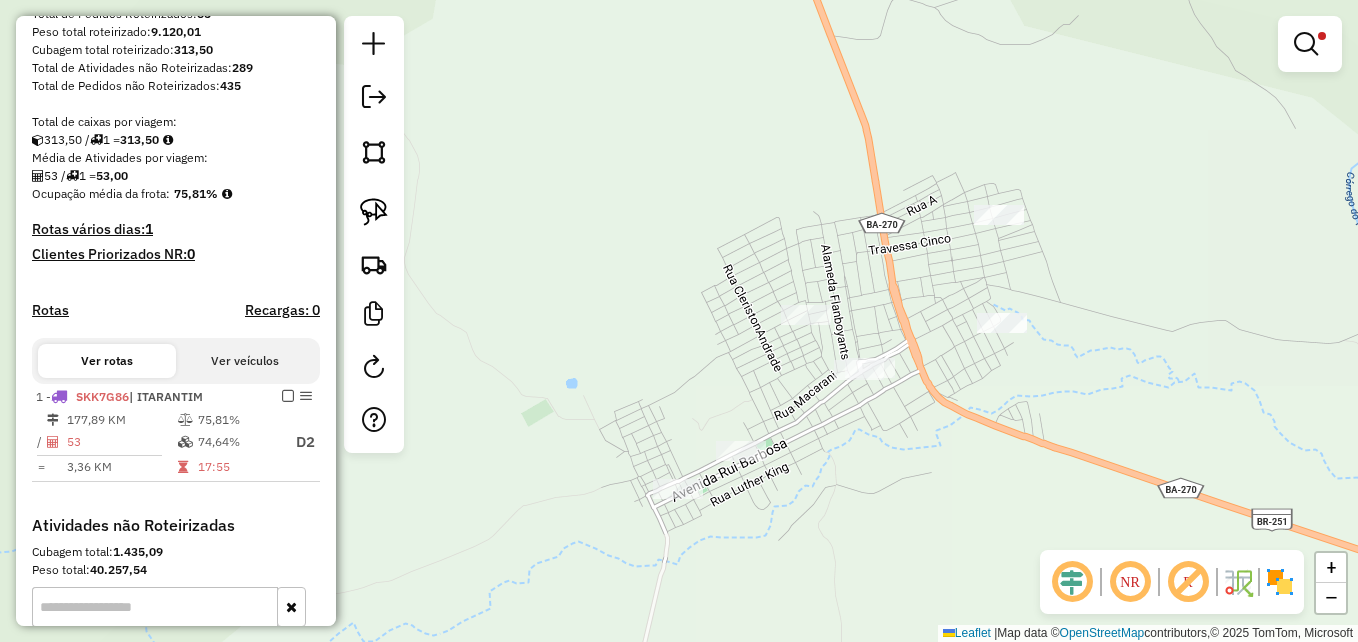 scroll, scrollTop: 392, scrollLeft: 0, axis: vertical 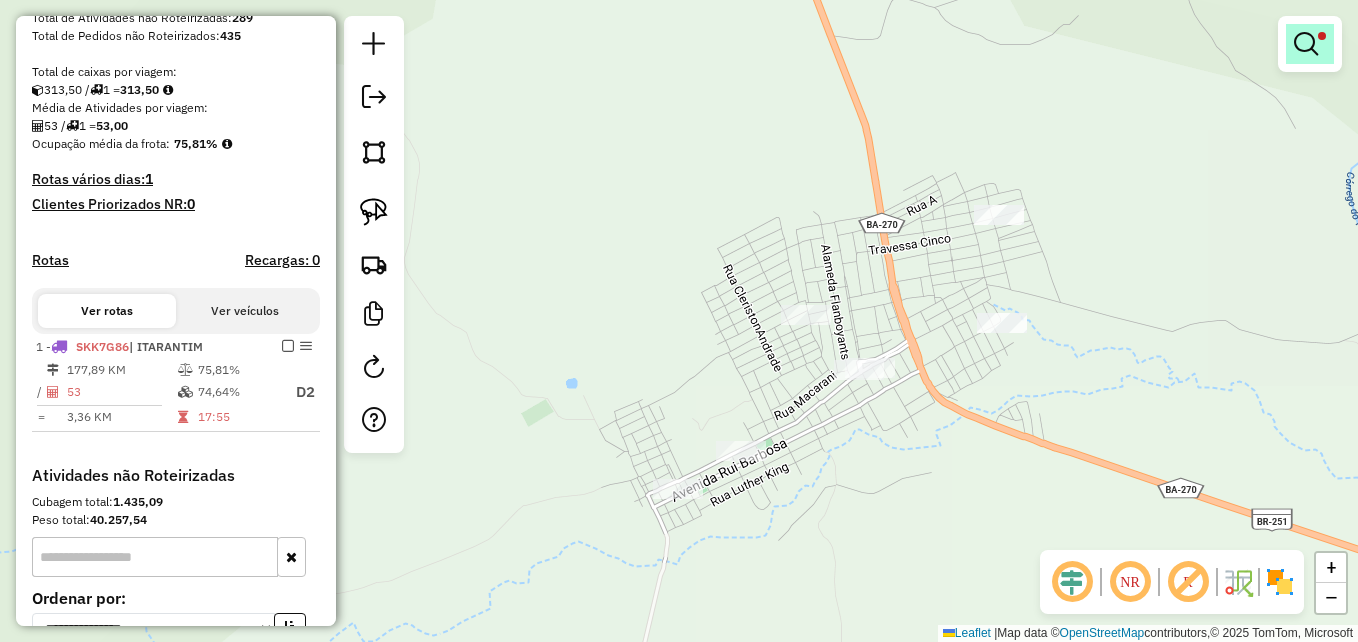click at bounding box center [1306, 44] 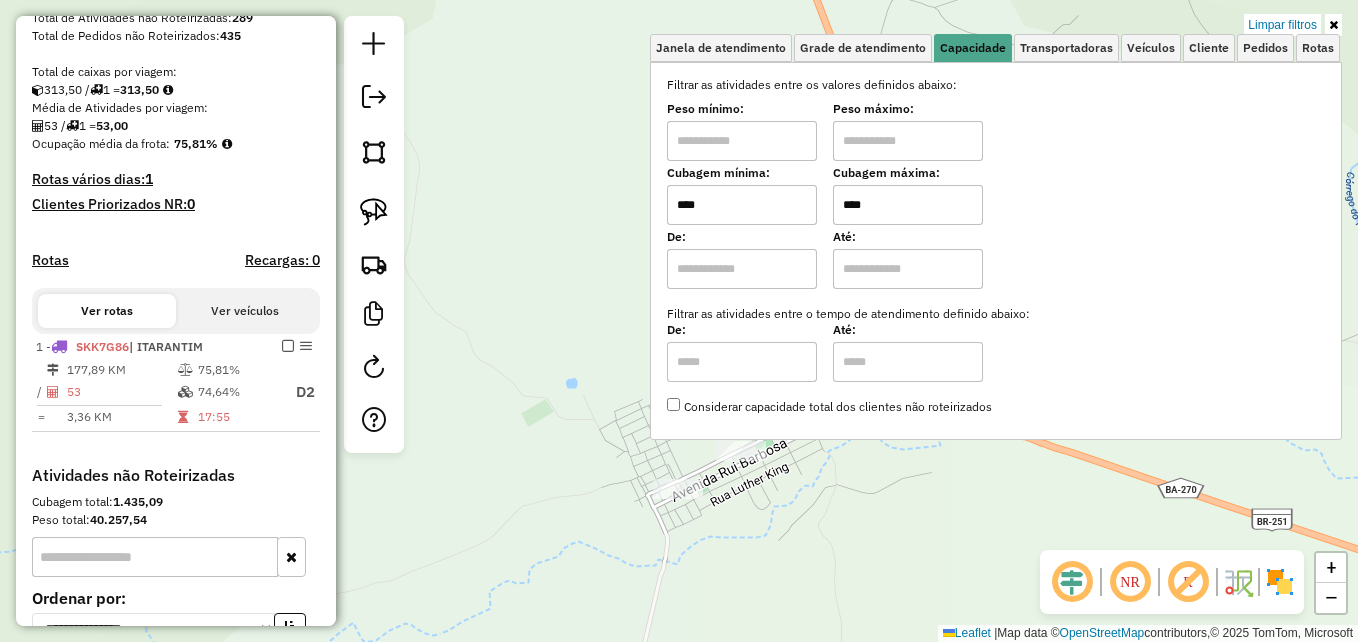 click on "****" at bounding box center [908, 205] 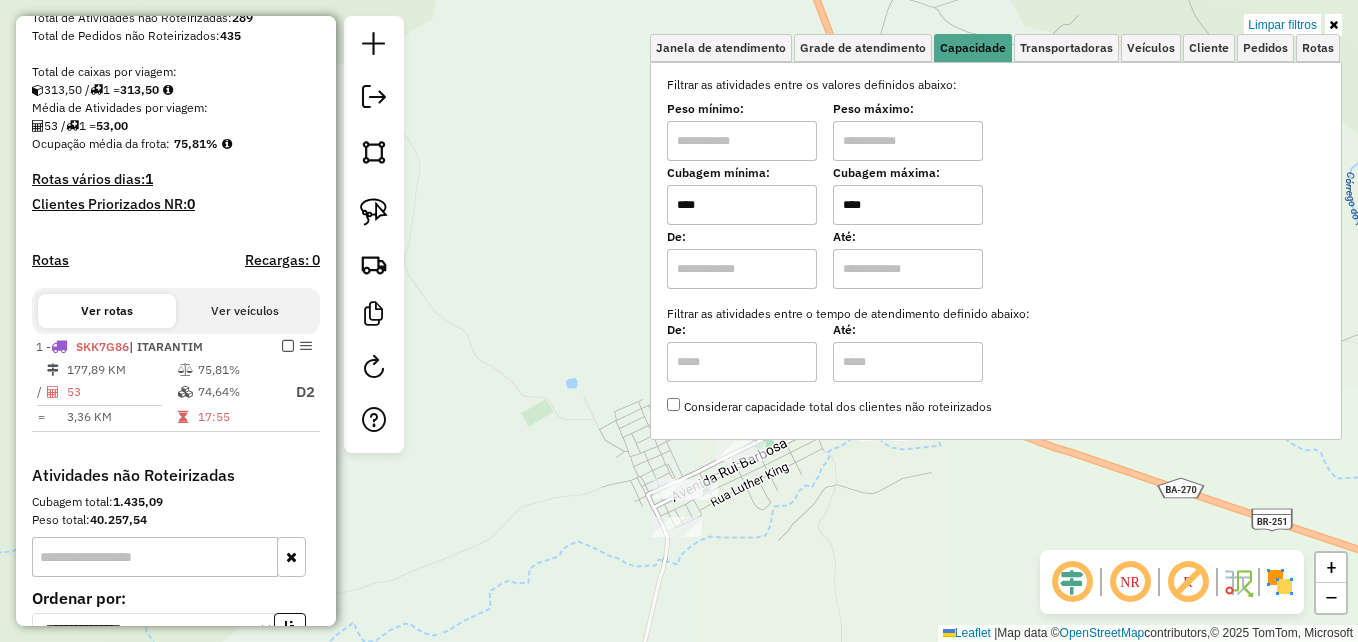 type on "****" 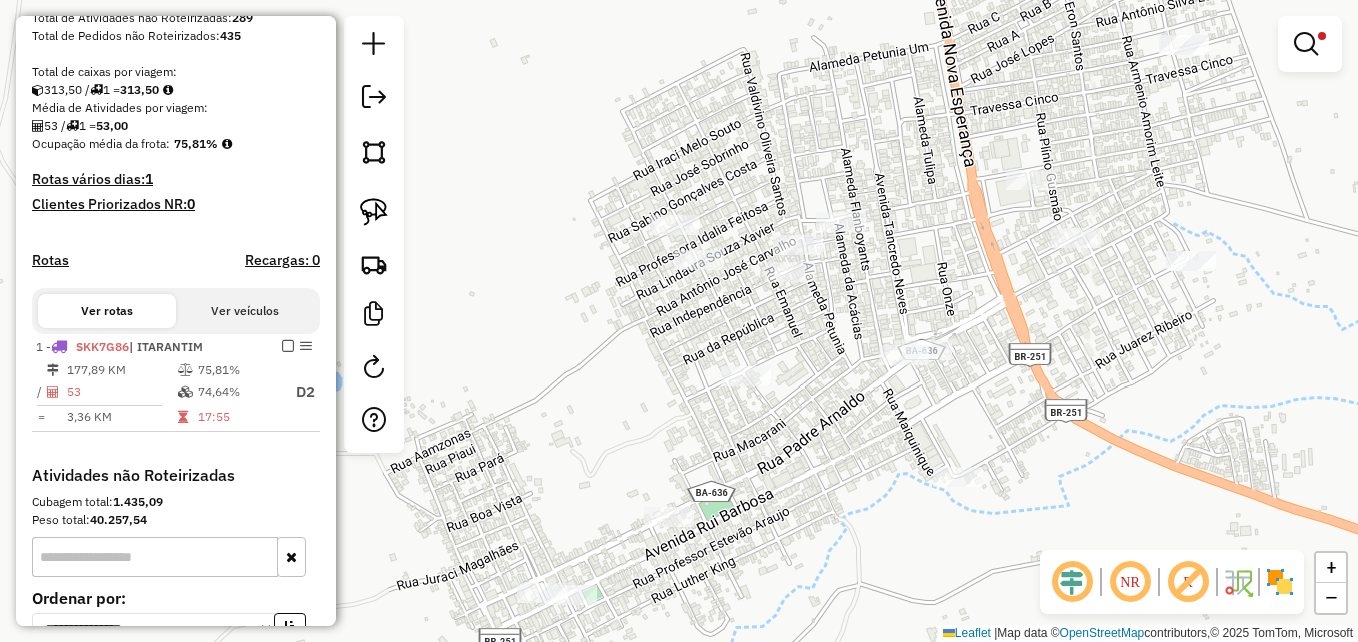 drag, startPoint x: 730, startPoint y: 280, endPoint x: 648, endPoint y: 173, distance: 134.80727 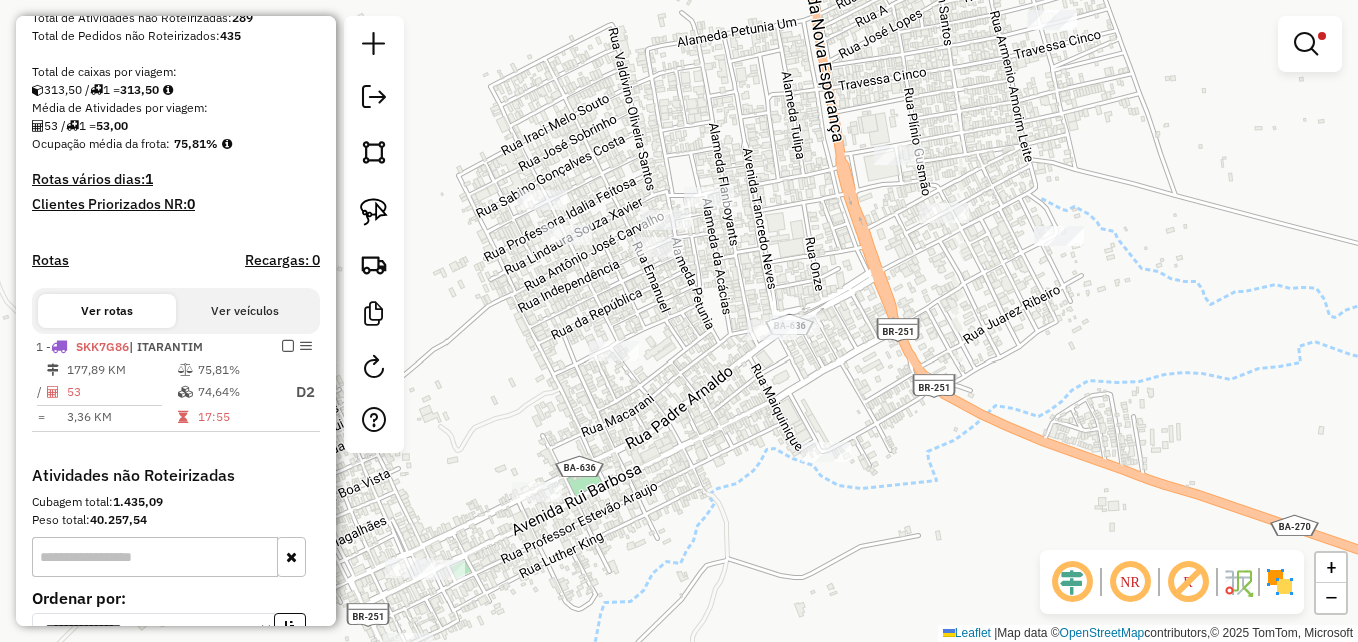 drag, startPoint x: 979, startPoint y: 281, endPoint x: 1013, endPoint y: 327, distance: 57.201397 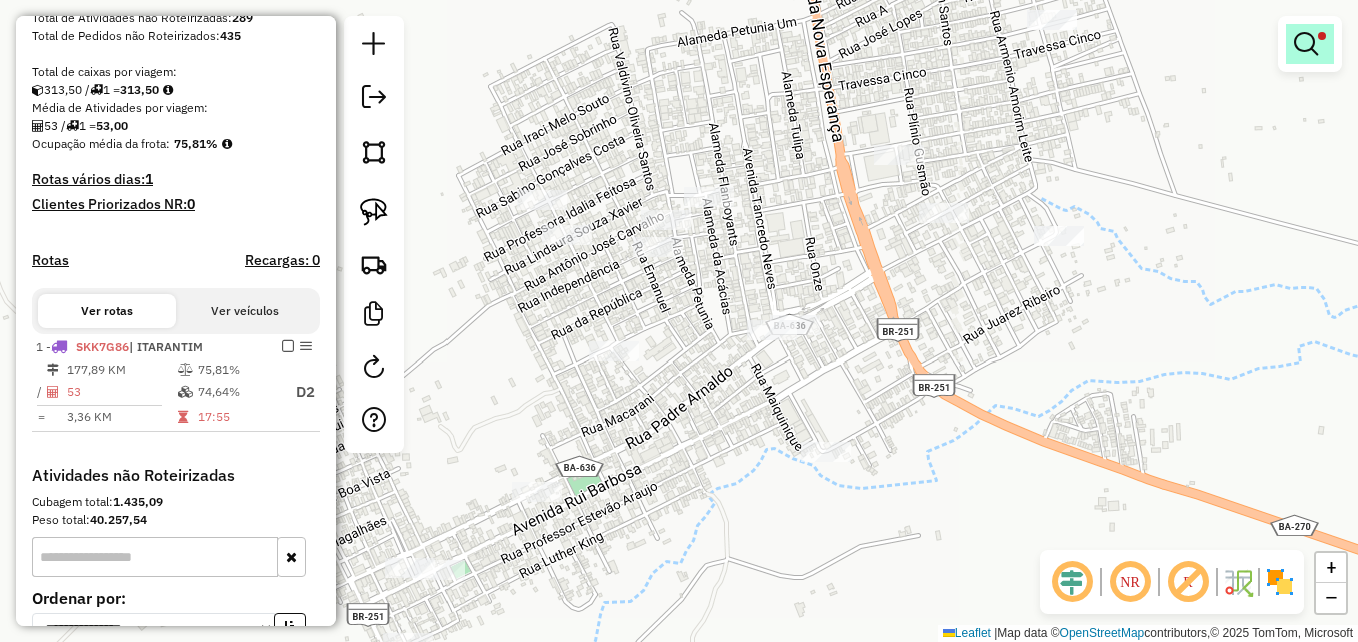 click at bounding box center (1306, 44) 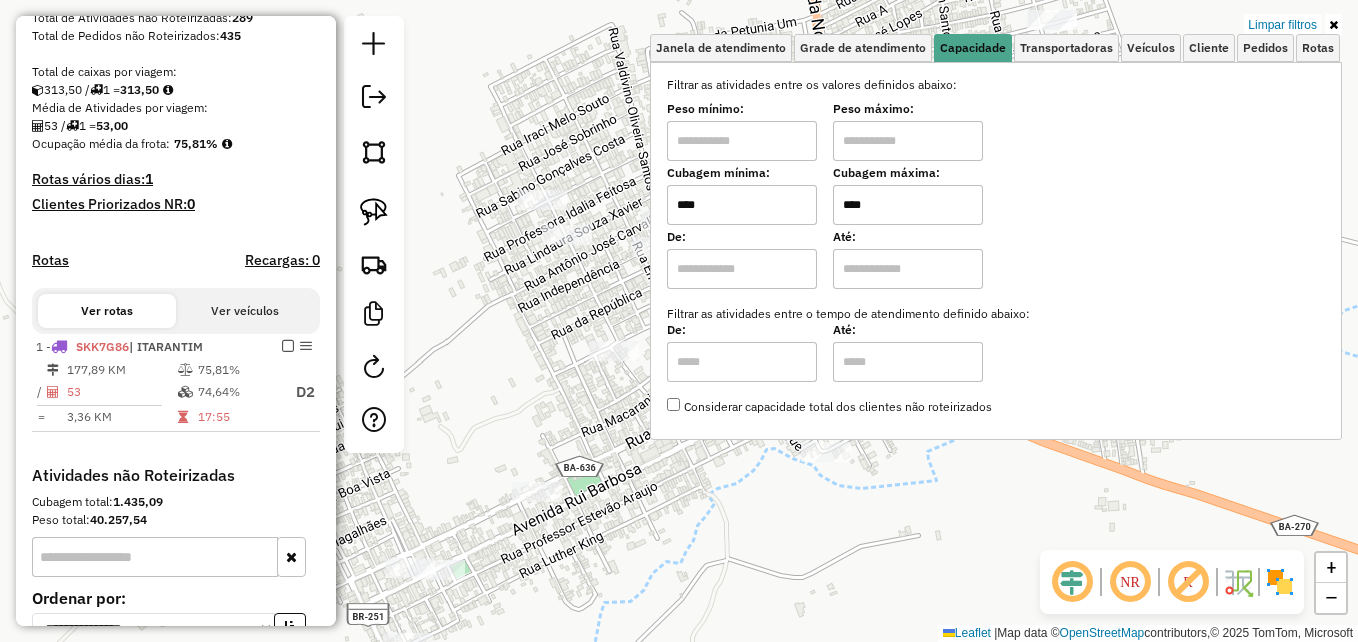 click on "Limpar filtros Janela de atendimento Grade de atendimento Capacidade Transportadoras Veículos Cliente Pedidos  Rotas Selecione os dias de semana para filtrar as janelas de atendimento  Seg   Ter   Qua   Qui   Sex   Sáb   Dom  Informe o período da janela de atendimento: De: Até:  Filtrar exatamente a janela do cliente  Considerar janela de atendimento padrão  Selecione os dias de semana para filtrar as grades de atendimento  Seg   Ter   Qua   Qui   Sex   Sáb   Dom   Considerar clientes sem dia de atendimento cadastrado  Clientes fora do dia de atendimento selecionado Filtrar as atividades entre os valores definidos abaixo:  Peso mínimo:   Peso máximo:   Cubagem mínima:  ****  Cubagem máxima:  ****  De:   Até:  Filtrar as atividades entre o tempo de atendimento definido abaixo:  De:   Até:   Considerar capacidade total dos clientes não roteirizados Transportadora: Selecione um ou mais itens Tipo de veículo: Selecione um ou mais itens Veículo: Selecione um ou mais itens Motorista: Nome: Rótulo: +" 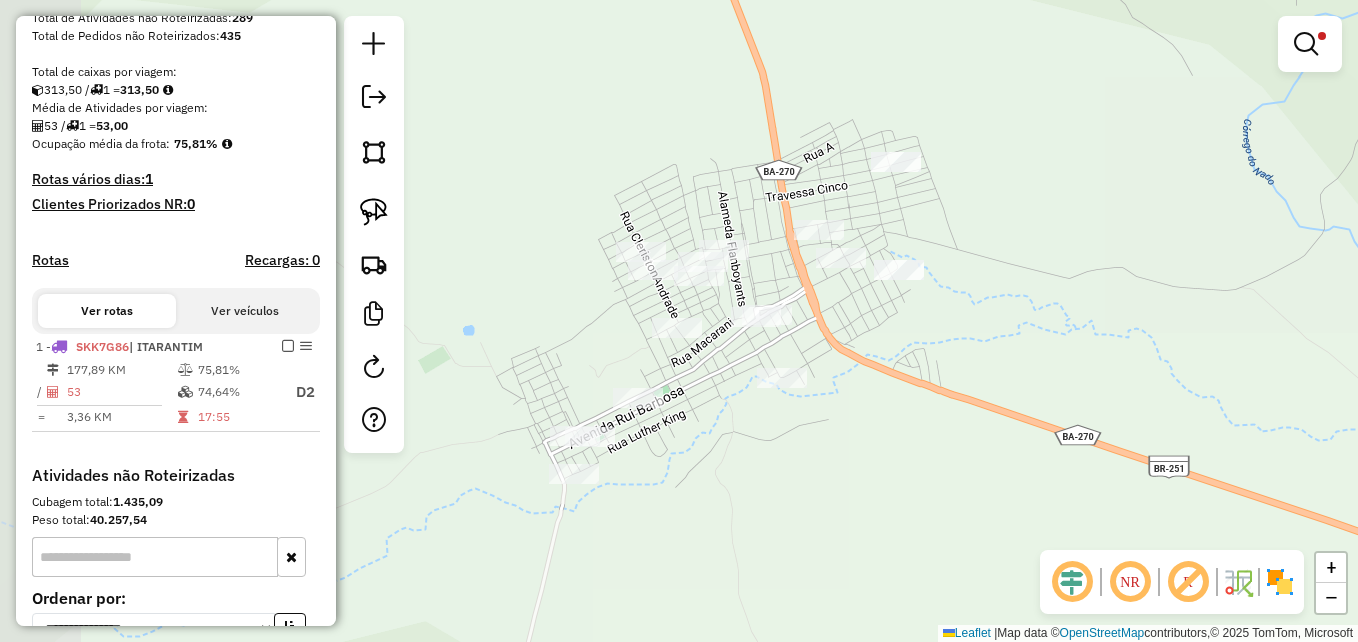 drag, startPoint x: 778, startPoint y: 398, endPoint x: 871, endPoint y: 379, distance: 94.92102 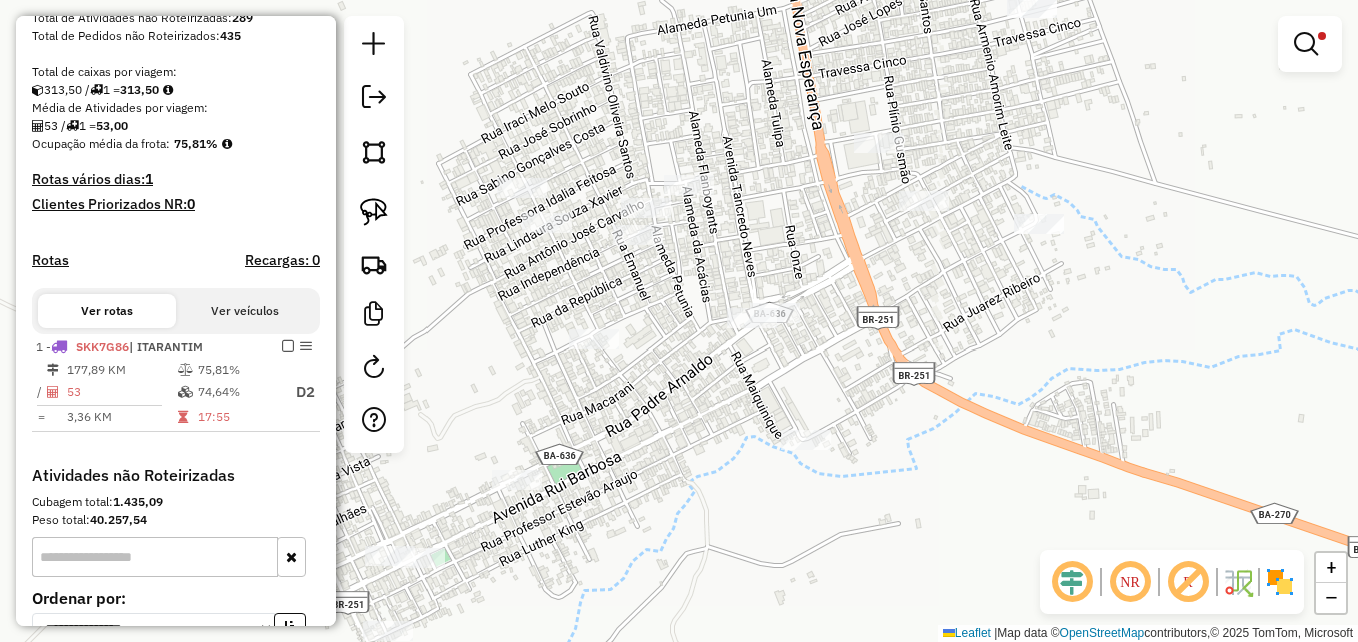 drag, startPoint x: 862, startPoint y: 276, endPoint x: 979, endPoint y: 322, distance: 125.71794 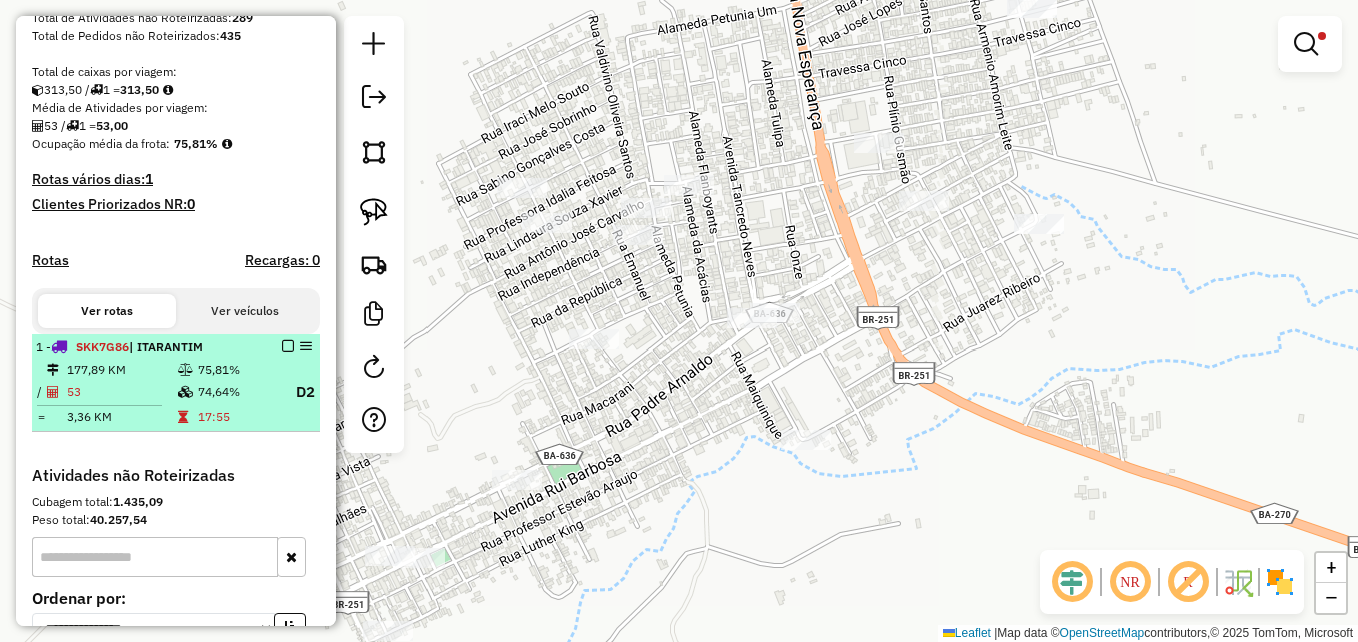click at bounding box center (288, 346) 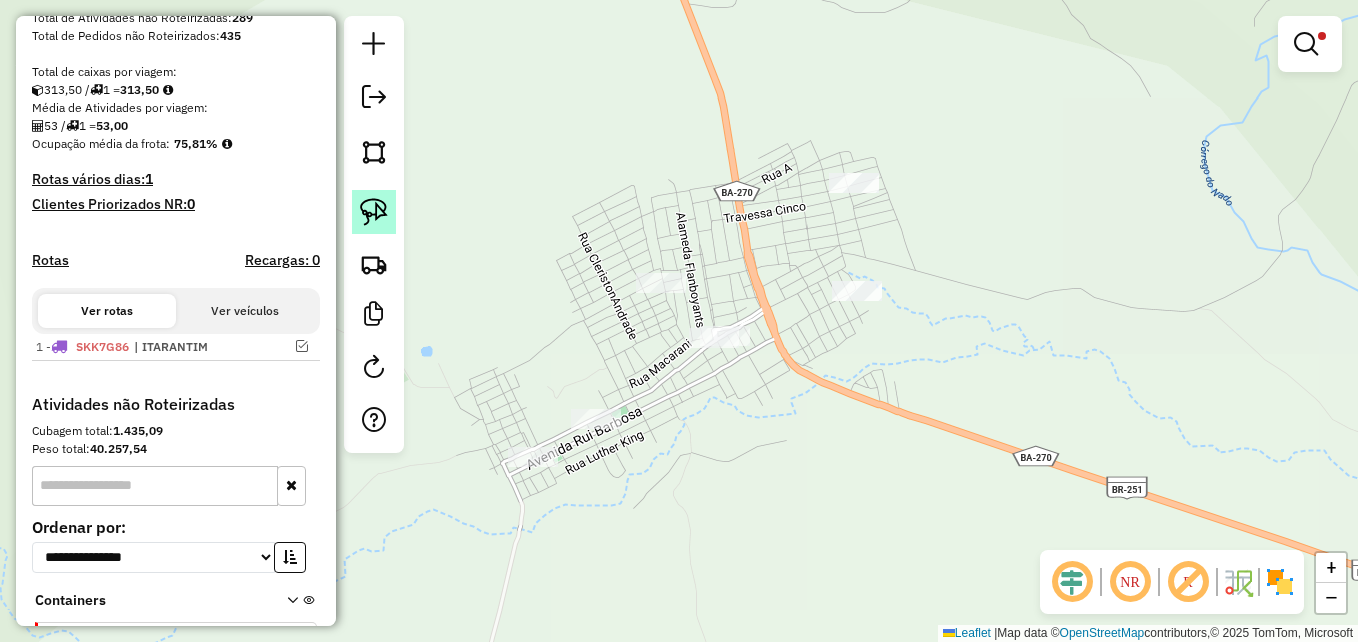 click 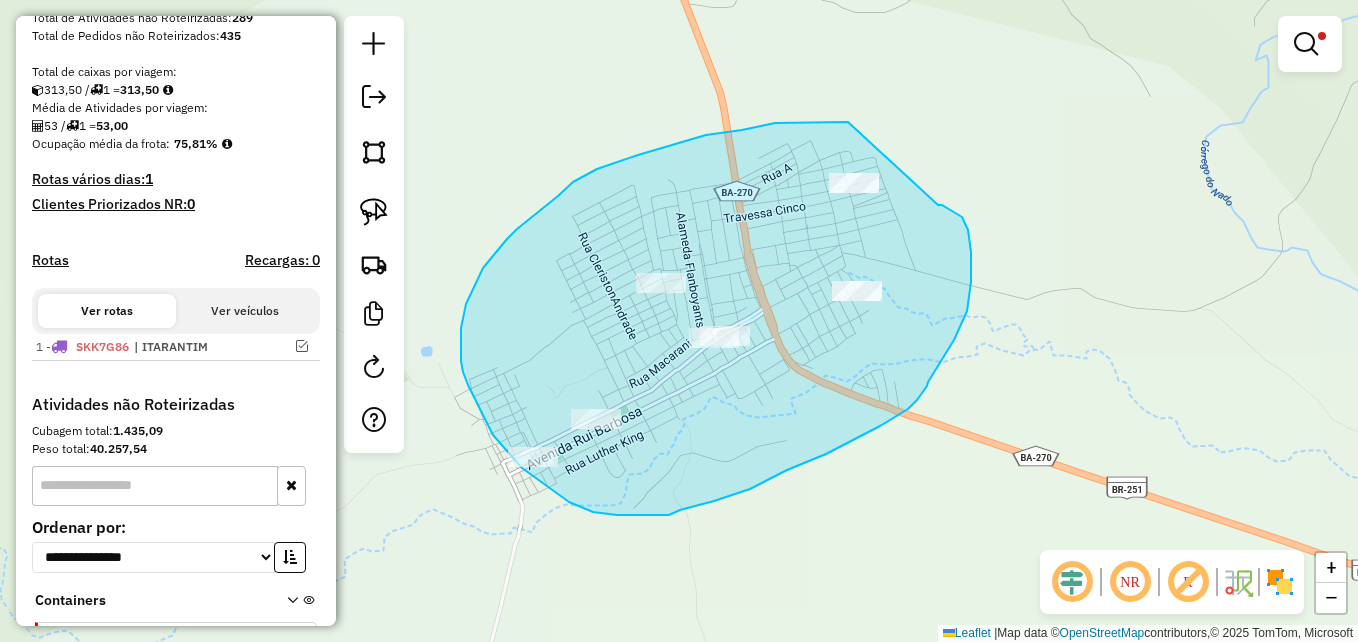 drag, startPoint x: 848, startPoint y: 122, endPoint x: 938, endPoint y: 205, distance: 122.42957 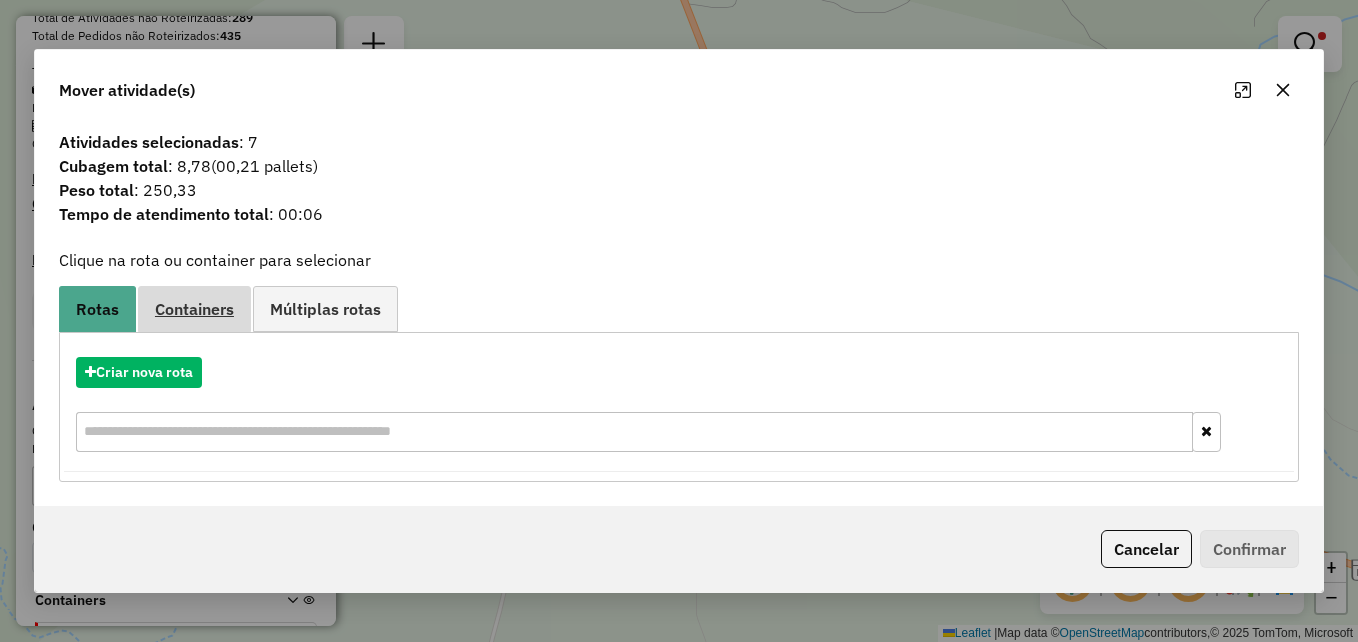 click on "Containers" at bounding box center (194, 309) 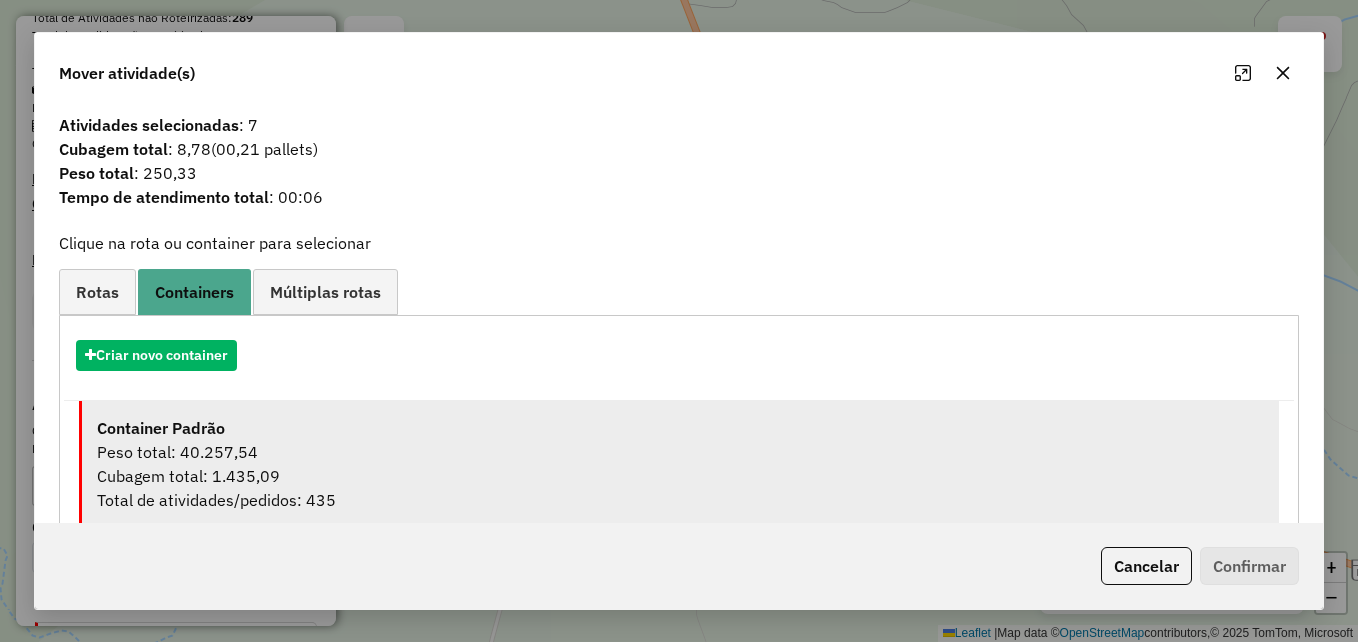 click on "Peso total: 40.257,54" at bounding box center [680, 452] 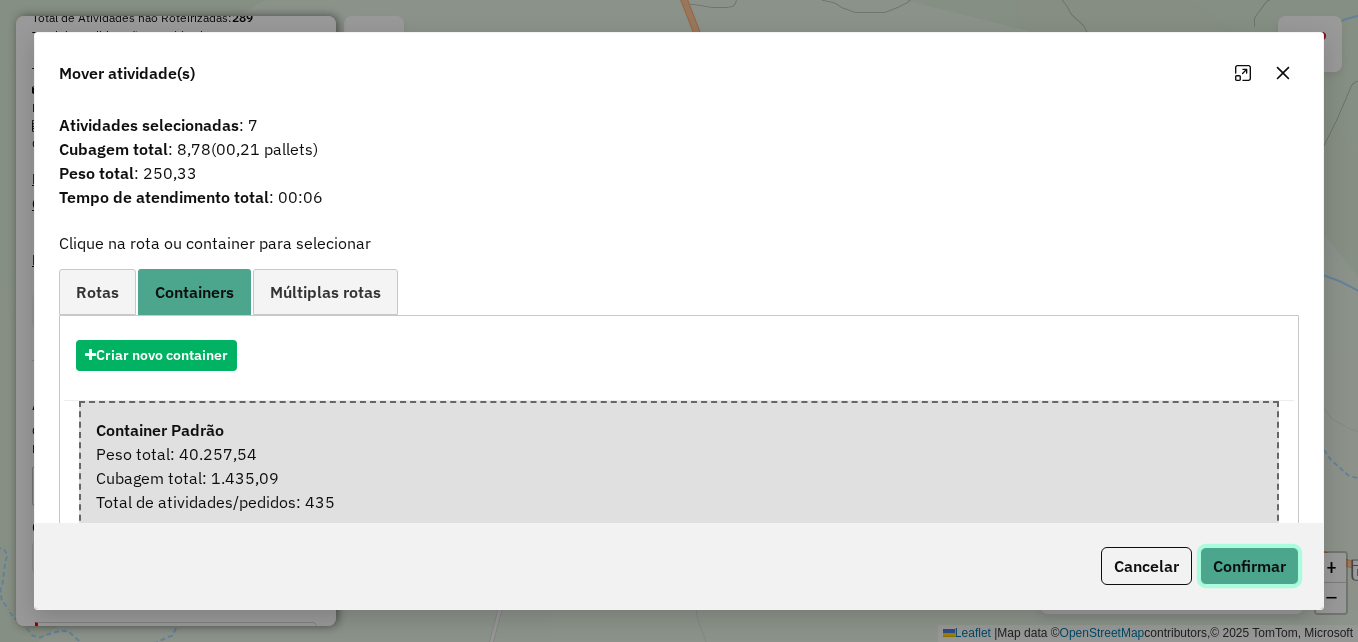 click on "Confirmar" 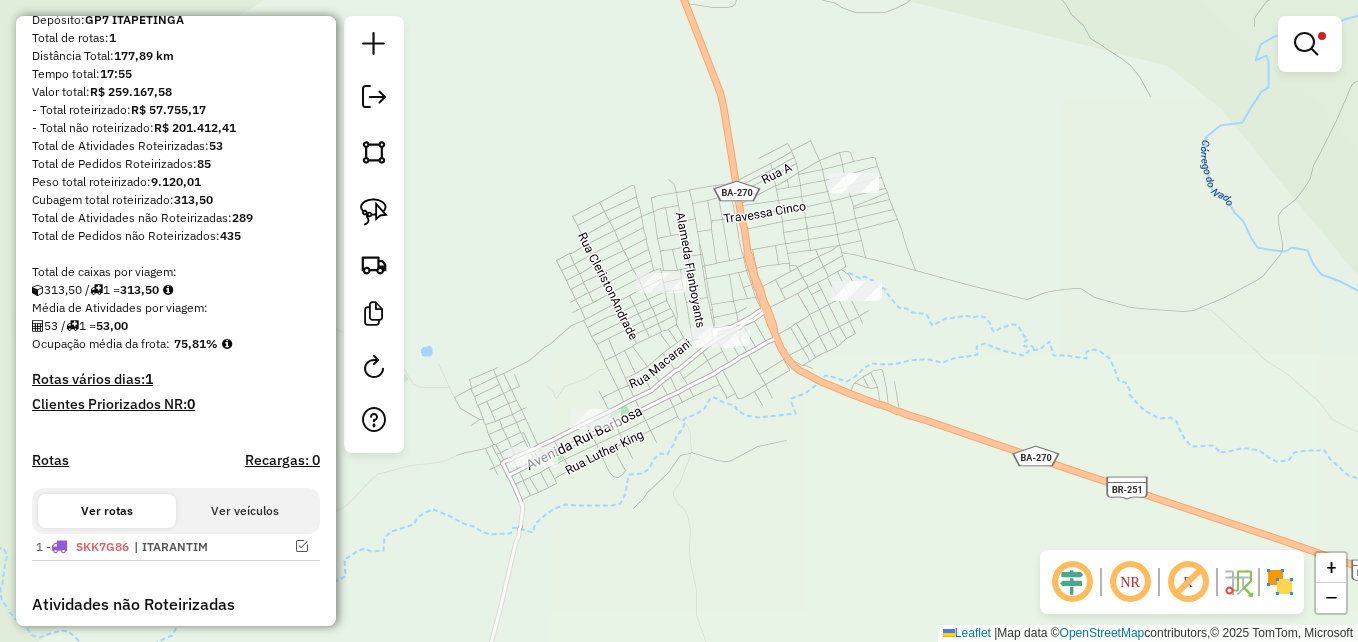scroll, scrollTop: 392, scrollLeft: 0, axis: vertical 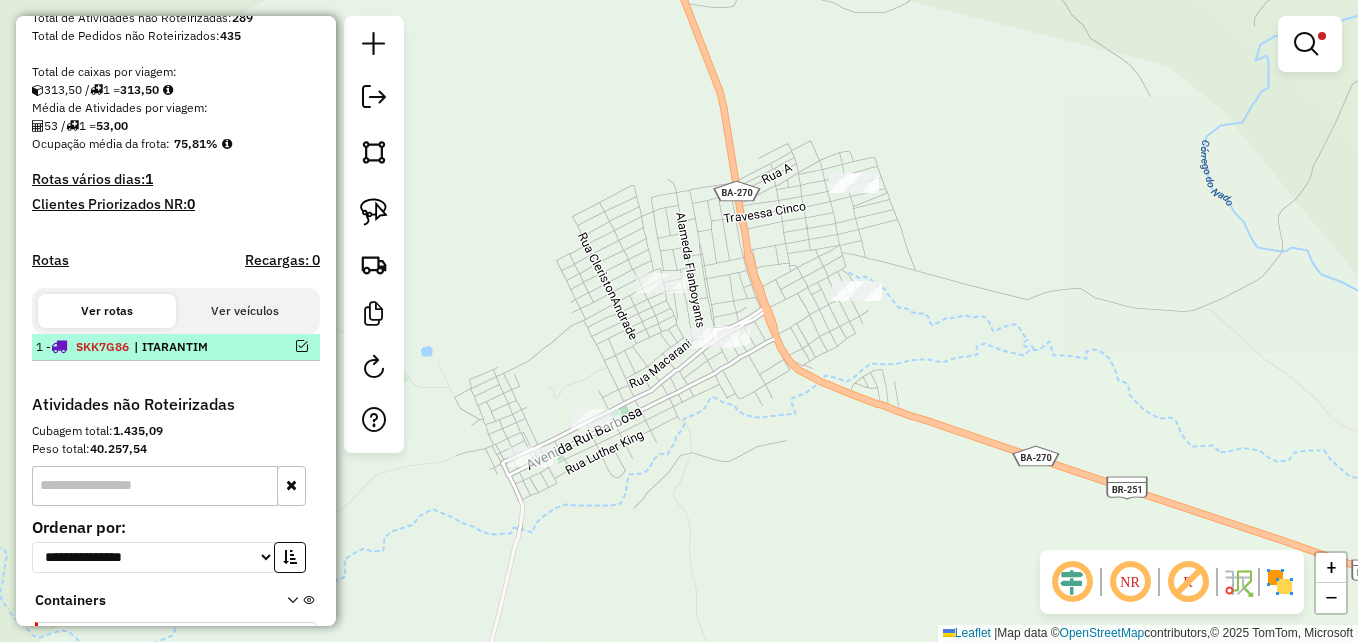 click at bounding box center [302, 346] 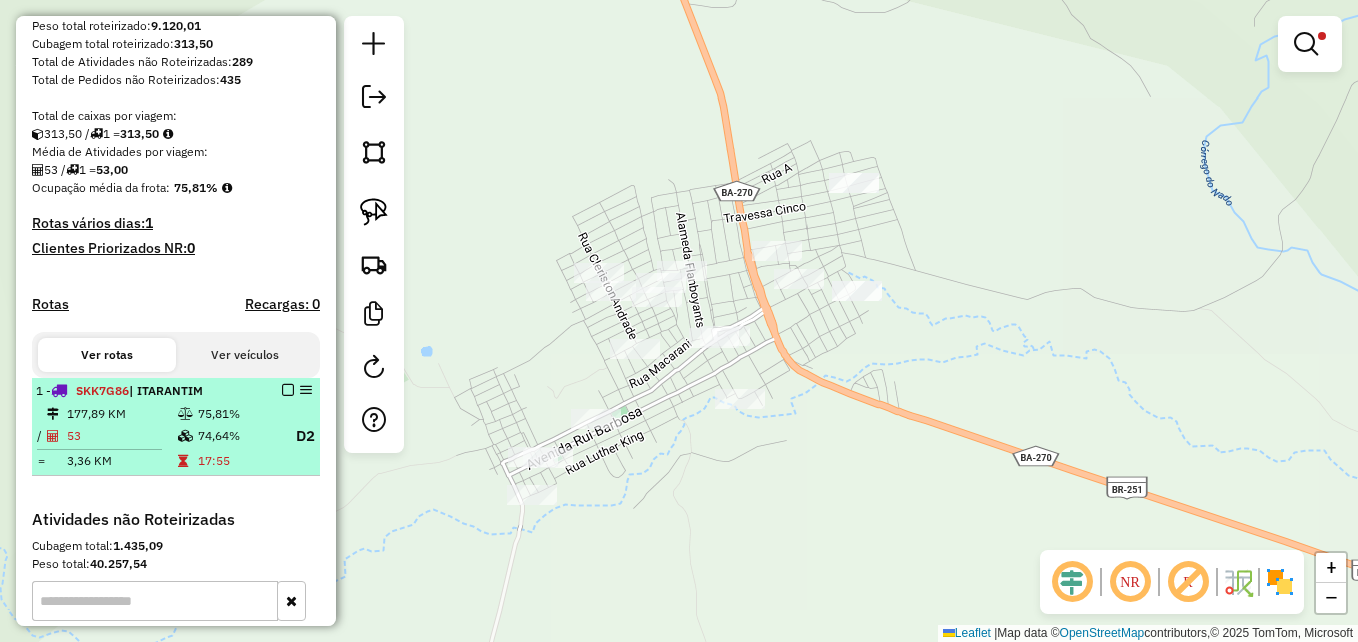 scroll, scrollTop: 392, scrollLeft: 0, axis: vertical 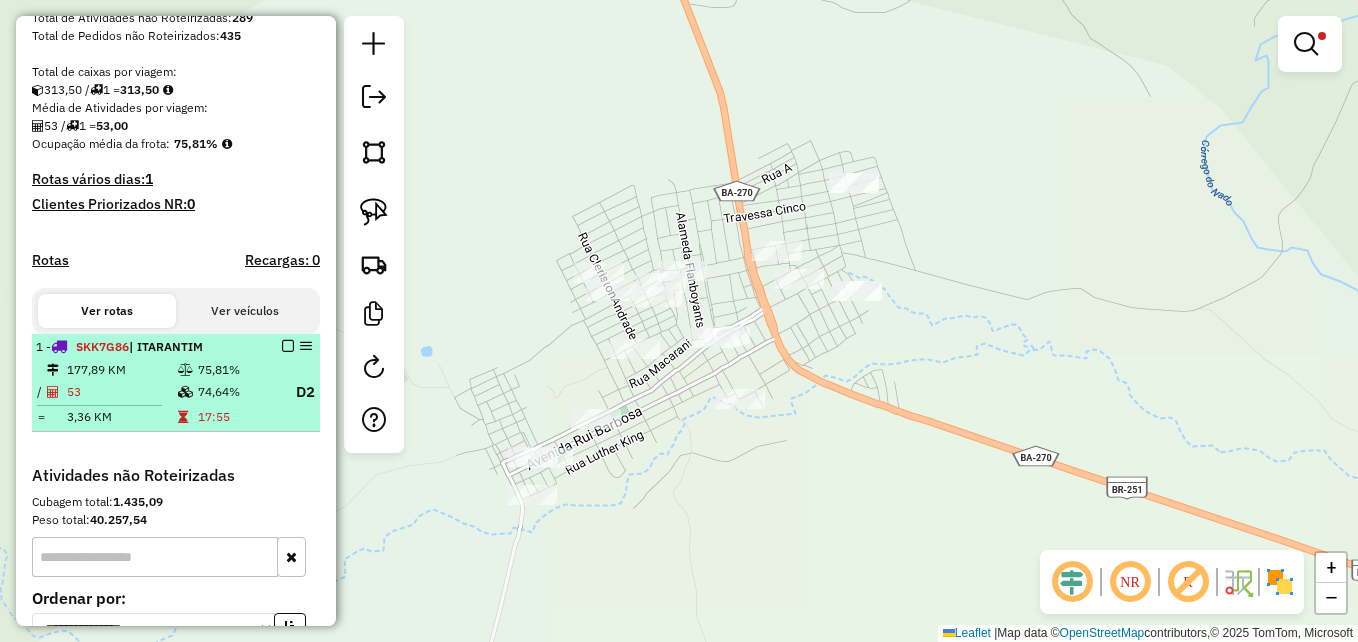 click on "1 -       SKK7G86   | ITARANTIM  177,89 KM   75,81%  /  53   74,64%   D2  =  3,36 KM   17:55" at bounding box center [176, 383] 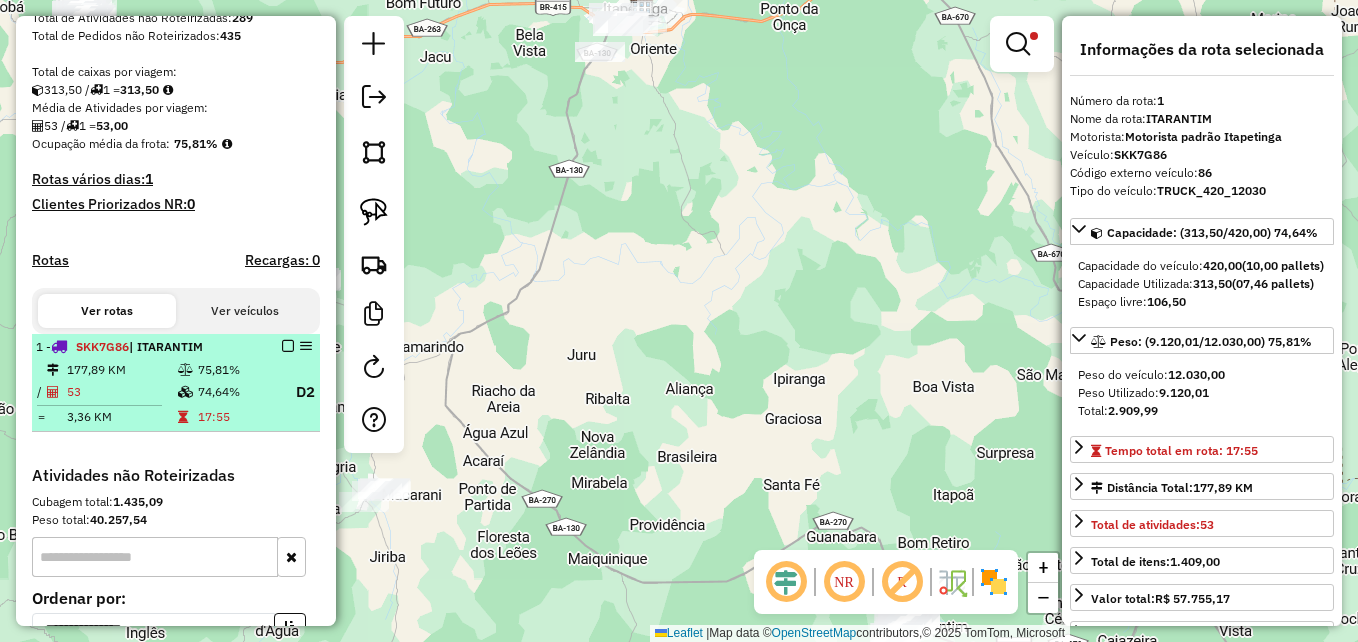 click at bounding box center (288, 346) 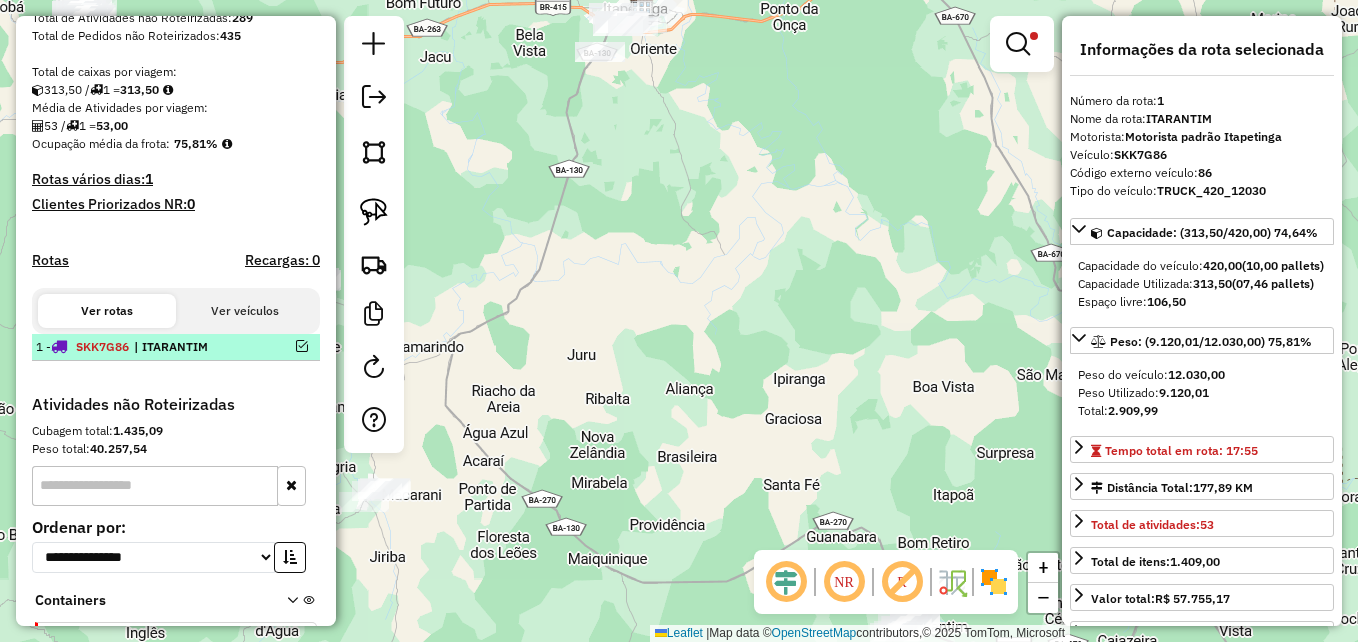 click at bounding box center (282, 346) 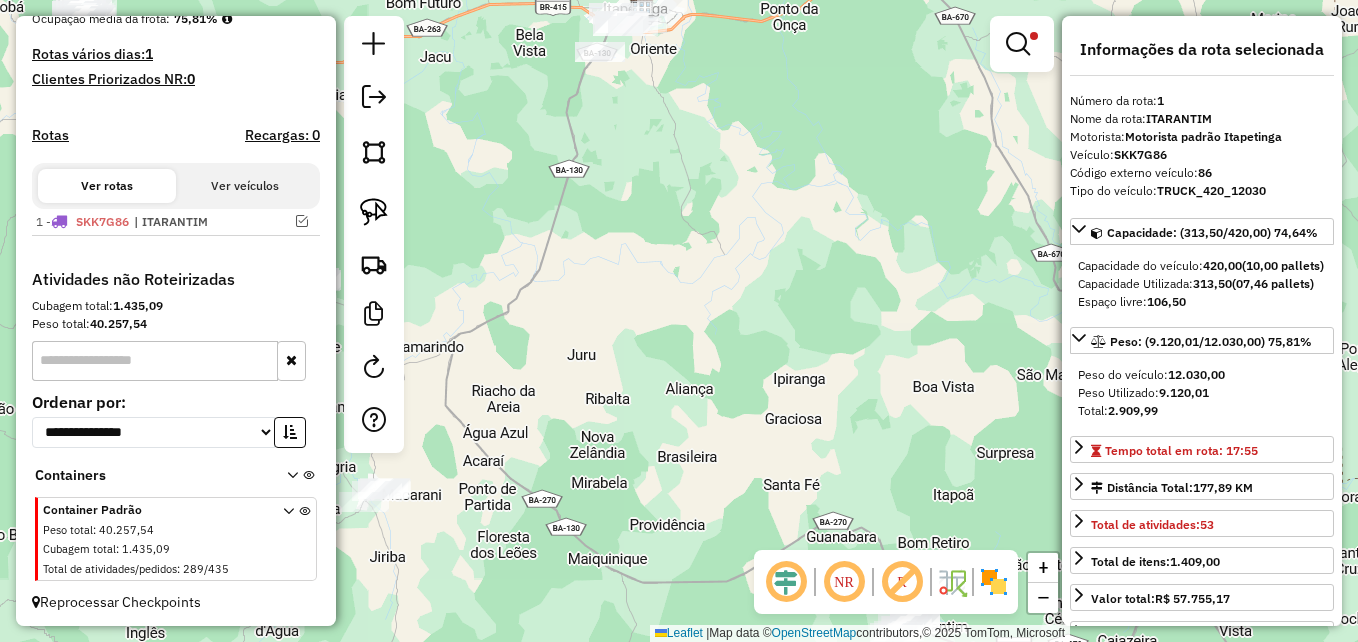 scroll, scrollTop: 520, scrollLeft: 0, axis: vertical 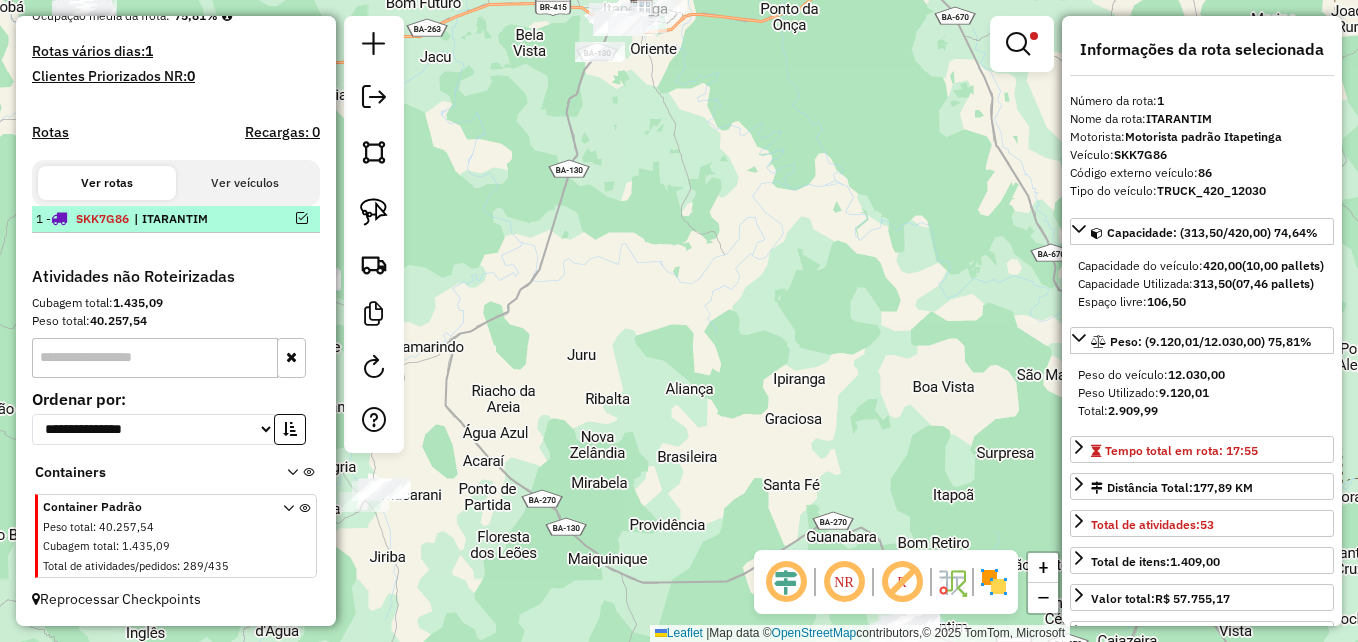 click at bounding box center (282, 218) 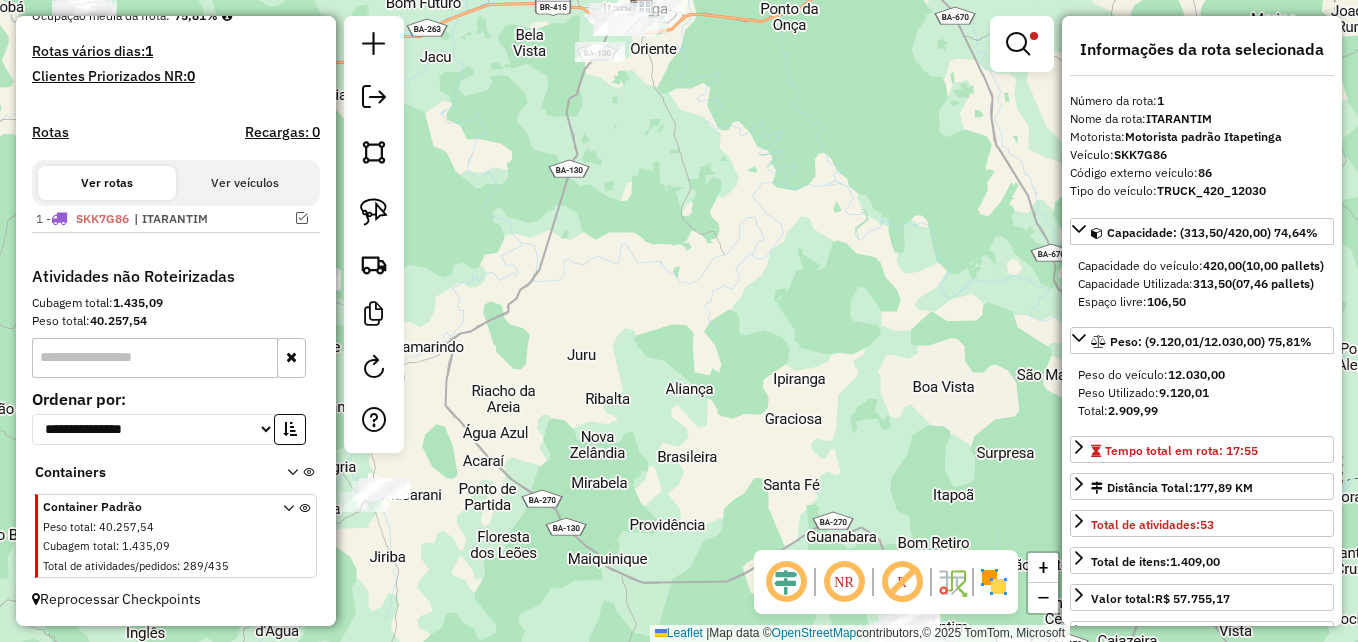 drag, startPoint x: 296, startPoint y: 213, endPoint x: 271, endPoint y: 217, distance: 25.317978 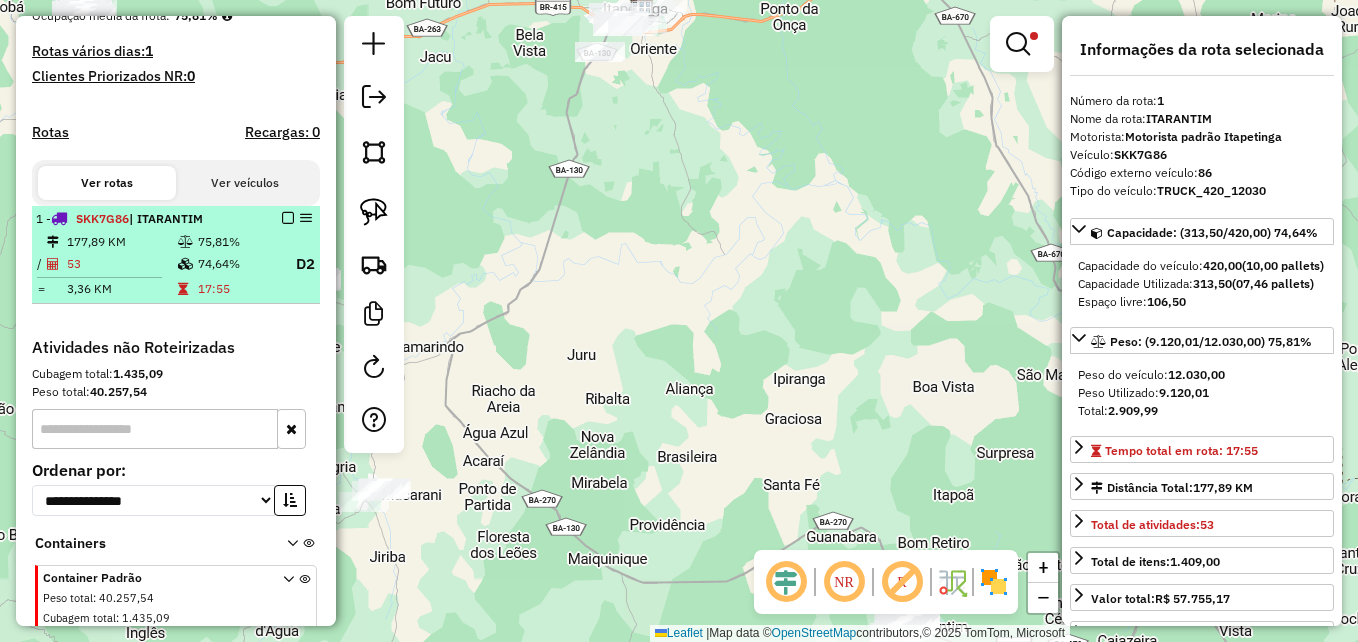 click on "53" at bounding box center [121, 264] 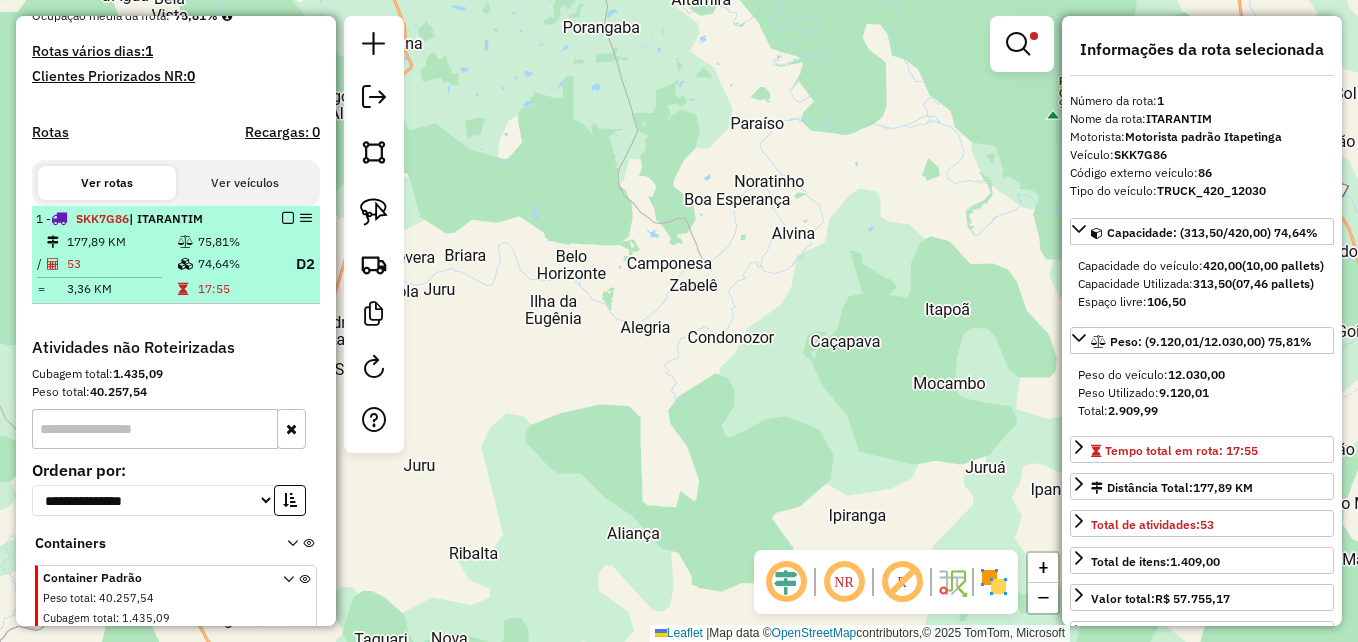 click on "177,89 KM" at bounding box center (121, 242) 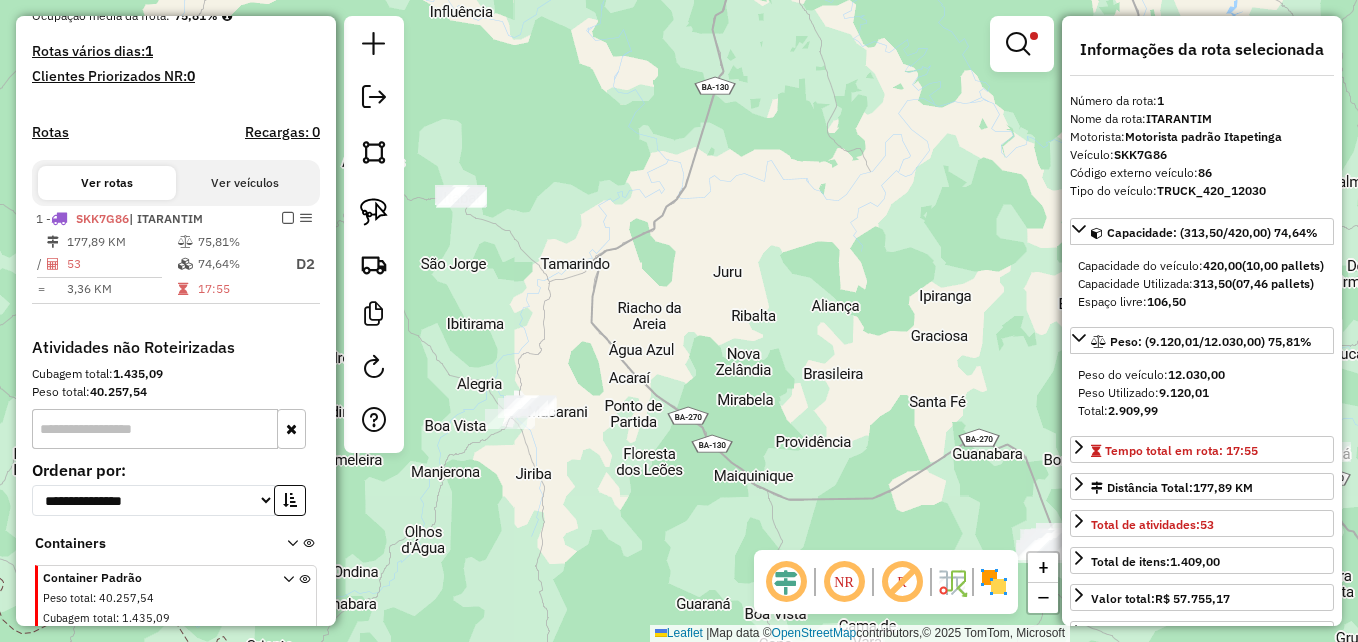 drag, startPoint x: 790, startPoint y: 216, endPoint x: 834, endPoint y: 257, distance: 60.1415 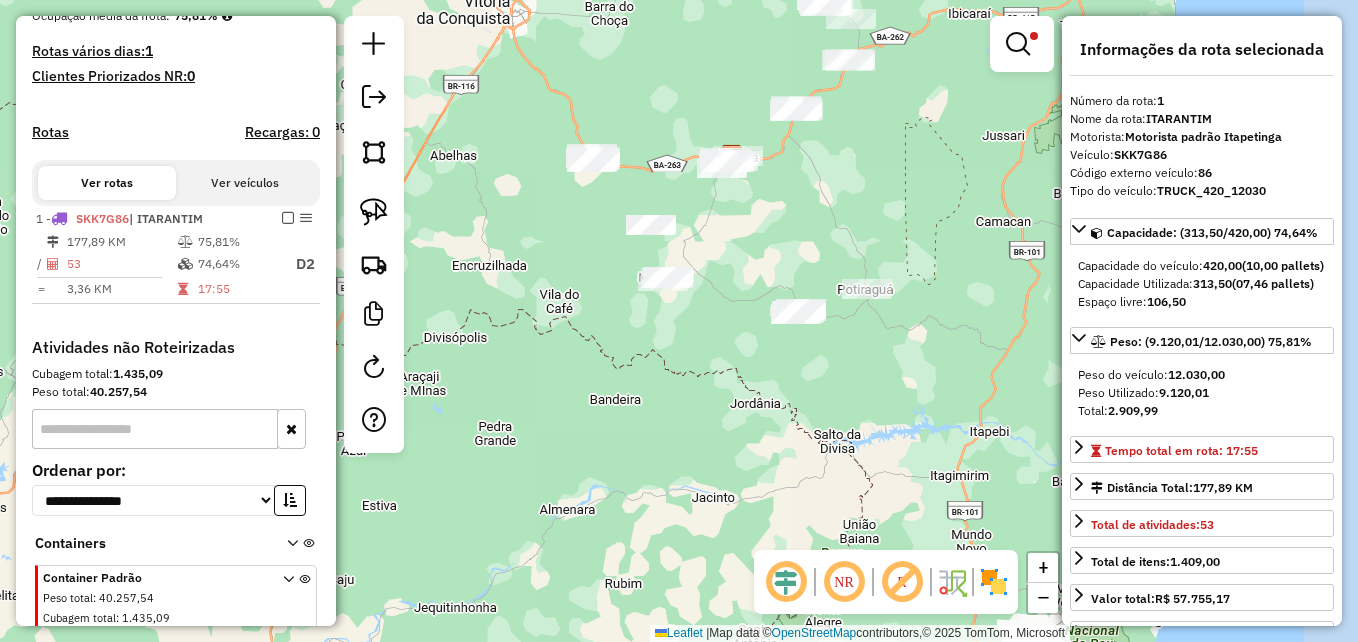 drag, startPoint x: 809, startPoint y: 414, endPoint x: 721, endPoint y: 327, distance: 123.745705 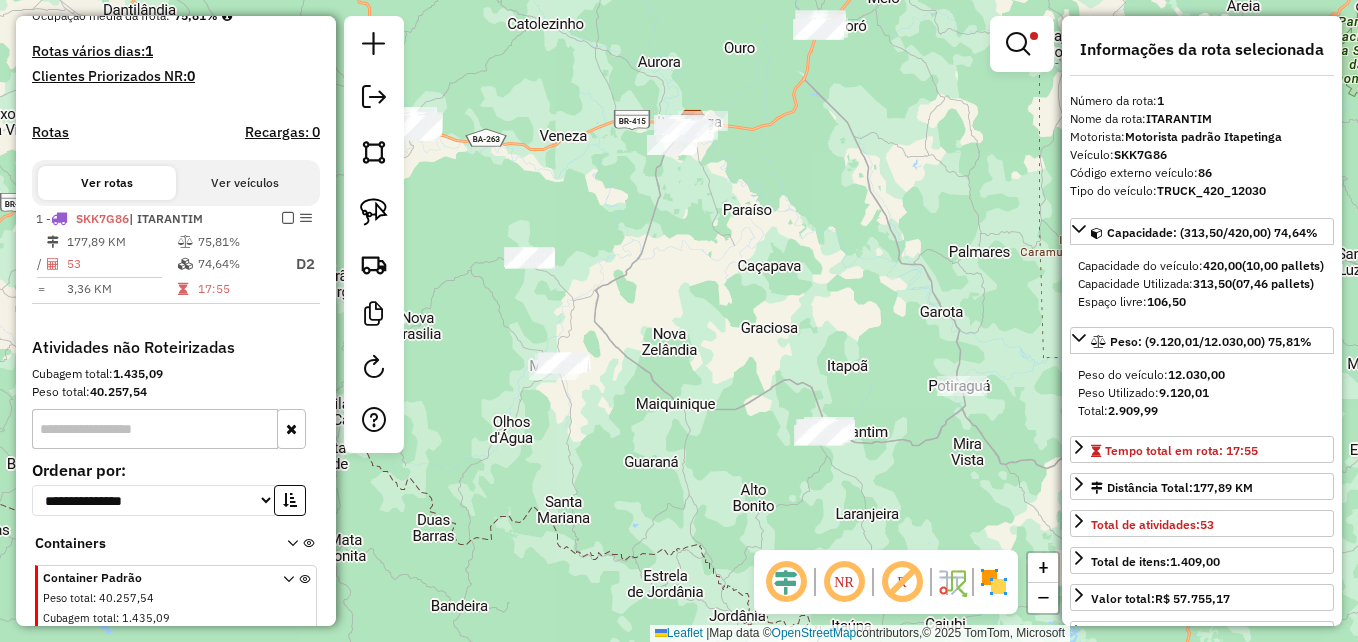 drag, startPoint x: 719, startPoint y: 187, endPoint x: 728, endPoint y: 196, distance: 12.727922 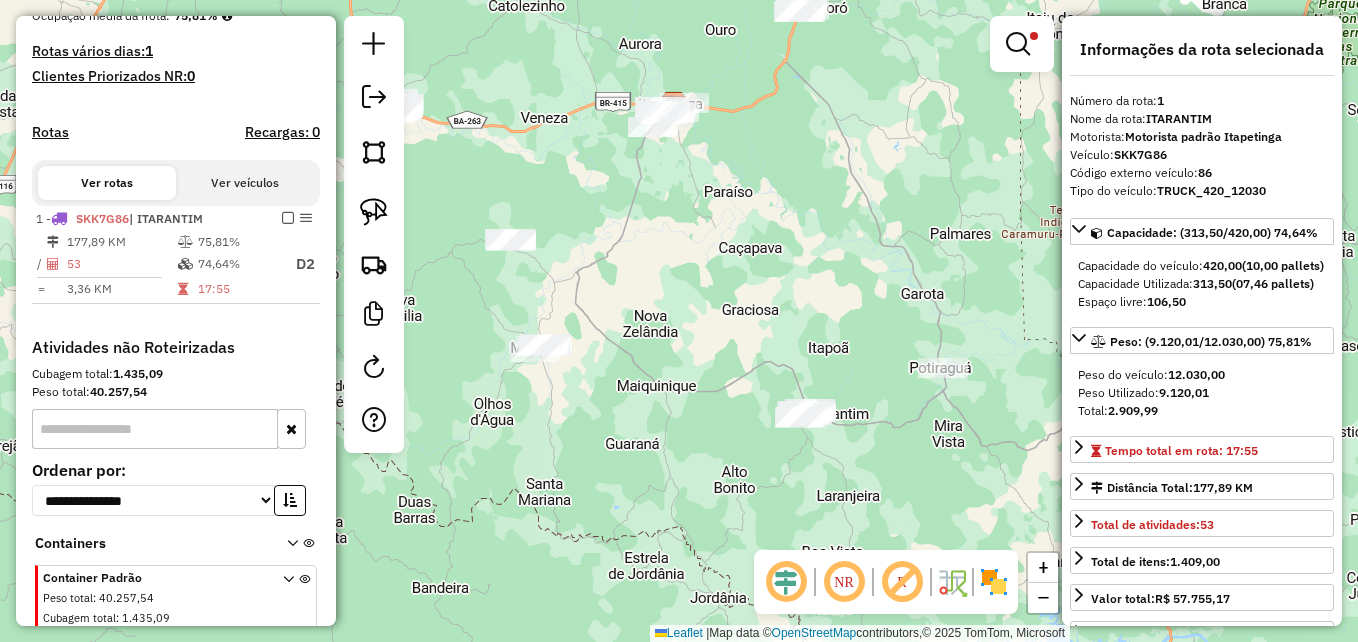 drag, startPoint x: 780, startPoint y: 330, endPoint x: 635, endPoint y: 55, distance: 310.88583 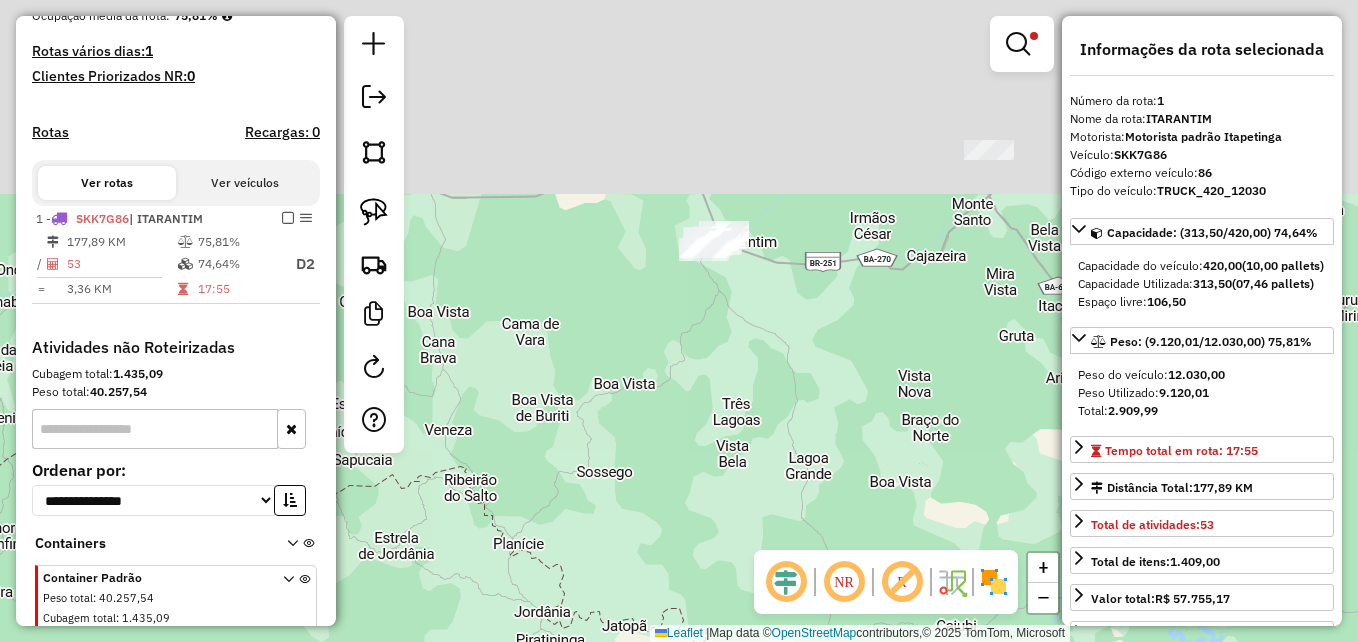 drag, startPoint x: 653, startPoint y: 173, endPoint x: 850, endPoint y: 411, distance: 308.95468 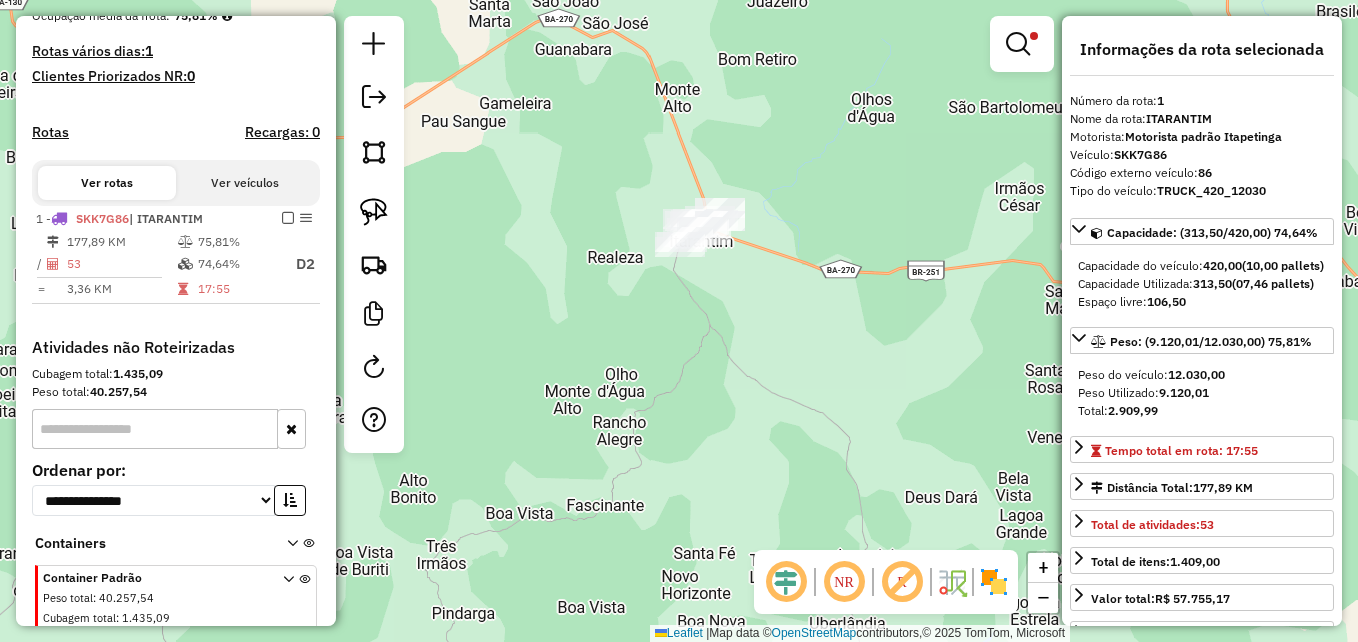 drag, startPoint x: 726, startPoint y: 303, endPoint x: 826, endPoint y: 380, distance: 126.210144 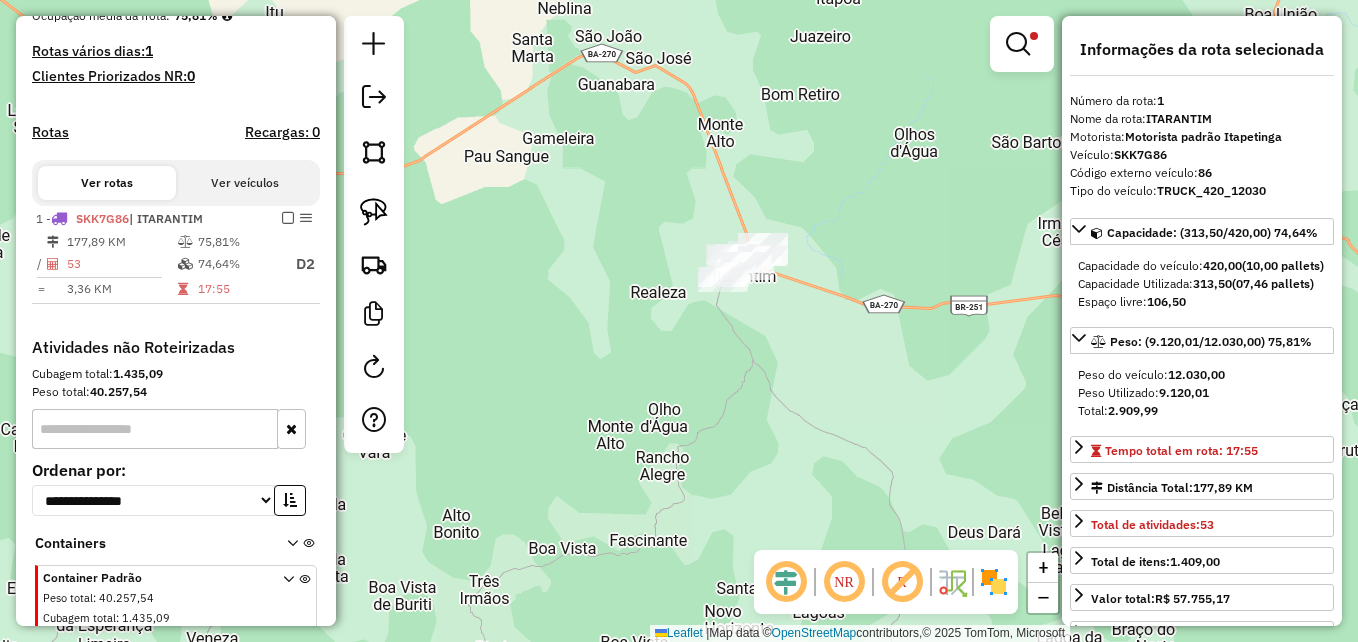 click on "Limpar filtros Janela de atendimento Grade de atendimento Capacidade Transportadoras Veículos Cliente Pedidos  Rotas Selecione os dias de semana para filtrar as janelas de atendimento  Seg   Ter   Qua   Qui   Sex   Sáb   Dom  Informe o período da janela de atendimento: De: Até:  Filtrar exatamente a janela do cliente  Considerar janela de atendimento padrão  Selecione os dias de semana para filtrar as grades de atendimento  Seg   Ter   Qua   Qui   Sex   Sáb   Dom   Considerar clientes sem dia de atendimento cadastrado  Clientes fora do dia de atendimento selecionado Filtrar as atividades entre os valores definidos abaixo:  Peso mínimo:   Peso máximo:   Cubagem mínima:  ****  Cubagem máxima:  ****  De:   Até:  Filtrar as atividades entre o tempo de atendimento definido abaixo:  De:   Até:   Considerar capacidade total dos clientes não roteirizados Transportadora: Selecione um ou mais itens Tipo de veículo: Selecione um ou mais itens Veículo: Selecione um ou mais itens Motorista: Nome: Rótulo: +" 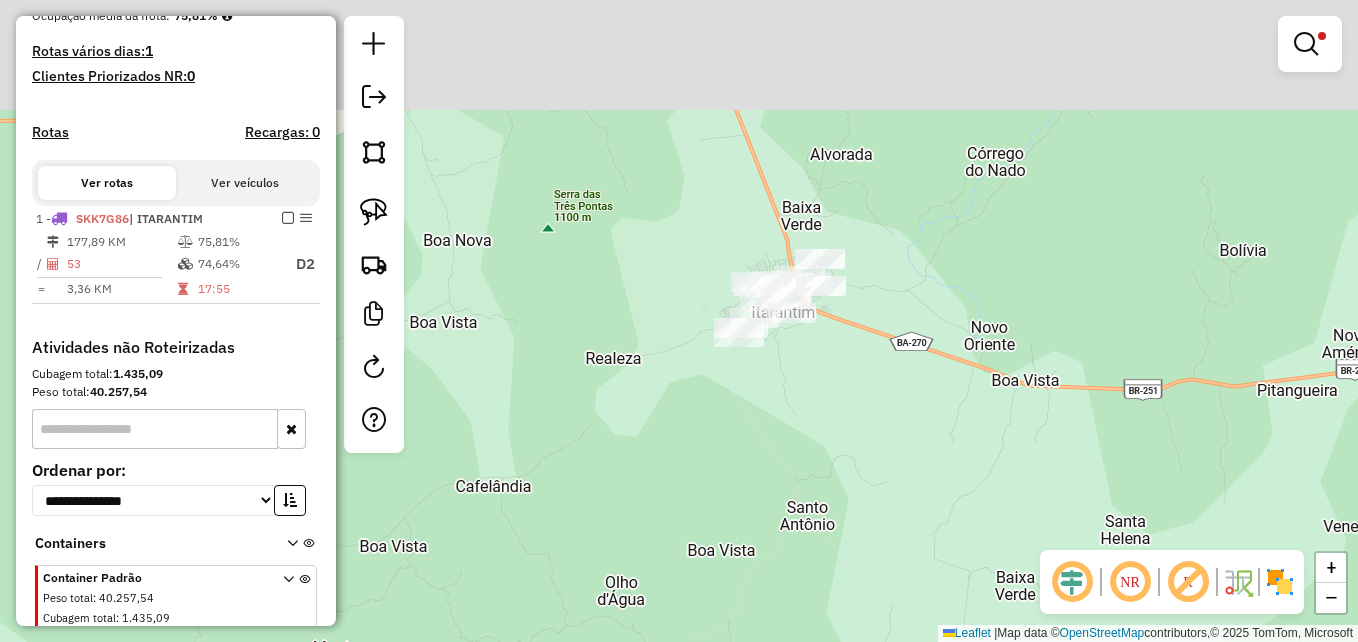 drag, startPoint x: 738, startPoint y: 294, endPoint x: 874, endPoint y: 419, distance: 184.7187 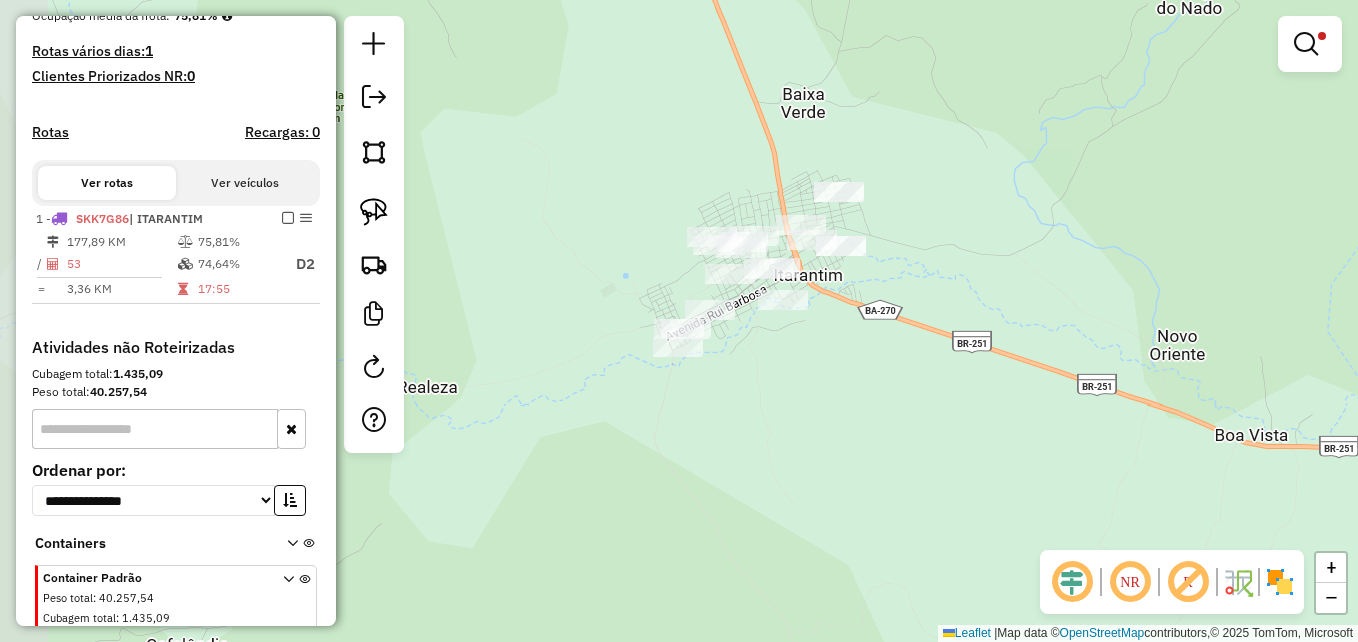 drag, startPoint x: 781, startPoint y: 350, endPoint x: 869, endPoint y: 423, distance: 114.33722 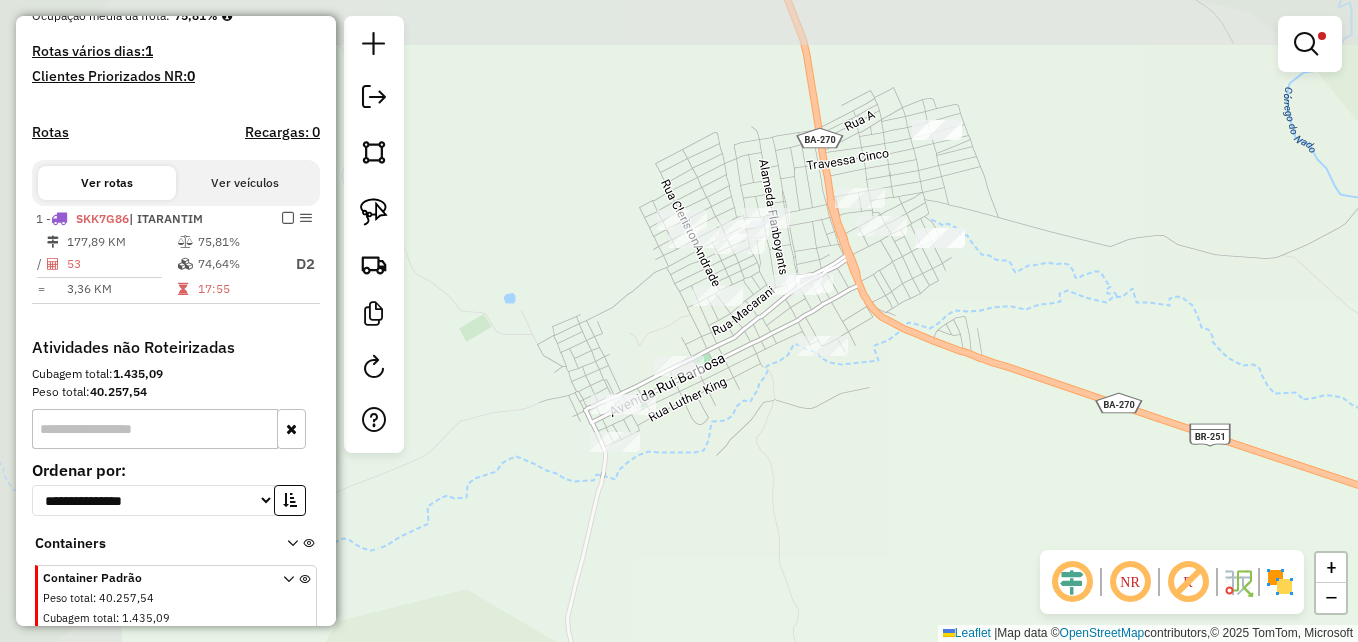 drag, startPoint x: 798, startPoint y: 314, endPoint x: 934, endPoint y: 490, distance: 222.42302 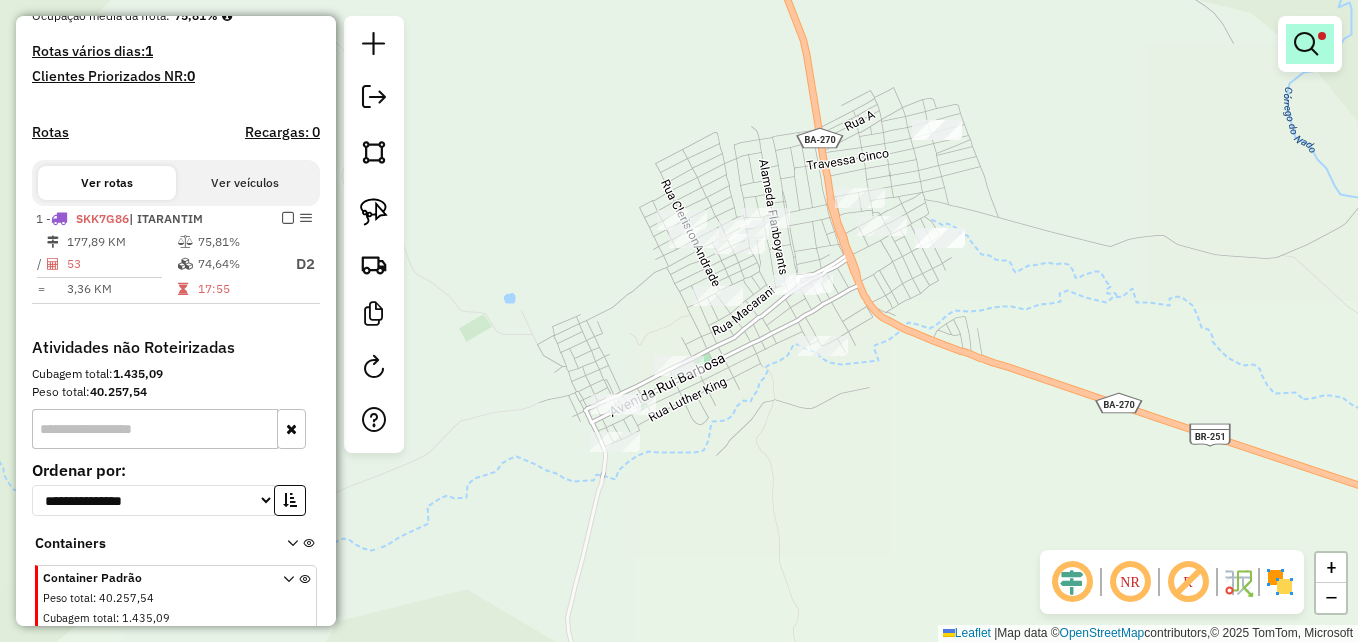 click at bounding box center [1306, 44] 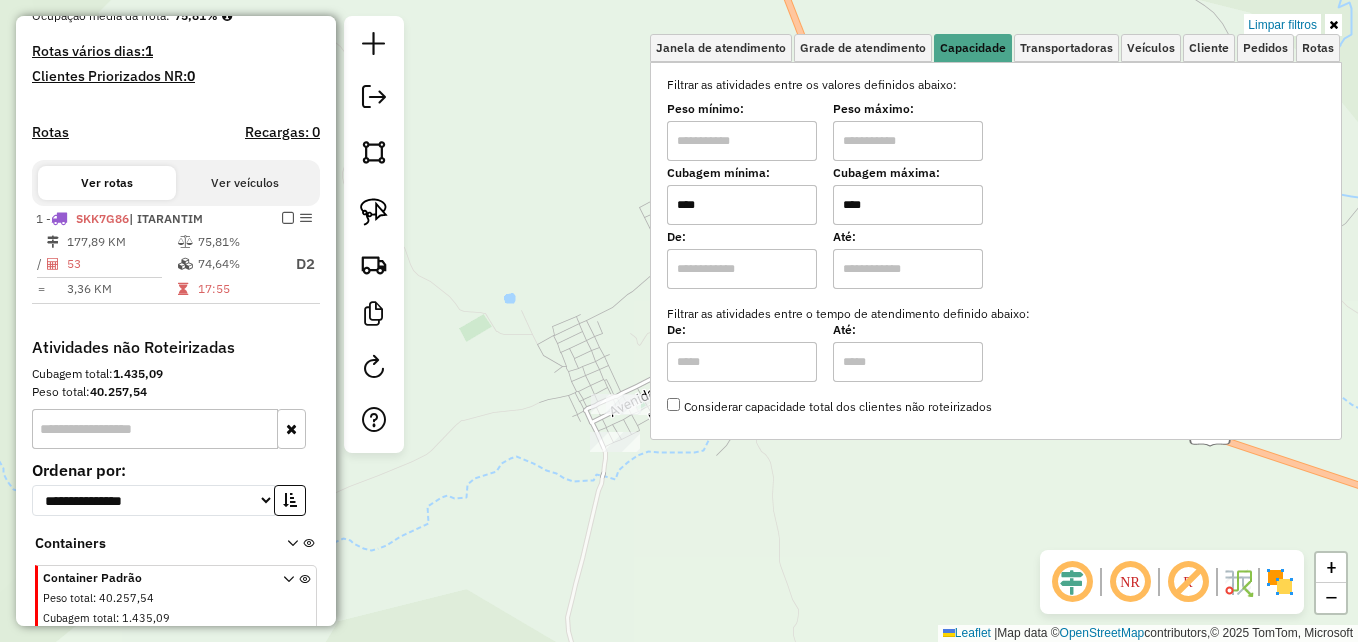 click on "****" at bounding box center [908, 205] 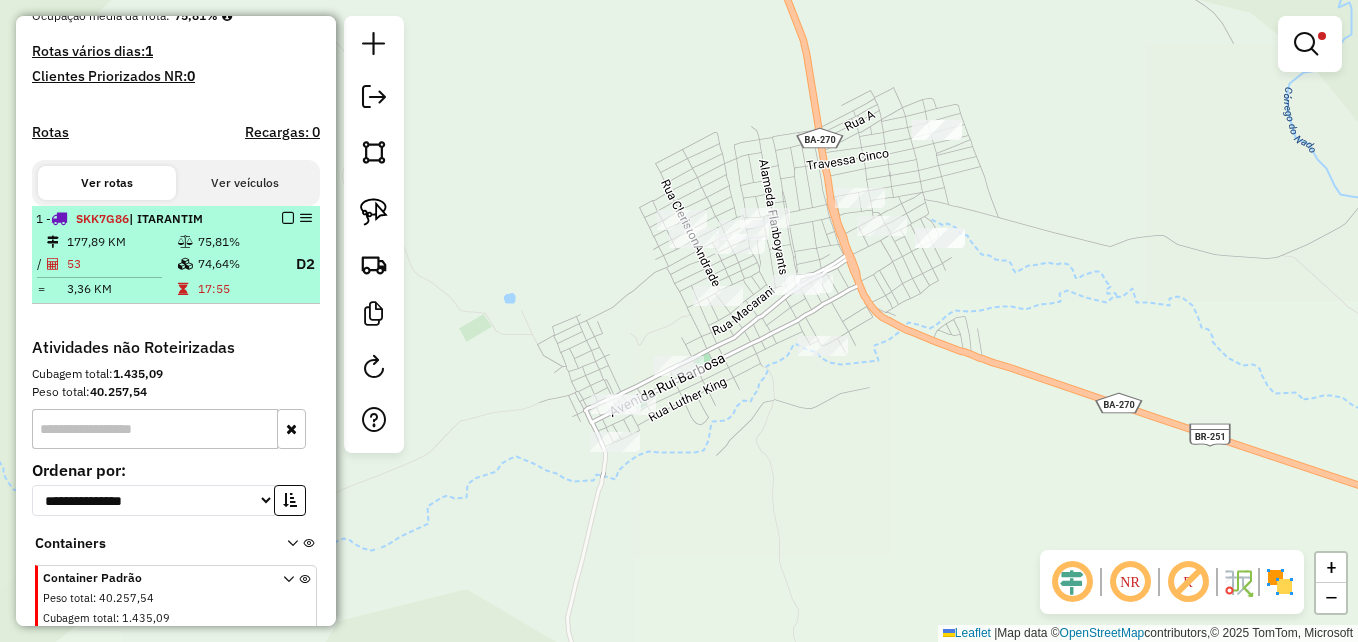 click at bounding box center [288, 218] 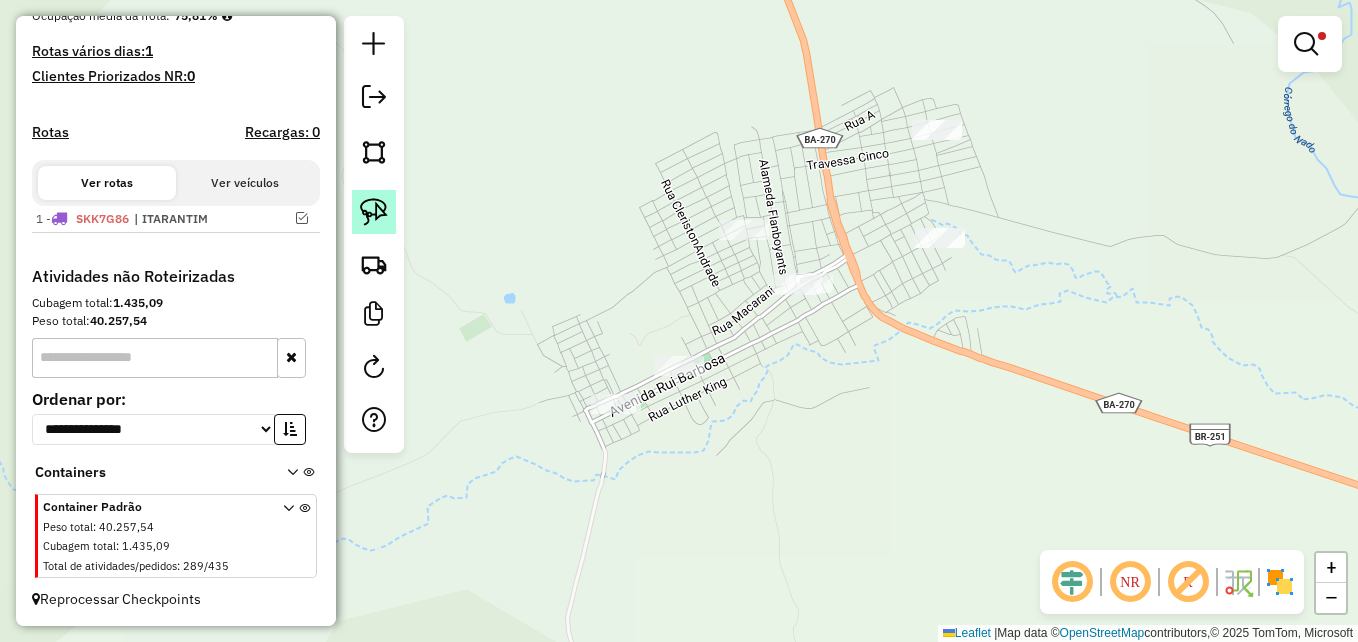 drag, startPoint x: 385, startPoint y: 213, endPoint x: 462, endPoint y: 199, distance: 78.26238 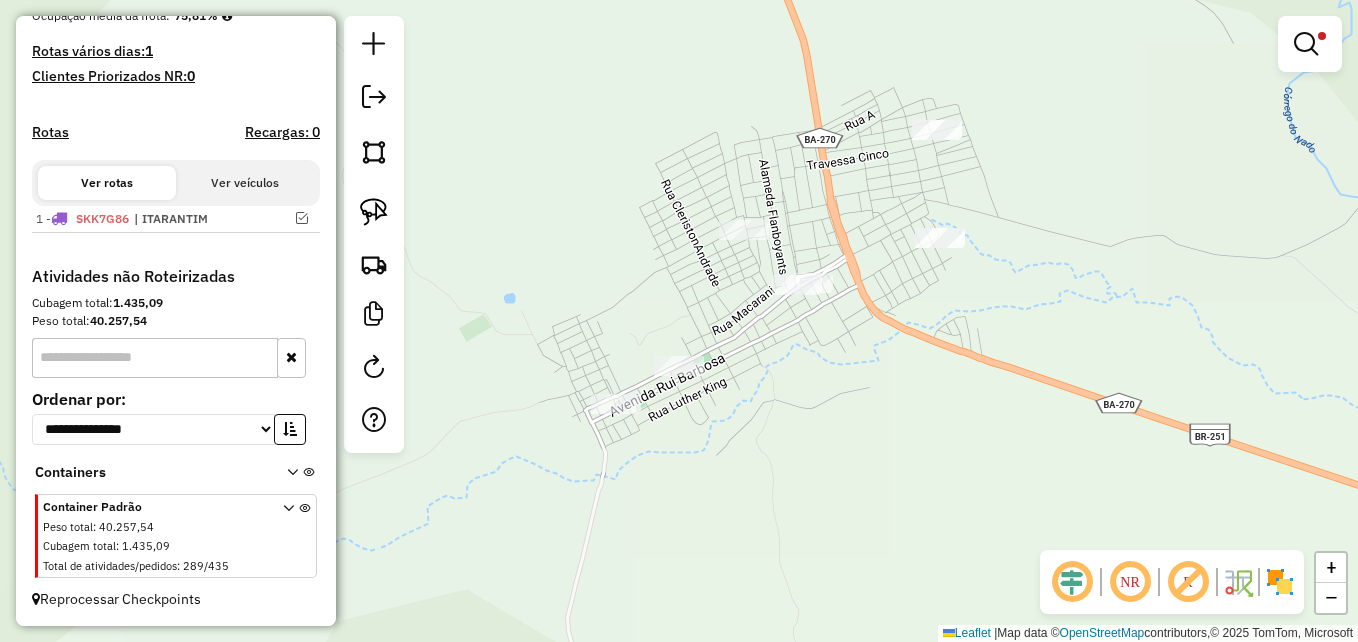 click 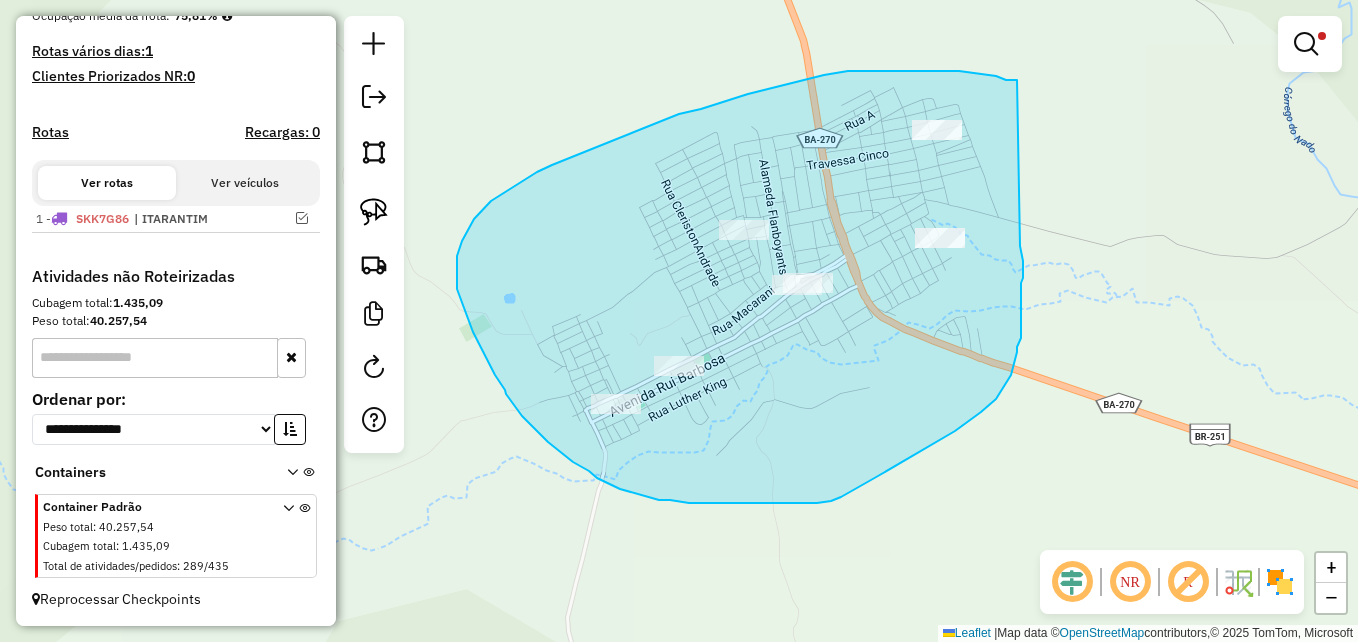 drag, startPoint x: 1017, startPoint y: 80, endPoint x: 1019, endPoint y: 232, distance: 152.01315 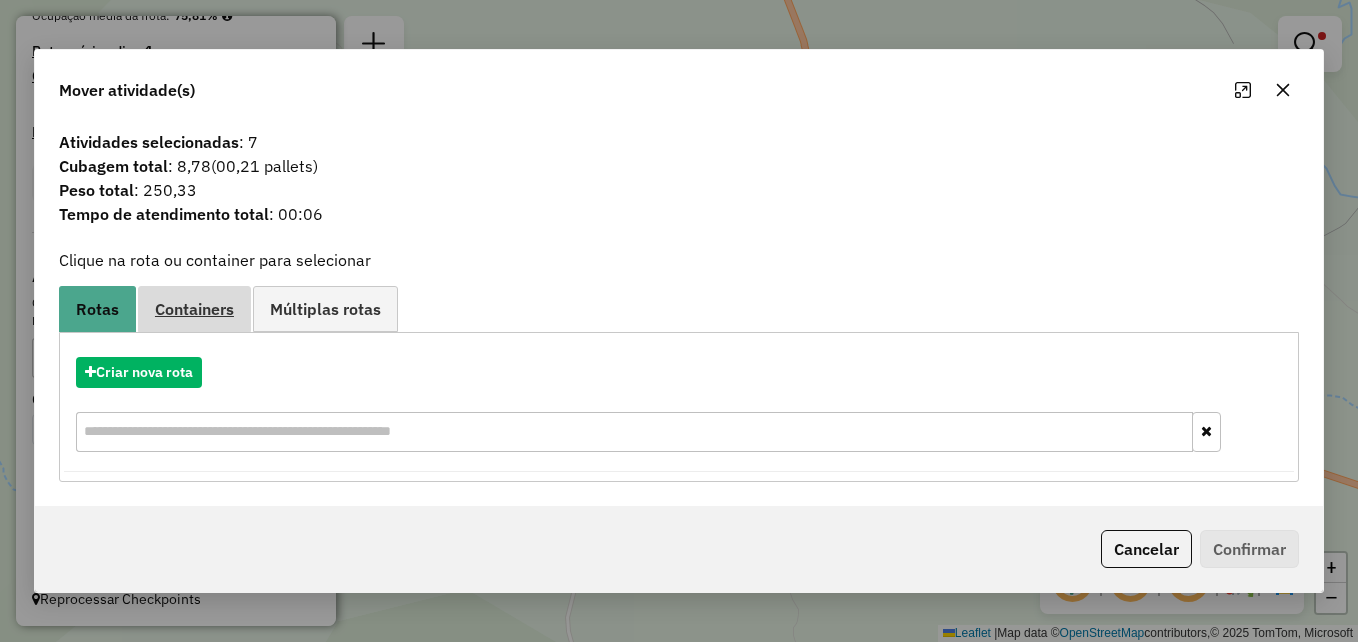 click on "Containers" at bounding box center [194, 309] 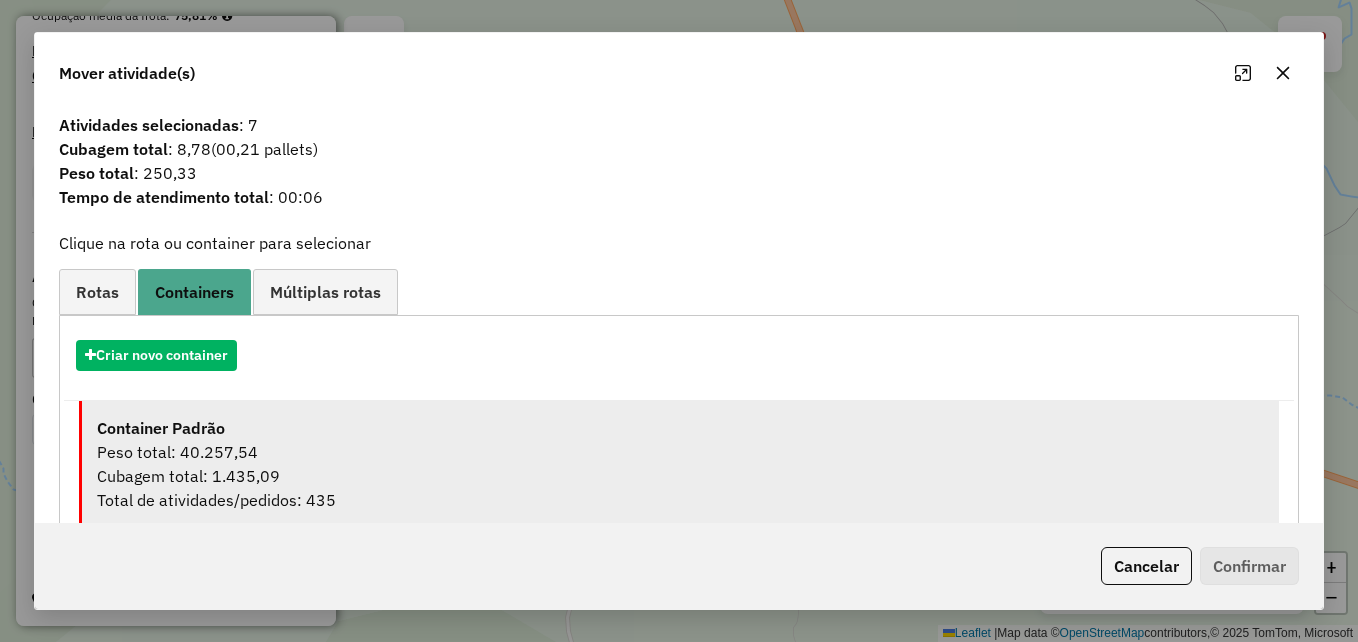 click on "Cubagem total: 1.435,09" at bounding box center [680, 476] 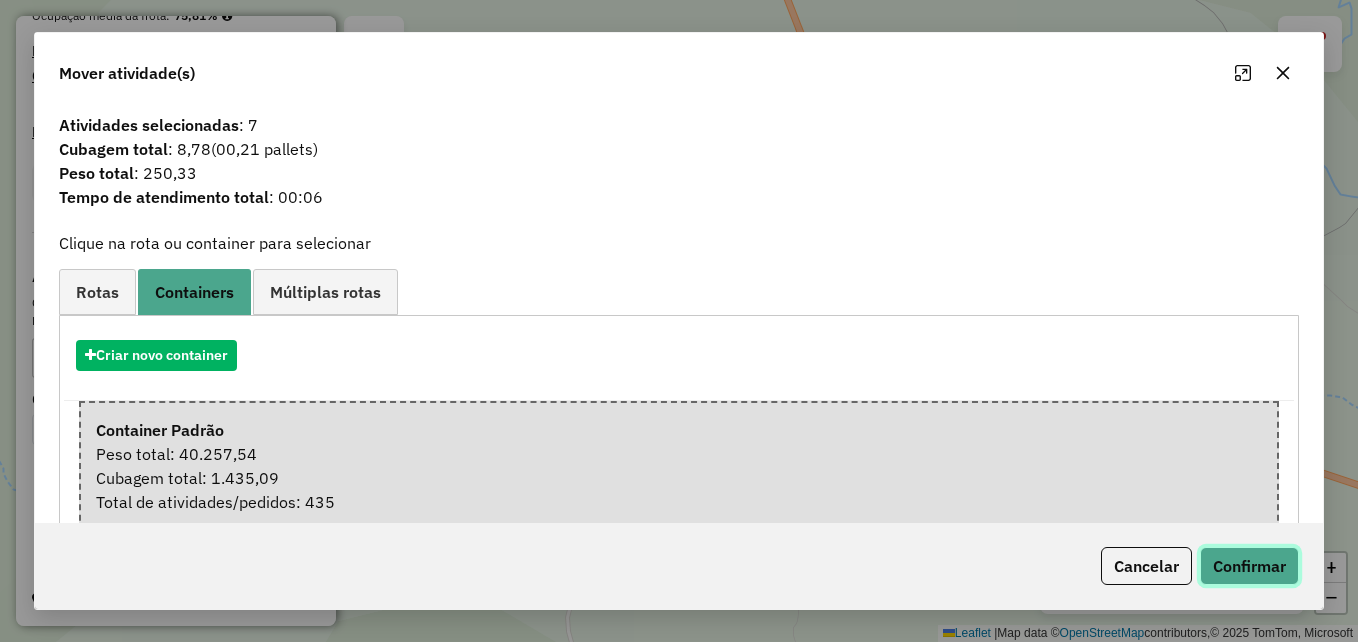 click on "Confirmar" 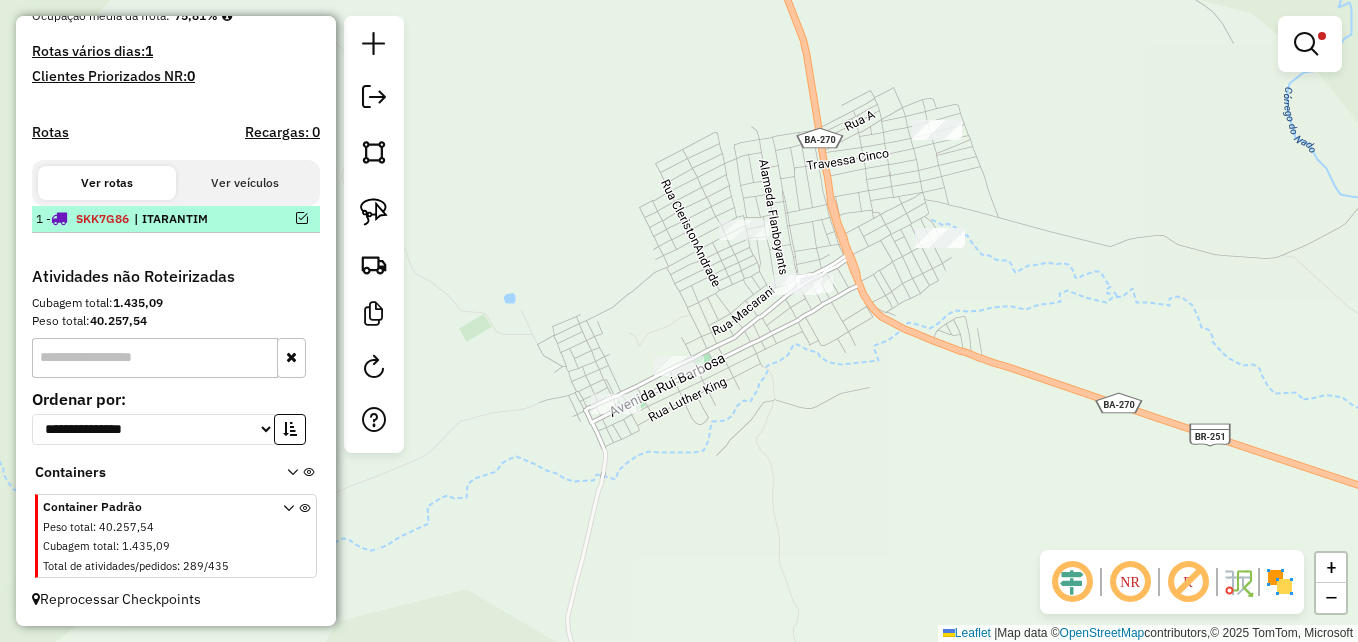 click at bounding box center (302, 218) 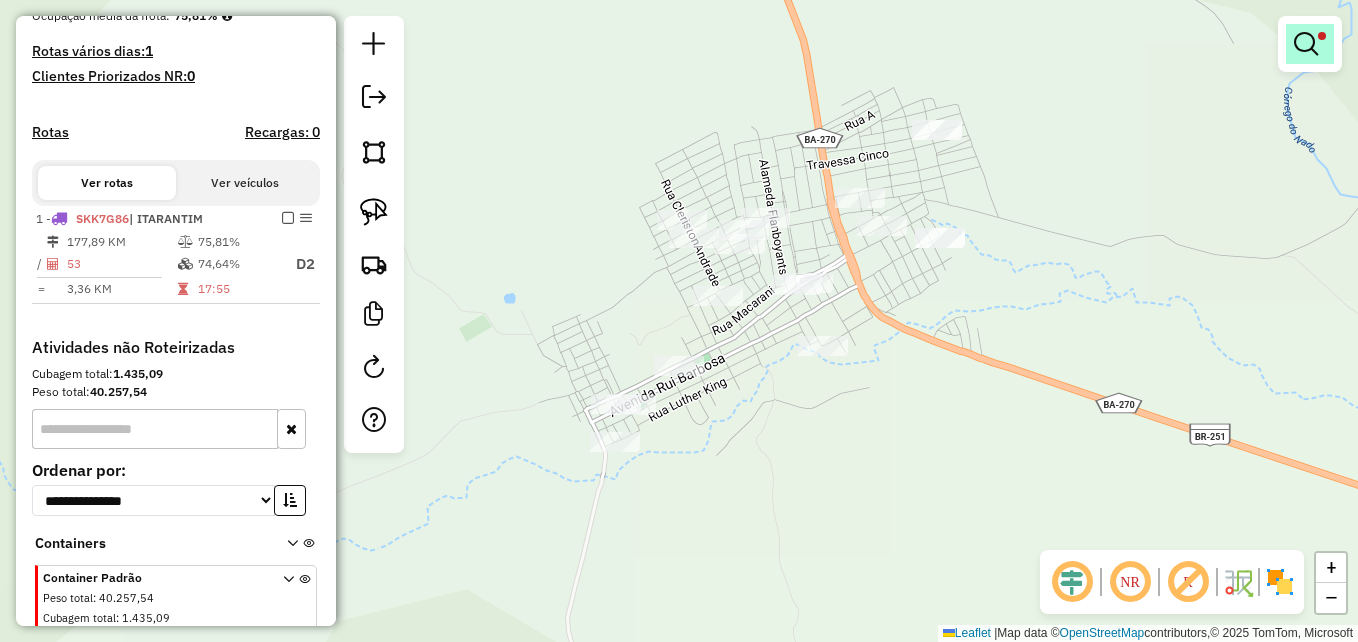click at bounding box center (1306, 44) 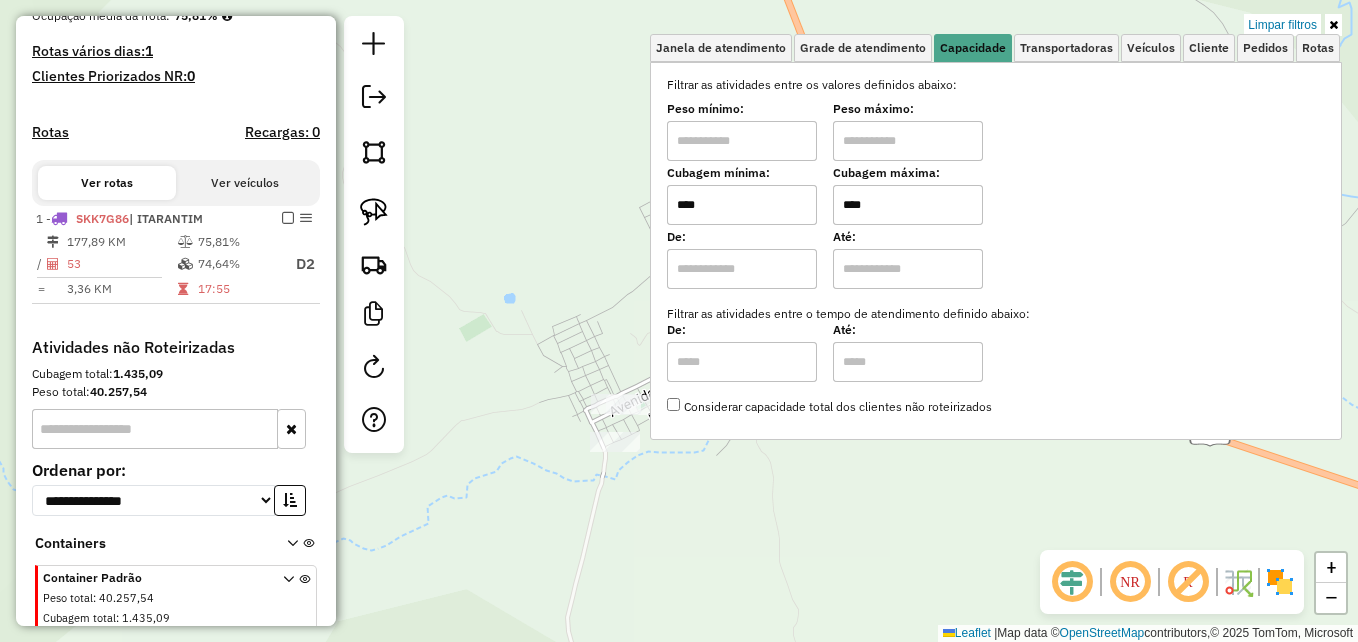 click on "****" at bounding box center [908, 205] 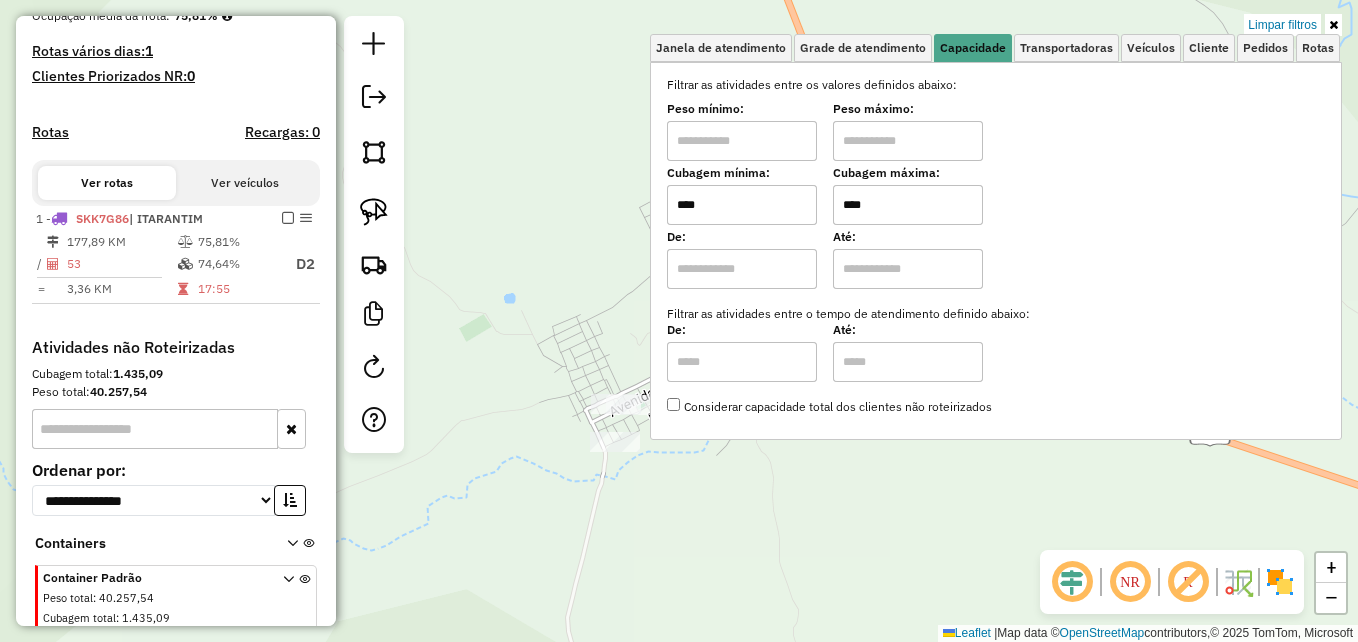type on "****" 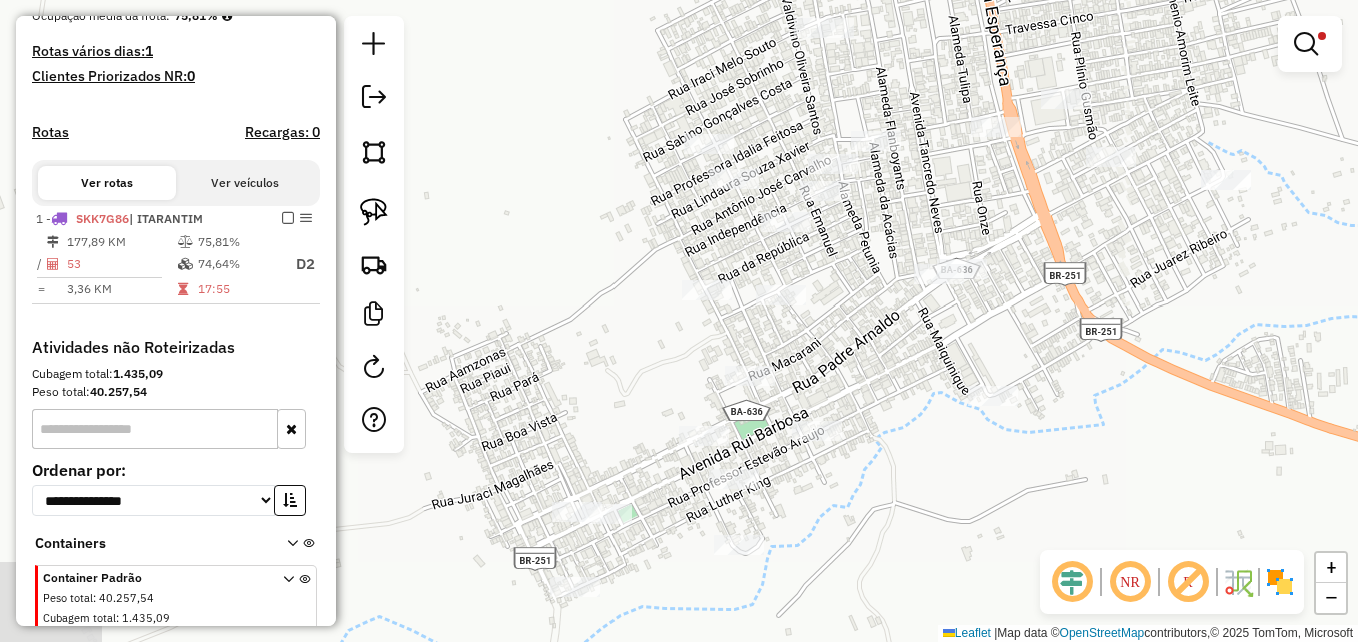 drag, startPoint x: 731, startPoint y: 340, endPoint x: 914, endPoint y: 379, distance: 187.10959 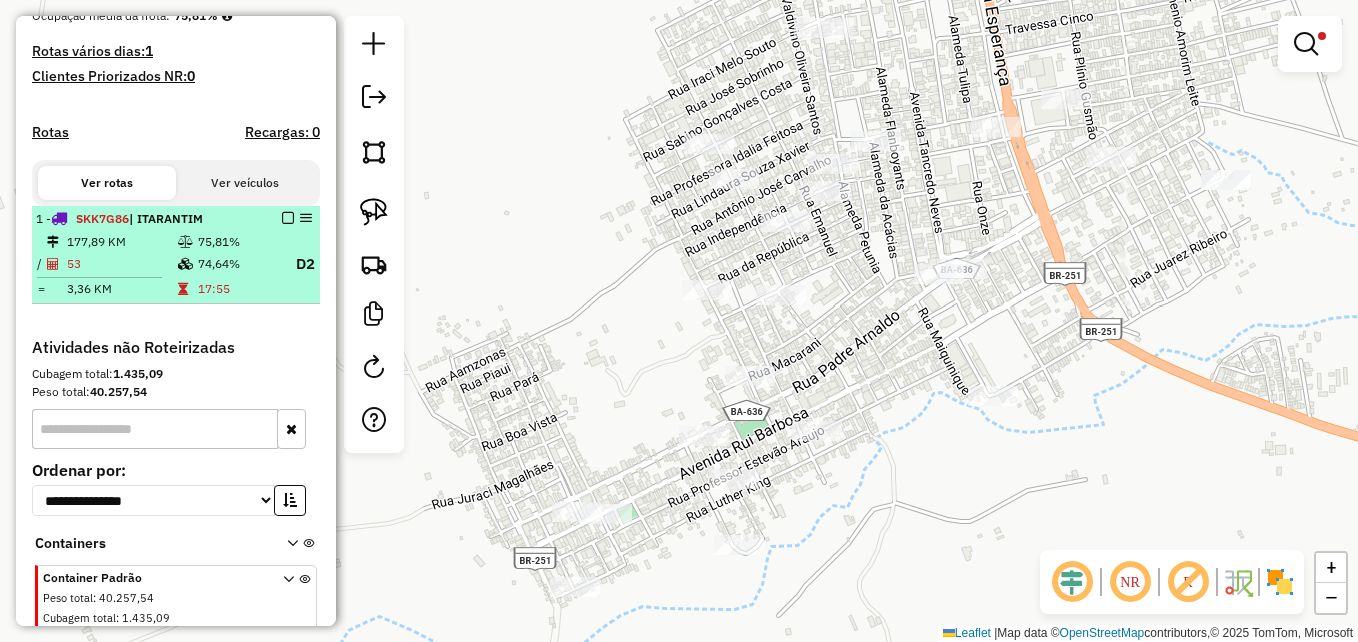 click at bounding box center [288, 218] 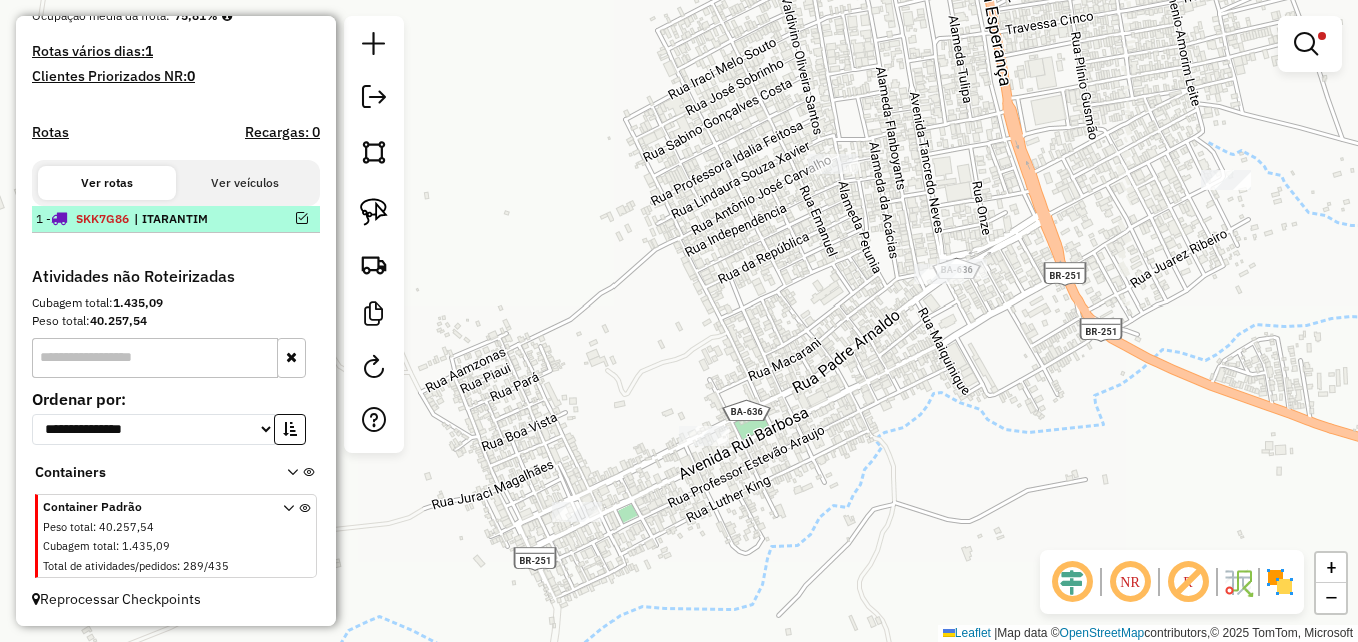 click at bounding box center (302, 218) 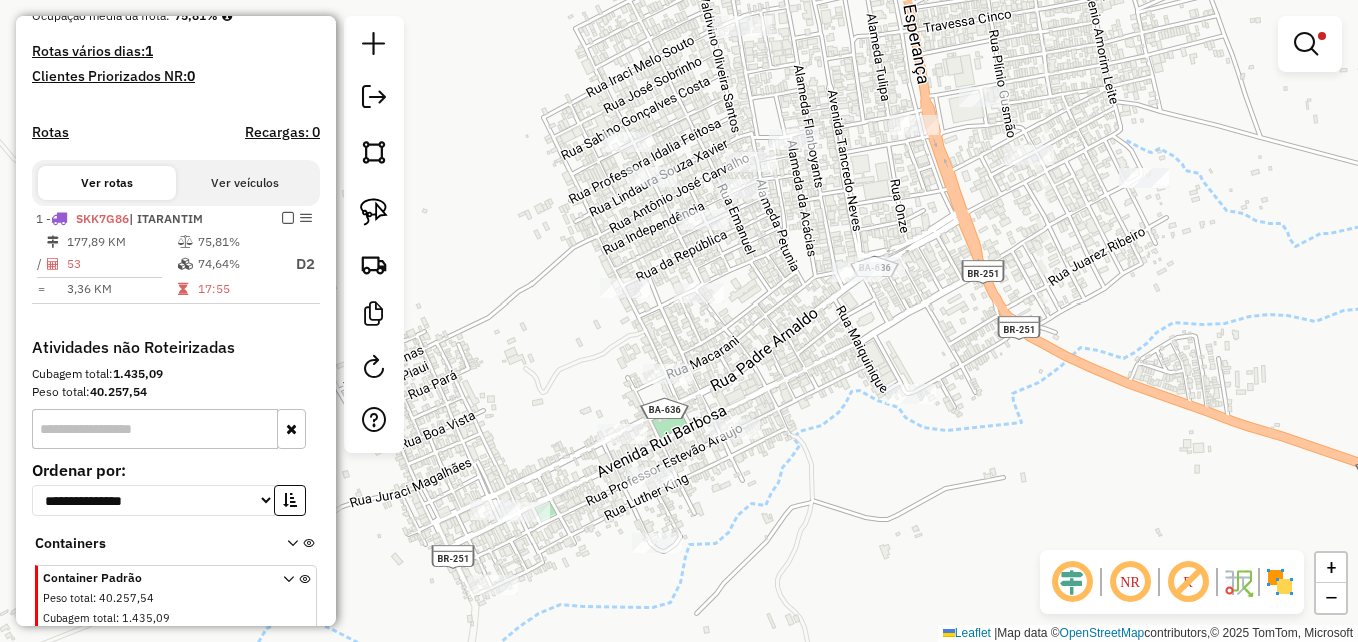 drag, startPoint x: 880, startPoint y: 377, endPoint x: 798, endPoint y: 375, distance: 82.02438 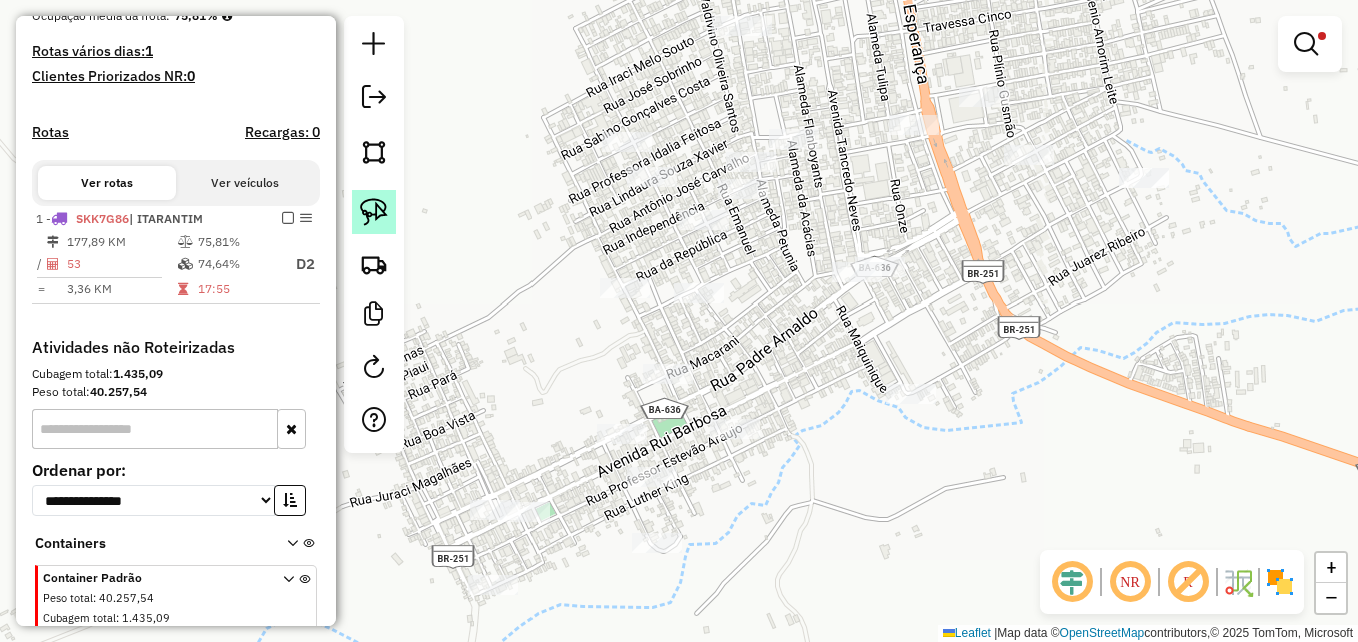 click 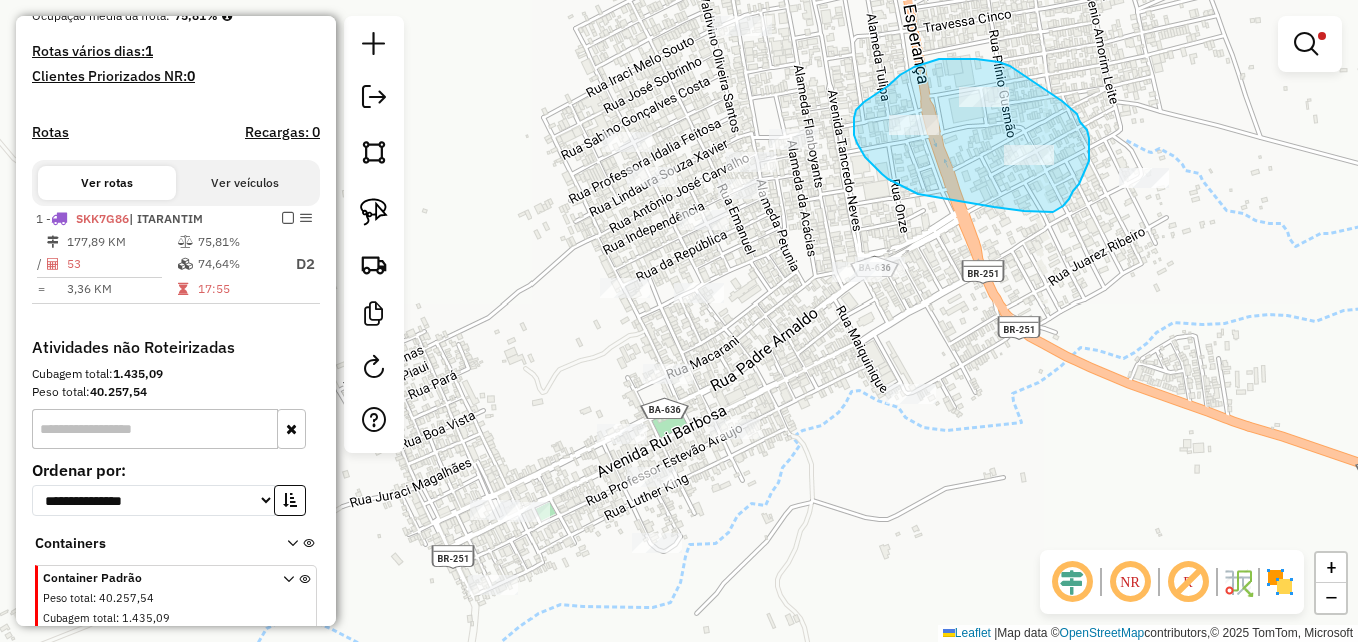 drag, startPoint x: 1010, startPoint y: 66, endPoint x: 1057, endPoint y: 101, distance: 58.60034 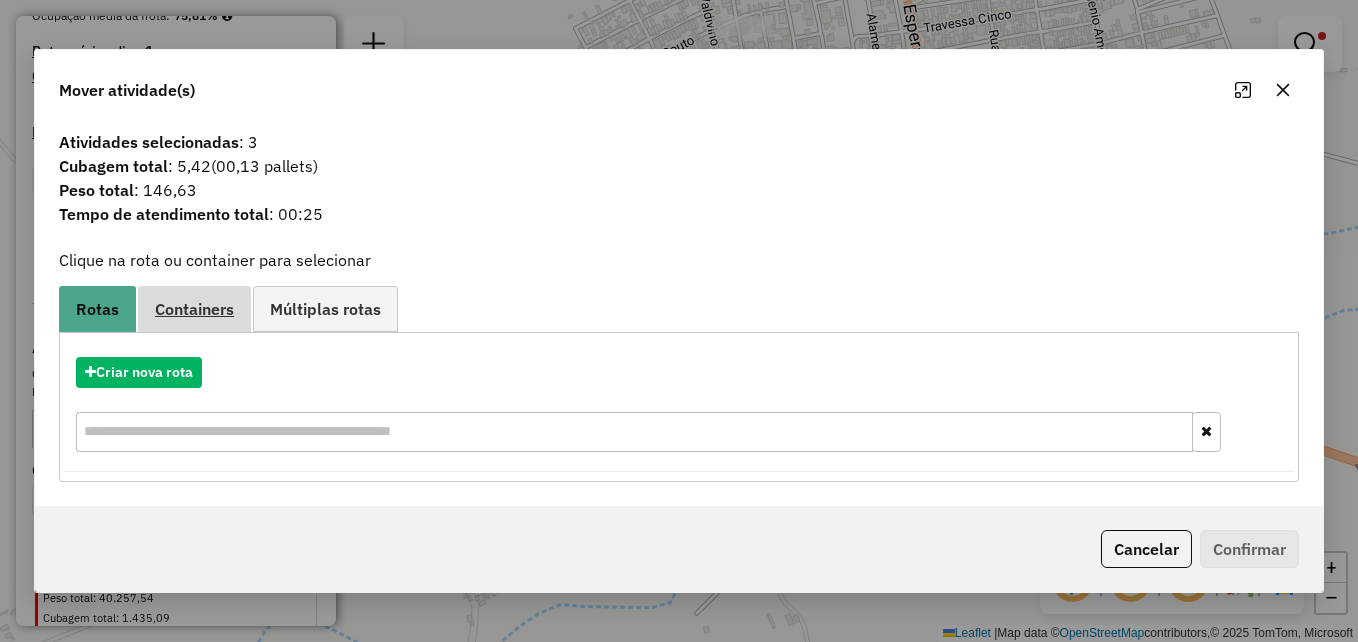 click on "Containers" at bounding box center (194, 309) 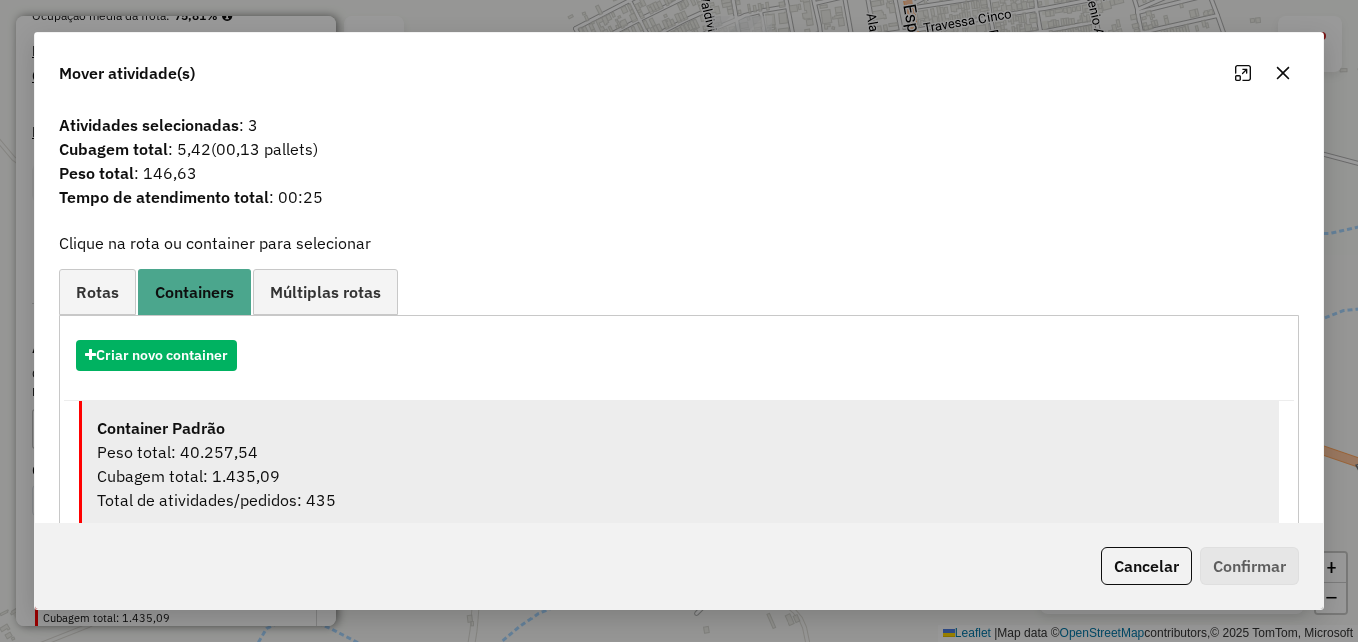 click on "Cubagem total: 1.435,09" at bounding box center [680, 476] 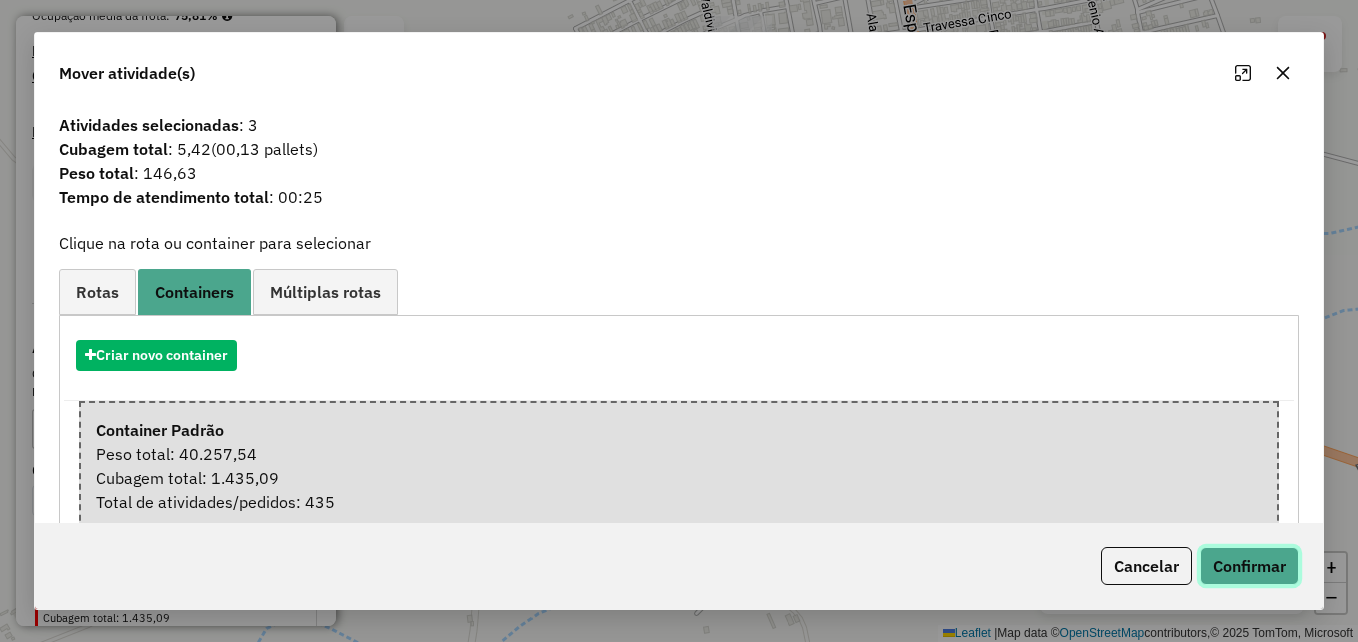 click on "Confirmar" 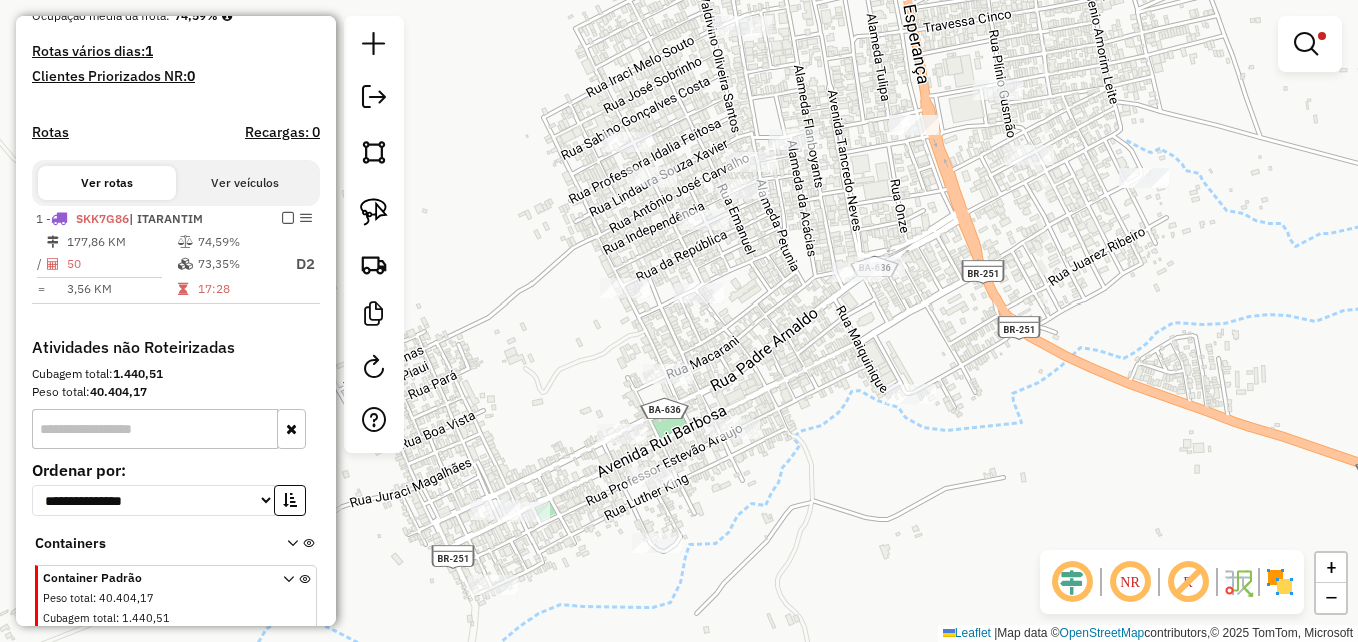 click on "Limpar filtros Janela de atendimento Grade de atendimento Capacidade Transportadoras Veículos Cliente Pedidos  Rotas Selecione os dias de semana para filtrar as janelas de atendimento  Seg   Ter   Qua   Qui   Sex   Sáb   Dom  Informe o período da janela de atendimento: De: Até:  Filtrar exatamente a janela do cliente  Considerar janela de atendimento padrão  Selecione os dias de semana para filtrar as grades de atendimento  Seg   Ter   Qua   Qui   Sex   Sáb   Dom   Considerar clientes sem dia de atendimento cadastrado  Clientes fora do dia de atendimento selecionado Filtrar as atividades entre os valores definidos abaixo:  Peso mínimo:   Peso máximo:   Cubagem mínima:  ****  Cubagem máxima:  ****  De:   Até:  Filtrar as atividades entre o tempo de atendimento definido abaixo:  De:   Até:   Considerar capacidade total dos clientes não roteirizados Transportadora: Selecione um ou mais itens Tipo de veículo: Selecione um ou mais itens Veículo: Selecione um ou mais itens Motorista: Nome: Rótulo: +" 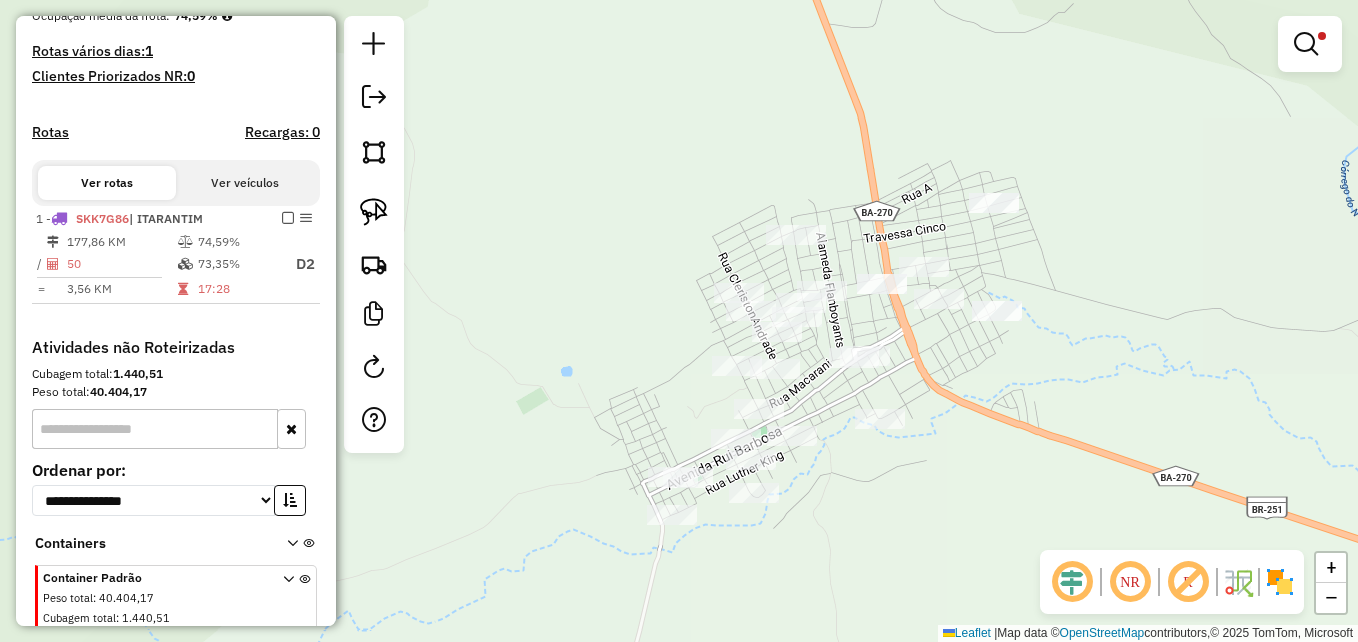 drag, startPoint x: 1065, startPoint y: 305, endPoint x: 995, endPoint y: 374, distance: 98.29038 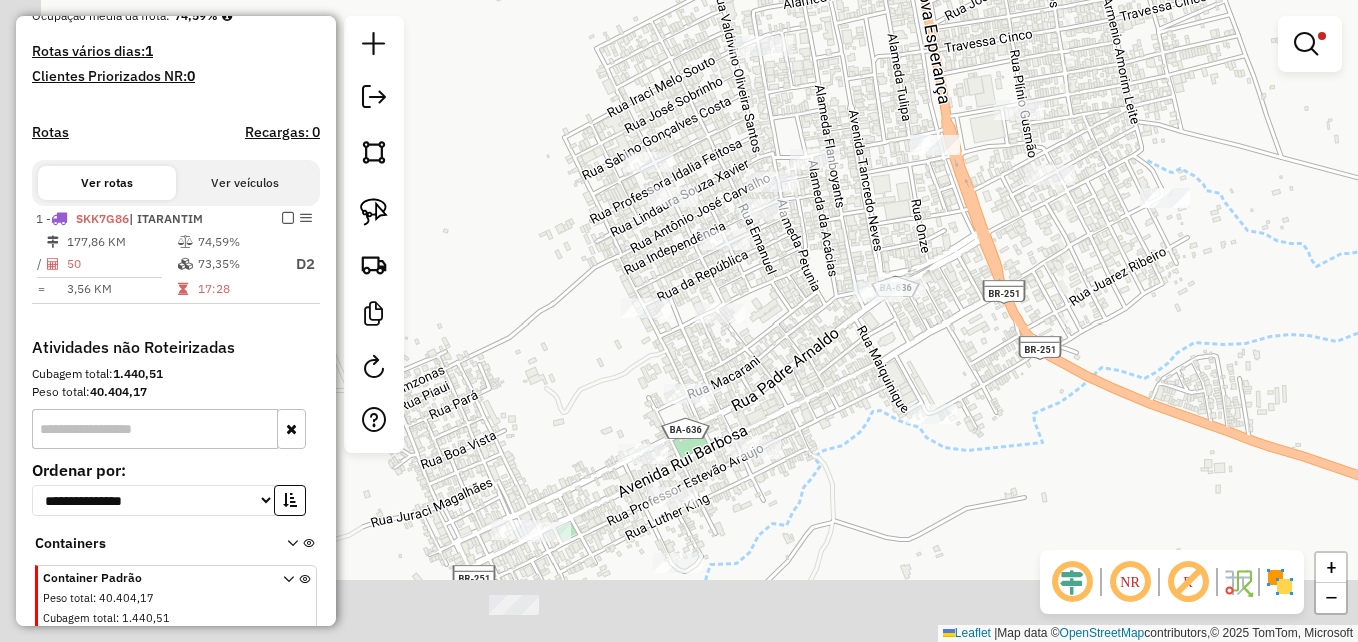 drag, startPoint x: 868, startPoint y: 320, endPoint x: 1036, endPoint y: 231, distance: 190.11838 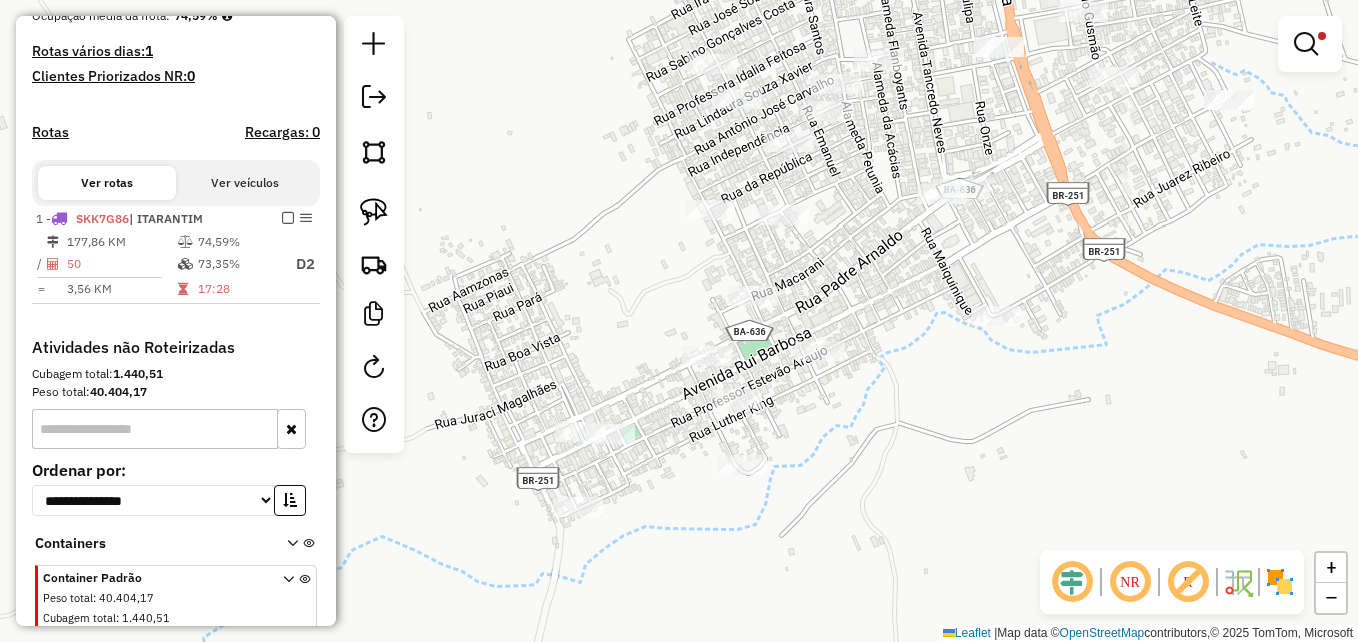 drag, startPoint x: 865, startPoint y: 365, endPoint x: 929, endPoint y: 279, distance: 107.200745 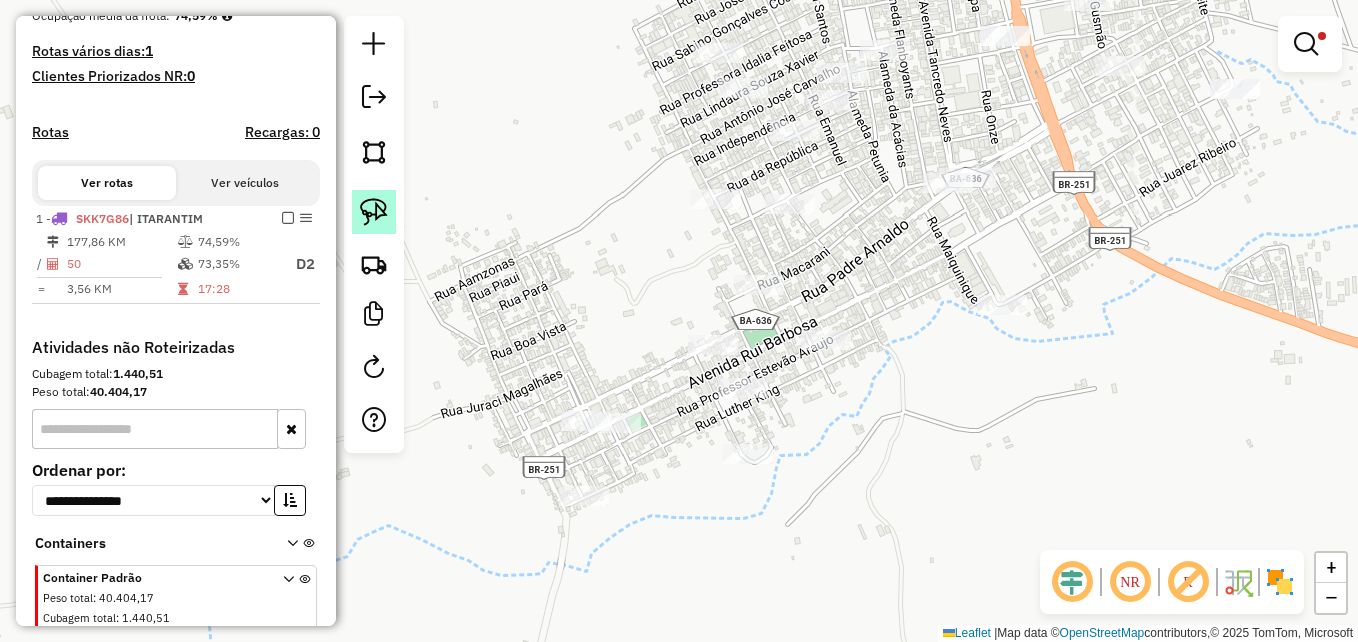 click 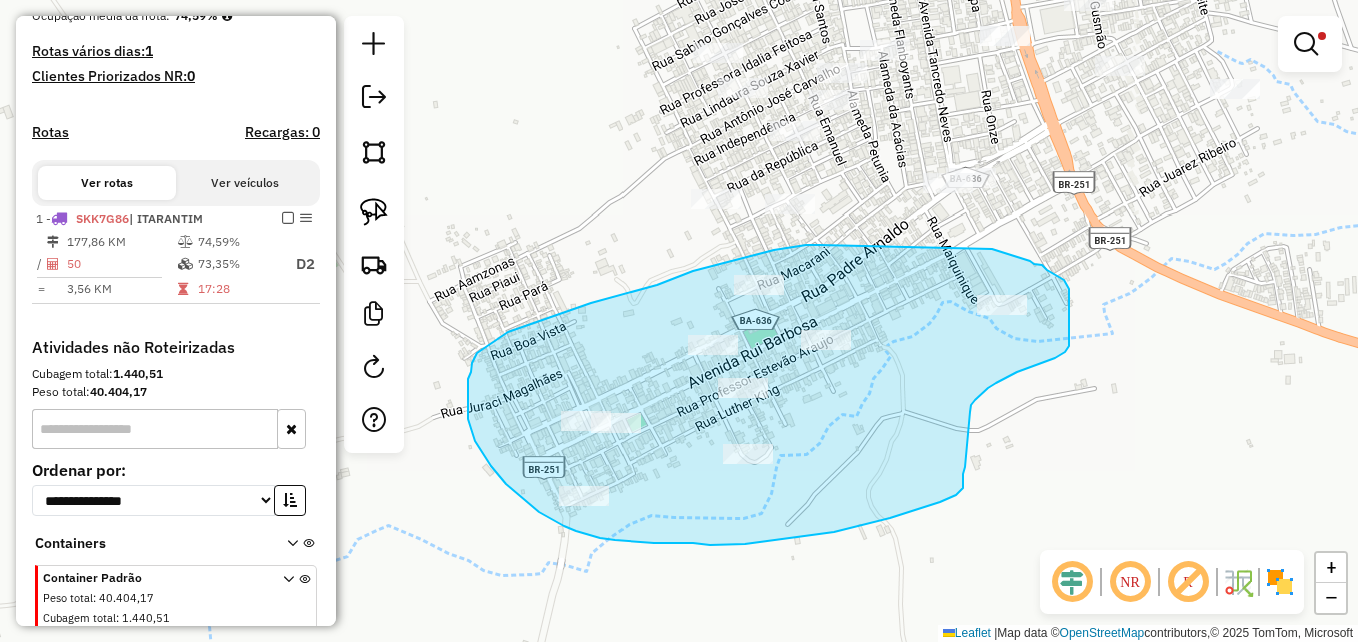 drag, startPoint x: 819, startPoint y: 245, endPoint x: 990, endPoint y: 249, distance: 171.04678 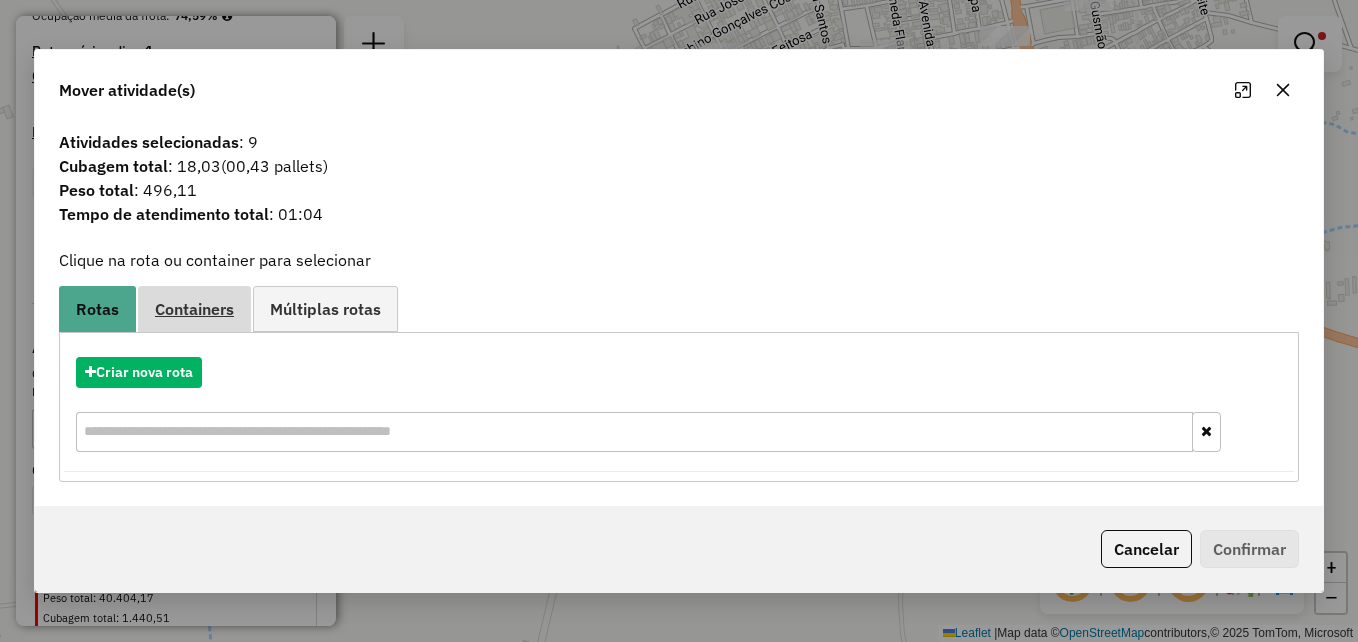 click on "Containers" at bounding box center [194, 309] 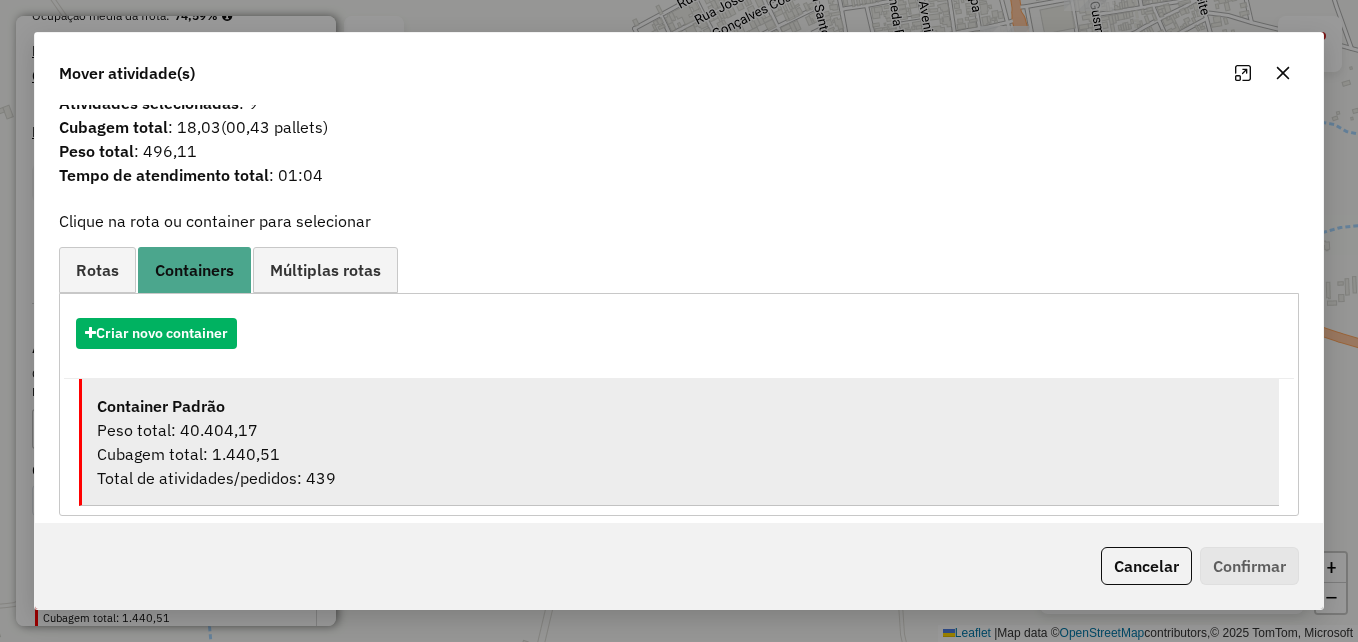 scroll, scrollTop: 39, scrollLeft: 0, axis: vertical 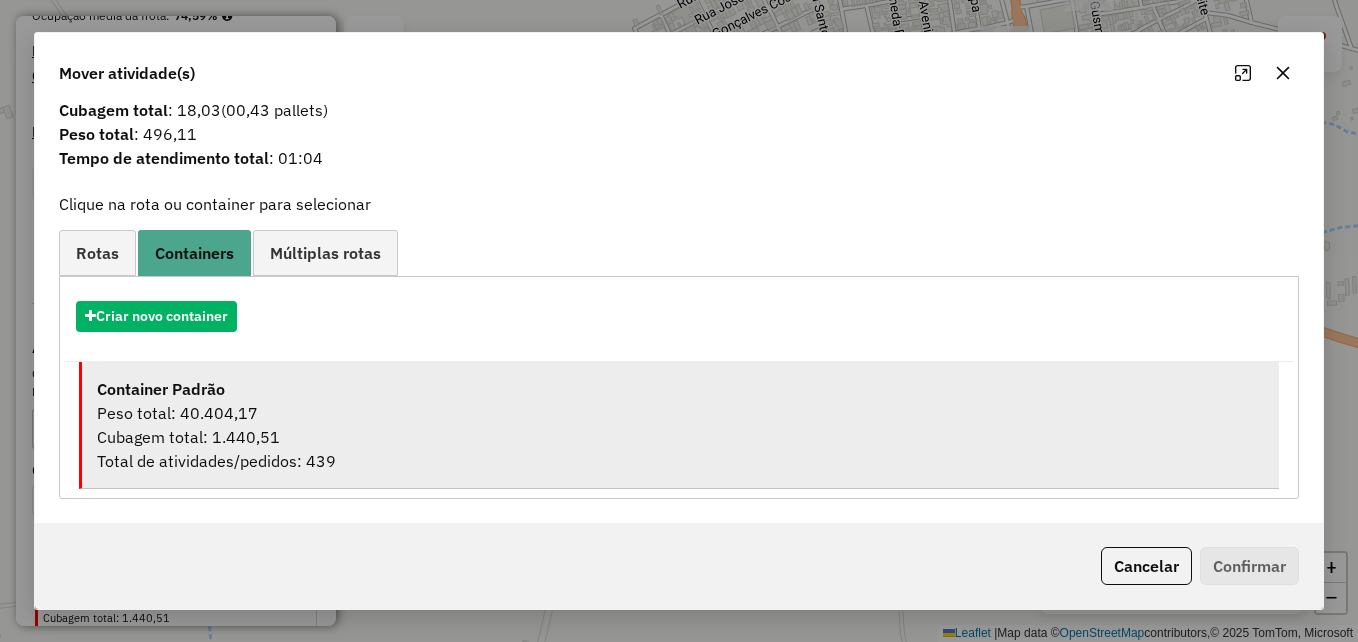 click on "Peso total: 40.404,17" at bounding box center [680, 413] 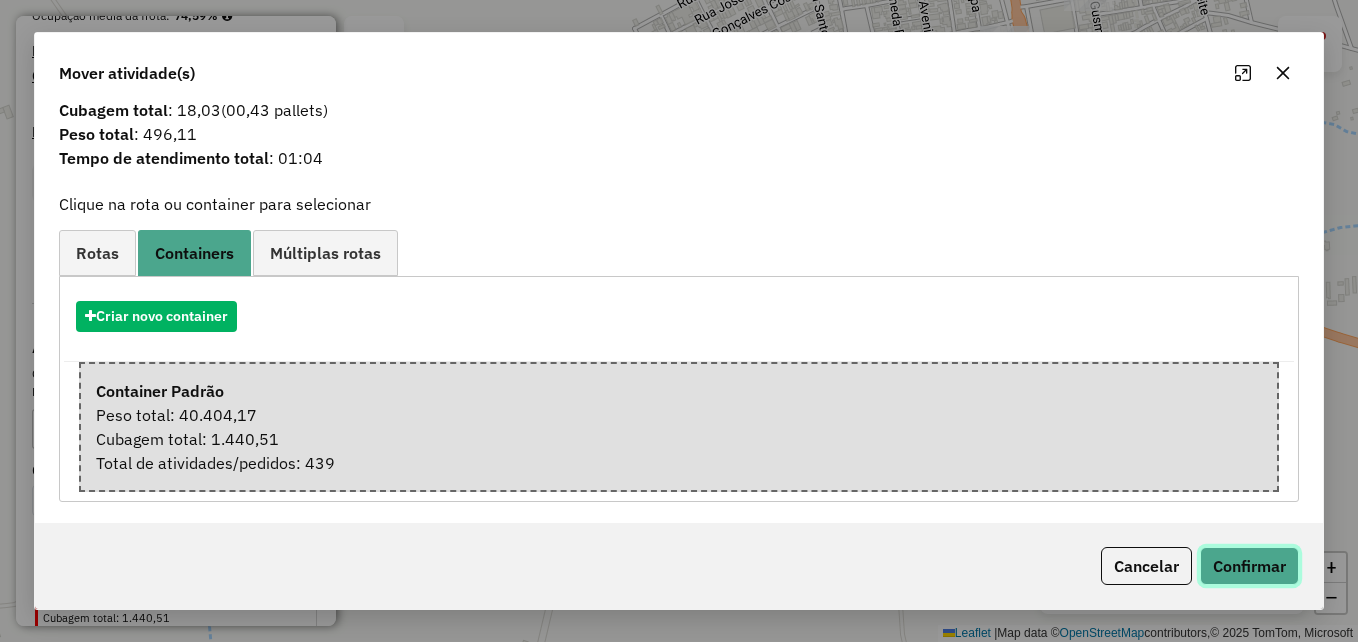 click on "Confirmar" 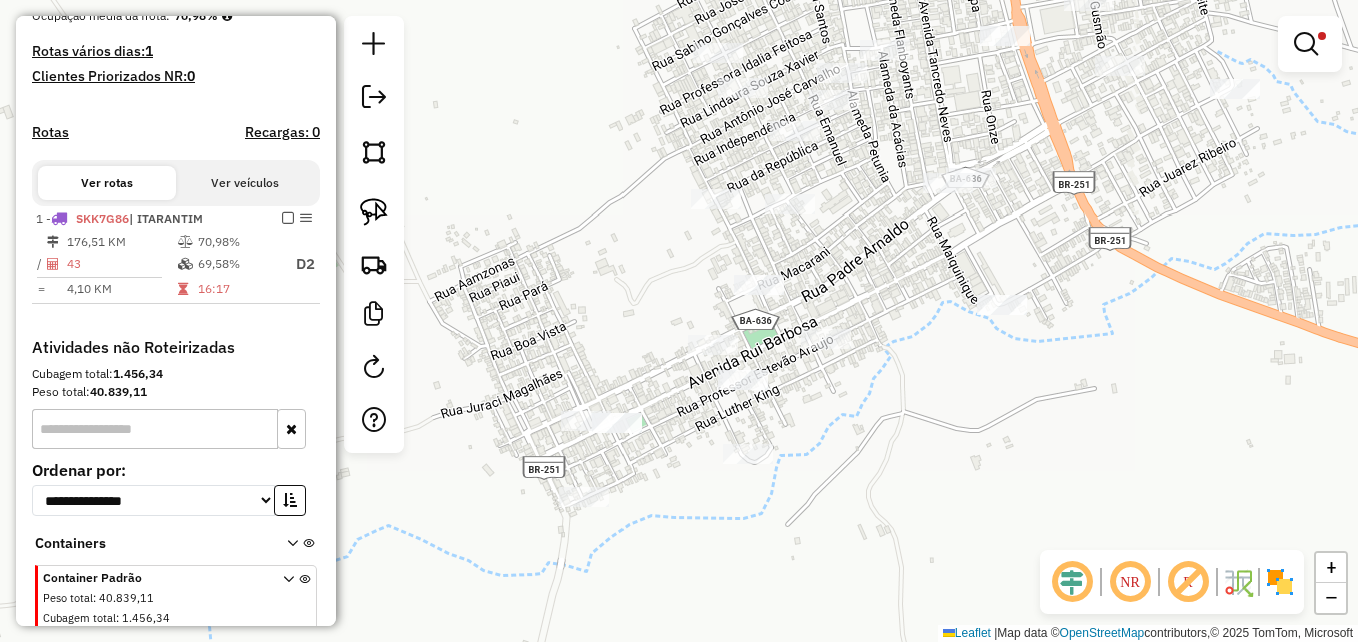 click on "Limpar filtros Janela de atendimento Grade de atendimento Capacidade Transportadoras Veículos Cliente Pedidos  Rotas Selecione os dias de semana para filtrar as janelas de atendimento  Seg   Ter   Qua   Qui   Sex   Sáb   Dom  Informe o período da janela de atendimento: De: Até:  Filtrar exatamente a janela do cliente  Considerar janela de atendimento padrão  Selecione os dias de semana para filtrar as grades de atendimento  Seg   Ter   Qua   Qui   Sex   Sáb   Dom   Considerar clientes sem dia de atendimento cadastrado  Clientes fora do dia de atendimento selecionado Filtrar as atividades entre os valores definidos abaixo:  Peso mínimo:   Peso máximo:   Cubagem mínima:  ****  Cubagem máxima:  ****  De:   Até:  Filtrar as atividades entre o tempo de atendimento definido abaixo:  De:   Até:   Considerar capacidade total dos clientes não roteirizados Transportadora: Selecione um ou mais itens Tipo de veículo: Selecione um ou mais itens Veículo: Selecione um ou mais itens Motorista: Nome: Rótulo: +" 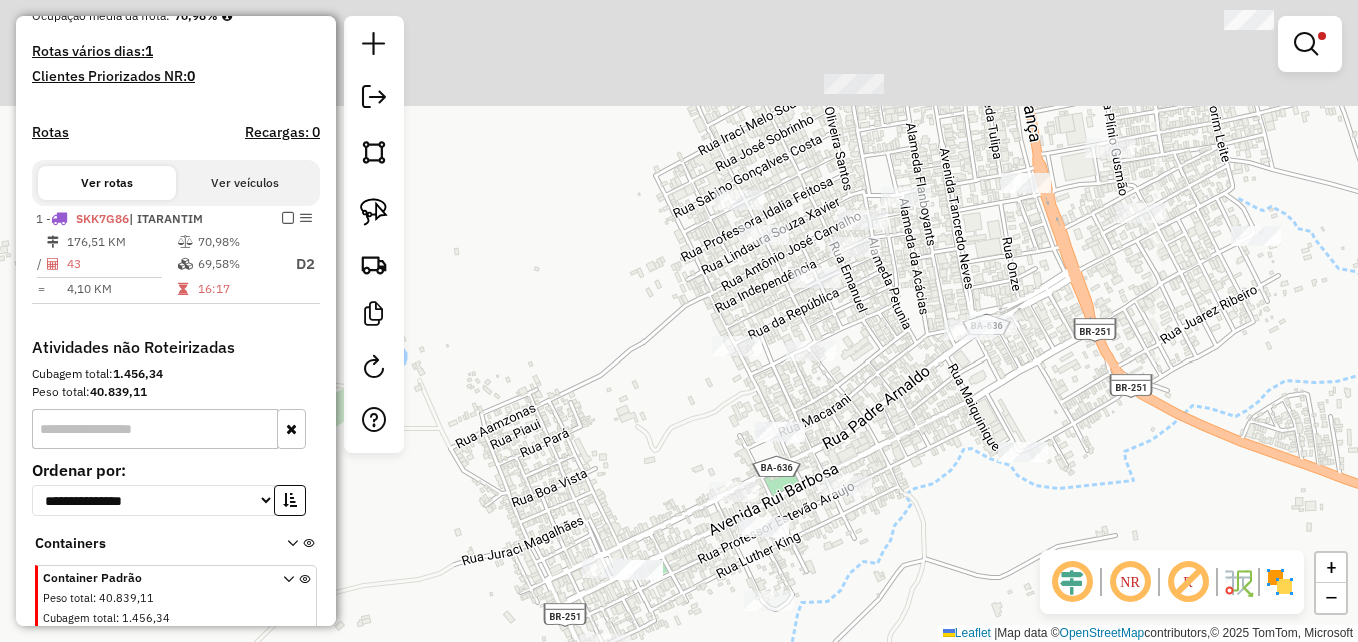 drag, startPoint x: 933, startPoint y: 257, endPoint x: 953, endPoint y: 394, distance: 138.45216 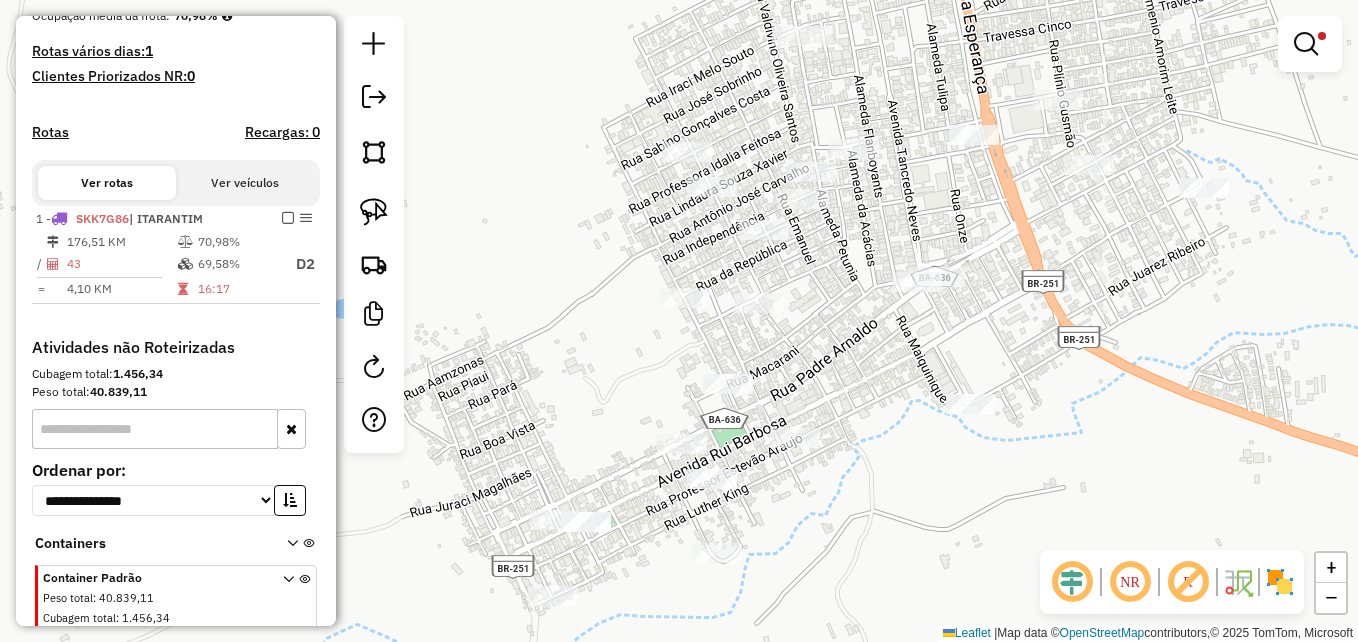 drag, startPoint x: 940, startPoint y: 419, endPoint x: 889, endPoint y: 374, distance: 68.0147 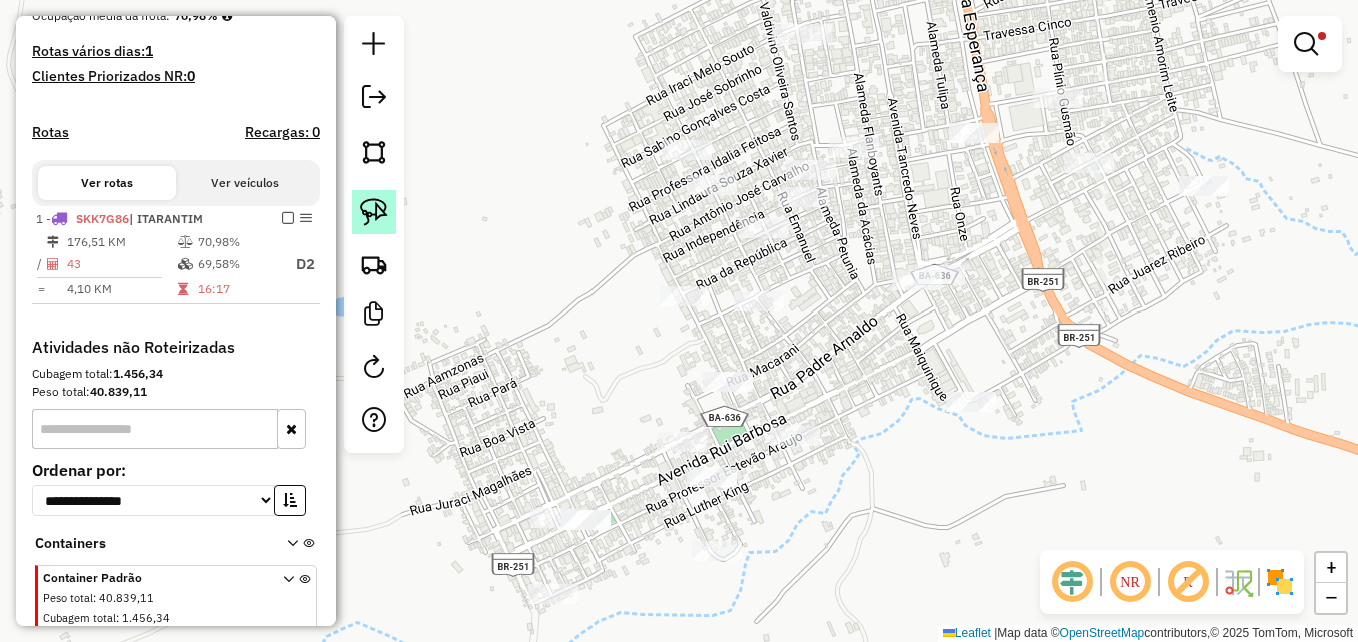 drag, startPoint x: 373, startPoint y: 215, endPoint x: 390, endPoint y: 211, distance: 17.464249 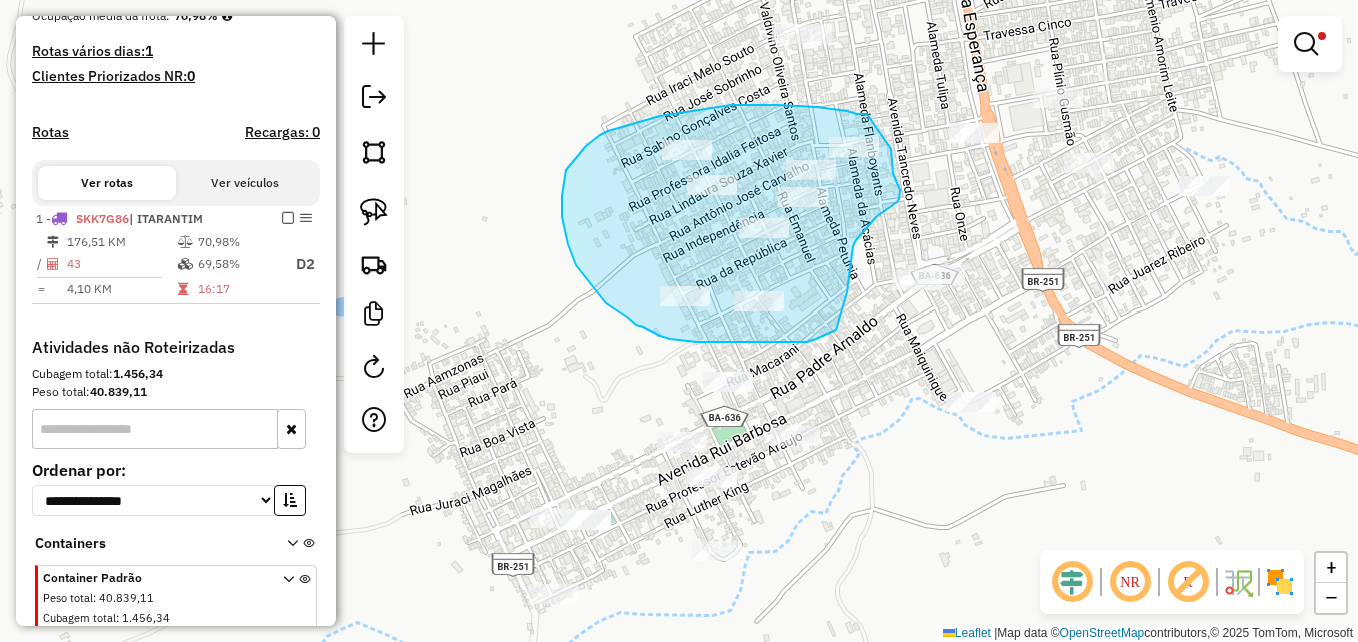 drag, startPoint x: 847, startPoint y: 111, endPoint x: 891, endPoint y: 149, distance: 58.137768 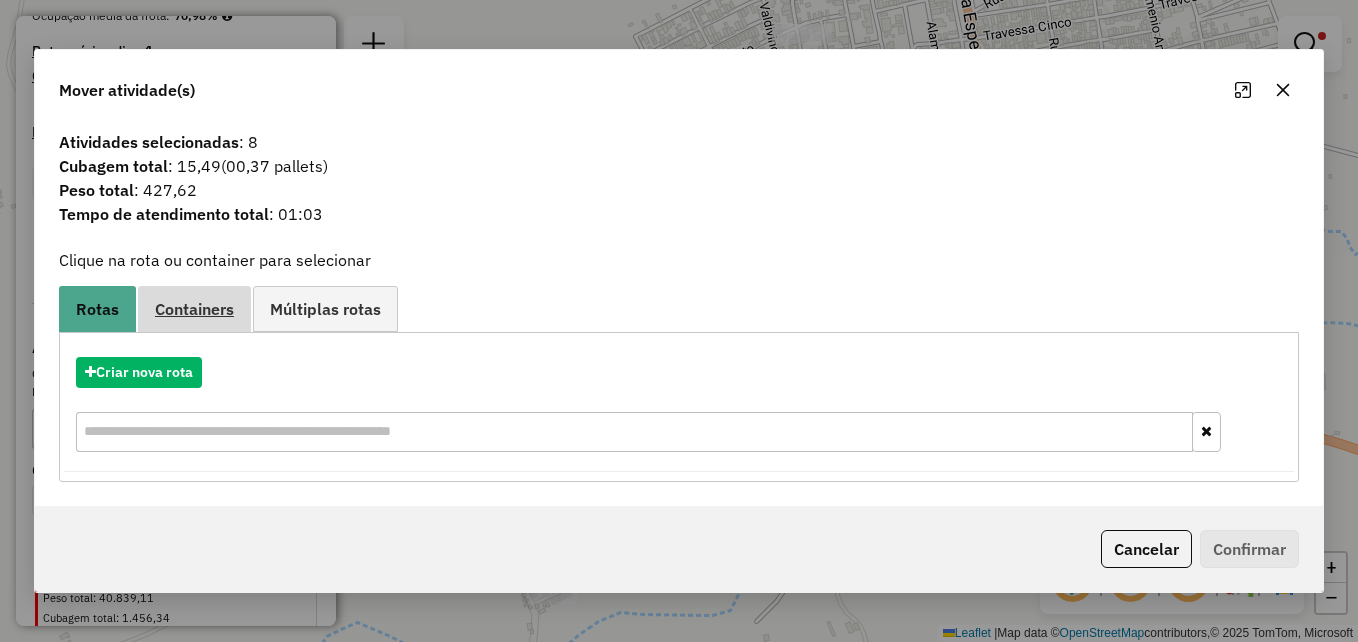 click on "Containers" at bounding box center [194, 309] 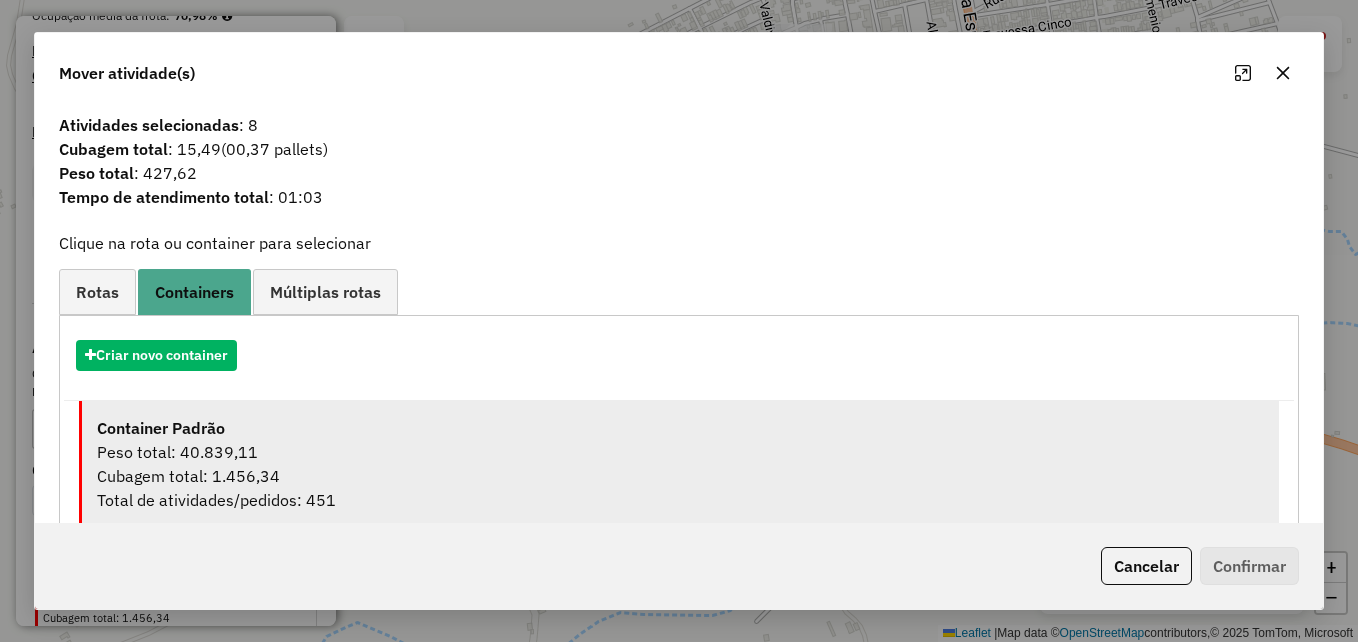 click on "Cubagem total: 1.456,34" at bounding box center [680, 476] 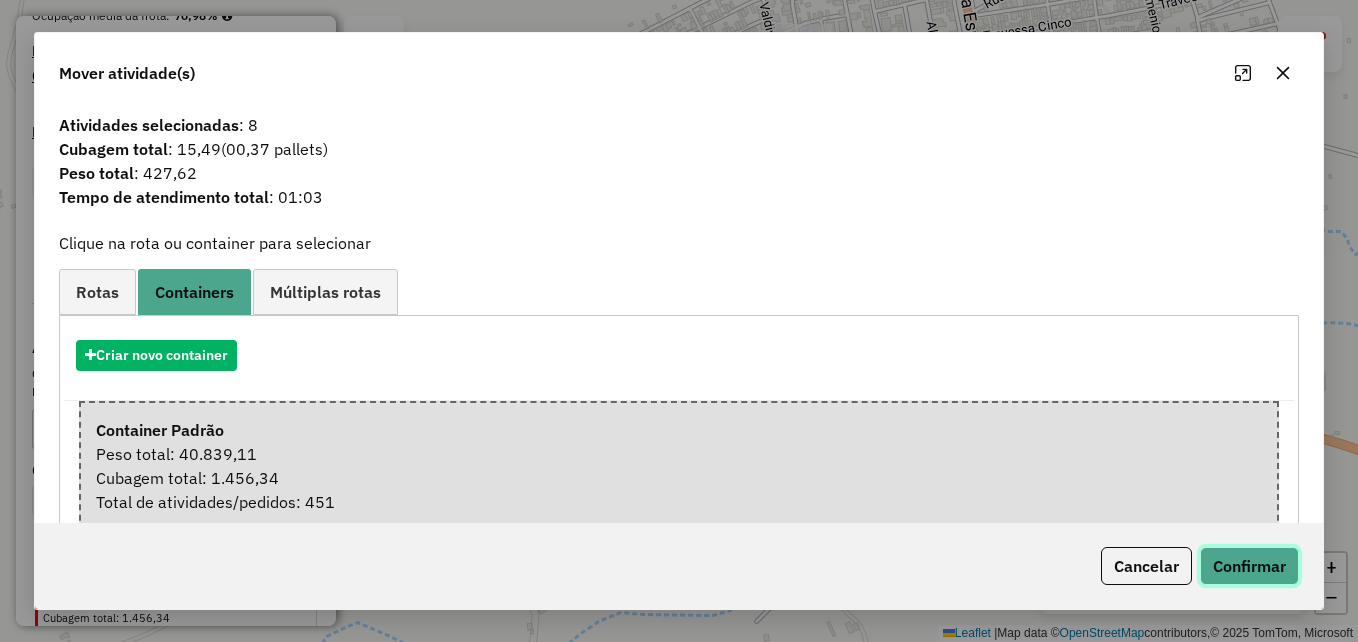 click on "Confirmar" 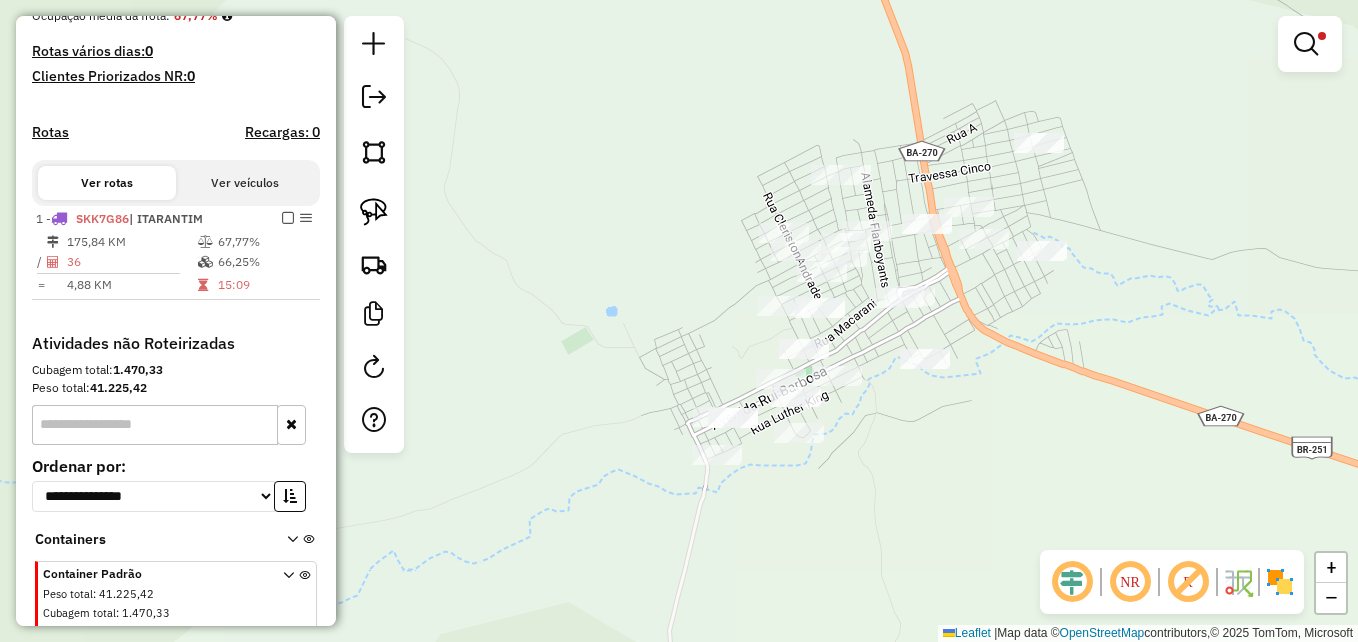 click at bounding box center (1306, 44) 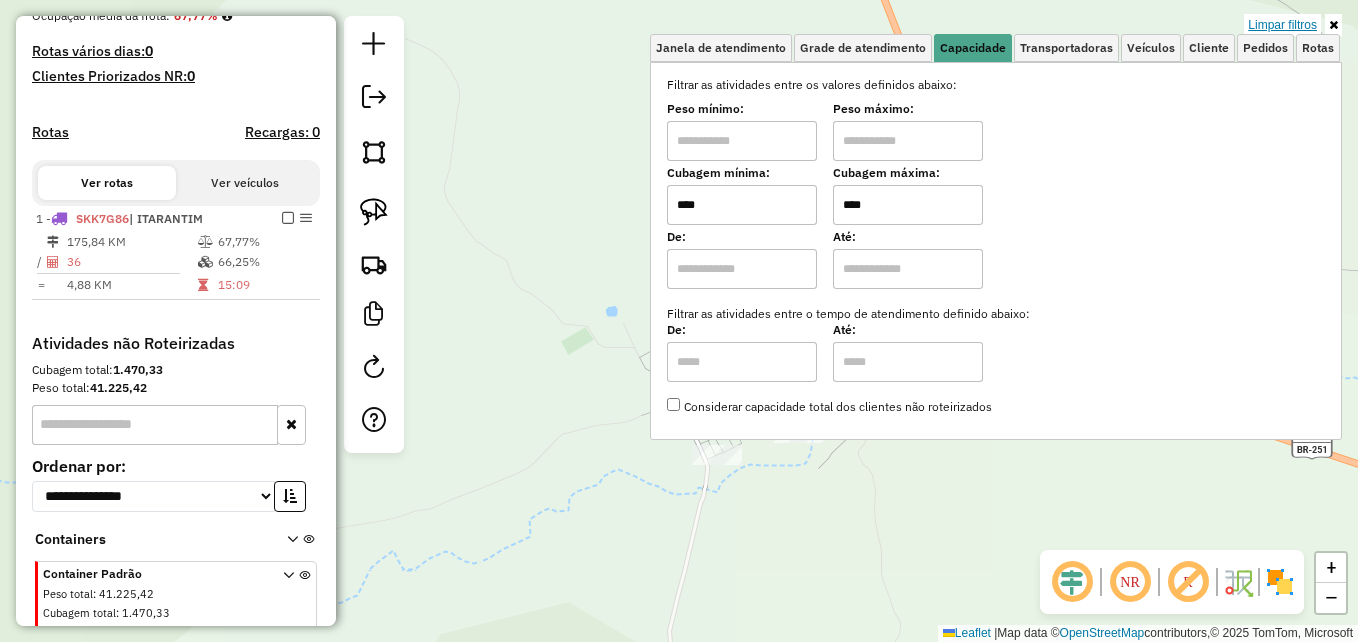 click on "Limpar filtros" at bounding box center (1282, 25) 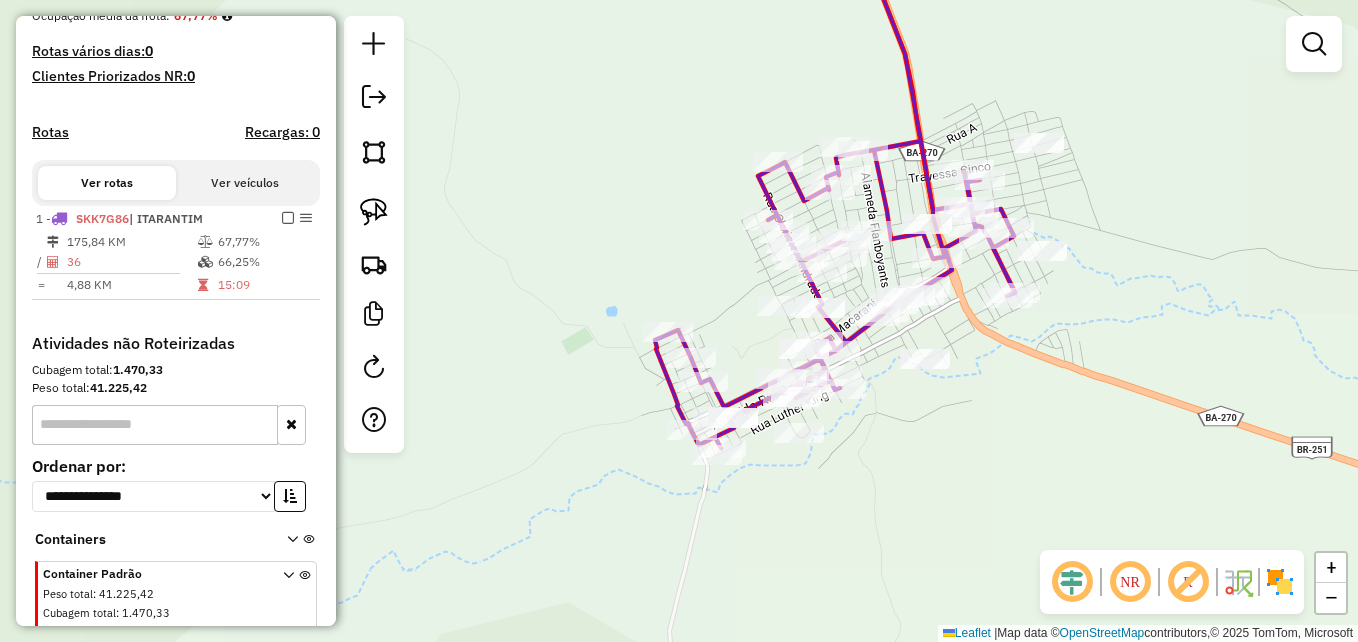 click 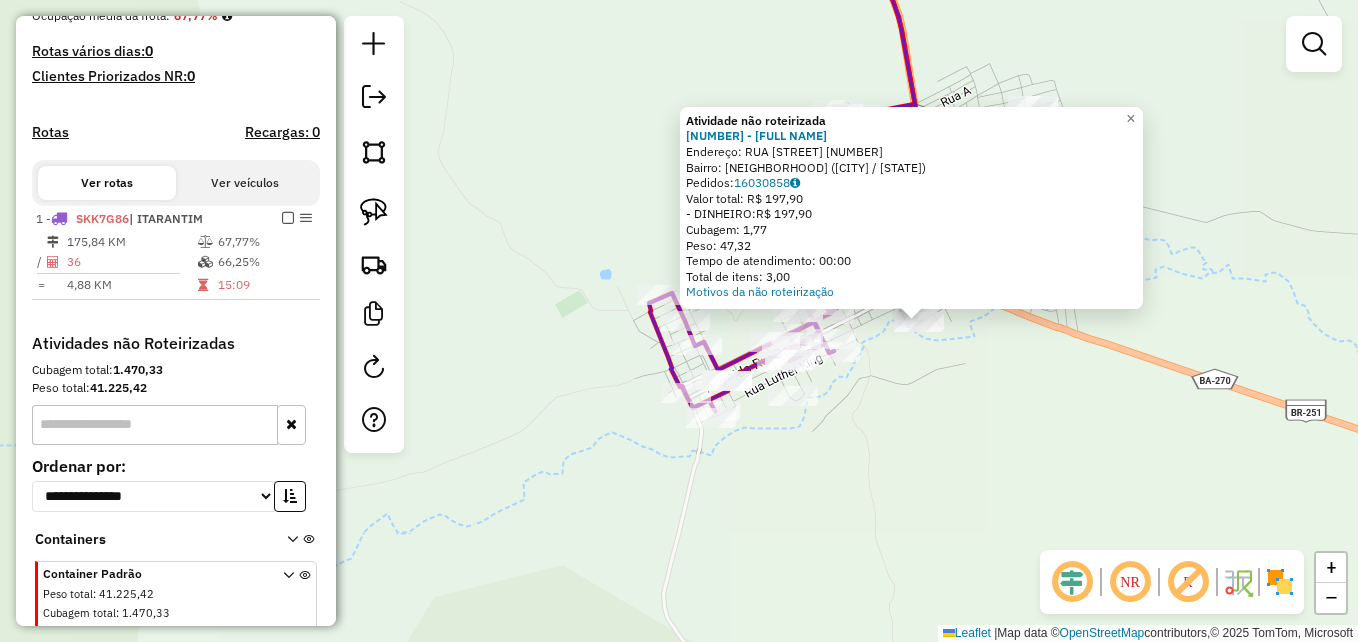 drag, startPoint x: 747, startPoint y: 406, endPoint x: 1069, endPoint y: 394, distance: 322.2235 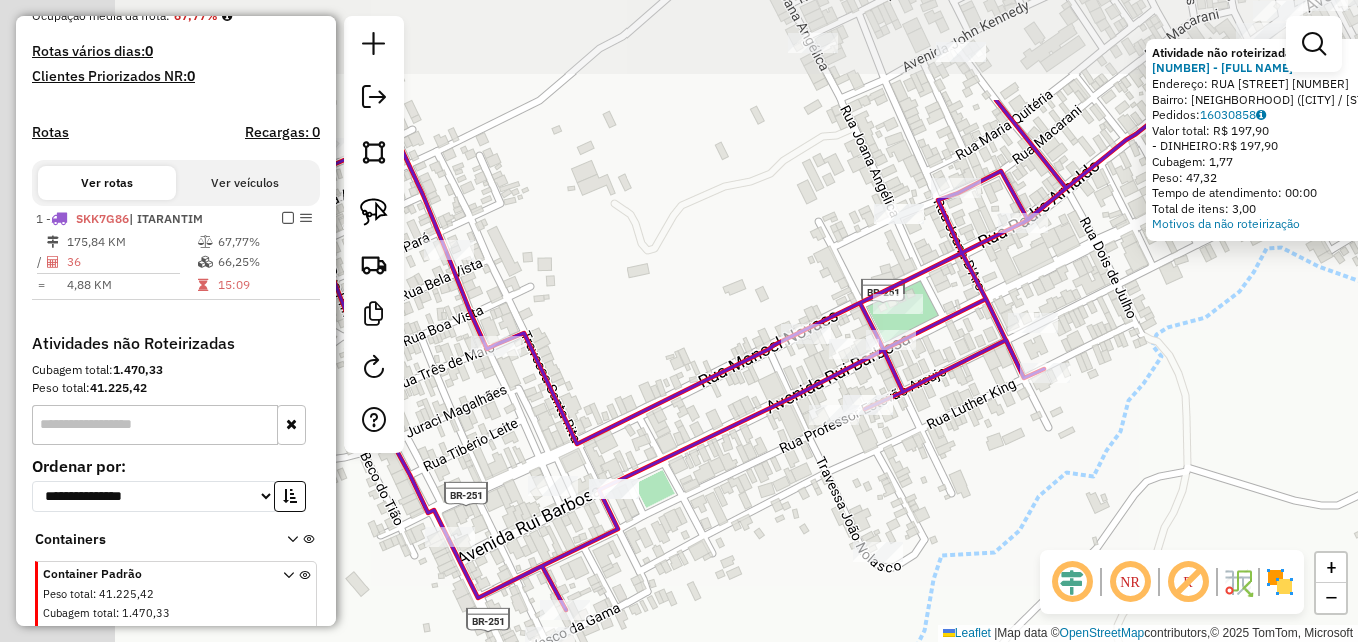 drag, startPoint x: 820, startPoint y: 309, endPoint x: 1113, endPoint y: 465, distance: 331.94125 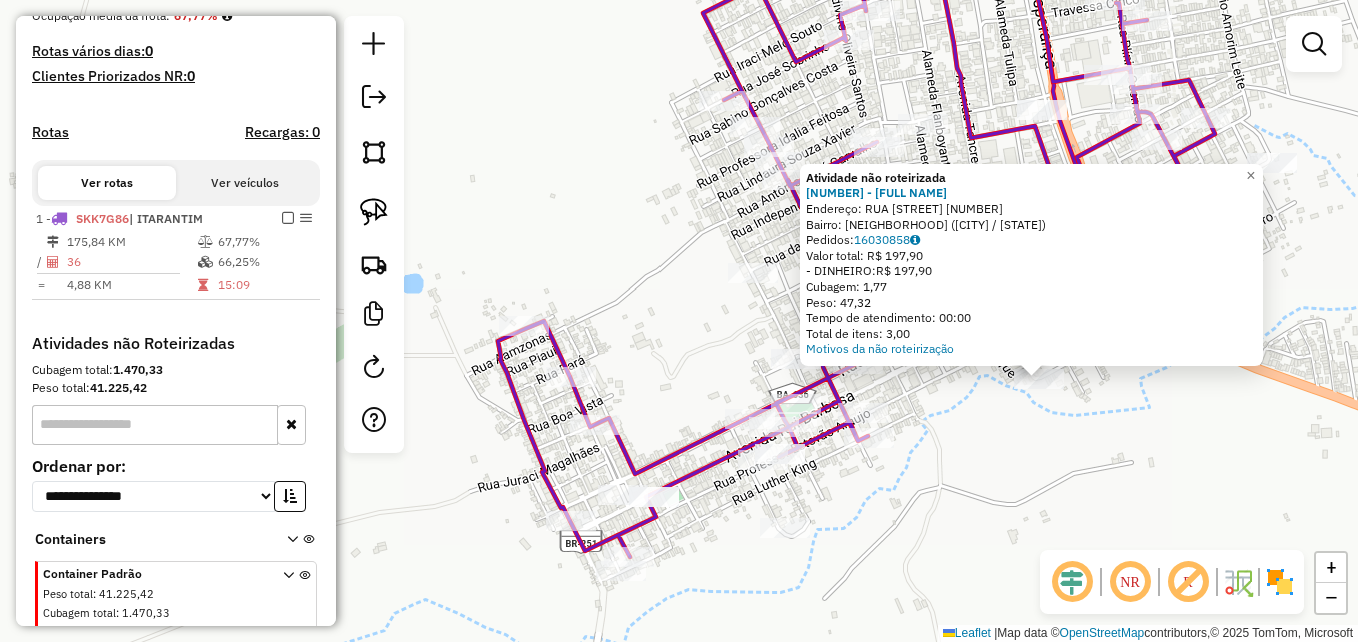 drag, startPoint x: 1027, startPoint y: 368, endPoint x: 826, endPoint y: 400, distance: 203.53133 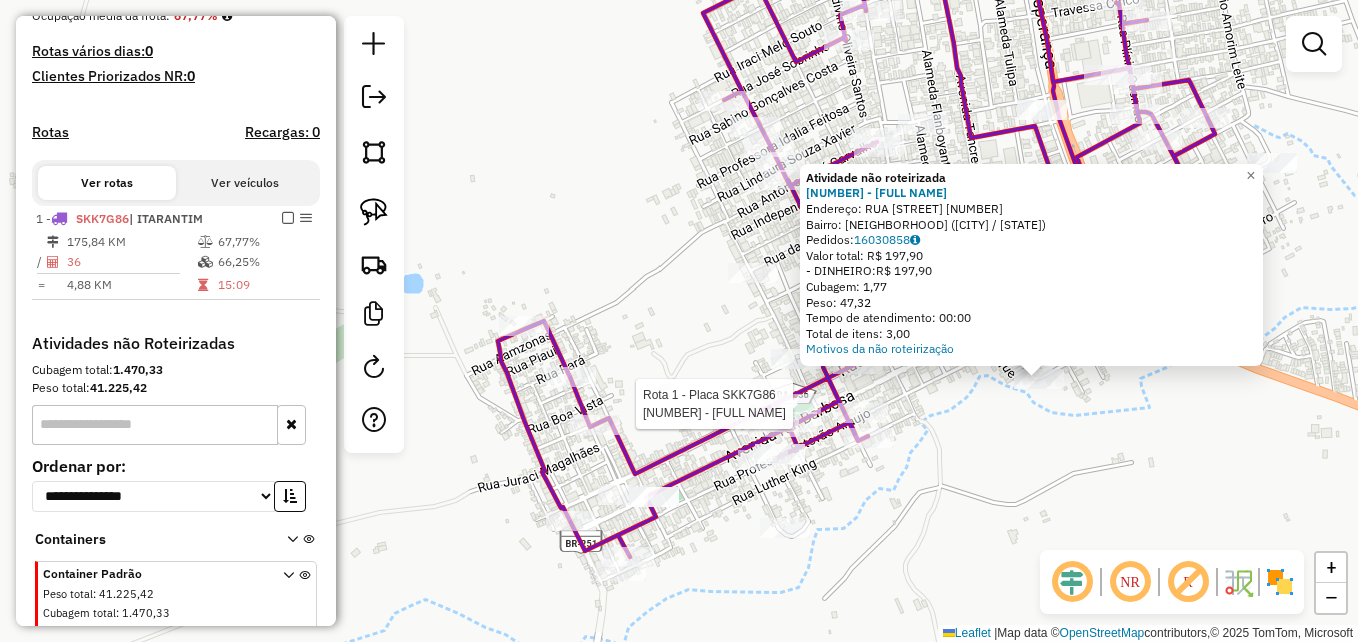 click on "Rota 1 - Placa SKK7G86  192 - serafim aparecido ro Atividade não roteirizada 303 - Clemilda batista Gra  Endereço: Rua jivadio Brito landes          26   Bairro: TANCREDO NEVES (ITARANTIM / BA)   Pedidos:  16030858   Valor total: R$ 197,90   - DINHEIRO:  R$ 197,90   Cubagem: 1,77   Peso: 47,32   Tempo de atendimento: 00:00   Total de itens: 3,00  Motivos da não roteirização × Janela de atendimento Grade de atendimento Capacidade Transportadoras Veículos Cliente Pedidos  Rotas Selecione os dias de semana para filtrar as janelas de atendimento  Seg   Ter   Qua   Qui   Sex   Sáb   Dom  Informe o período da janela de atendimento: De: Até:  Filtrar exatamente a janela do cliente  Considerar janela de atendimento padrão  Selecione os dias de semana para filtrar as grades de atendimento  Seg   Ter   Qua   Qui   Sex   Sáb   Dom   Considerar clientes sem dia de atendimento cadastrado  Clientes fora do dia de atendimento selecionado Filtrar as atividades entre os valores definidos abaixo:  Peso mínimo:  +" 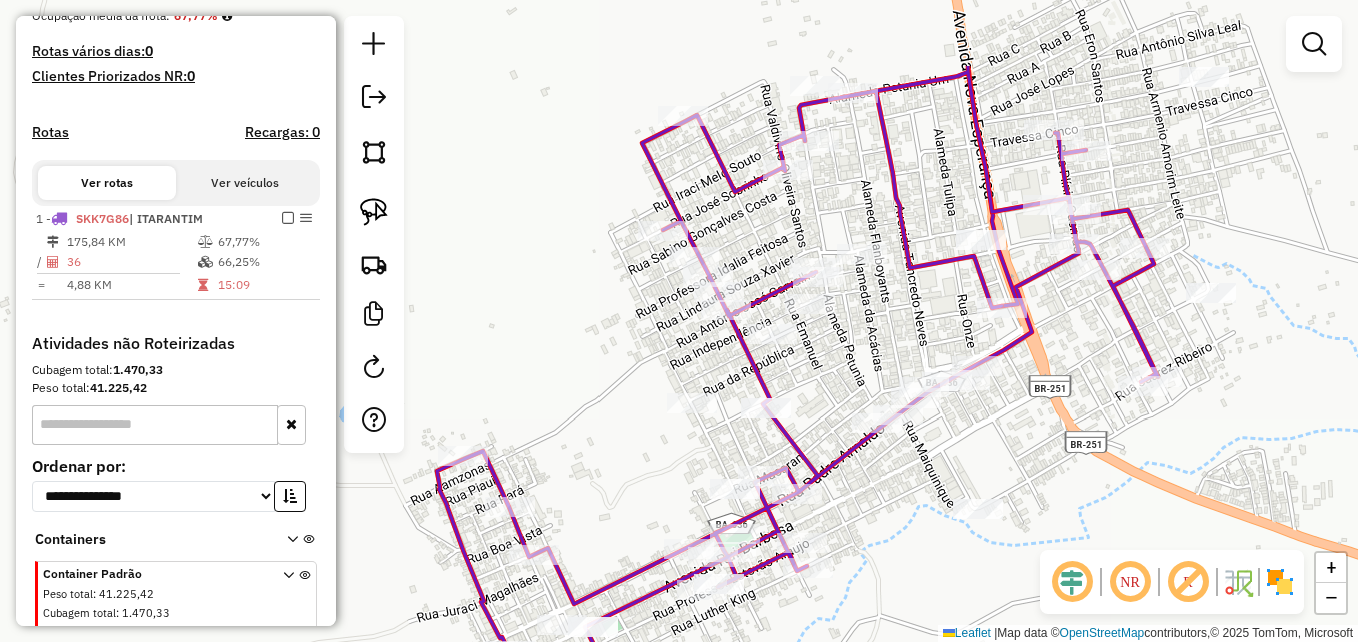 drag, startPoint x: 932, startPoint y: 338, endPoint x: 871, endPoint y: 468, distance: 143.60014 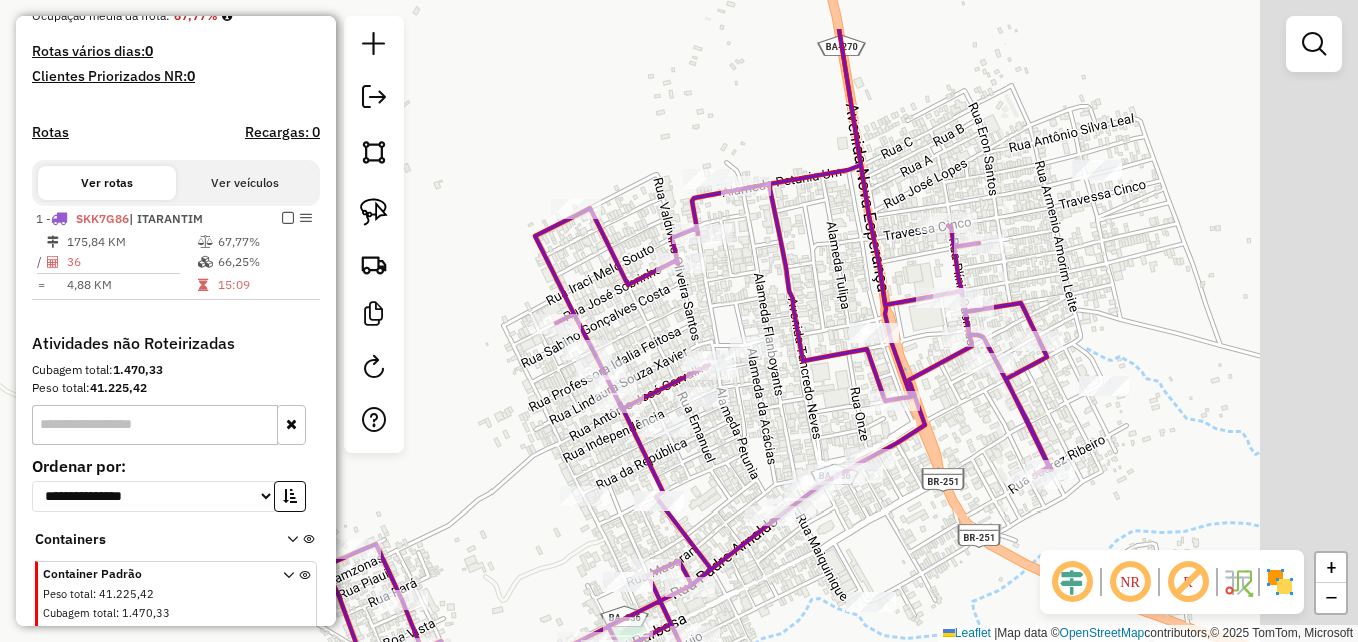 drag, startPoint x: 917, startPoint y: 280, endPoint x: 787, endPoint y: 377, distance: 162.2005 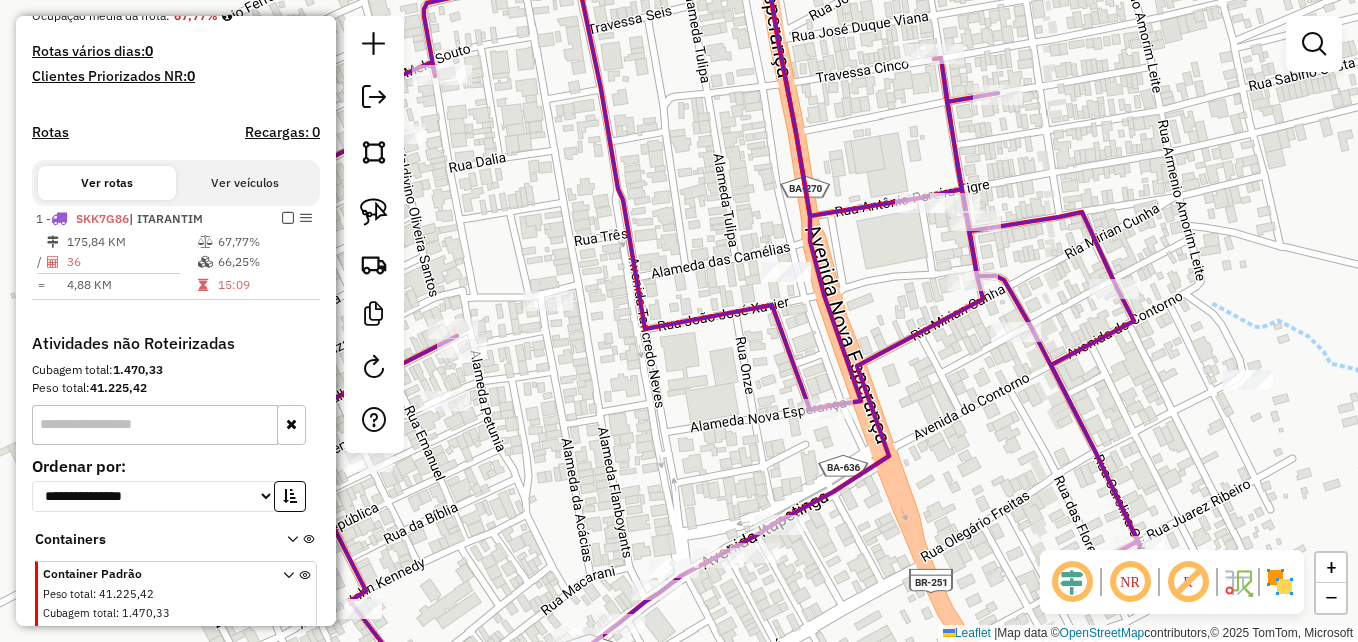 click on "Janela de atendimento Grade de atendimento Capacidade Transportadoras Veículos Cliente Pedidos  Rotas Selecione os dias de semana para filtrar as janelas de atendimento  Seg   Ter   Qua   Qui   Sex   Sáb   Dom  Informe o período da janela de atendimento: De: Até:  Filtrar exatamente a janela do cliente  Considerar janela de atendimento padrão  Selecione os dias de semana para filtrar as grades de atendimento  Seg   Ter   Qua   Qui   Sex   Sáb   Dom   Considerar clientes sem dia de atendimento cadastrado  Clientes fora do dia de atendimento selecionado Filtrar as atividades entre os valores definidos abaixo:  Peso mínimo:   Peso máximo:   Cubagem mínima:   Cubagem máxima:   De:   Até:  Filtrar as atividades entre o tempo de atendimento definido abaixo:  De:   Até:   Considerar capacidade total dos clientes não roteirizados Transportadora: Selecione um ou mais itens Tipo de veículo: Selecione um ou mais itens Veículo: Selecione um ou mais itens Motorista: Selecione um ou mais itens Nome: Rótulo:" 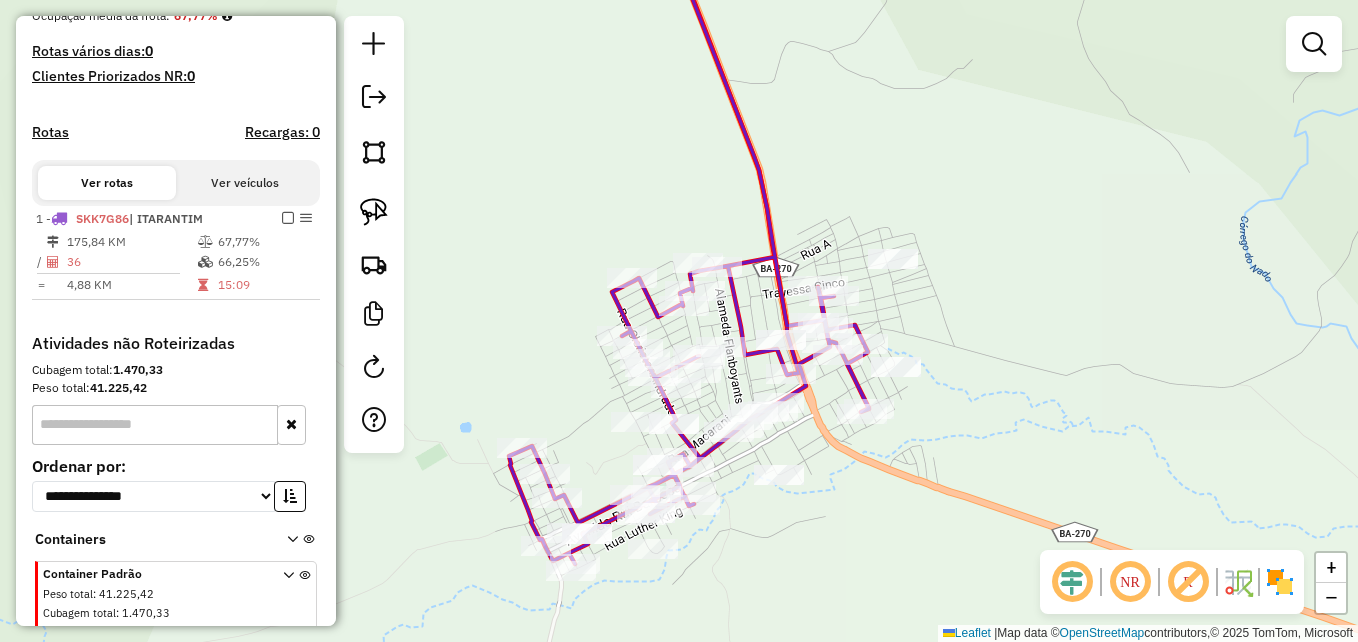 drag, startPoint x: 933, startPoint y: 341, endPoint x: 1123, endPoint y: 177, distance: 250.99004 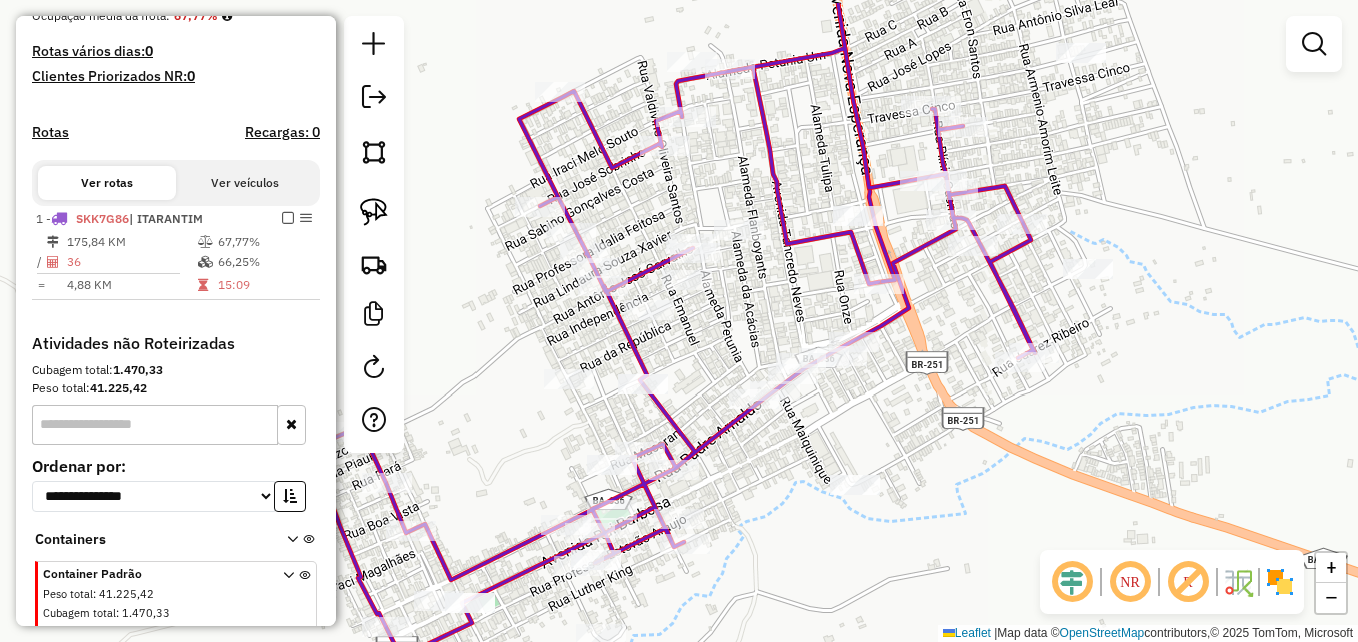 drag, startPoint x: 971, startPoint y: 237, endPoint x: 1077, endPoint y: 360, distance: 162.37303 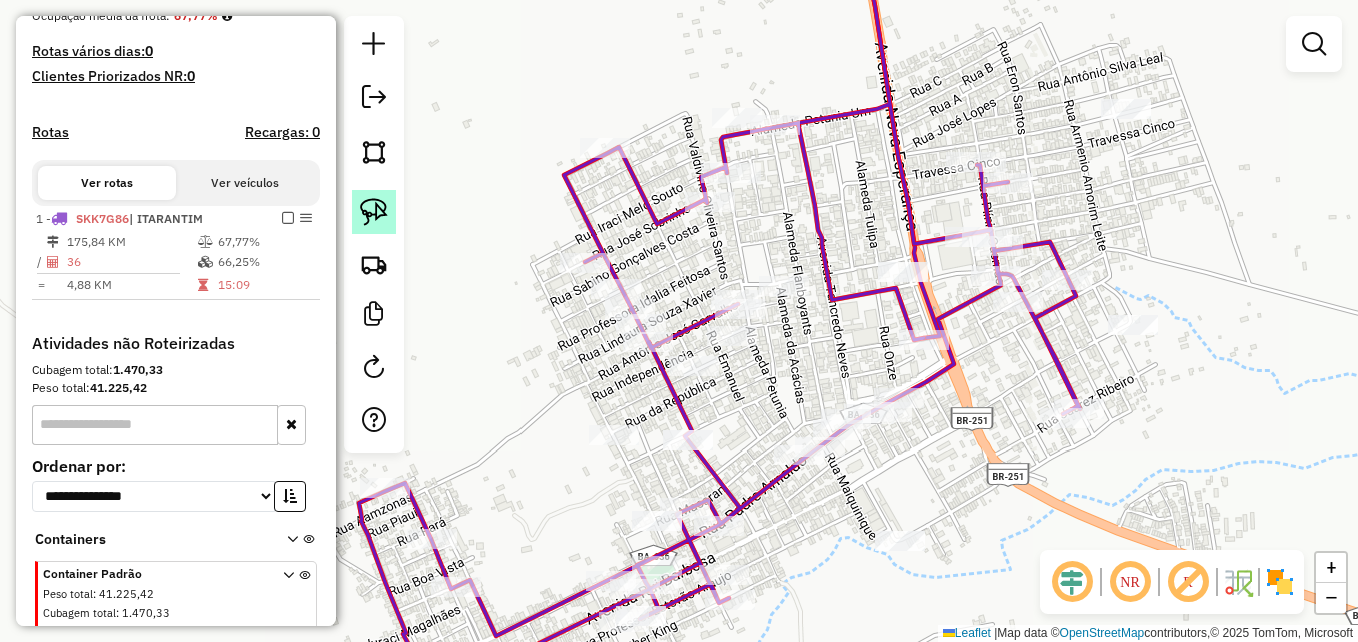 click 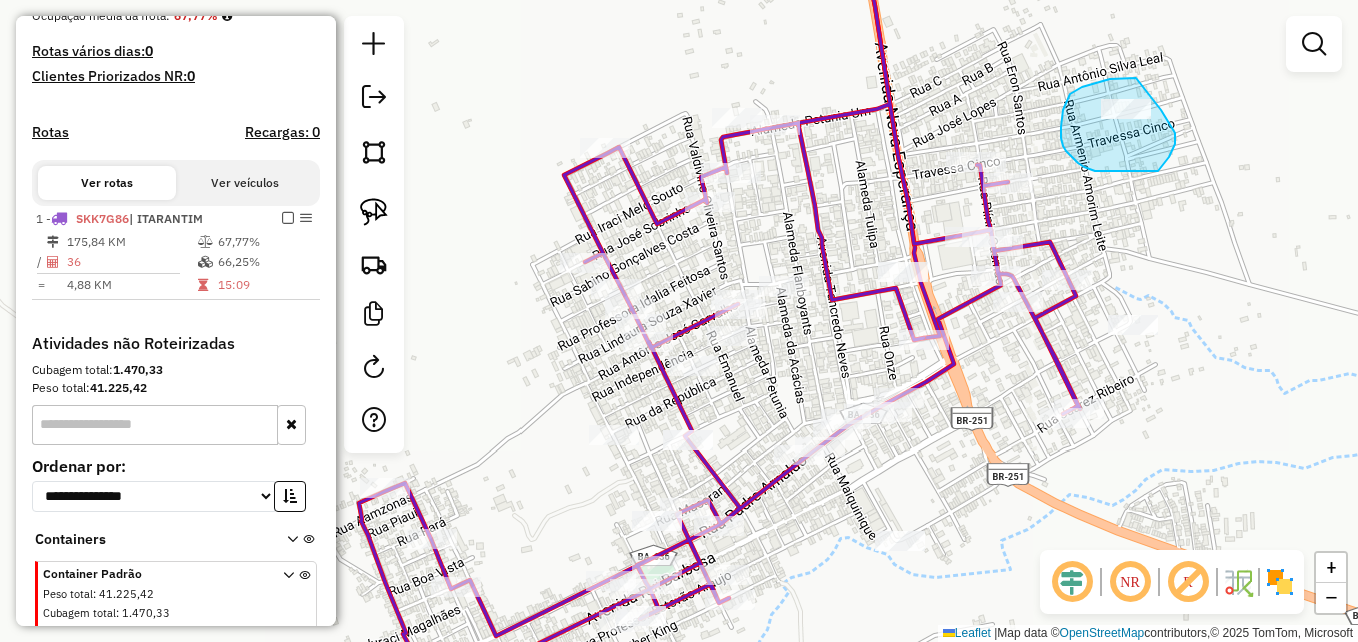 drag, startPoint x: 1136, startPoint y: 78, endPoint x: 1158, endPoint y: 103, distance: 33.30165 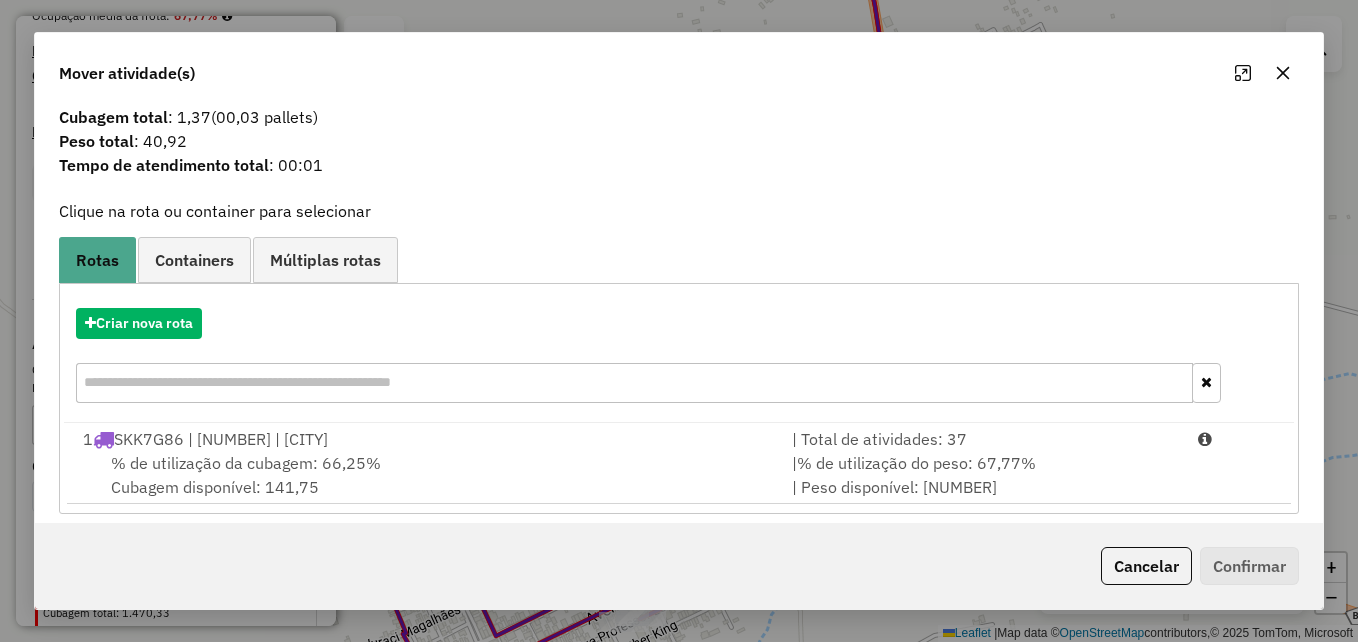 scroll, scrollTop: 47, scrollLeft: 0, axis: vertical 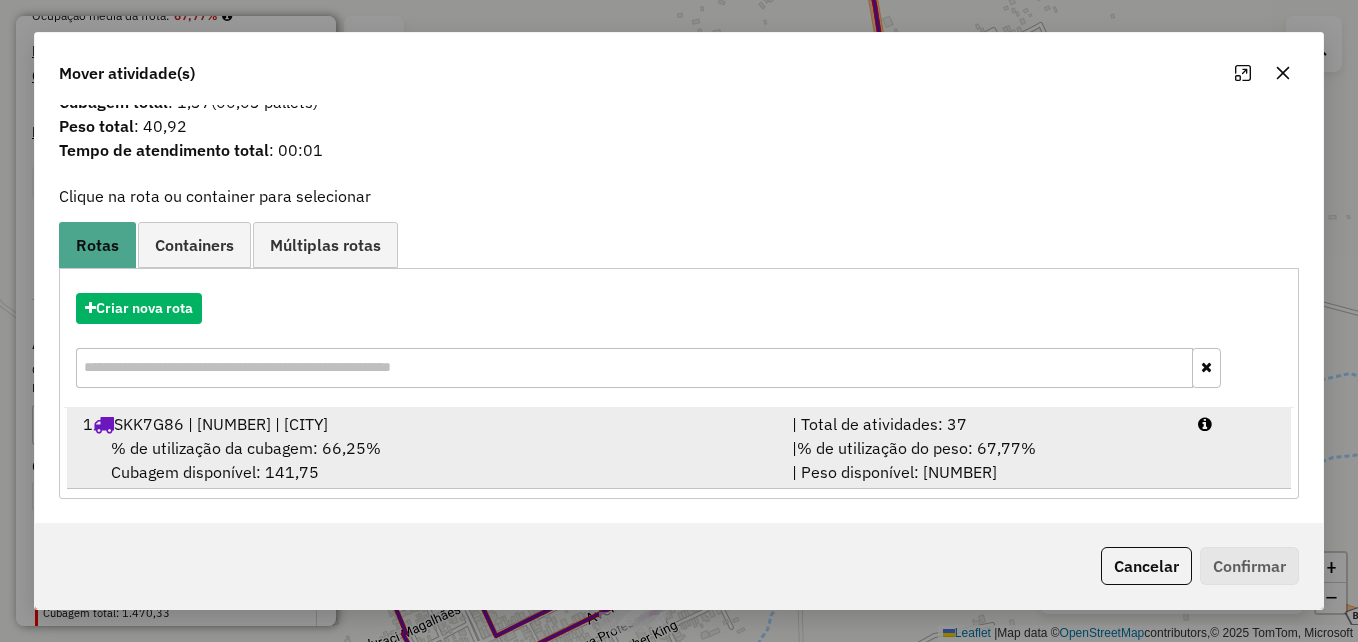 click on "% de utilização da cubagem: 66,25%" at bounding box center [246, 448] 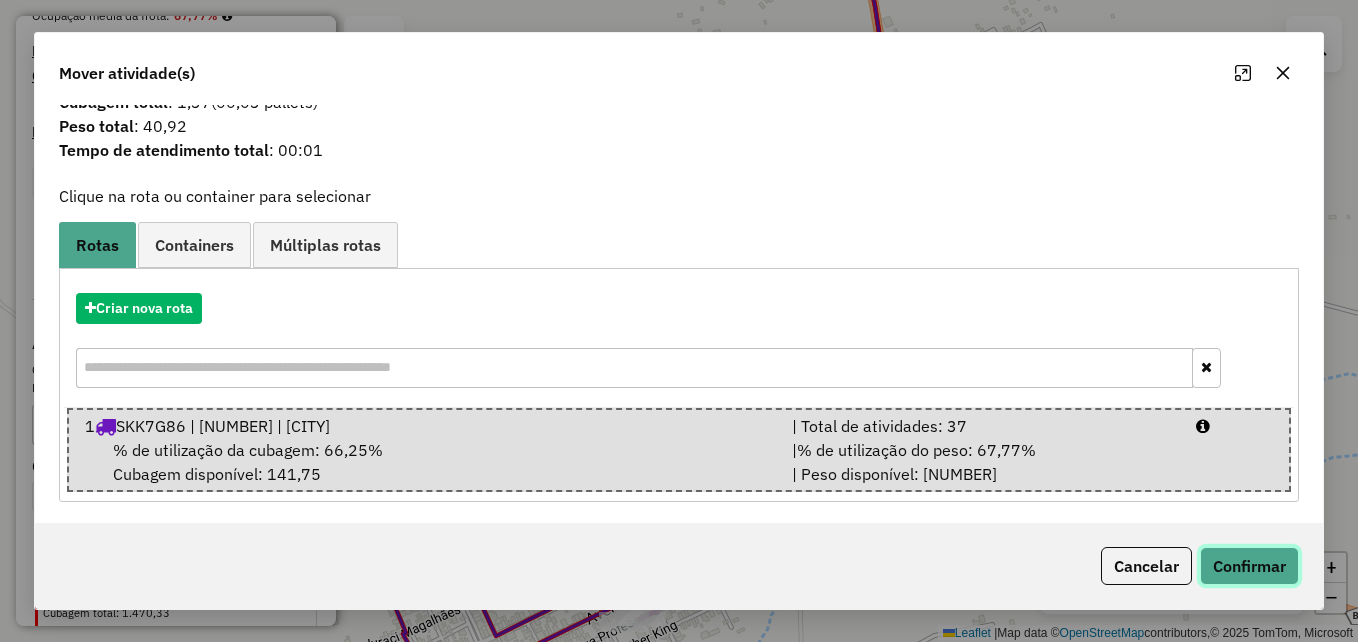 click on "Confirmar" 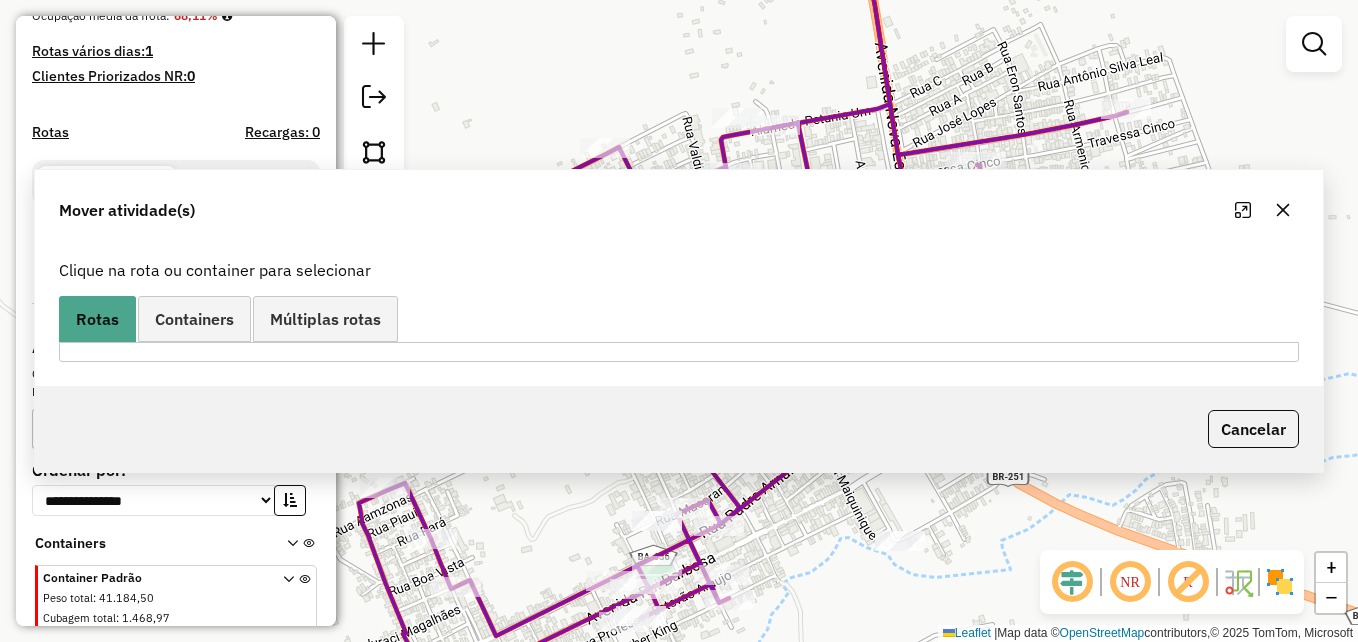 scroll, scrollTop: 0, scrollLeft: 0, axis: both 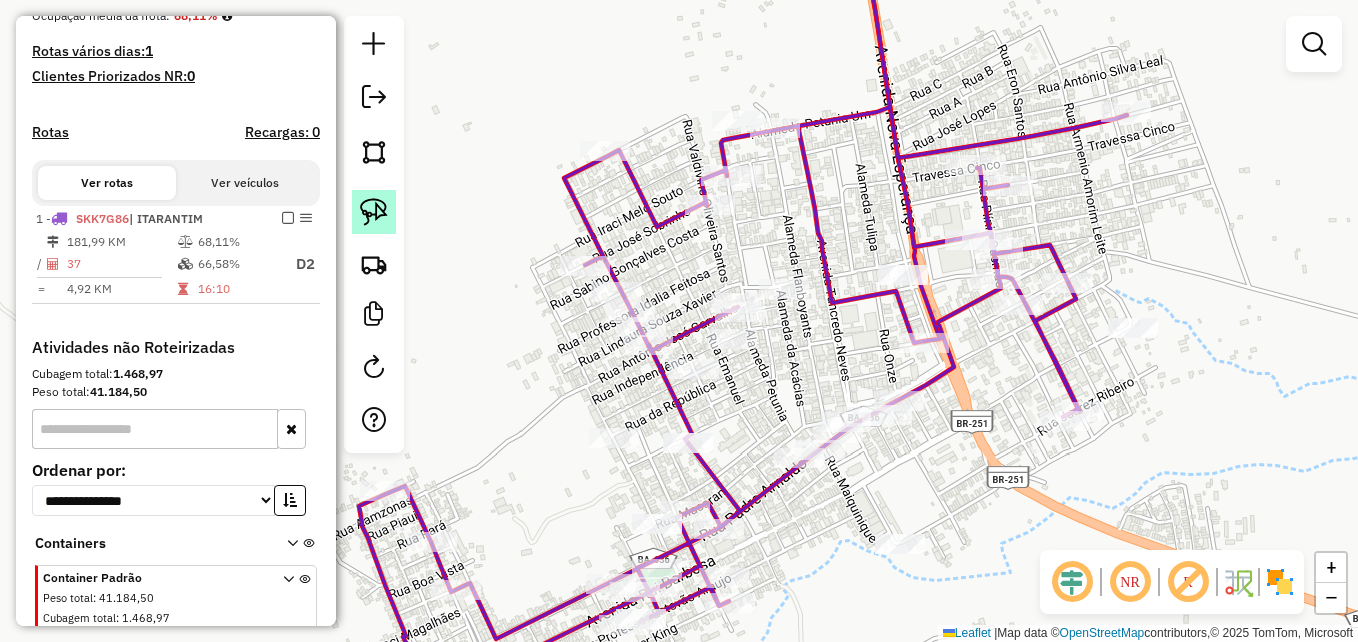 click 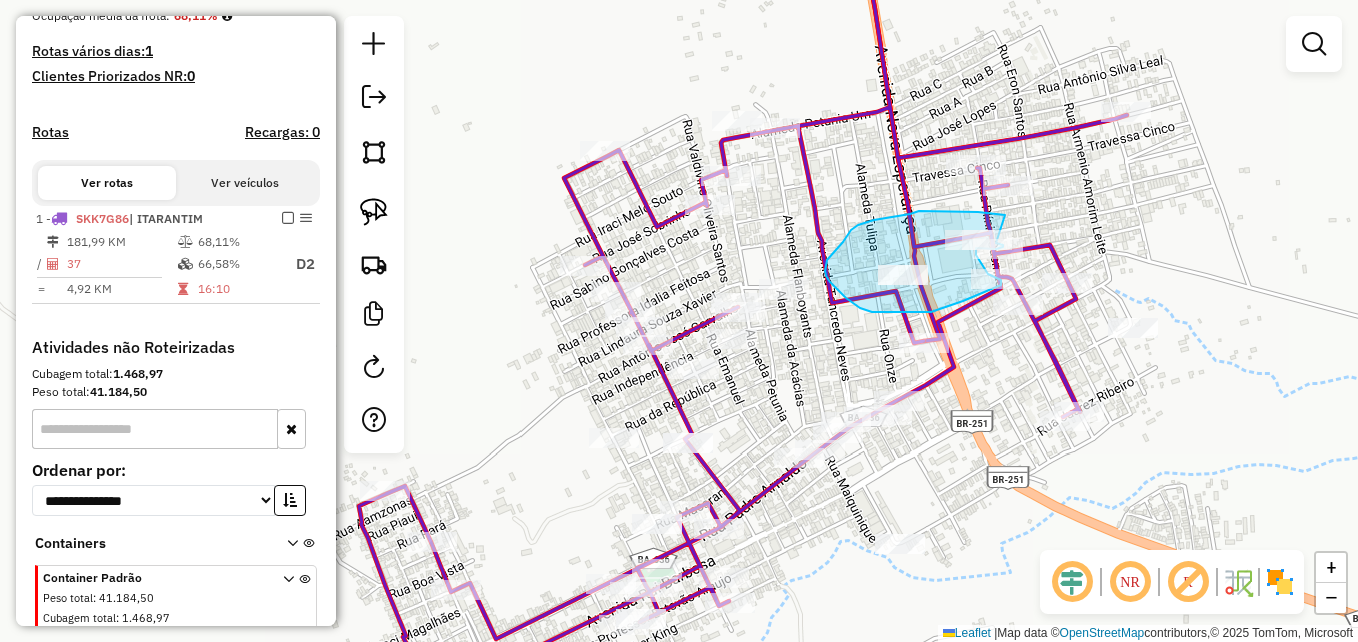 click on "Janela de atendimento Grade de atendimento Capacidade Transportadoras Veículos Cliente Pedidos  Rotas Selecione os dias de semana para filtrar as janelas de atendimento  Seg   Ter   Qua   Qui   Sex   Sáb   Dom  Informe o período da janela de atendimento: De: Até:  Filtrar exatamente a janela do cliente  Considerar janela de atendimento padrão  Selecione os dias de semana para filtrar as grades de atendimento  Seg   Ter   Qua   Qui   Sex   Sáb   Dom   Considerar clientes sem dia de atendimento cadastrado  Clientes fora do dia de atendimento selecionado Filtrar as atividades entre os valores definidos abaixo:  Peso mínimo:   Peso máximo:   Cubagem mínima:   Cubagem máxima:   De:   Até:  Filtrar as atividades entre o tempo de atendimento definido abaixo:  De:   Até:   Considerar capacidade total dos clientes não roteirizados Transportadora: Selecione um ou mais itens Tipo de veículo: Selecione um ou mais itens Veículo: Selecione um ou mais itens Motorista: Selecione um ou mais itens Nome: Rótulo:" 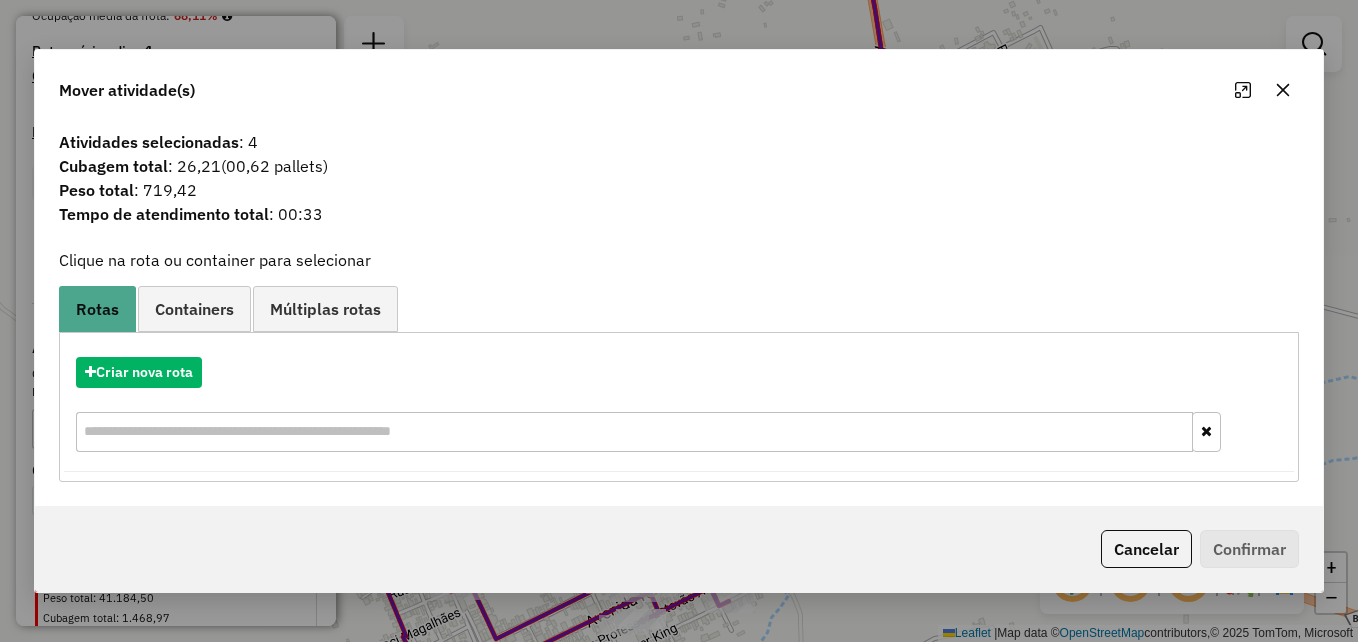 click 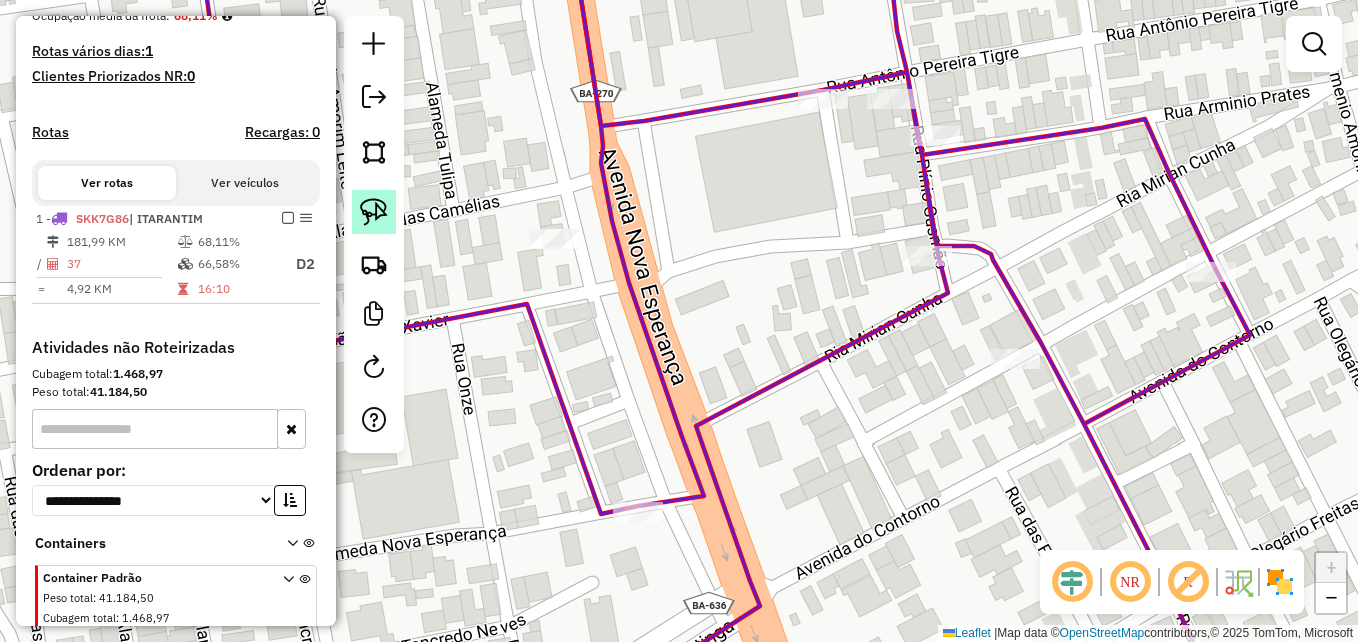 click 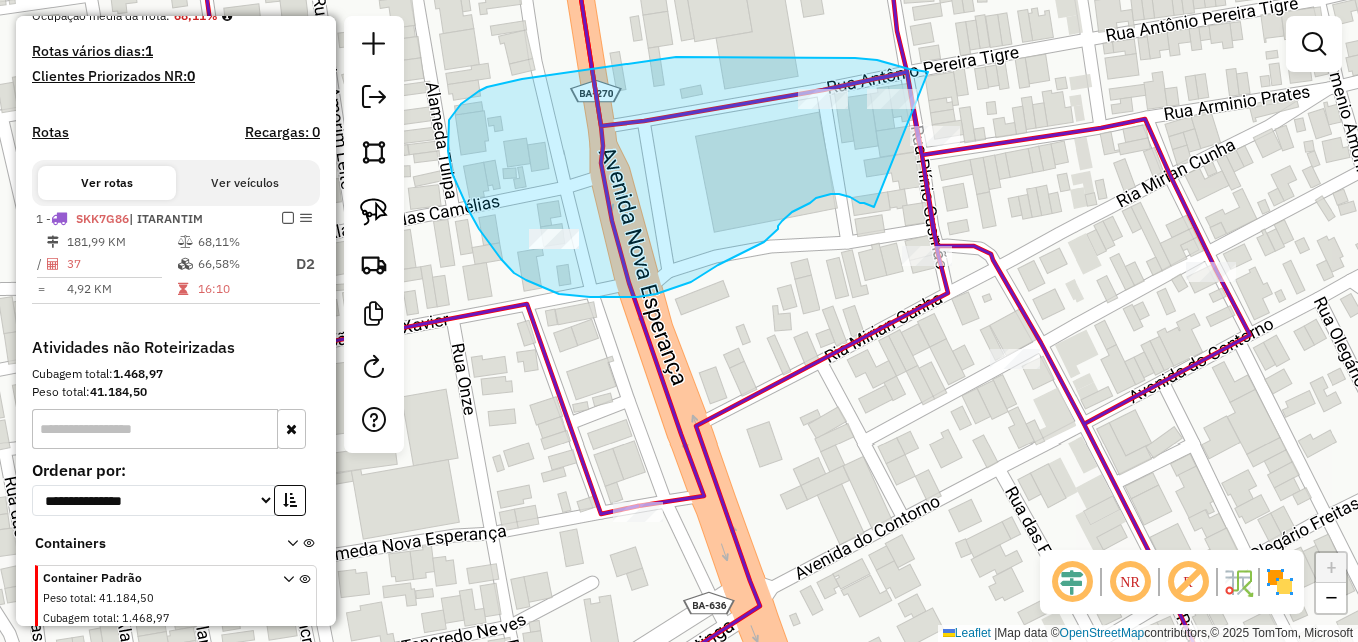 drag, startPoint x: 928, startPoint y: 72, endPoint x: 875, endPoint y: 207, distance: 145.03104 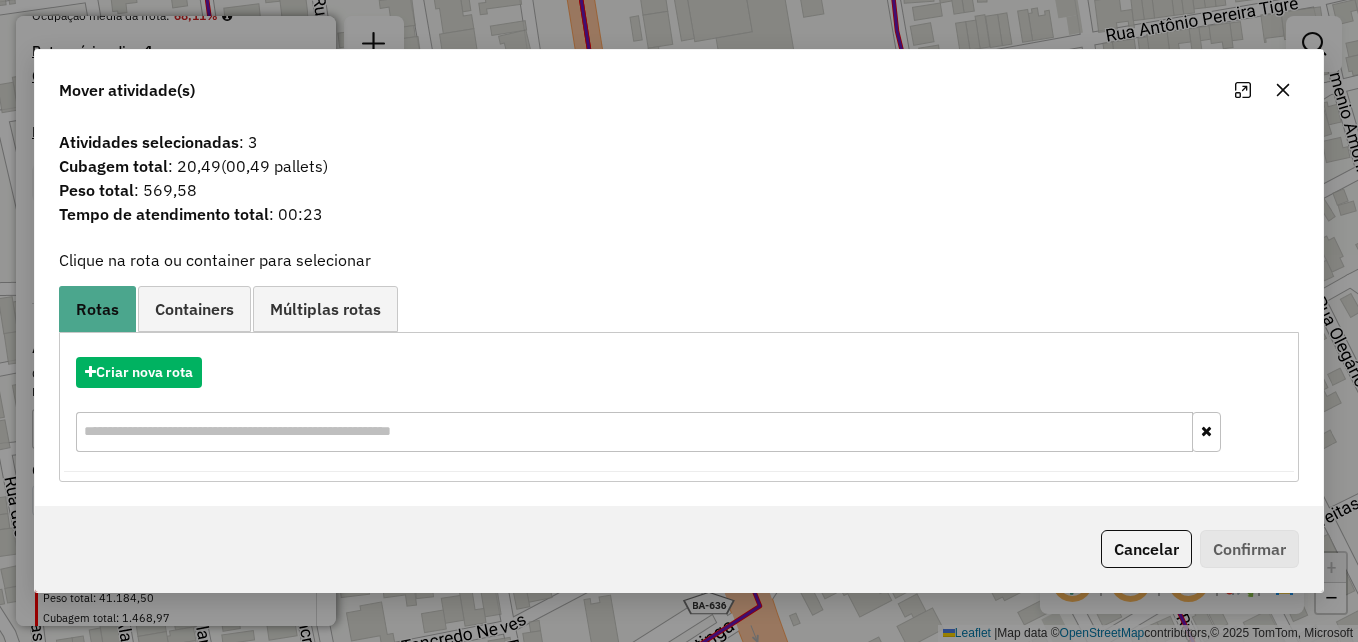 click 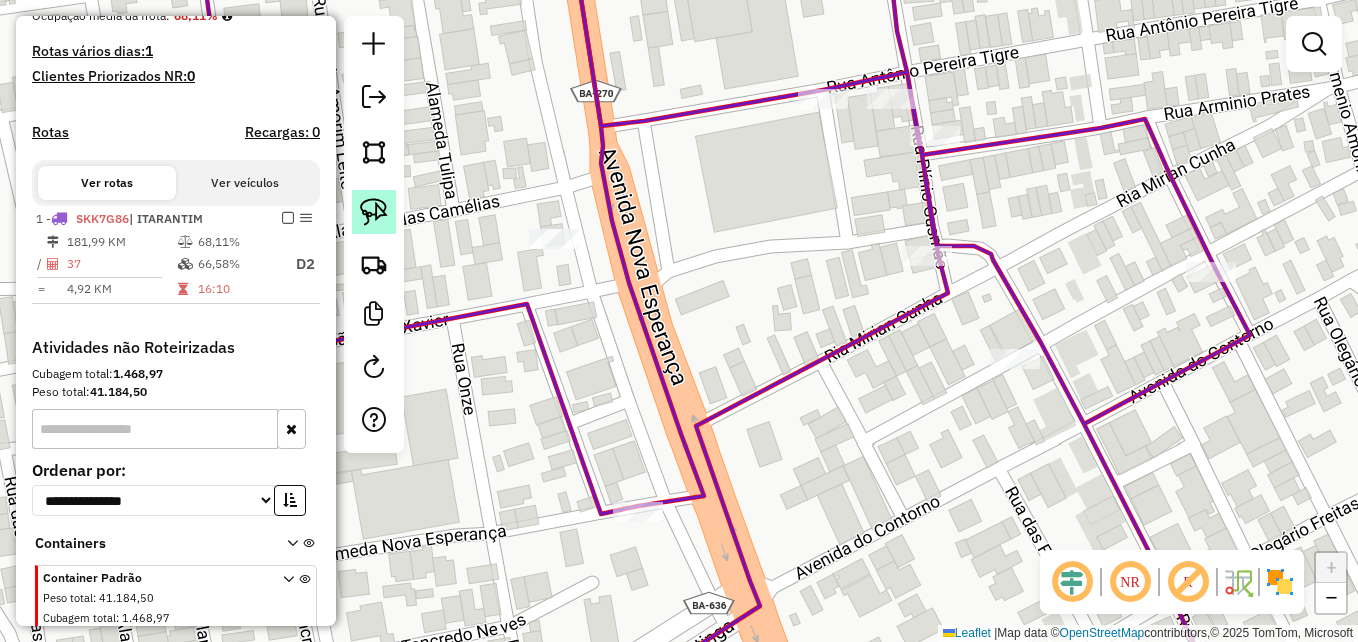 click 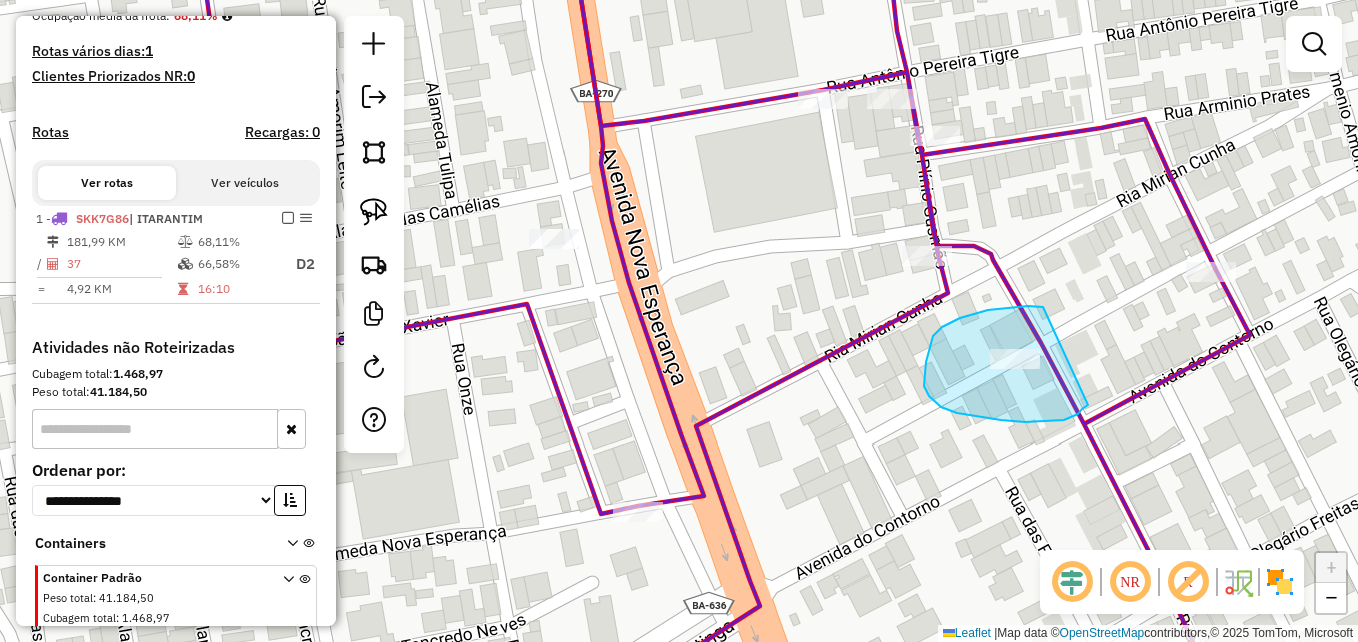 drag, startPoint x: 1034, startPoint y: 306, endPoint x: 1103, endPoint y: 390, distance: 108.706024 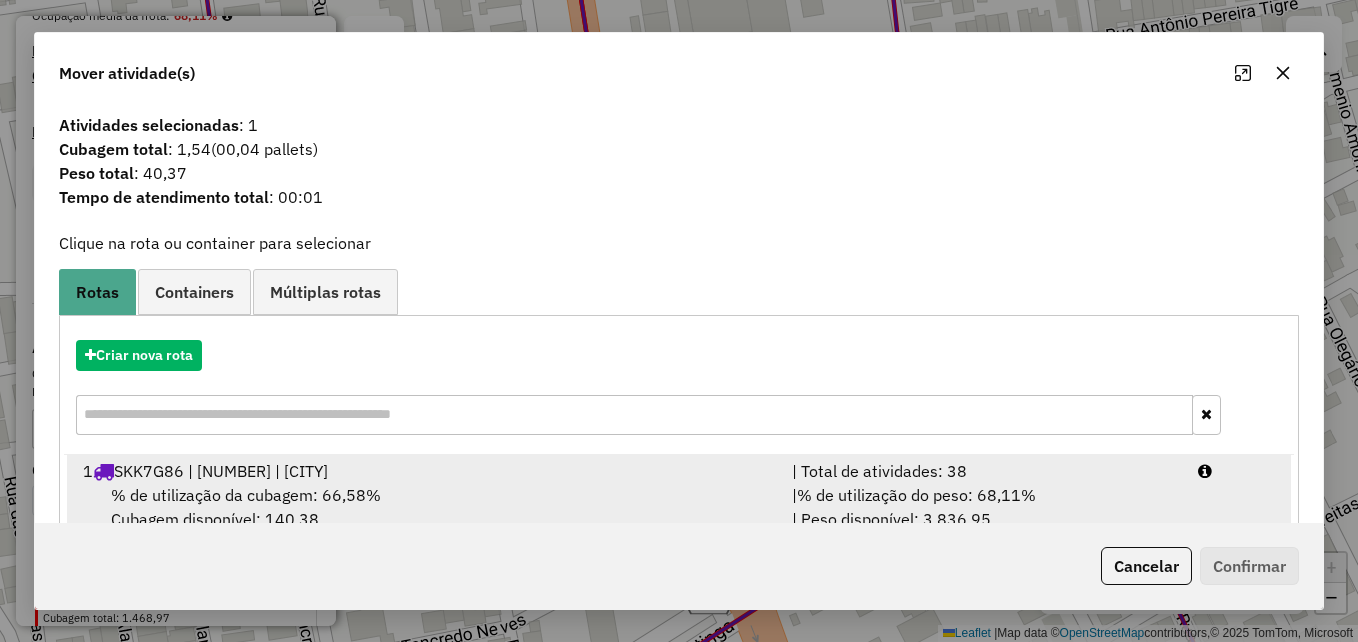 click on "% de utilização da cubagem: 66,58%  Cubagem disponível: 140,38" at bounding box center (425, 507) 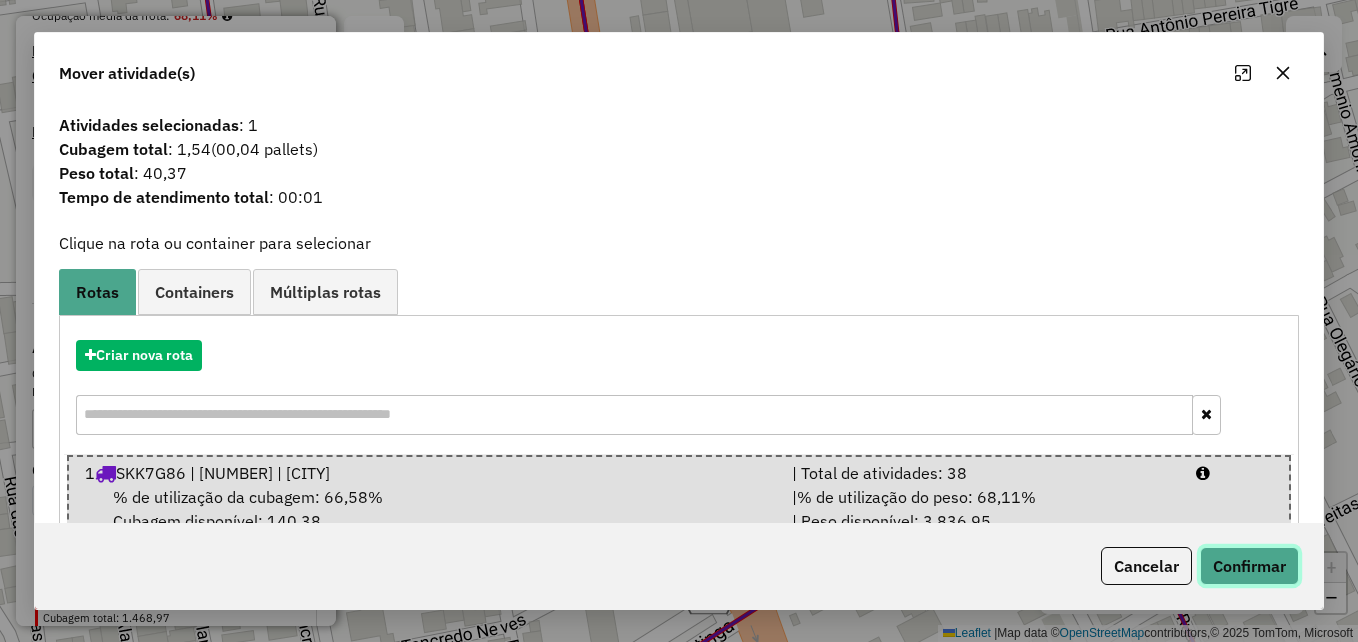click on "Confirmar" 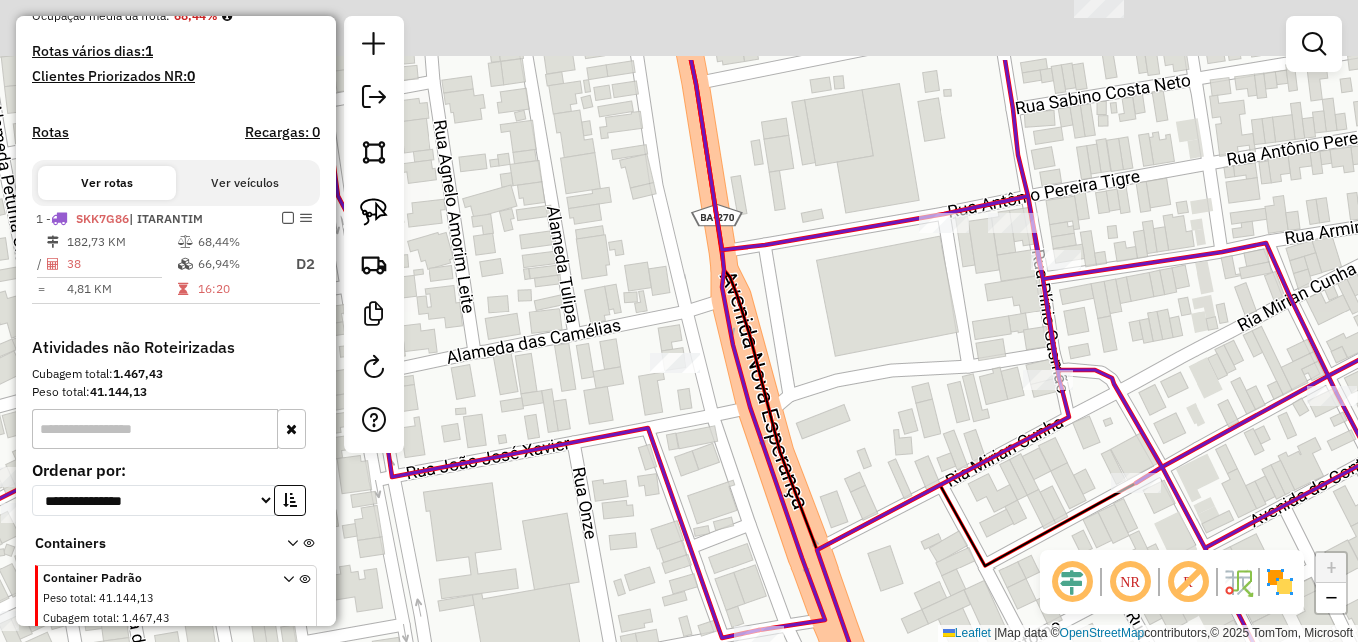 drag, startPoint x: 768, startPoint y: 268, endPoint x: 890, endPoint y: 392, distance: 173.95401 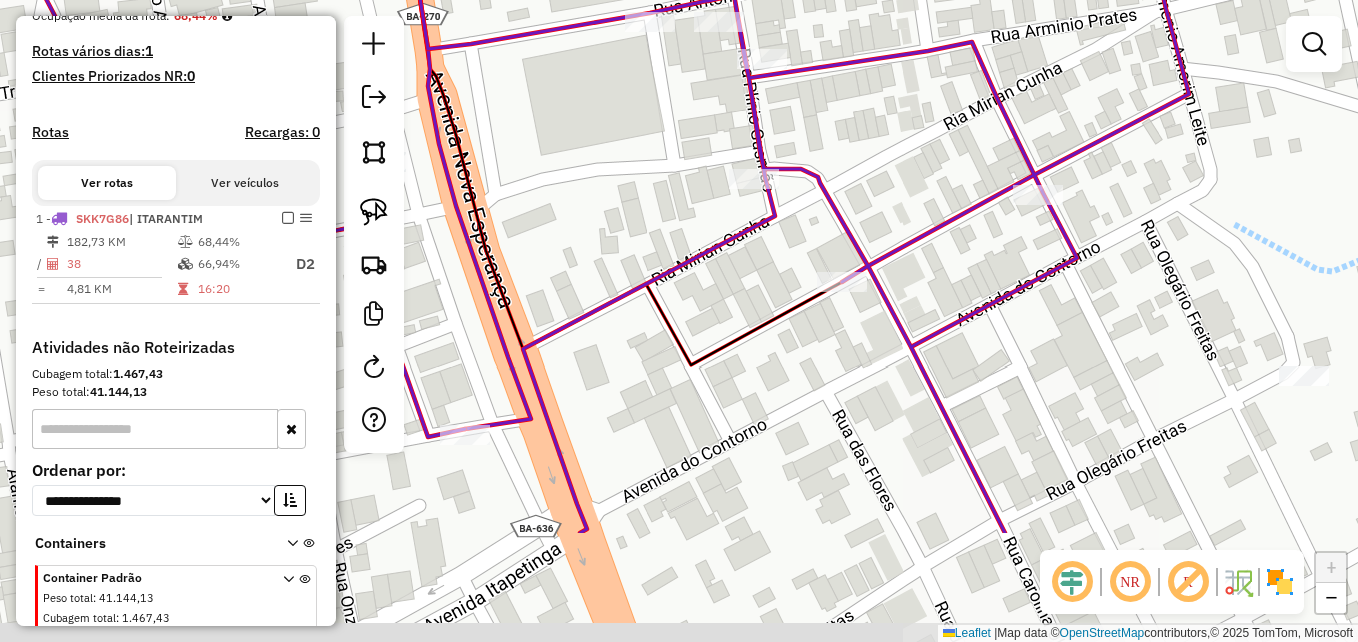 drag, startPoint x: 916, startPoint y: 351, endPoint x: 580, endPoint y: 209, distance: 364.7739 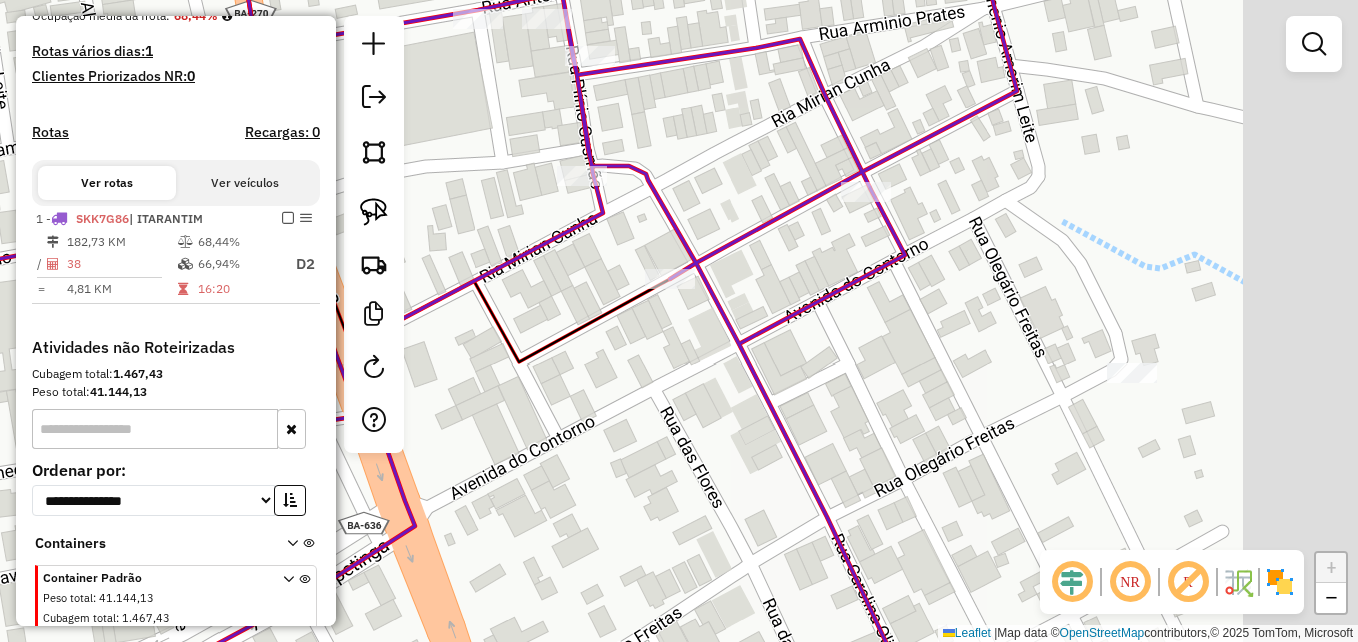drag, startPoint x: 1127, startPoint y: 465, endPoint x: 924, endPoint y: 403, distance: 212.25691 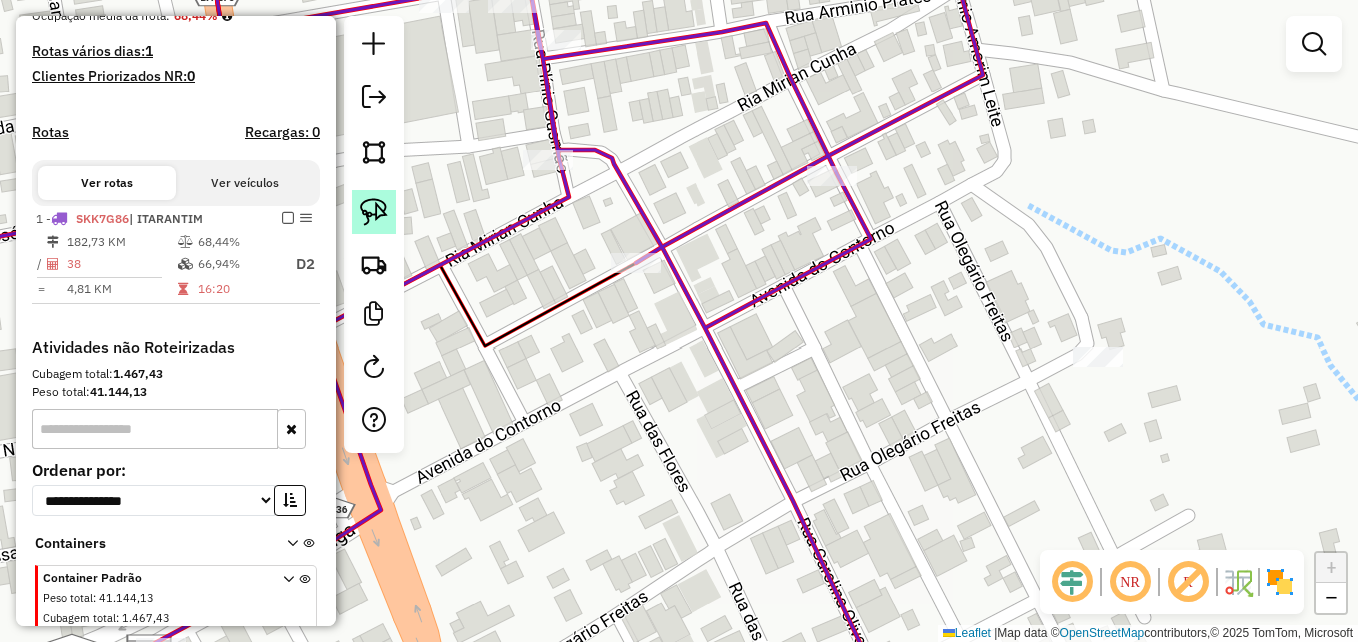 click 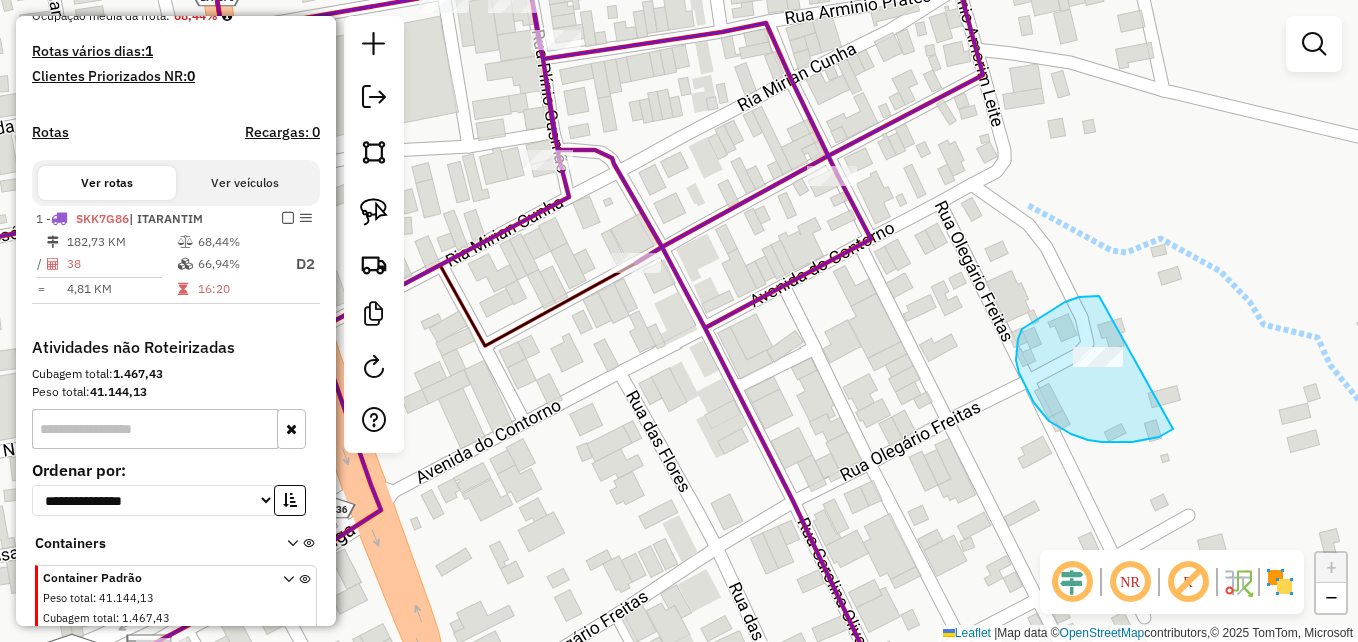 drag, startPoint x: 1099, startPoint y: 296, endPoint x: 1144, endPoint y: 310, distance: 47.127487 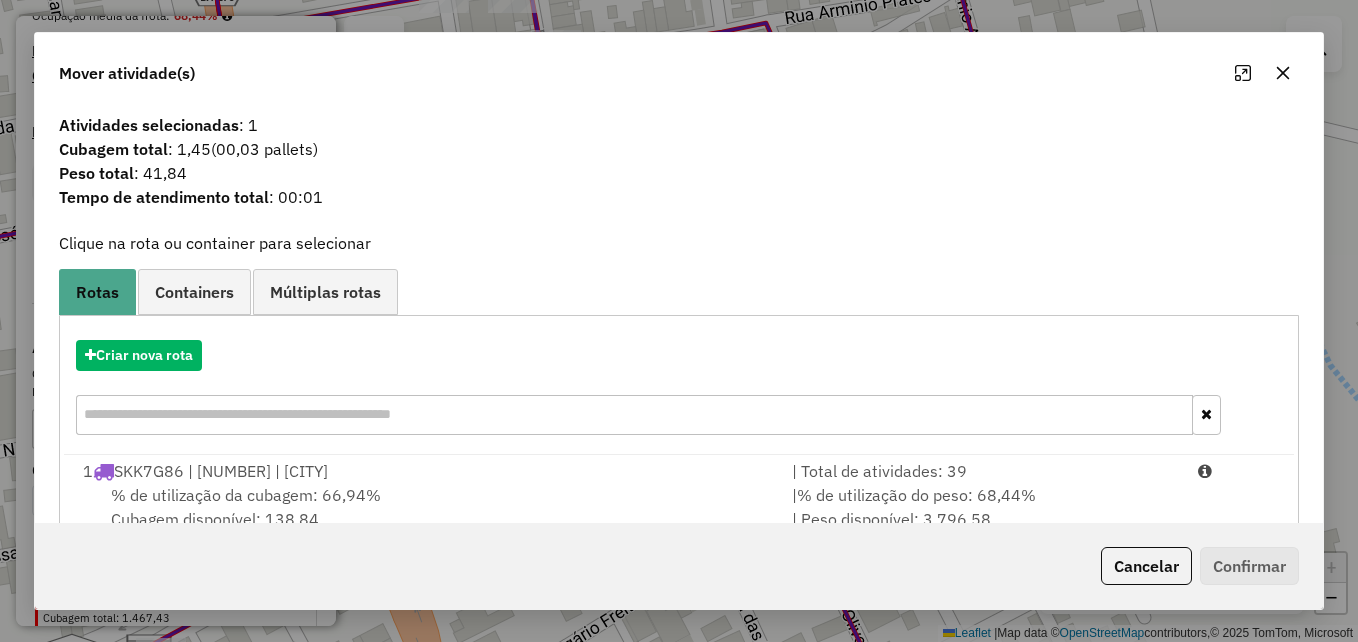 click on "% de utilização da cubagem: 66,94%  Cubagem disponível: 138,84" at bounding box center (425, 507) 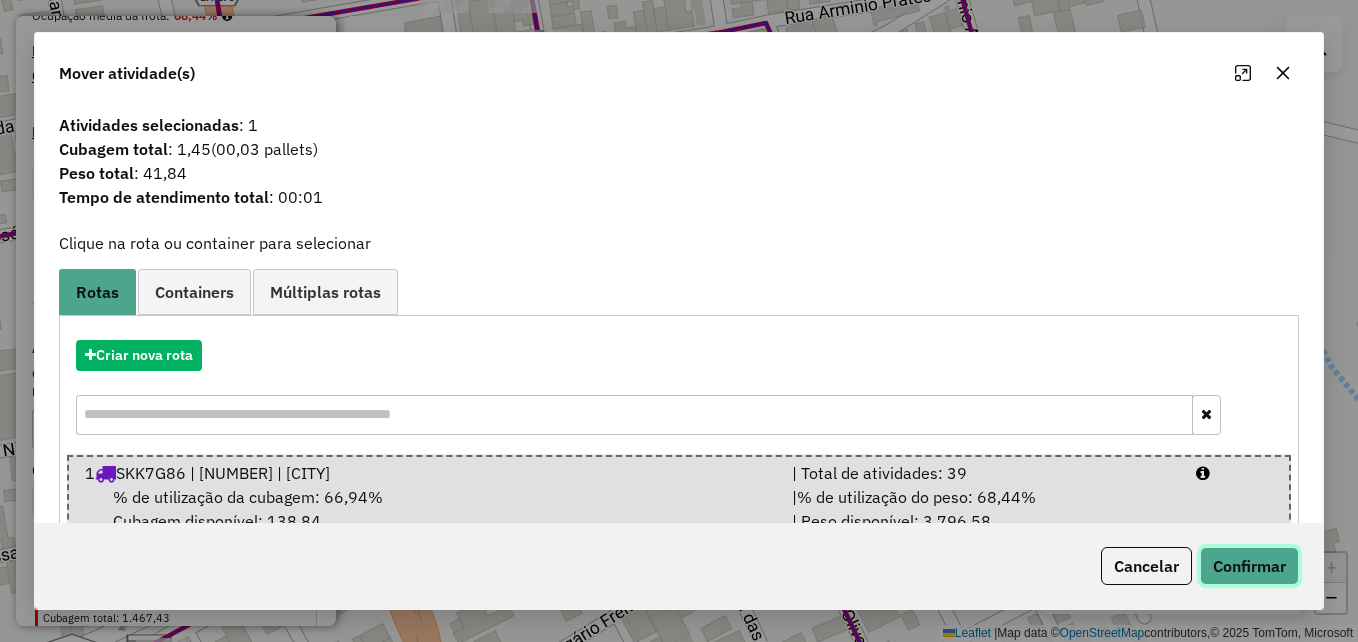click on "Confirmar" 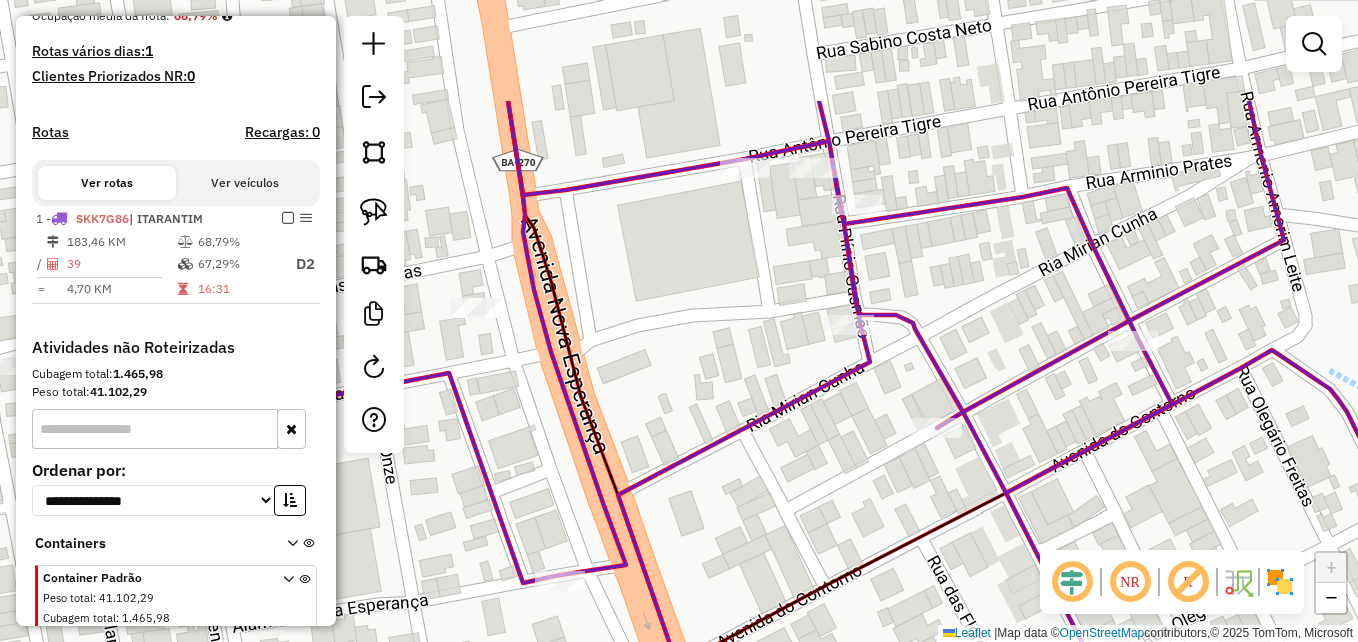 drag, startPoint x: 805, startPoint y: 343, endPoint x: 1131, endPoint y: 520, distance: 370.95148 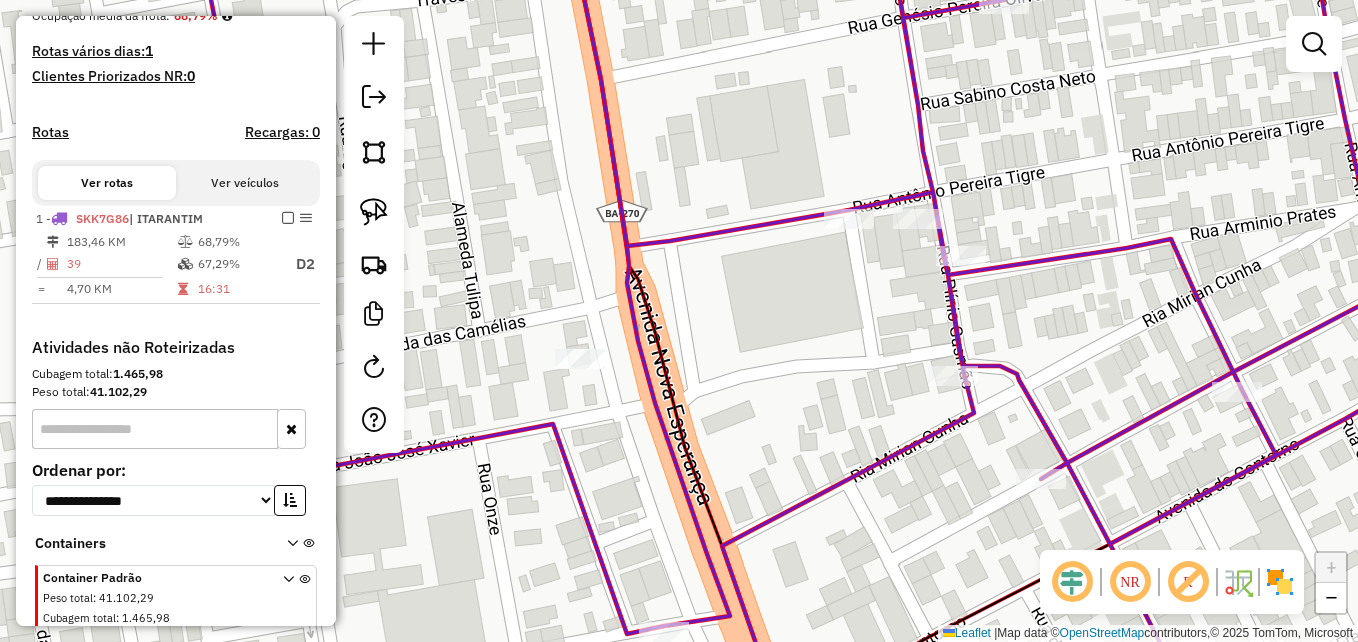 drag, startPoint x: 620, startPoint y: 299, endPoint x: 697, endPoint y: 338, distance: 86.313385 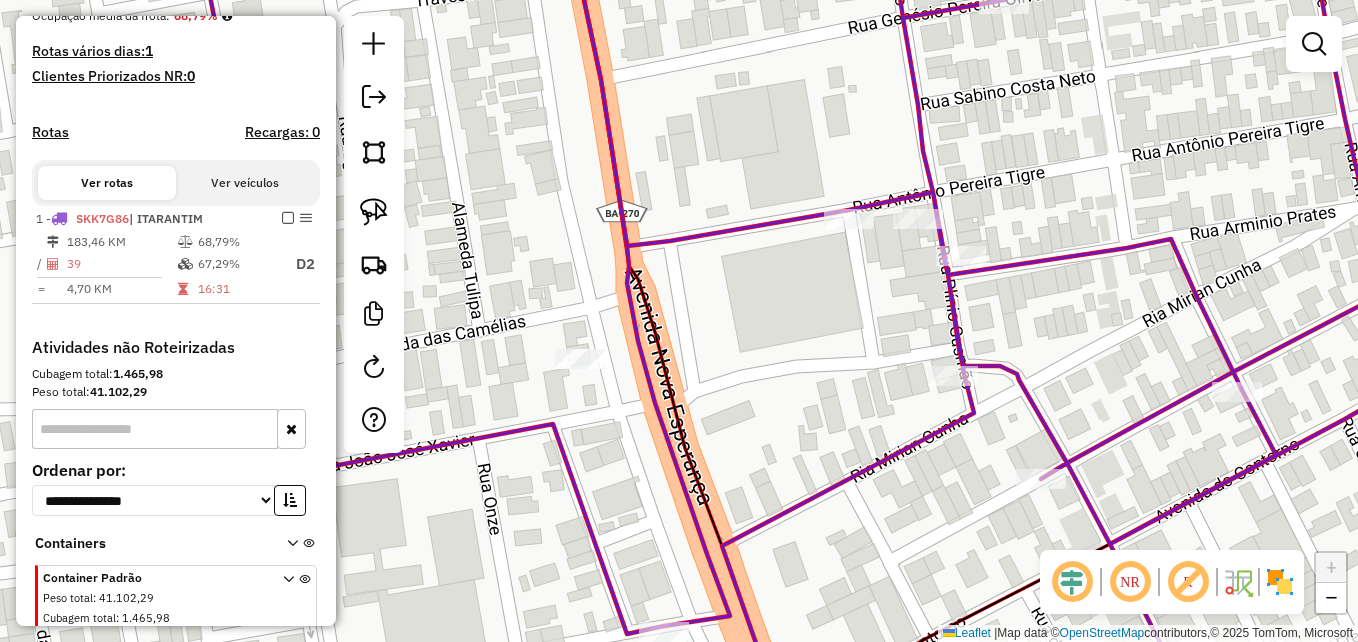 drag, startPoint x: 374, startPoint y: 198, endPoint x: 706, endPoint y: 212, distance: 332.29504 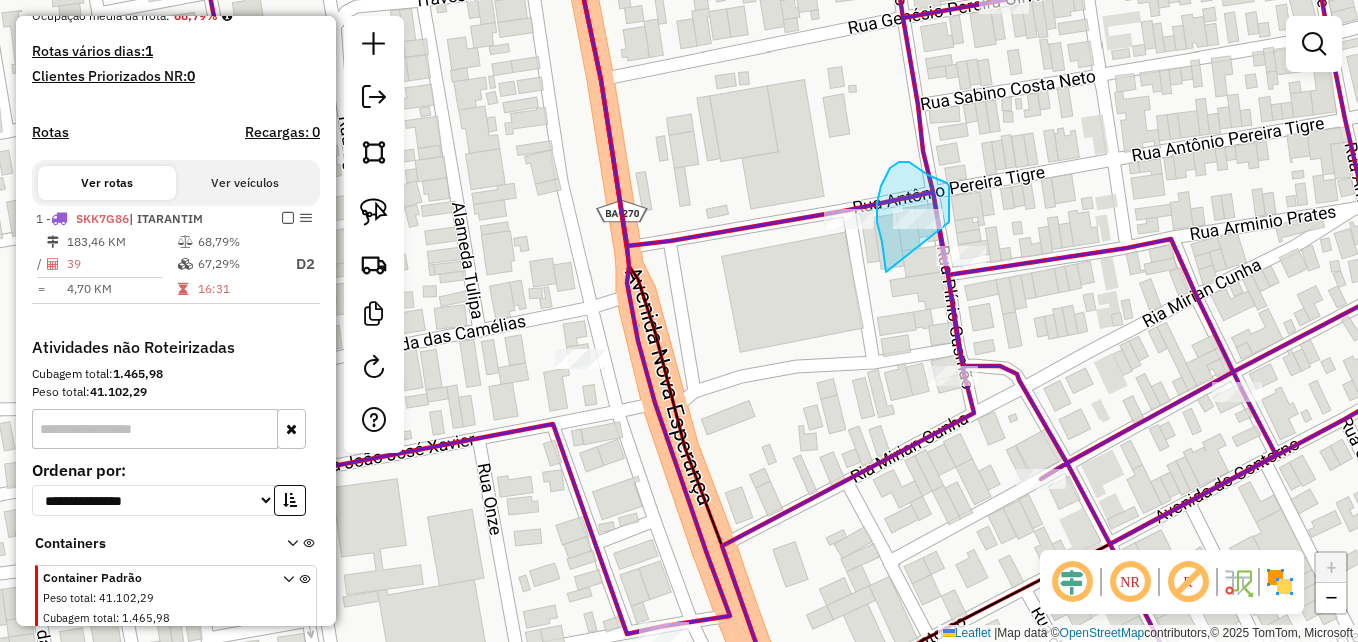 drag, startPoint x: 886, startPoint y: 272, endPoint x: 949, endPoint y: 222, distance: 80.43009 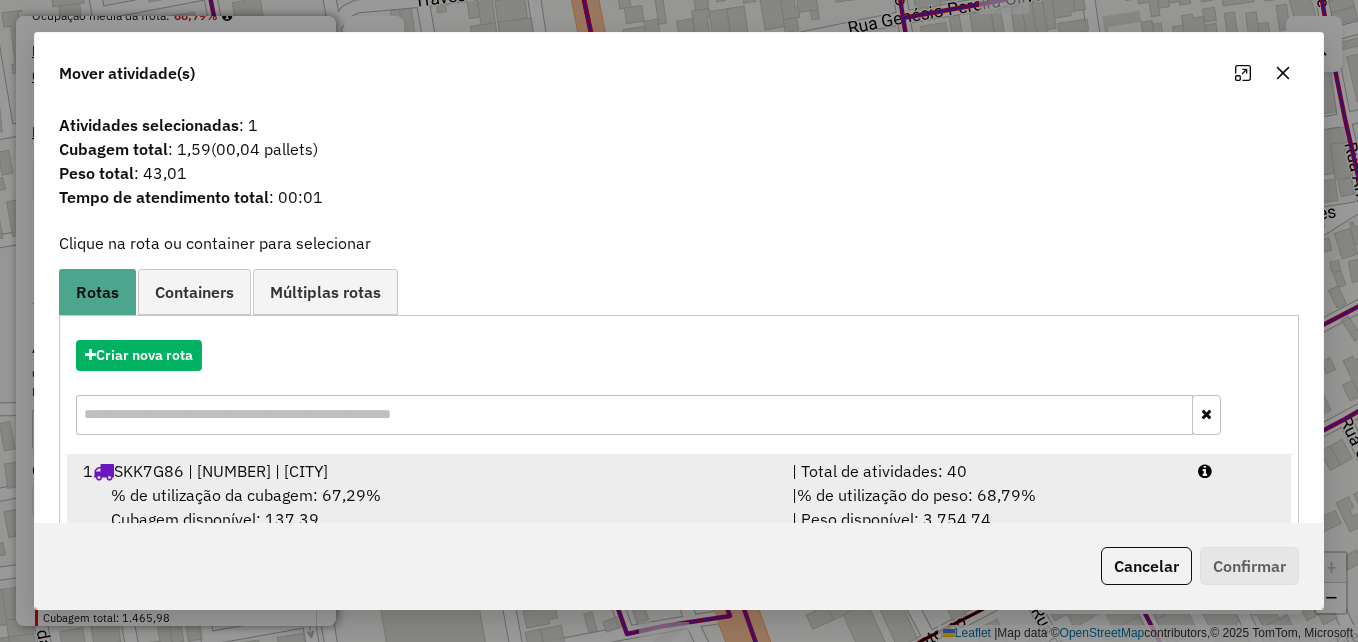 click on "% de utilização da cubagem: 67,29%  Cubagem disponível: 137,39" at bounding box center [425, 507] 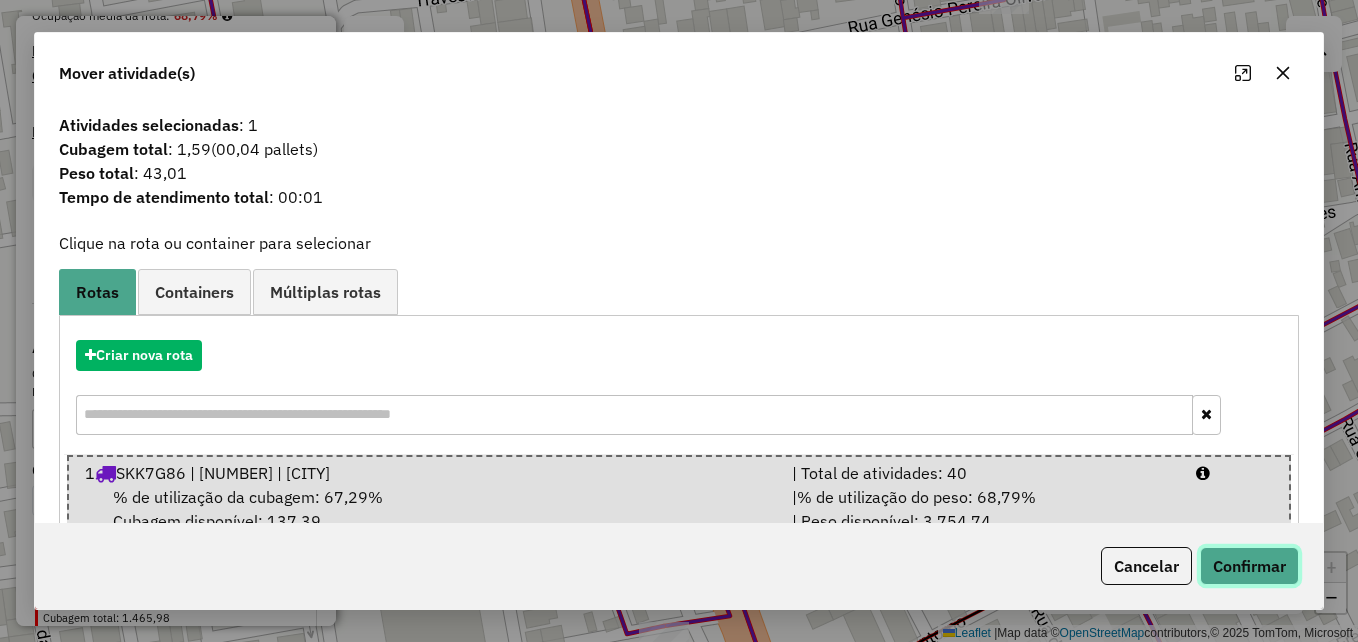 click on "Confirmar" 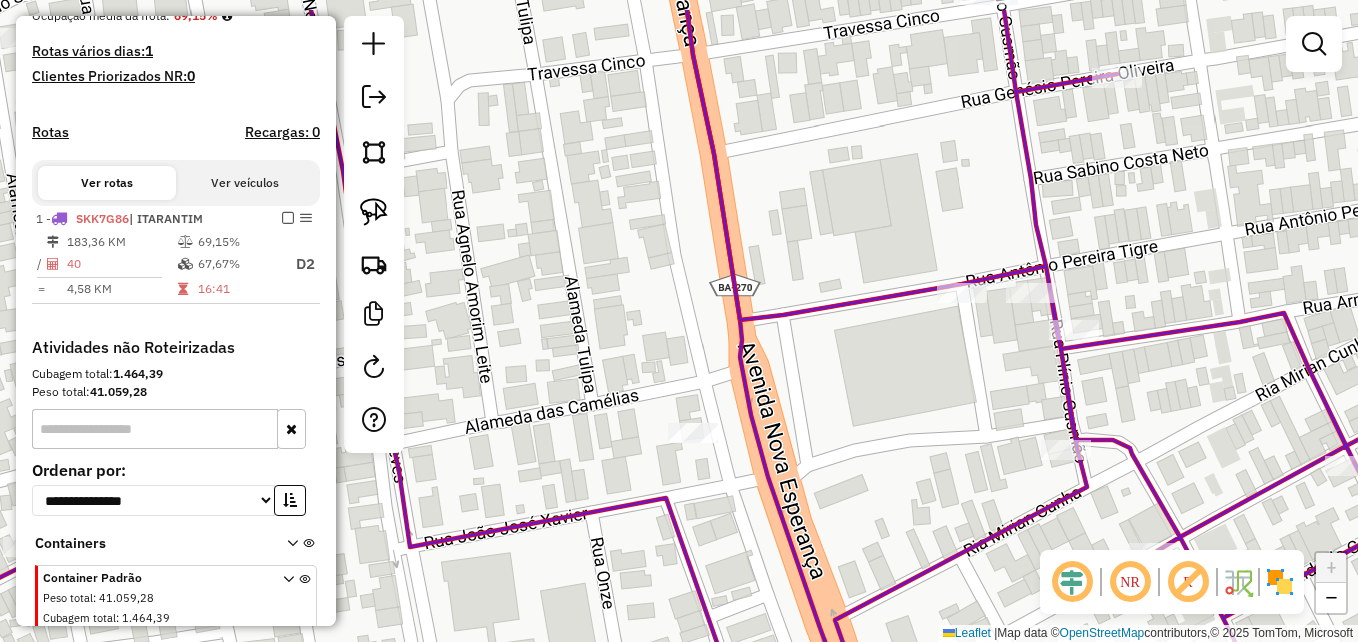 drag, startPoint x: 849, startPoint y: 338, endPoint x: 946, endPoint y: 407, distance: 119.03781 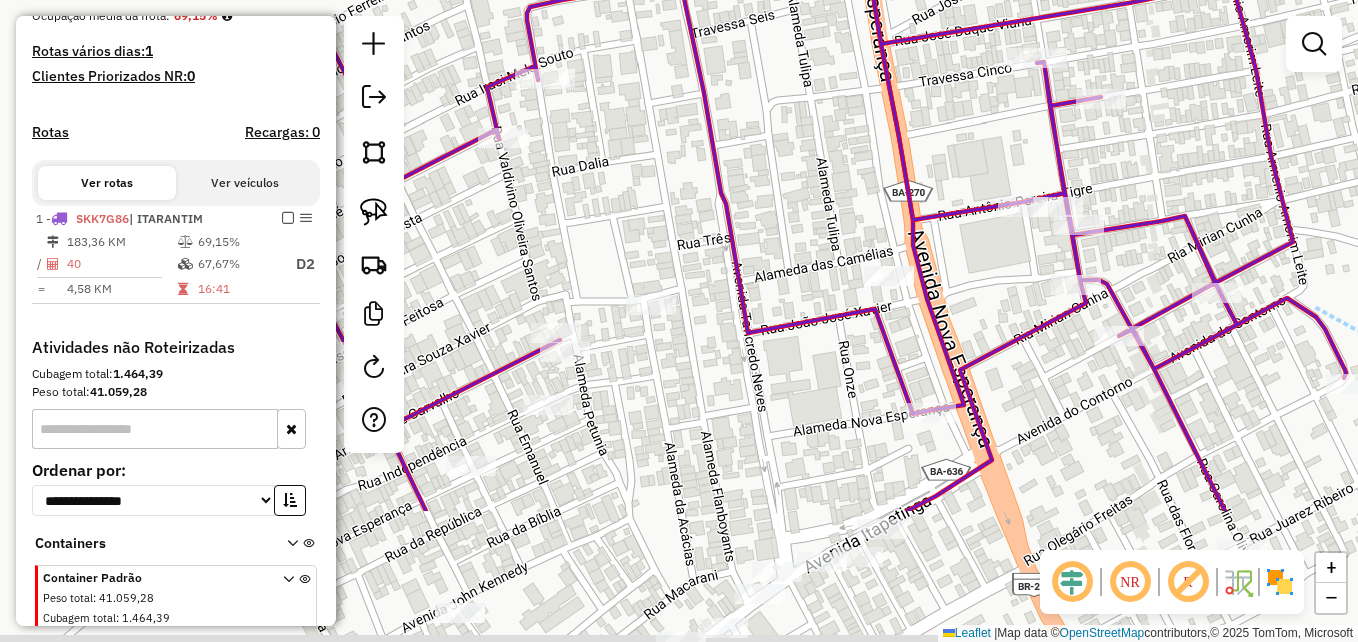 drag, startPoint x: 804, startPoint y: 315, endPoint x: 816, endPoint y: 120, distance: 195.36888 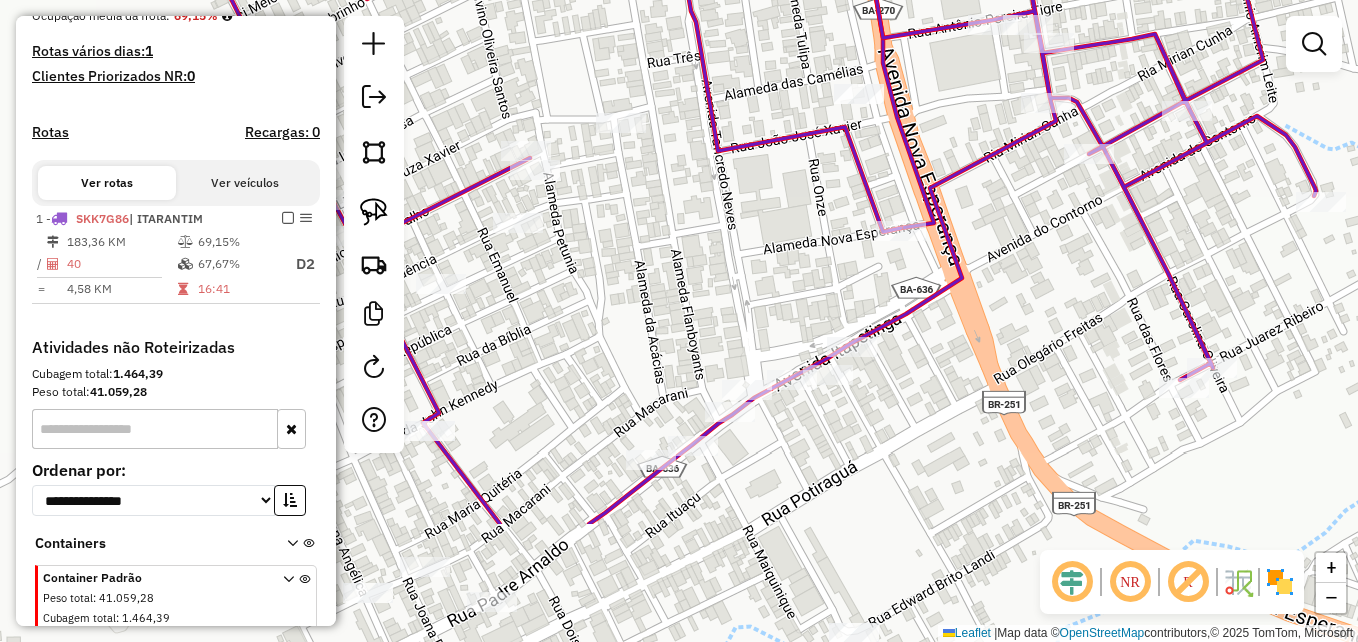 drag, startPoint x: 822, startPoint y: 366, endPoint x: 792, endPoint y: 184, distance: 184.45596 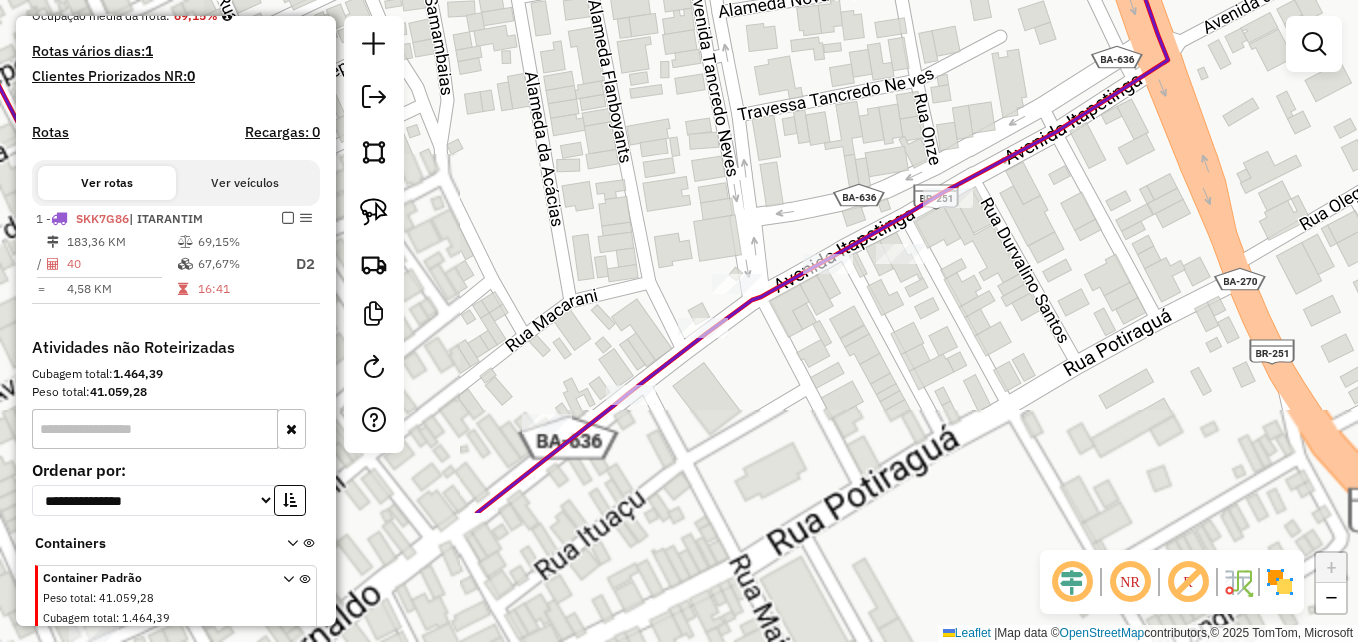 drag, startPoint x: 781, startPoint y: 332, endPoint x: 806, endPoint y: 156, distance: 177.76671 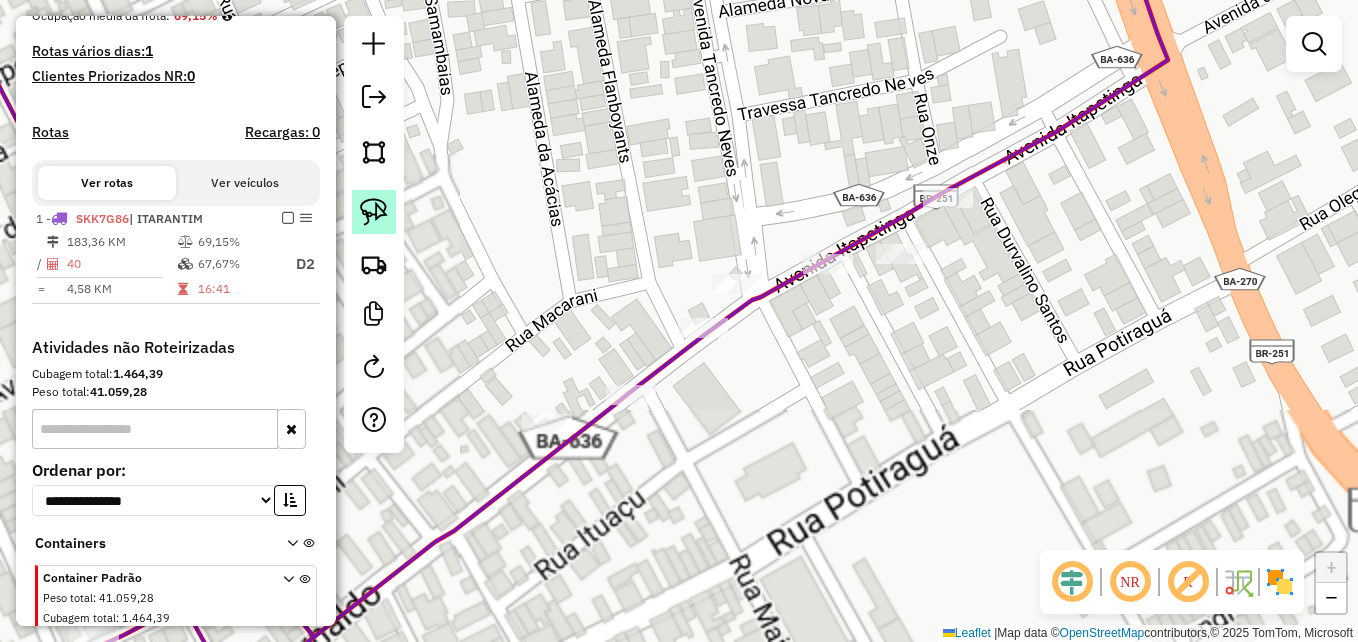 click 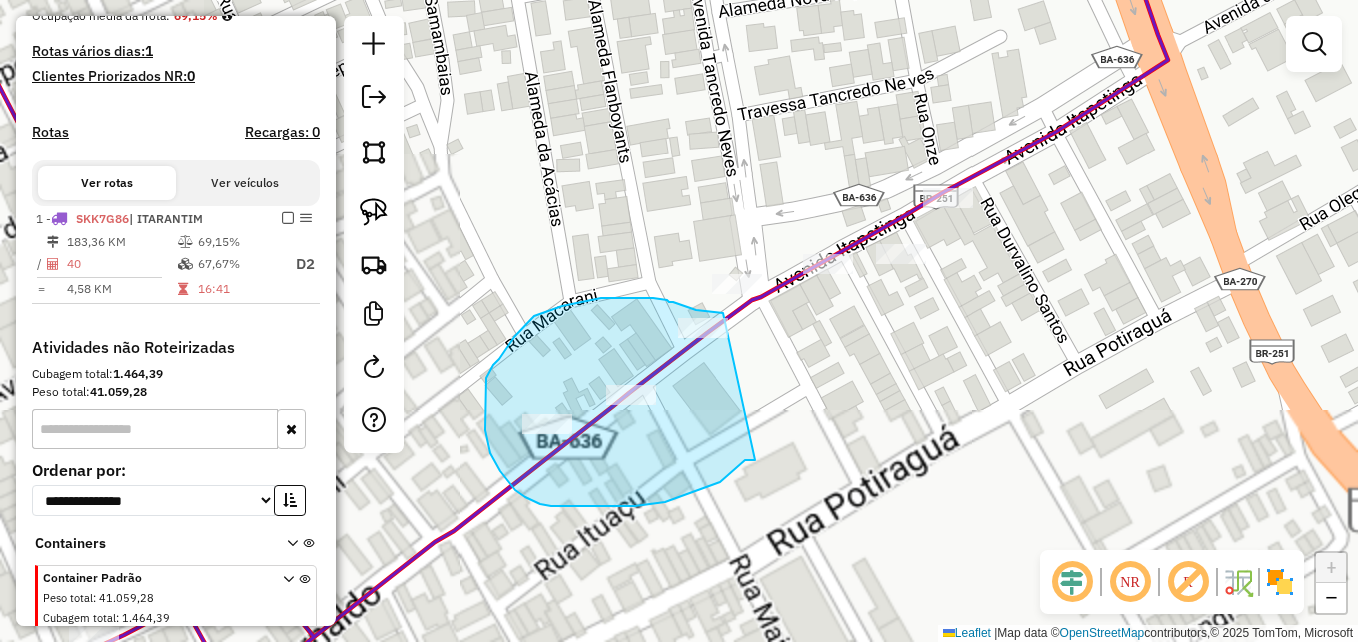 drag, startPoint x: 723, startPoint y: 313, endPoint x: 757, endPoint y: 458, distance: 148.93288 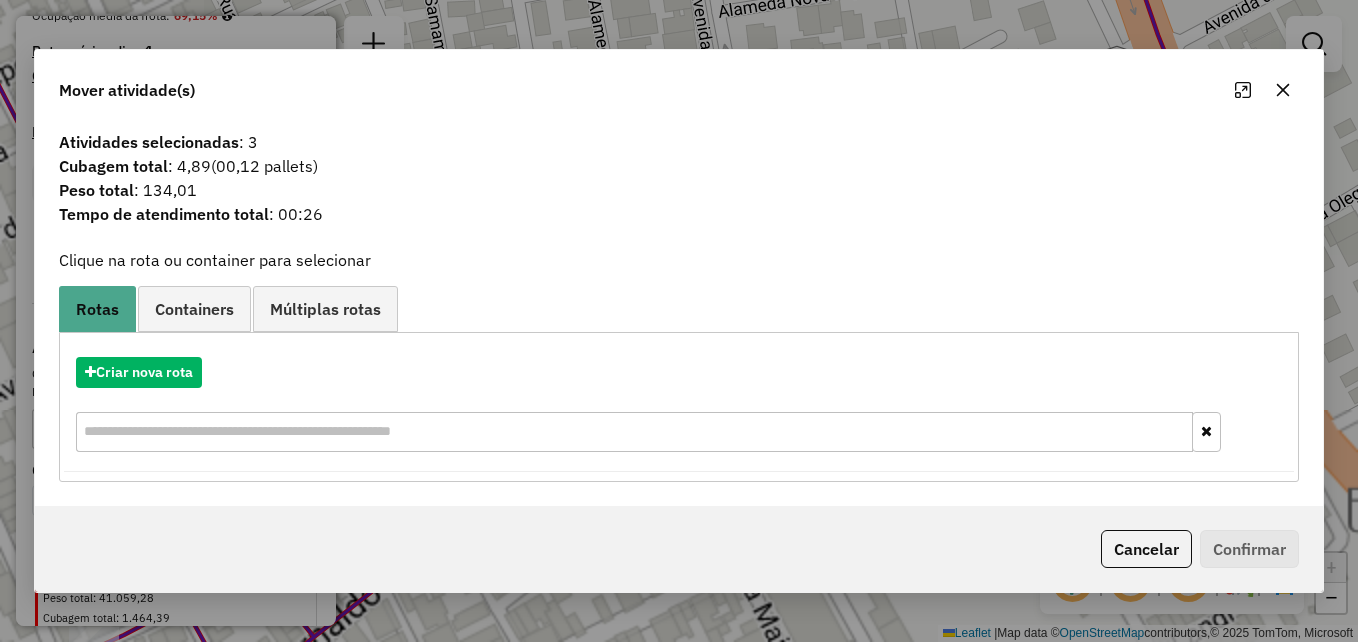 click on "Containers" at bounding box center [194, 309] 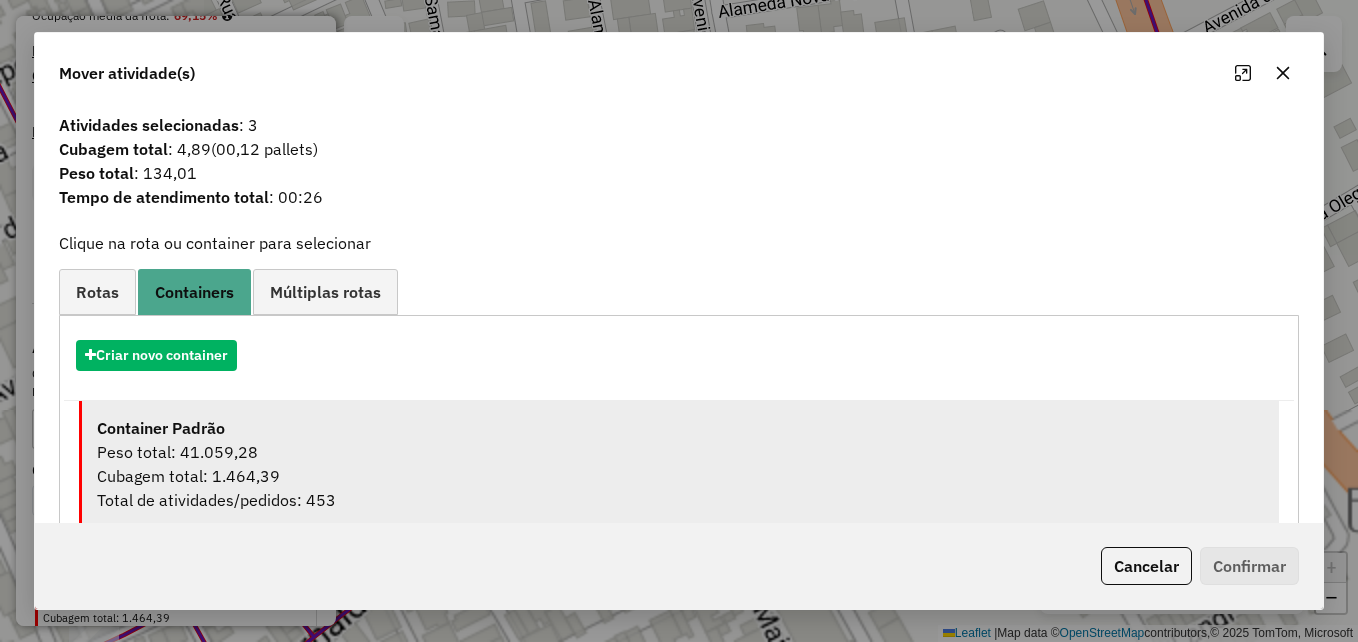 click on "Peso total: 41.059,28" at bounding box center (680, 452) 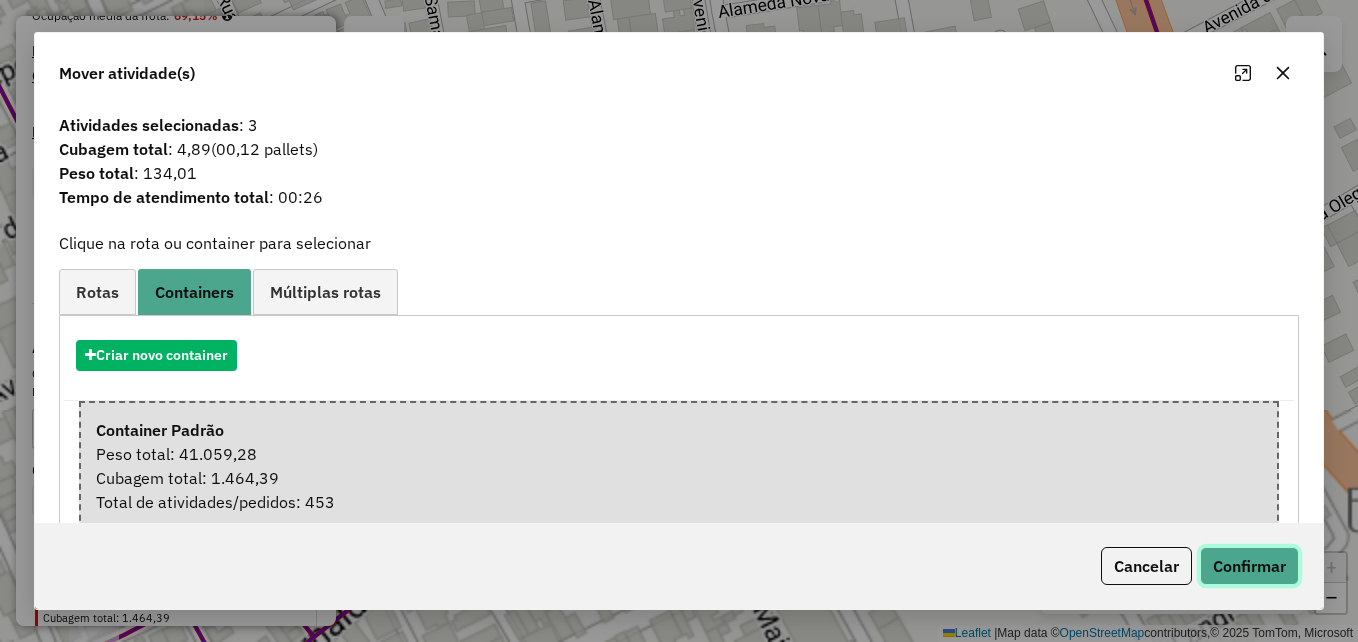 click on "Confirmar" 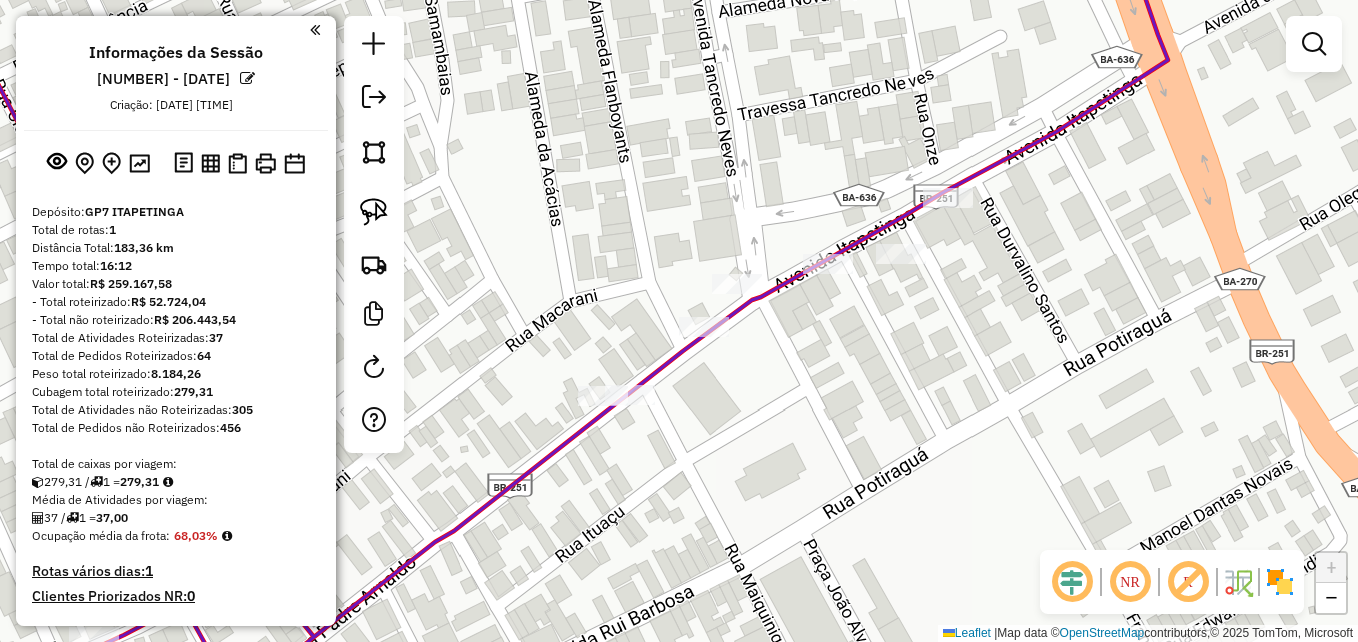 scroll, scrollTop: 0, scrollLeft: 0, axis: both 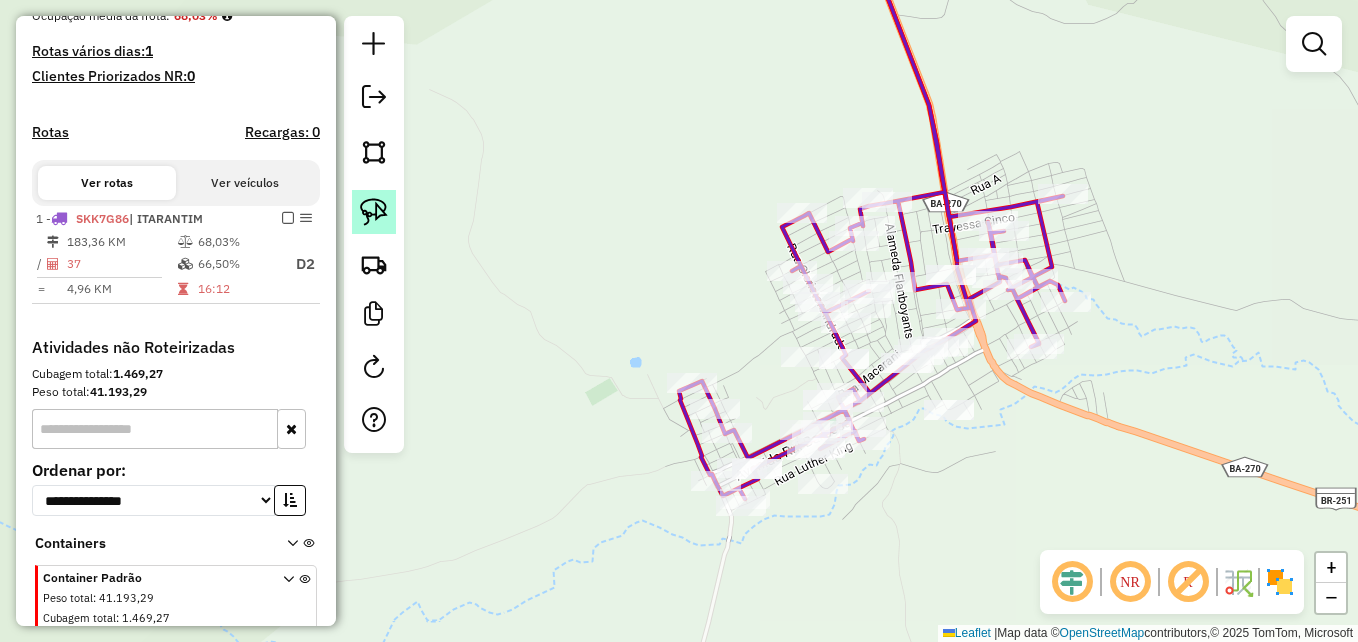 click 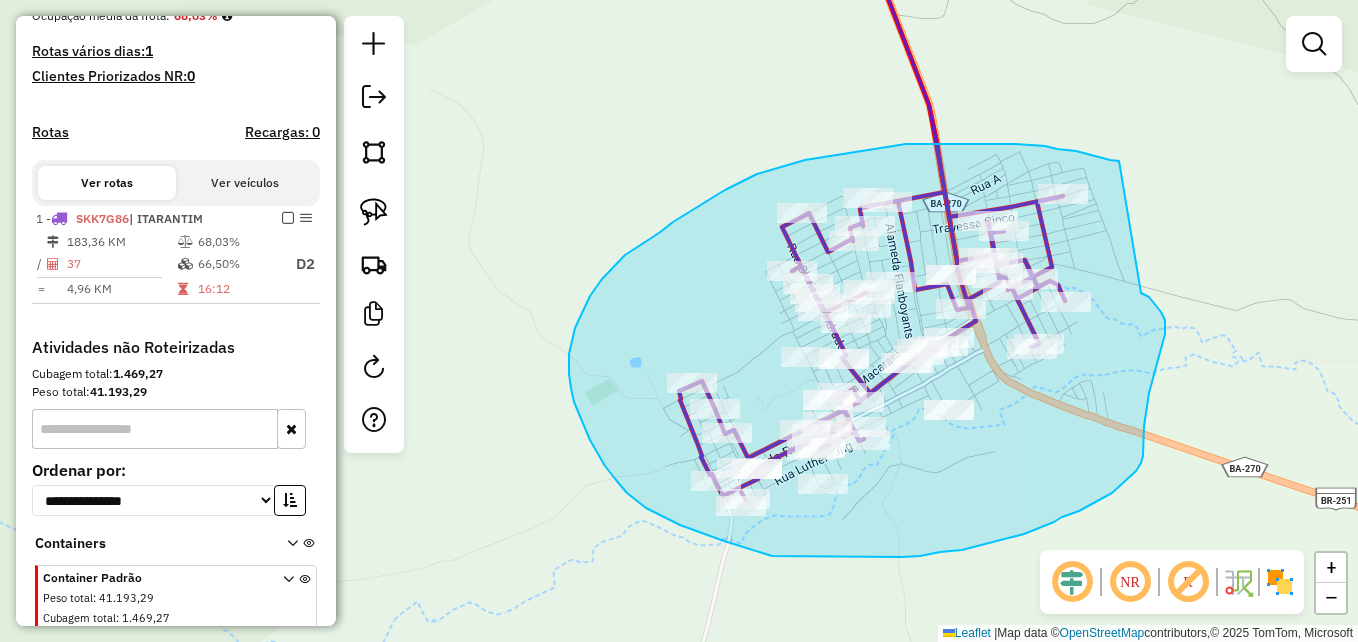drag, startPoint x: 1119, startPoint y: 161, endPoint x: 1140, endPoint y: 293, distance: 133.66002 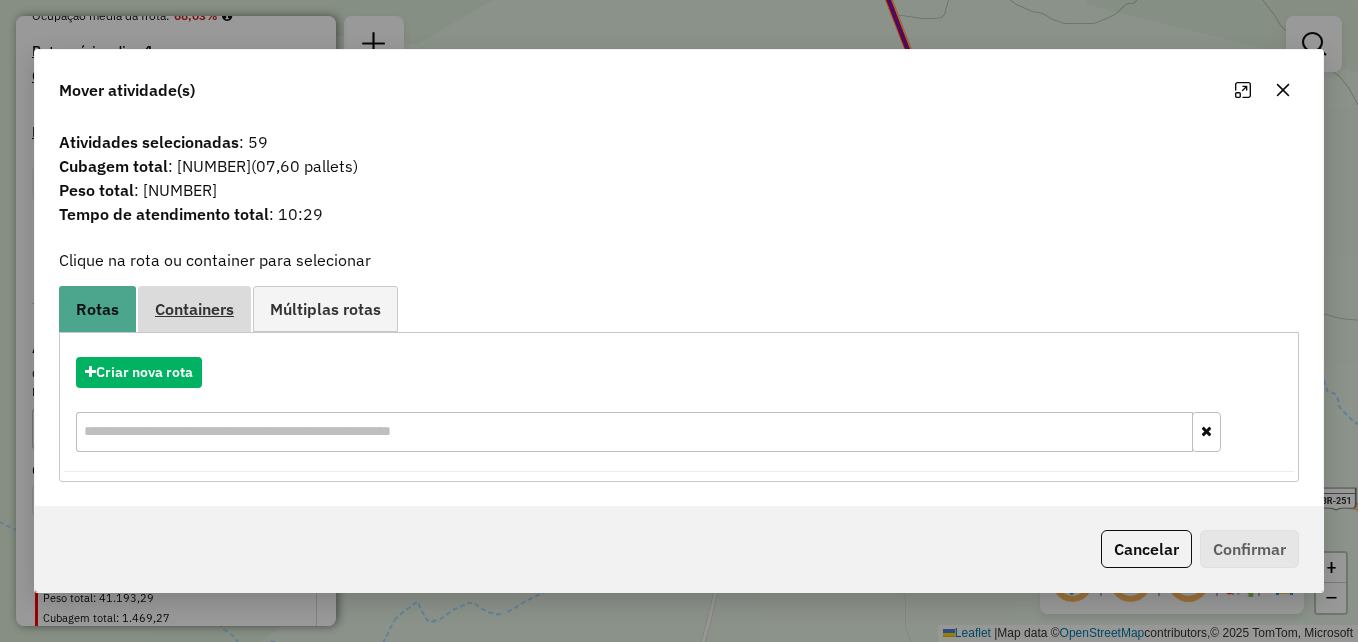 click on "Containers" at bounding box center (194, 309) 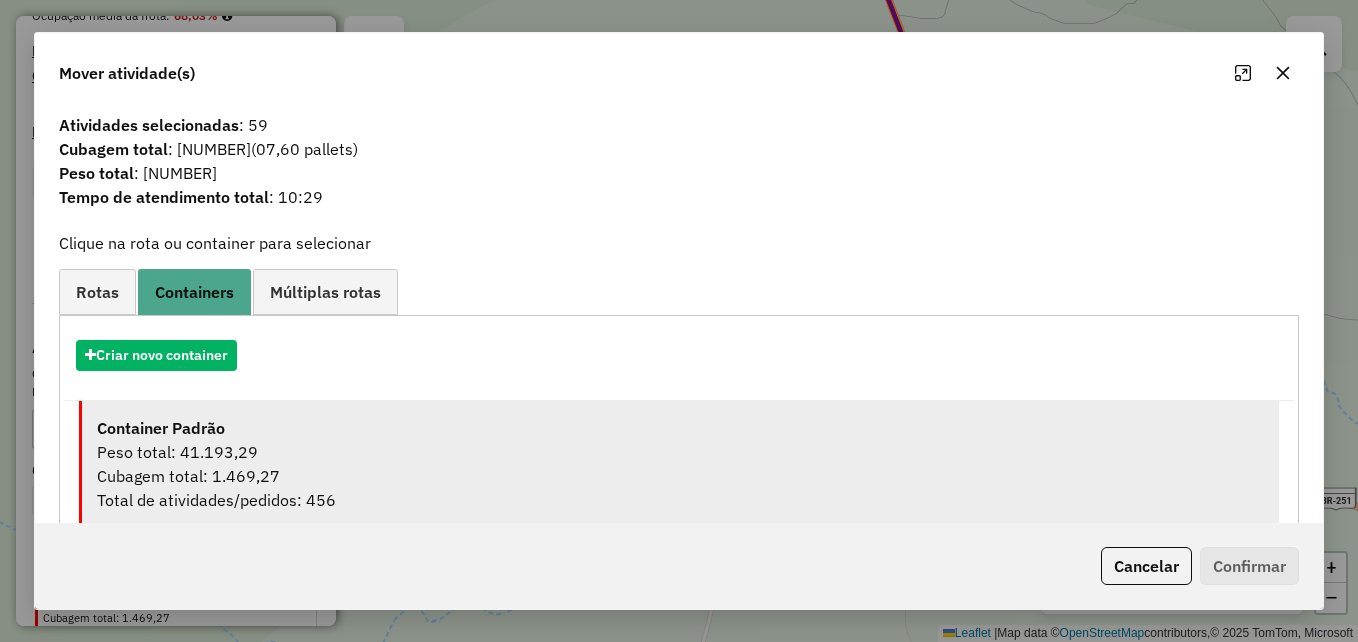 click on "Peso total: 41.193,29" at bounding box center [680, 452] 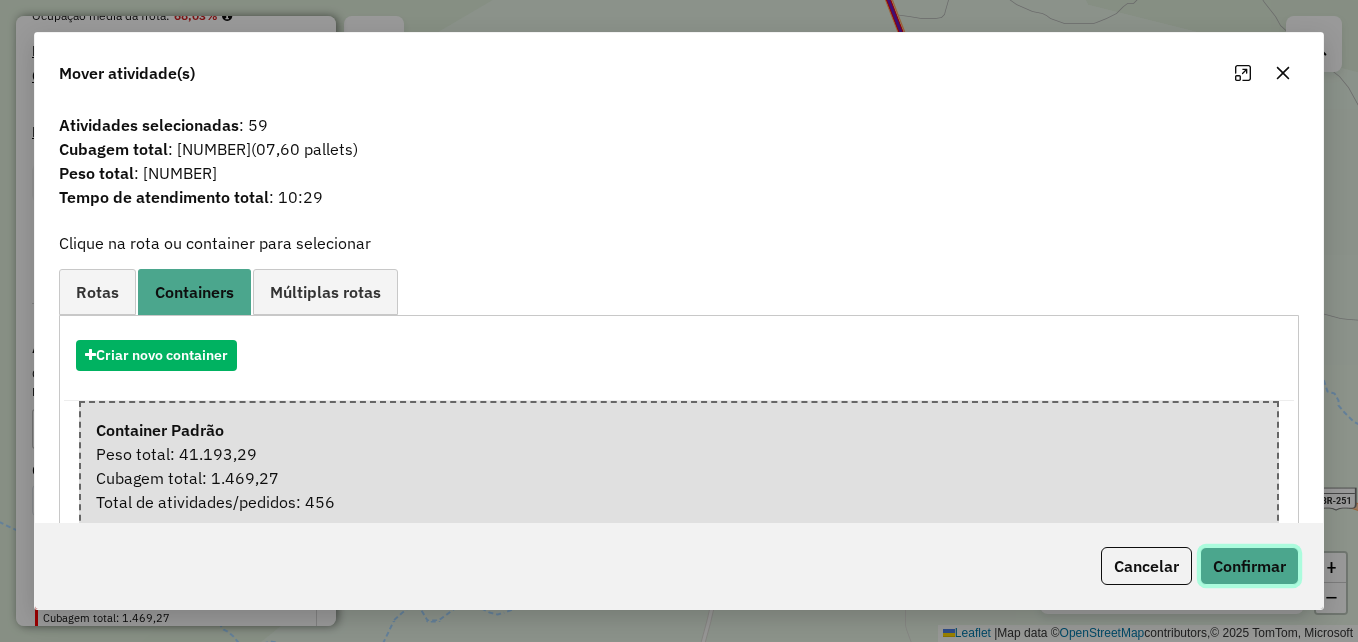click on "Confirmar" 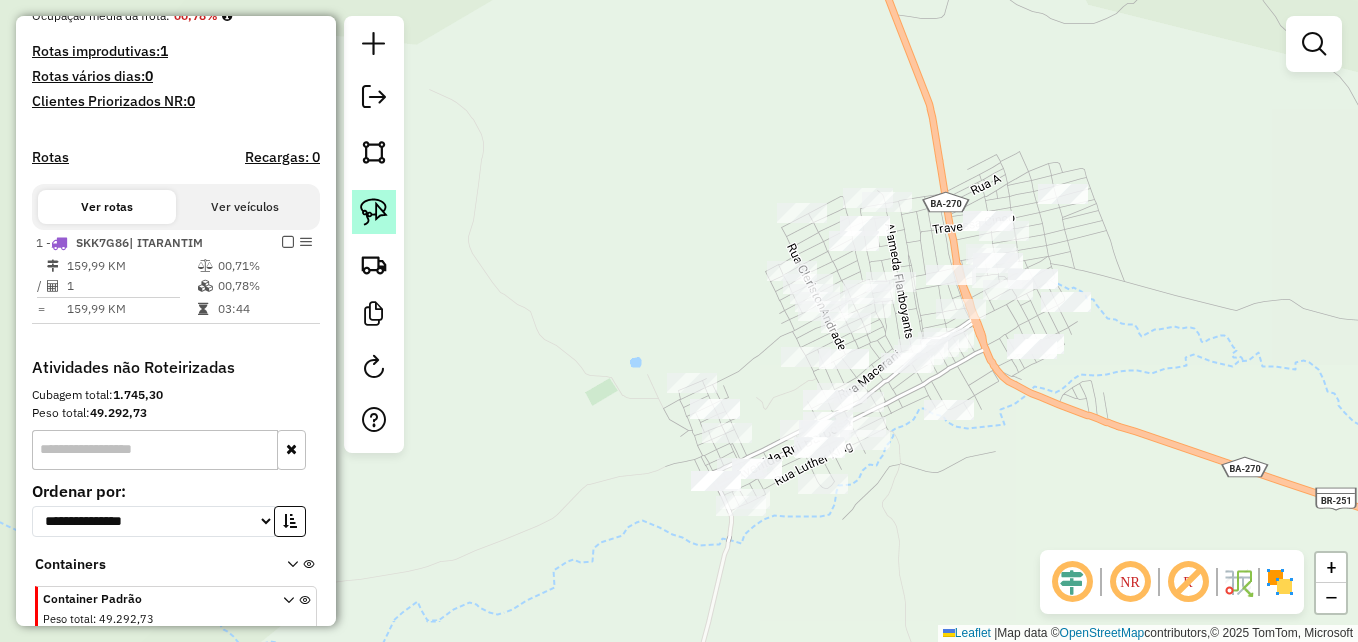 click 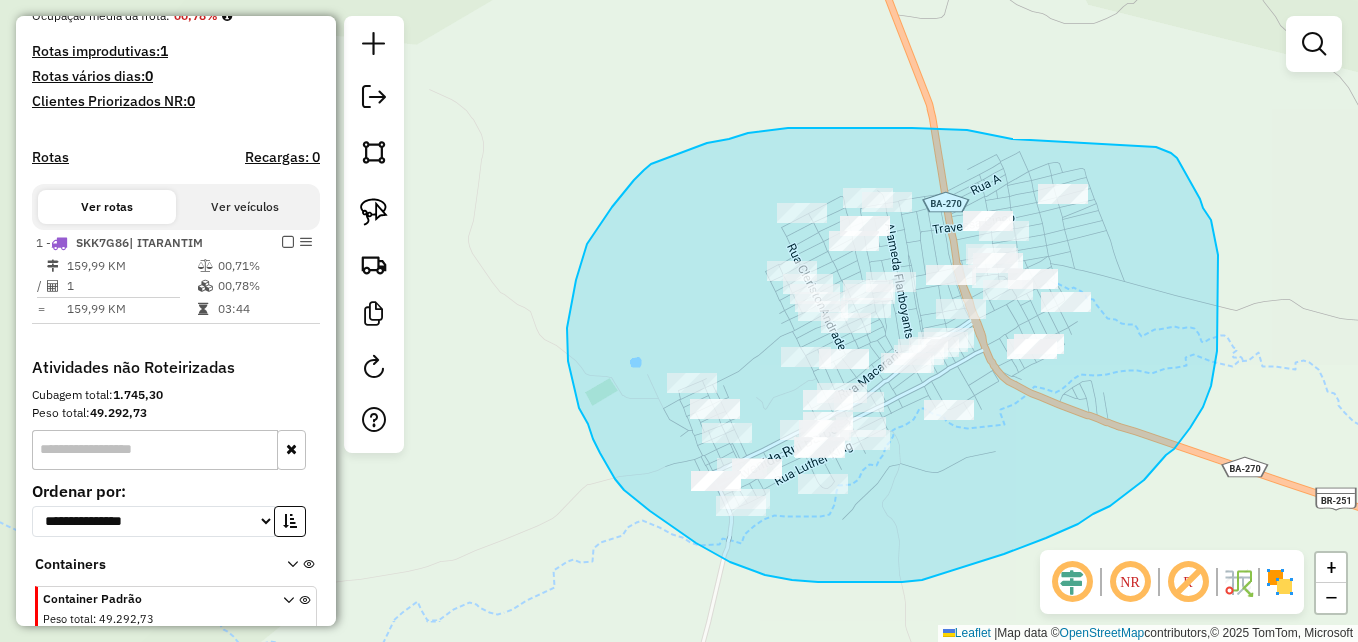 drag, startPoint x: 1012, startPoint y: 139, endPoint x: 1163, endPoint y: 146, distance: 151.16217 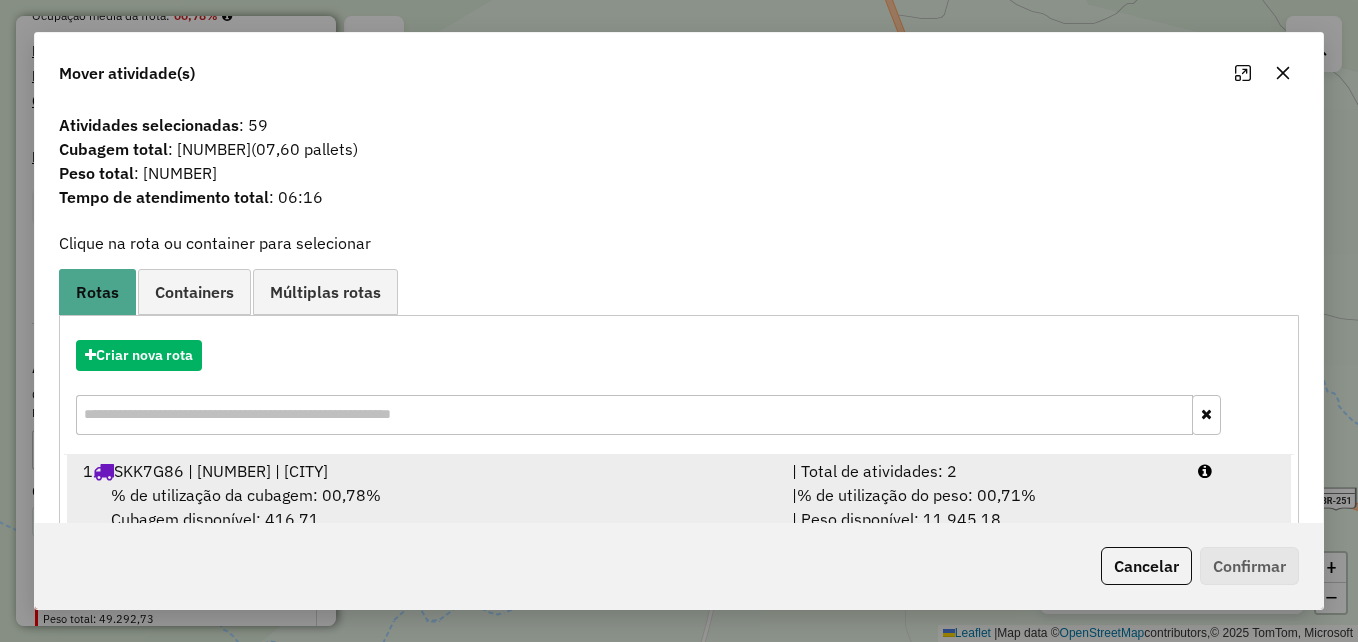 click on "% de utilização da cubagem: 00,78%  Cubagem disponível: 416,71" at bounding box center [425, 507] 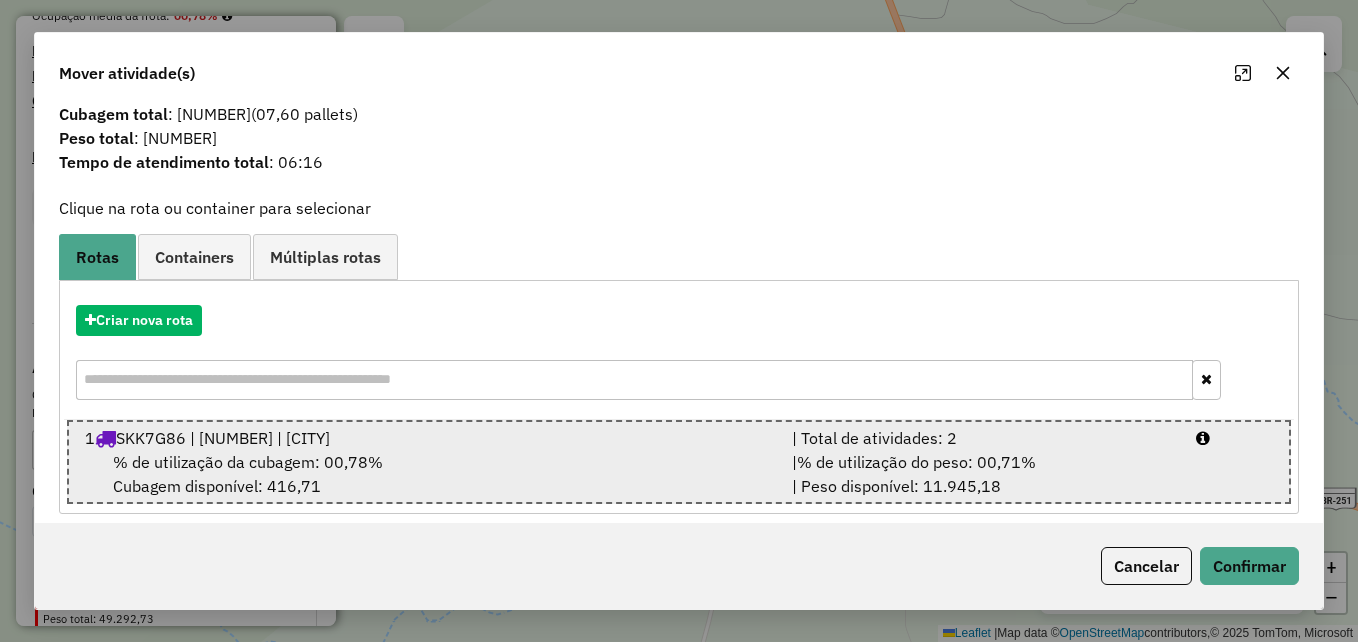 scroll, scrollTop: 50, scrollLeft: 0, axis: vertical 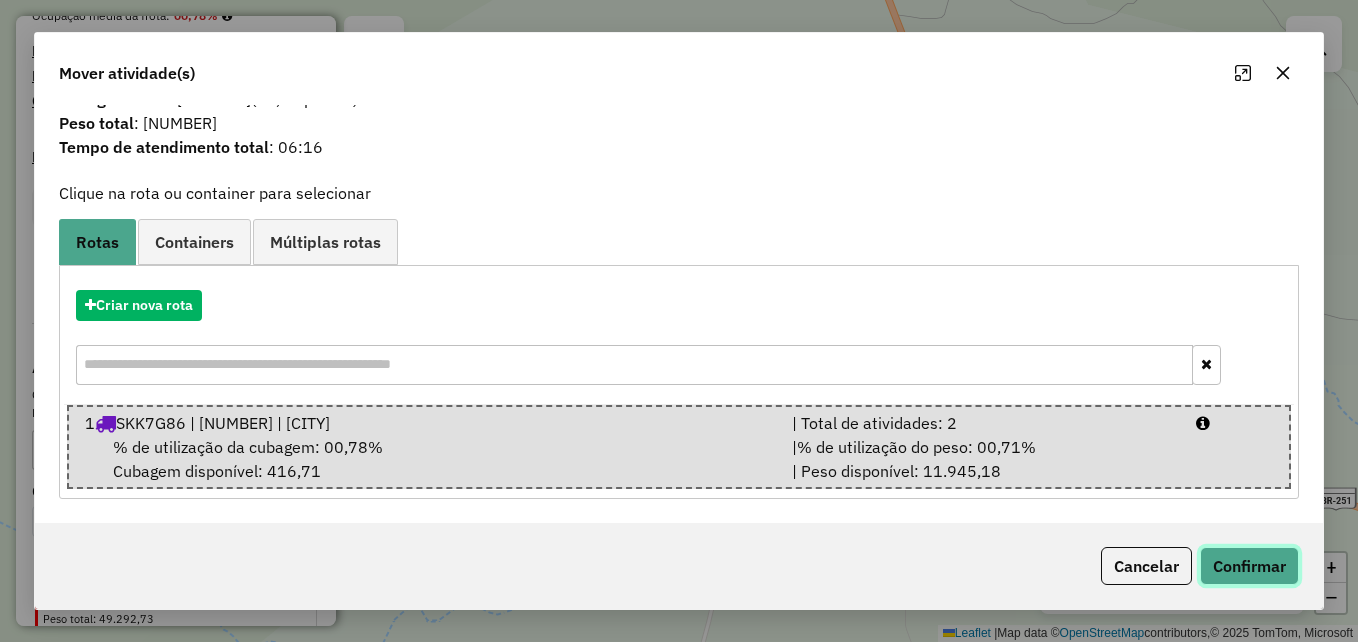 click on "Confirmar" 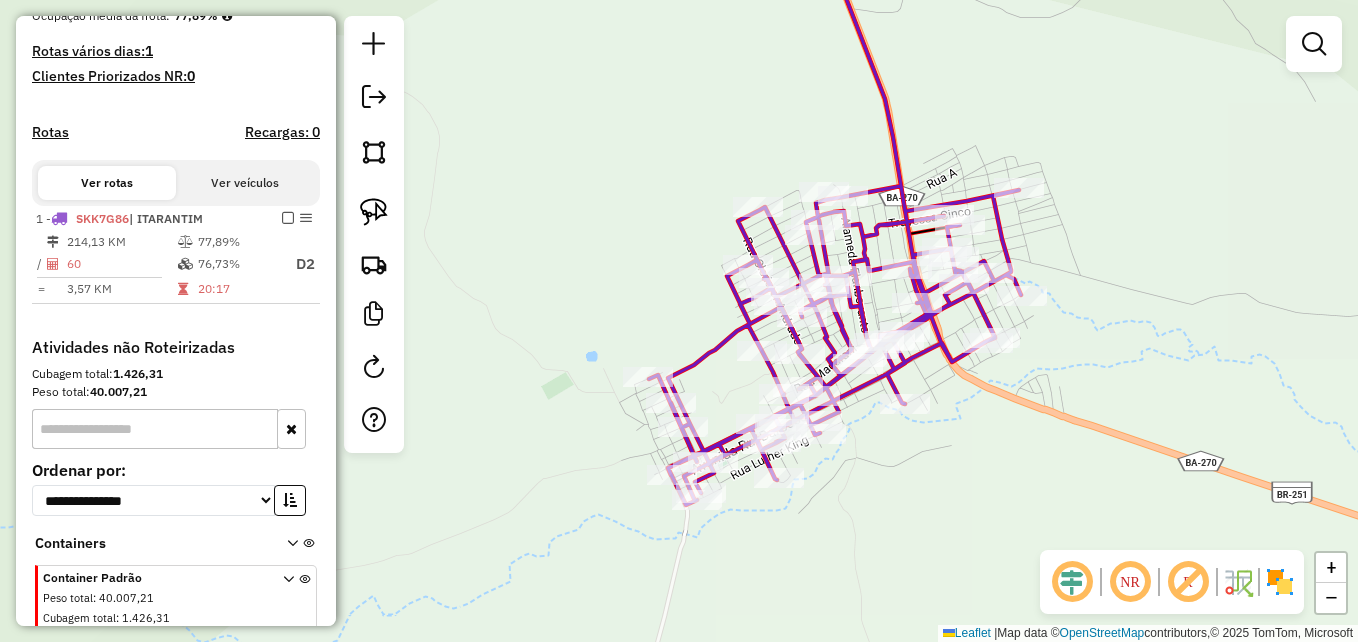 drag, startPoint x: 665, startPoint y: 264, endPoint x: 611, endPoint y: 250, distance: 55.7853 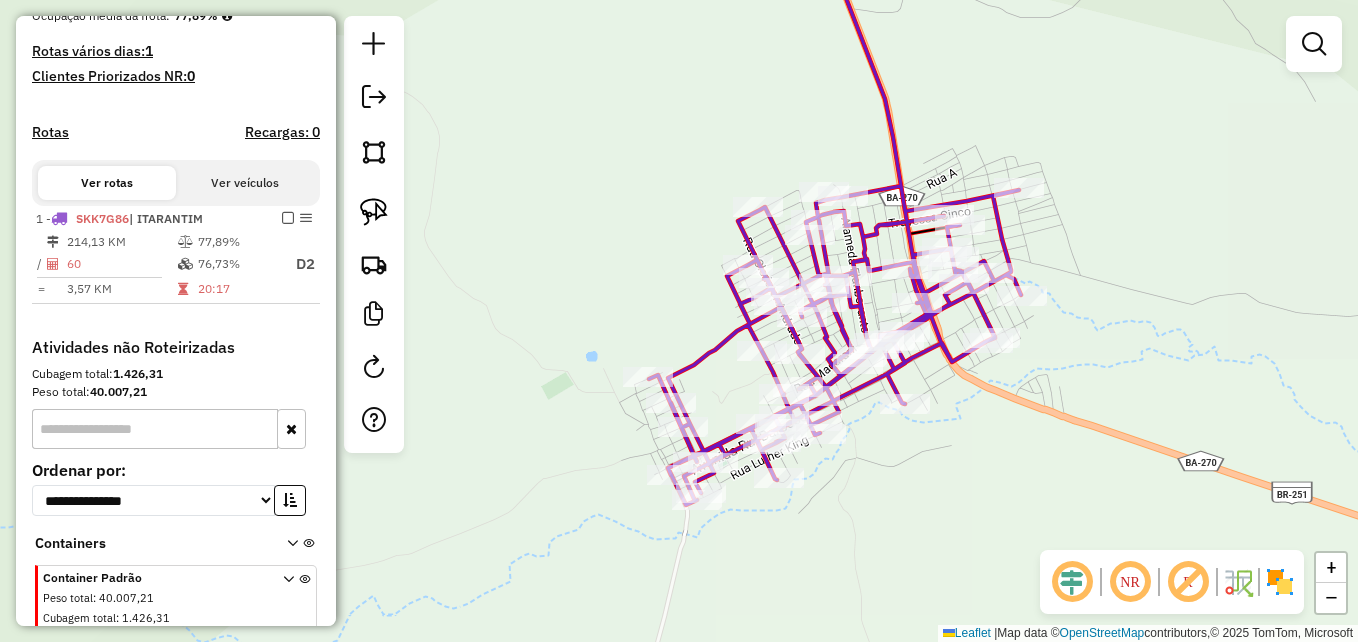 click at bounding box center (1314, 44) 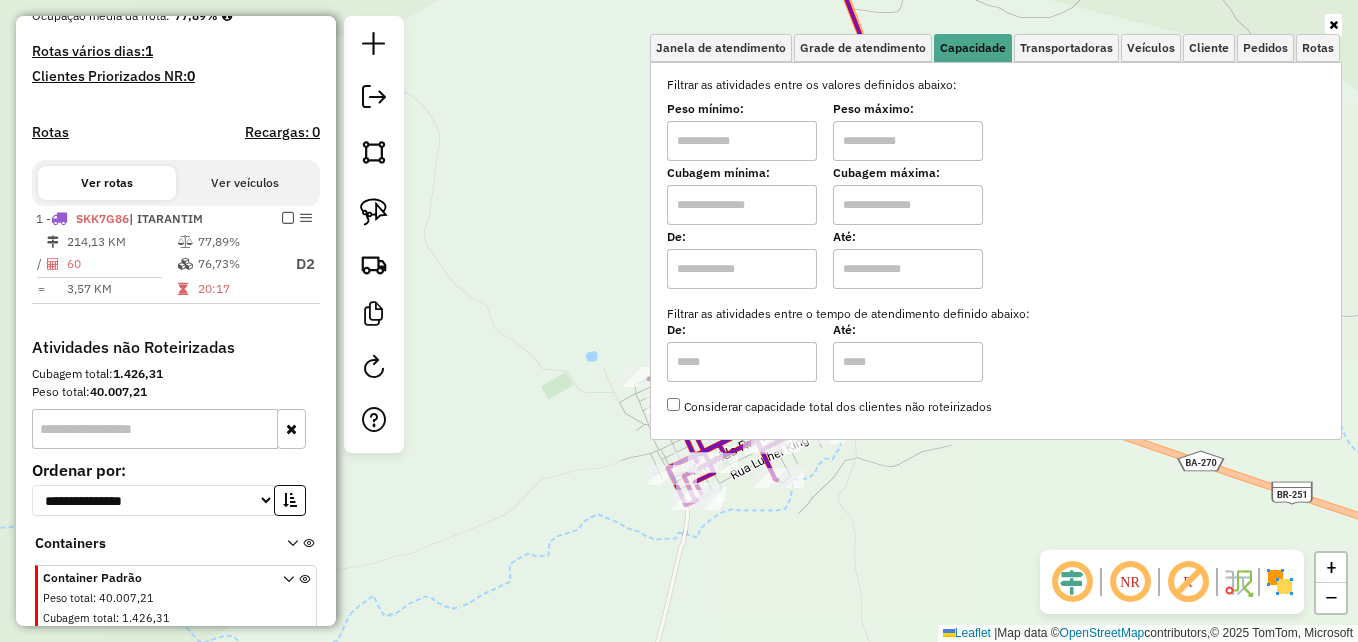 click at bounding box center (742, 205) 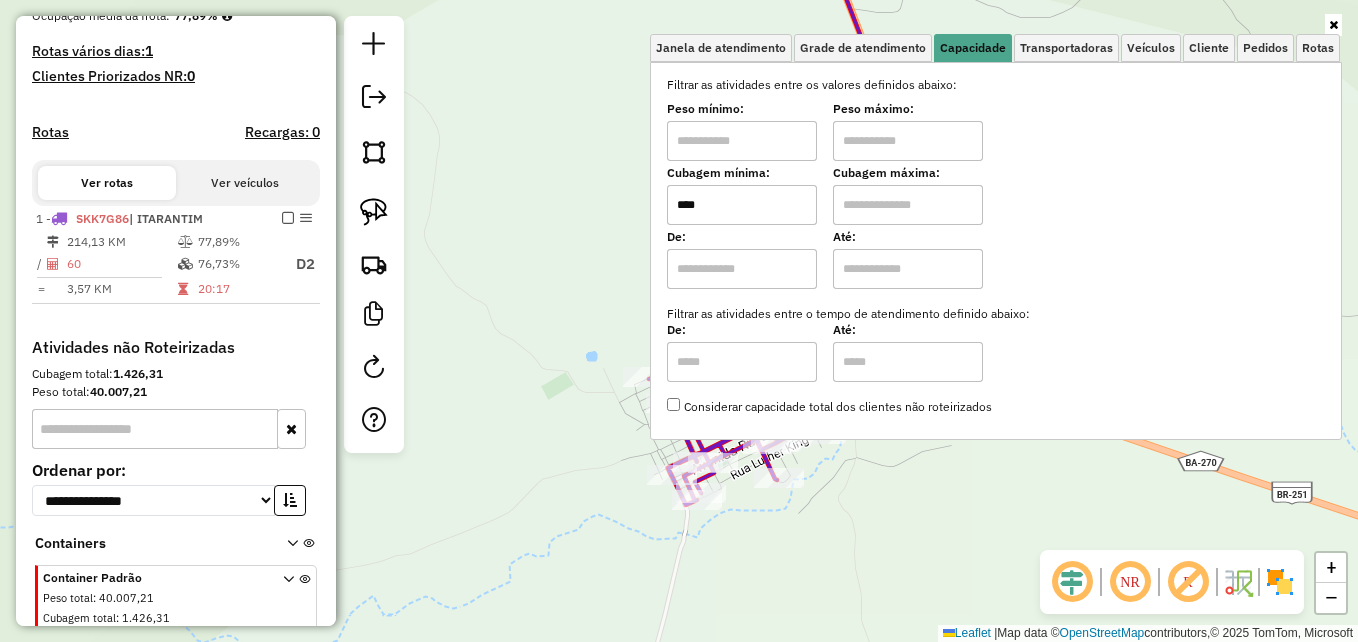 type on "****" 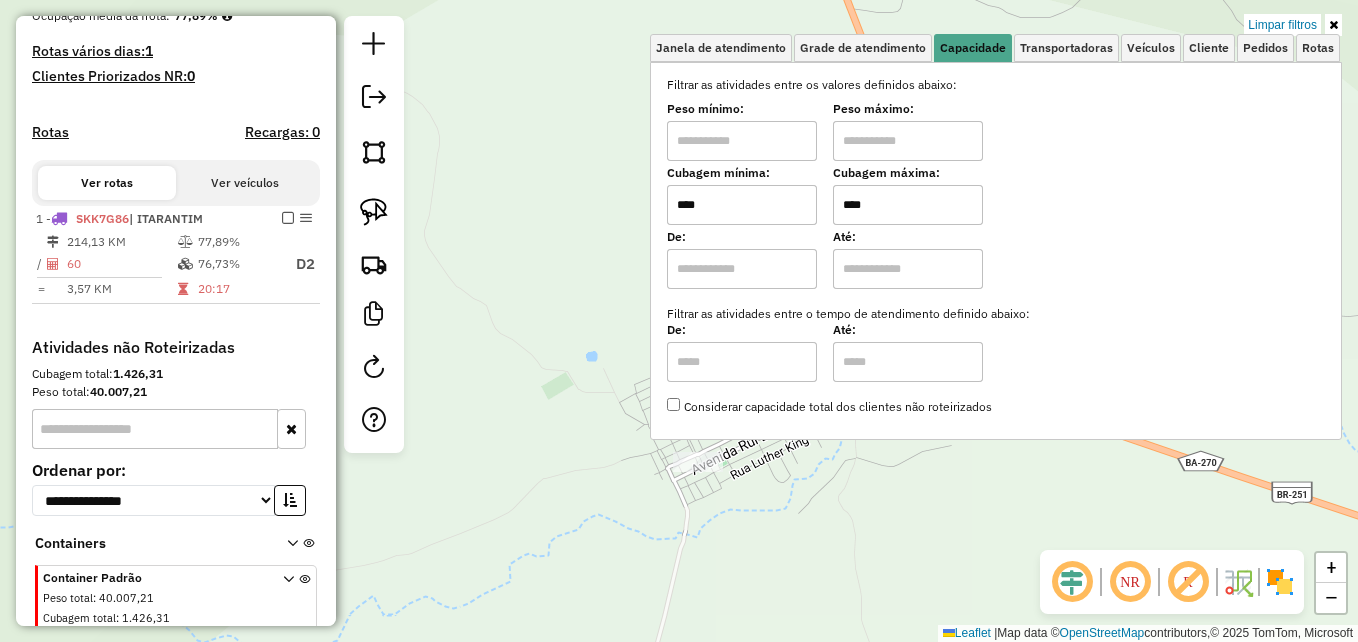 type on "****" 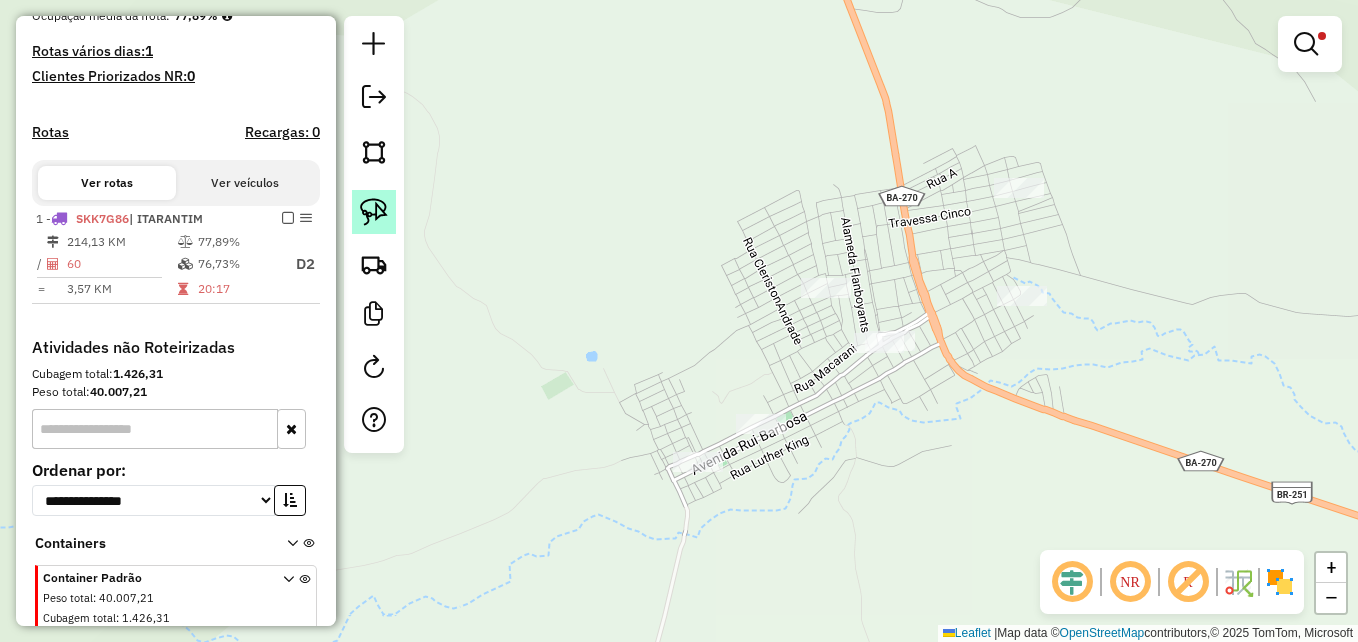 click 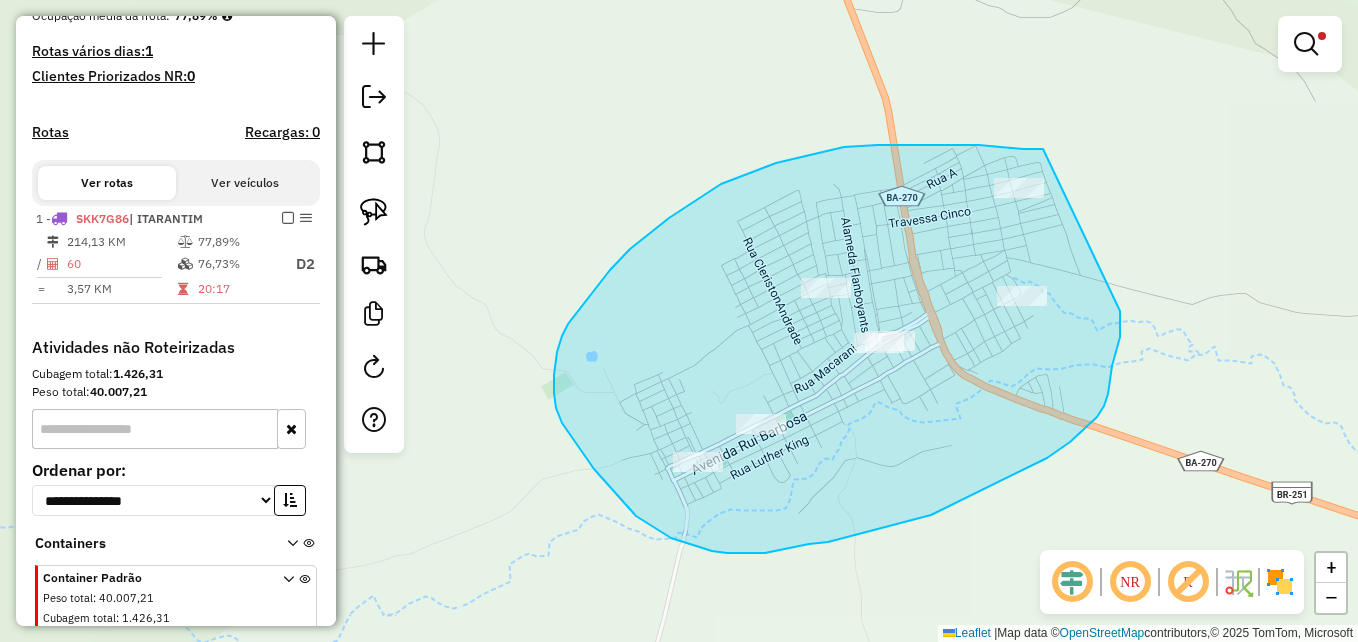drag, startPoint x: 1043, startPoint y: 149, endPoint x: 1109, endPoint y: 288, distance: 153.87332 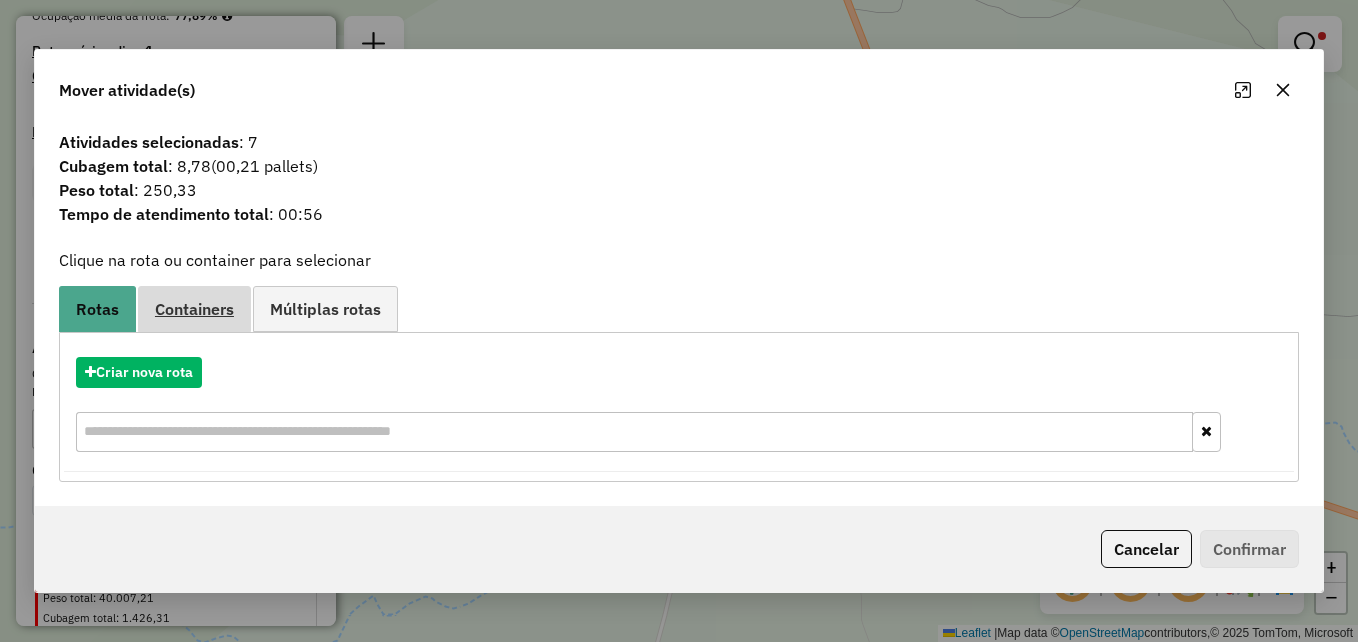 click on "Containers" at bounding box center [194, 309] 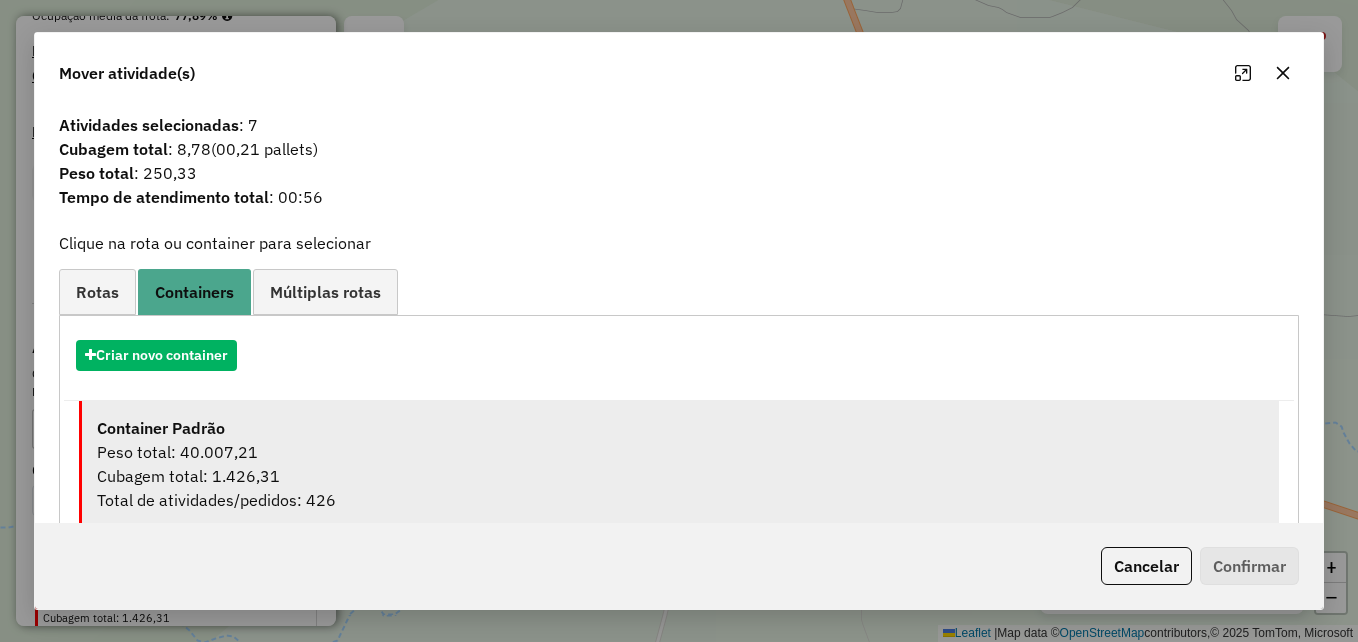 click on "Peso total: 40.007,21" at bounding box center (680, 452) 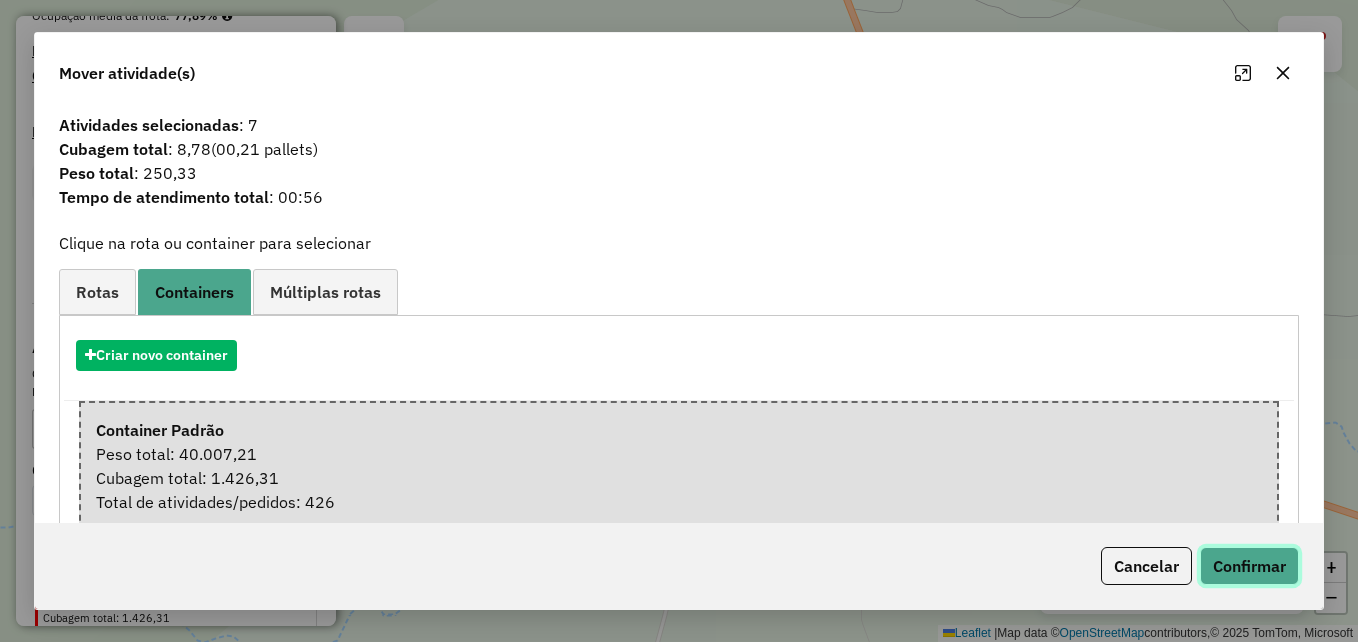 click on "Confirmar" 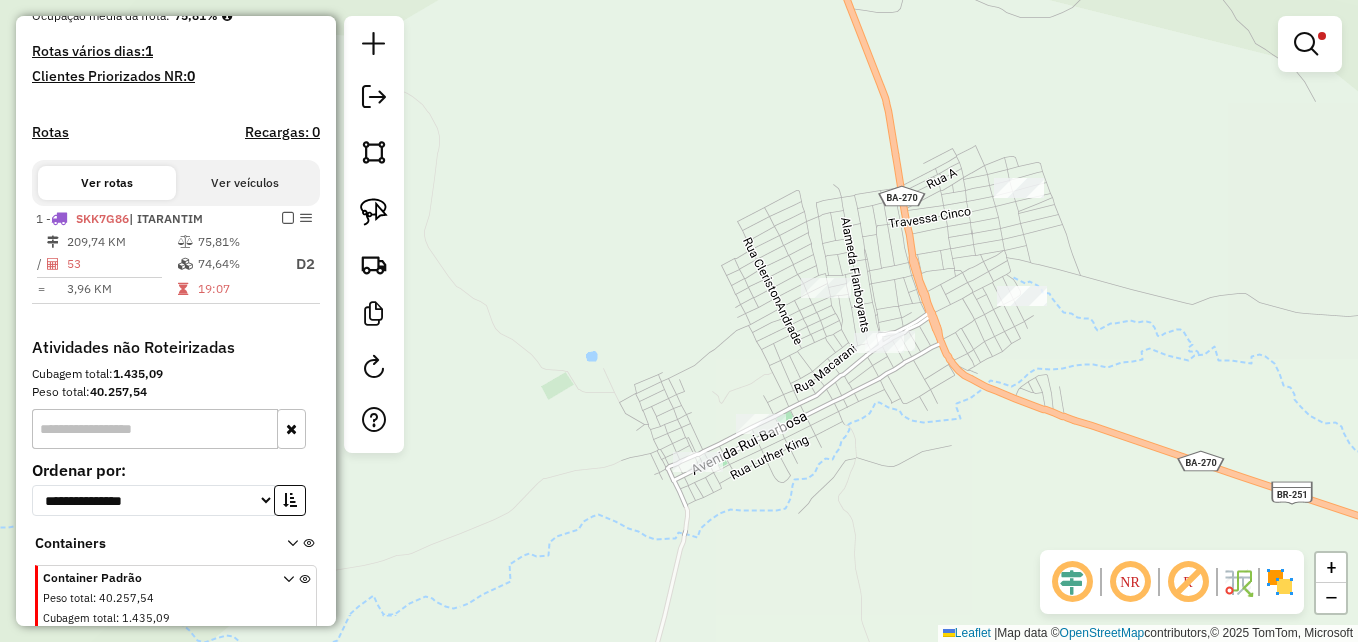 click at bounding box center [1306, 44] 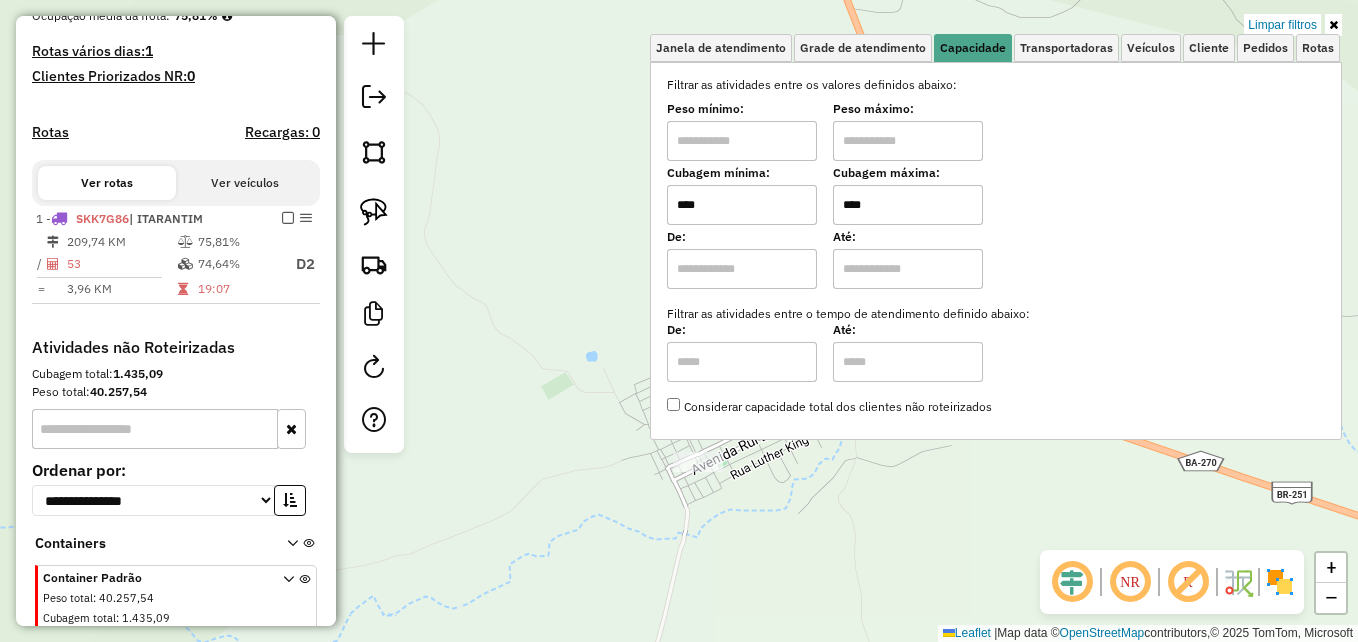 click on "****" at bounding box center (908, 205) 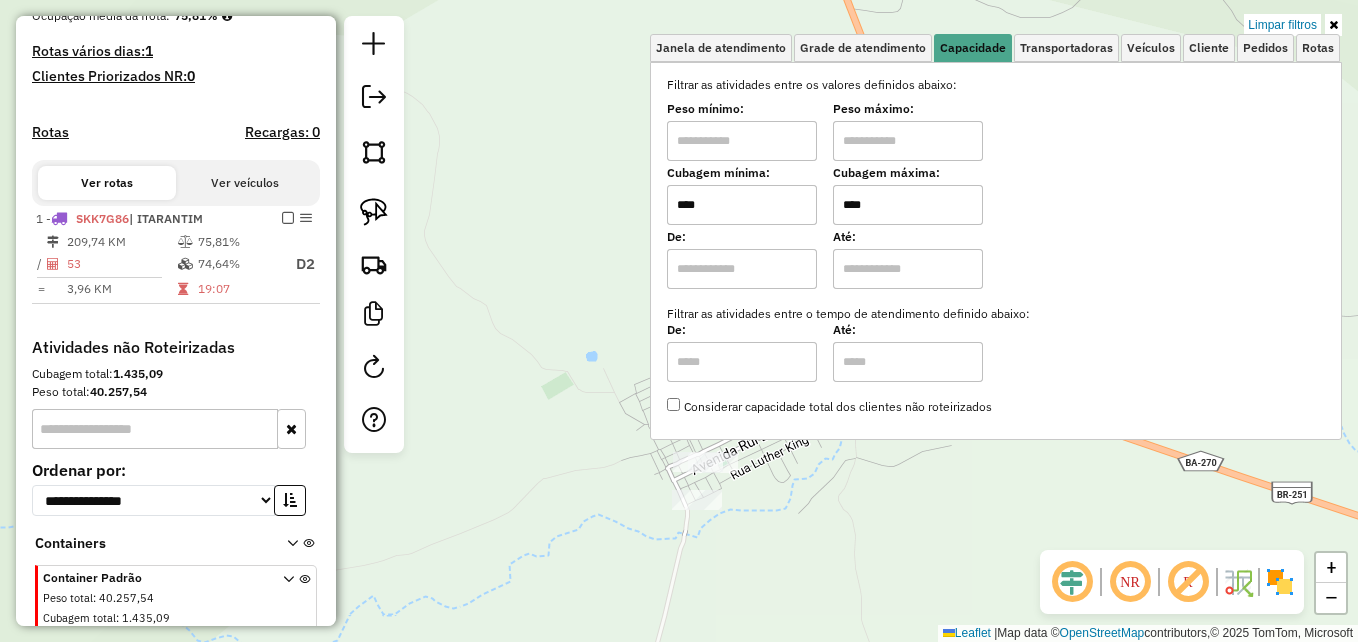 type on "****" 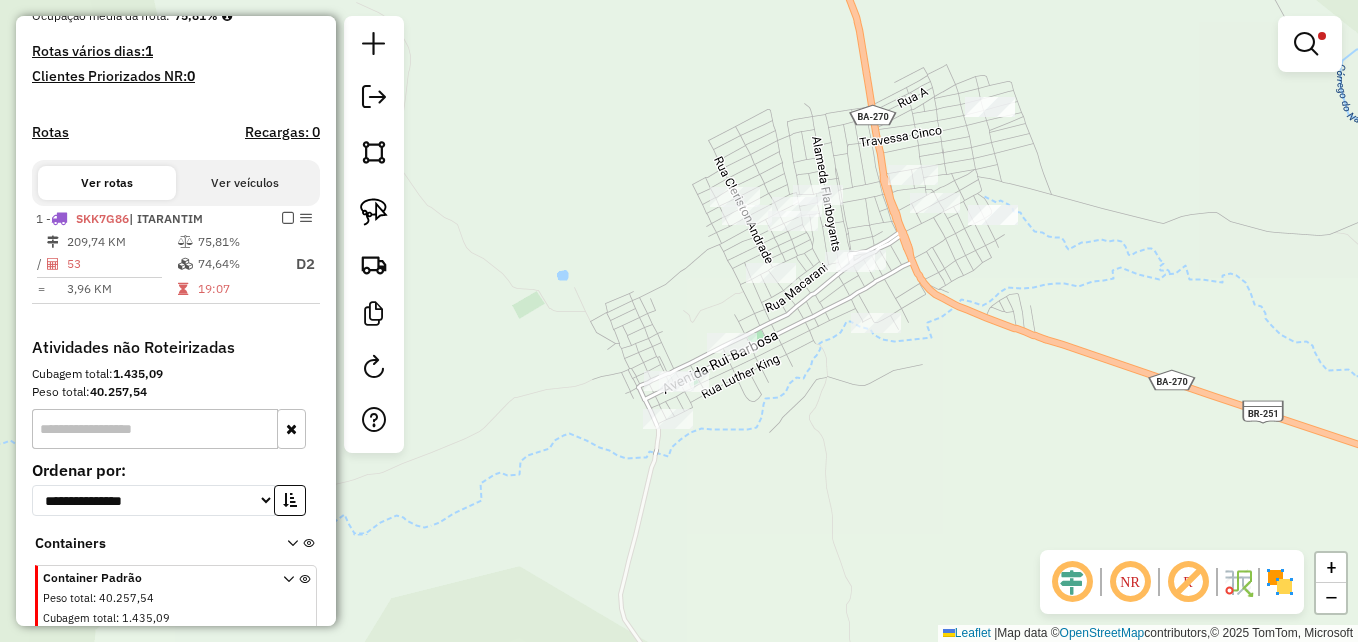 drag, startPoint x: 620, startPoint y: 313, endPoint x: 591, endPoint y: 229, distance: 88.86507 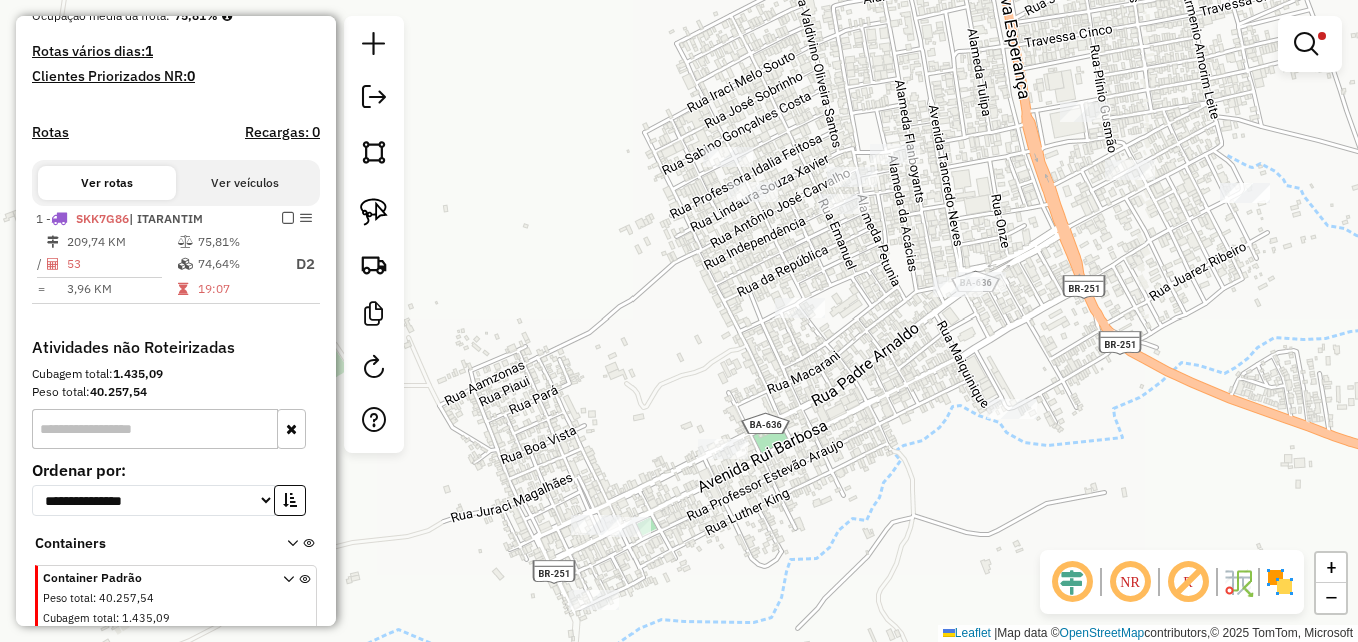 drag, startPoint x: 589, startPoint y: 260, endPoint x: 430, endPoint y: 287, distance: 161.27615 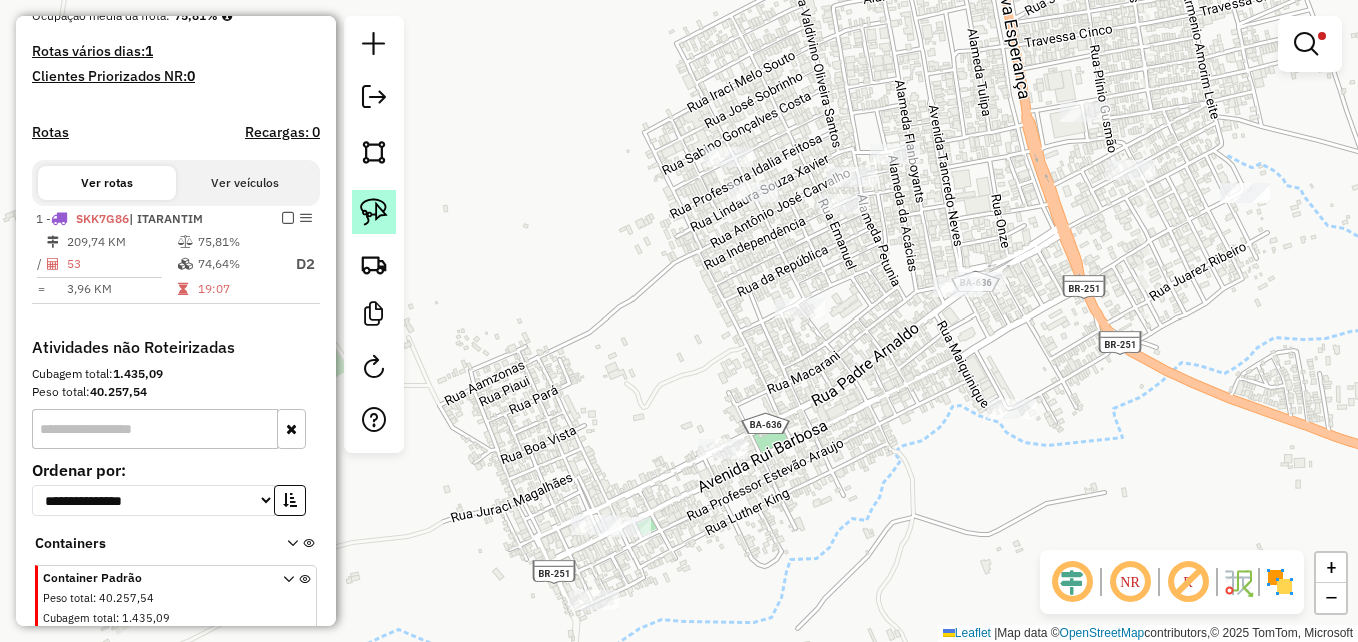 click 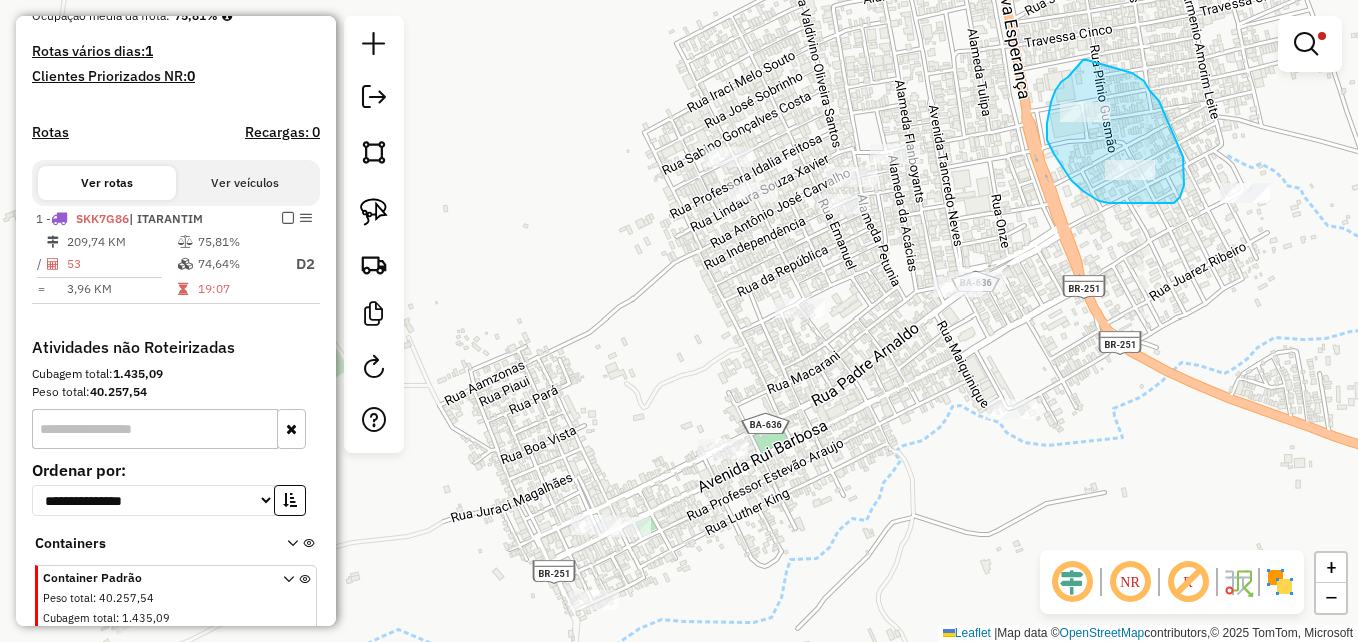 drag, startPoint x: 1087, startPoint y: 60, endPoint x: 1131, endPoint y: 73, distance: 45.88028 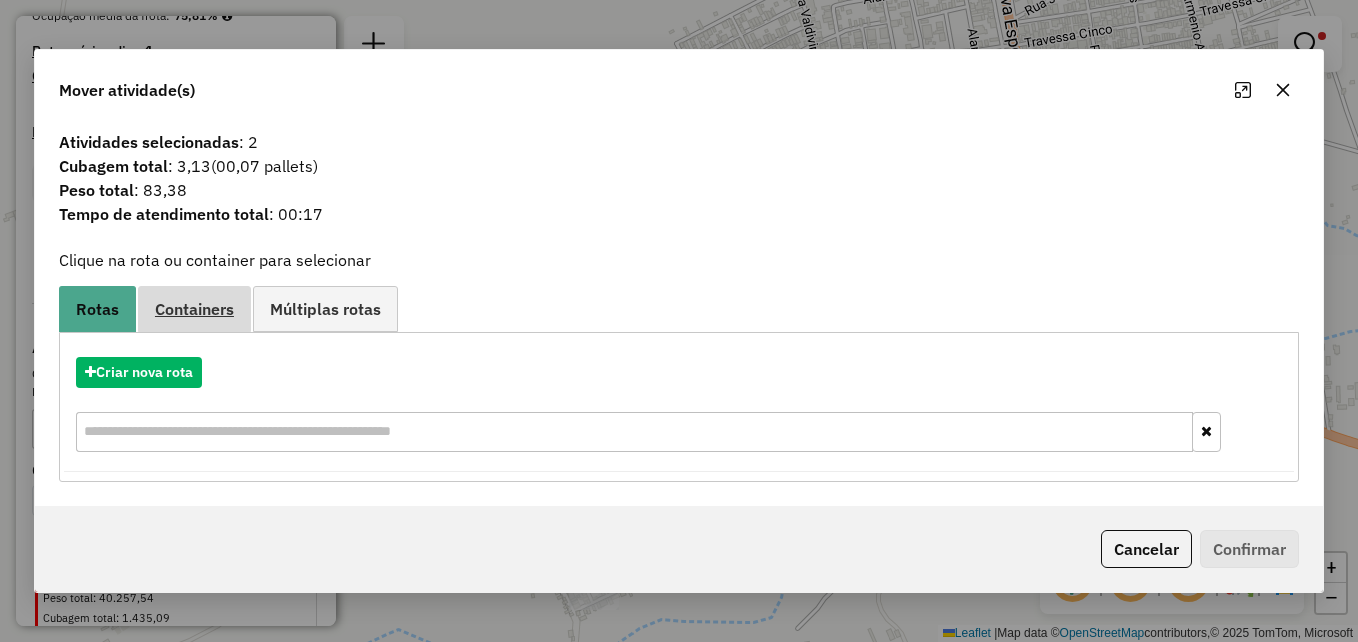 click on "Containers" at bounding box center (194, 309) 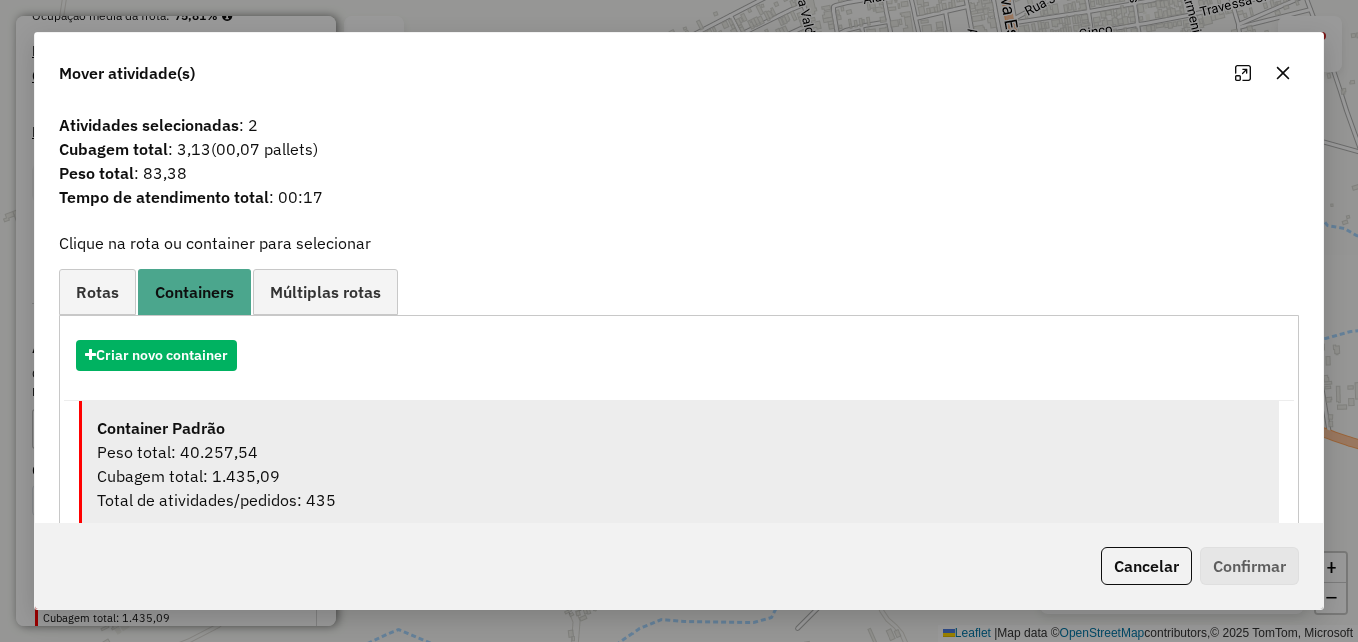 click on "Peso total: 40.257,54" at bounding box center (680, 452) 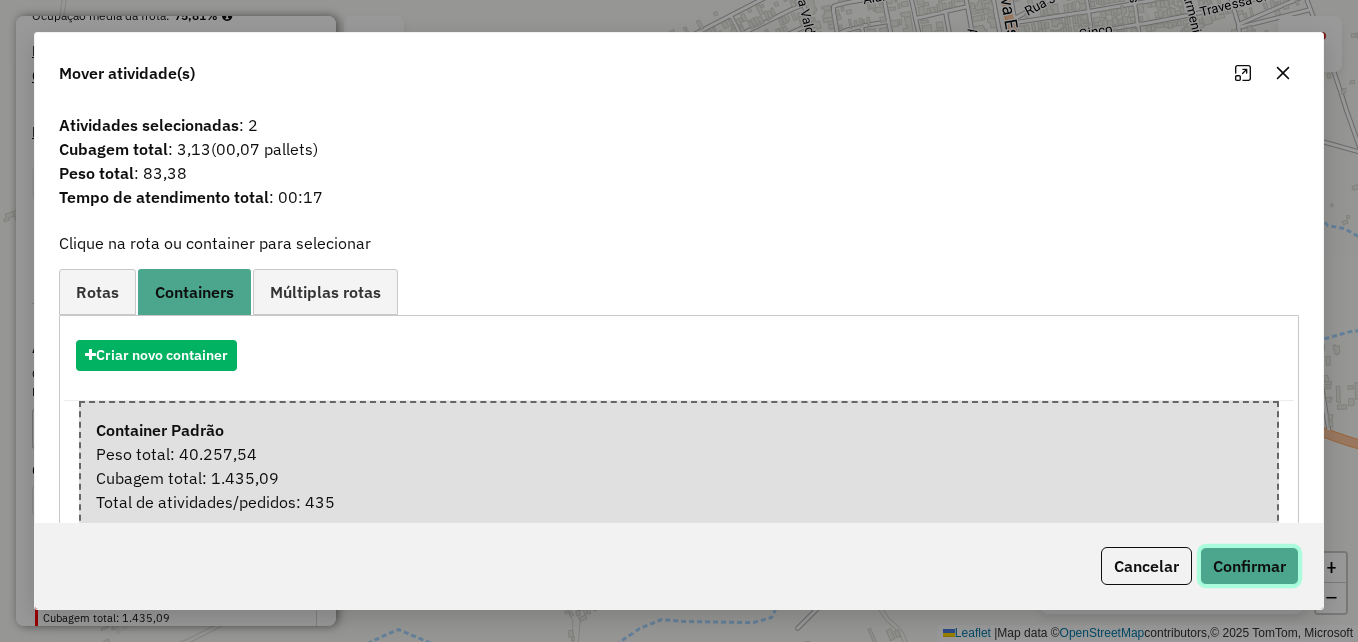 click on "Confirmar" 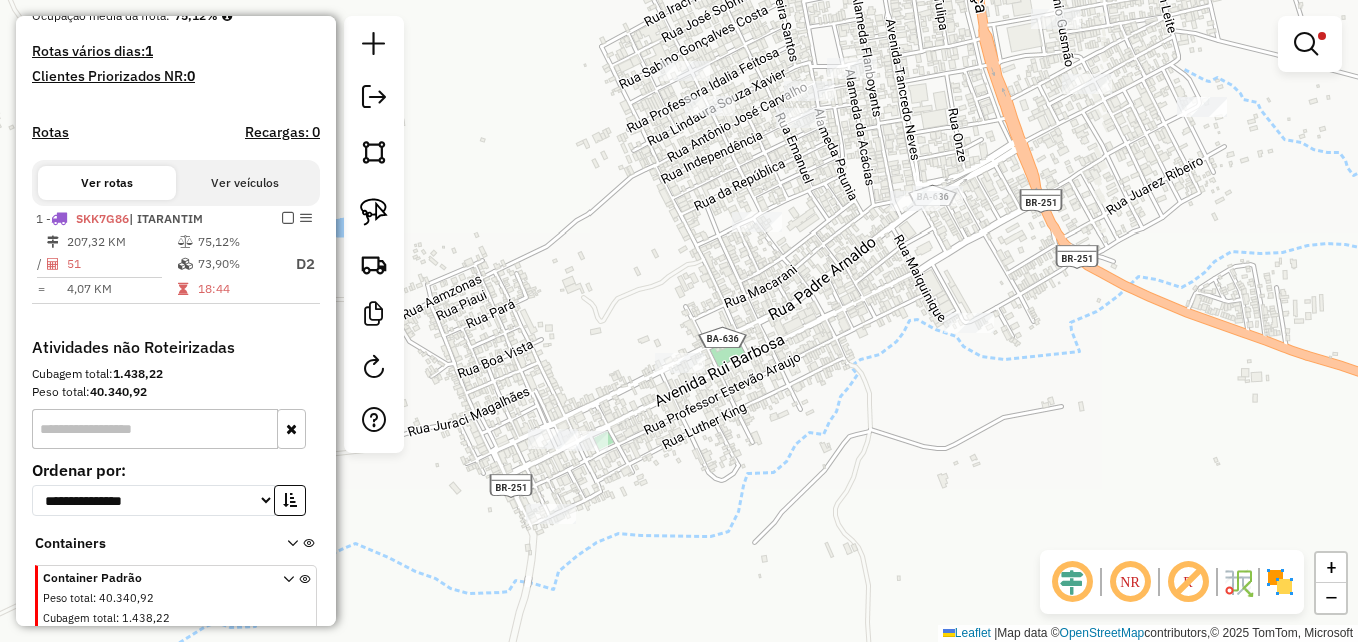 drag, startPoint x: 931, startPoint y: 462, endPoint x: 888, endPoint y: 374, distance: 97.94386 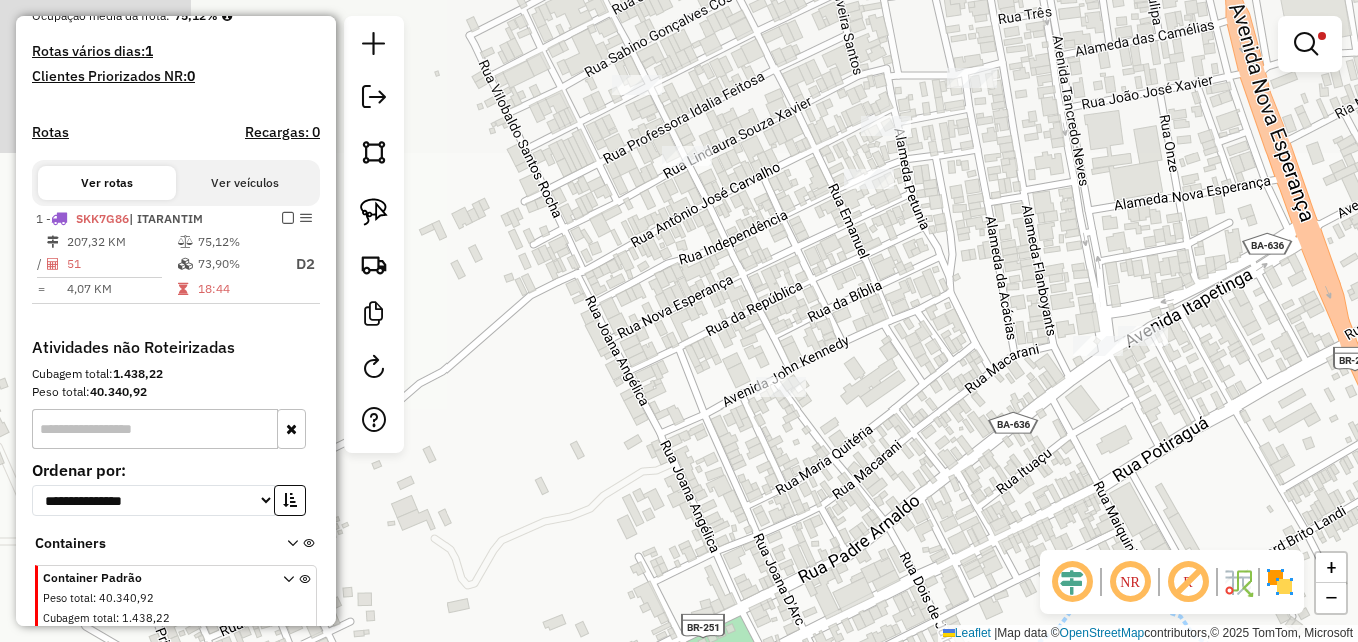 drag, startPoint x: 829, startPoint y: 224, endPoint x: 956, endPoint y: 523, distance: 324.85382 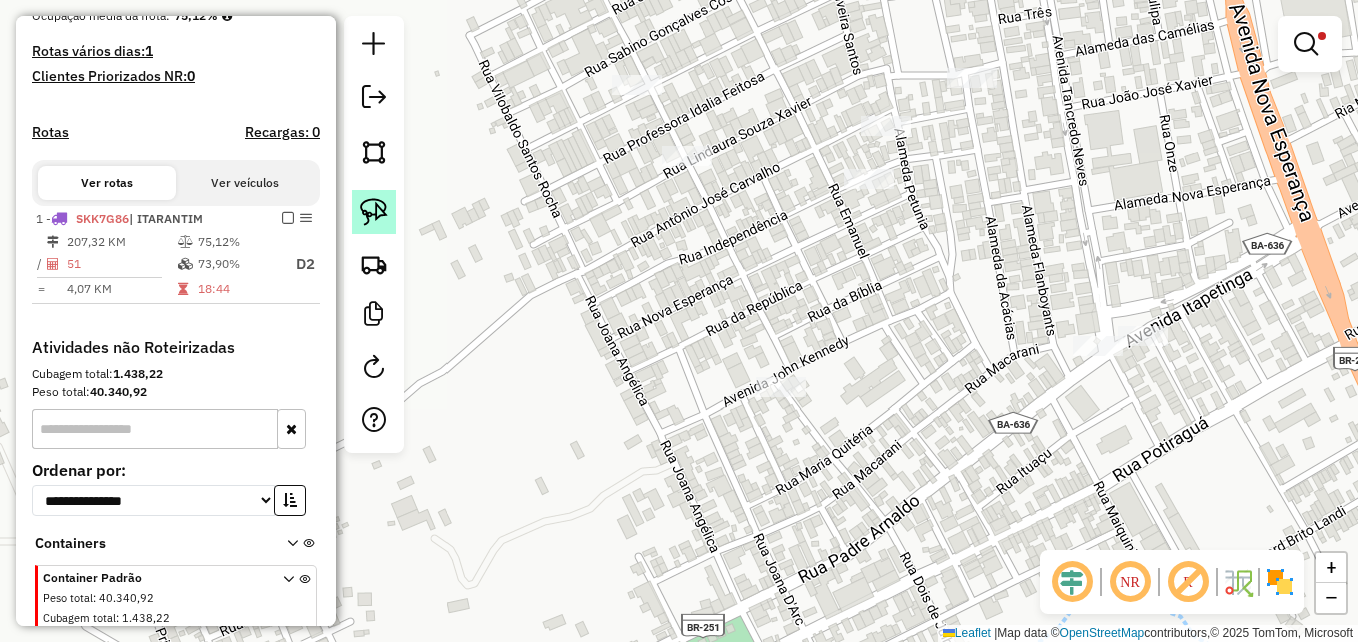 click 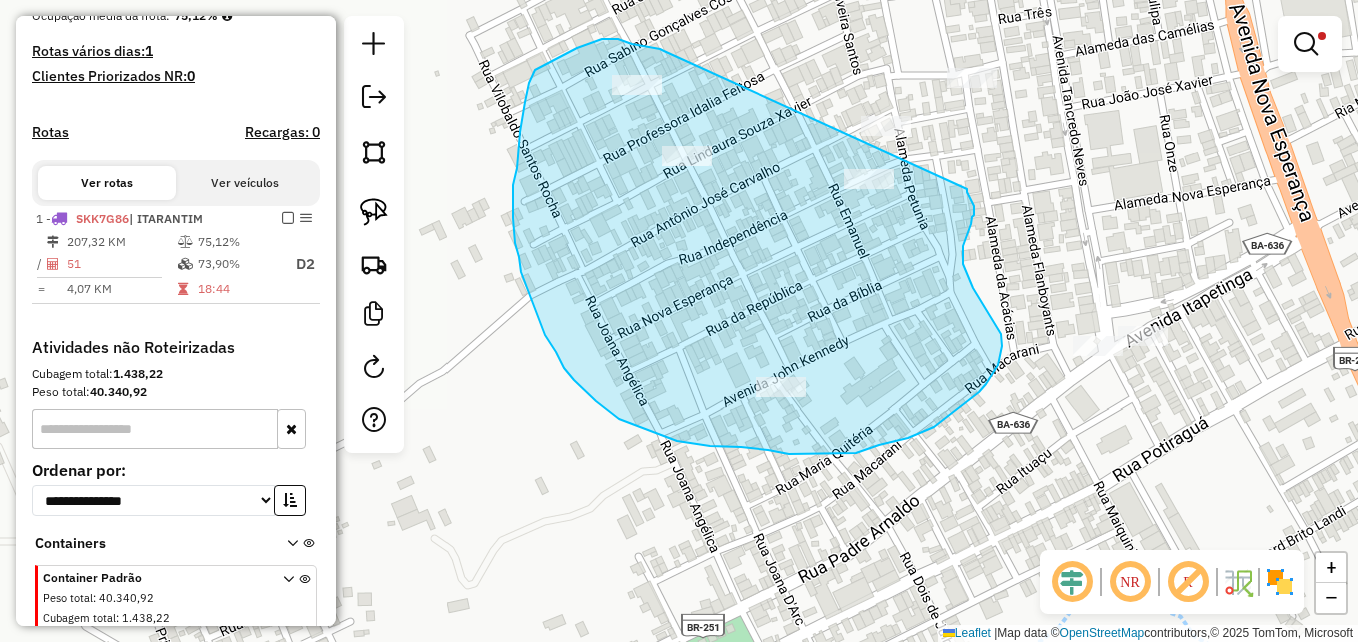 drag, startPoint x: 656, startPoint y: 49, endPoint x: 967, endPoint y: 189, distance: 341.05865 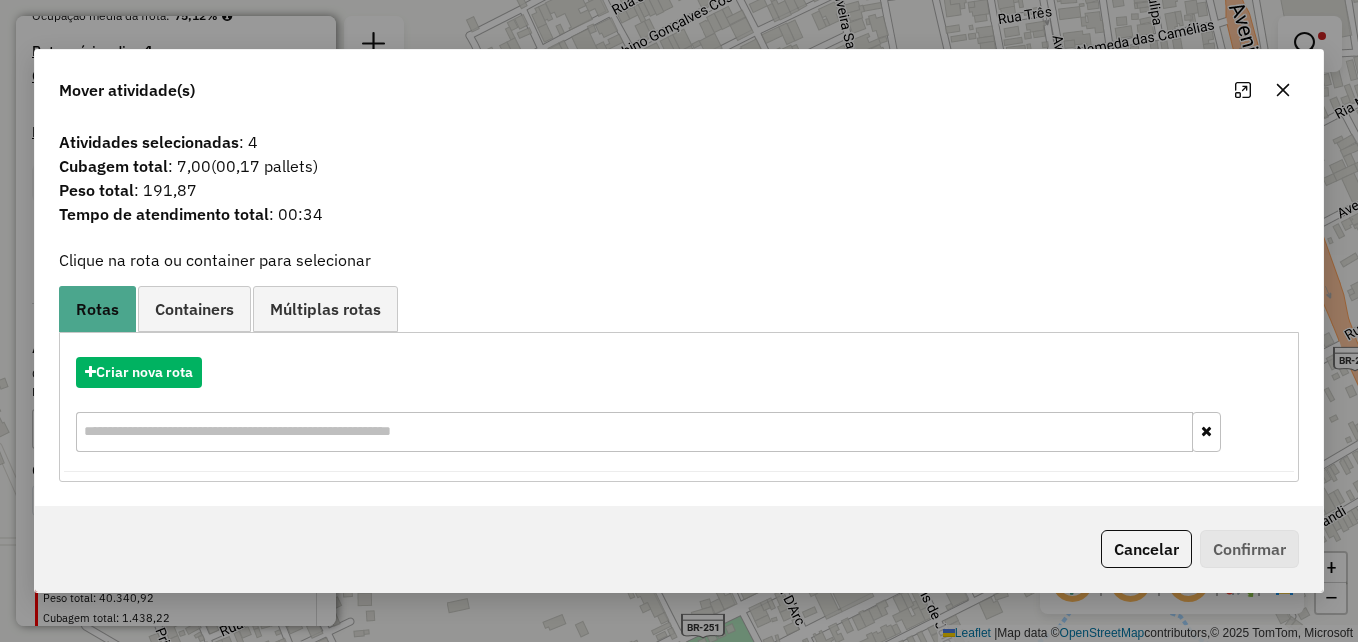 click on "Containers" at bounding box center (194, 309) 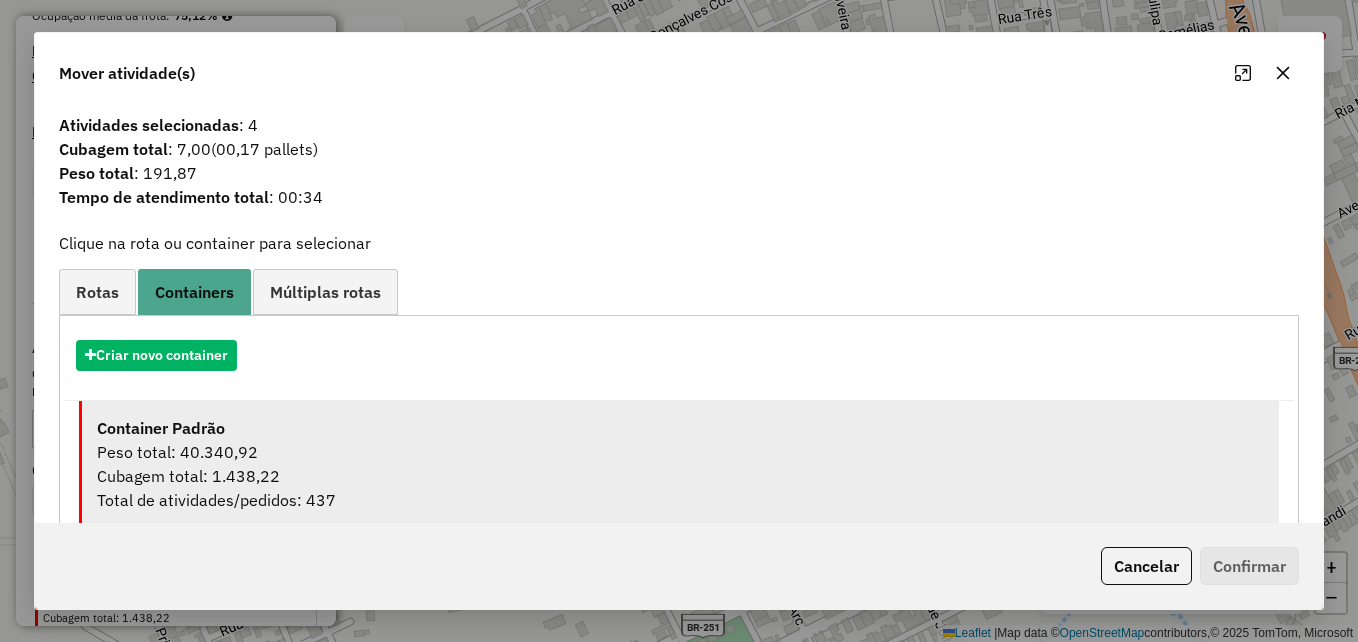 click on "Peso total: 40.340,92" at bounding box center (680, 452) 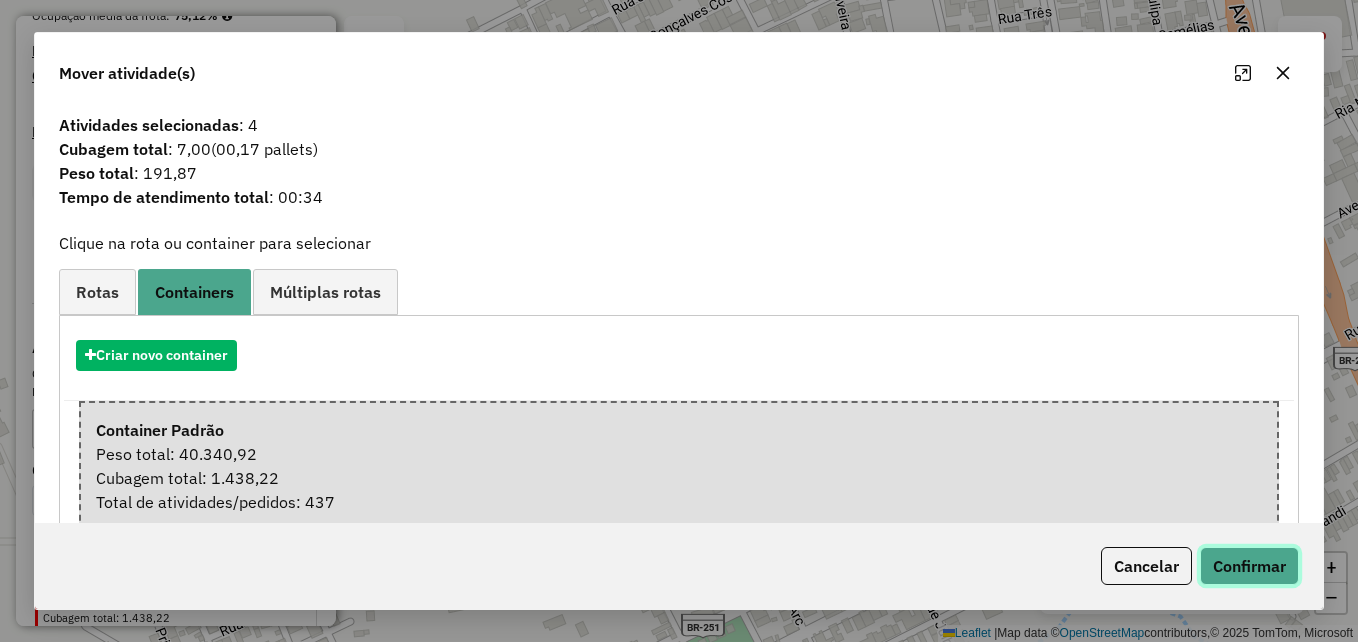 click on "Confirmar" 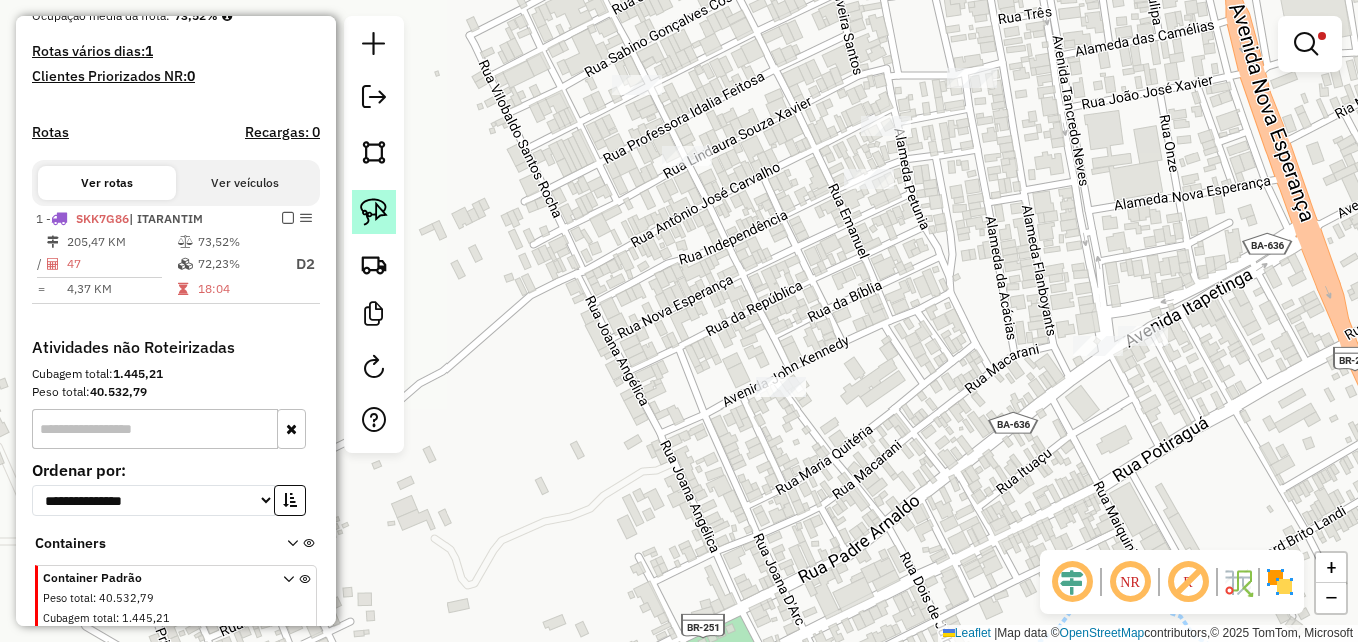 click 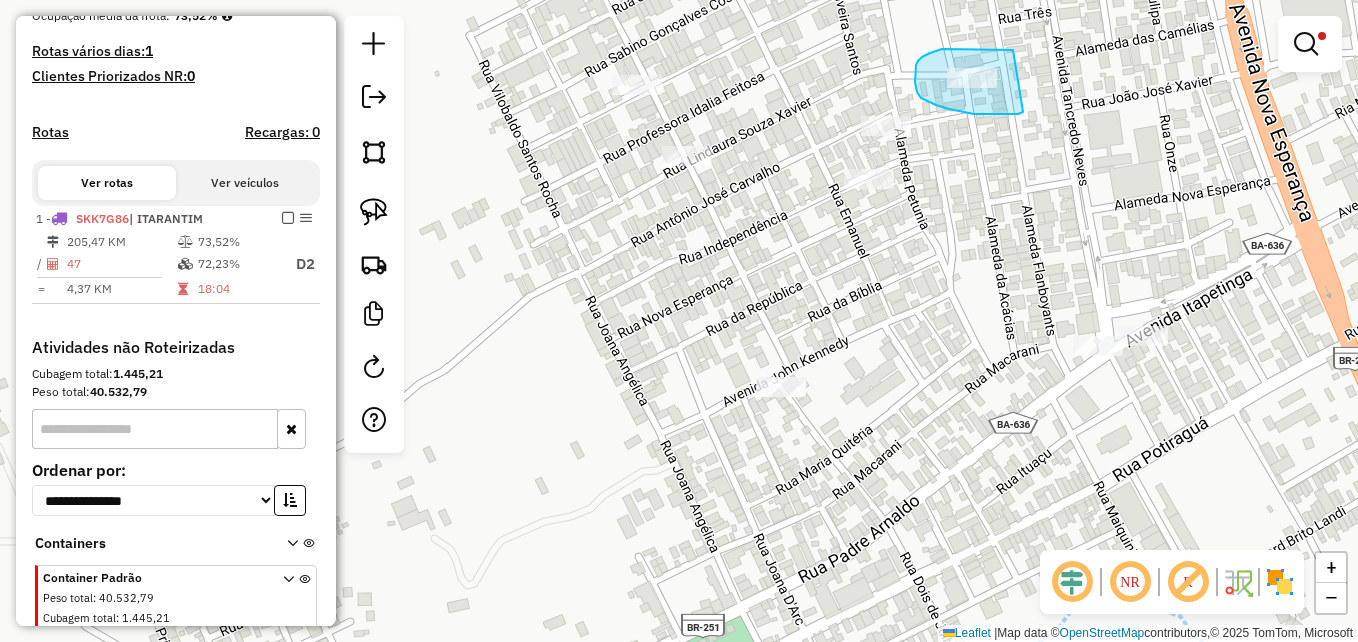 drag, startPoint x: 1013, startPoint y: 50, endPoint x: 1043, endPoint y: 99, distance: 57.45433 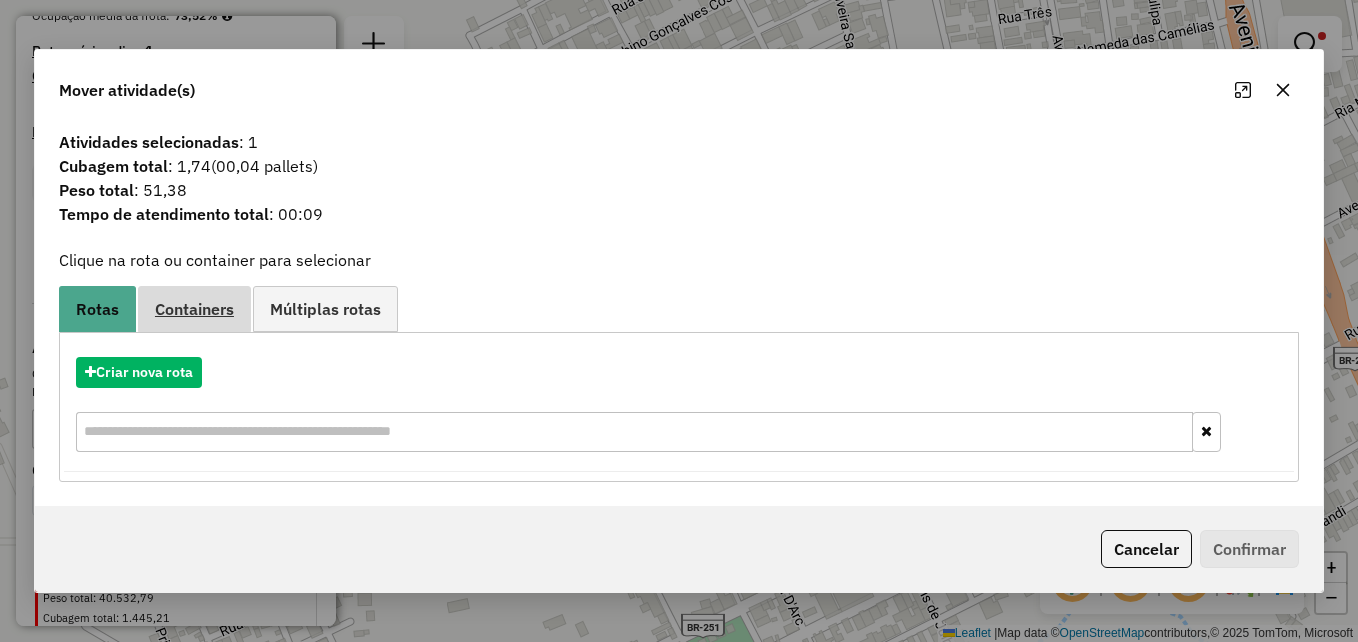 click on "Containers" at bounding box center (194, 308) 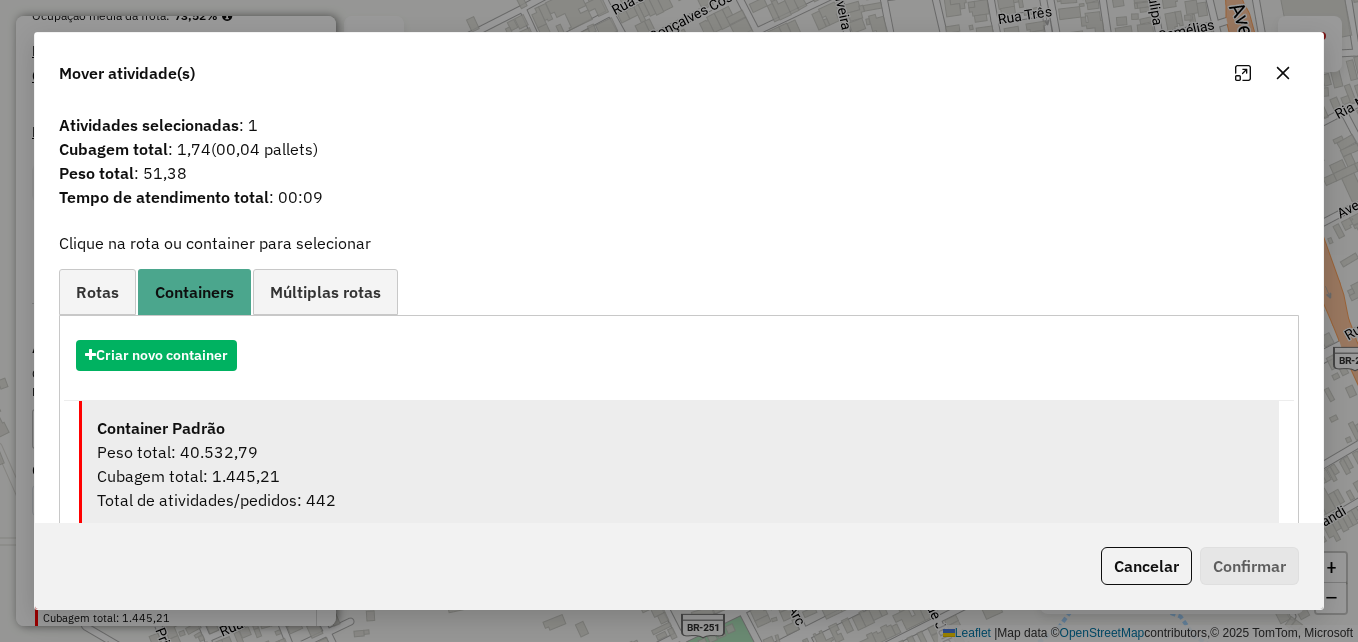 click on "Peso total: 40.532,79" at bounding box center (680, 452) 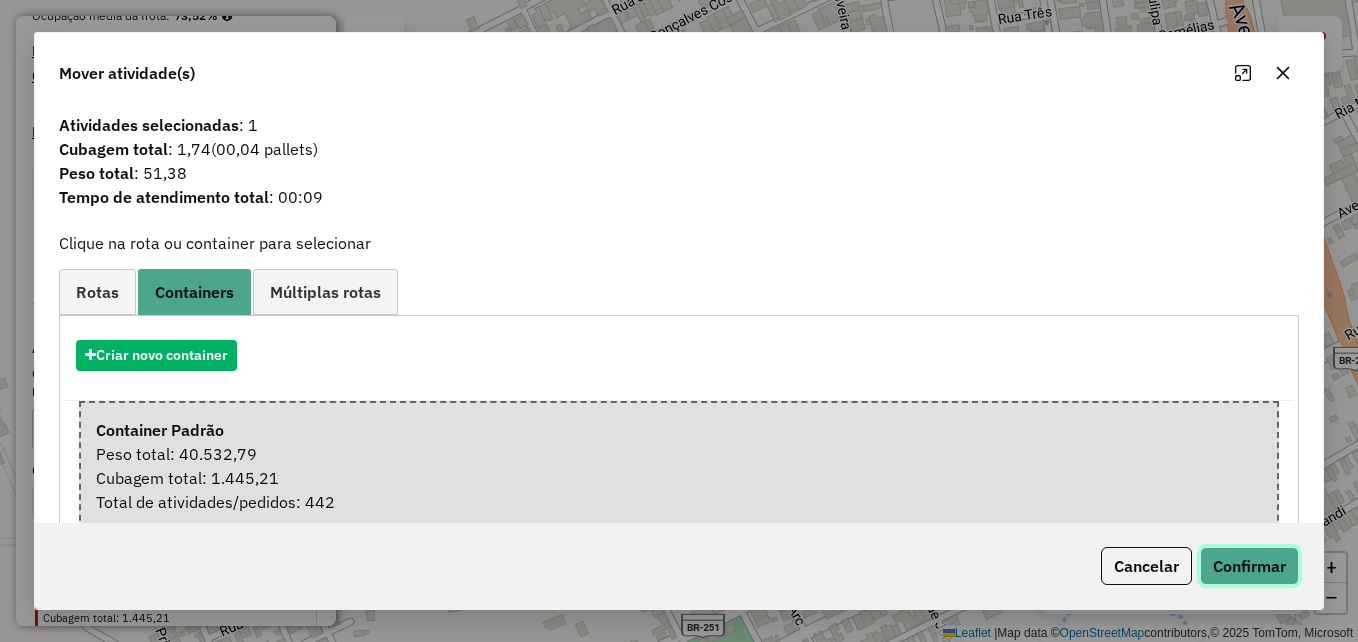 click on "Confirmar" 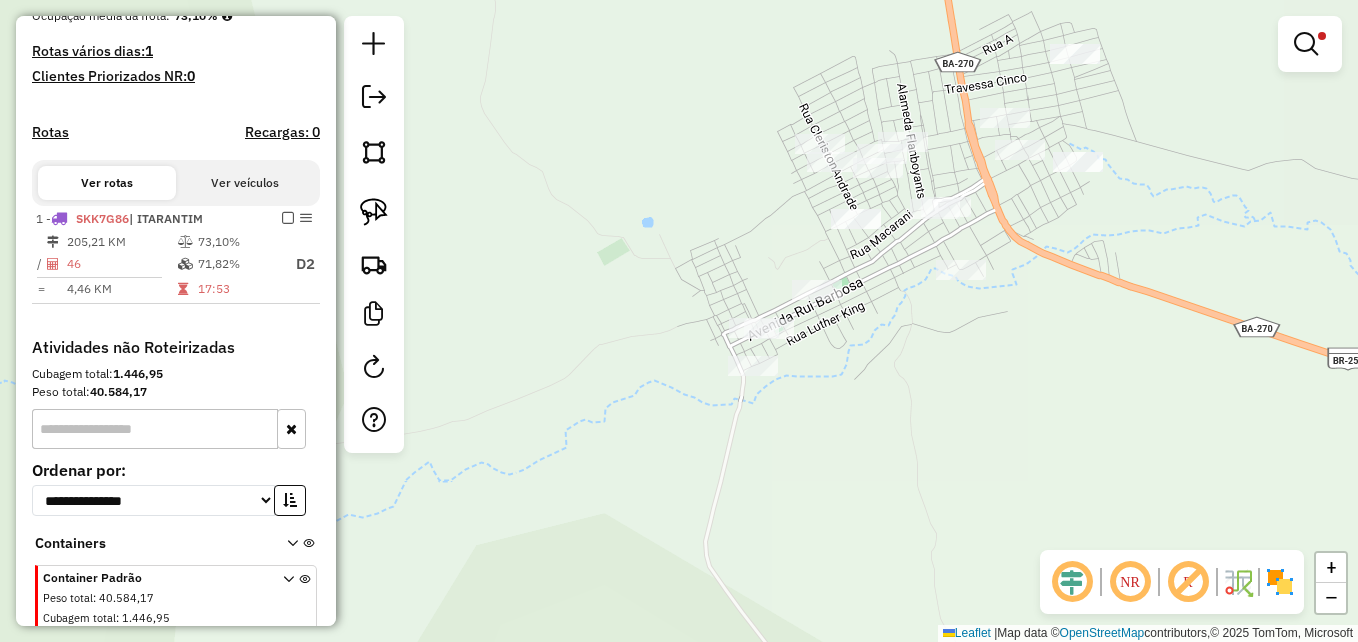 drag, startPoint x: 927, startPoint y: 407, endPoint x: 872, endPoint y: 279, distance: 139.3162 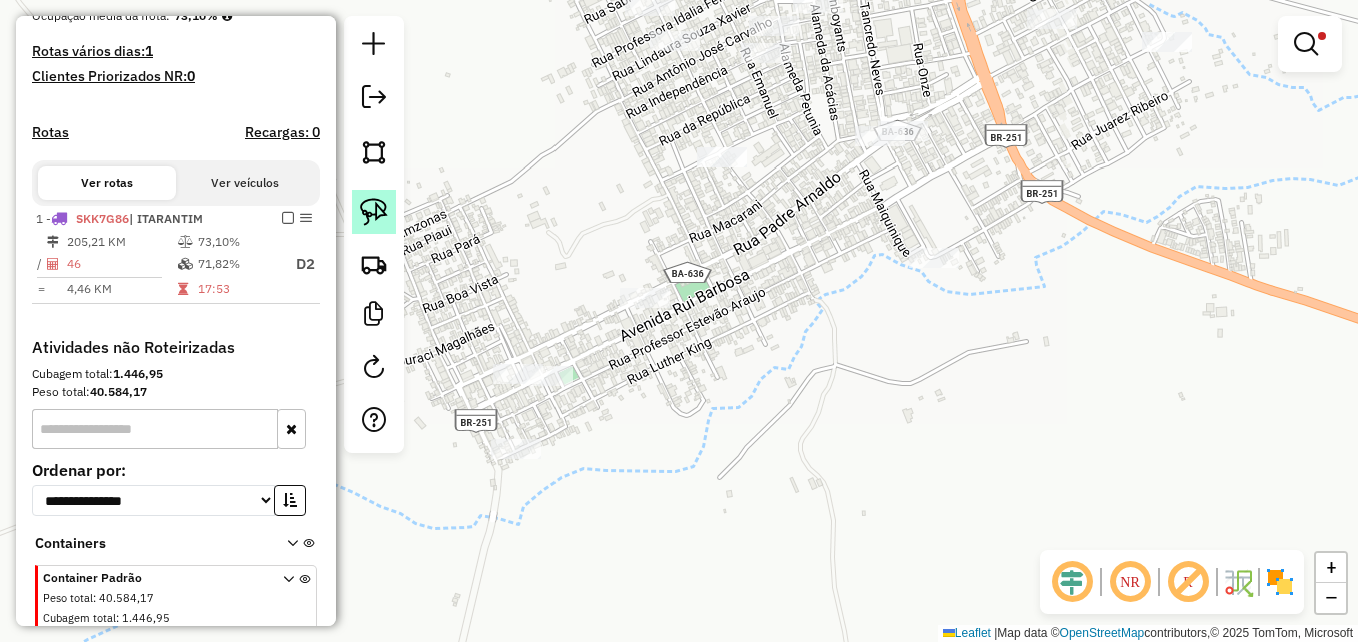 click 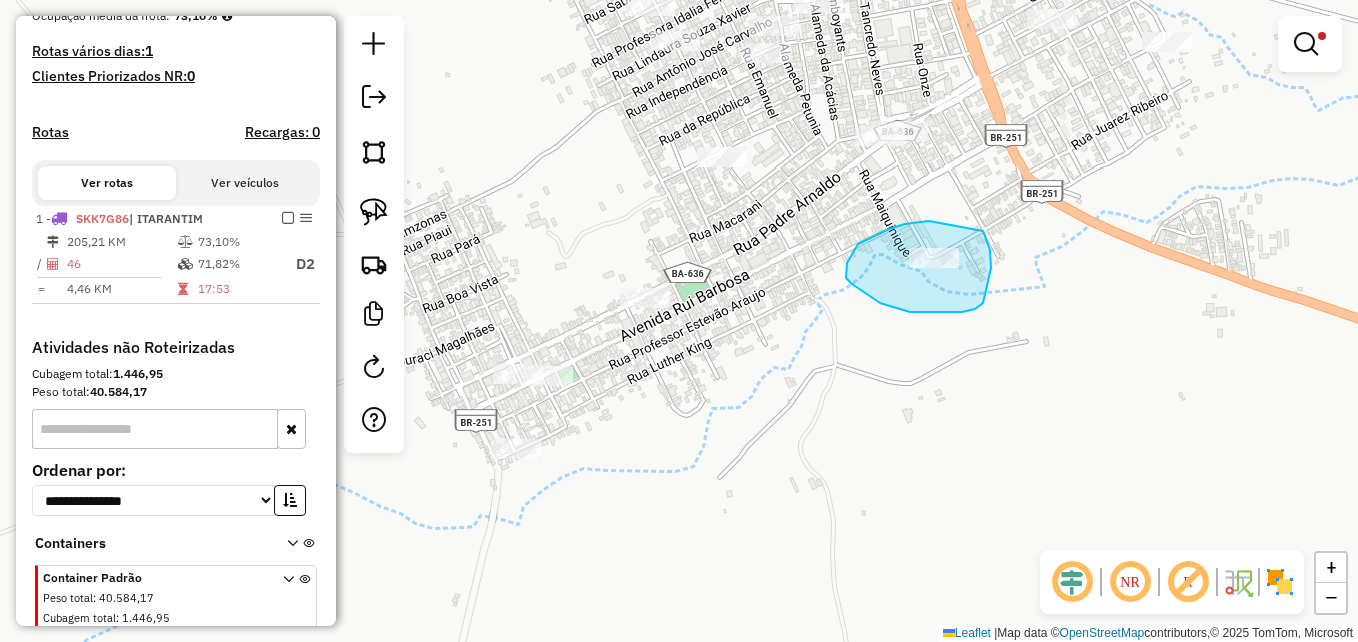 drag, startPoint x: 929, startPoint y: 221, endPoint x: 983, endPoint y: 231, distance: 54.91812 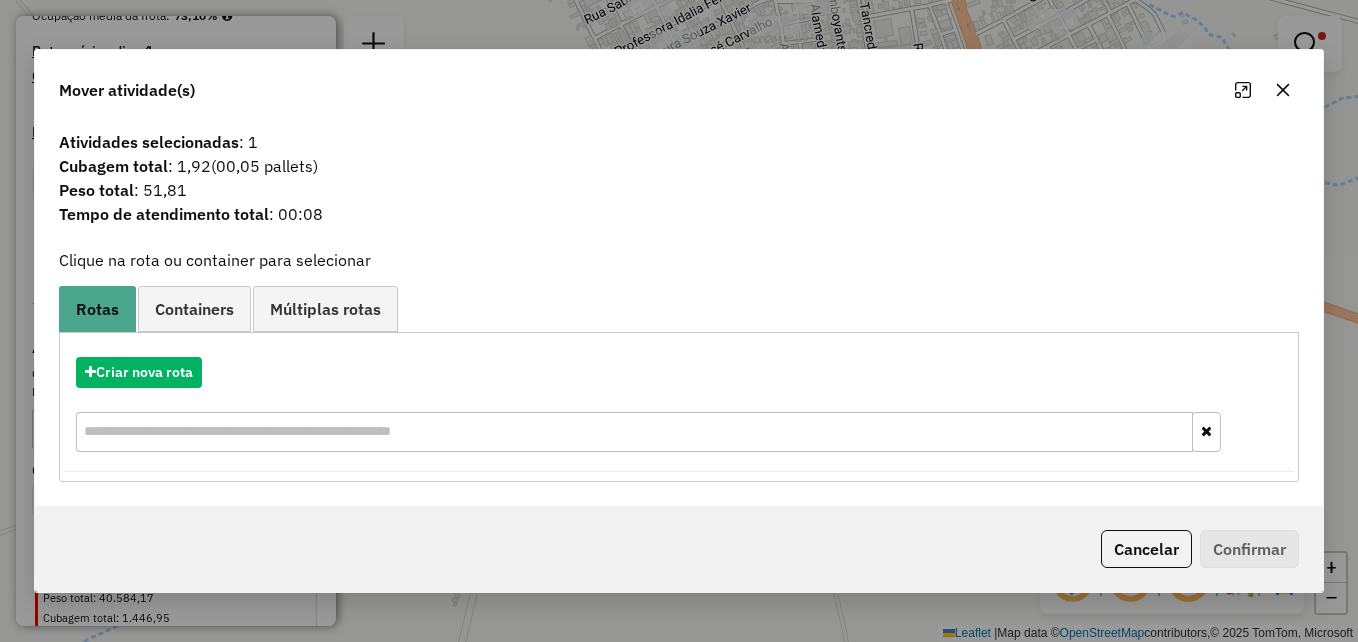 drag, startPoint x: 205, startPoint y: 307, endPoint x: 240, endPoint y: 345, distance: 51.662365 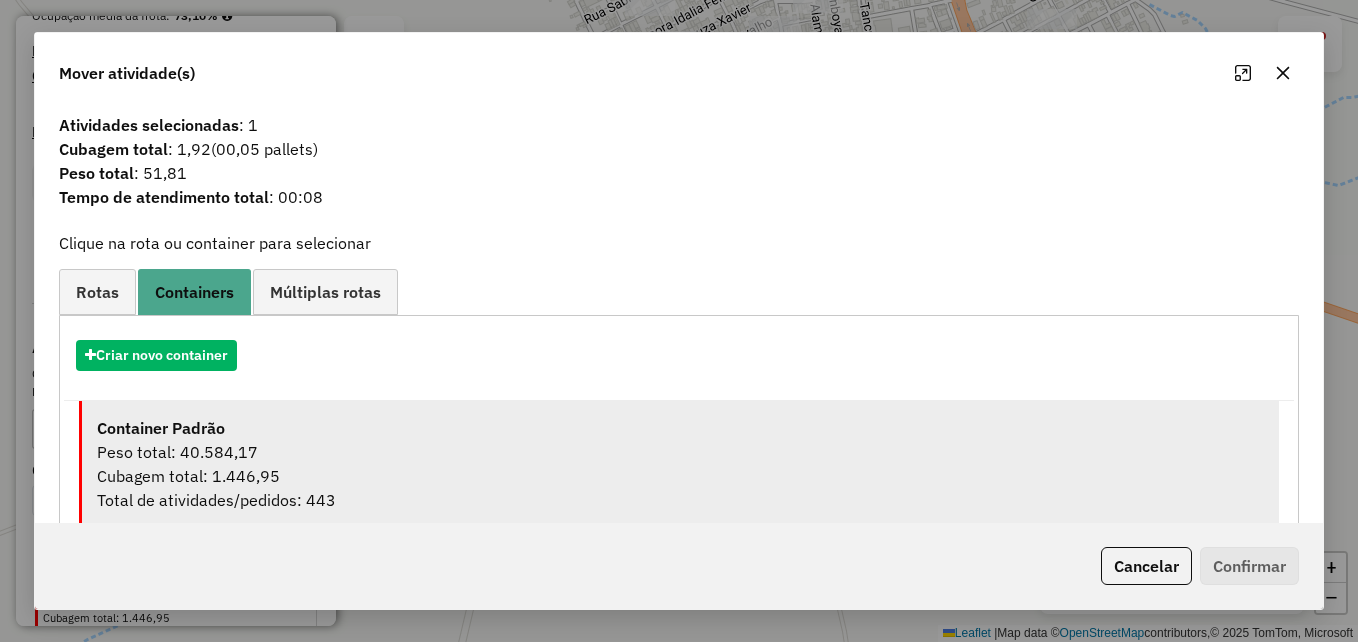 click on "Peso total: 40.584,17" at bounding box center [680, 452] 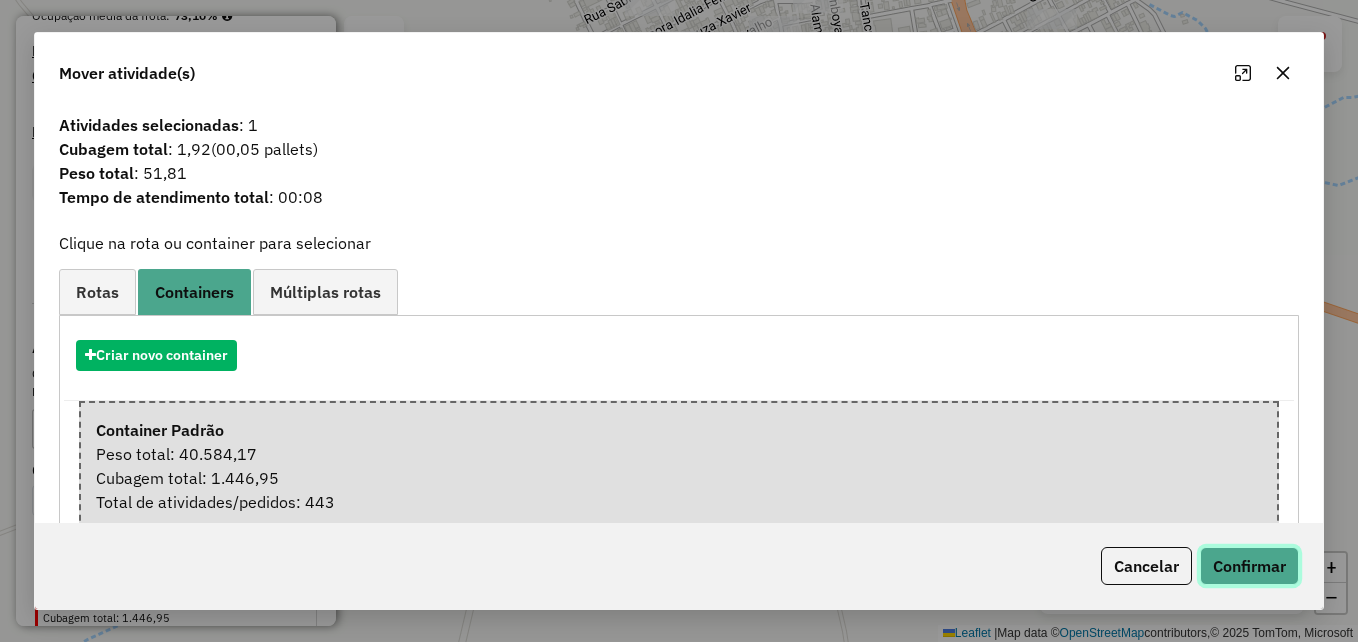 click on "Confirmar" 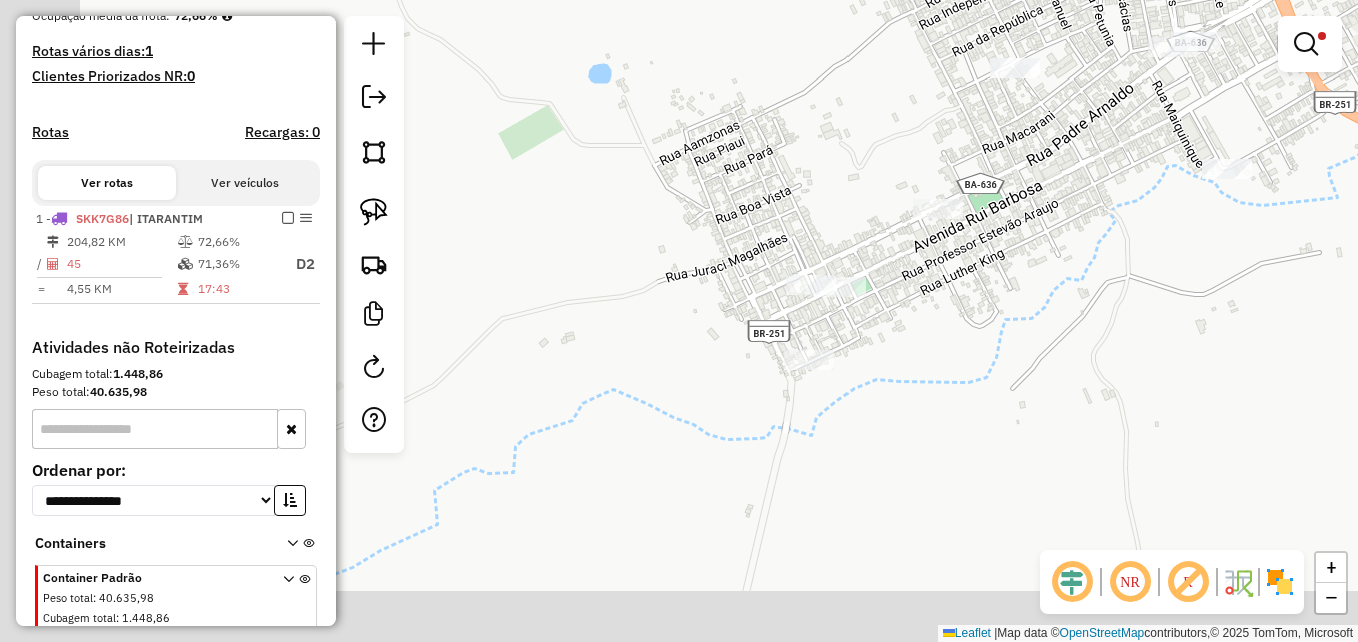 drag, startPoint x: 728, startPoint y: 403, endPoint x: 1022, endPoint y: 313, distance: 307.46707 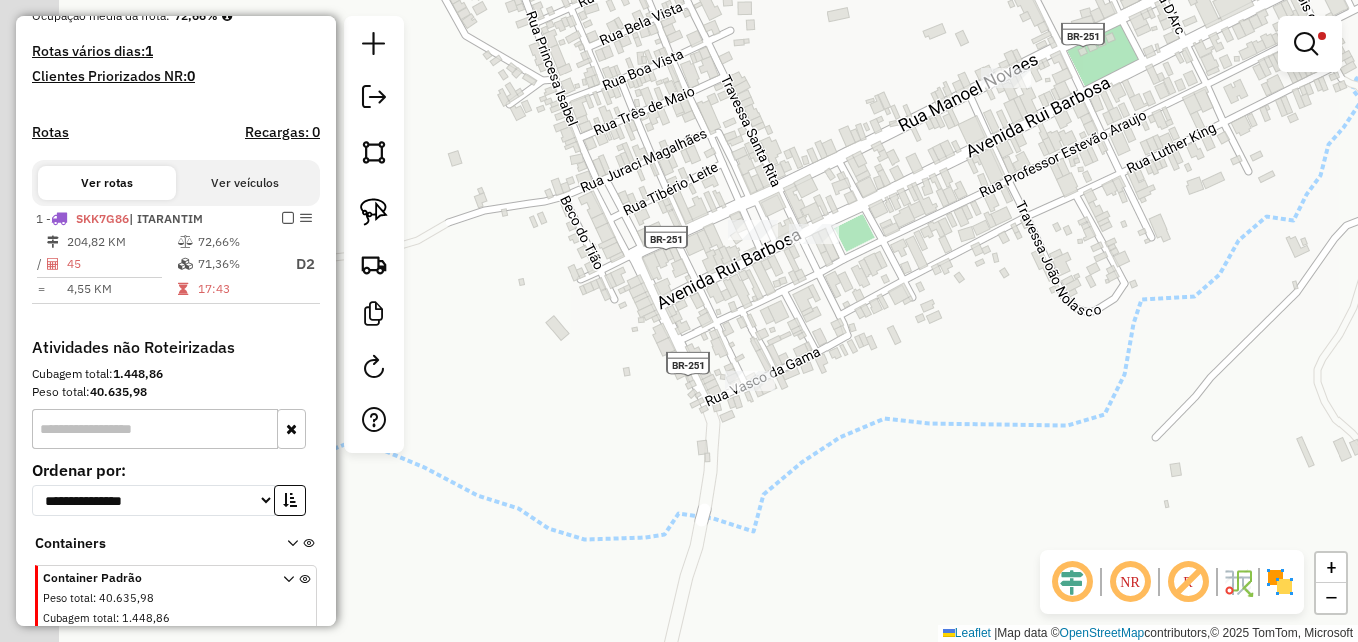 drag, startPoint x: 827, startPoint y: 308, endPoint x: 917, endPoint y: 298, distance: 90.55385 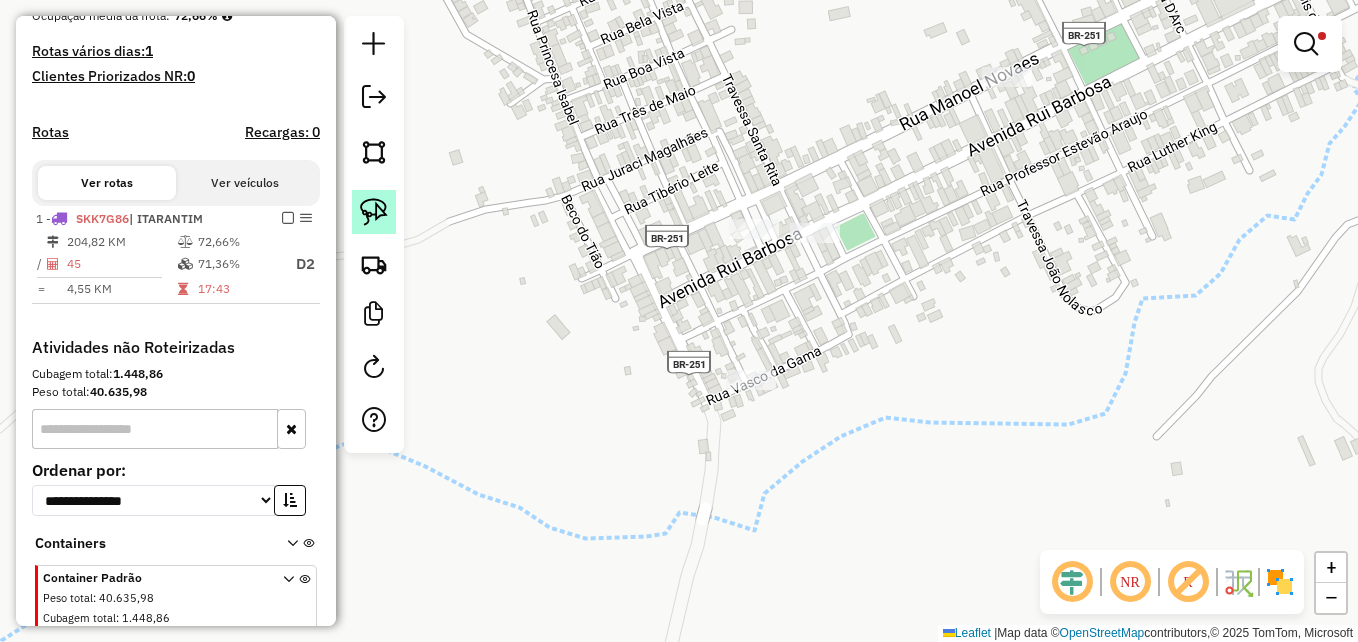 click 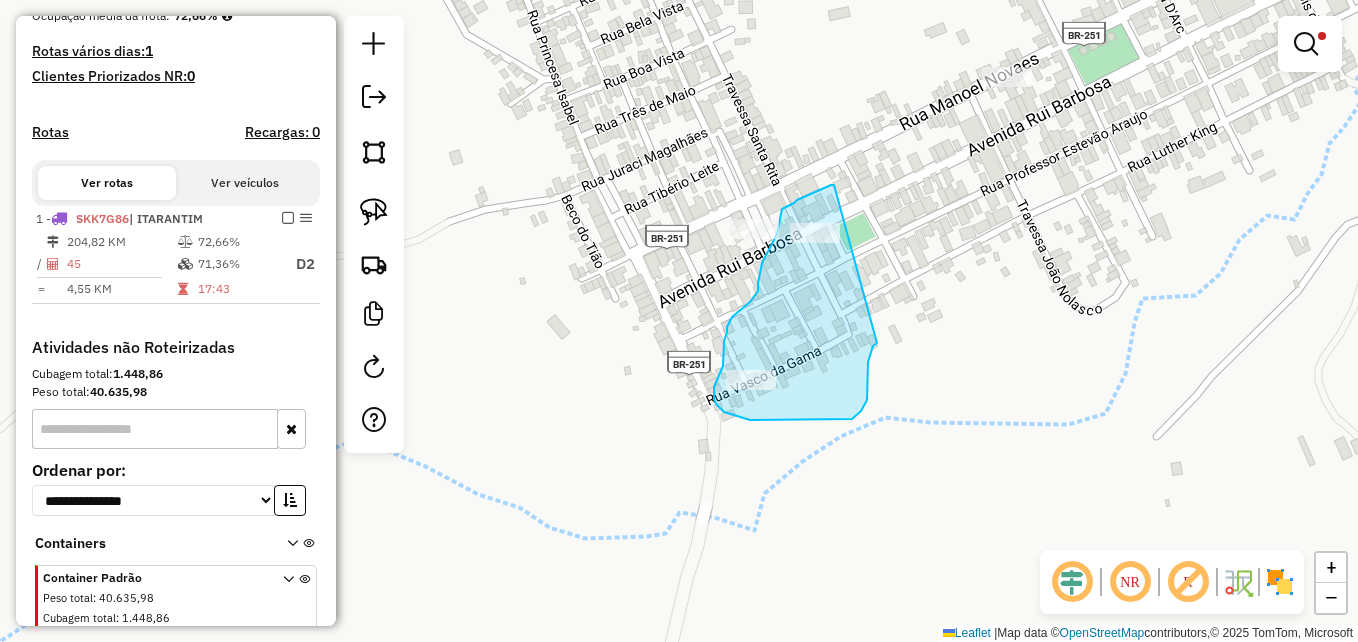 drag, startPoint x: 820, startPoint y: 190, endPoint x: 877, endPoint y: 343, distance: 163.27278 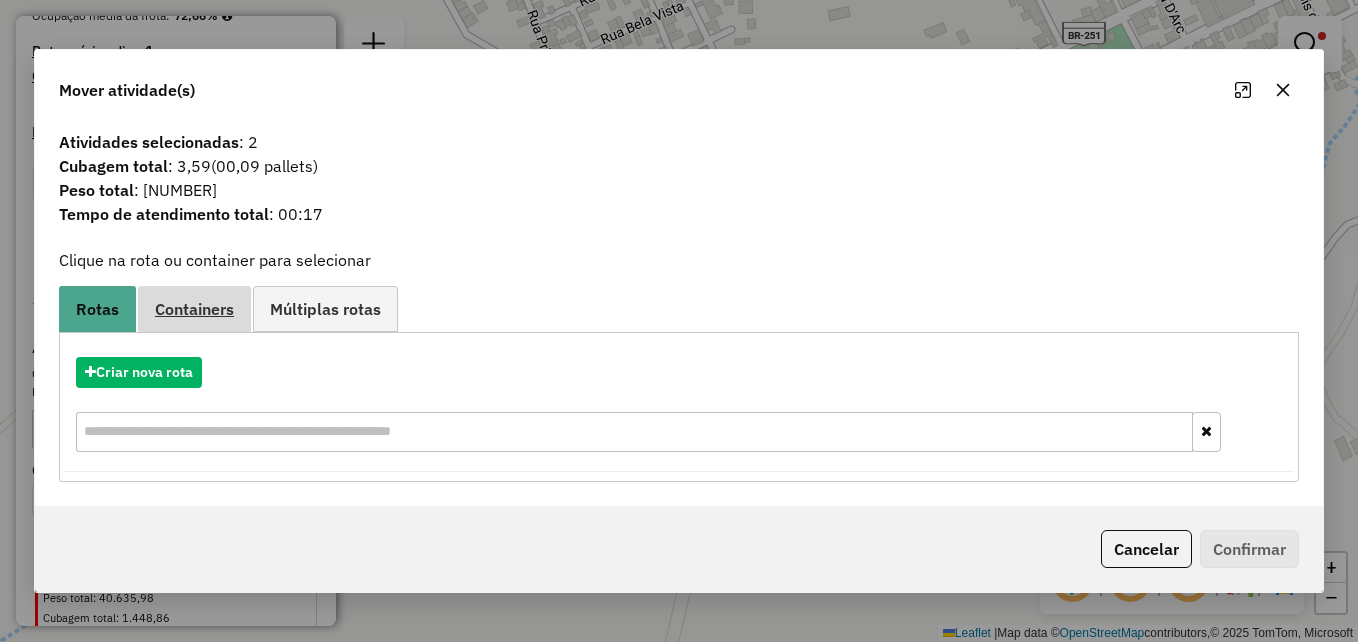 click on "Containers" at bounding box center (194, 308) 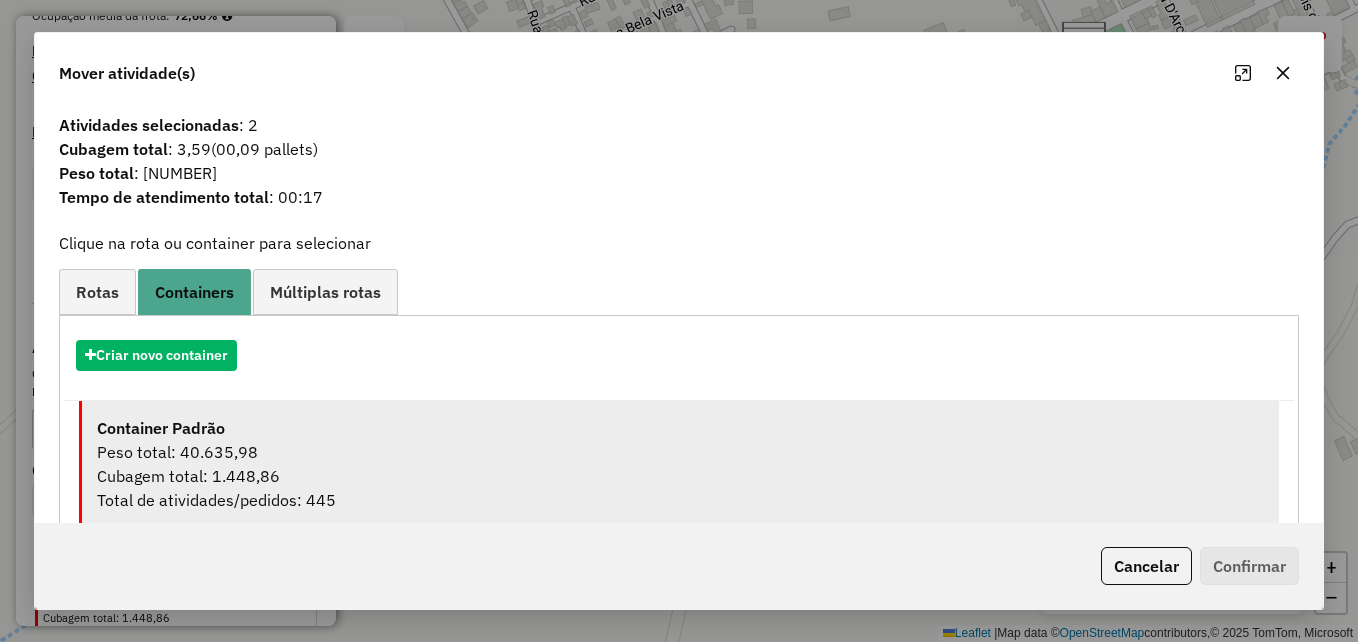 click on "Peso total: 40.635,98" at bounding box center (680, 452) 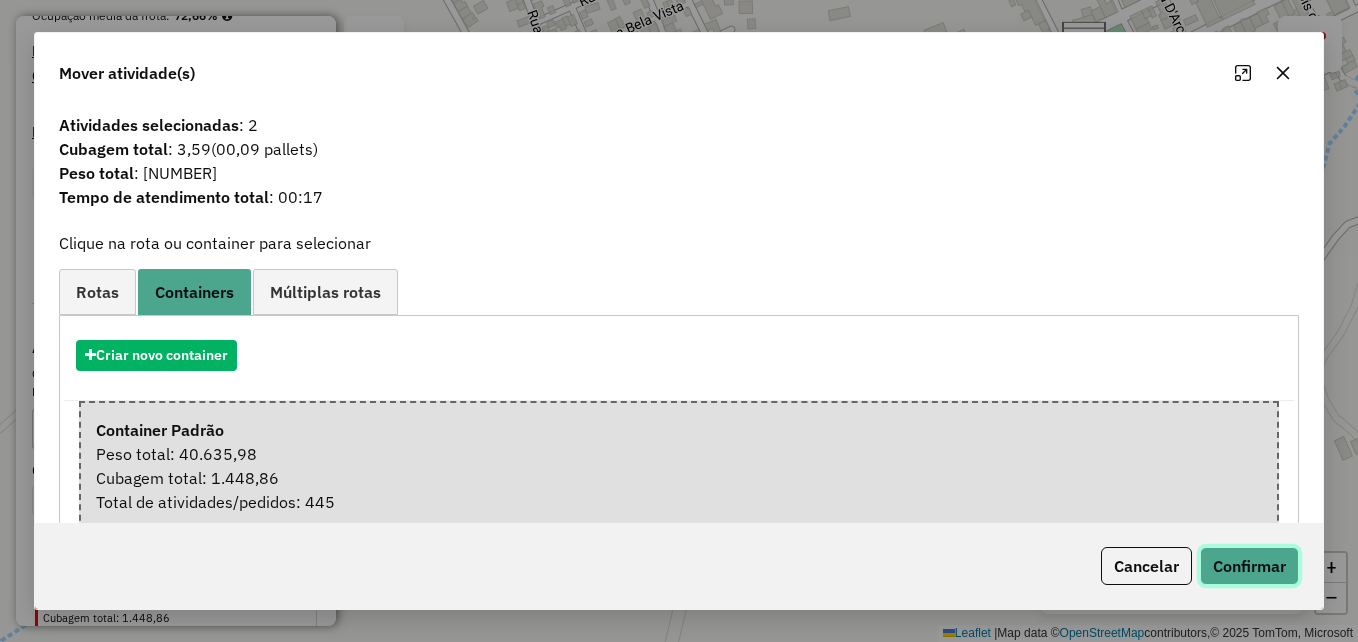 click on "Confirmar" 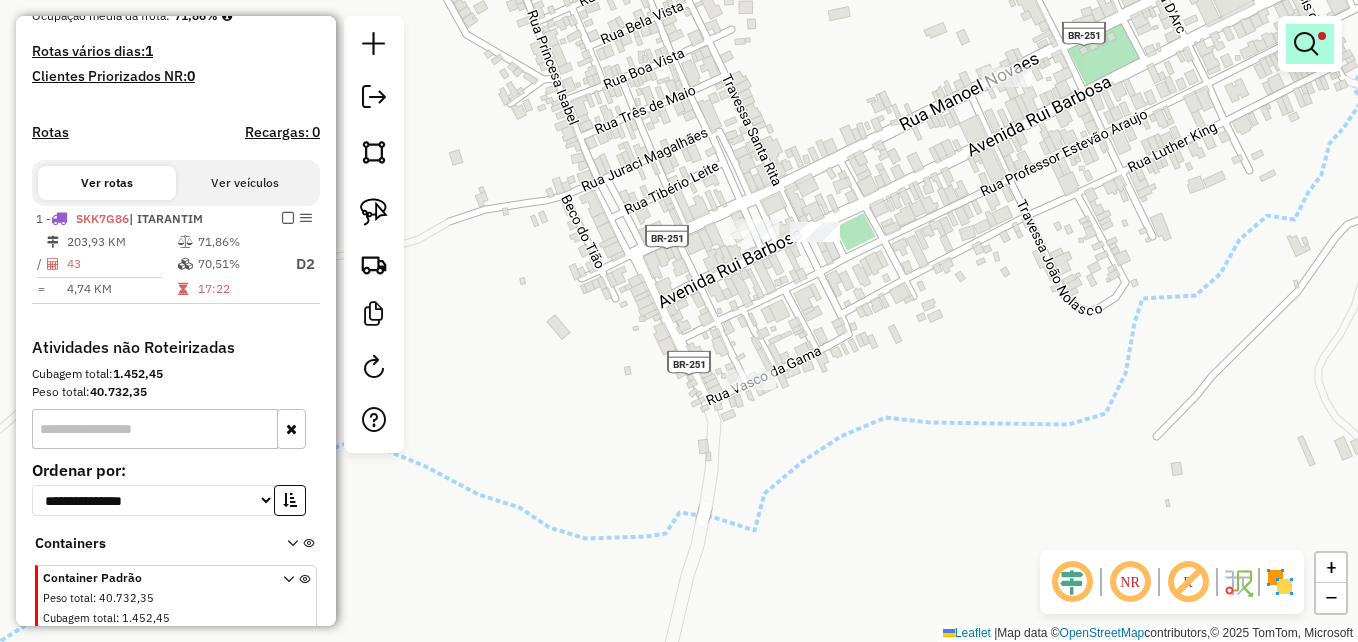 click at bounding box center [1306, 44] 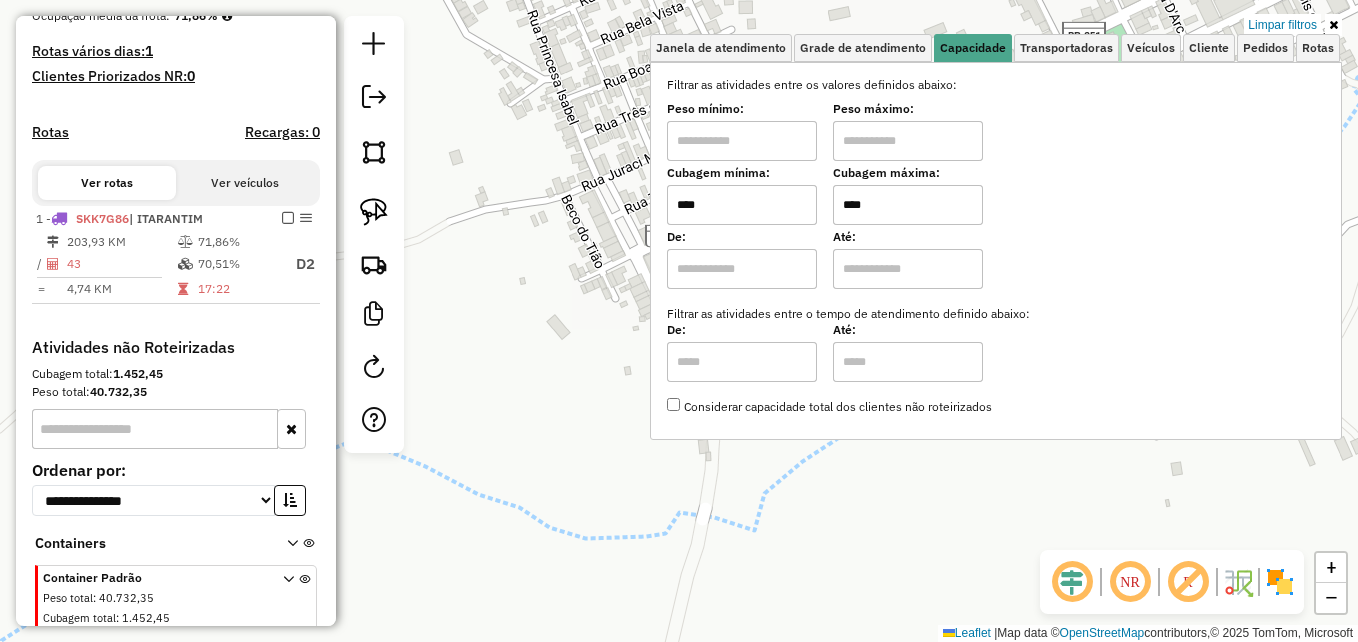 click on "****" at bounding box center (908, 205) 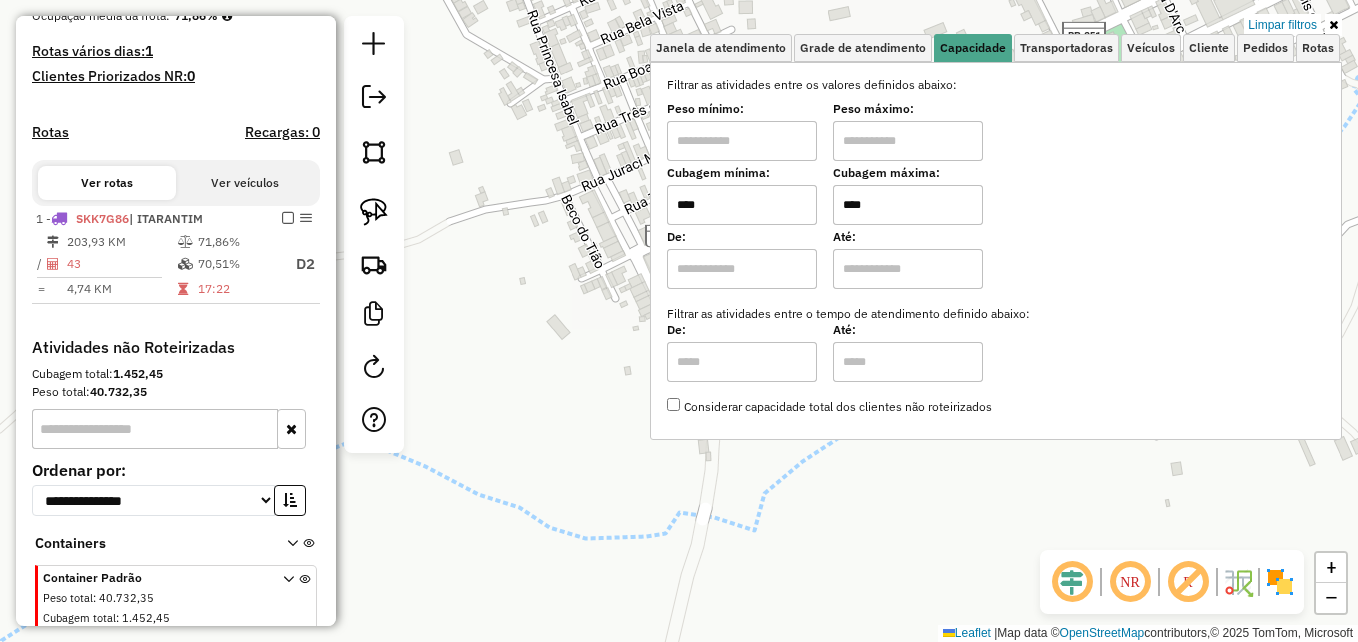 type on "****" 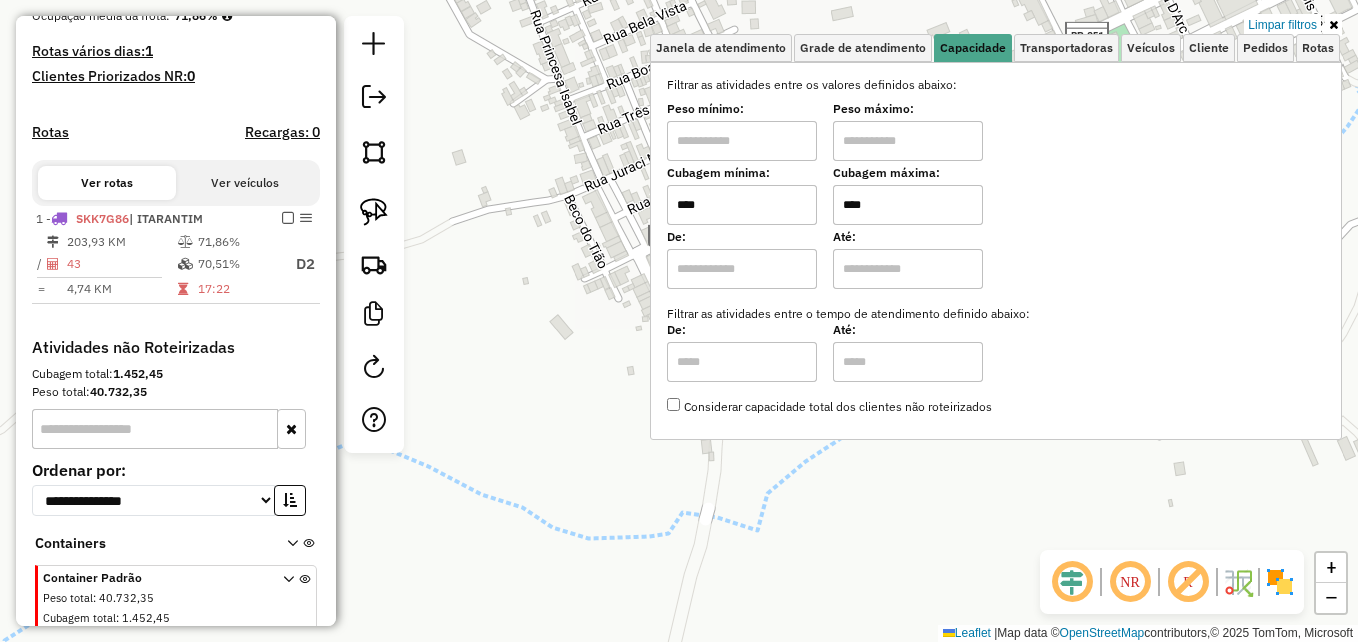 click on "Limpar filtros Janela de atendimento Grade de atendimento Capacidade Transportadoras Veículos Cliente Pedidos  Rotas Selecione os dias de semana para filtrar as janelas de atendimento  Seg   Ter   Qua   Qui   Sex   Sáb   Dom  Informe o período da janela de atendimento: De: Até:  Filtrar exatamente a janela do cliente  Considerar janela de atendimento padrão  Selecione os dias de semana para filtrar as grades de atendimento  Seg   Ter   Qua   Qui   Sex   Sáb   Dom   Considerar clientes sem dia de atendimento cadastrado  Clientes fora do dia de atendimento selecionado Filtrar as atividades entre os valores definidos abaixo:  Peso mínimo:   Peso máximo:   Cubagem mínima:  ****  Cubagem máxima:  ****  De:   Até:  Filtrar as atividades entre o tempo de atendimento definido abaixo:  De:   Até:   Considerar capacidade total dos clientes não roteirizados Transportadora: Selecione um ou mais itens Tipo de veículo: Selecione um ou mais itens Veículo: Selecione um ou mais itens Motorista: Nome: Rótulo: +" 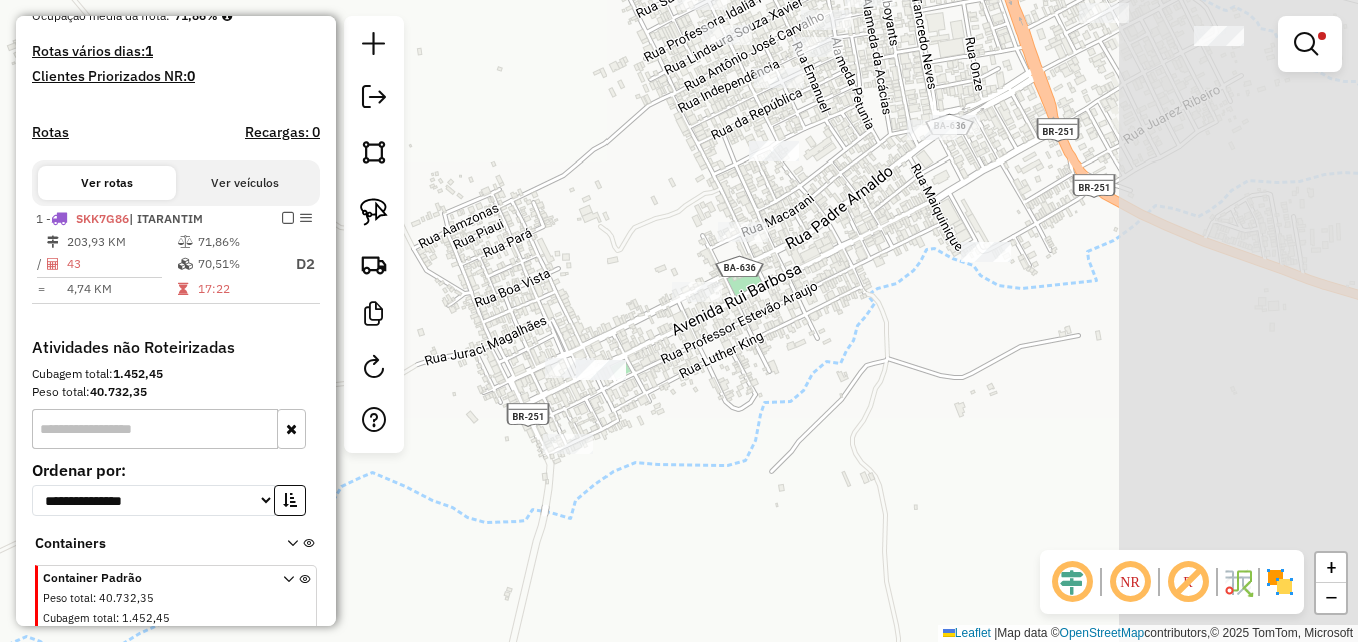 drag, startPoint x: 1042, startPoint y: 383, endPoint x: 788, endPoint y: 406, distance: 255.03922 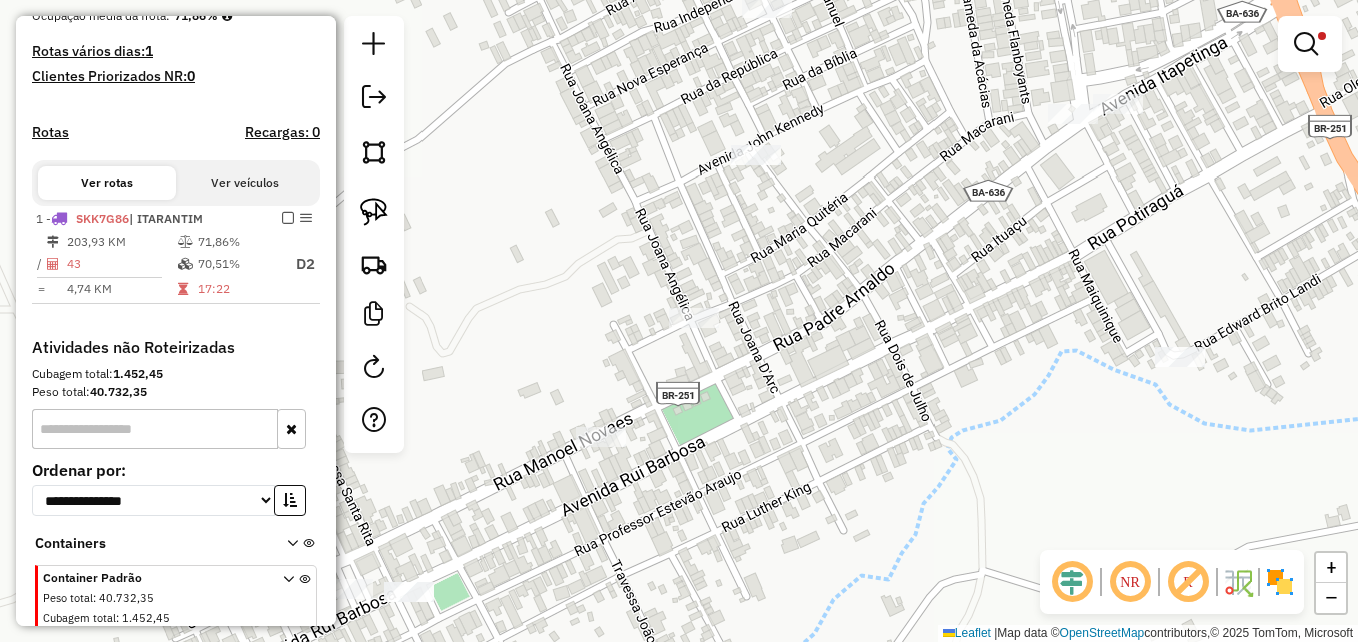 drag, startPoint x: 905, startPoint y: 307, endPoint x: 1036, endPoint y: 532, distance: 260.35745 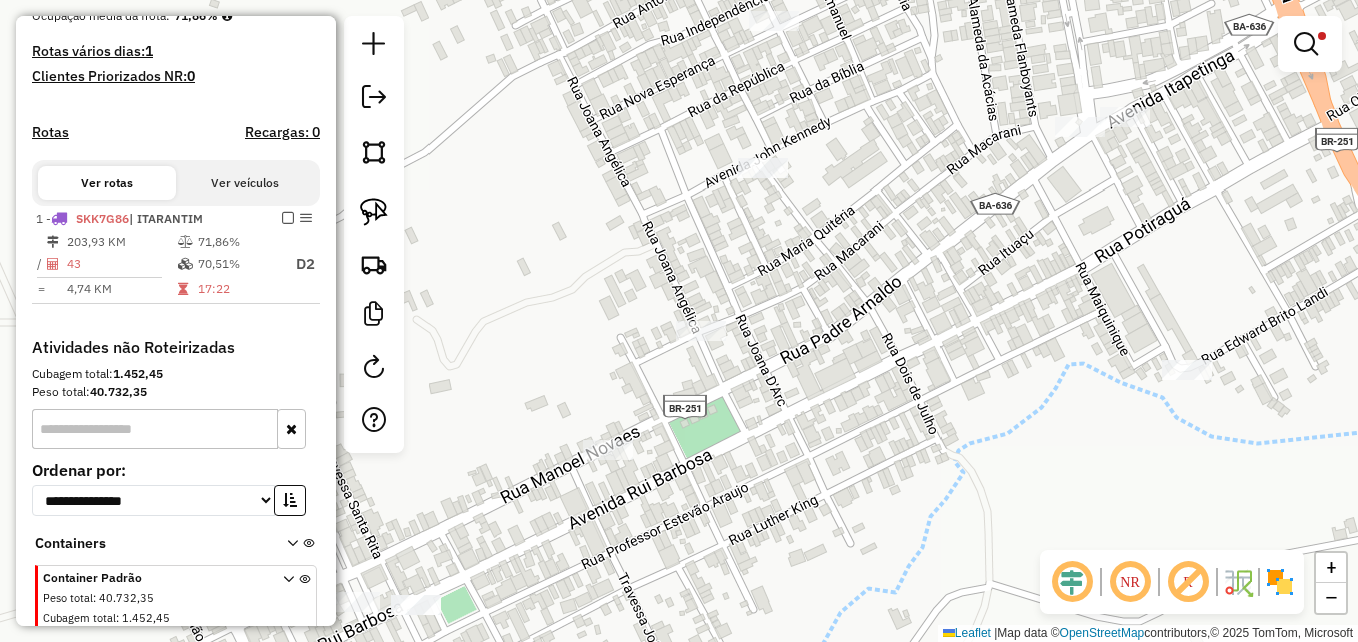 drag, startPoint x: 1005, startPoint y: 294, endPoint x: 1052, endPoint y: 400, distance: 115.952576 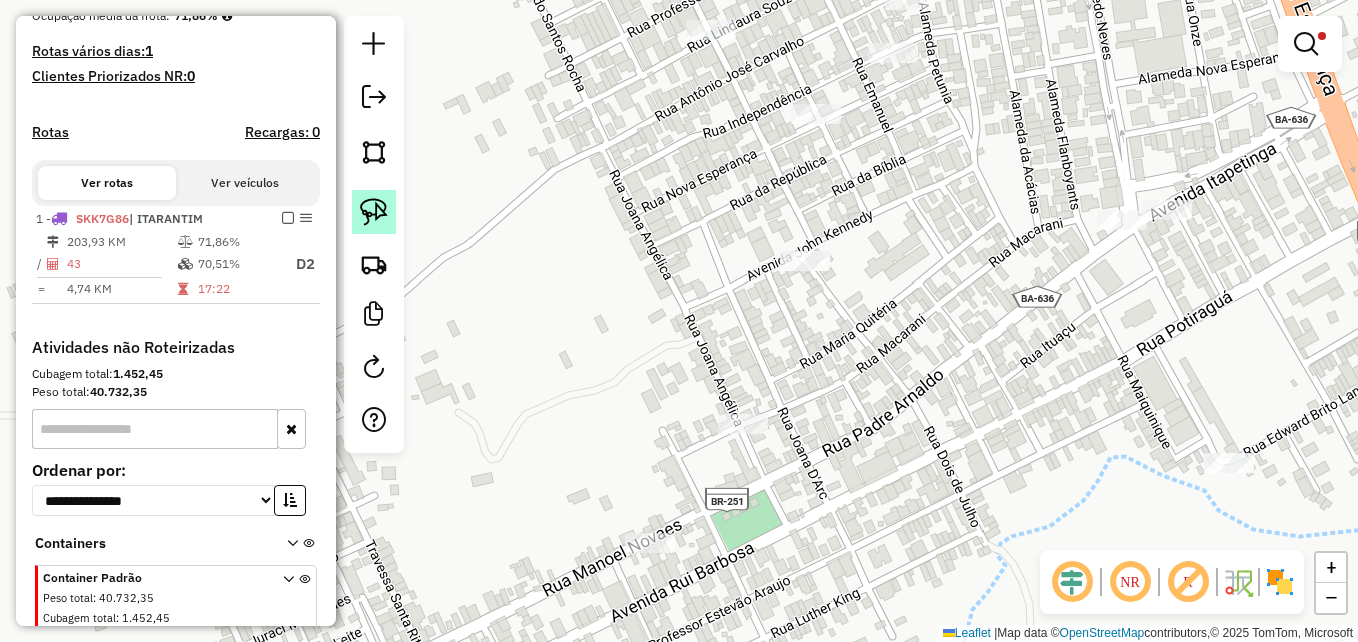 click 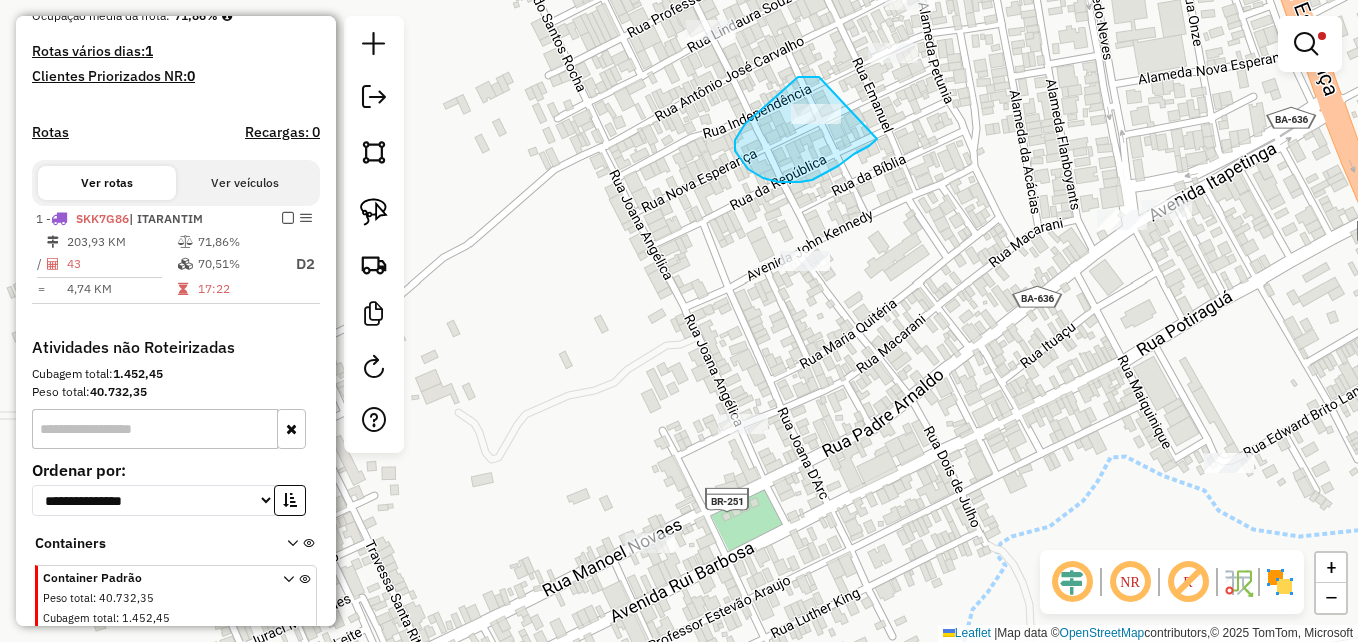 drag, startPoint x: 805, startPoint y: 76, endPoint x: 887, endPoint y: 125, distance: 95.524864 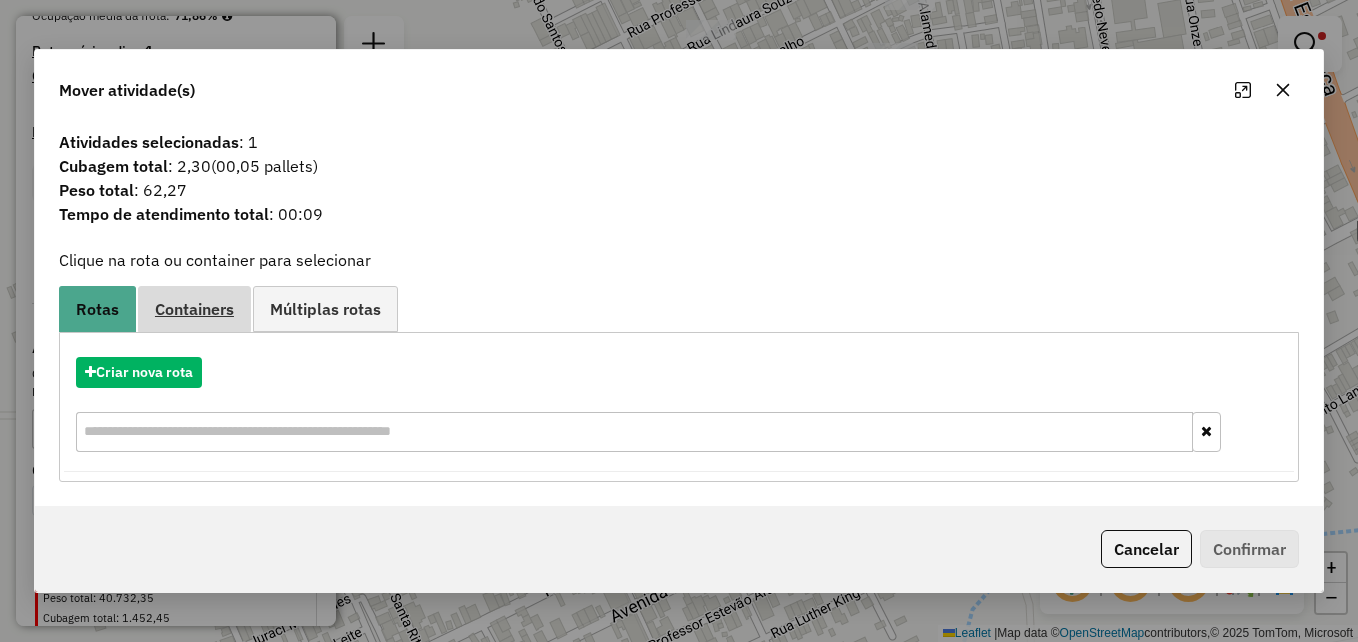 click on "Containers" at bounding box center (194, 309) 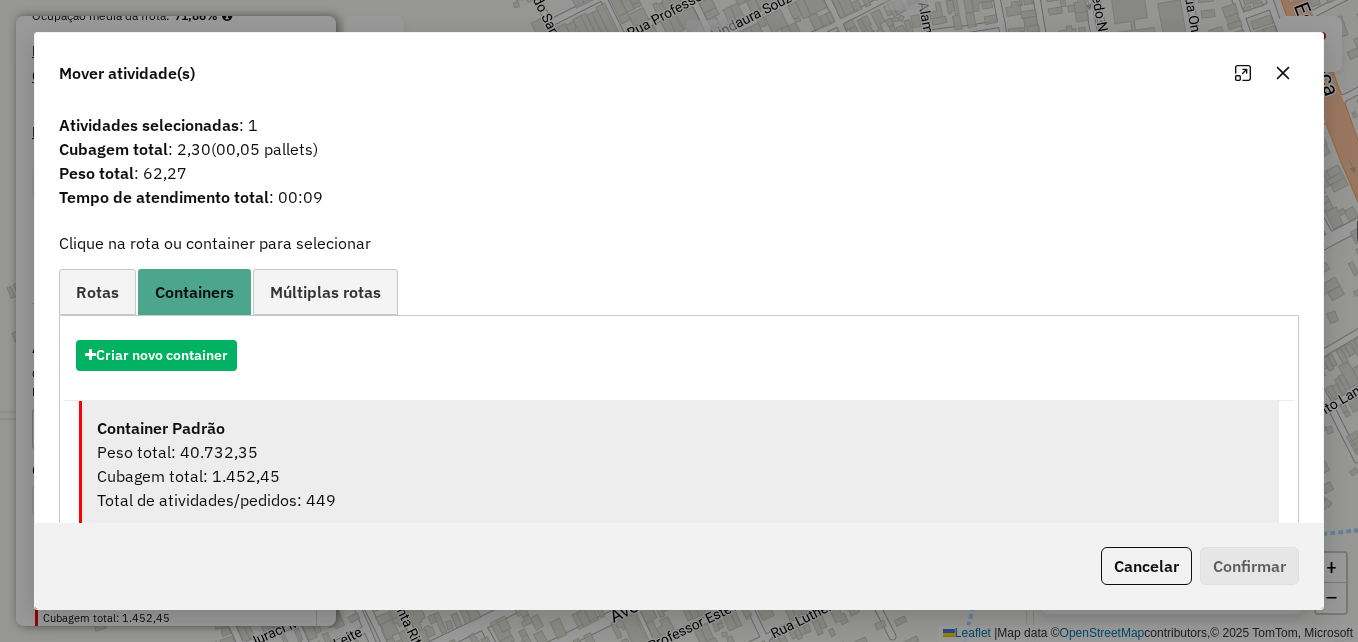 drag, startPoint x: 293, startPoint y: 468, endPoint x: 559, endPoint y: 493, distance: 267.17224 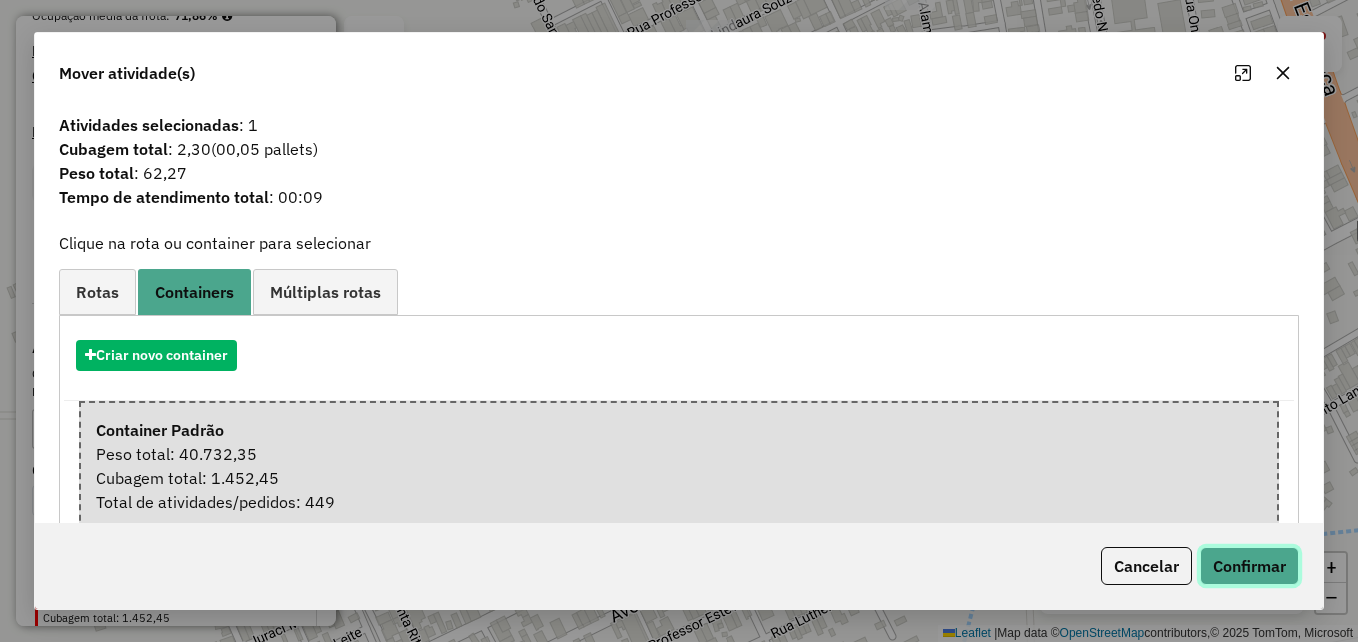 click on "Confirmar" 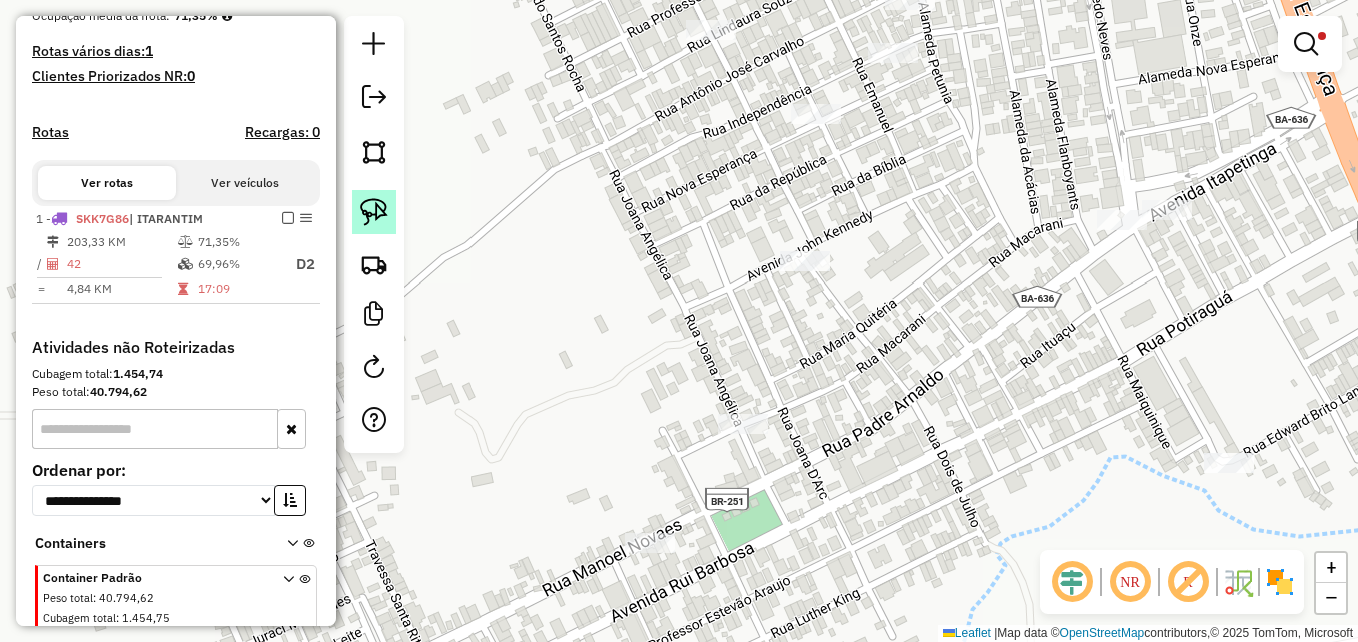 click 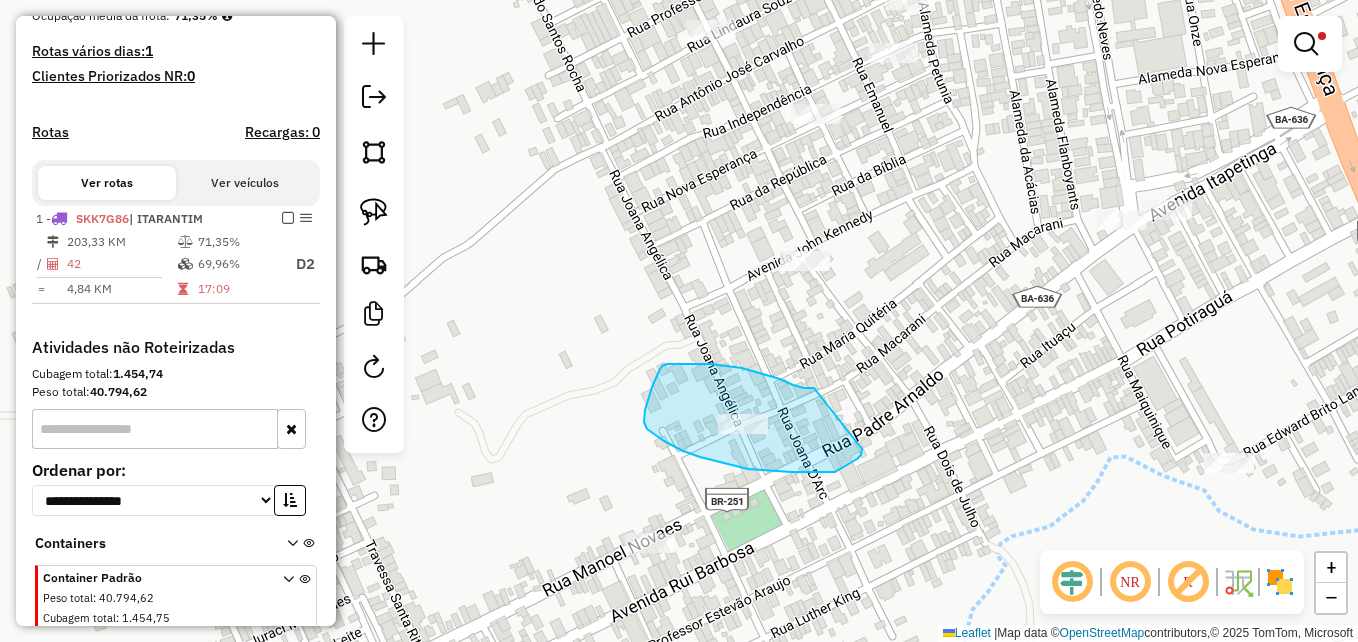drag, startPoint x: 780, startPoint y: 379, endPoint x: 862, endPoint y: 449, distance: 107.81466 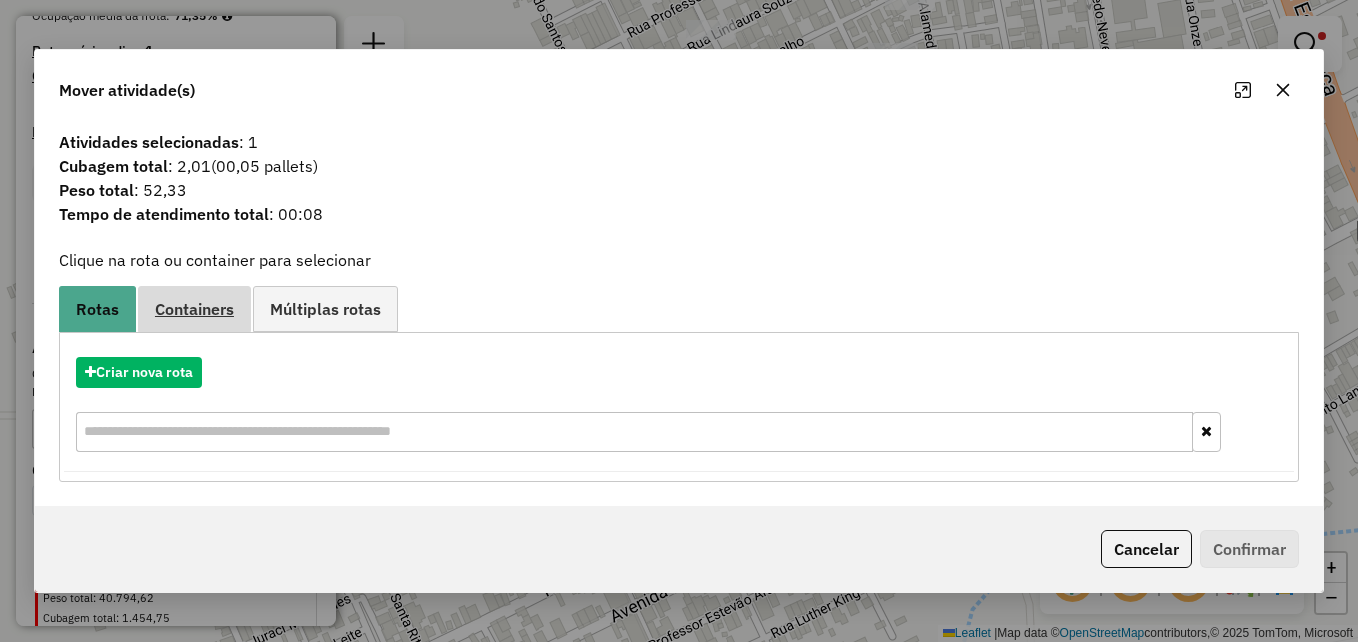 click on "Containers" at bounding box center [194, 309] 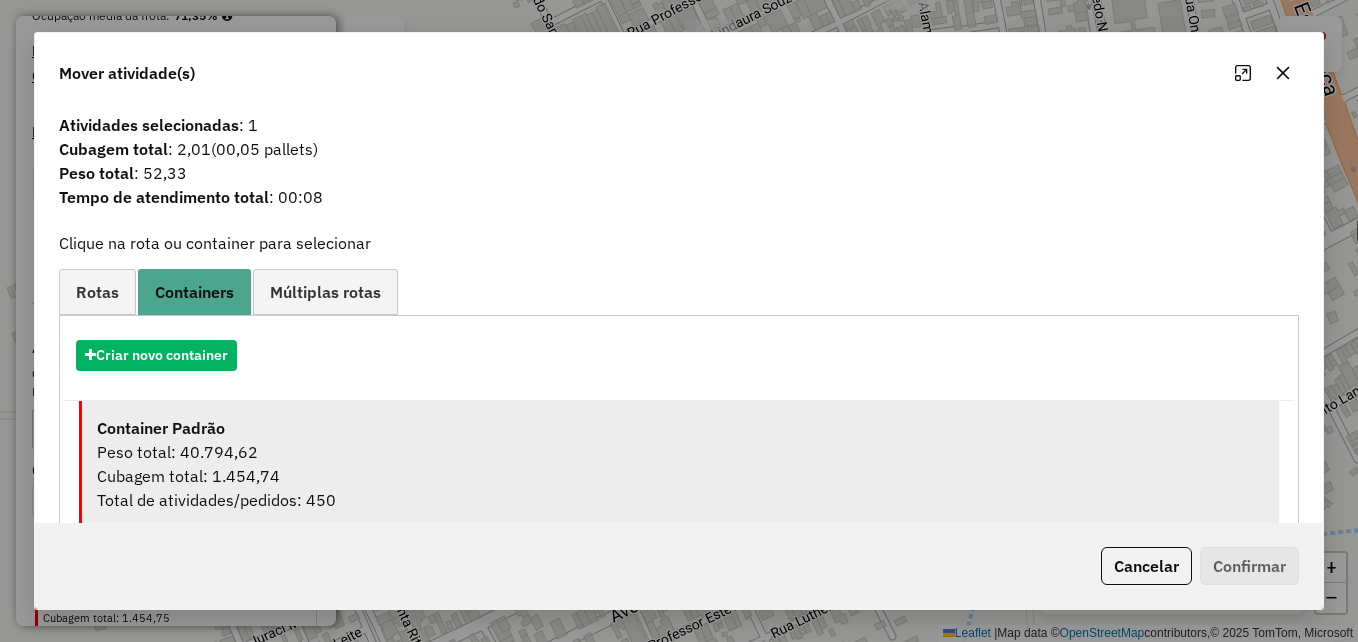 click on "Peso total: 40.794,62" at bounding box center [680, 452] 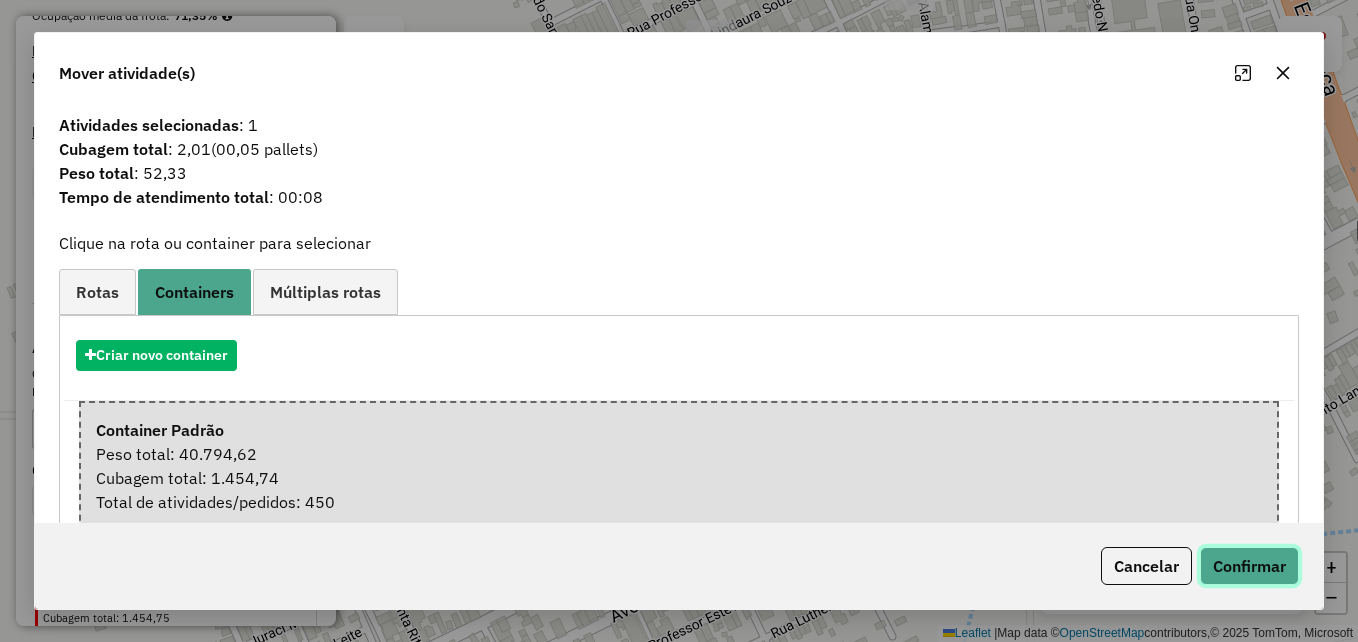 click on "Confirmar" 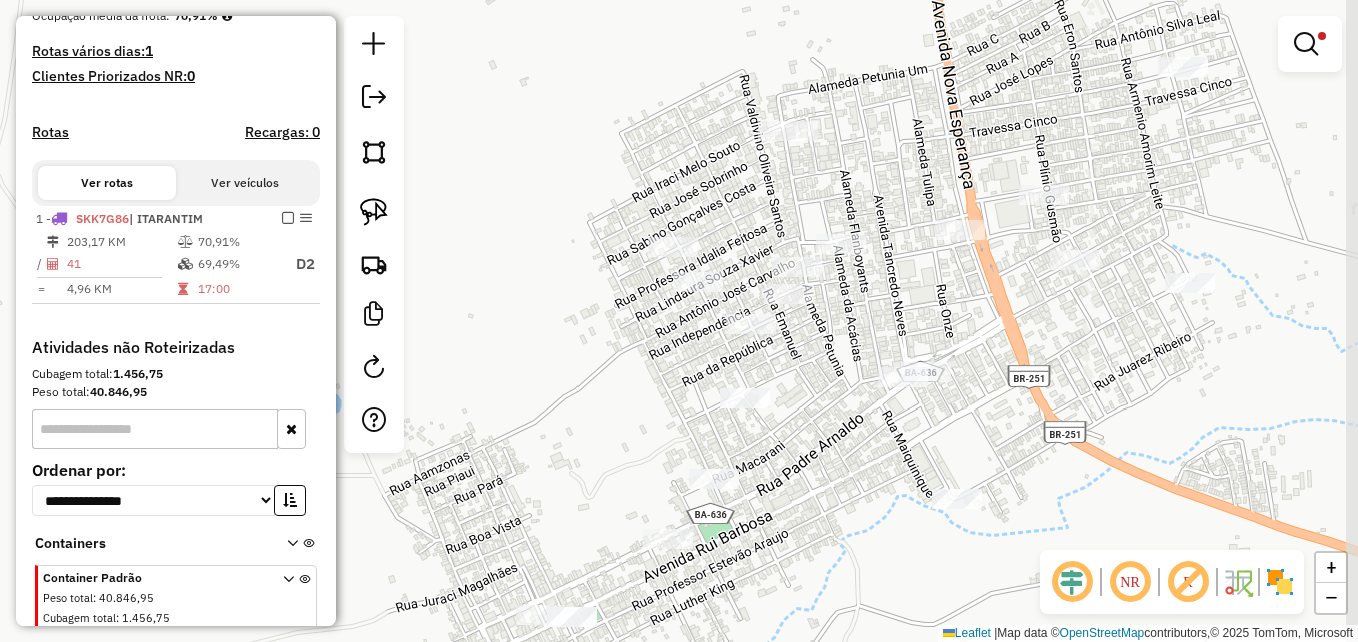 drag, startPoint x: 1069, startPoint y: 375, endPoint x: 872, endPoint y: 468, distance: 217.84857 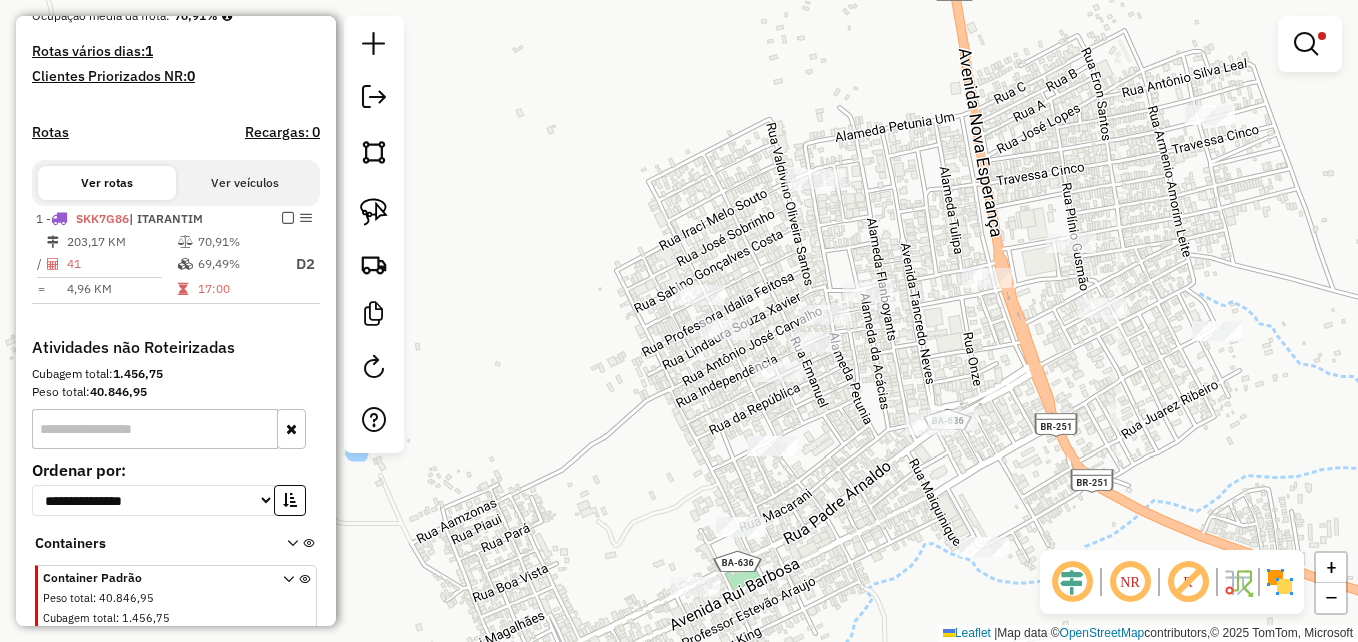 drag, startPoint x: 1018, startPoint y: 293, endPoint x: 1036, endPoint y: 345, distance: 55.027267 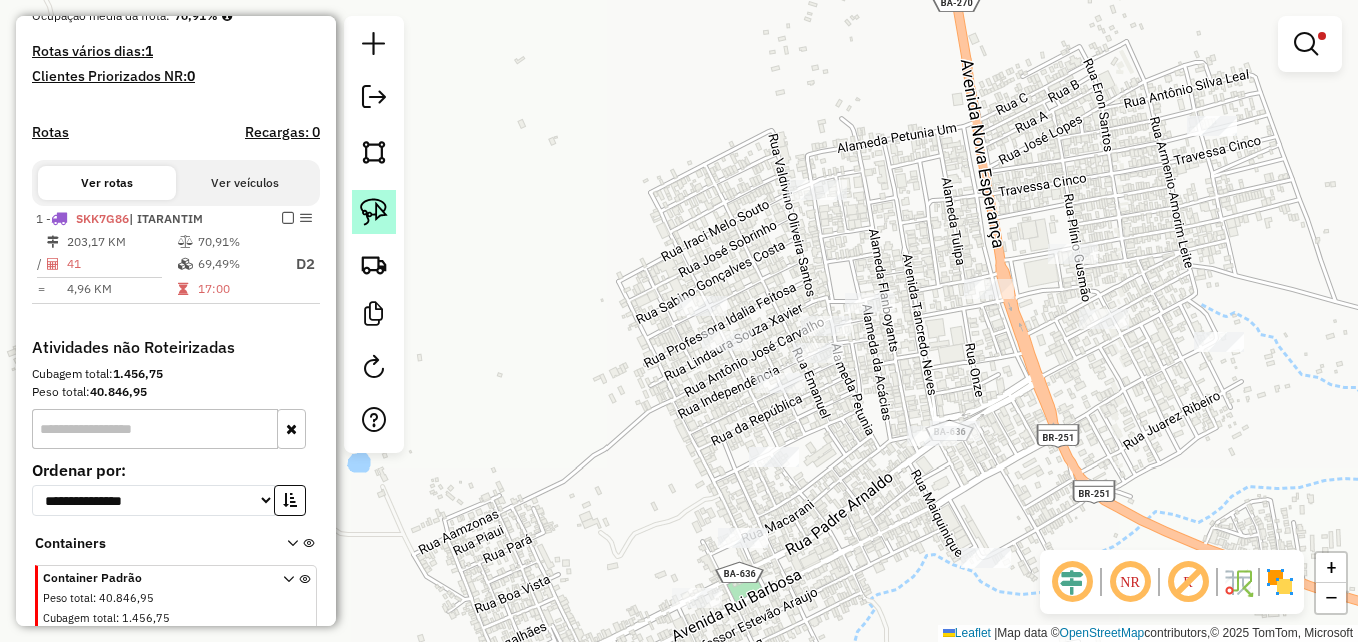 click 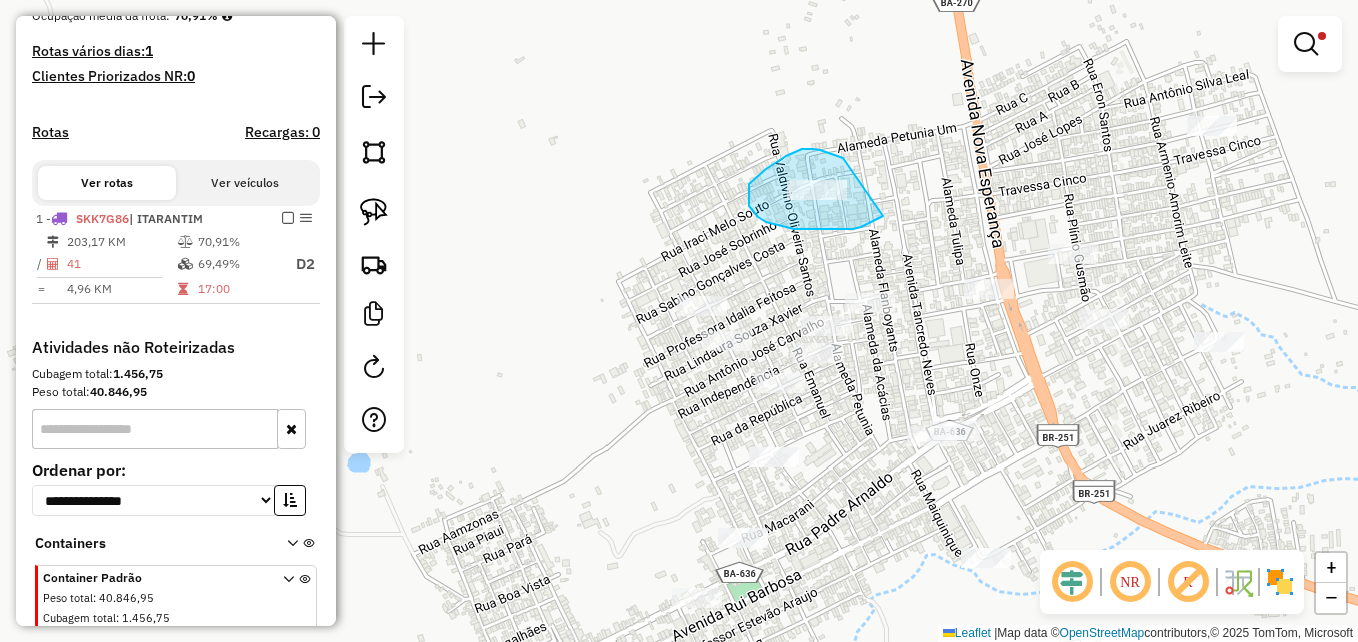 drag, startPoint x: 843, startPoint y: 158, endPoint x: 864, endPoint y: 185, distance: 34.20526 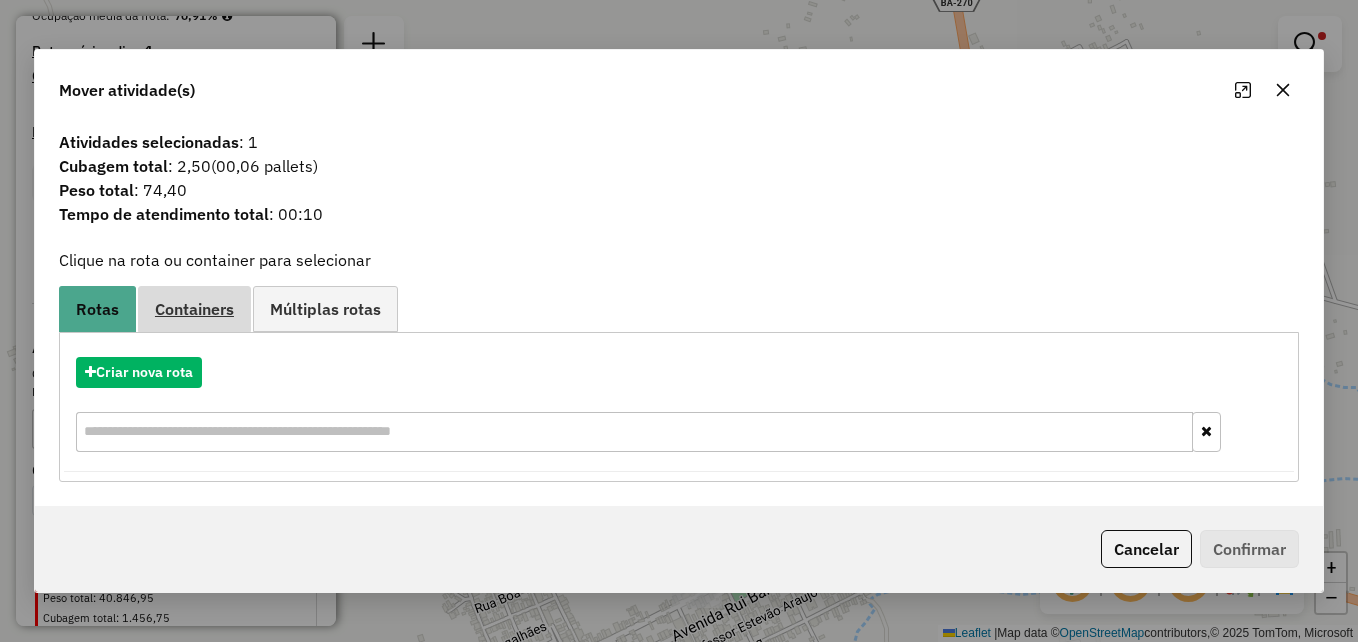 click on "Containers" at bounding box center [194, 309] 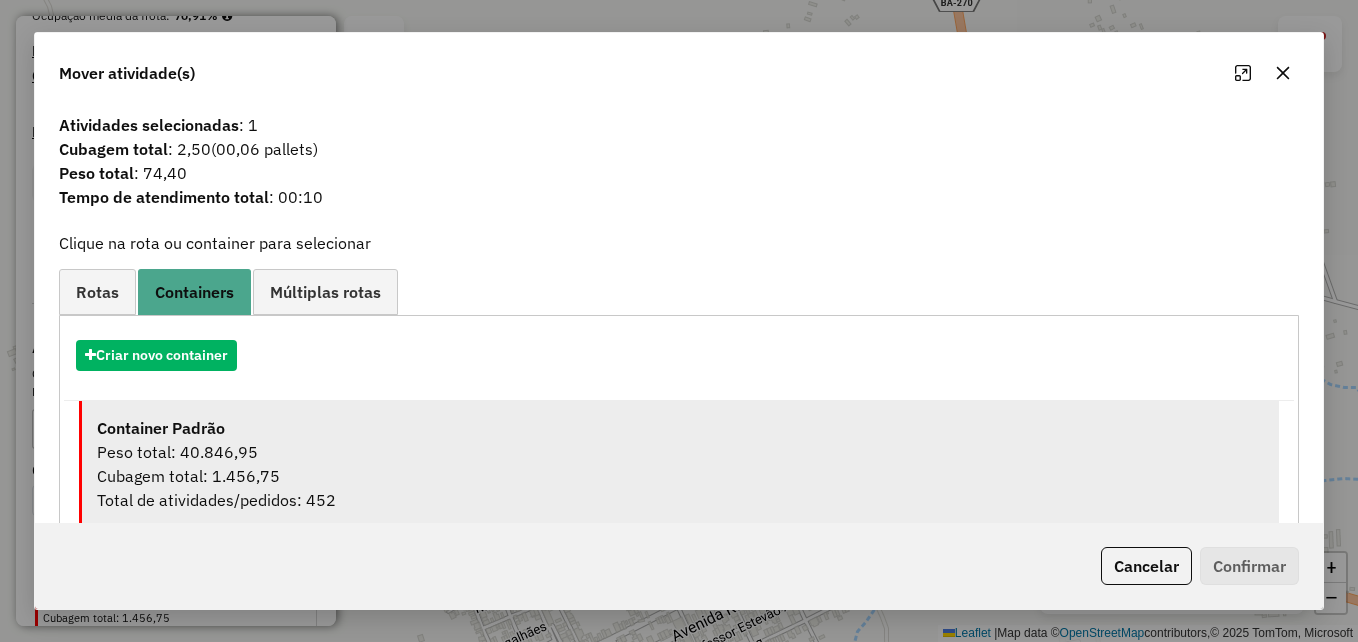 click on "Peso total: 40.846,95" at bounding box center [680, 452] 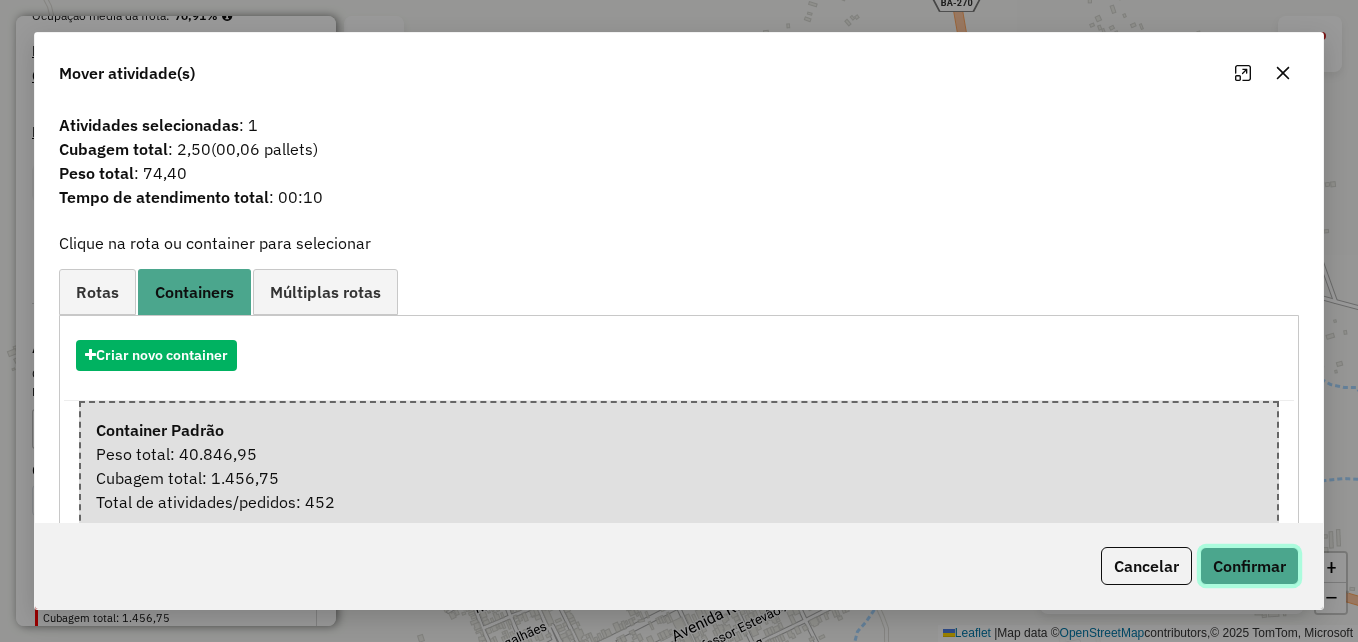 click on "Confirmar" 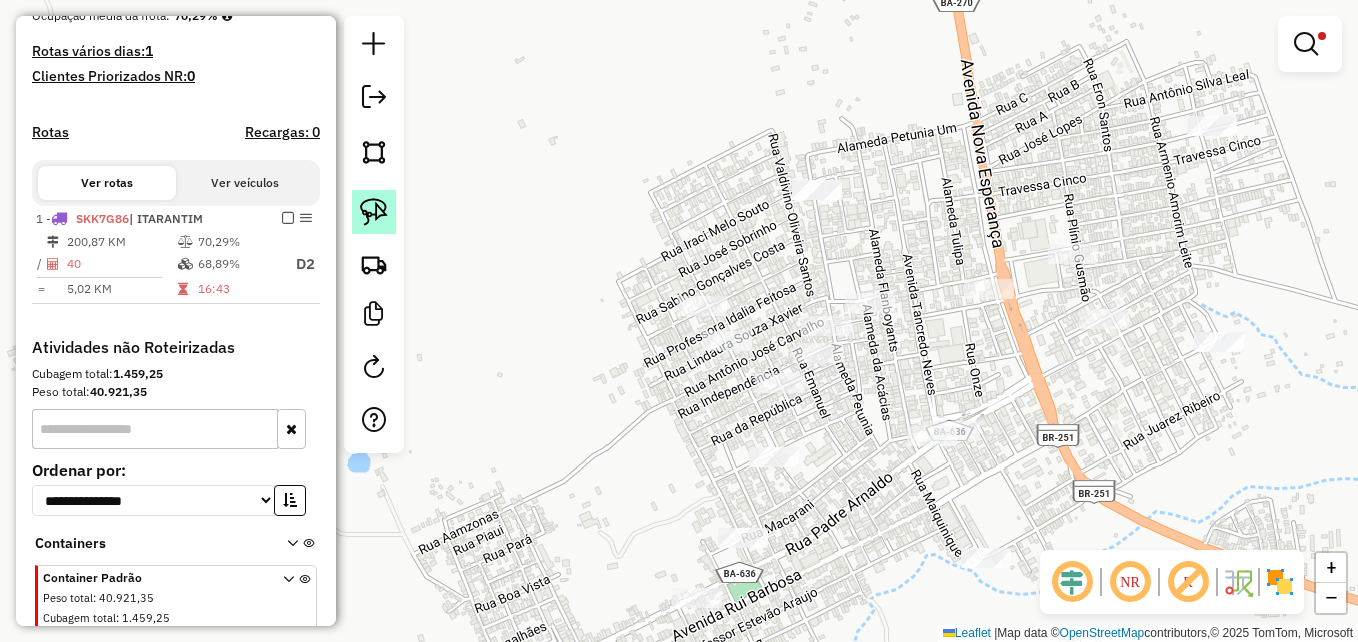 click 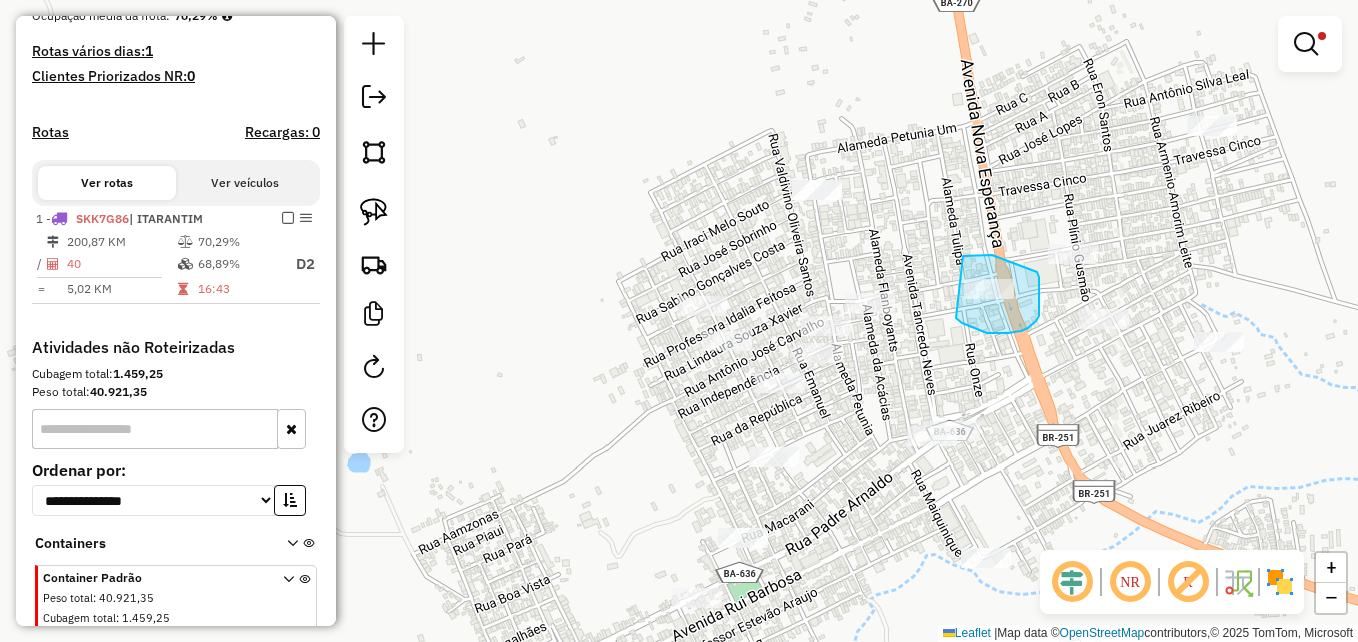 drag, startPoint x: 992, startPoint y: 255, endPoint x: 954, endPoint y: 274, distance: 42.48529 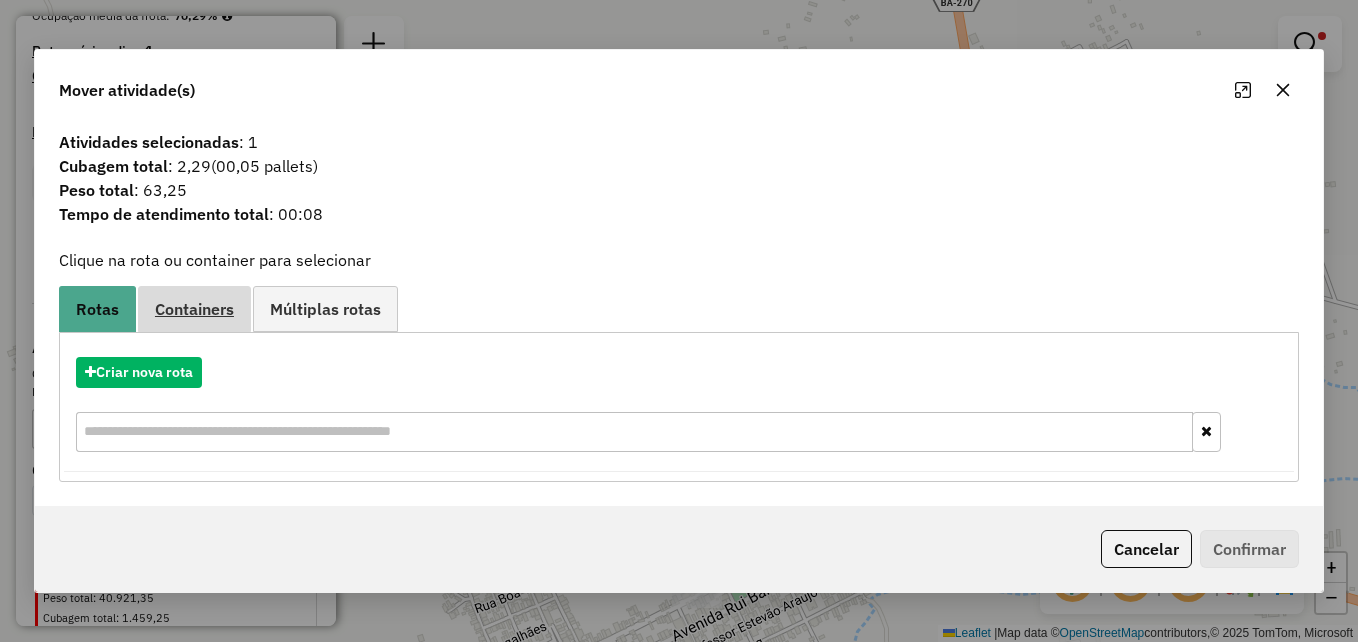 click on "Containers" at bounding box center (194, 309) 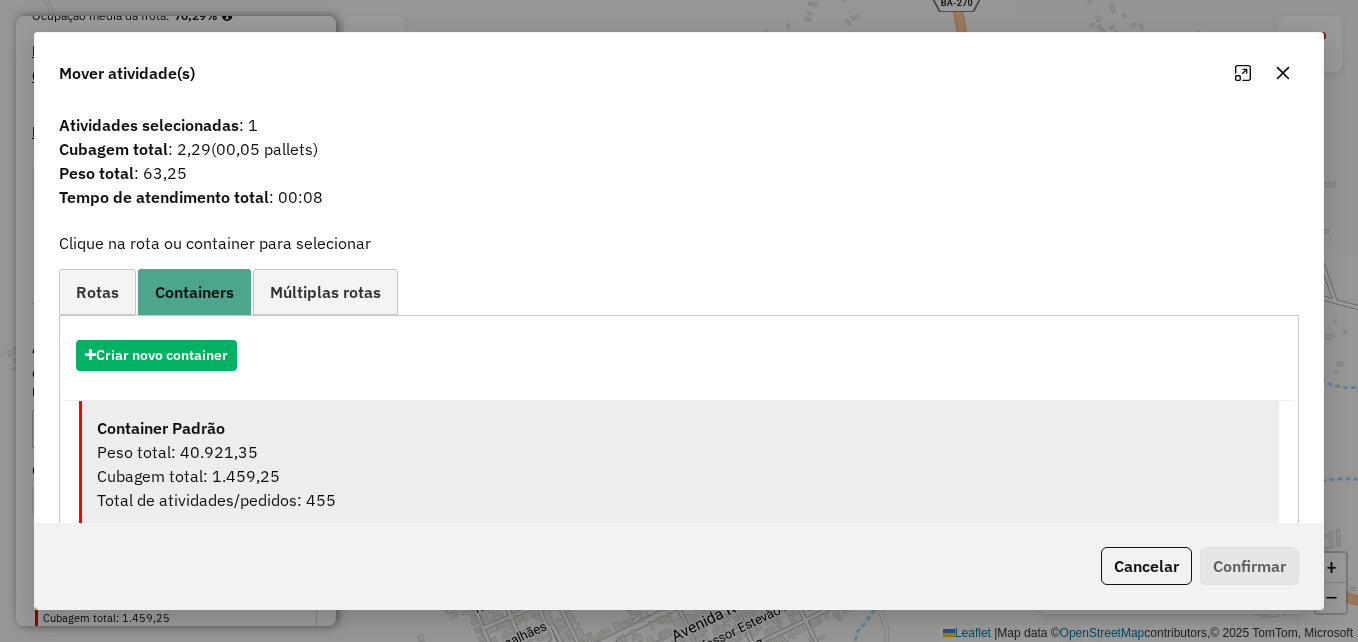 click on "Peso total: 40.921,35" at bounding box center [680, 452] 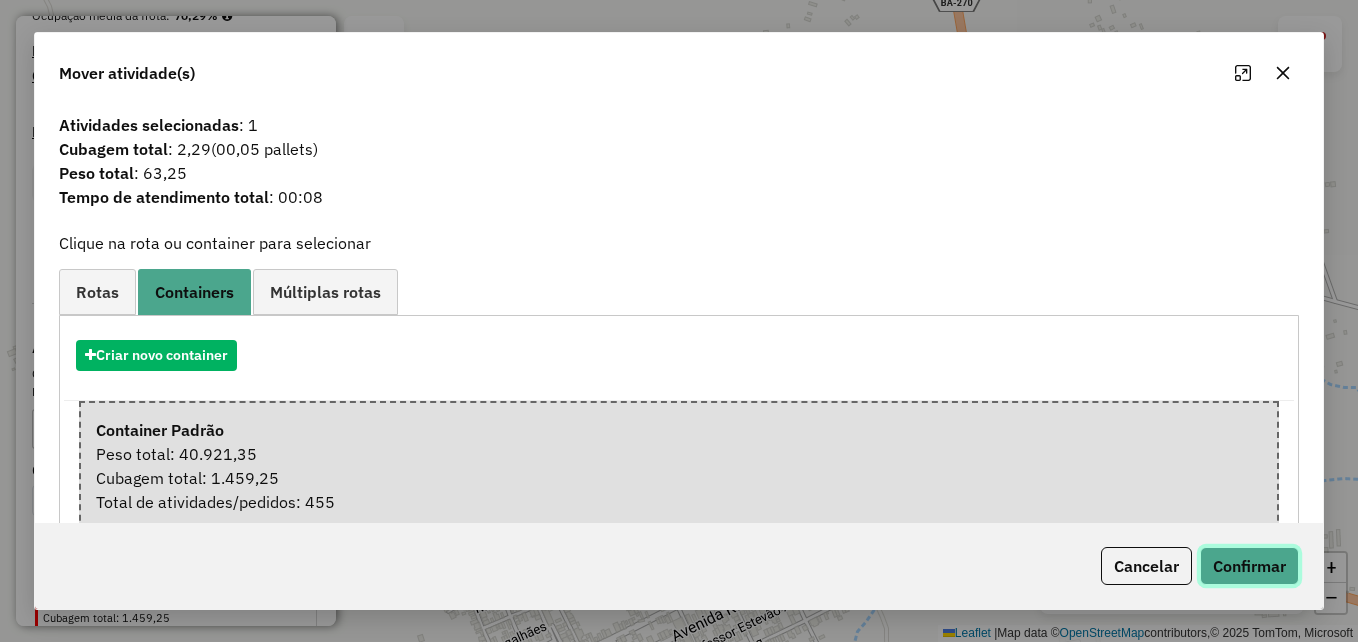 click on "Confirmar" 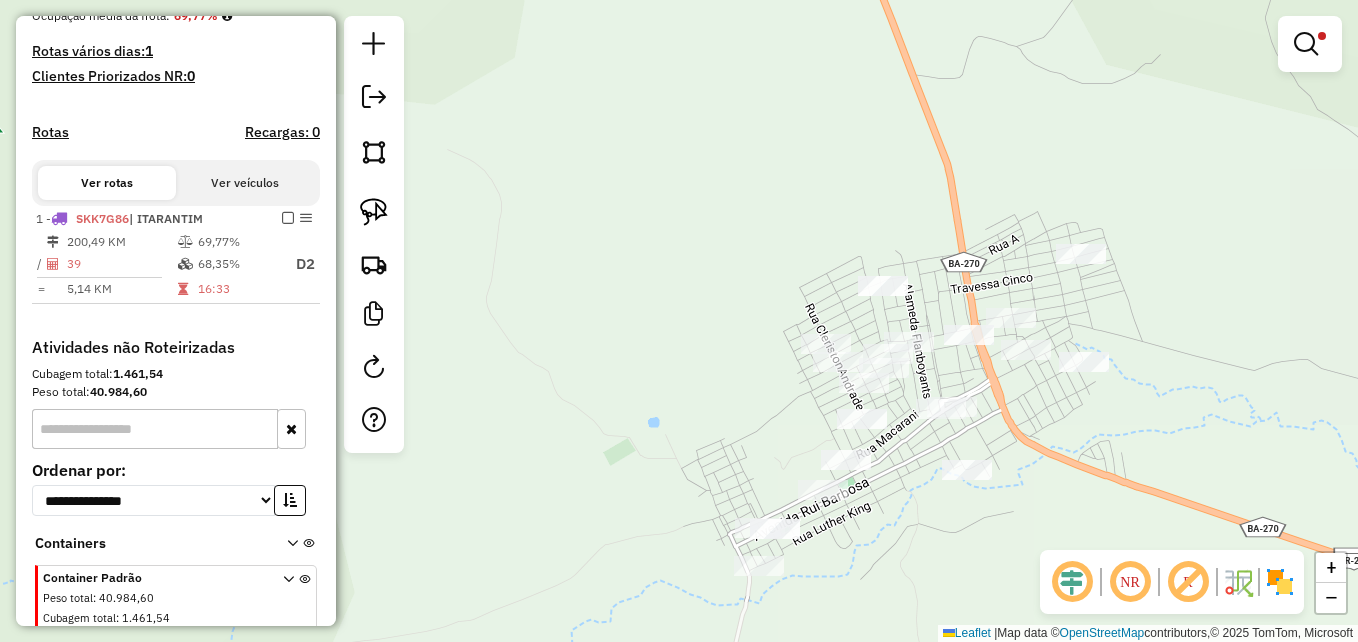 click at bounding box center (1310, 44) 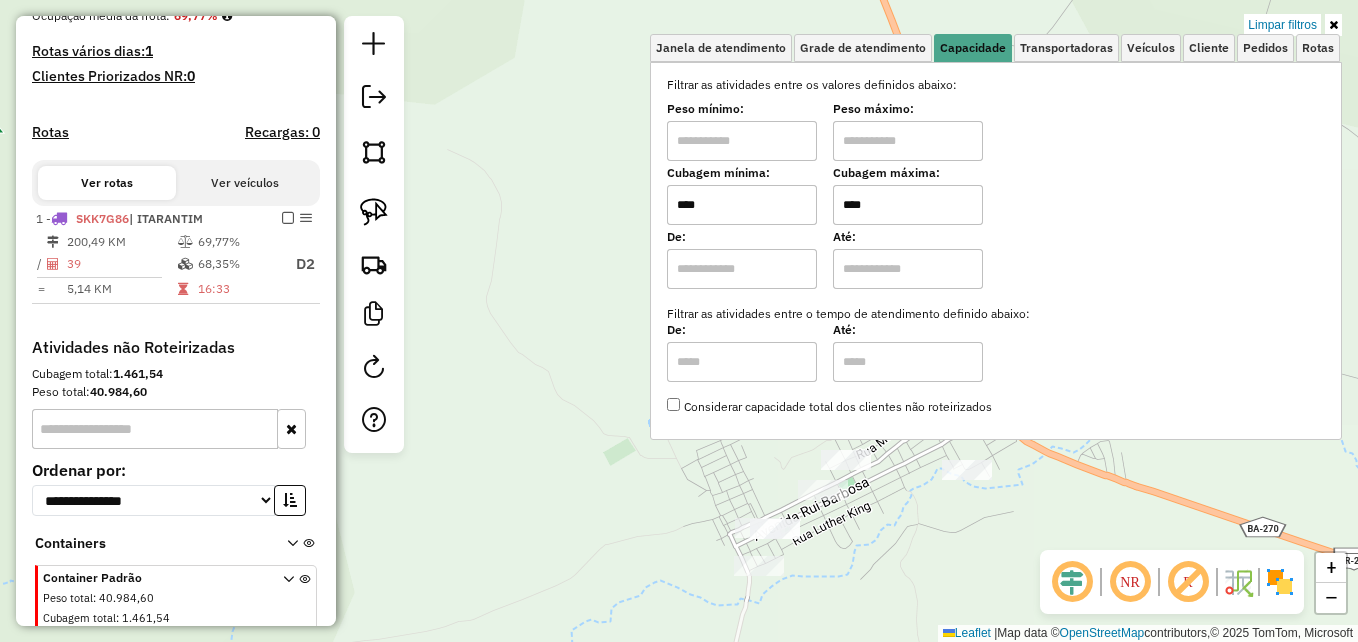 click on "****" at bounding box center (742, 205) 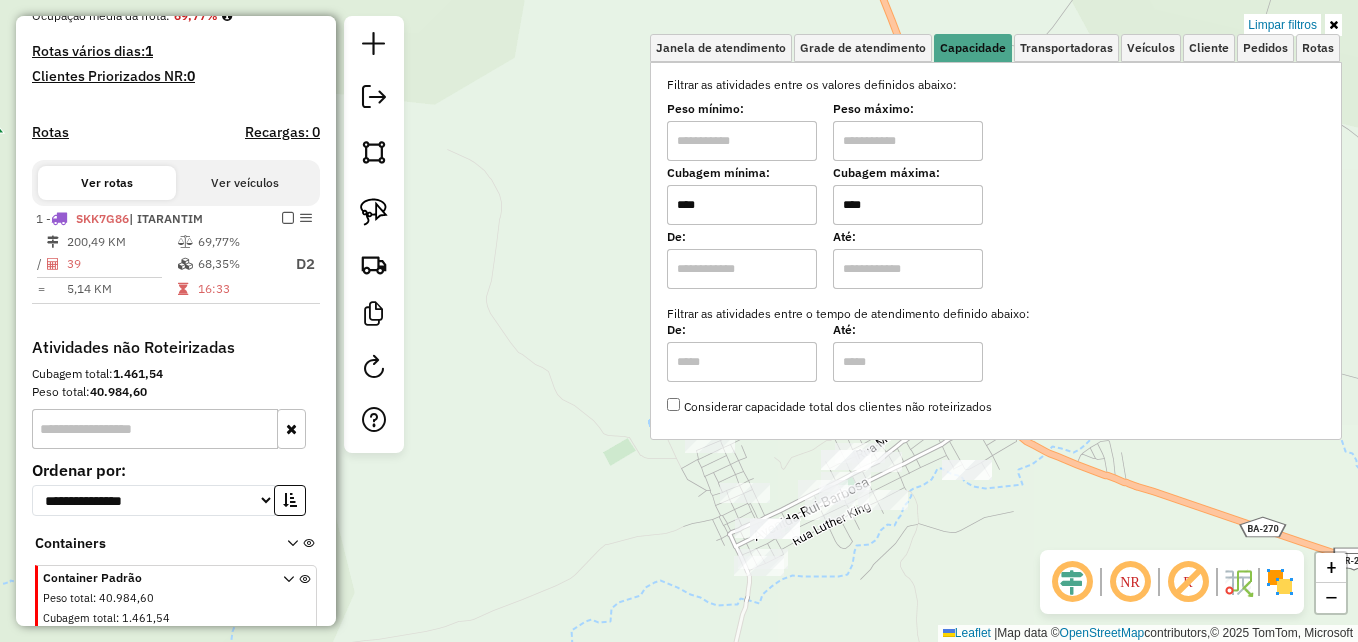 type on "****" 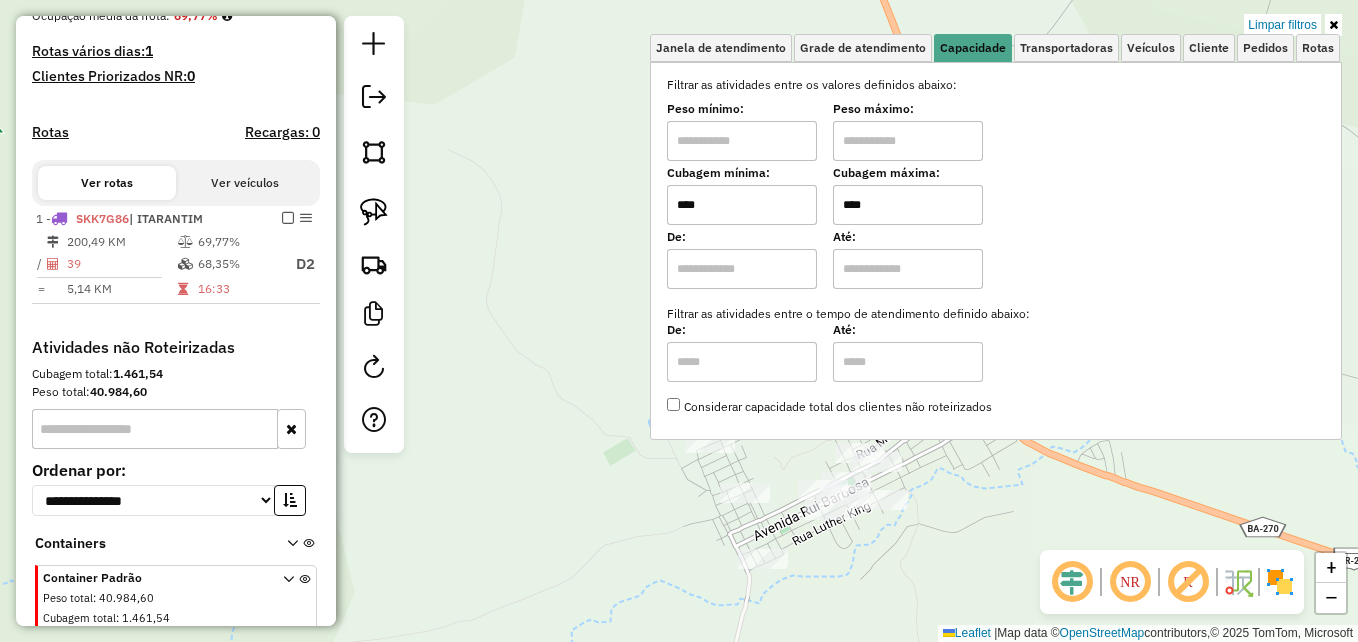 type on "****" 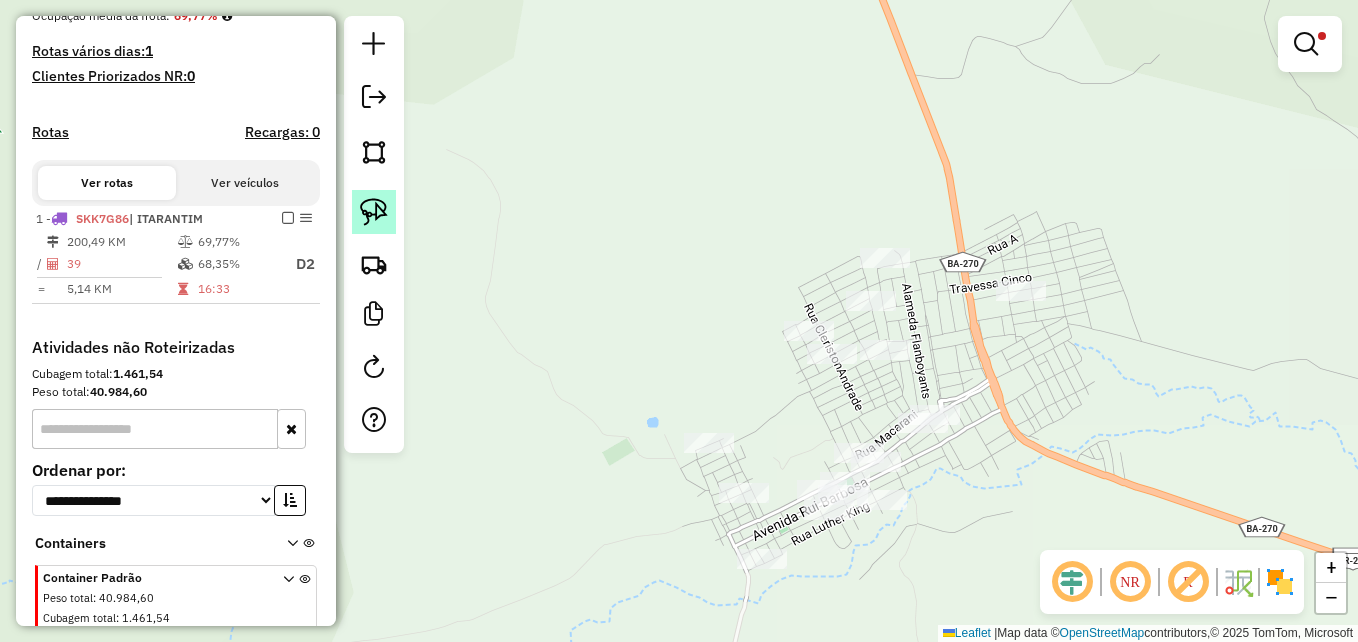 click 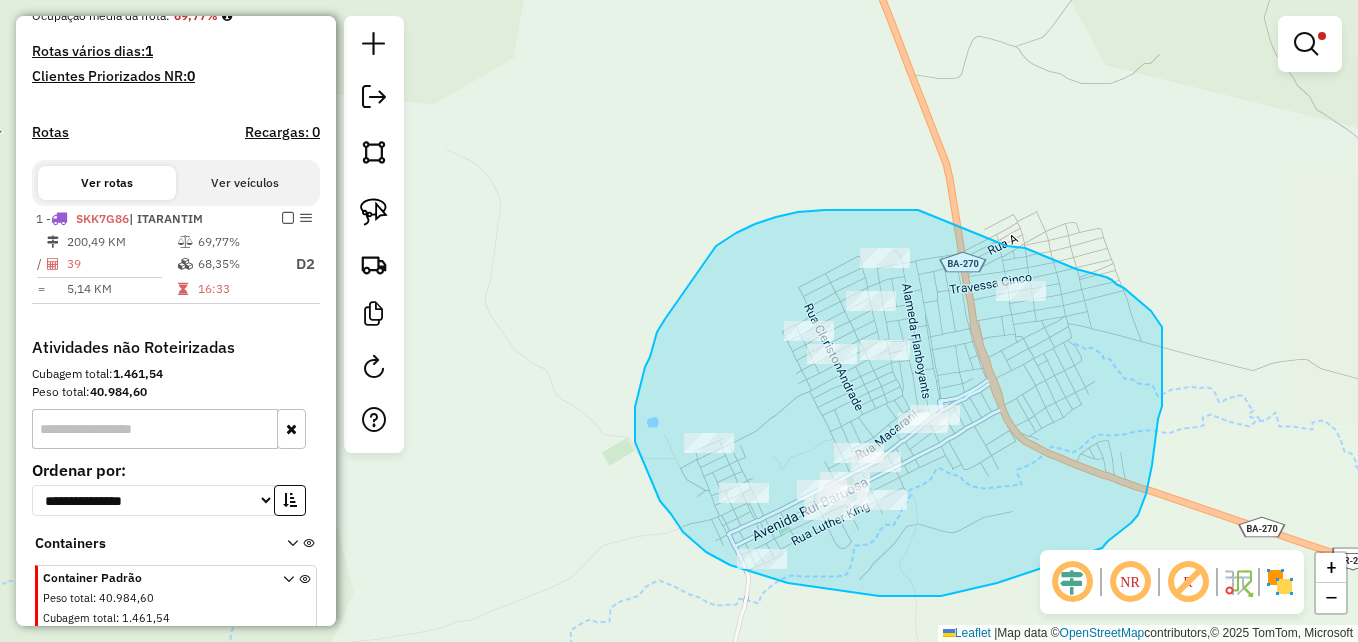 drag, startPoint x: 918, startPoint y: 210, endPoint x: 1002, endPoint y: 244, distance: 90.62009 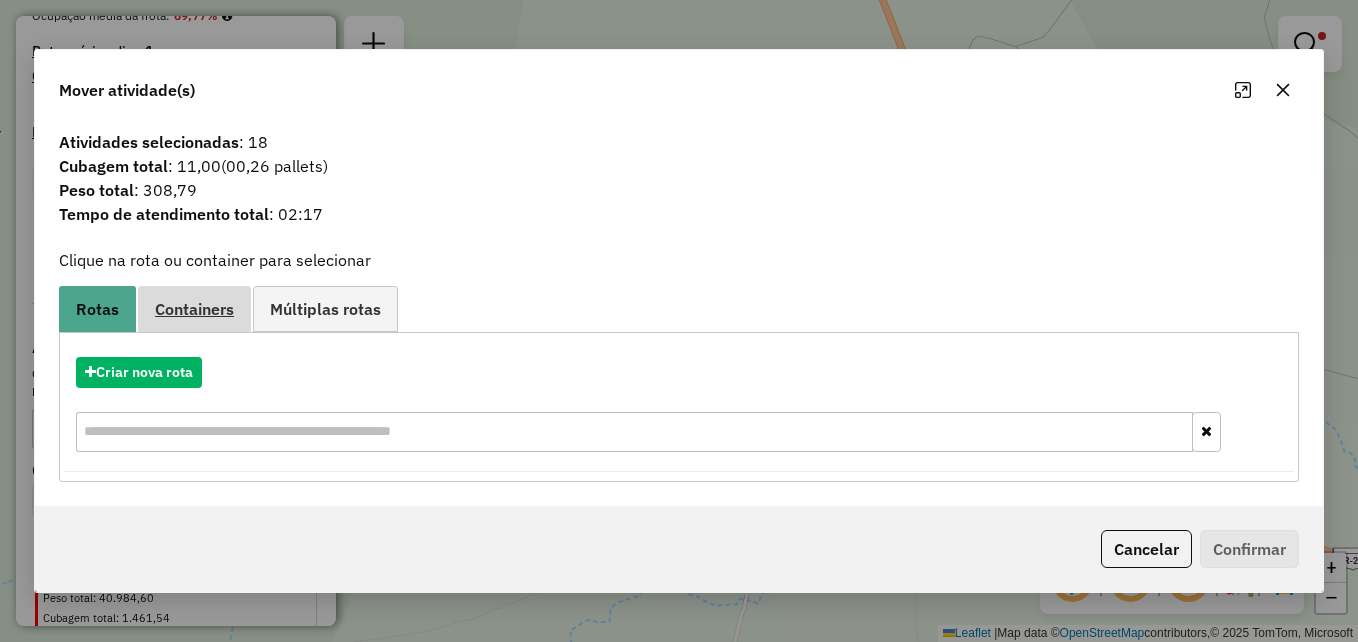click on "Containers" at bounding box center (194, 309) 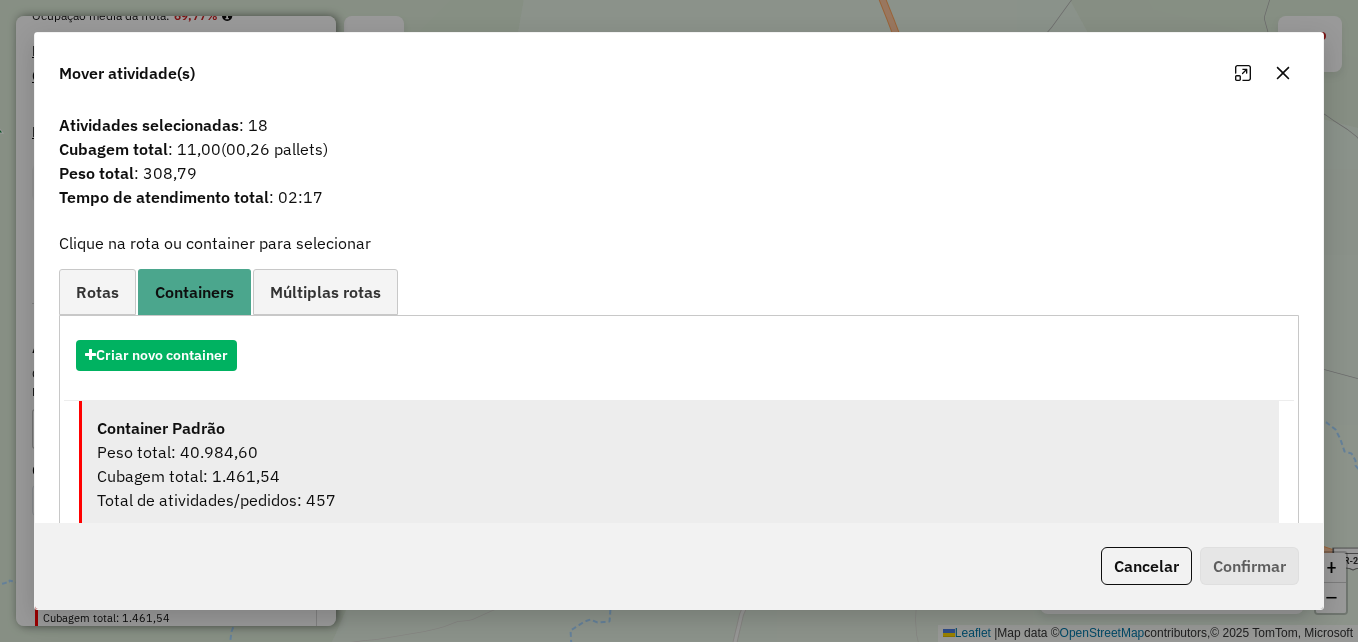 click on "Peso total: 40.984,60" at bounding box center (680, 452) 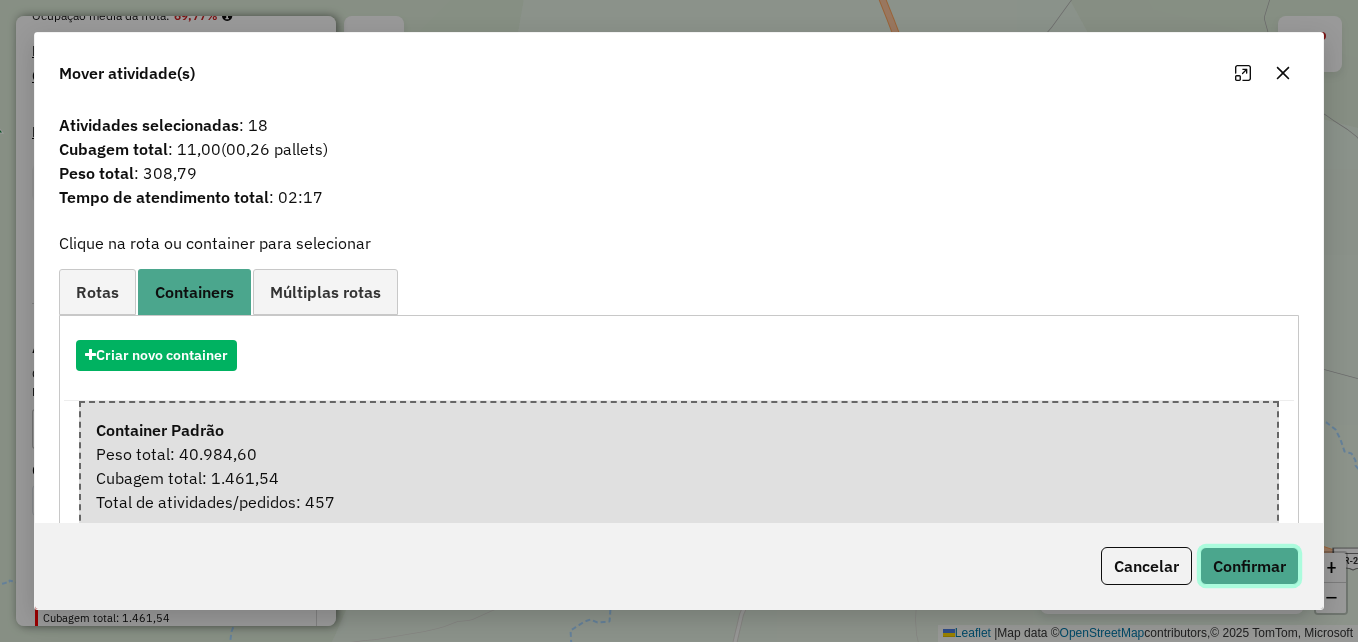 click on "Confirmar" 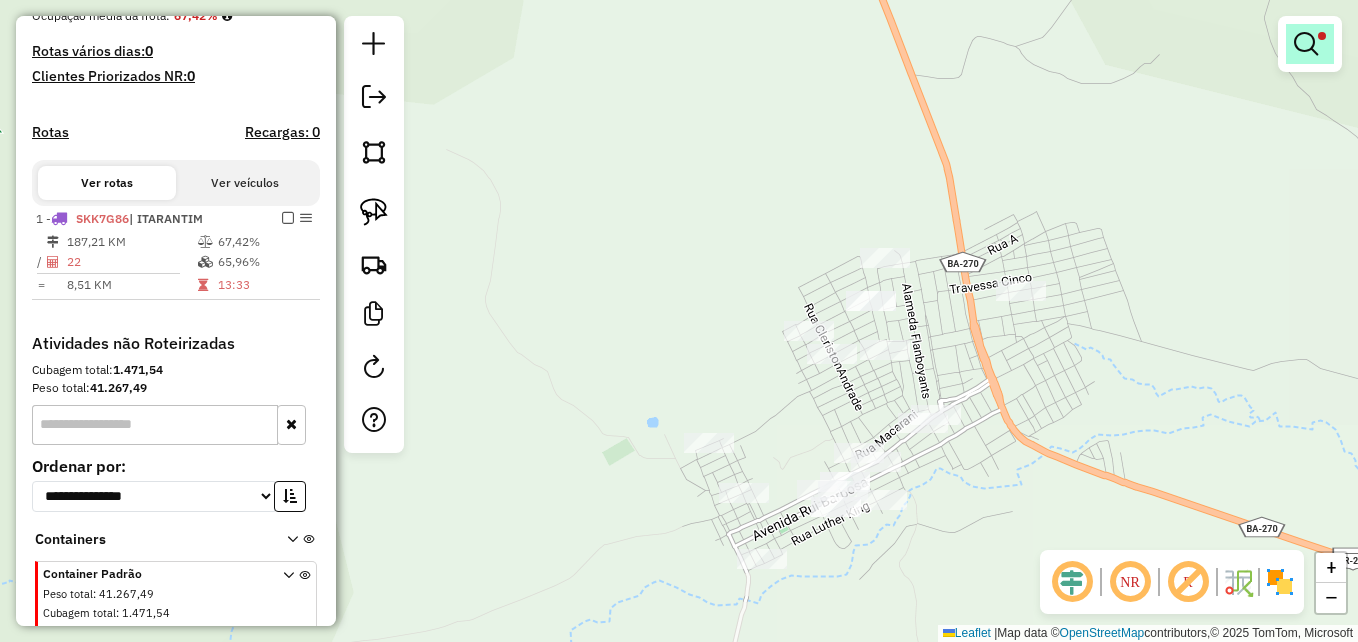 click at bounding box center [1310, 44] 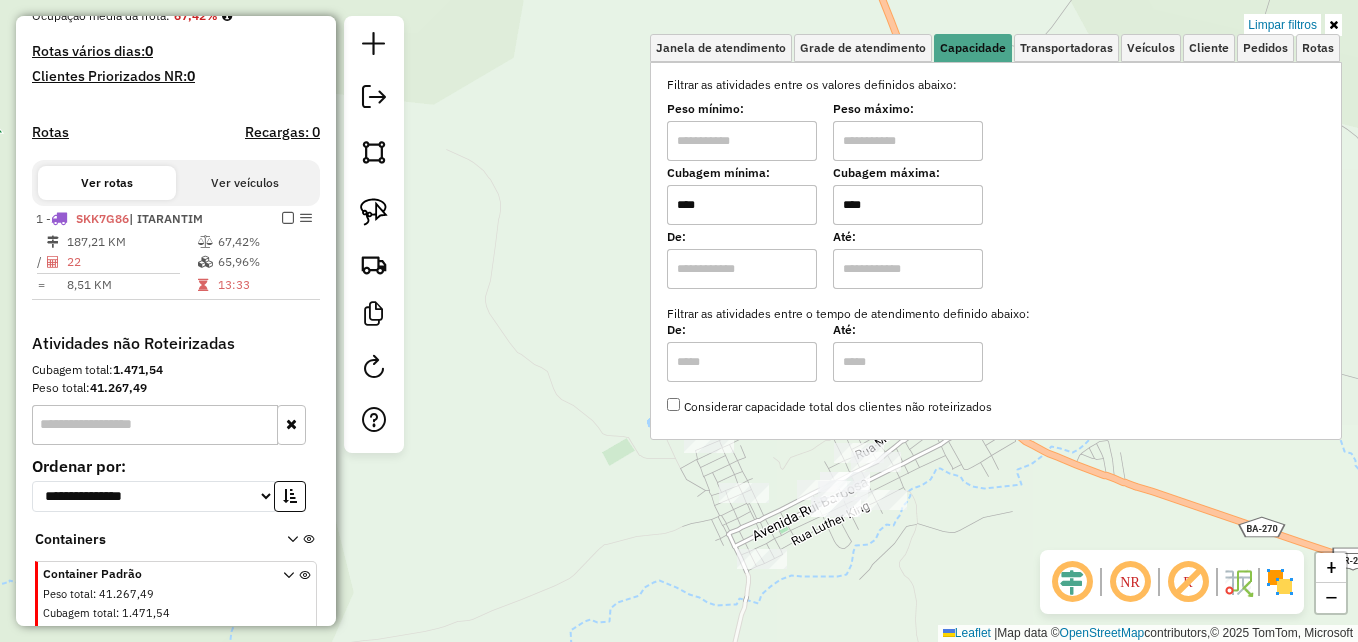 click on "Limpar filtros Janela de atendimento Grade de atendimento Capacidade Transportadoras Veículos Cliente Pedidos  Rotas Selecione os dias de semana para filtrar as janelas de atendimento  Seg   Ter   Qua   Qui   Sex   Sáb   Dom  Informe o período da janela de atendimento: De: Até:  Filtrar exatamente a janela do cliente  Considerar janela de atendimento padrão  Selecione os dias de semana para filtrar as grades de atendimento  Seg   Ter   Qua   Qui   Sex   Sáb   Dom   Considerar clientes sem dia de atendimento cadastrado  Clientes fora do dia de atendimento selecionado Filtrar as atividades entre os valores definidos abaixo:  Peso mínimo:   Peso máximo:   Cubagem mínima:  ****  Cubagem máxima:  ****  De:   Até:  Filtrar as atividades entre o tempo de atendimento definido abaixo:  De:   Até:   Considerar capacidade total dos clientes não roteirizados Transportadora: Selecione um ou mais itens Tipo de veículo: Selecione um ou mais itens Veículo: Selecione um ou mais itens Motorista: Nome: Rótulo: +" 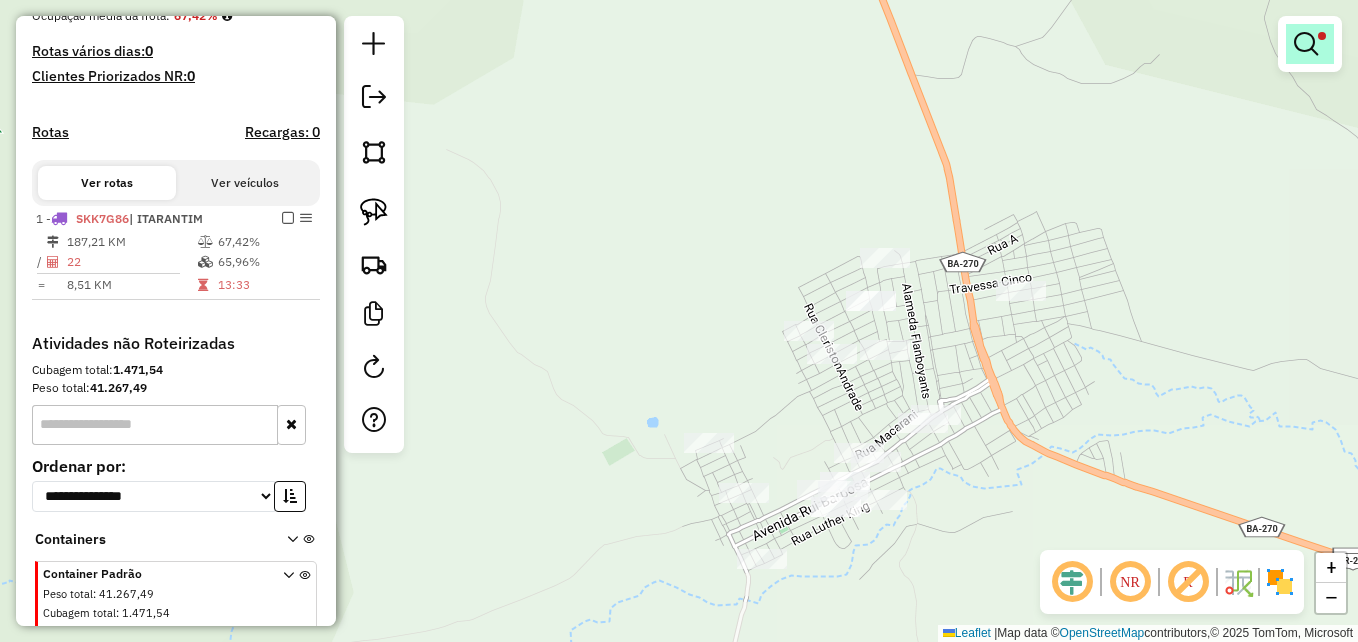 click at bounding box center (1306, 44) 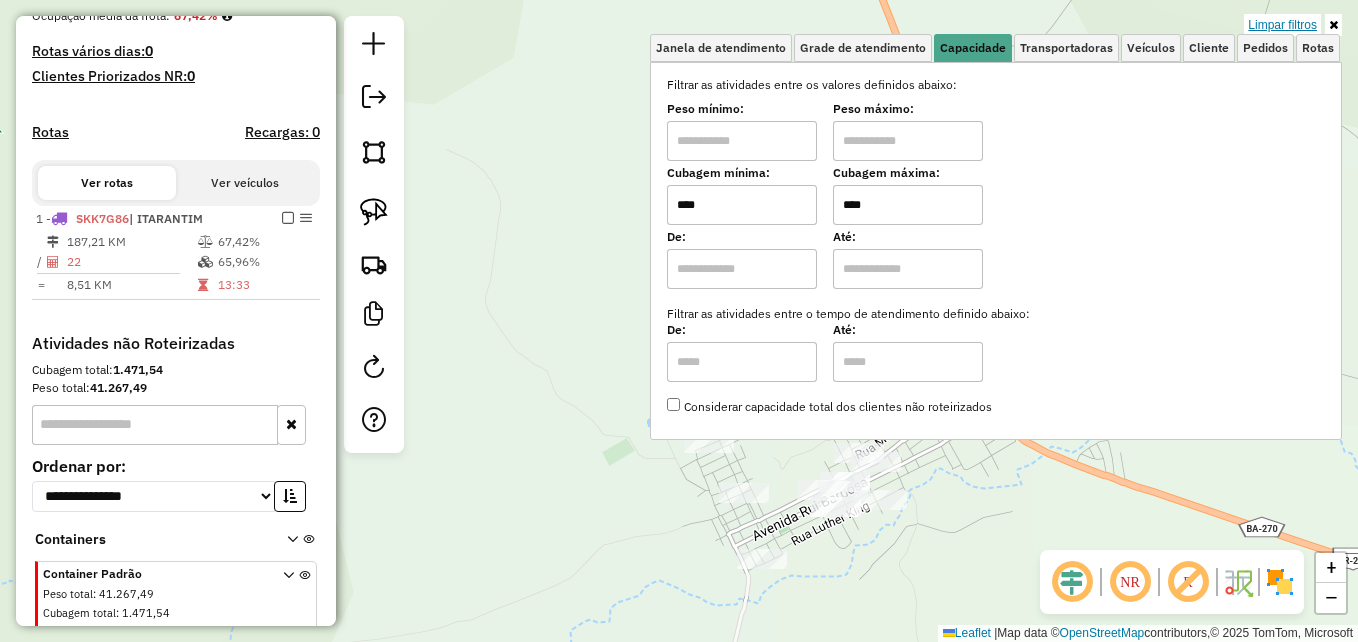 click on "Limpar filtros" at bounding box center [1282, 25] 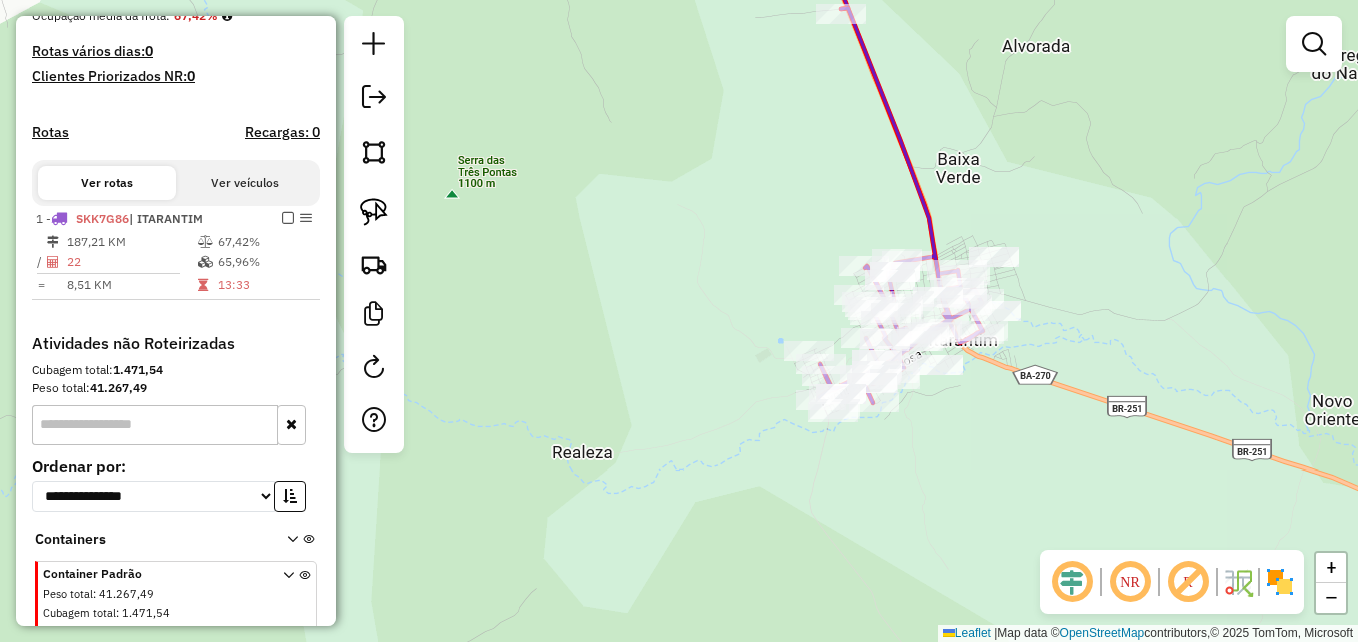 drag, startPoint x: 958, startPoint y: 413, endPoint x: 780, endPoint y: 471, distance: 187.2111 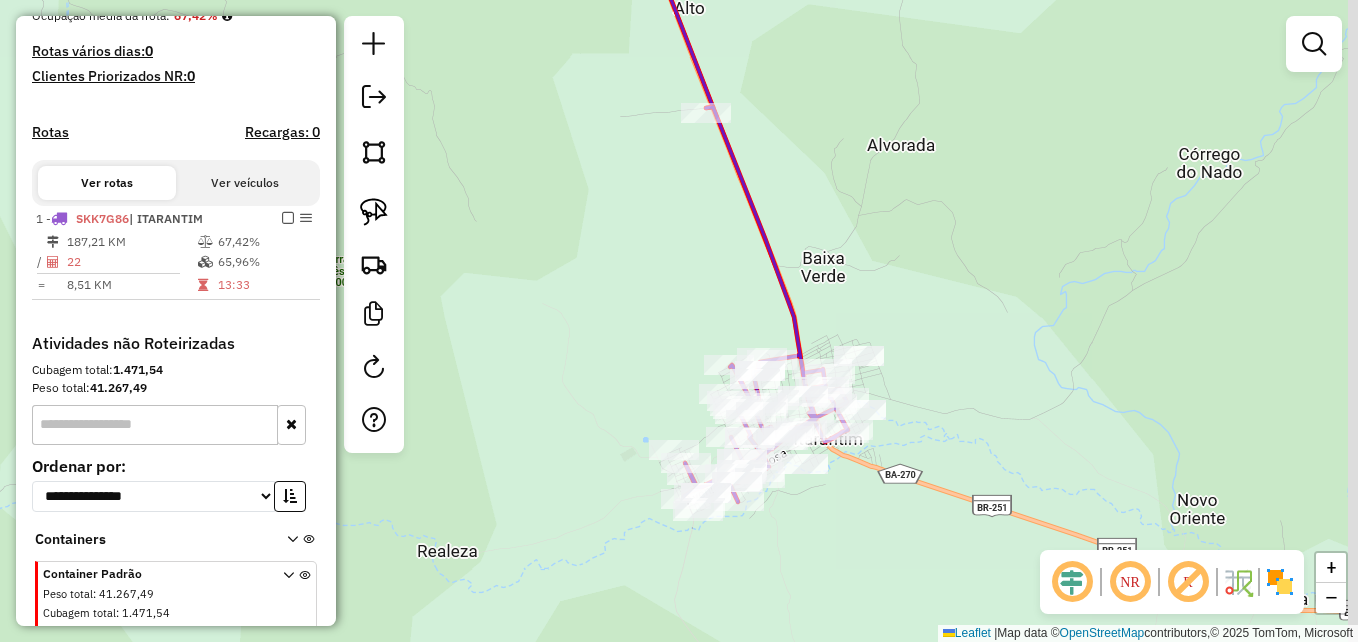 drag, startPoint x: 858, startPoint y: 172, endPoint x: 848, endPoint y: 230, distance: 58.855755 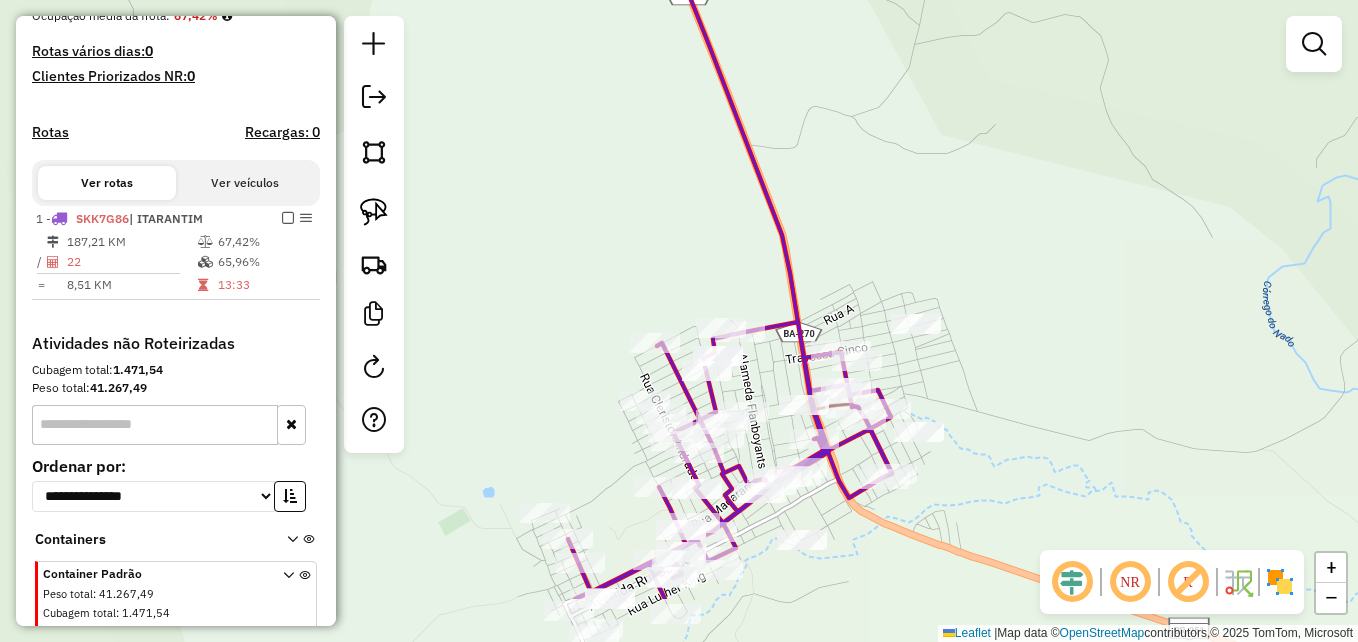 drag, startPoint x: 880, startPoint y: 275, endPoint x: 932, endPoint y: 105, distance: 177.77515 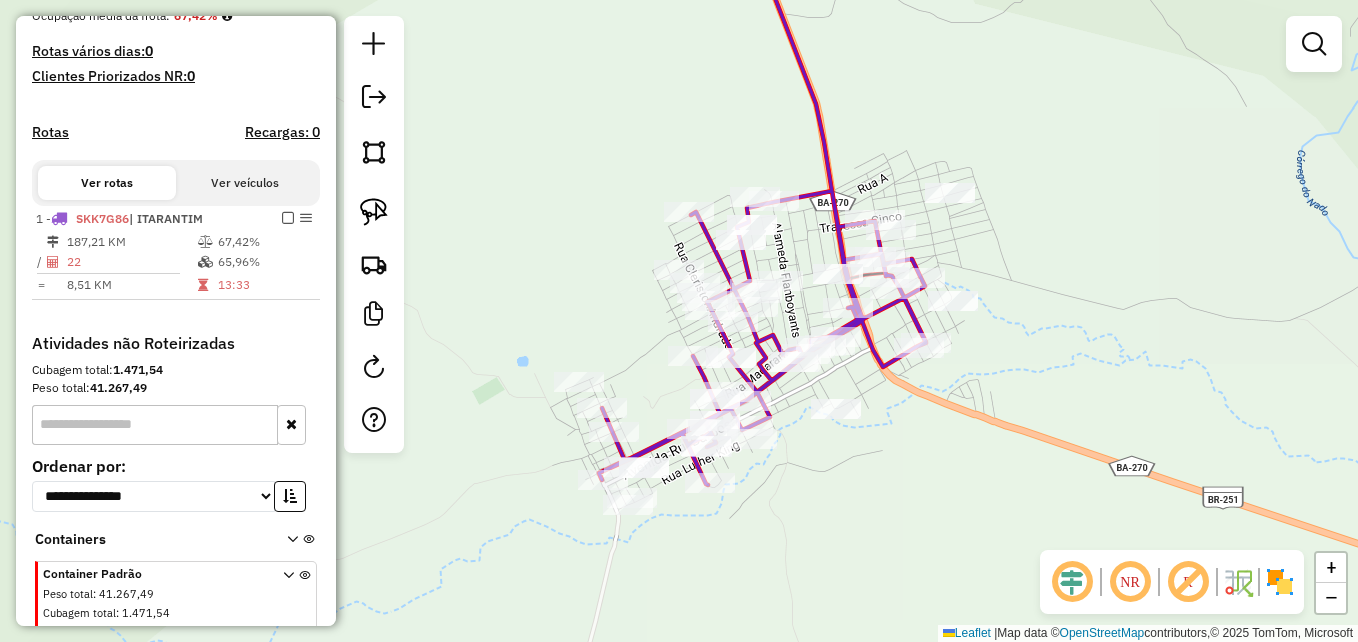 click on "Janela de atendimento Grade de atendimento Capacidade Transportadoras Veículos Cliente Pedidos  Rotas Selecione os dias de semana para filtrar as janelas de atendimento  Seg   Ter   Qua   Qui   Sex   Sáb   Dom  Informe o período da janela de atendimento: De: Até:  Filtrar exatamente a janela do cliente  Considerar janela de atendimento padrão  Selecione os dias de semana para filtrar as grades de atendimento  Seg   Ter   Qua   Qui   Sex   Sáb   Dom   Considerar clientes sem dia de atendimento cadastrado  Clientes fora do dia de atendimento selecionado Filtrar as atividades entre os valores definidos abaixo:  Peso mínimo:   Peso máximo:   Cubagem mínima:   Cubagem máxima:   De:   Até:  Filtrar as atividades entre o tempo de atendimento definido abaixo:  De:   Até:   Considerar capacidade total dos clientes não roteirizados Transportadora: Selecione um ou mais itens Tipo de veículo: Selecione um ou mais itens Veículo: Selecione um ou mais itens Motorista: Selecione um ou mais itens Nome: Rótulo:" 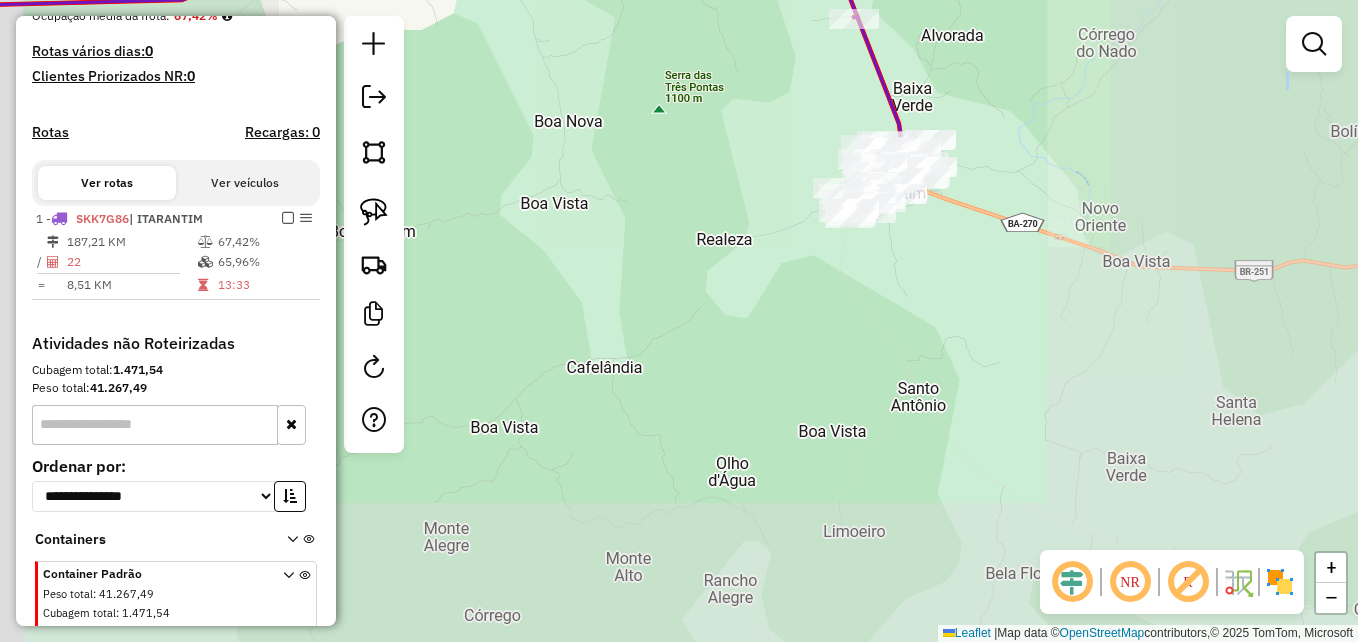 drag, startPoint x: 921, startPoint y: 157, endPoint x: 776, endPoint y: 343, distance: 235.84105 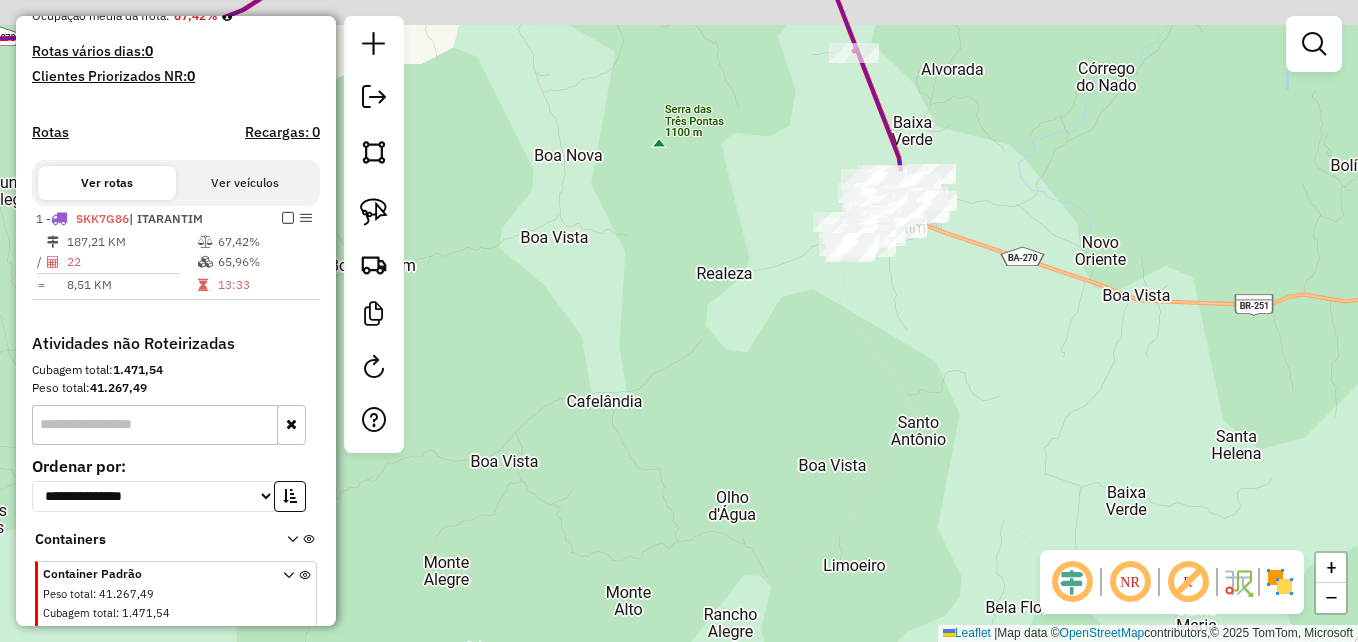 drag, startPoint x: 694, startPoint y: 198, endPoint x: 641, endPoint y: 323, distance: 135.77187 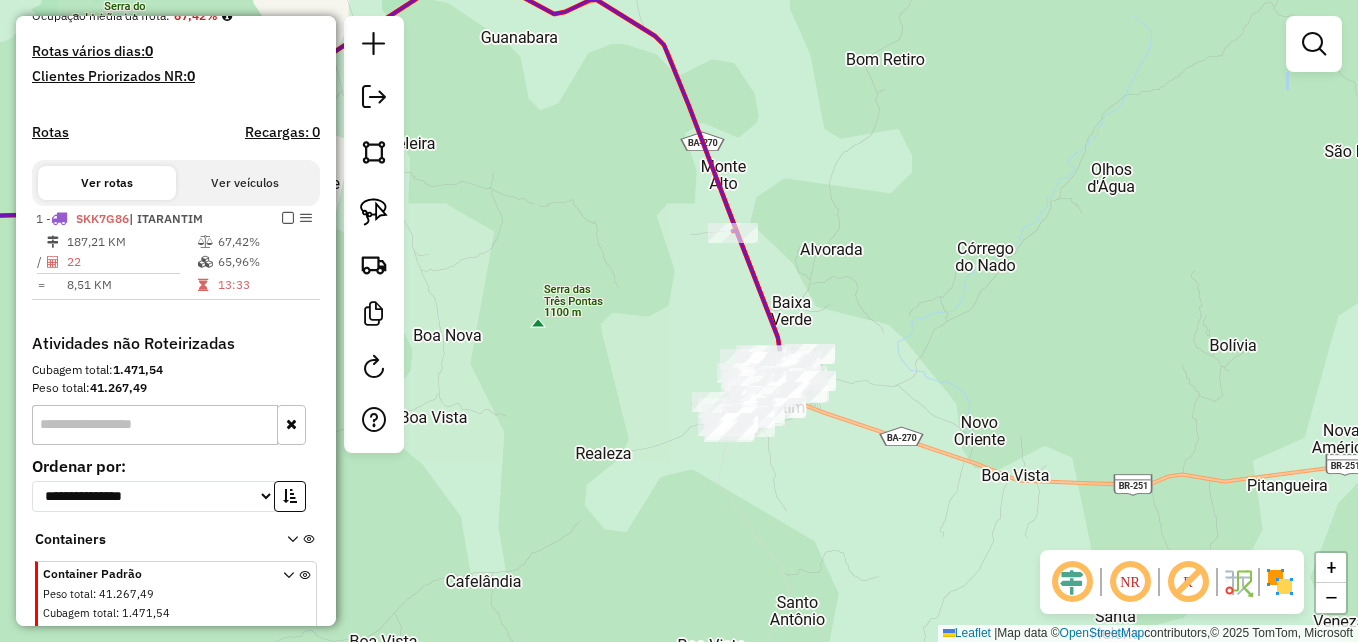 click on "Rota 1 - Placa SKK7G86  49 - BAR DA SORTE Janela de atendimento Grade de atendimento Capacidade Transportadoras Veículos Cliente Pedidos  Rotas Selecione os dias de semana para filtrar as janelas de atendimento  Seg   Ter   Qua   Qui   Sex   Sáb   Dom  Informe o período da janela de atendimento: De: Até:  Filtrar exatamente a janela do cliente  Considerar janela de atendimento padrão  Selecione os dias de semana para filtrar as grades de atendimento  Seg   Ter   Qua   Qui   Sex   Sáb   Dom   Considerar clientes sem dia de atendimento cadastrado  Clientes fora do dia de atendimento selecionado Filtrar as atividades entre os valores definidos abaixo:  Peso mínimo:   Peso máximo:   Cubagem mínima:   Cubagem máxima:   De:   Até:  Filtrar as atividades entre o tempo de atendimento definido abaixo:  De:   Até:   Considerar capacidade total dos clientes não roteirizados Transportadora: Selecione um ou mais itens Tipo de veículo: Selecione um ou mais itens Veículo: Selecione um ou mais itens Motorista:" 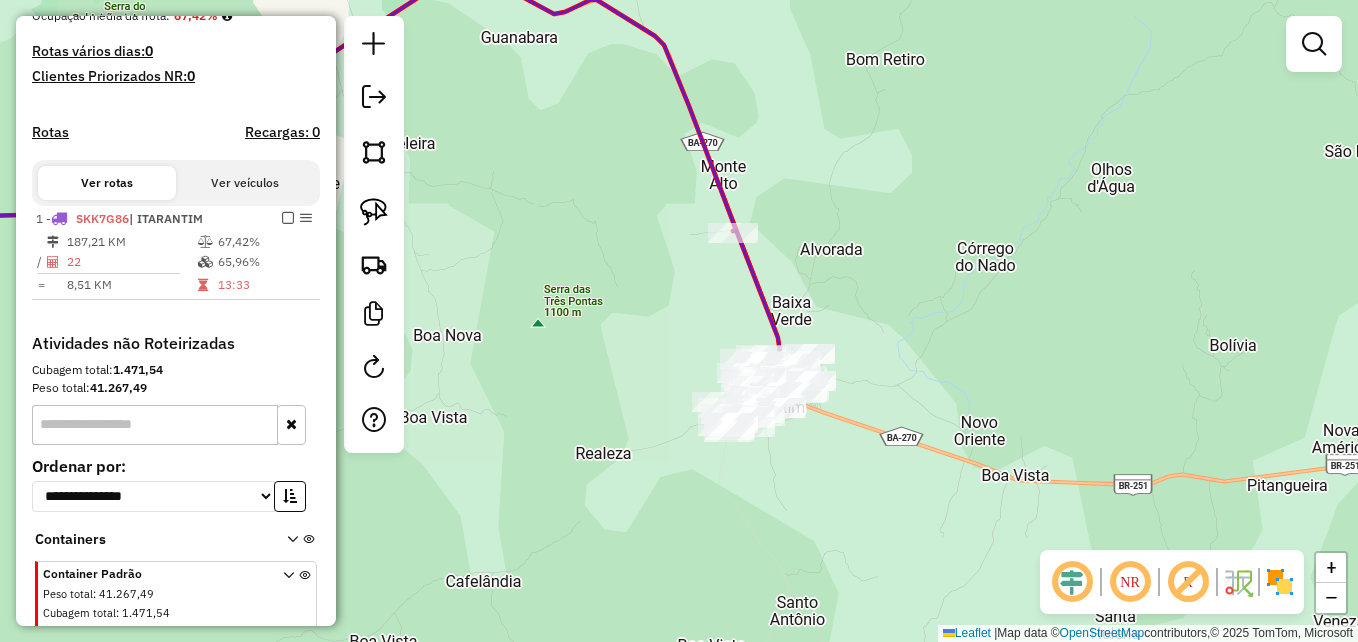 drag, startPoint x: 376, startPoint y: 213, endPoint x: 409, endPoint y: 213, distance: 33 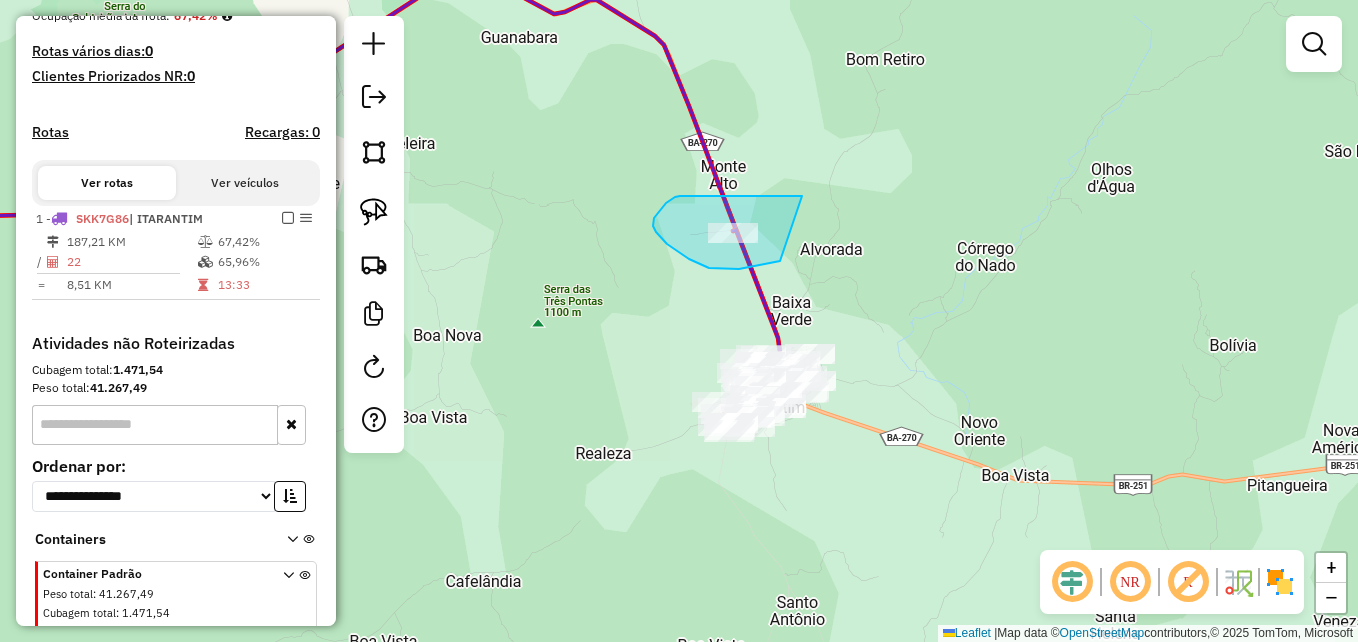 drag, startPoint x: 802, startPoint y: 196, endPoint x: 782, endPoint y: 228, distance: 37.735924 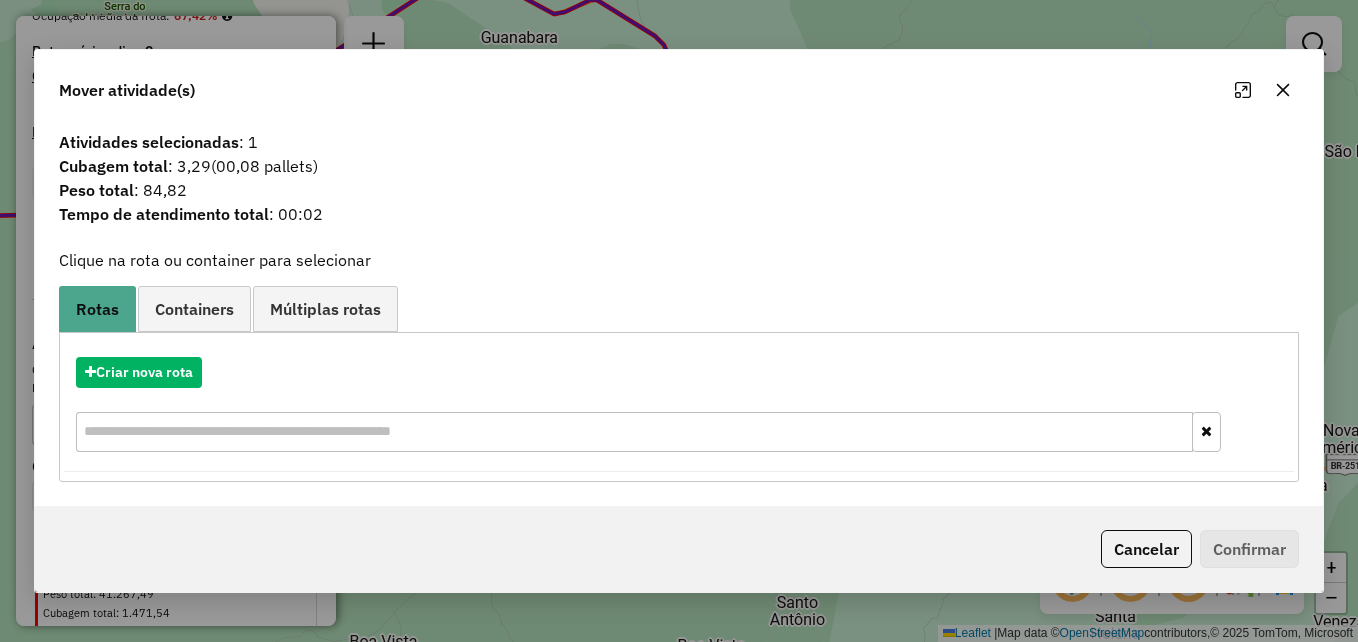 click on "Containers" at bounding box center [194, 309] 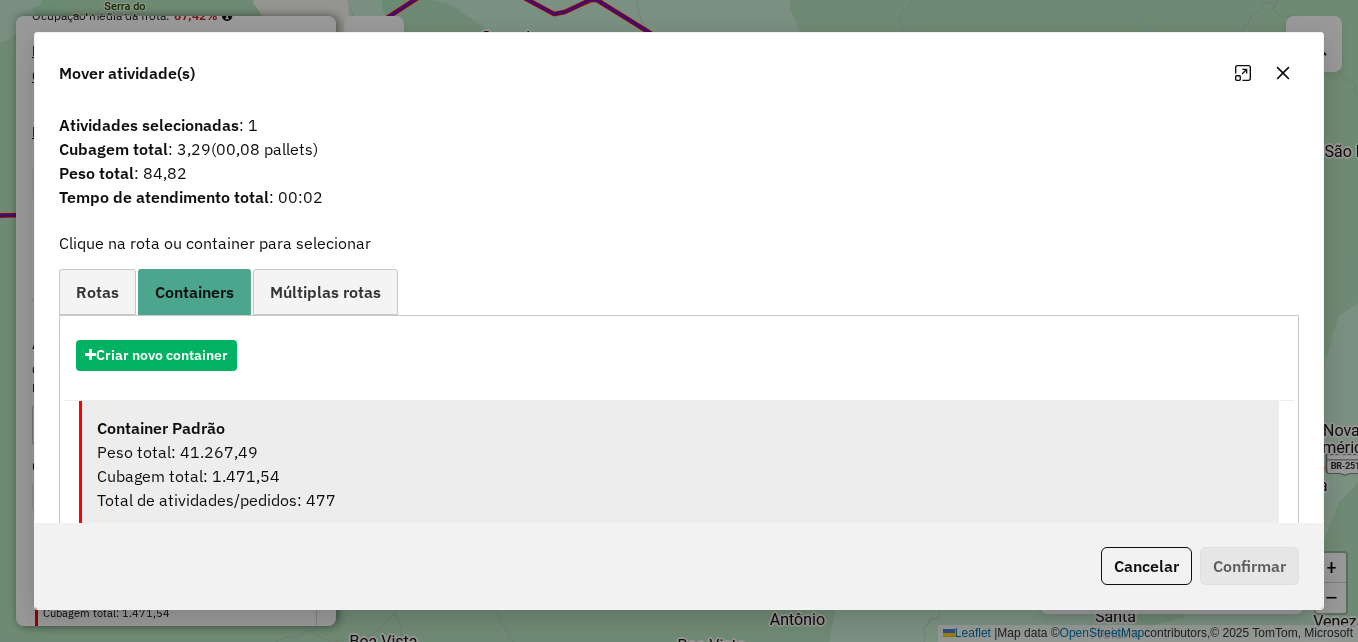 click on "Peso total: 41.267,49" at bounding box center (680, 452) 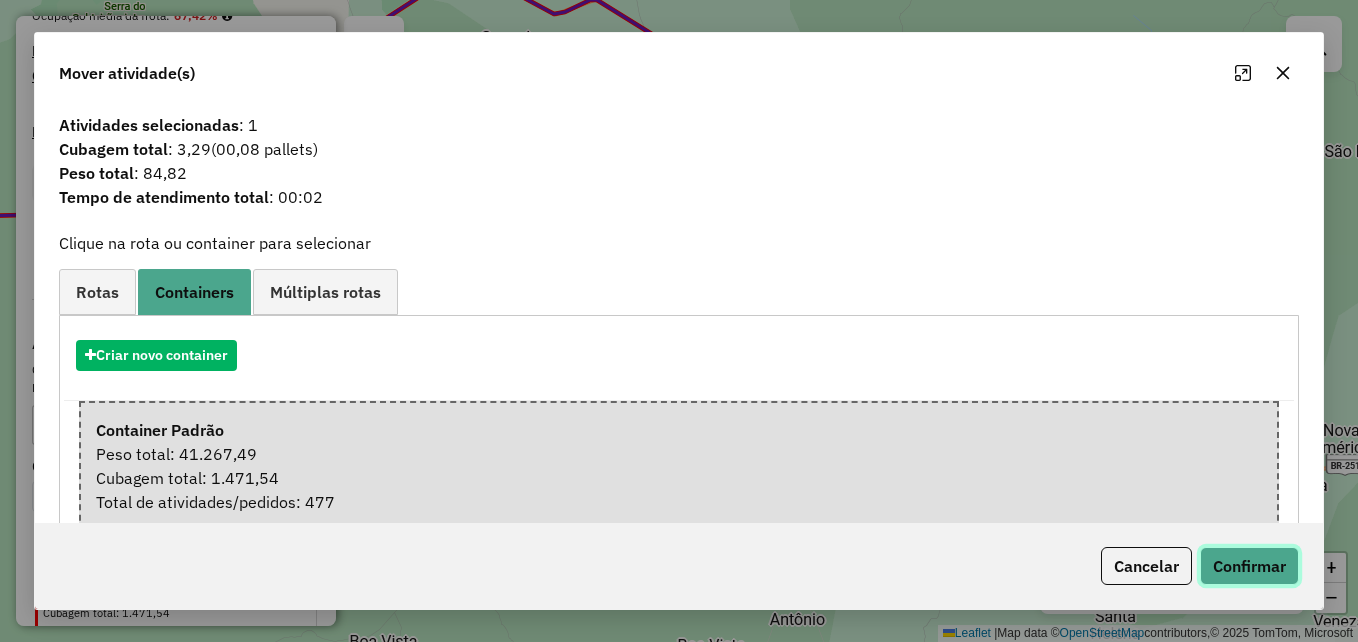 click on "Confirmar" 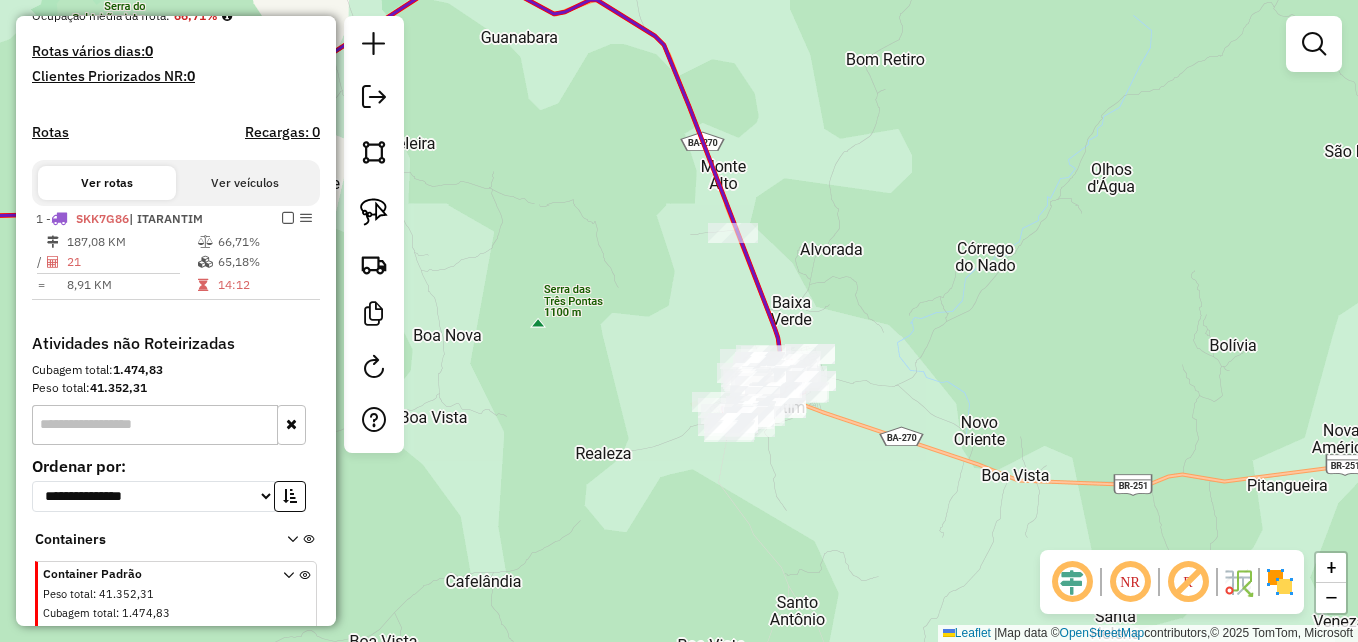 click on "Janela de atendimento Grade de atendimento Capacidade Transportadoras Veículos Cliente Pedidos  Rotas Selecione os dias de semana para filtrar as janelas de atendimento  Seg   Ter   Qua   Qui   Sex   Sáb   Dom  Informe o período da janela de atendimento: De: Até:  Filtrar exatamente a janela do cliente  Considerar janela de atendimento padrão  Selecione os dias de semana para filtrar as grades de atendimento  Seg   Ter   Qua   Qui   Sex   Sáb   Dom   Considerar clientes sem dia de atendimento cadastrado  Clientes fora do dia de atendimento selecionado Filtrar as atividades entre os valores definidos abaixo:  Peso mínimo:   Peso máximo:   Cubagem mínima:   Cubagem máxima:   De:   Até:  Filtrar as atividades entre o tempo de atendimento definido abaixo:  De:   Até:   Considerar capacidade total dos clientes não roteirizados Transportadora: Selecione um ou mais itens Tipo de veículo: Selecione um ou mais itens Veículo: Selecione um ou mais itens Motorista: Selecione um ou mais itens Nome: Rótulo:" 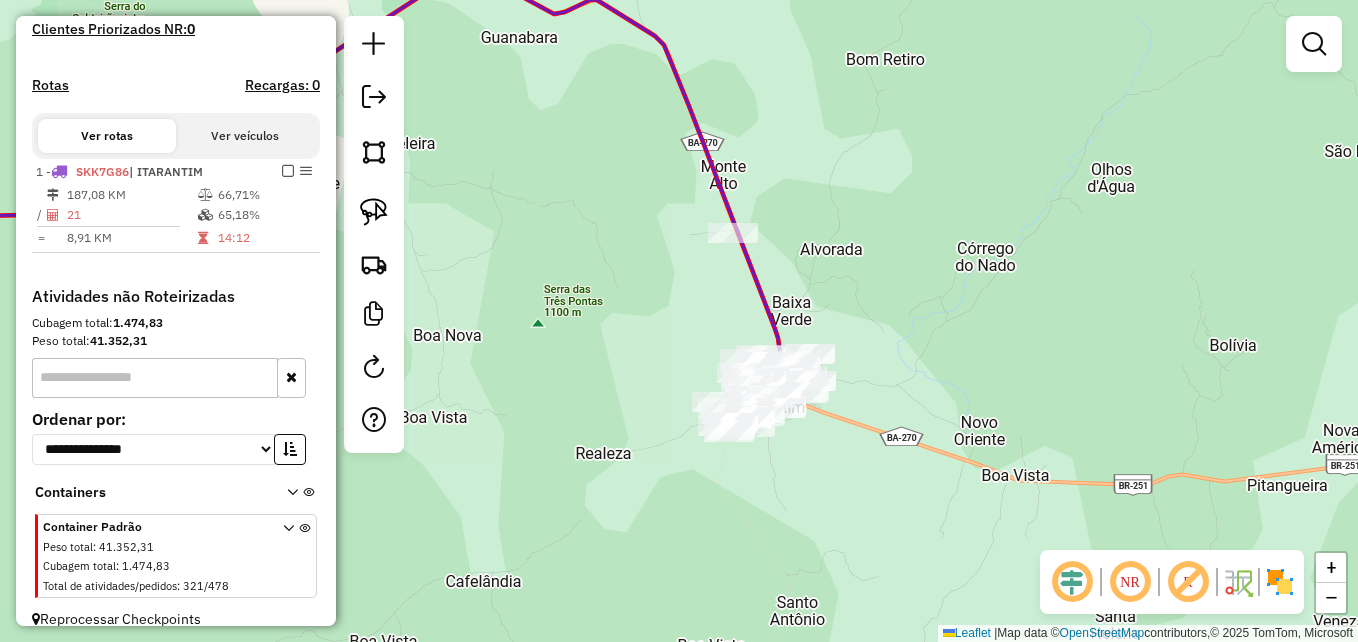 scroll, scrollTop: 587, scrollLeft: 0, axis: vertical 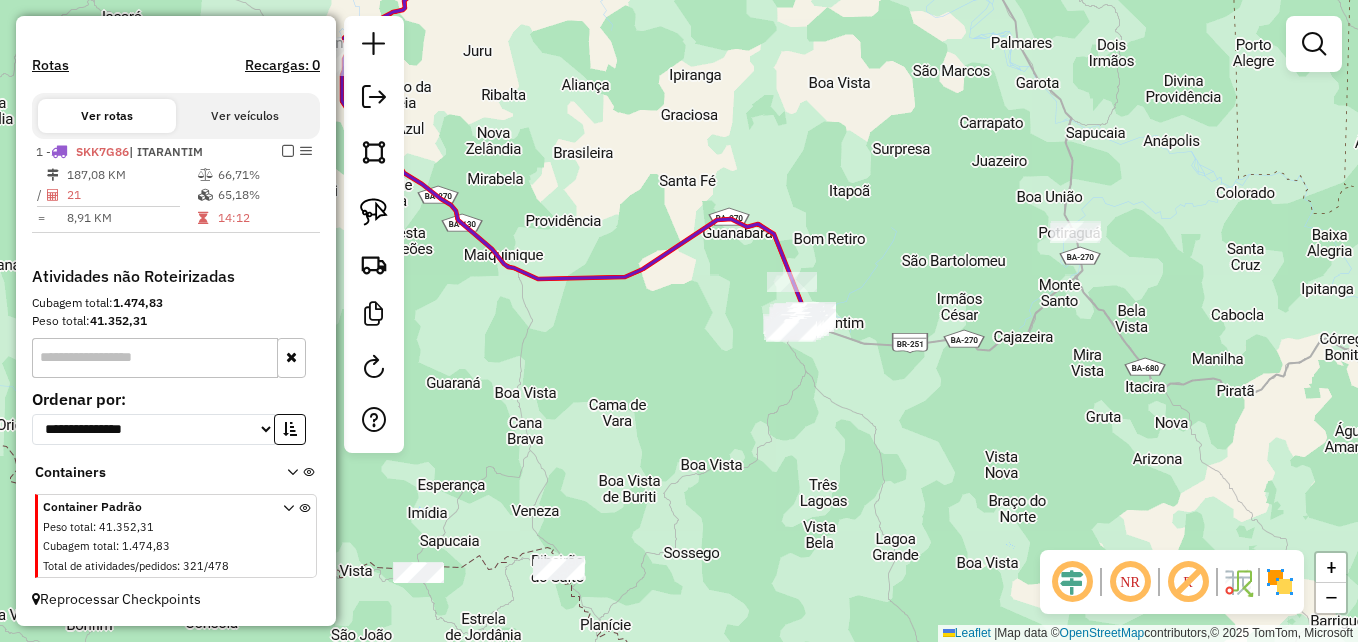 click on "Janela de atendimento Grade de atendimento Capacidade Transportadoras Veículos Cliente Pedidos  Rotas Selecione os dias de semana para filtrar as janelas de atendimento  Seg   Ter   Qua   Qui   Sex   Sáb   Dom  Informe o período da janela de atendimento: De: Até:  Filtrar exatamente a janela do cliente  Considerar janela de atendimento padrão  Selecione os dias de semana para filtrar as grades de atendimento  Seg   Ter   Qua   Qui   Sex   Sáb   Dom   Considerar clientes sem dia de atendimento cadastrado  Clientes fora do dia de atendimento selecionado Filtrar as atividades entre os valores definidos abaixo:  Peso mínimo:   Peso máximo:   Cubagem mínima:   Cubagem máxima:   De:   Até:  Filtrar as atividades entre o tempo de atendimento definido abaixo:  De:   Até:   Considerar capacidade total dos clientes não roteirizados Transportadora: Selecione um ou mais itens Tipo de veículo: Selecione um ou mais itens Veículo: Selecione um ou mais itens Motorista: Selecione um ou mais itens Nome: Rótulo:" 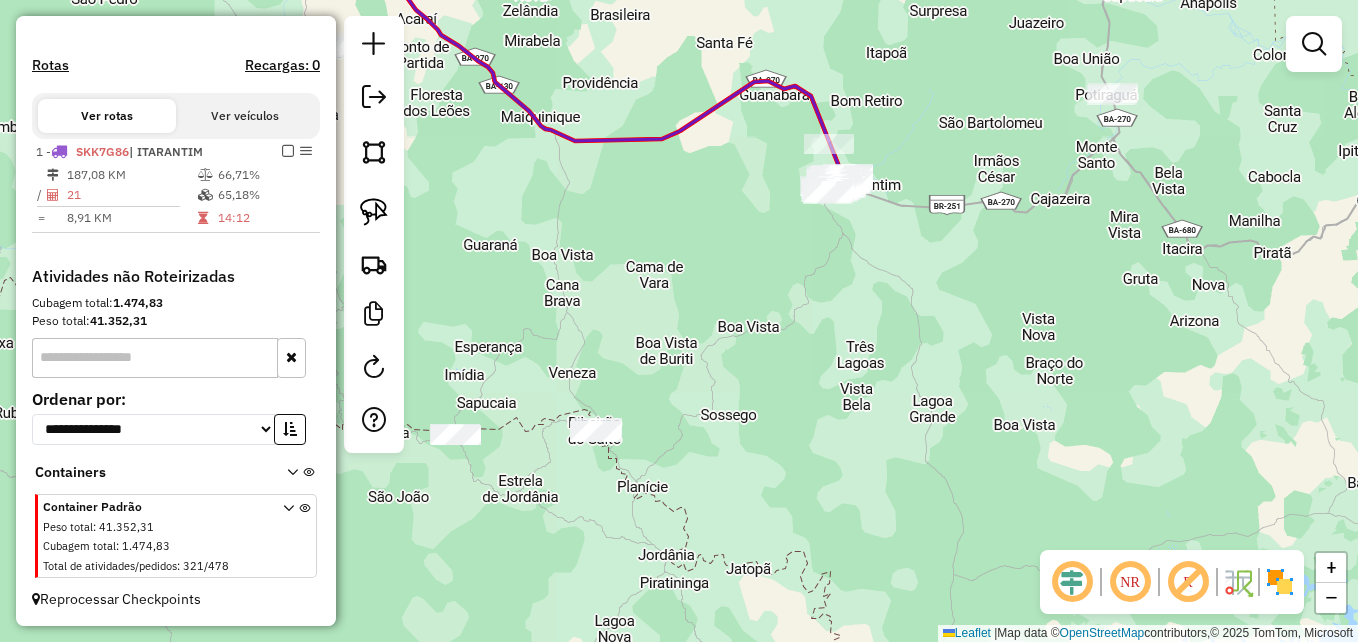 drag, startPoint x: 687, startPoint y: 479, endPoint x: 720, endPoint y: 350, distance: 133.15405 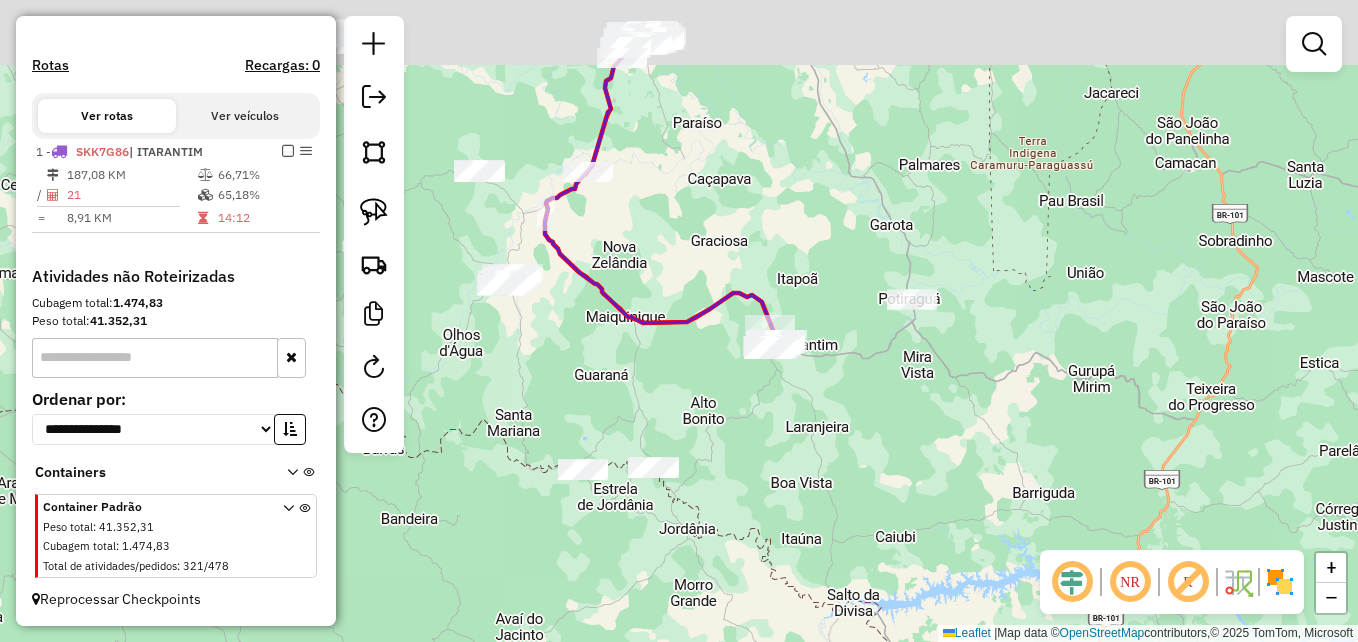 drag, startPoint x: 1015, startPoint y: 252, endPoint x: 1033, endPoint y: 407, distance: 156.04166 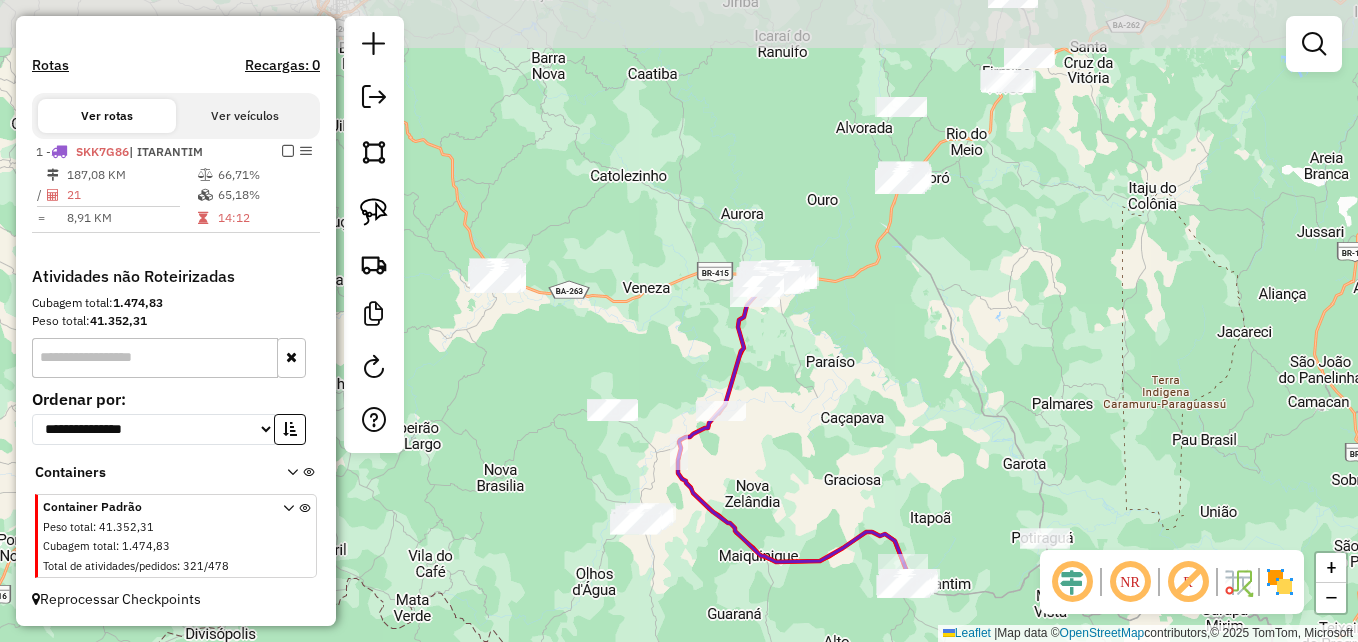 drag, startPoint x: 752, startPoint y: 243, endPoint x: 855, endPoint y: 397, distance: 185.27008 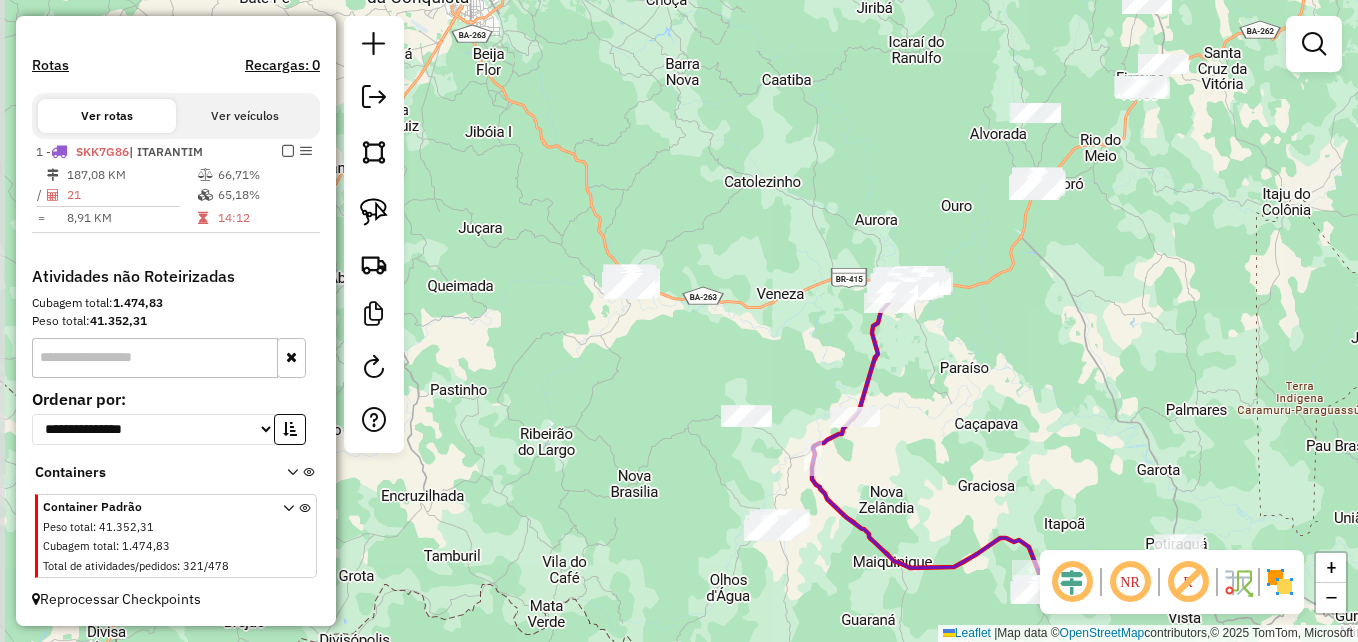 drag, startPoint x: 902, startPoint y: 317, endPoint x: 1031, endPoint y: 323, distance: 129.13947 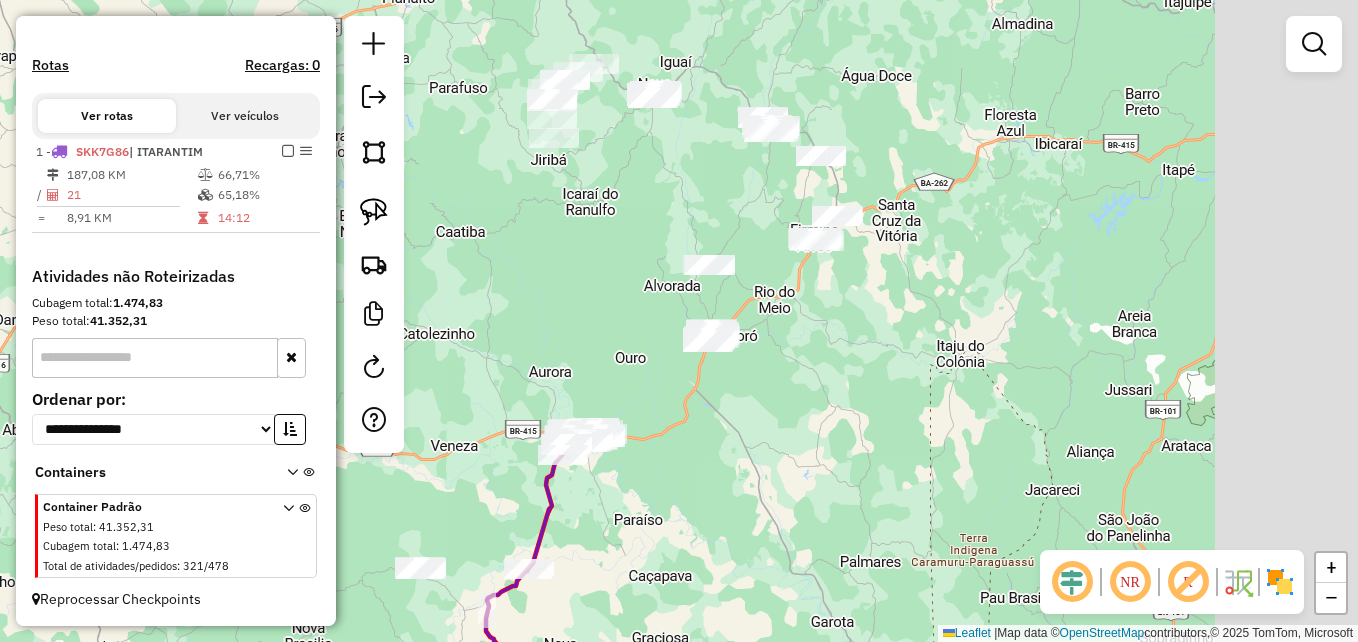 drag, startPoint x: 1079, startPoint y: 307, endPoint x: 712, endPoint y: 495, distance: 412.3506 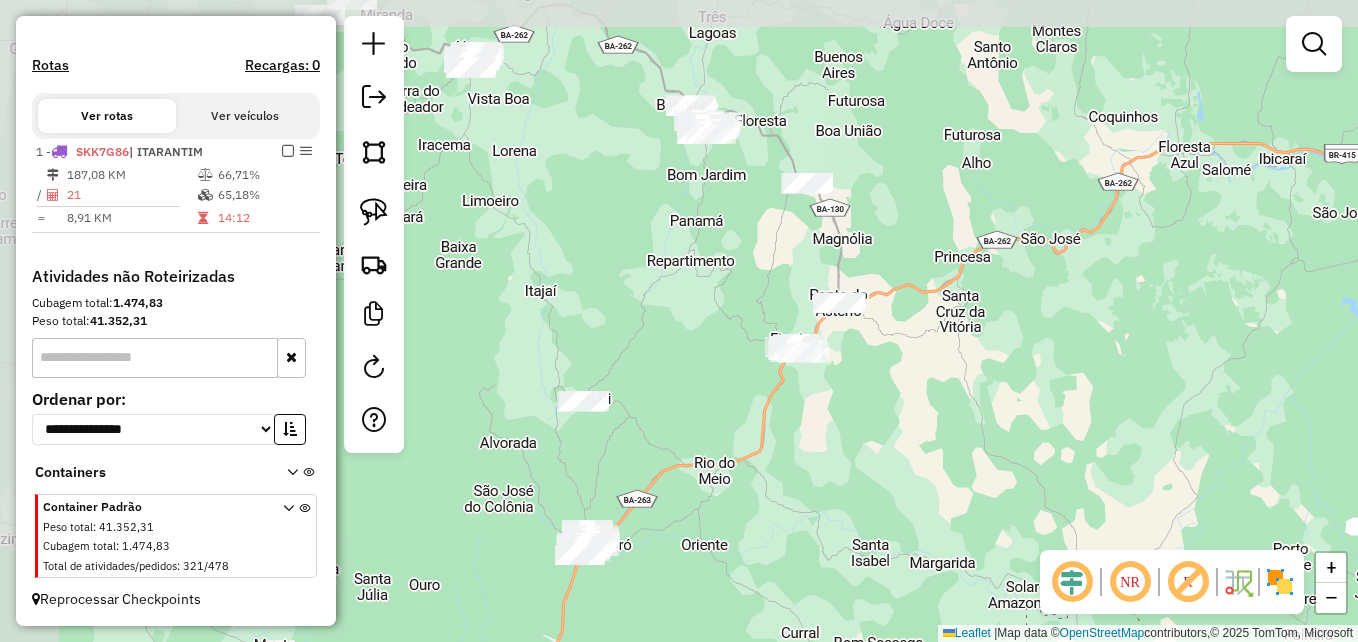 drag, startPoint x: 827, startPoint y: 320, endPoint x: 986, endPoint y: 452, distance: 206.65189 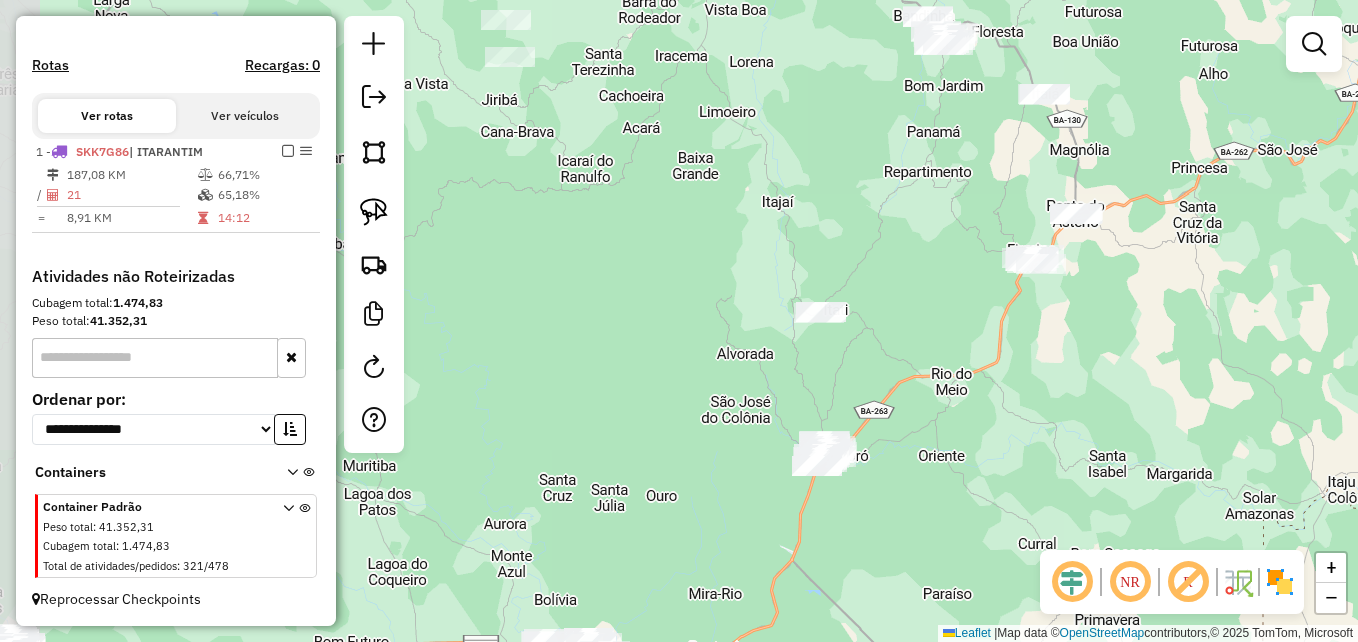 drag, startPoint x: 888, startPoint y: 413, endPoint x: 1111, endPoint y: 193, distance: 313.2555 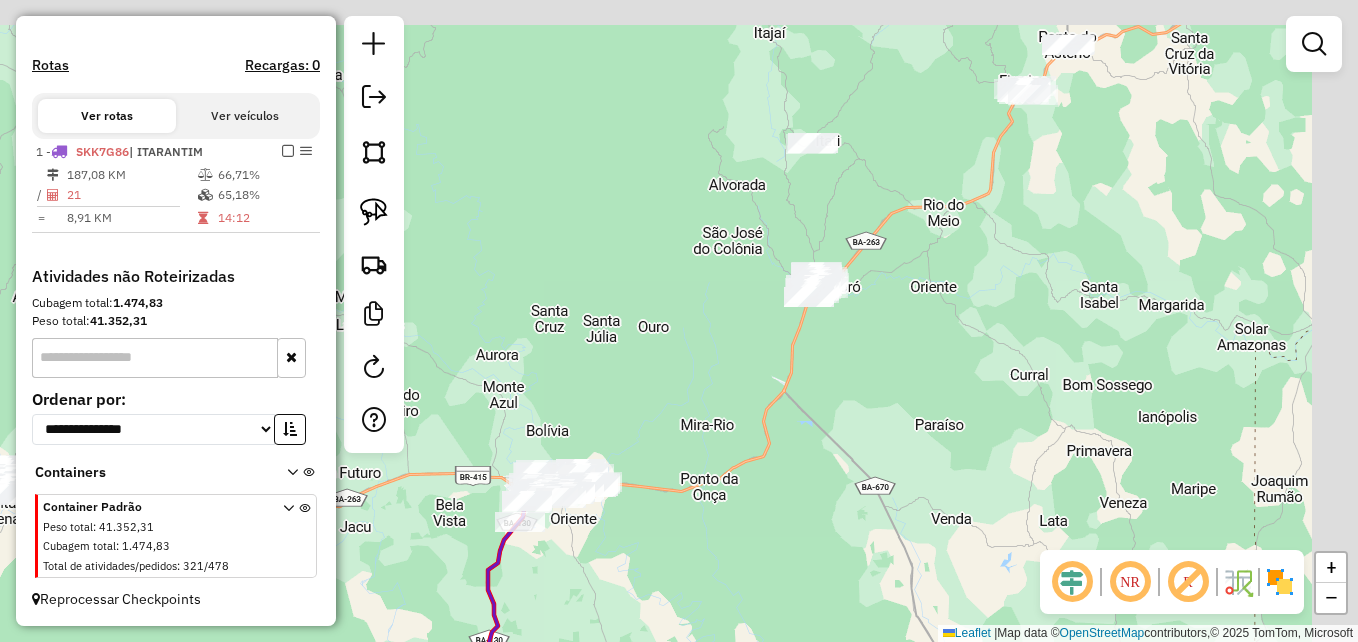 drag, startPoint x: 950, startPoint y: 325, endPoint x: 860, endPoint y: 352, distance: 93.96276 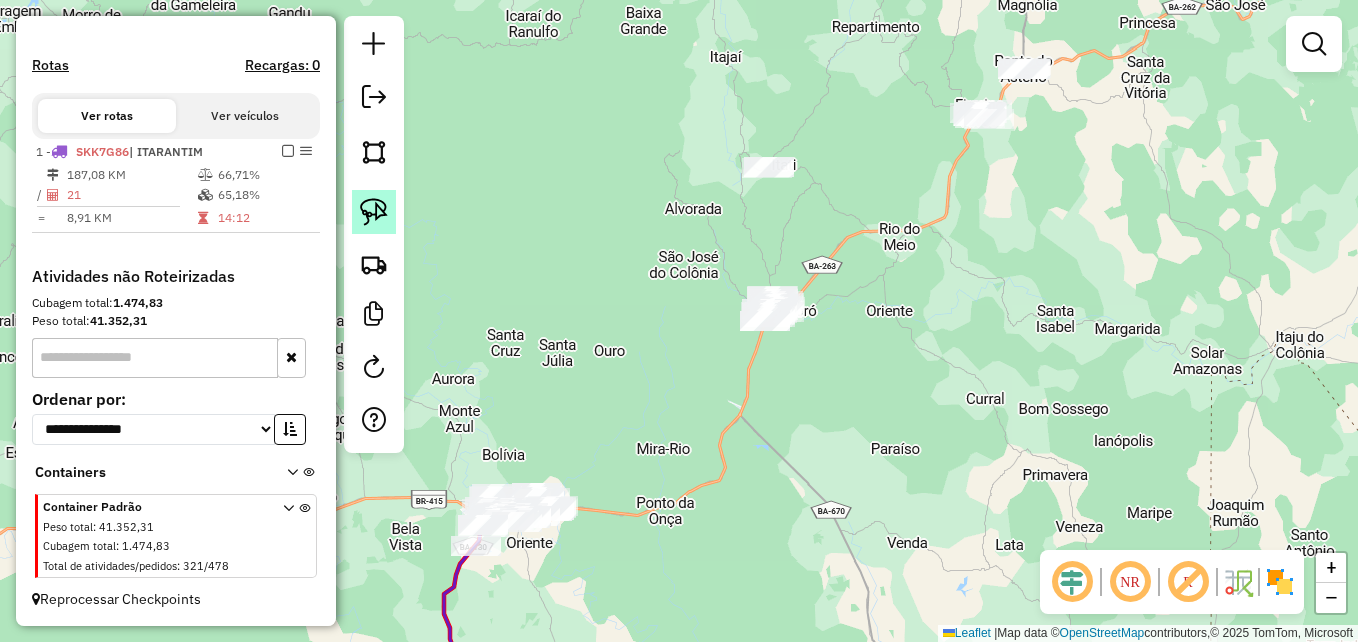click 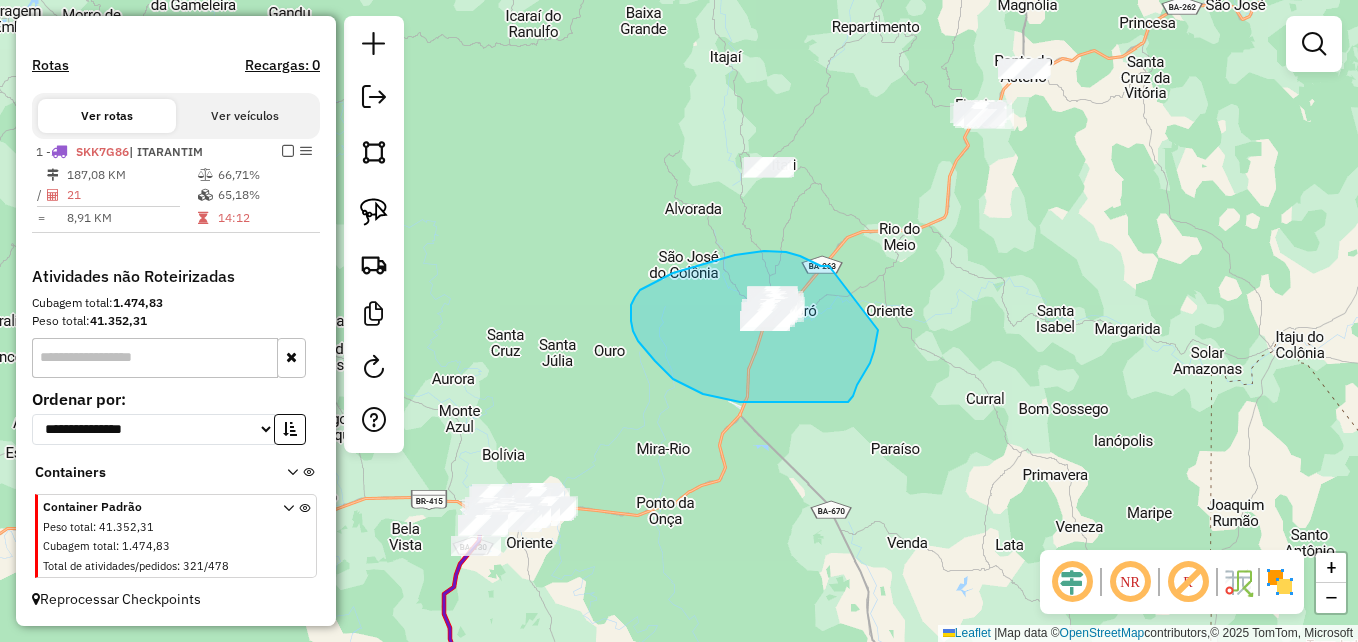 drag, startPoint x: 829, startPoint y: 266, endPoint x: 881, endPoint y: 290, distance: 57.271286 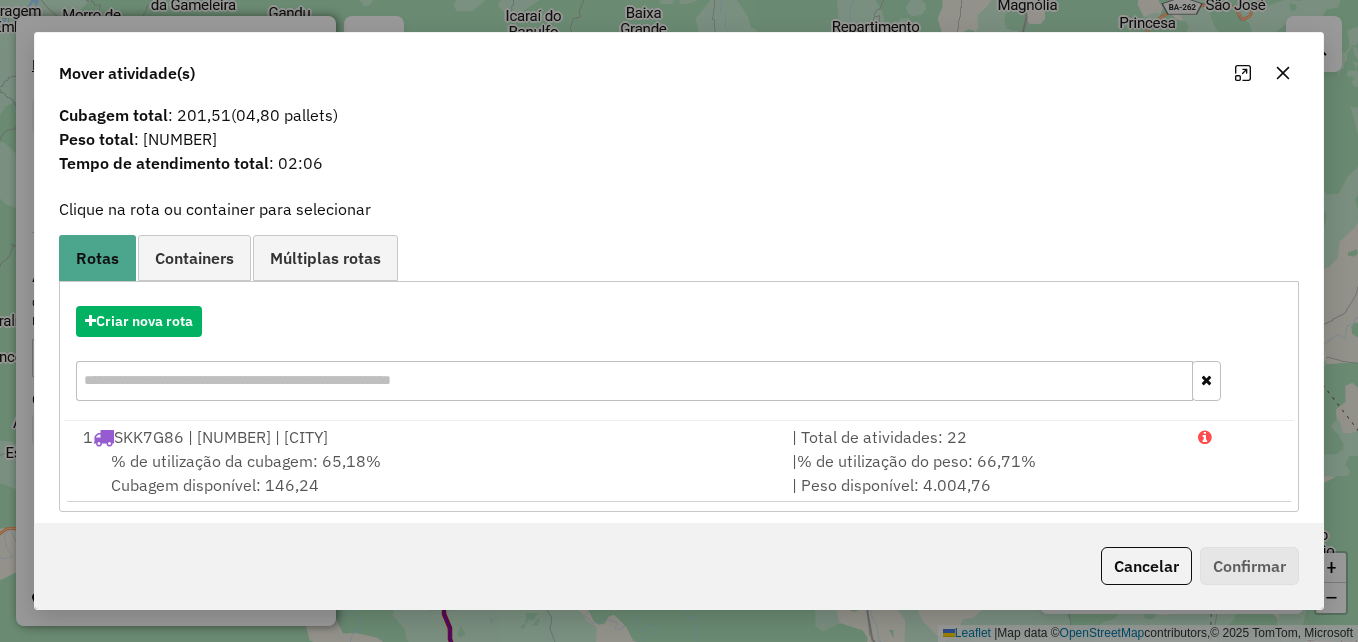 scroll, scrollTop: 47, scrollLeft: 0, axis: vertical 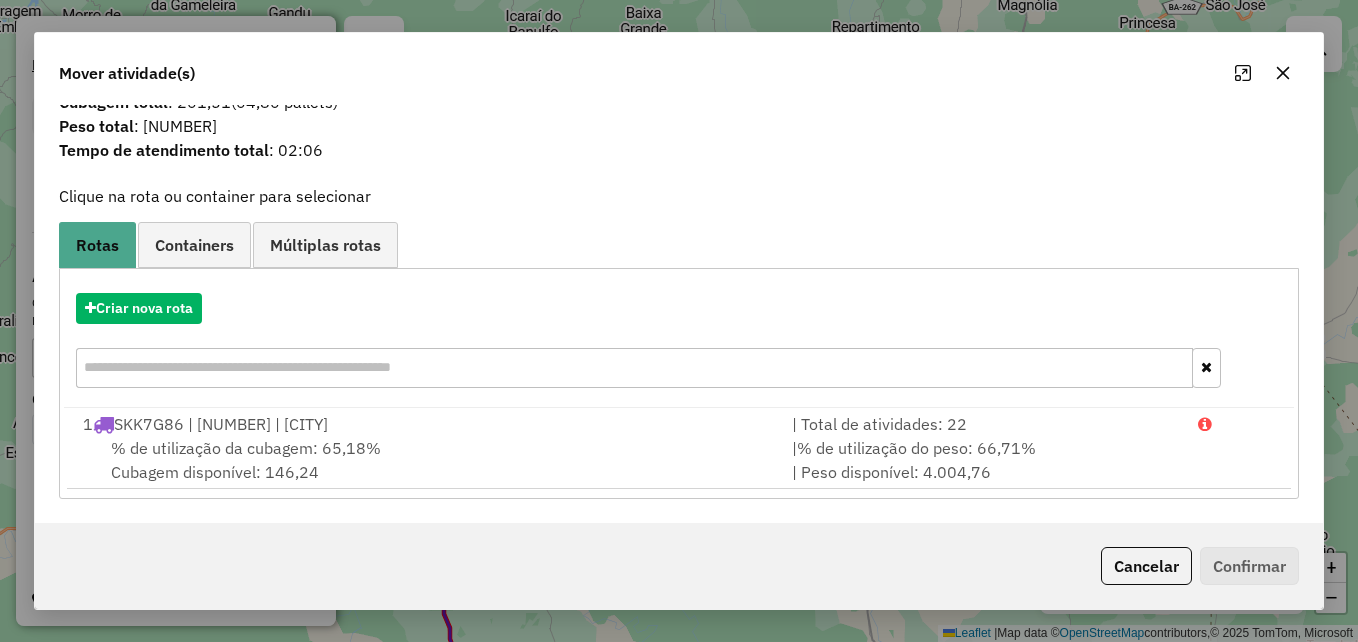 click 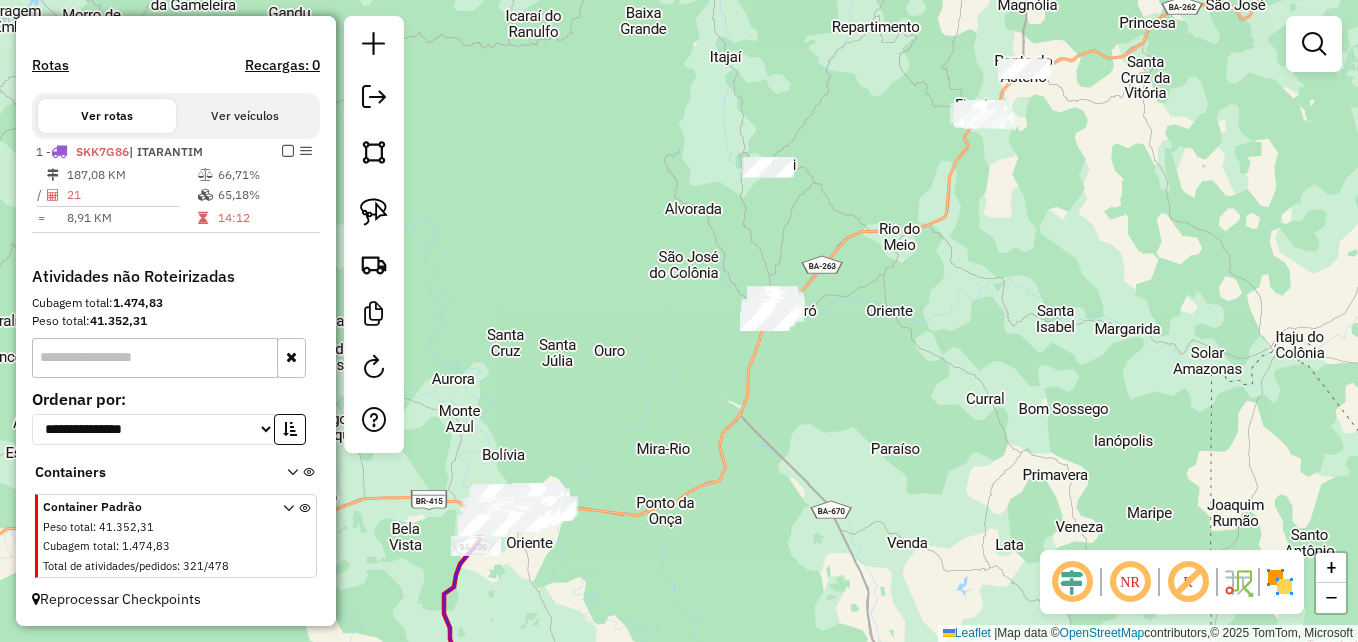drag, startPoint x: 378, startPoint y: 204, endPoint x: 409, endPoint y: 203, distance: 31.016125 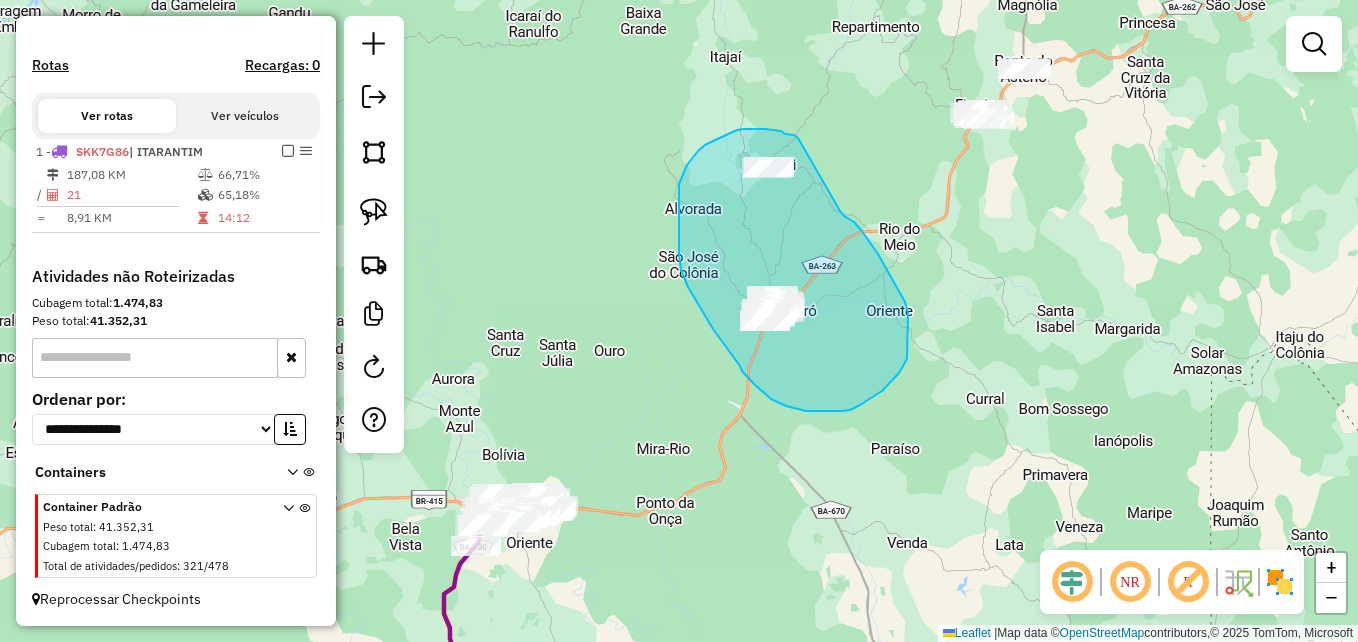 drag, startPoint x: 798, startPoint y: 138, endPoint x: 840, endPoint y: 210, distance: 83.35467 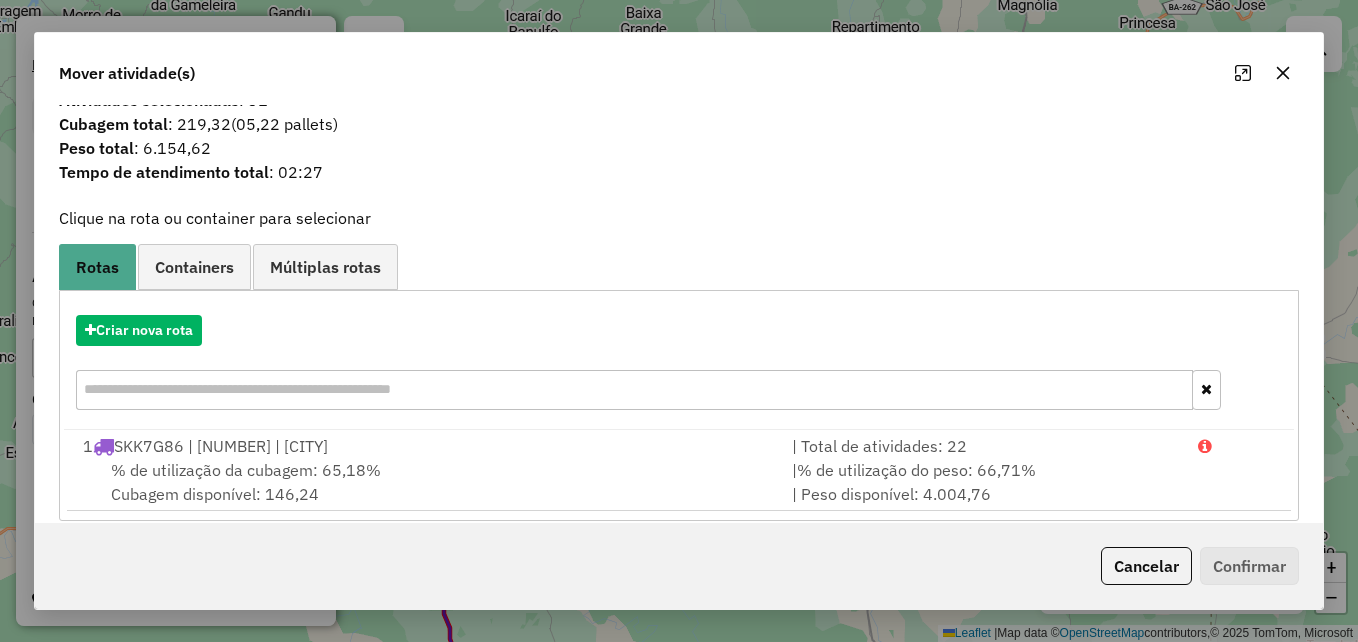 scroll, scrollTop: 47, scrollLeft: 0, axis: vertical 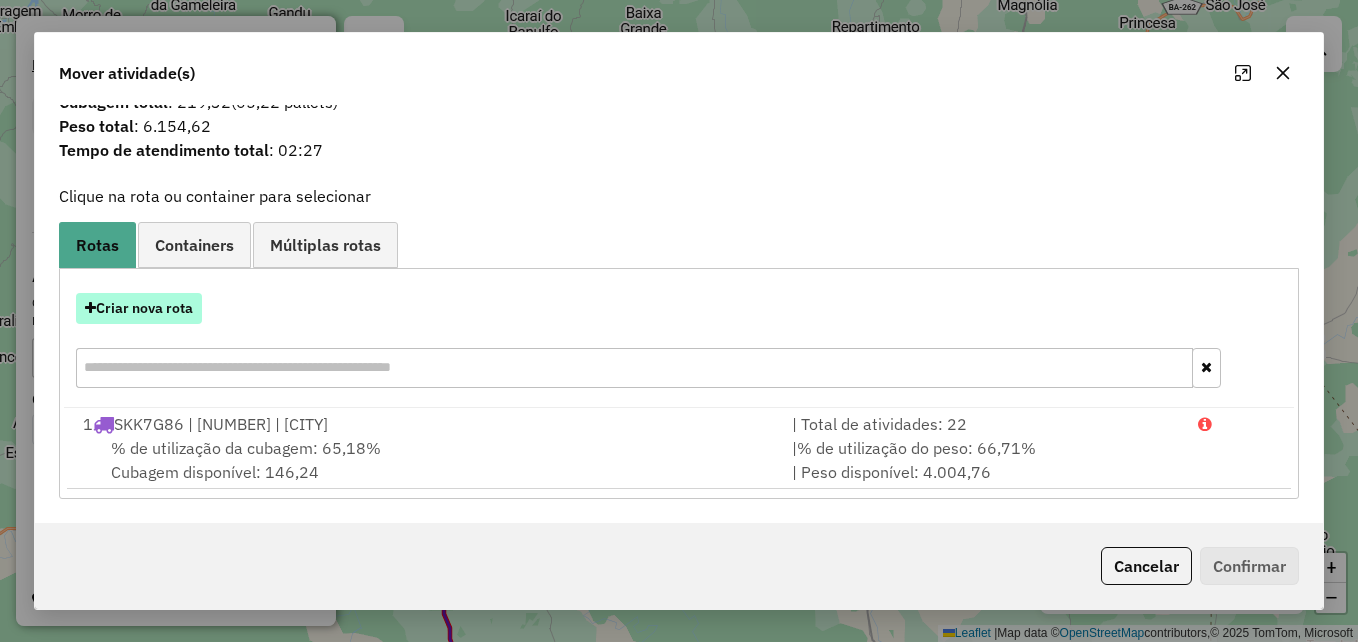 click on "Criar nova rota" at bounding box center (139, 308) 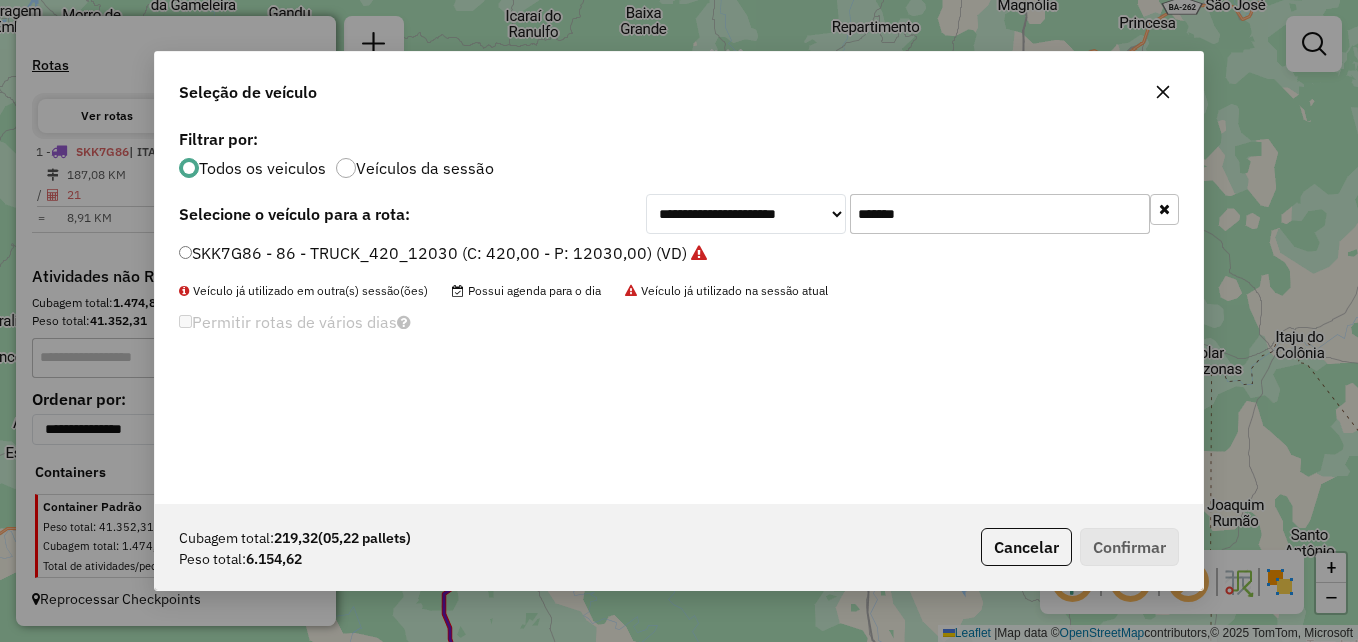 scroll, scrollTop: 11, scrollLeft: 6, axis: both 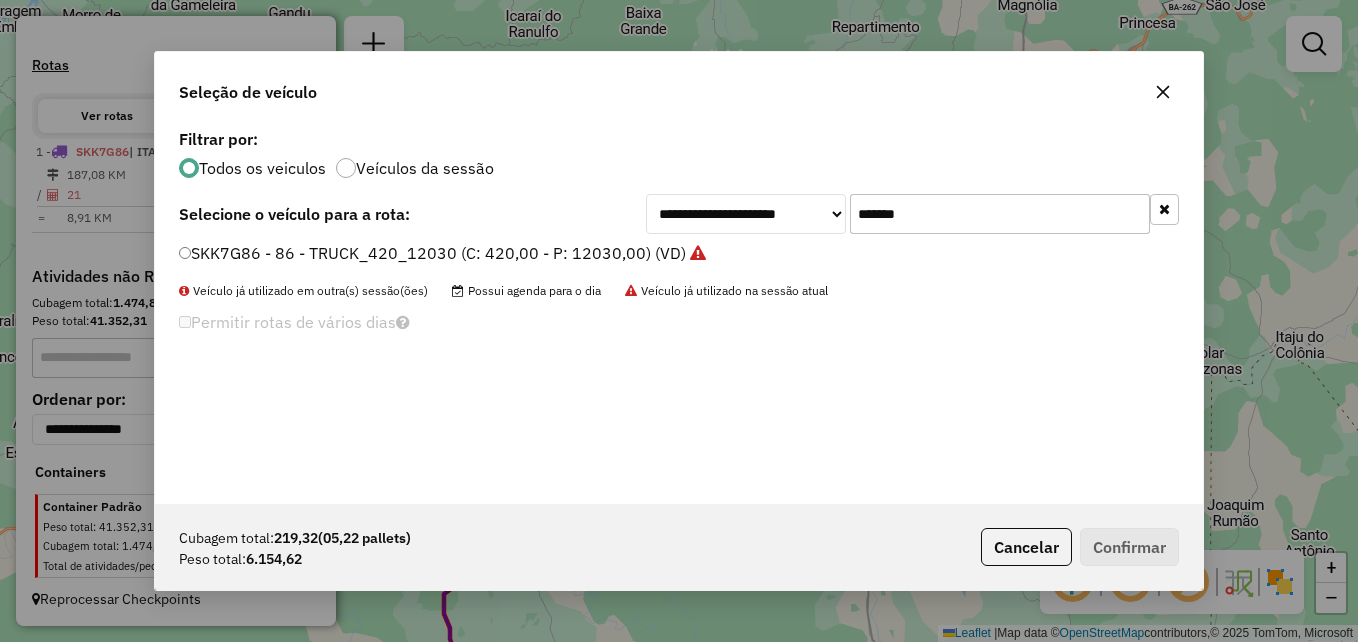 drag, startPoint x: 940, startPoint y: 211, endPoint x: 825, endPoint y: 205, distance: 115.15642 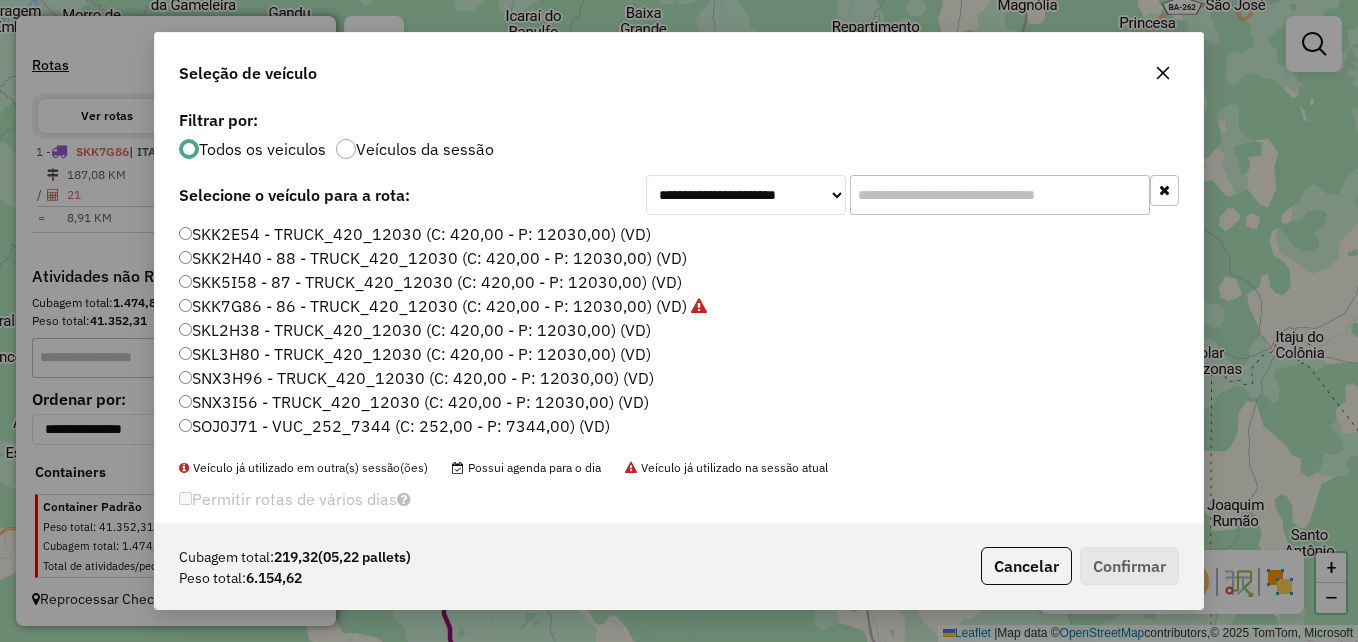 paste on "*******" 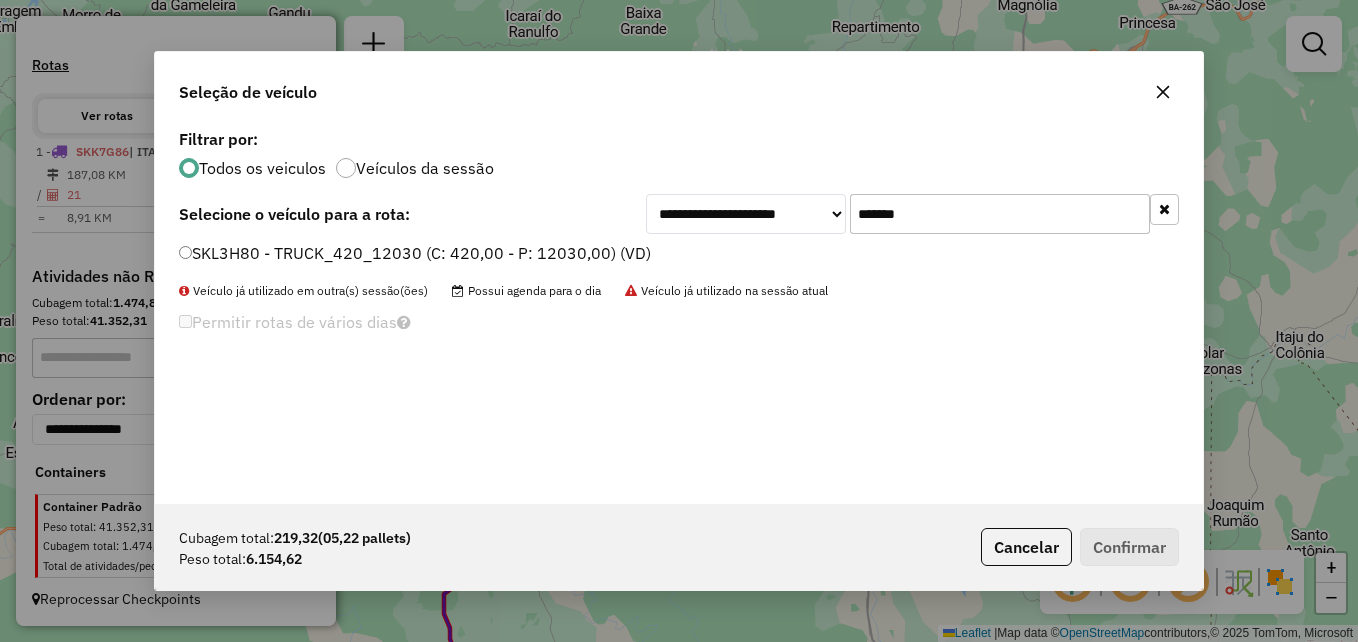 type on "*******" 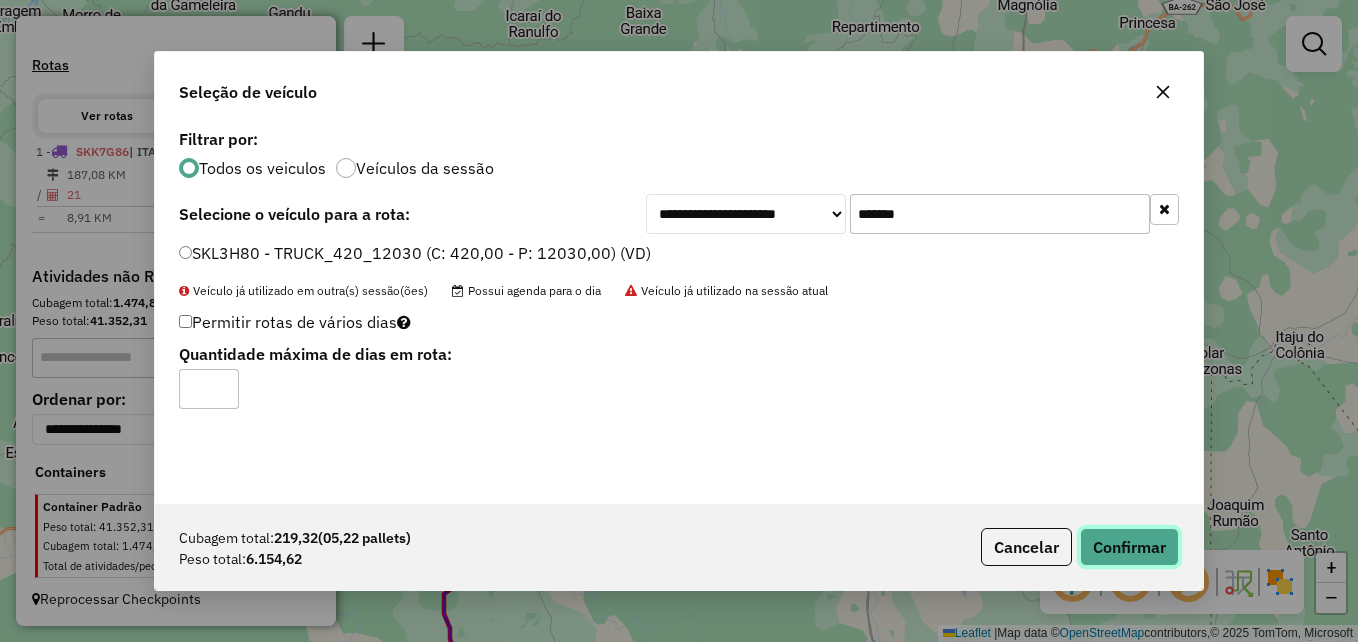 click on "Confirmar" 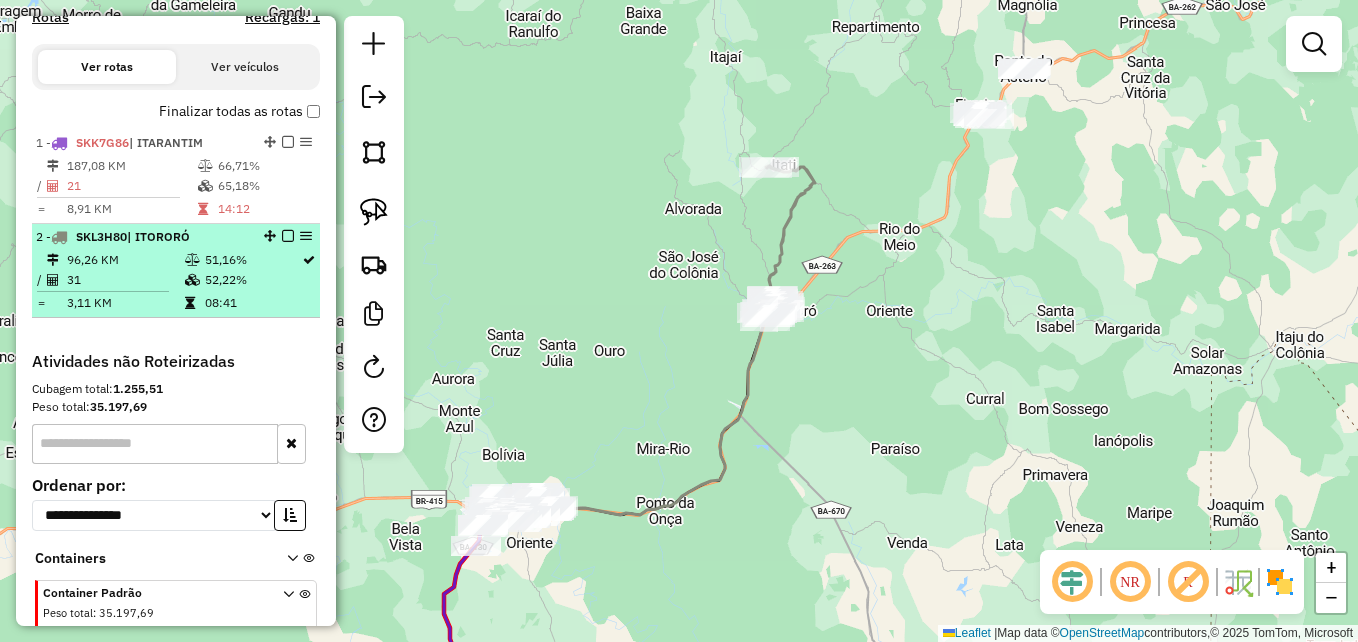 scroll, scrollTop: 687, scrollLeft: 0, axis: vertical 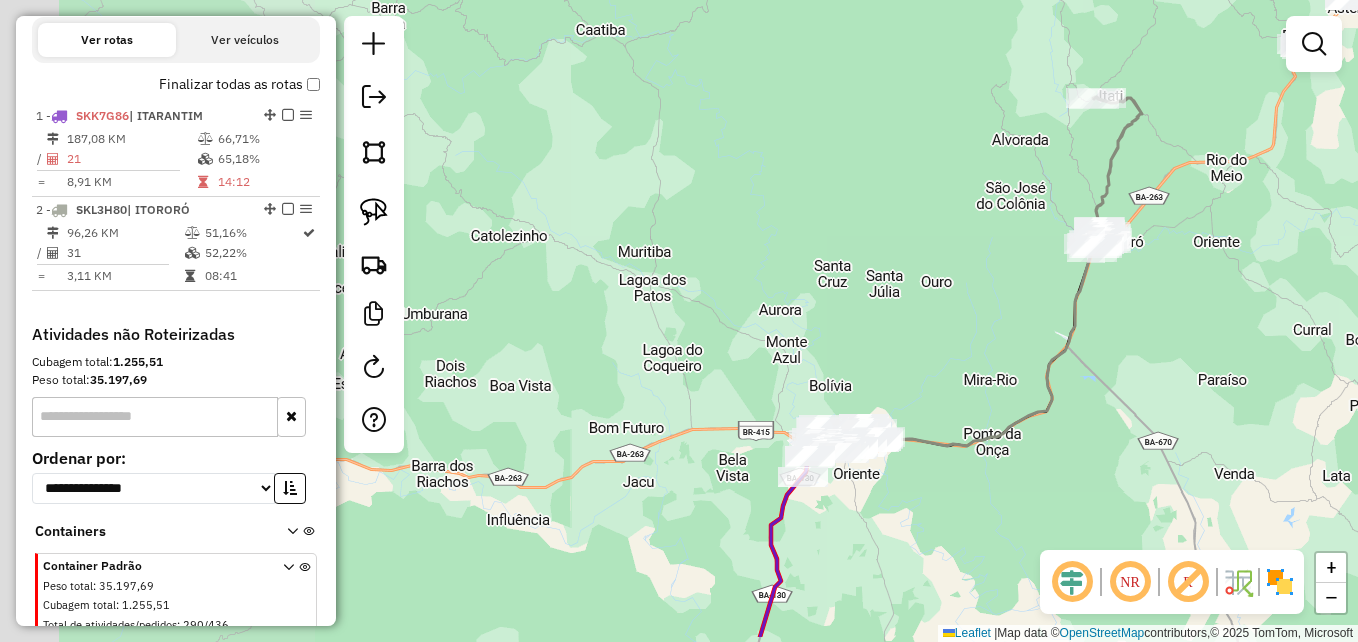 drag, startPoint x: 560, startPoint y: 326, endPoint x: 889, endPoint y: 257, distance: 336.1577 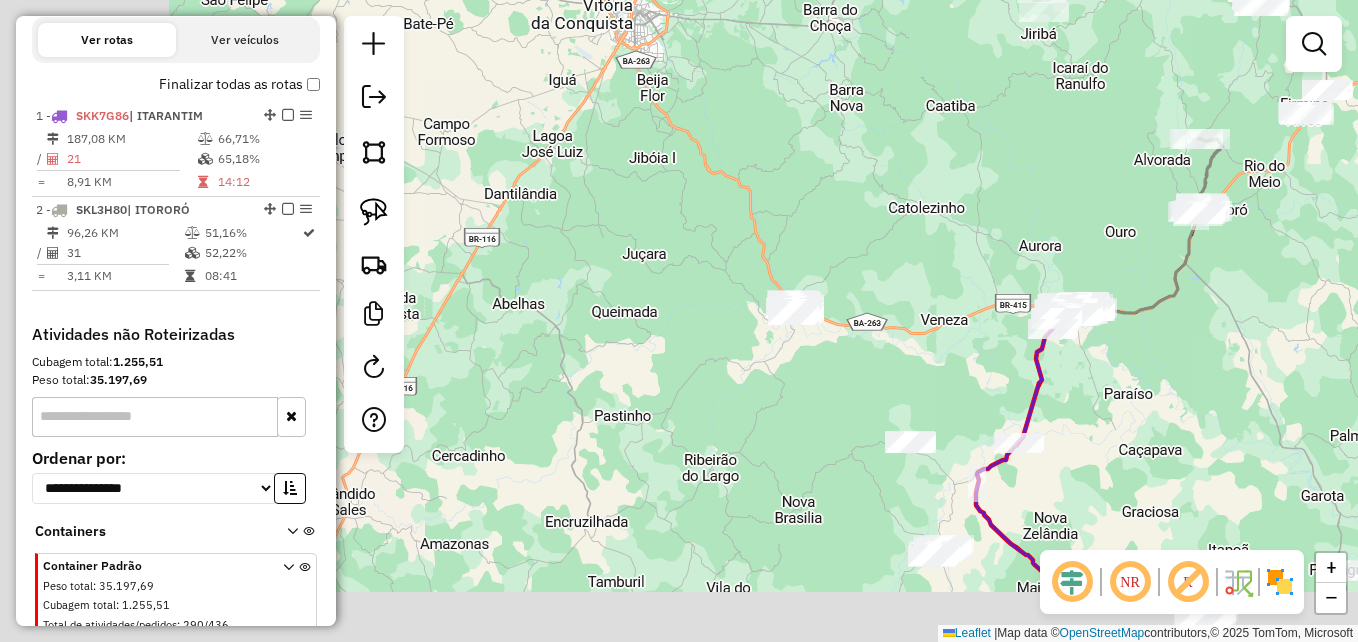 drag, startPoint x: 632, startPoint y: 336, endPoint x: 980, endPoint y: 216, distance: 368.10867 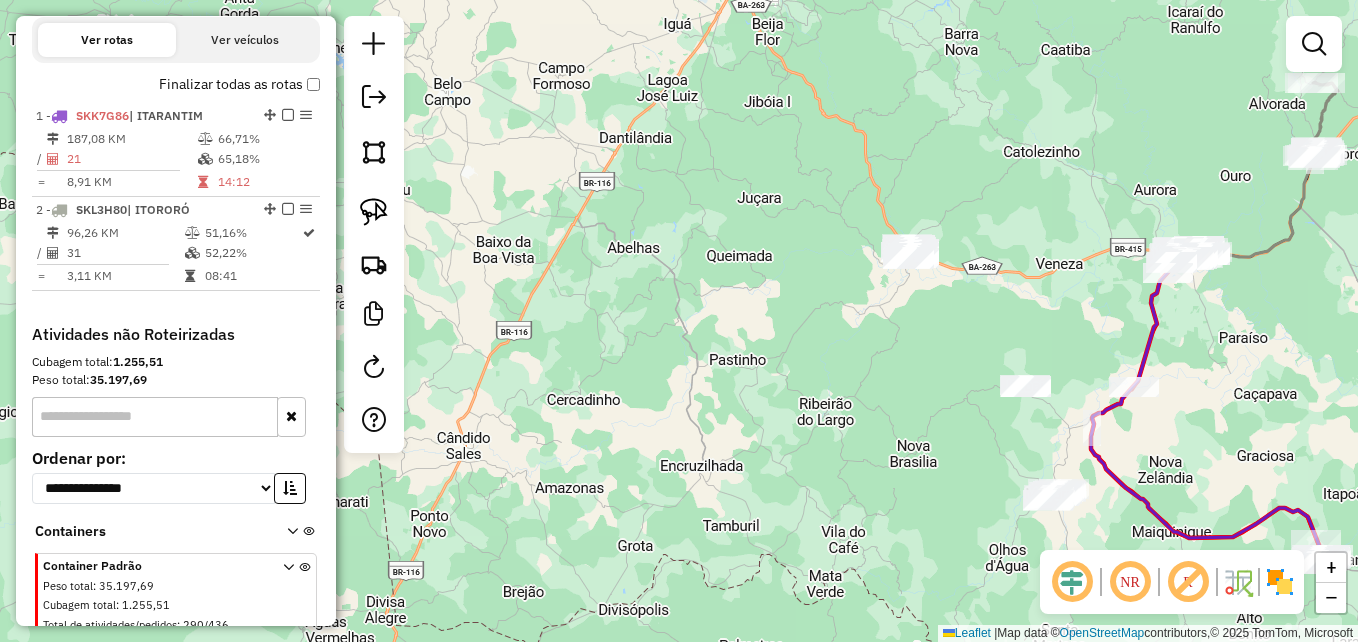 drag, startPoint x: 812, startPoint y: 355, endPoint x: 654, endPoint y: 381, distance: 160.12495 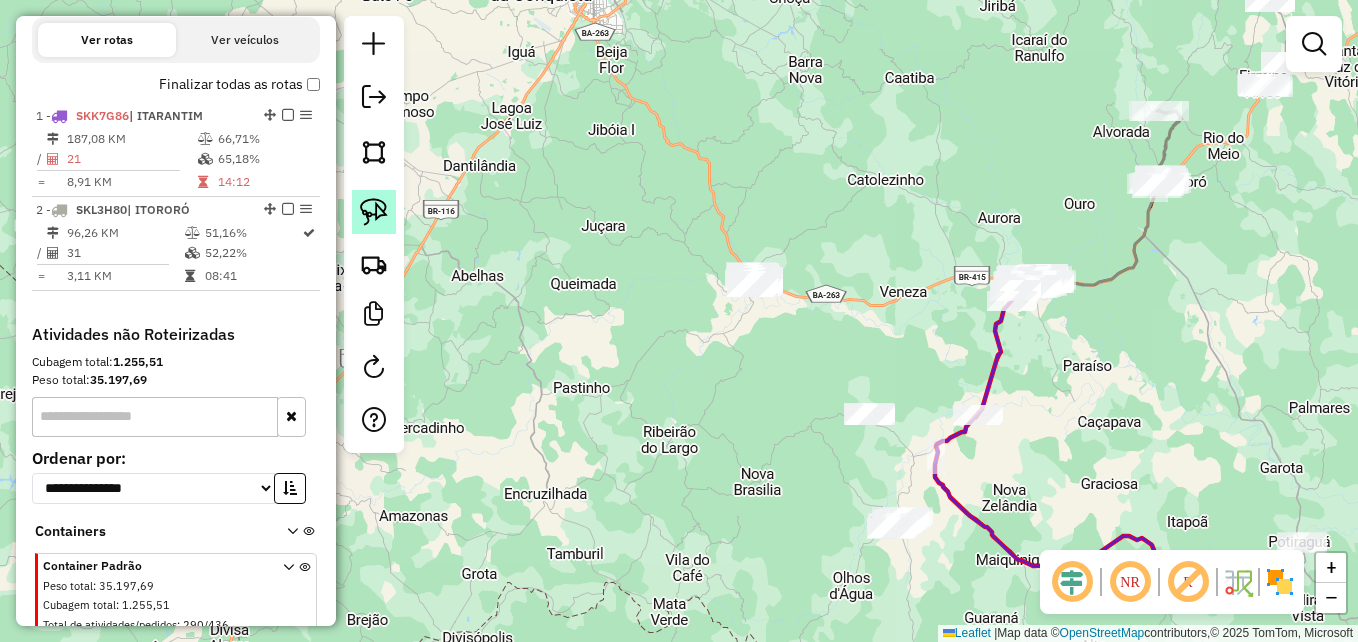 click 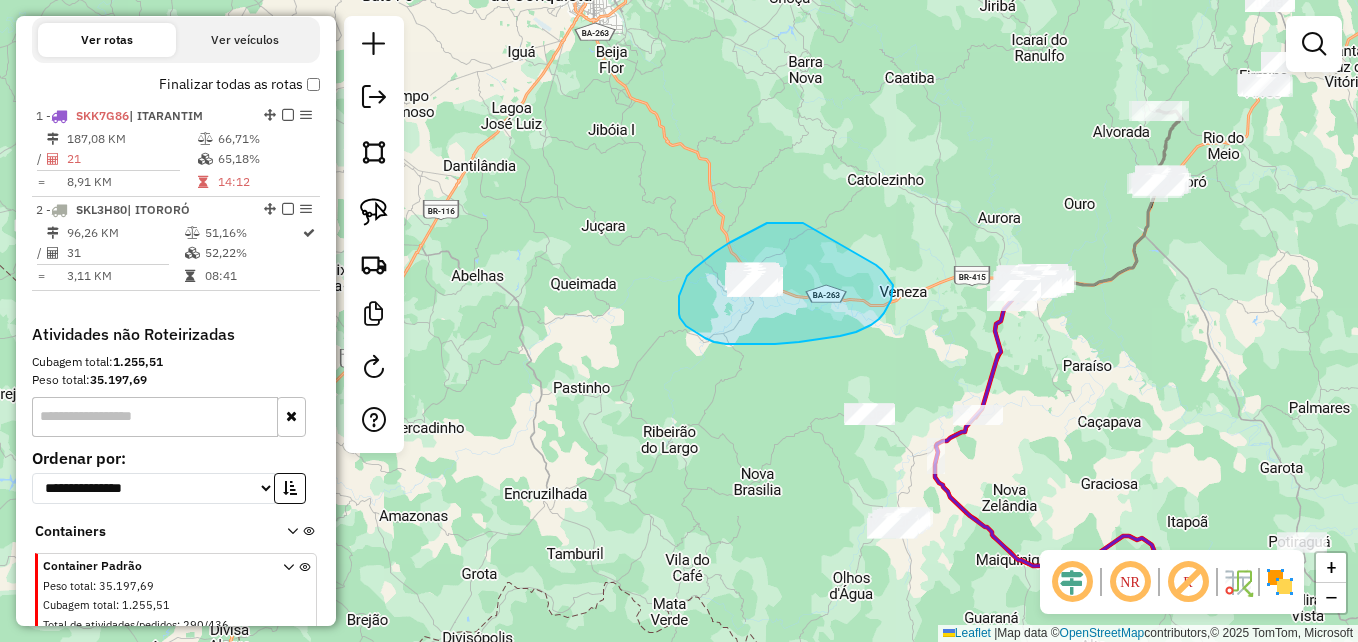 drag, startPoint x: 803, startPoint y: 223, endPoint x: 822, endPoint y: 228, distance: 19.646883 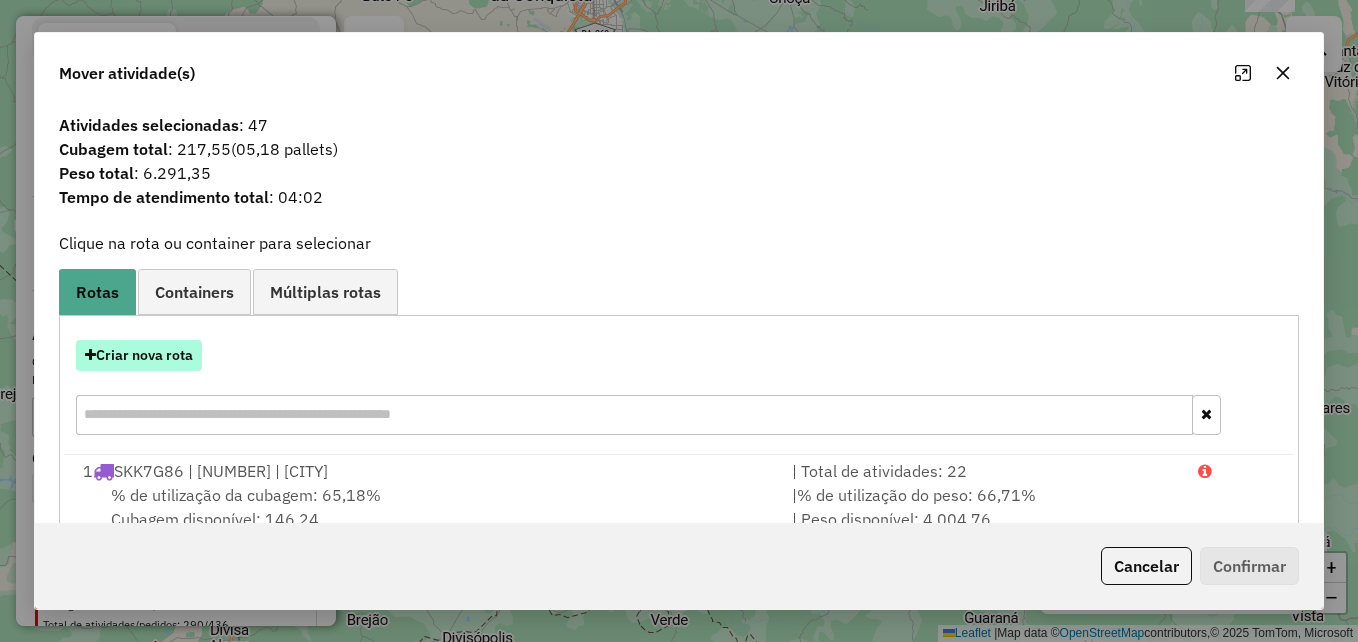 click on "Criar nova rota" at bounding box center (139, 355) 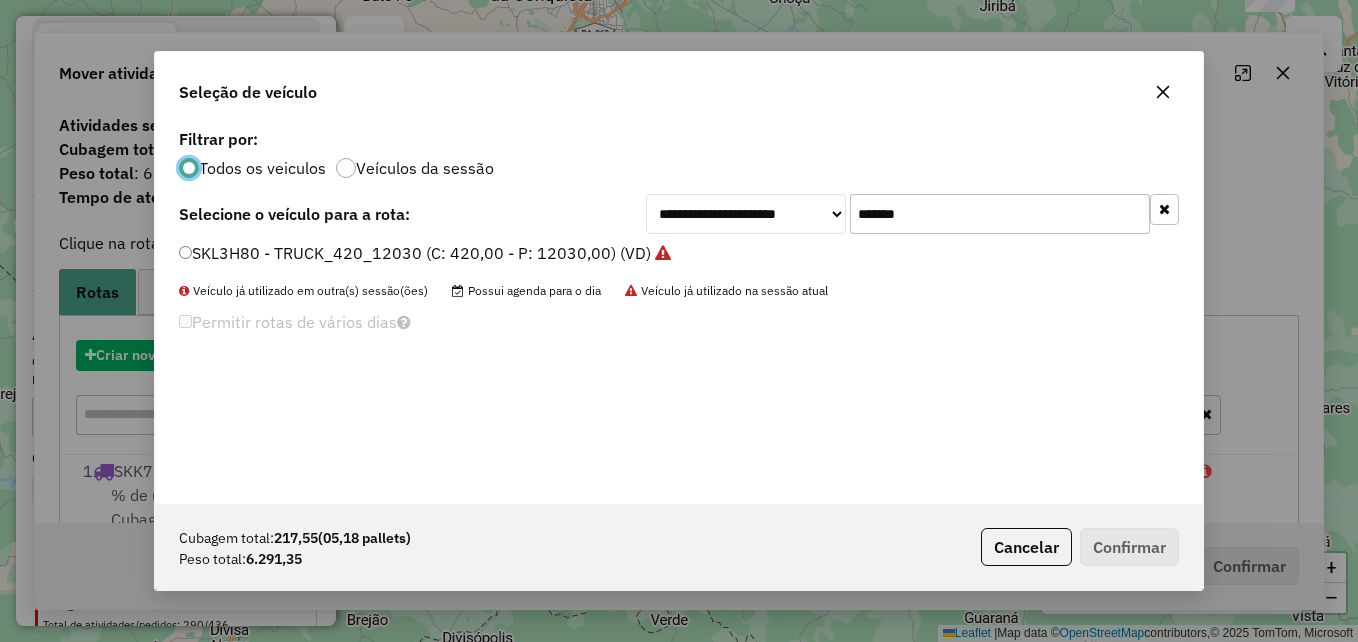 scroll, scrollTop: 11, scrollLeft: 6, axis: both 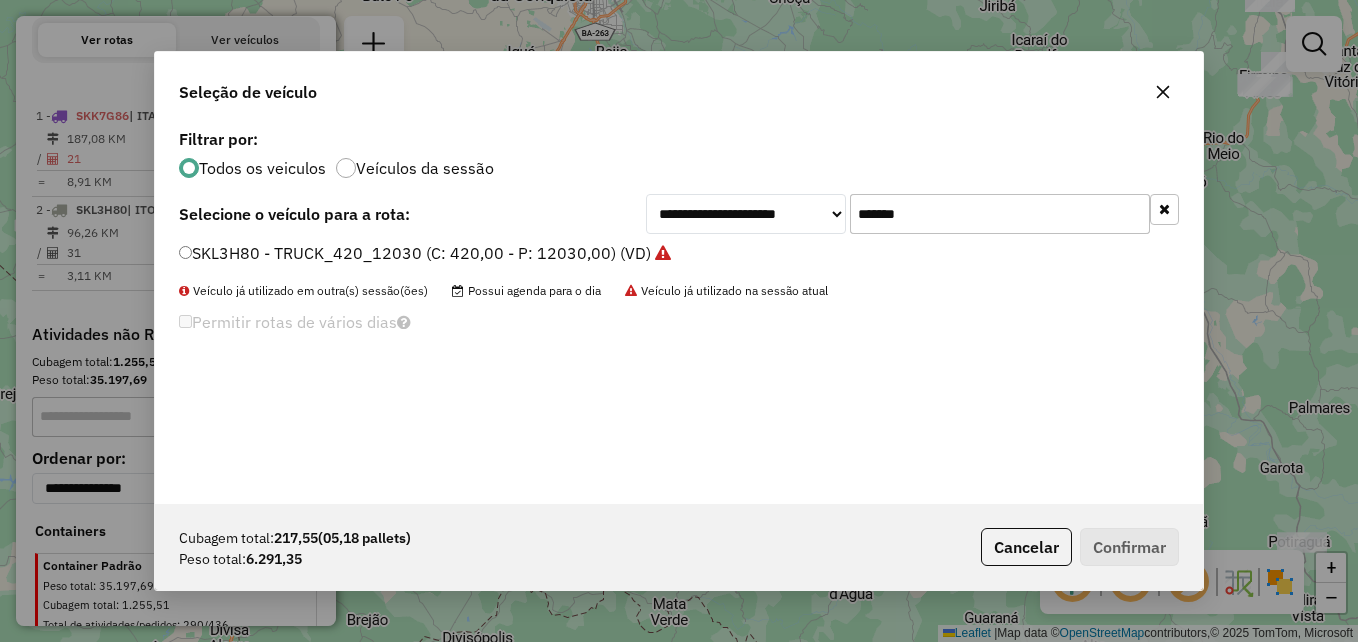 drag, startPoint x: 974, startPoint y: 211, endPoint x: 808, endPoint y: 226, distance: 166.67633 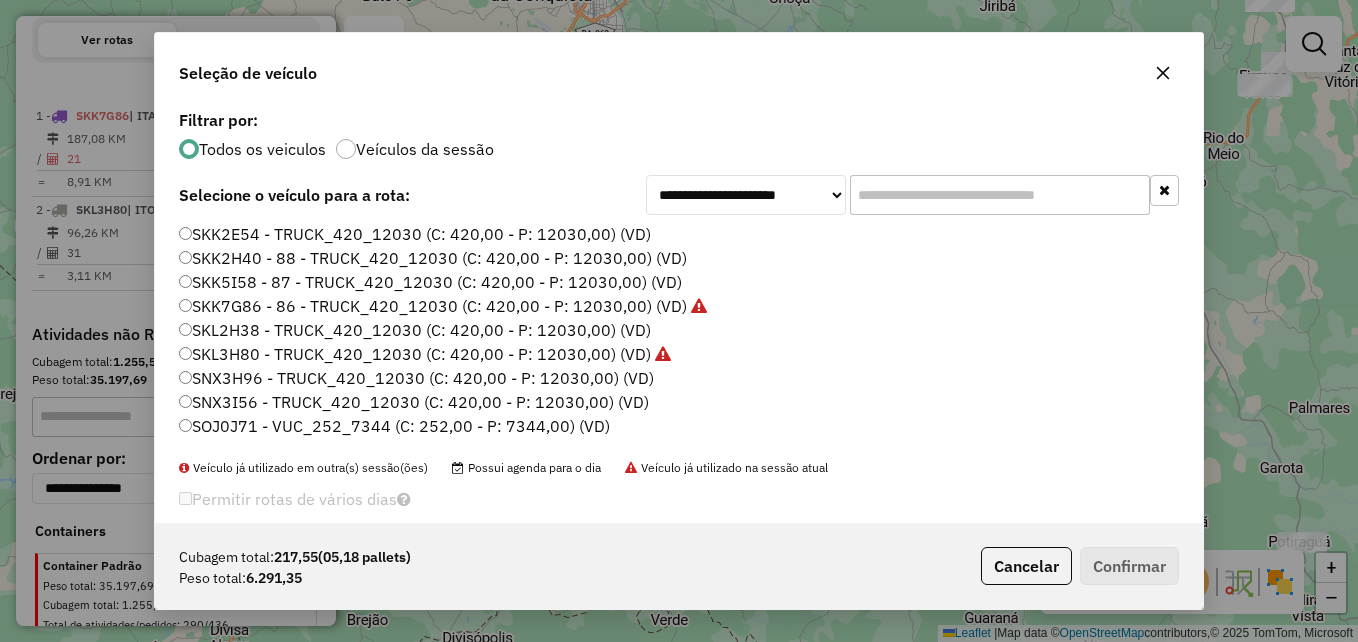 click 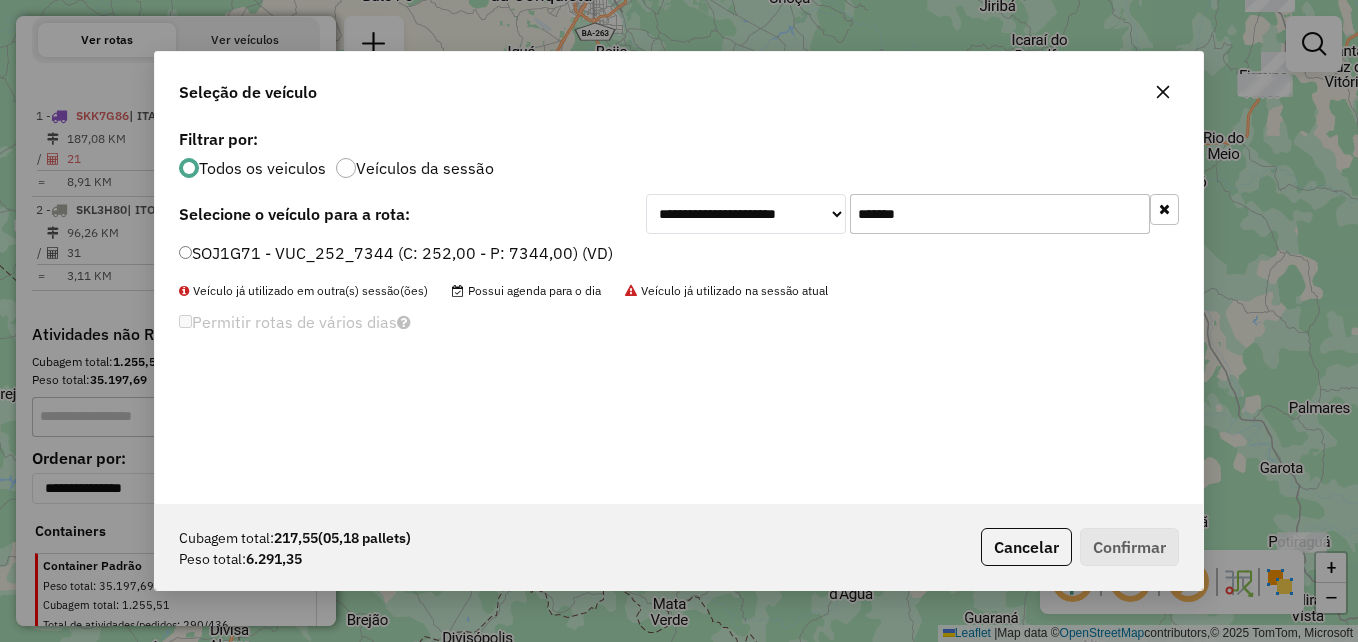 type on "*******" 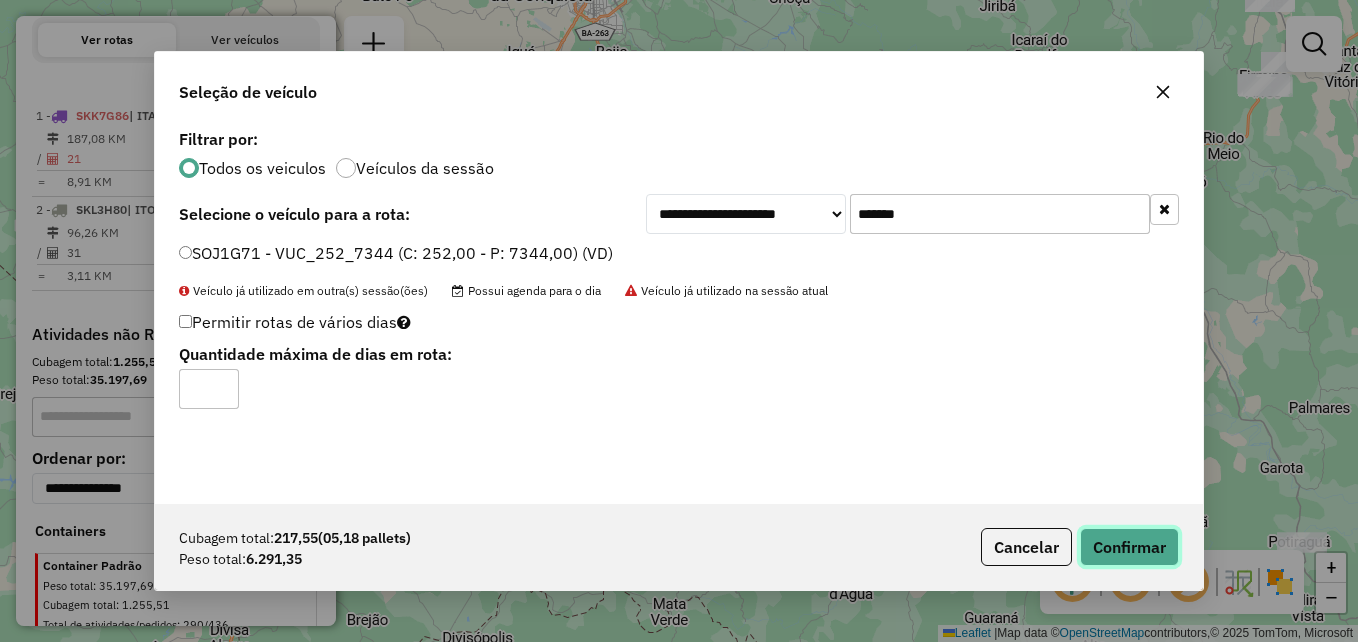 click on "Confirmar" 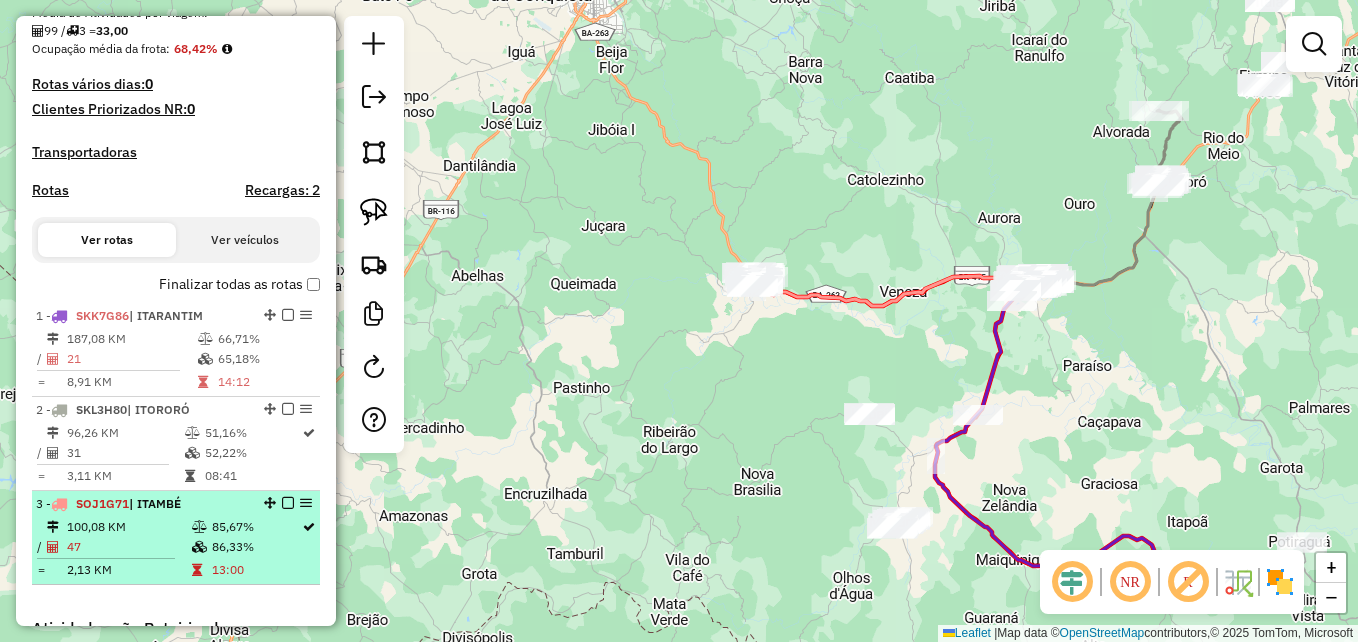 scroll, scrollTop: 687, scrollLeft: 0, axis: vertical 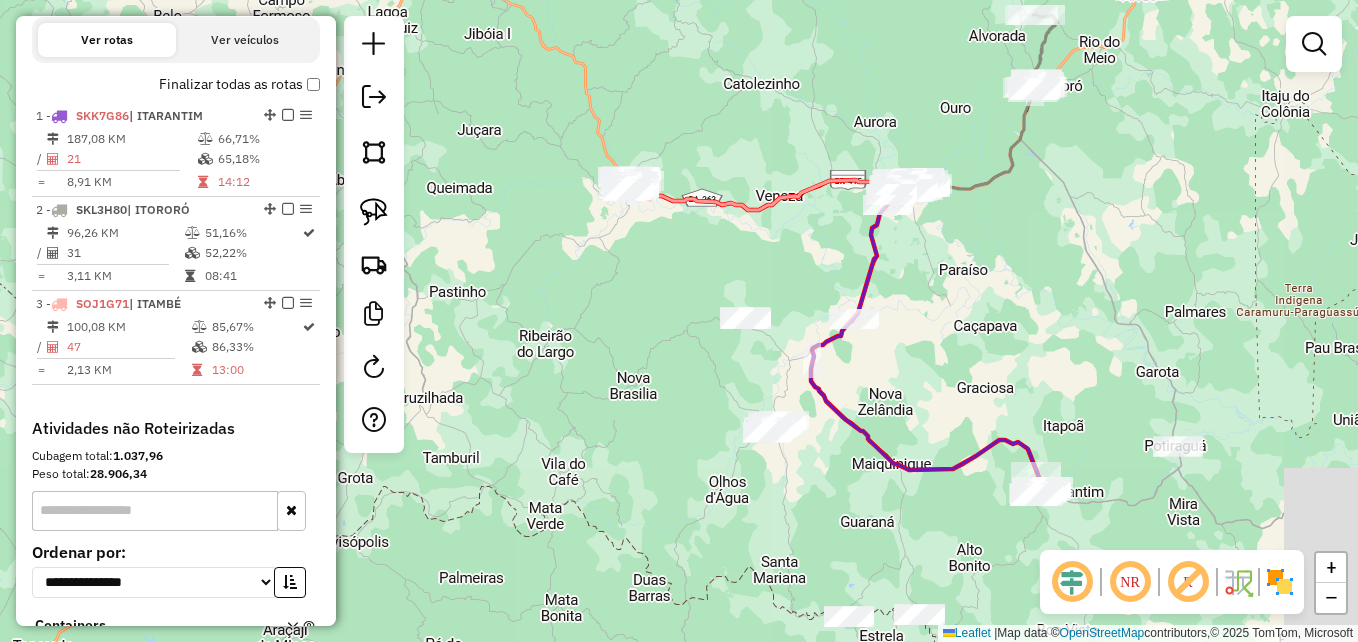 drag, startPoint x: 804, startPoint y: 430, endPoint x: 674, endPoint y: 325, distance: 167.10774 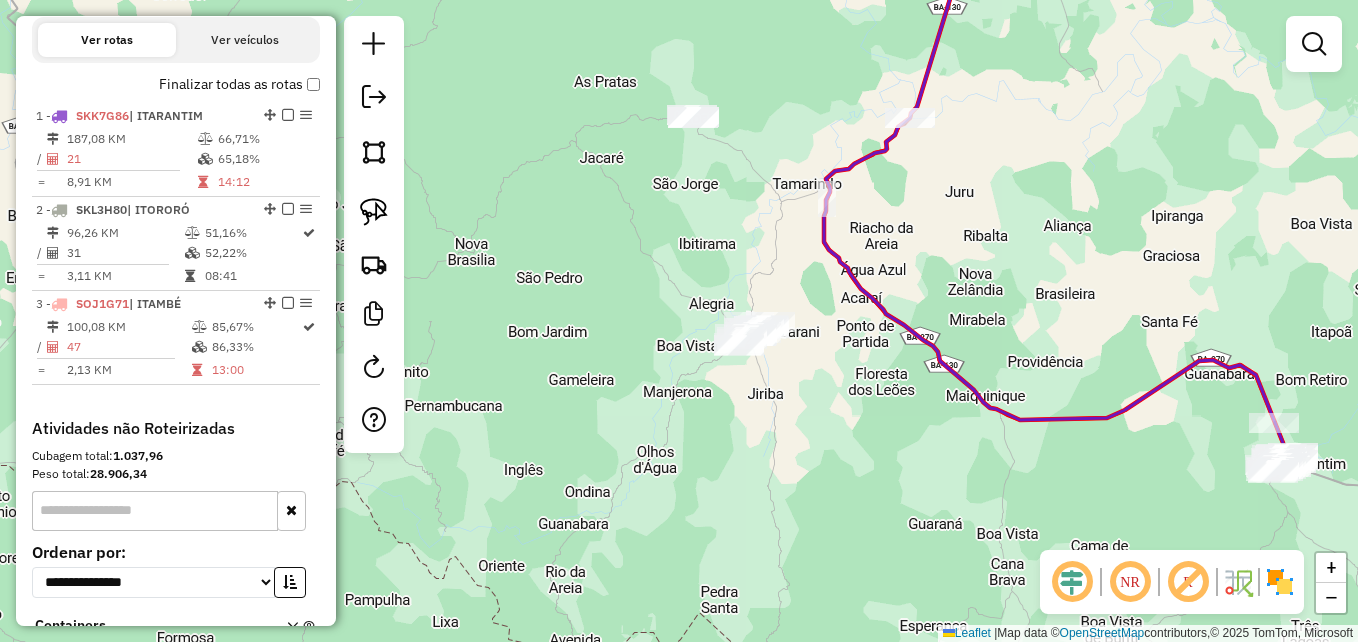 drag, startPoint x: 675, startPoint y: 432, endPoint x: 647, endPoint y: 318, distance: 117.388245 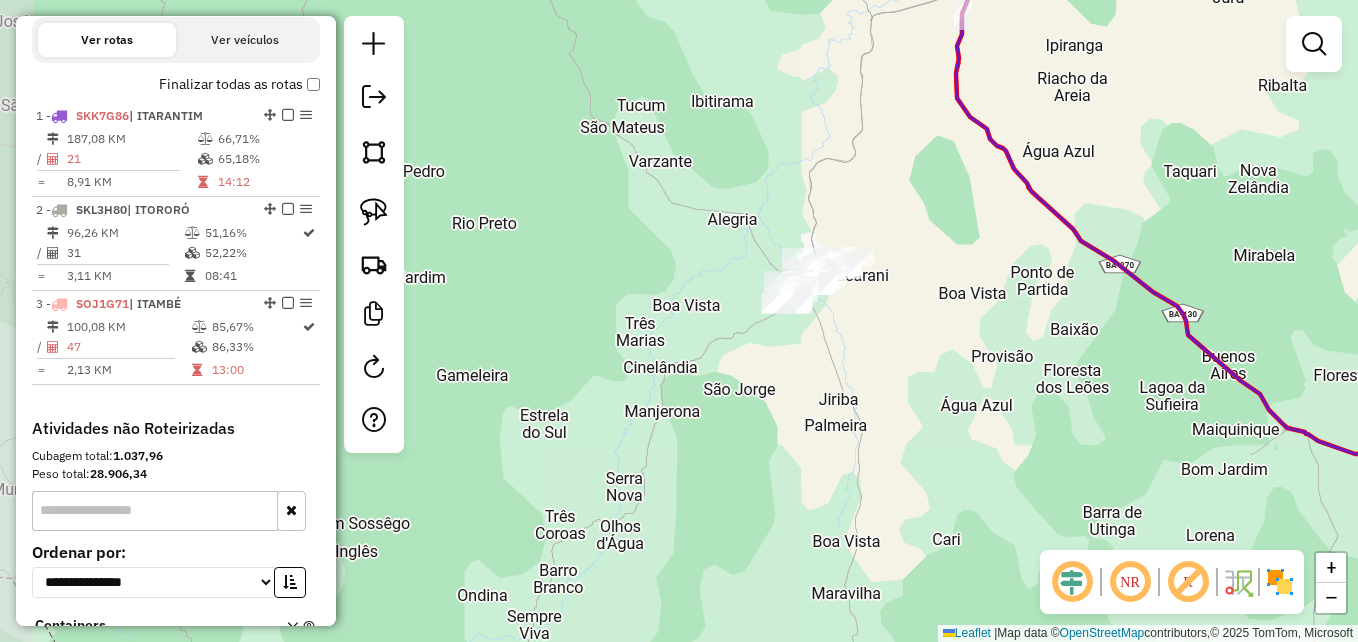 drag, startPoint x: 809, startPoint y: 313, endPoint x: 901, endPoint y: 282, distance: 97.082436 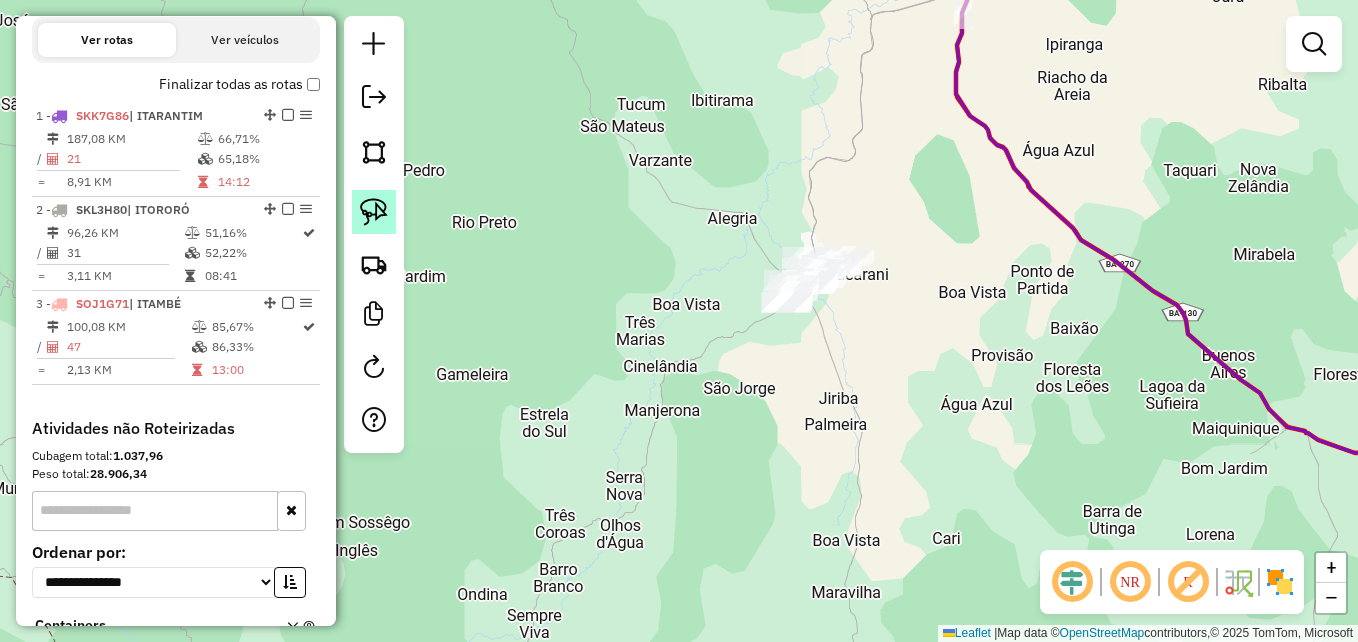 click 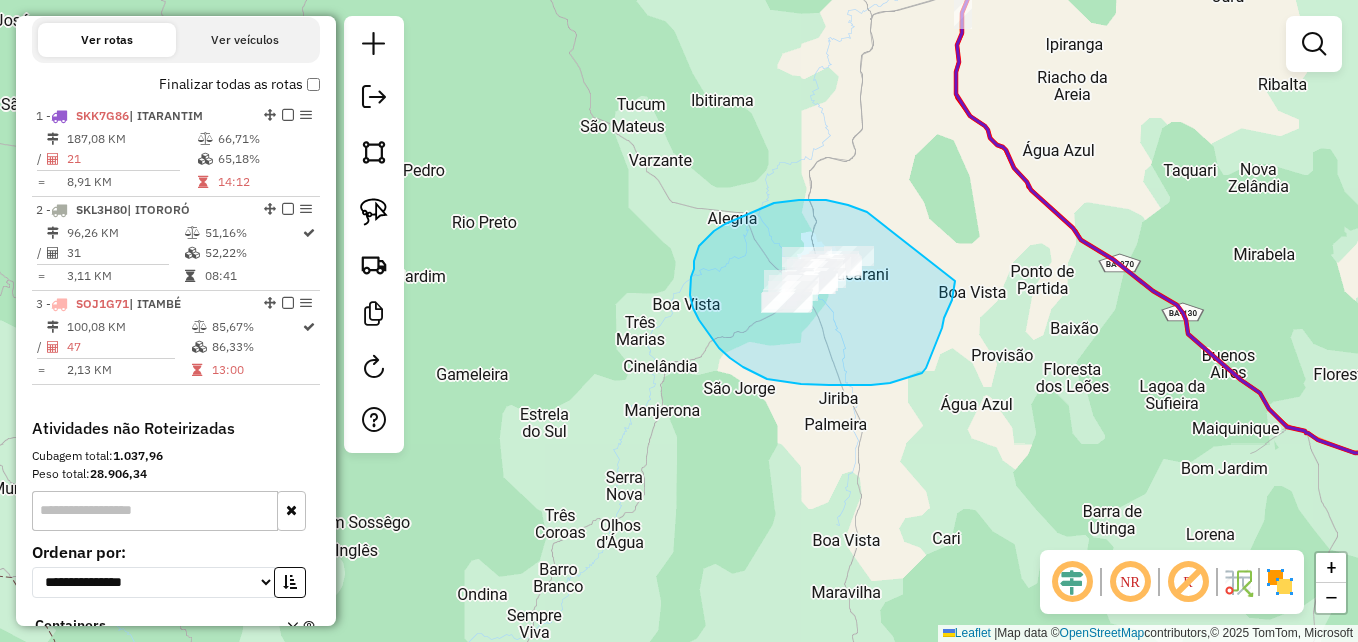 drag, startPoint x: 863, startPoint y: 211, endPoint x: 930, endPoint y: 213, distance: 67.02985 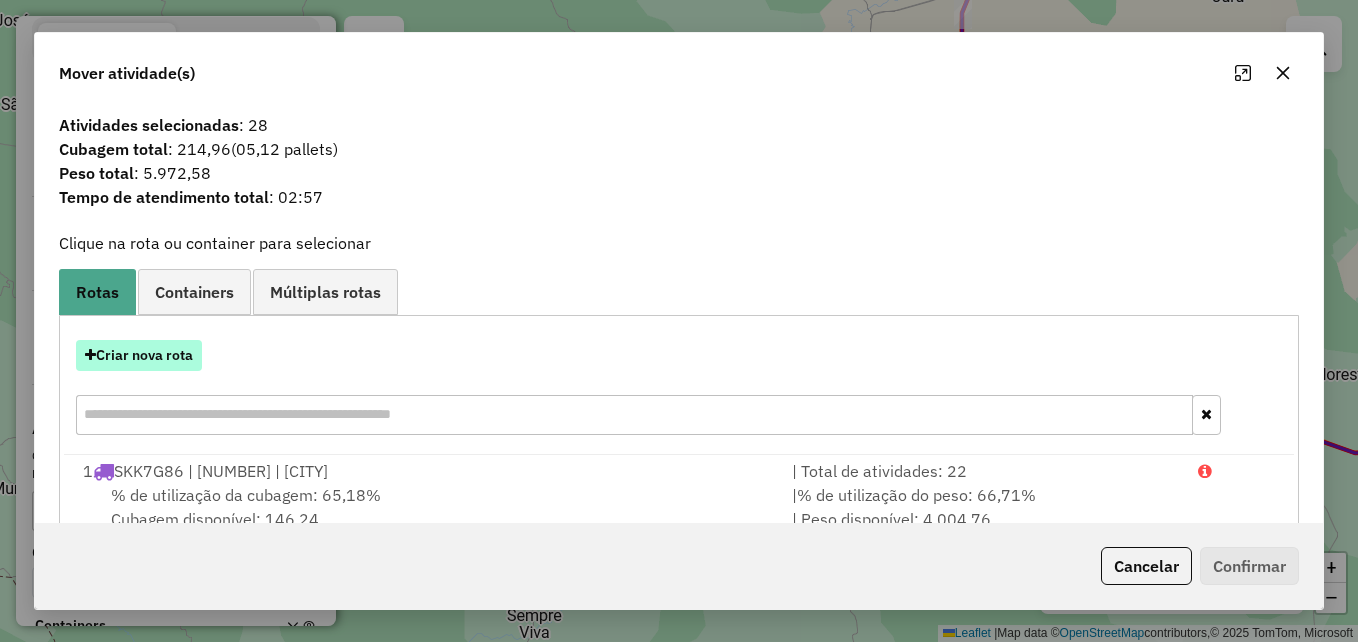 click on "Criar nova rota" at bounding box center [139, 355] 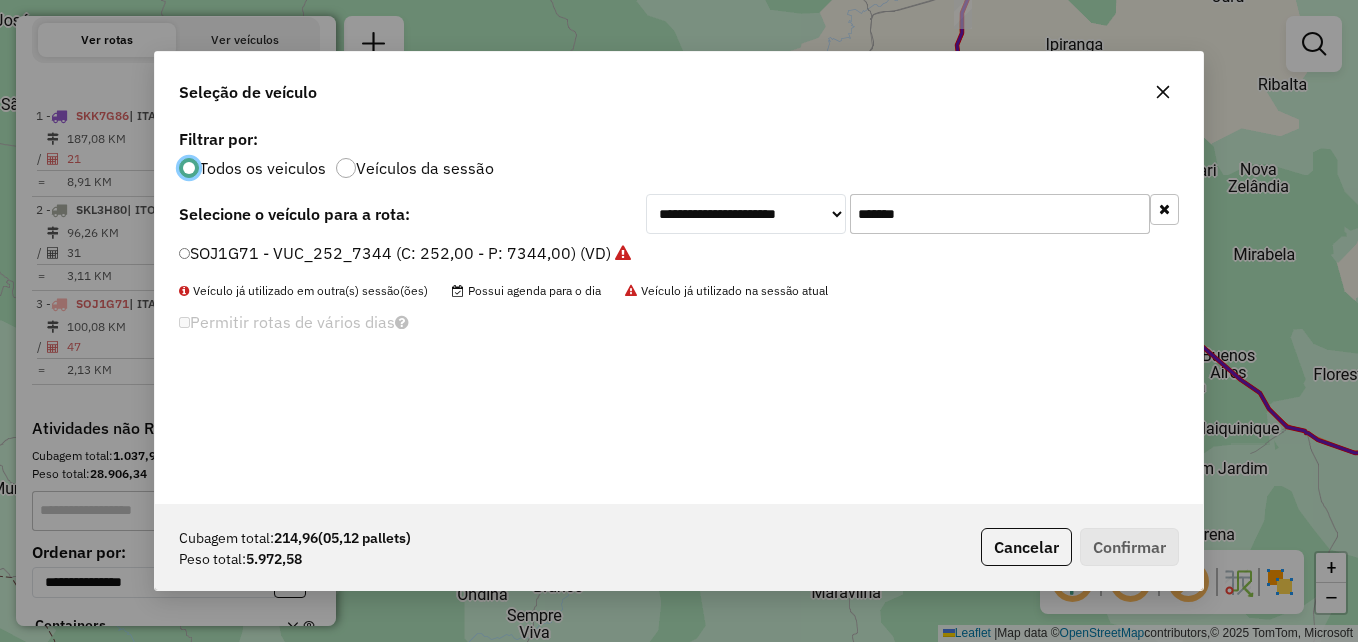 scroll, scrollTop: 11, scrollLeft: 6, axis: both 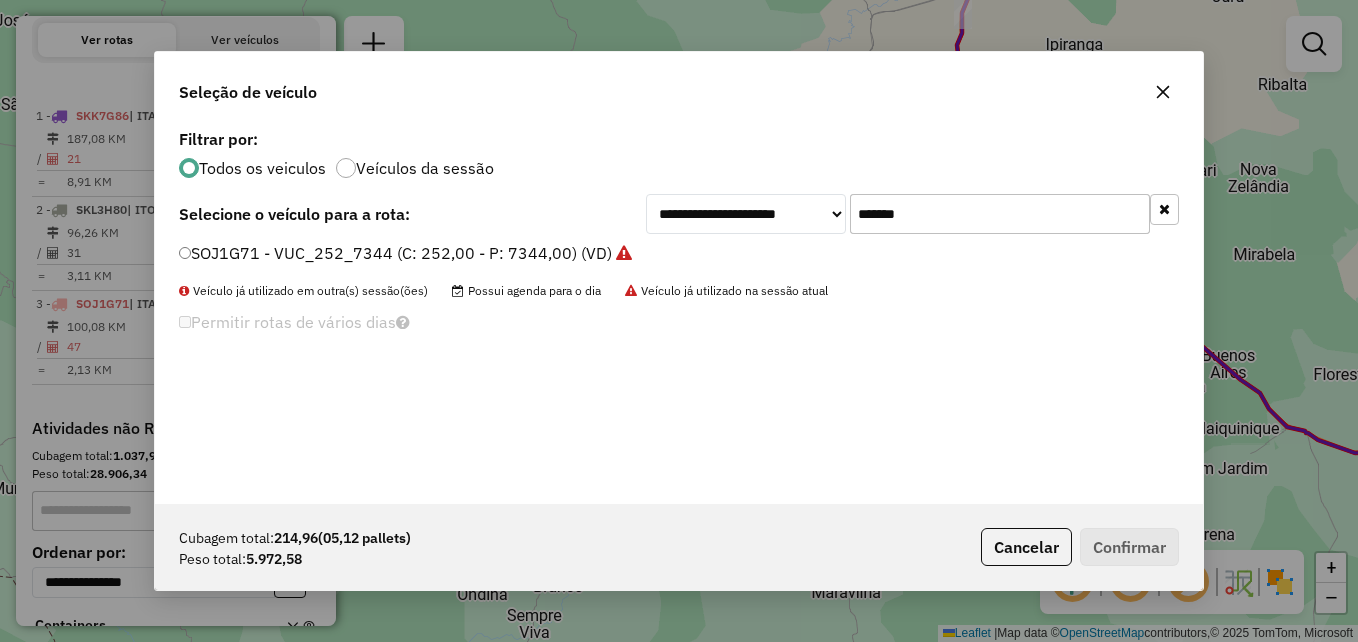 drag, startPoint x: 952, startPoint y: 206, endPoint x: 838, endPoint y: 217, distance: 114.52947 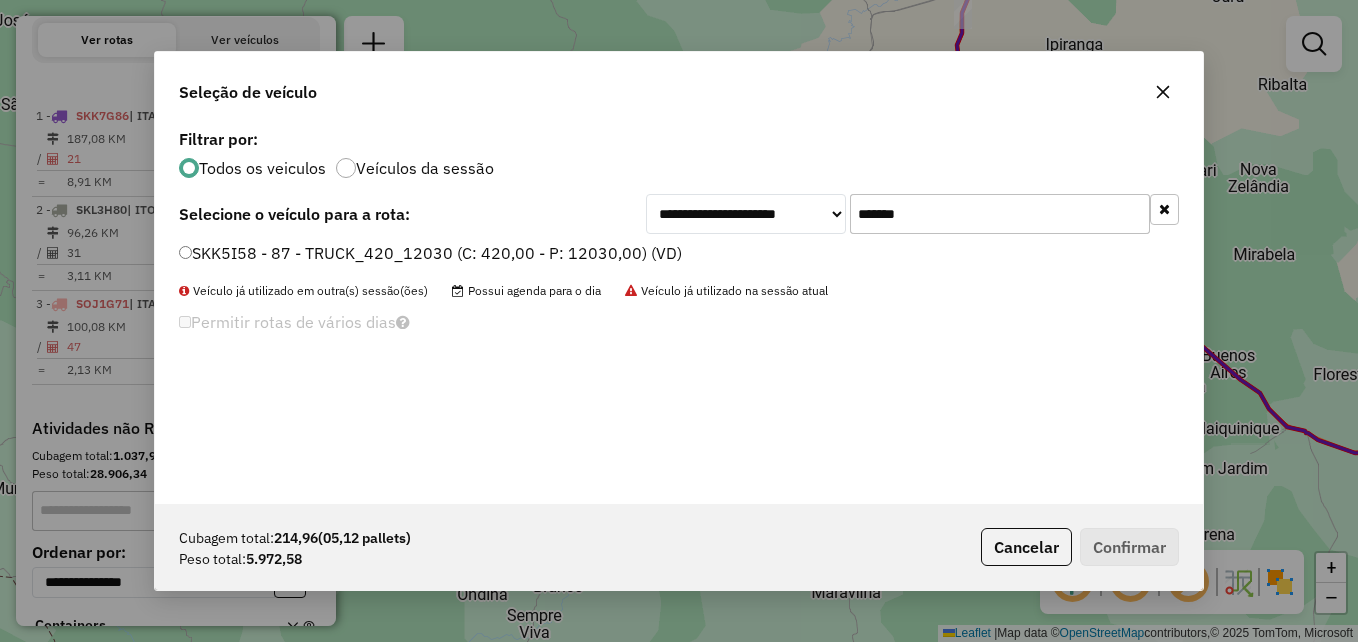 type on "*******" 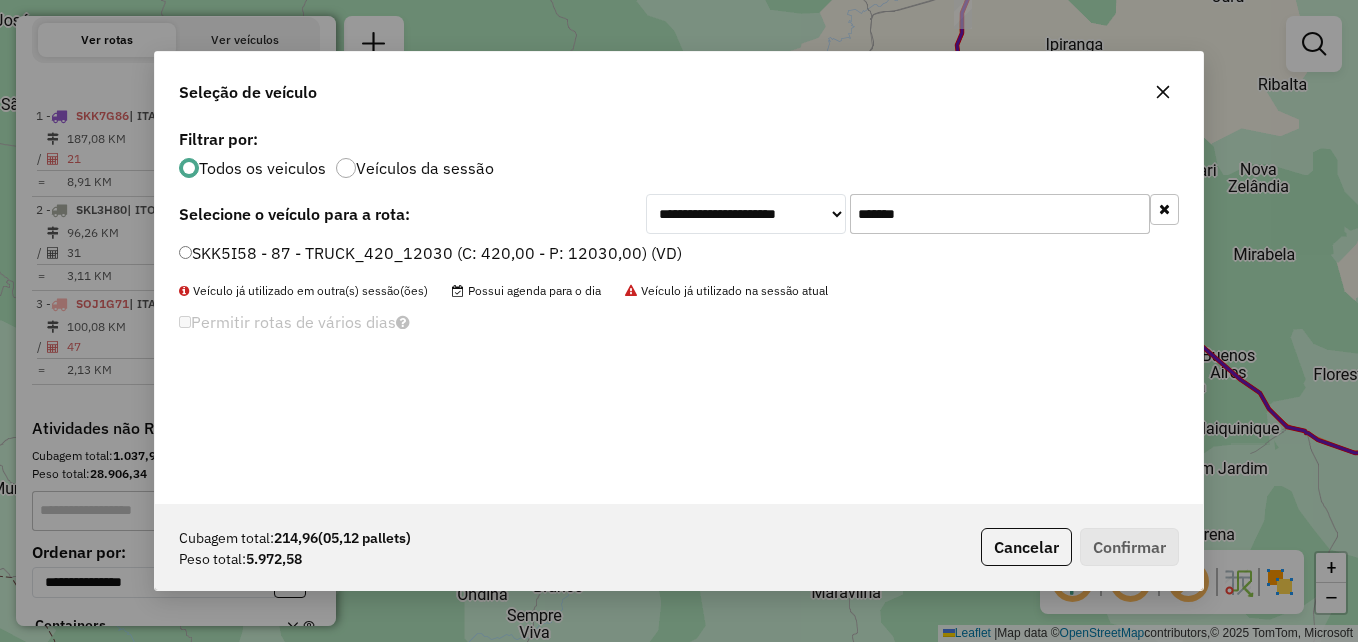 click on "SKK5I58 - 87 - TRUCK_420_12030 (C: 420,00 - P: 12030,00) (VD)" 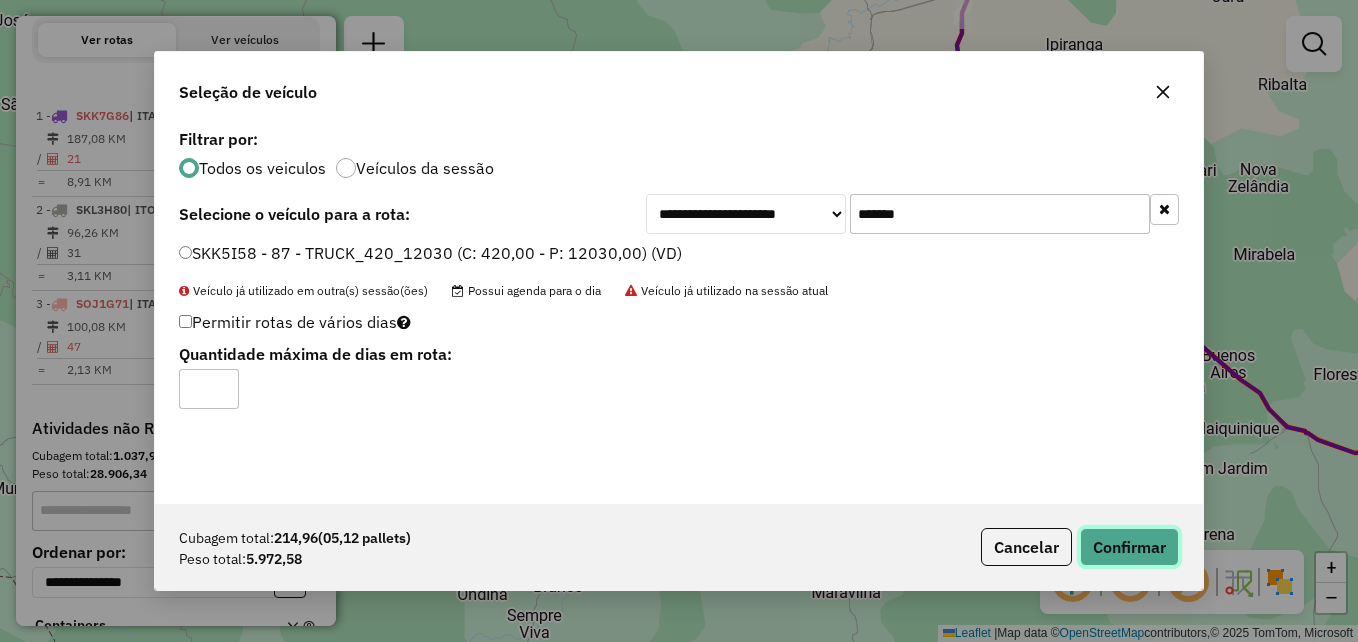 click on "Confirmar" 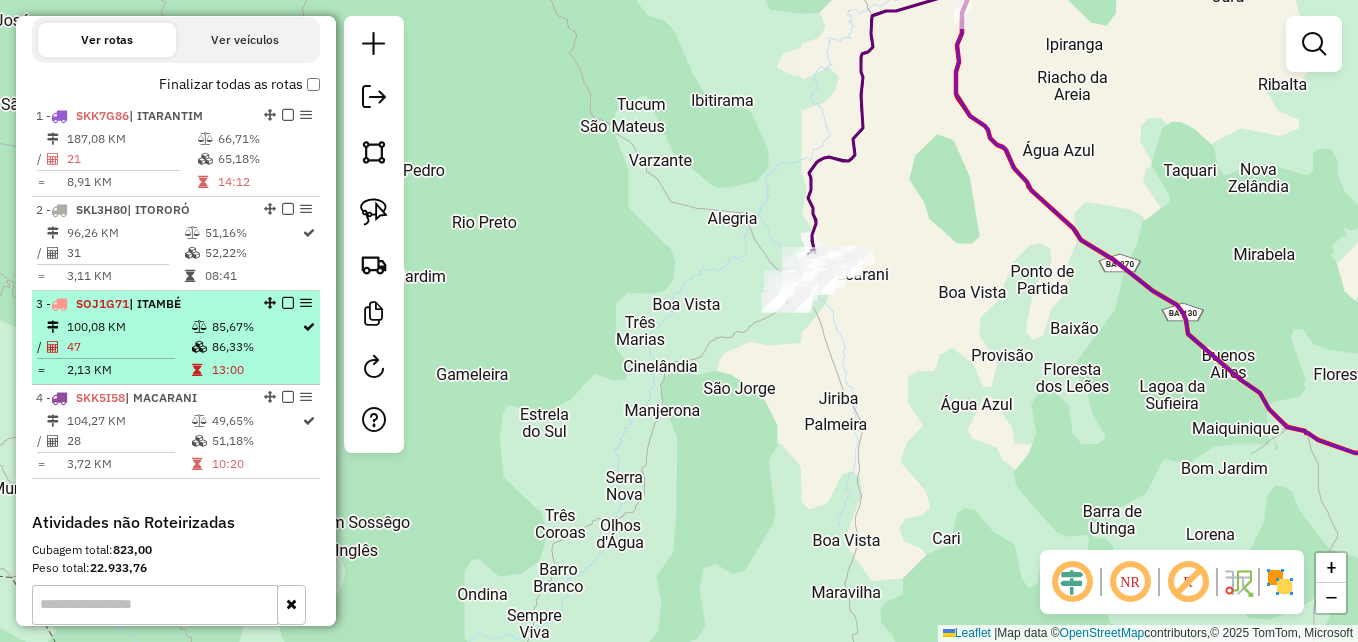 scroll, scrollTop: 787, scrollLeft: 0, axis: vertical 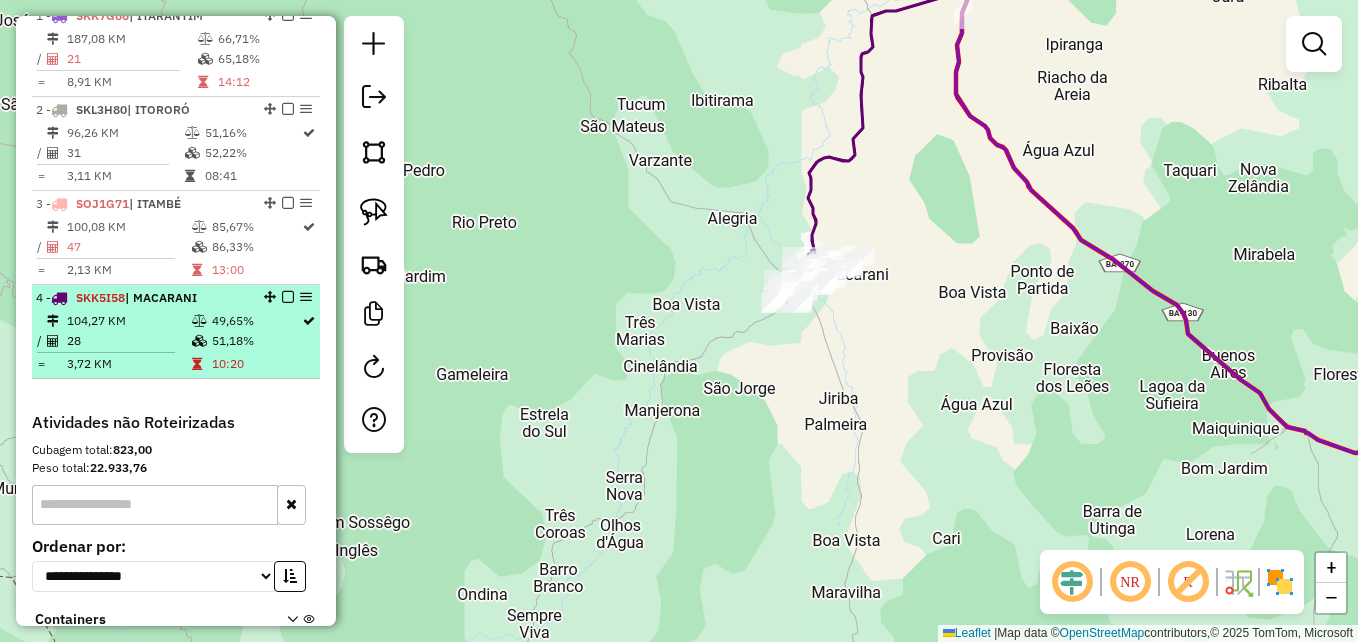 click on "51,18%" at bounding box center (256, 341) 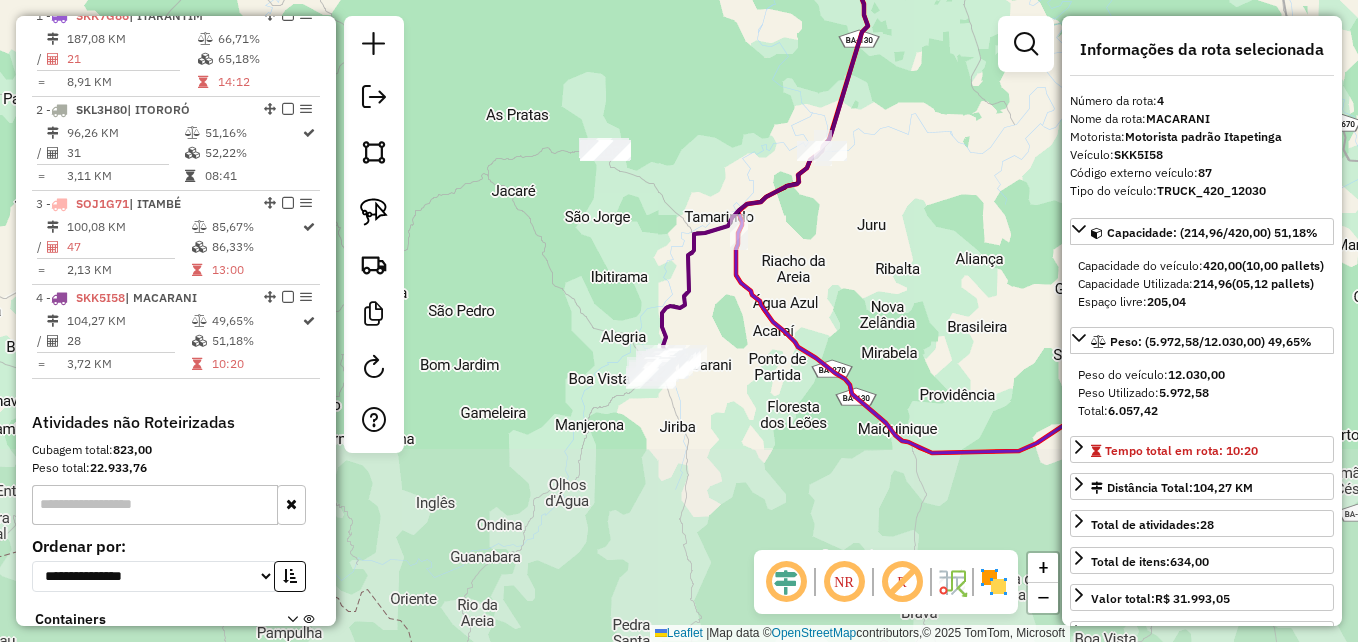 drag, startPoint x: 695, startPoint y: 444, endPoint x: 754, endPoint y: 256, distance: 197.0406 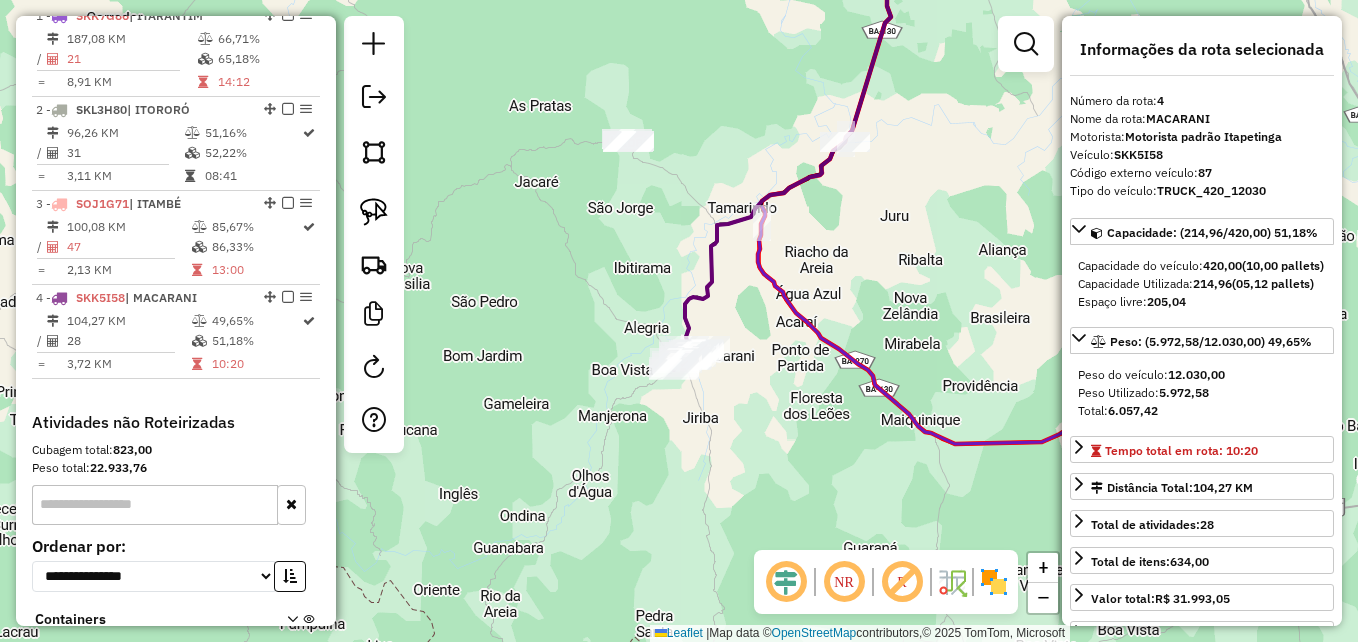 drag, startPoint x: 622, startPoint y: 248, endPoint x: 718, endPoint y: 236, distance: 96.74709 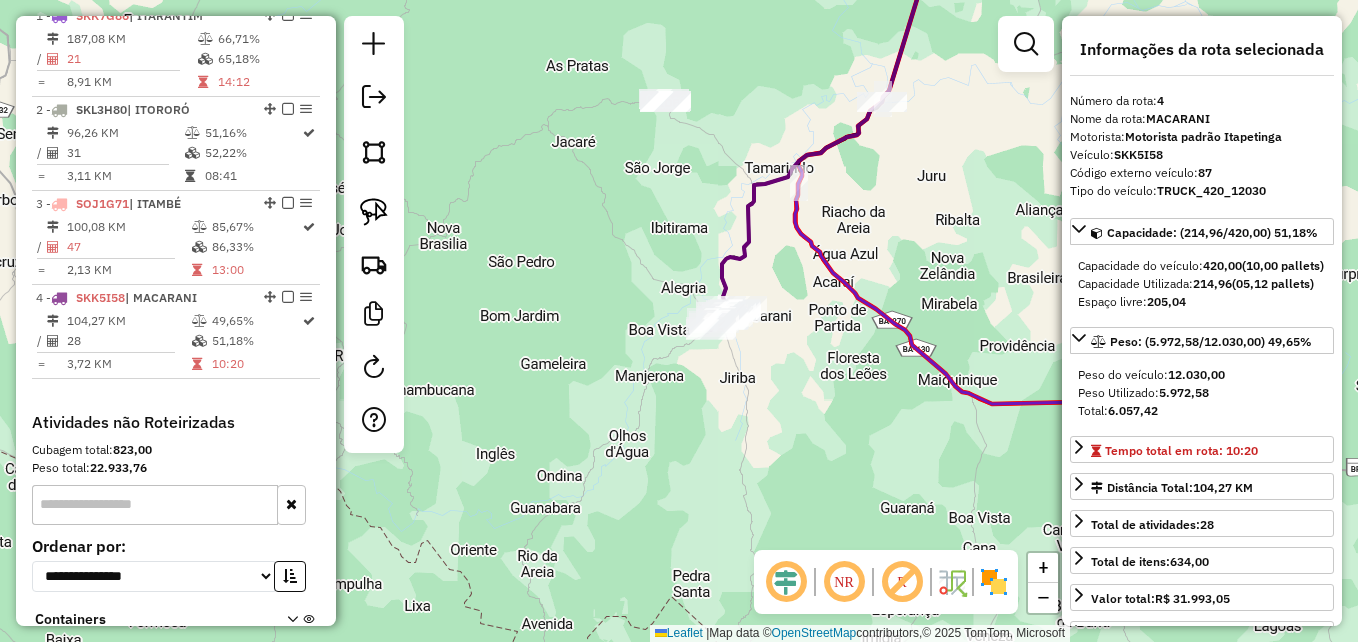 drag, startPoint x: 699, startPoint y: 325, endPoint x: 664, endPoint y: 287, distance: 51.662365 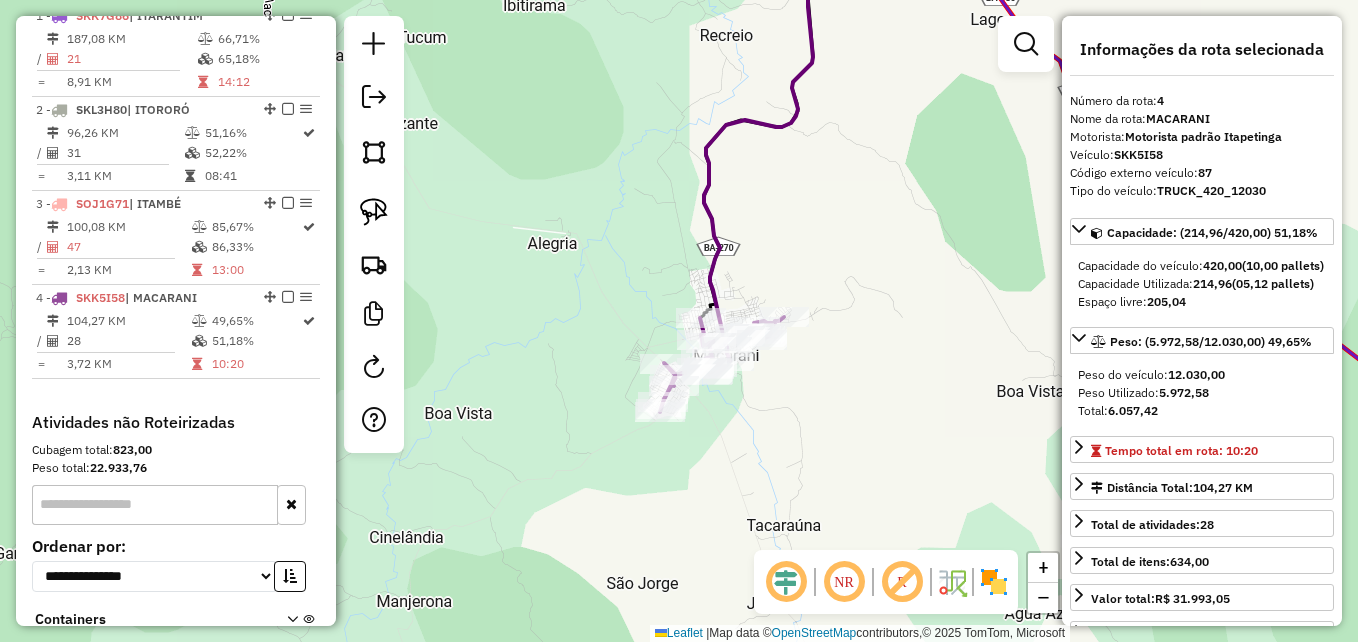 drag, startPoint x: 660, startPoint y: 282, endPoint x: 661, endPoint y: 268, distance: 14.035668 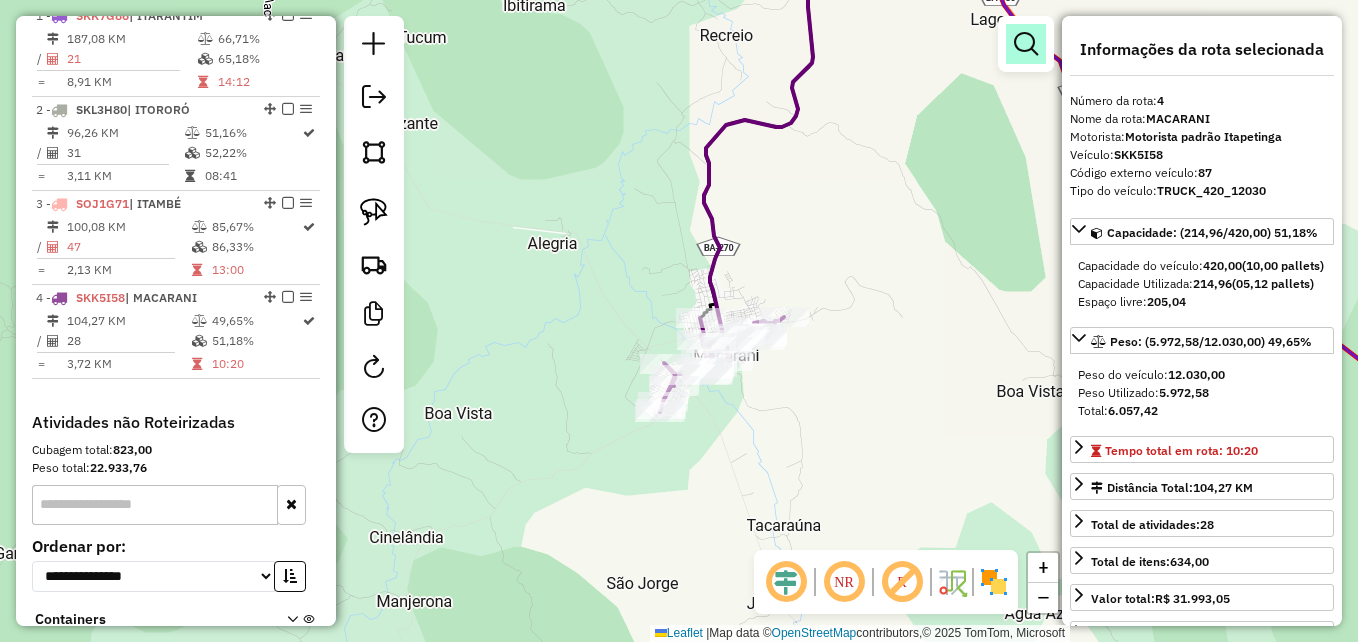 click at bounding box center (1026, 44) 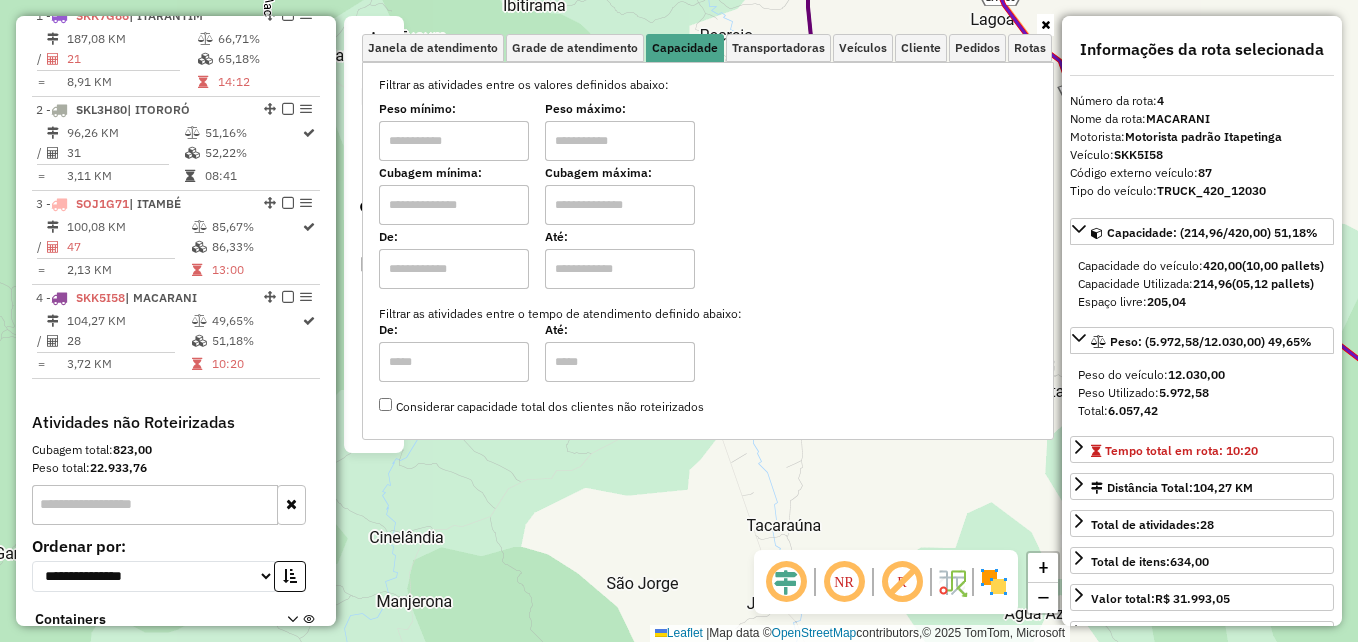 click on "Janela de atendimento Grade de atendimento Capacidade Transportadoras Veículos Cliente Pedidos  Rotas Selecione os dias de semana para filtrar as janelas de atendimento  Seg   Ter   Qua   Qui   Sex   Sáb   Dom  Informe o período da janela de atendimento: De: Até:  Filtrar exatamente a janela do cliente  Considerar janela de atendimento padrão  Selecione os dias de semana para filtrar as grades de atendimento  Seg   Ter   Qua   Qui   Sex   Sáb   Dom   Considerar clientes sem dia de atendimento cadastrado  Clientes fora do dia de atendimento selecionado Filtrar as atividades entre os valores definidos abaixo:  Peso mínimo:   Peso máximo:   Cubagem mínima:   Cubagem máxima:   De:   Até:  Filtrar as atividades entre o tempo de atendimento definido abaixo:  De:   Até:   Considerar capacidade total dos clientes não roteirizados Transportadora: Selecione um ou mais itens Tipo de veículo: Selecione um ou mais itens Veículo: Selecione um ou mais itens Motorista: Selecione um ou mais itens Nome: Rótulo:" 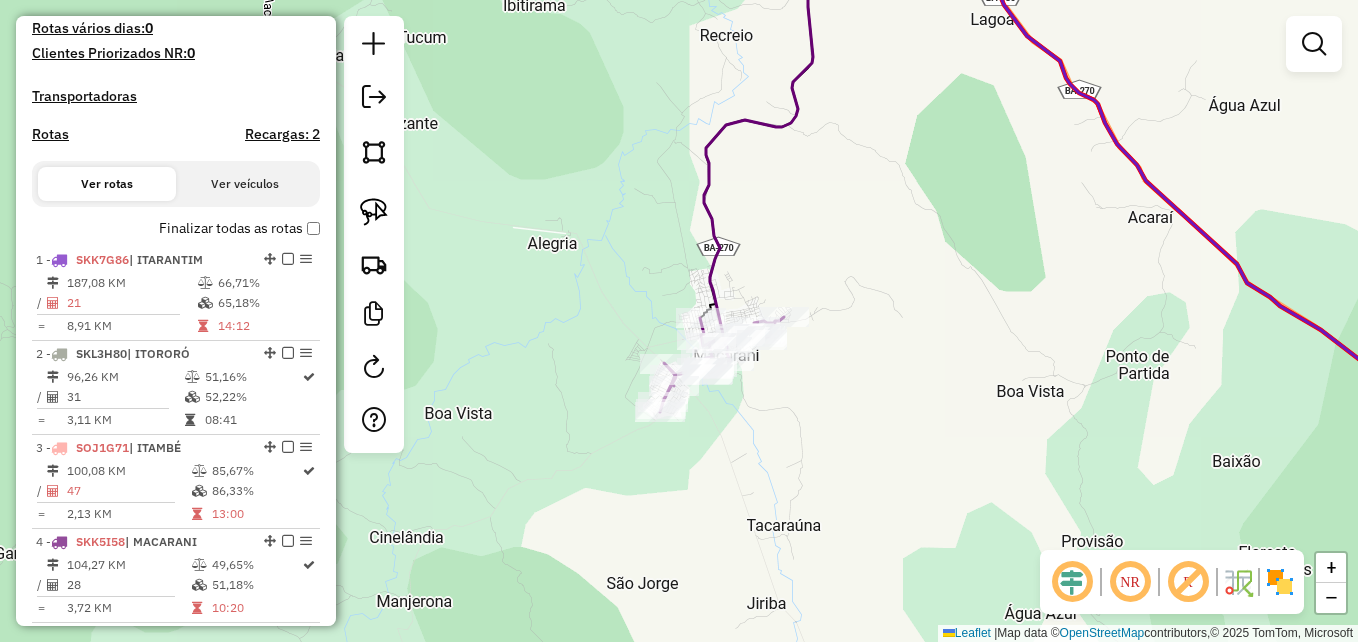 scroll, scrollTop: 687, scrollLeft: 0, axis: vertical 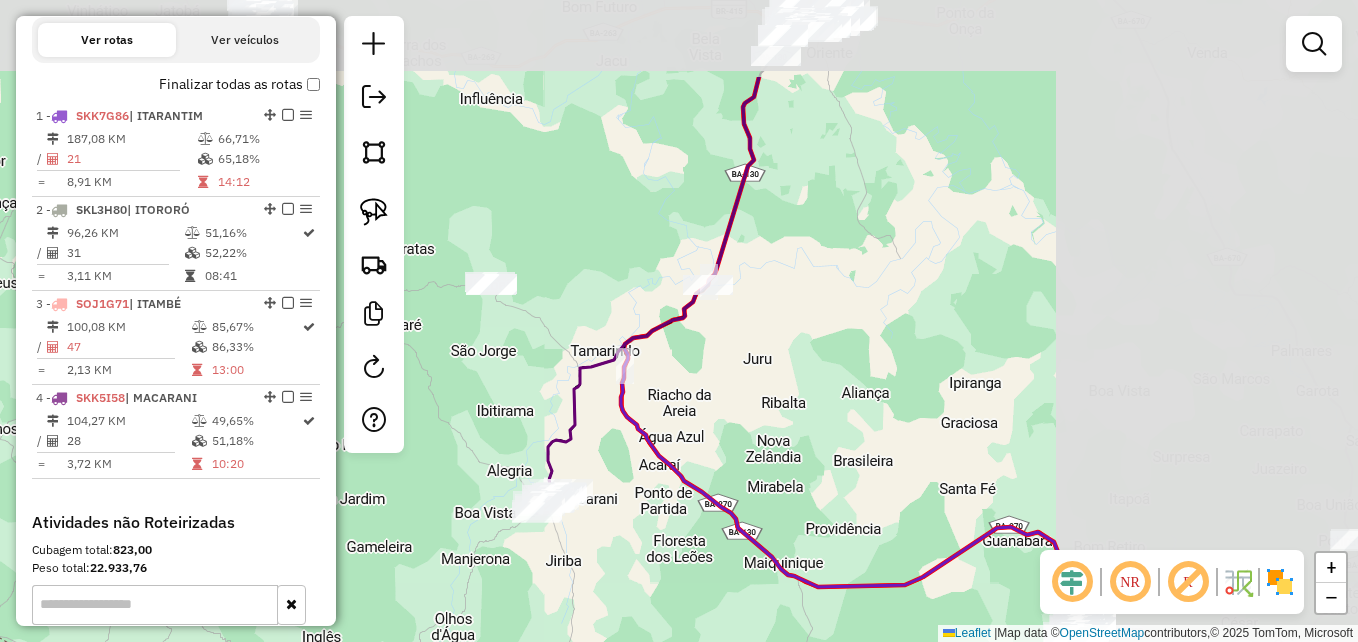 drag, startPoint x: 1148, startPoint y: 300, endPoint x: 774, endPoint y: 442, distance: 400.05 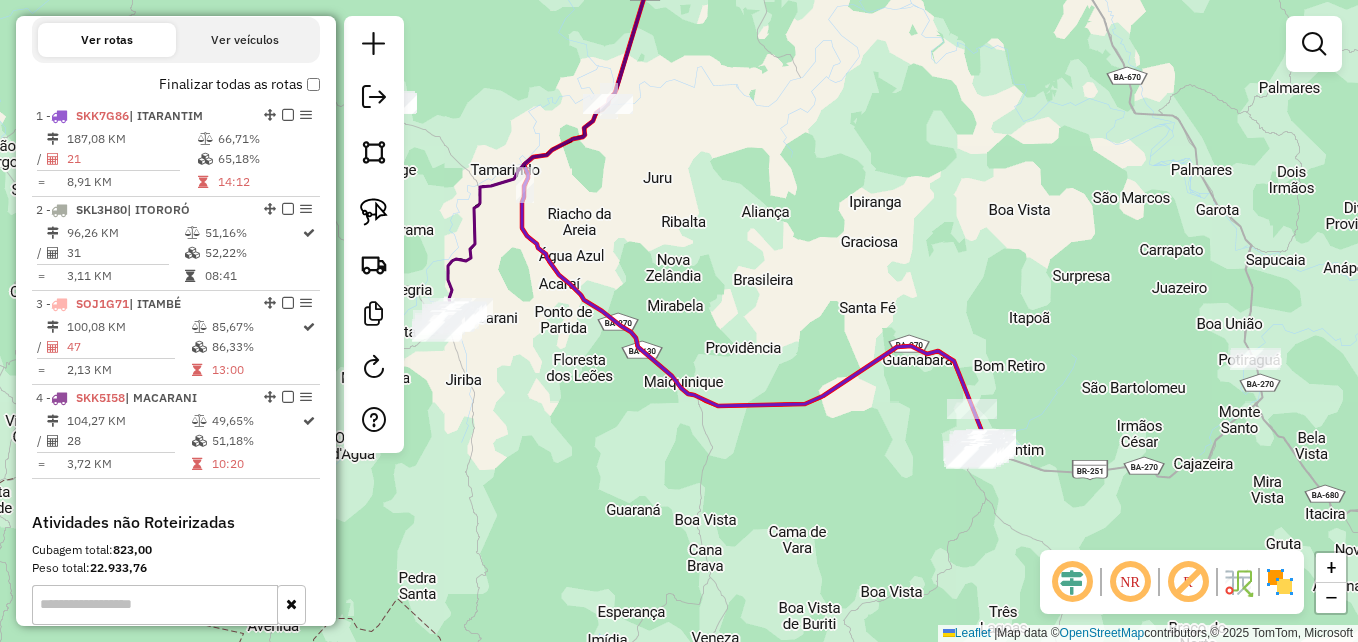 drag, startPoint x: 876, startPoint y: 395, endPoint x: 772, endPoint y: 204, distance: 217.47873 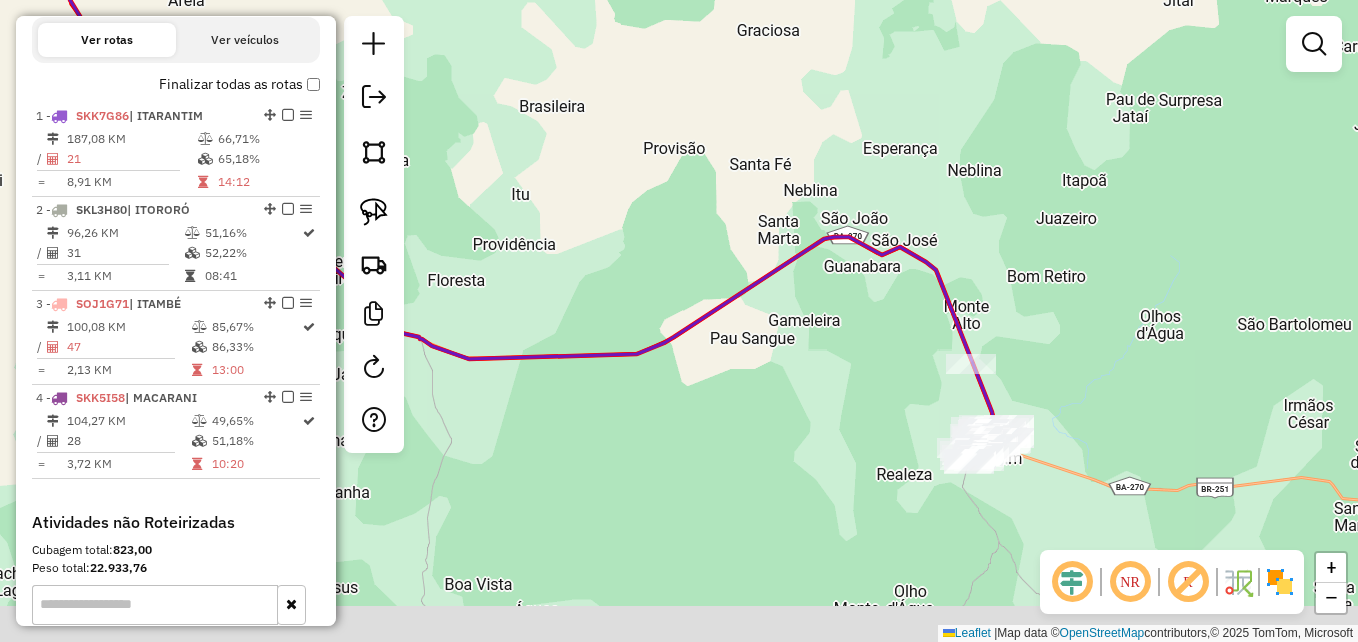 drag, startPoint x: 942, startPoint y: 445, endPoint x: 845, endPoint y: 319, distance: 159.01257 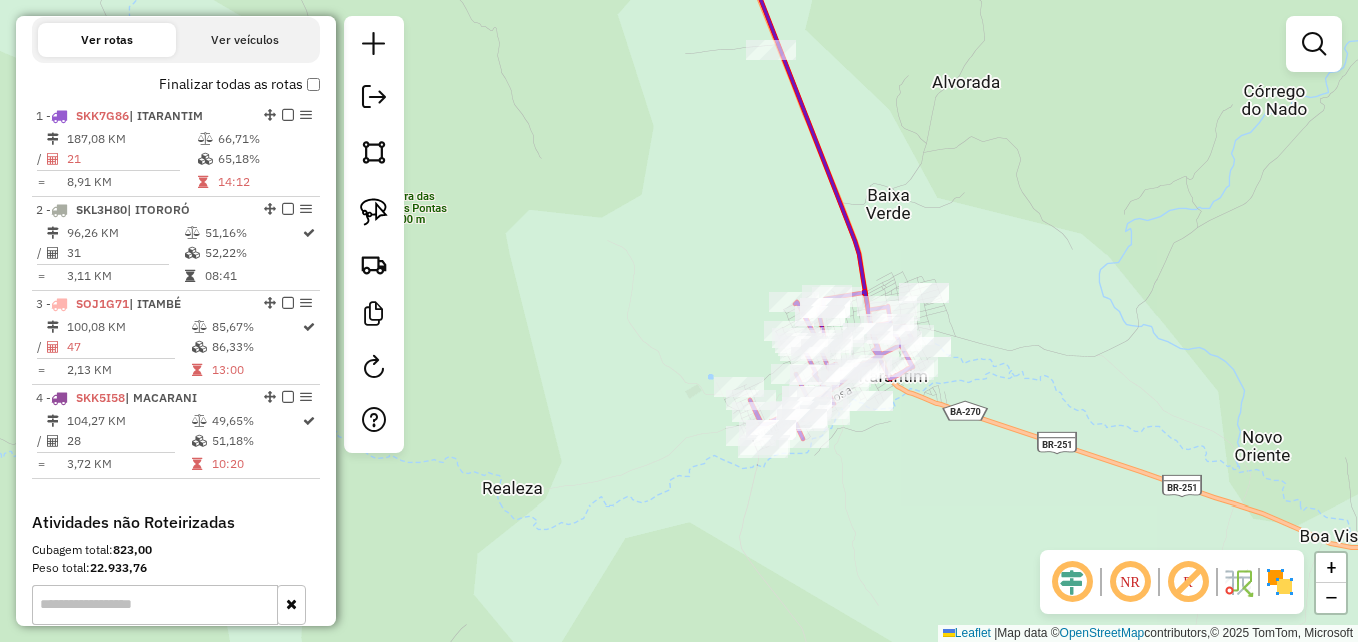 drag, startPoint x: 876, startPoint y: 350, endPoint x: 994, endPoint y: 286, distance: 134.23859 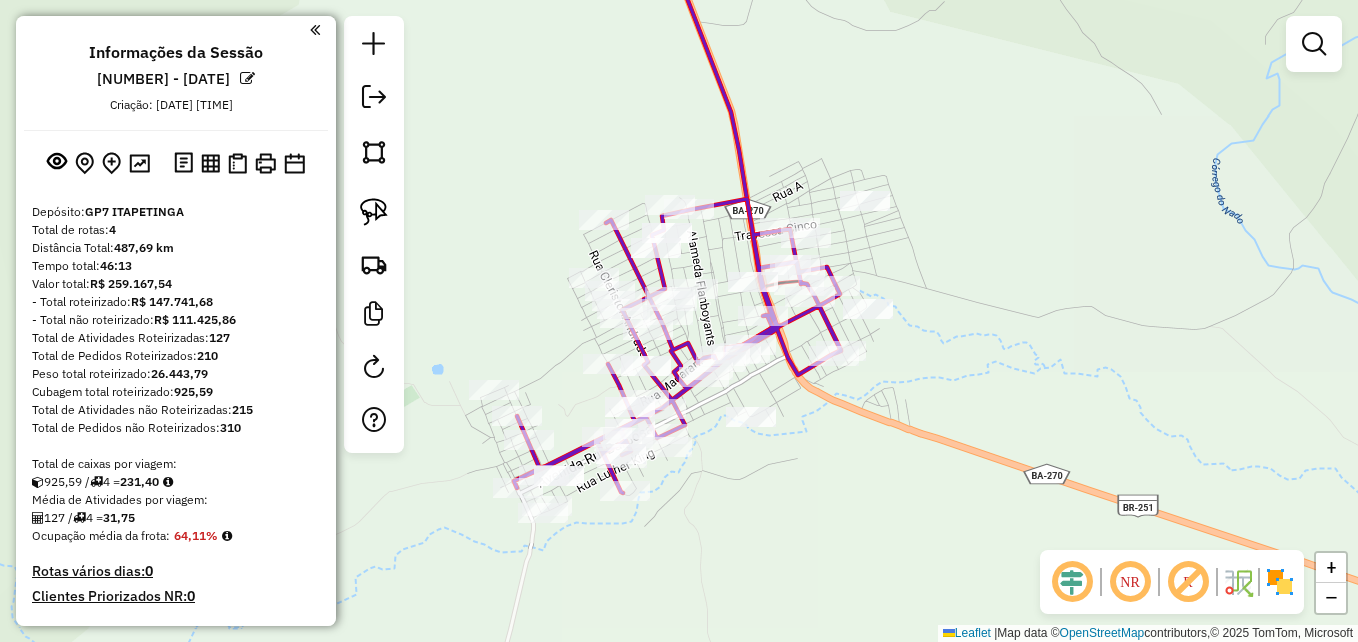 scroll, scrollTop: 0, scrollLeft: 0, axis: both 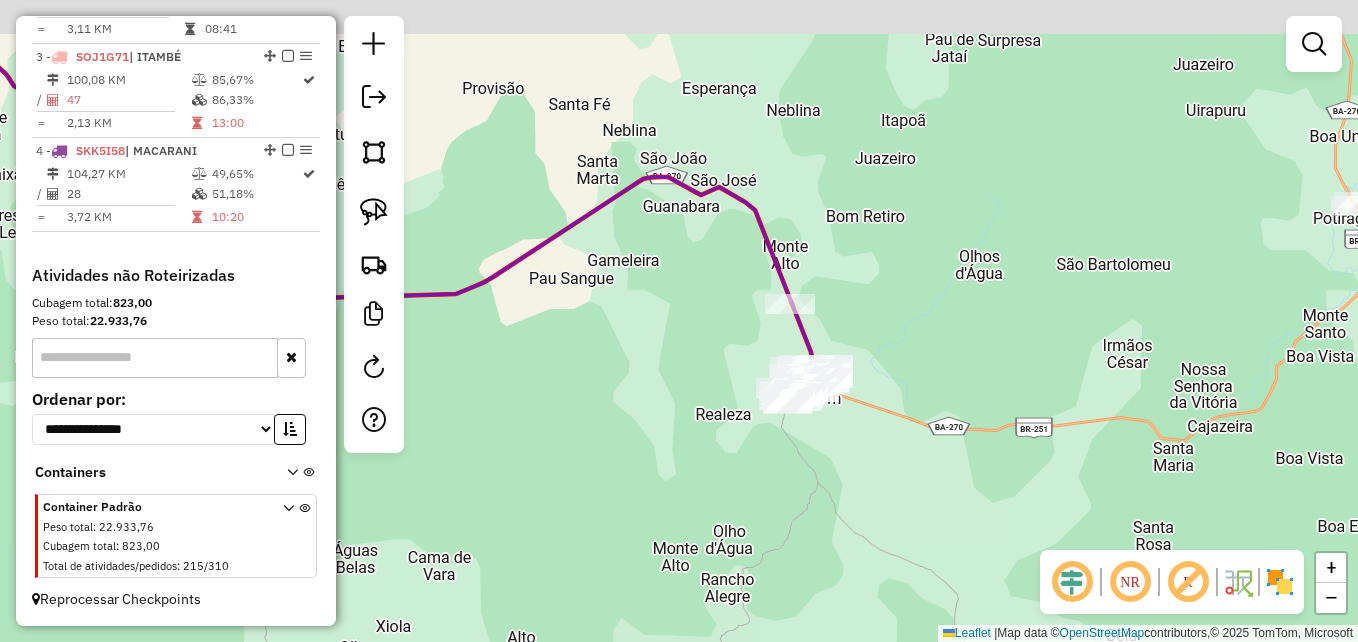 drag, startPoint x: 723, startPoint y: 261, endPoint x: 795, endPoint y: 423, distance: 177.27943 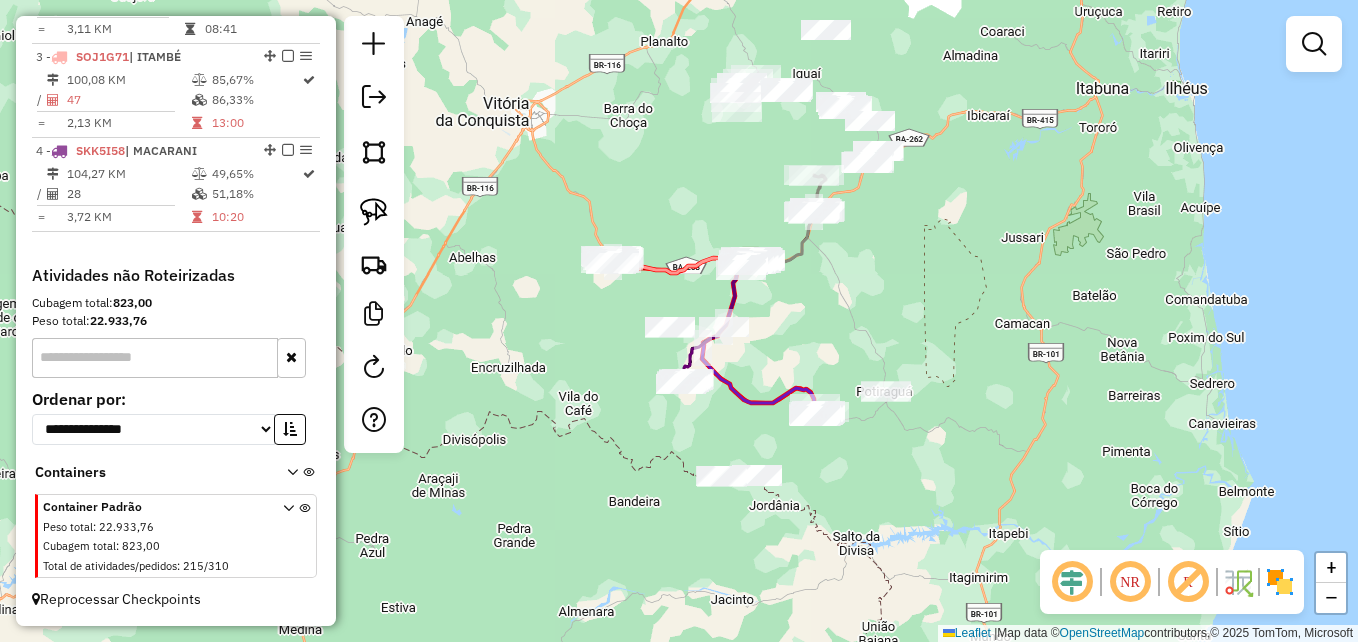 click on "Janela de atendimento Grade de atendimento Capacidade Transportadoras Veículos Cliente Pedidos  Rotas Selecione os dias de semana para filtrar as janelas de atendimento  Seg   Ter   Qua   Qui   Sex   Sáb   Dom  Informe o período da janela de atendimento: De: Até:  Filtrar exatamente a janela do cliente  Considerar janela de atendimento padrão  Selecione os dias de semana para filtrar as grades de atendimento  Seg   Ter   Qua   Qui   Sex   Sáb   Dom   Considerar clientes sem dia de atendimento cadastrado  Clientes fora do dia de atendimento selecionado Filtrar as atividades entre os valores definidos abaixo:  Peso mínimo:   Peso máximo:   Cubagem mínima:   Cubagem máxima:   De:   Até:  Filtrar as atividades entre o tempo de atendimento definido abaixo:  De:   Até:   Considerar capacidade total dos clientes não roteirizados Transportadora: Selecione um ou mais itens Tipo de veículo: Selecione um ou mais itens Veículo: Selecione um ou mais itens Motorista: Selecione um ou mais itens Nome: Rótulo:" 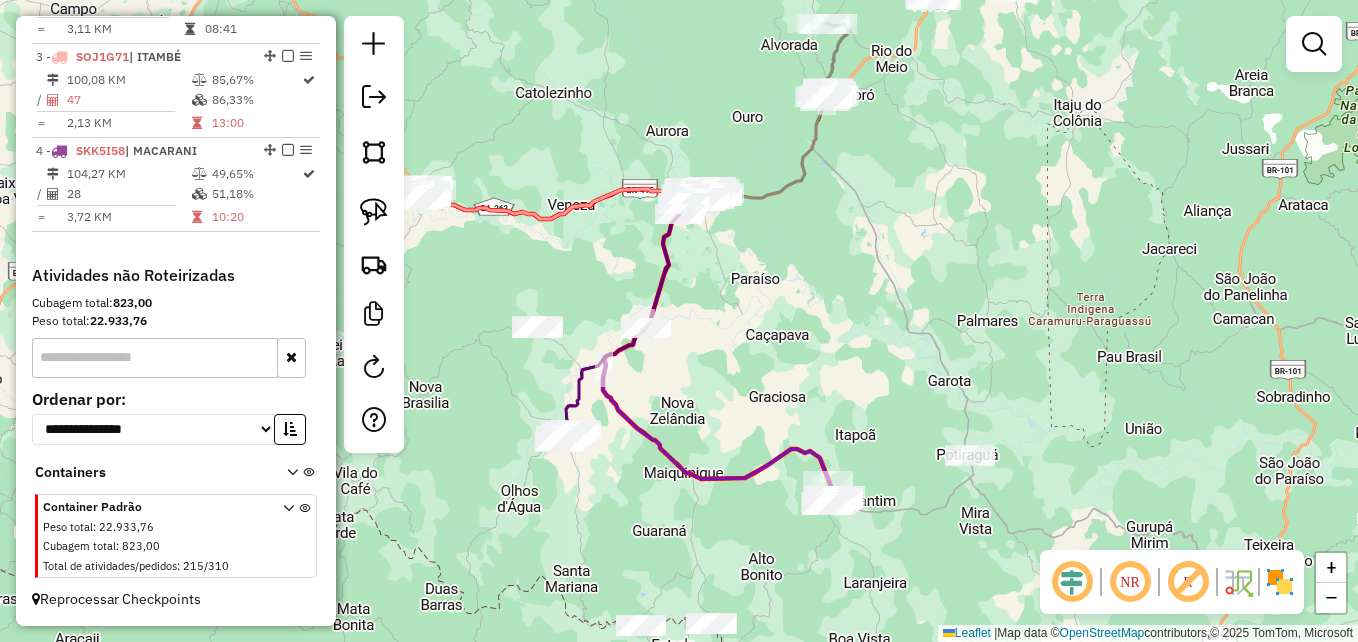 drag, startPoint x: 764, startPoint y: 288, endPoint x: 884, endPoint y: 343, distance: 132.00378 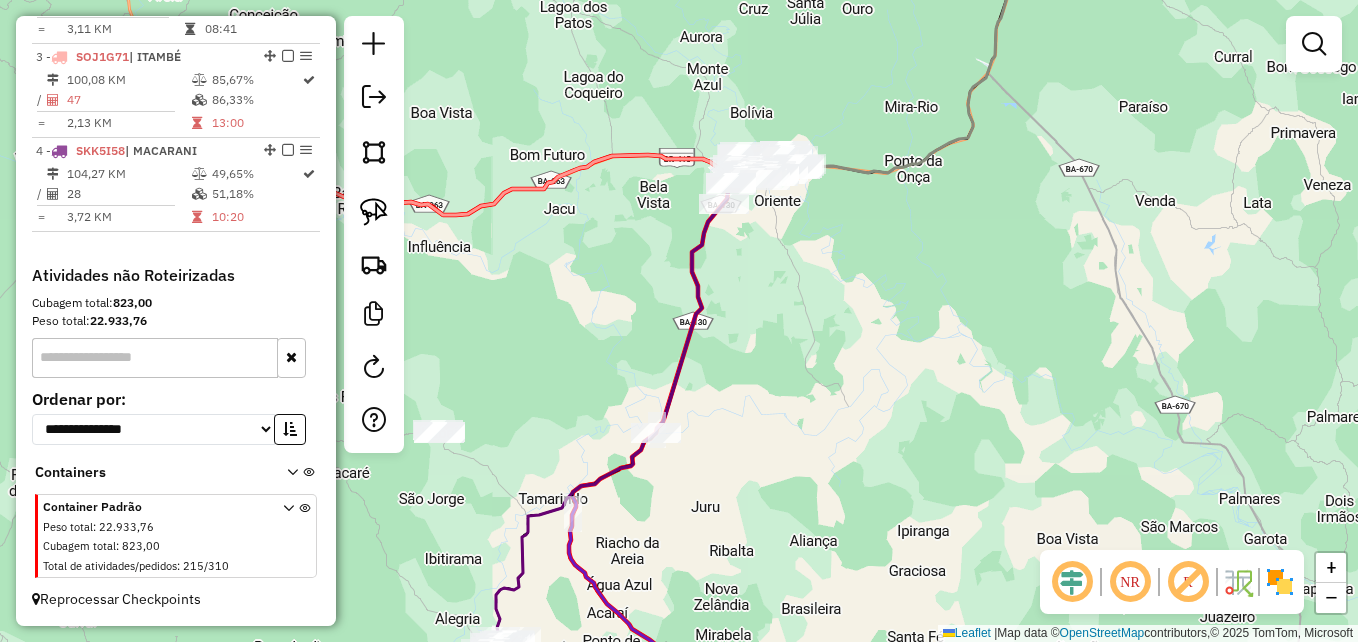 drag, startPoint x: 799, startPoint y: 261, endPoint x: 864, endPoint y: 343, distance: 104.63747 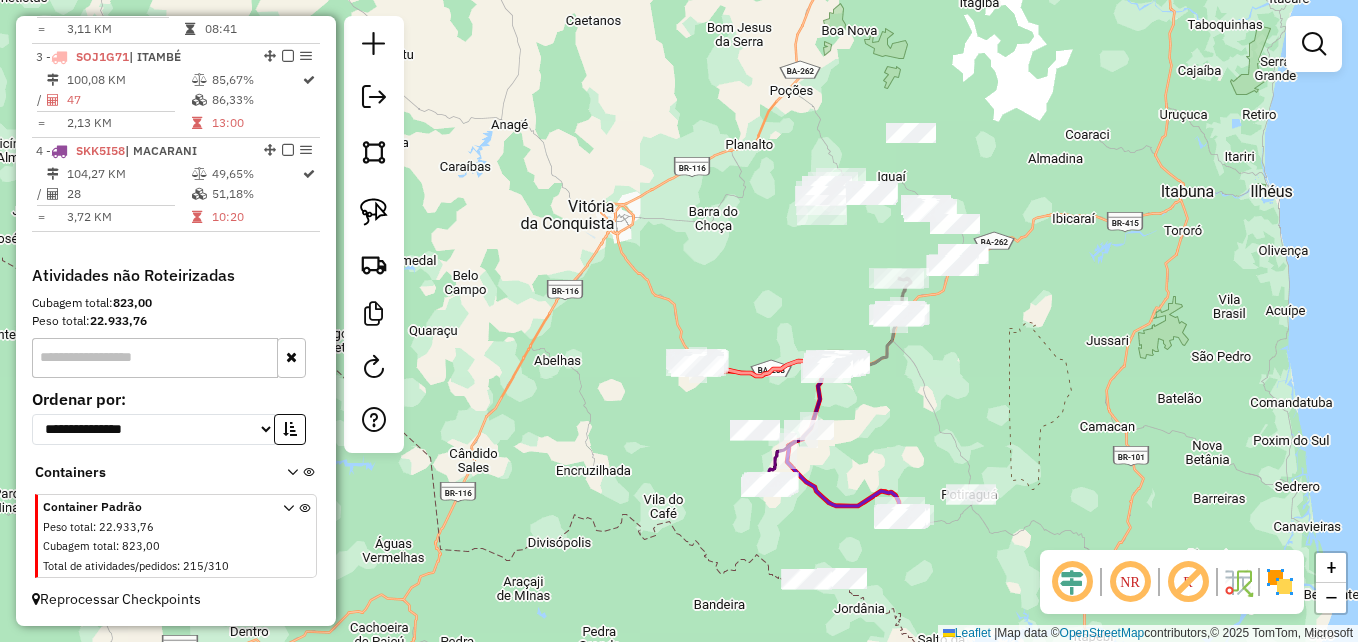 drag, startPoint x: 1049, startPoint y: 260, endPoint x: 865, endPoint y: 381, distance: 220.22034 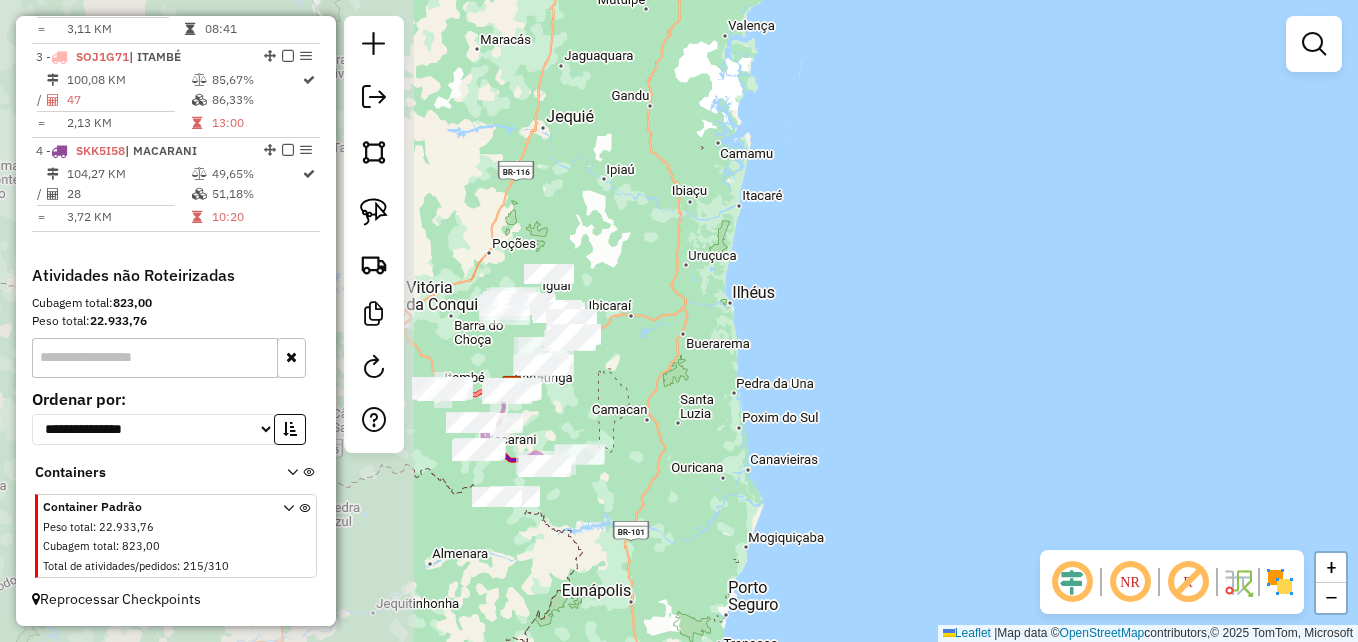 drag, startPoint x: 740, startPoint y: 350, endPoint x: 1290, endPoint y: 195, distance: 571.42365 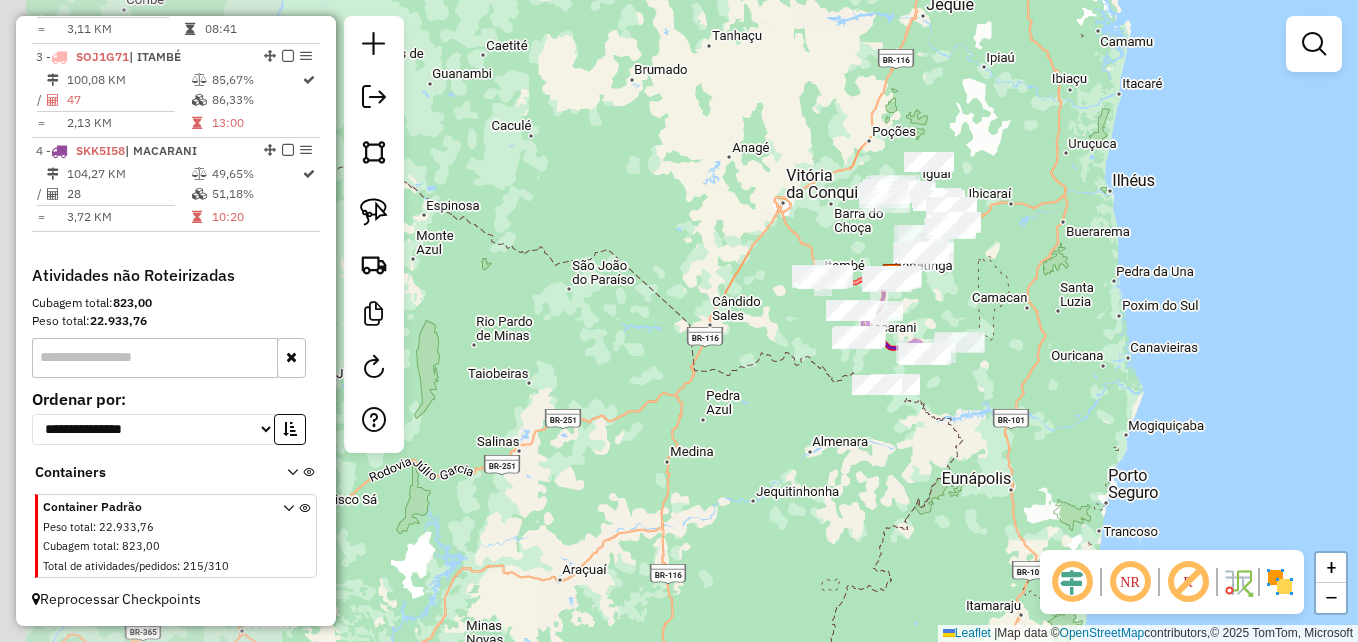 drag, startPoint x: 709, startPoint y: 412, endPoint x: 1053, endPoint y: 286, distance: 366.34955 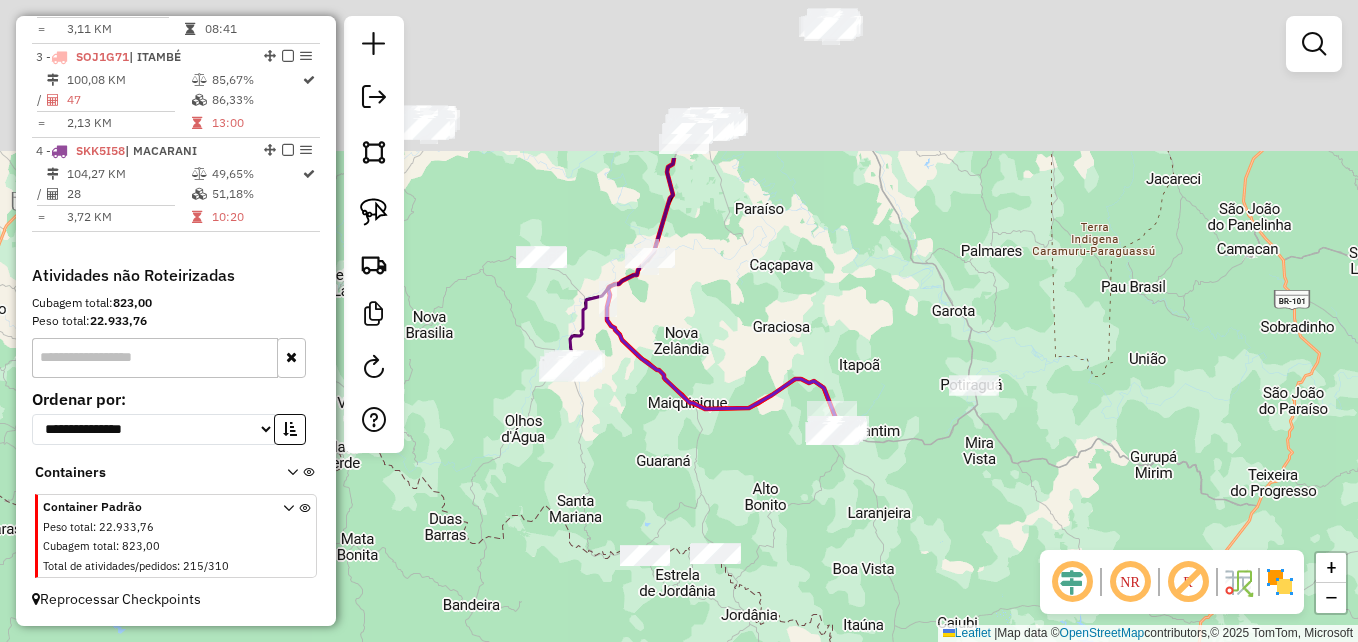 drag, startPoint x: 953, startPoint y: 233, endPoint x: 963, endPoint y: 451, distance: 218.22923 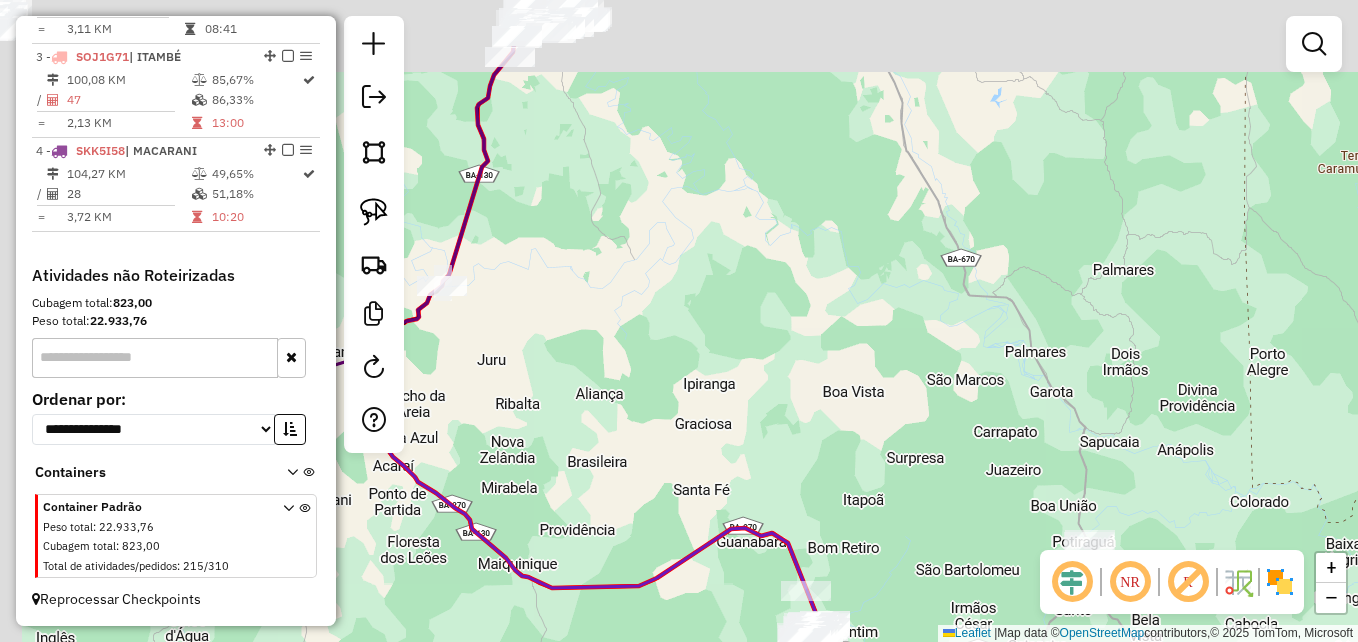 drag, startPoint x: 740, startPoint y: 245, endPoint x: 946, endPoint y: 366, distance: 238.90793 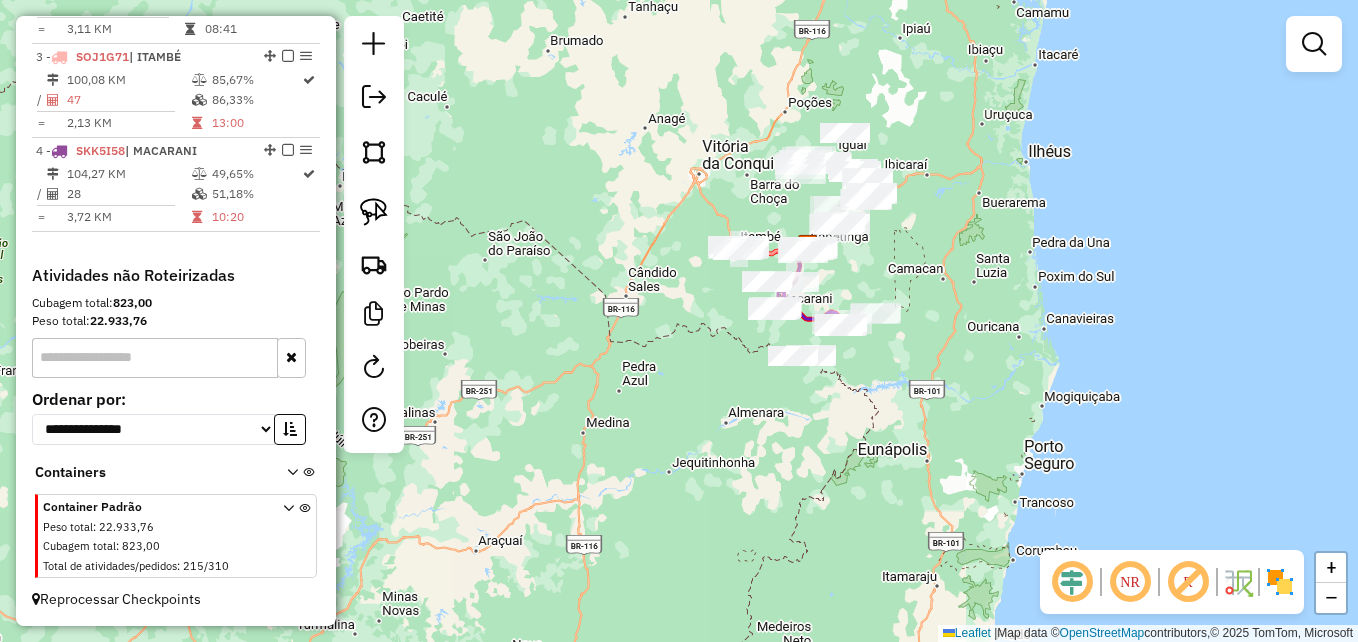 drag, startPoint x: 765, startPoint y: 367, endPoint x: 608, endPoint y: 328, distance: 161.77144 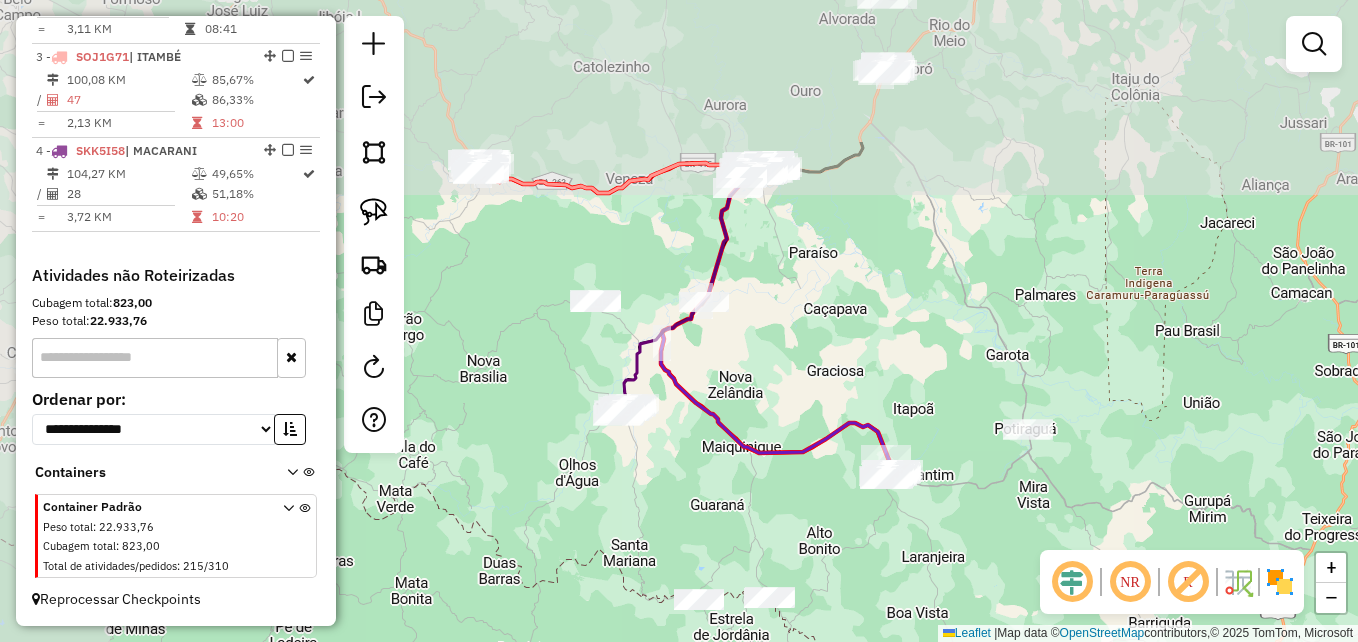 drag, startPoint x: 825, startPoint y: 228, endPoint x: 979, endPoint y: 341, distance: 191.01047 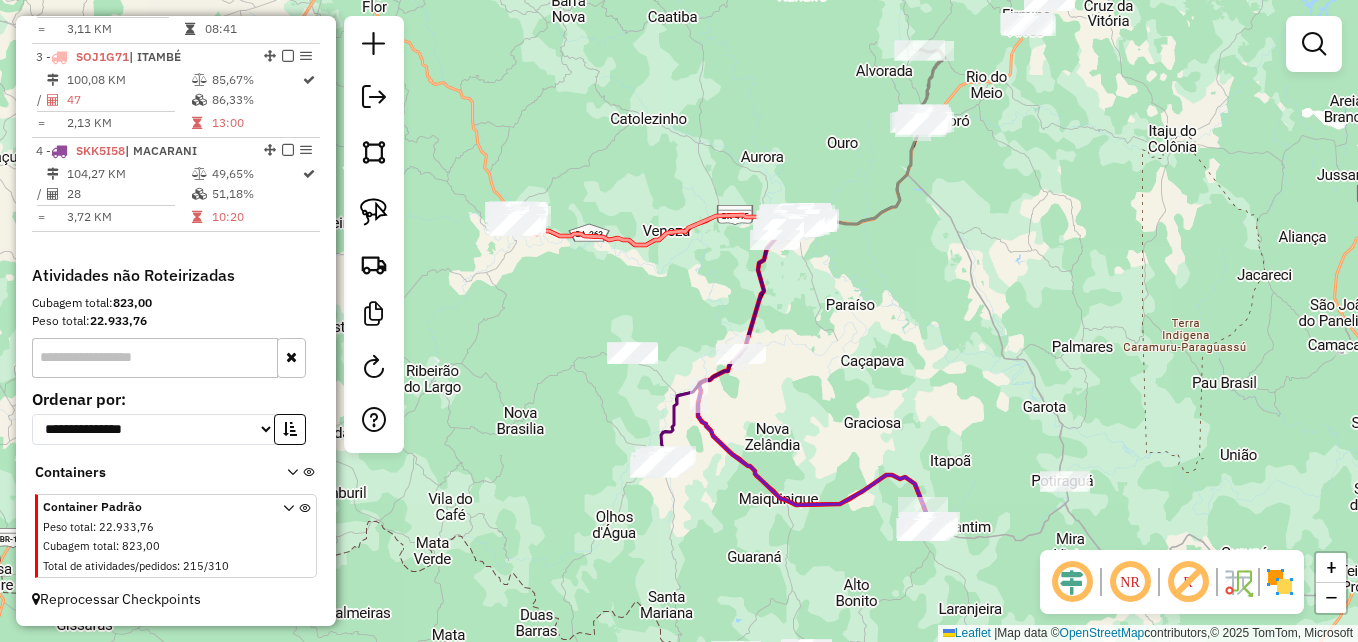 drag, startPoint x: 984, startPoint y: 251, endPoint x: 1018, endPoint y: 375, distance: 128.57683 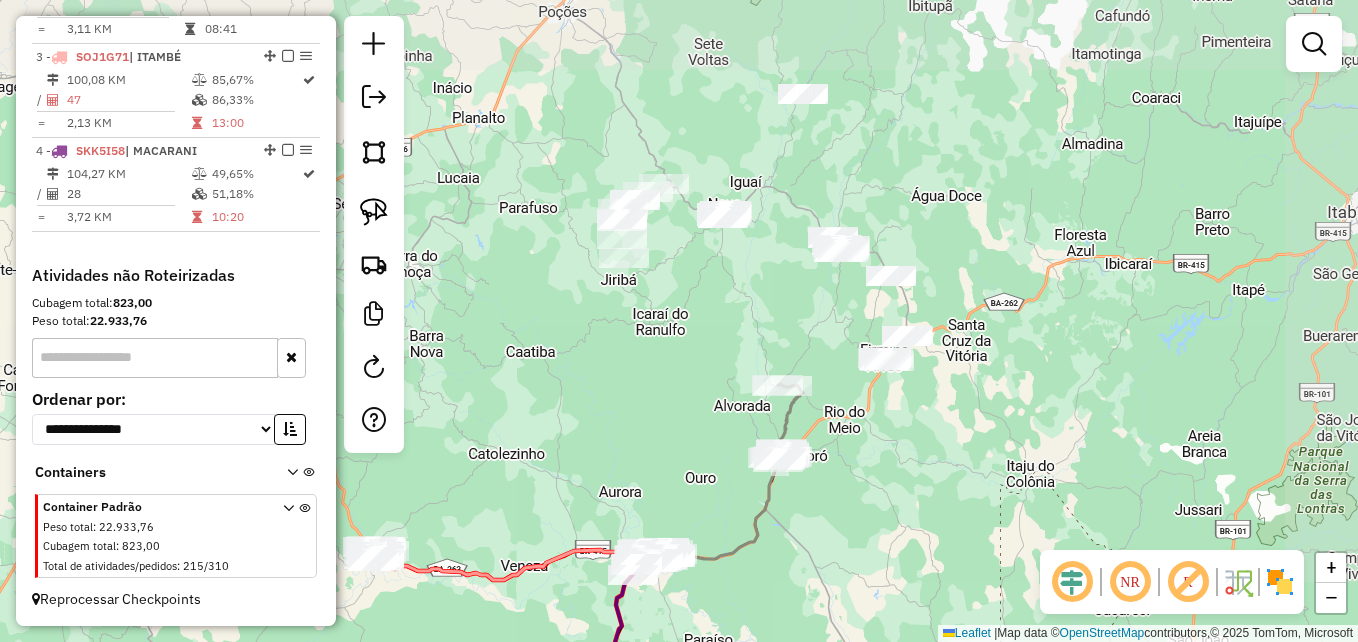 drag, startPoint x: 1044, startPoint y: 268, endPoint x: 877, endPoint y: 462, distance: 255.97852 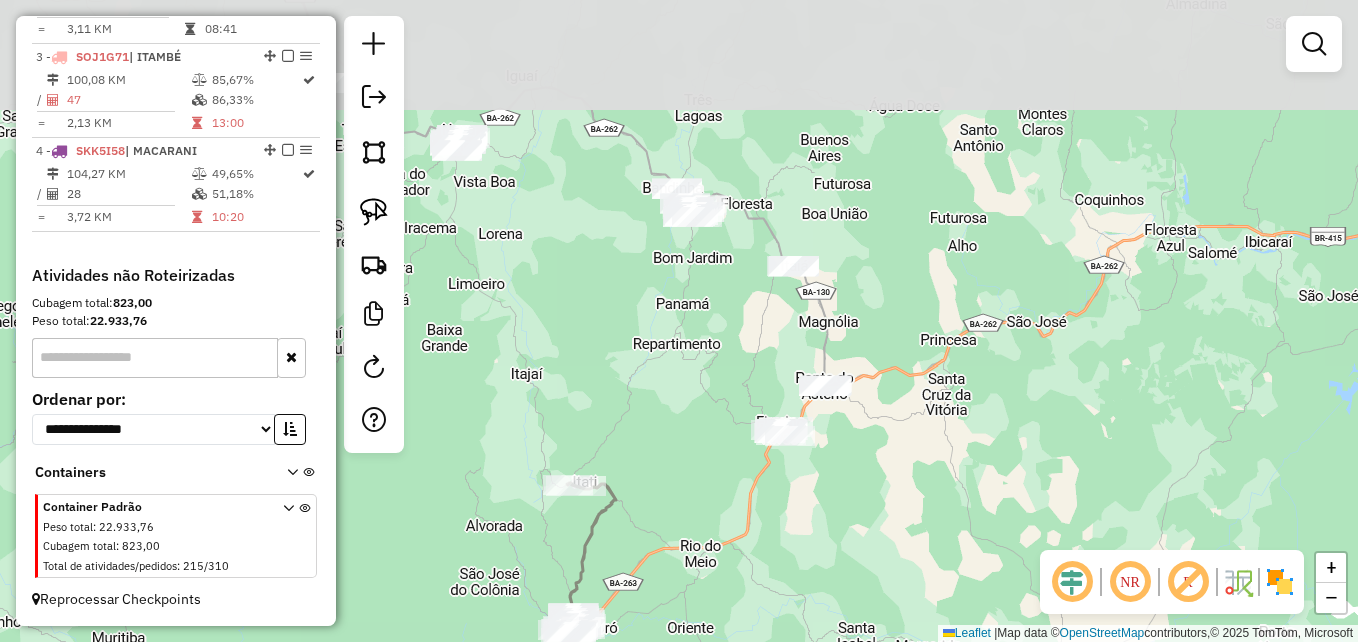 drag, startPoint x: 1010, startPoint y: 394, endPoint x: 915, endPoint y: 330, distance: 114.546936 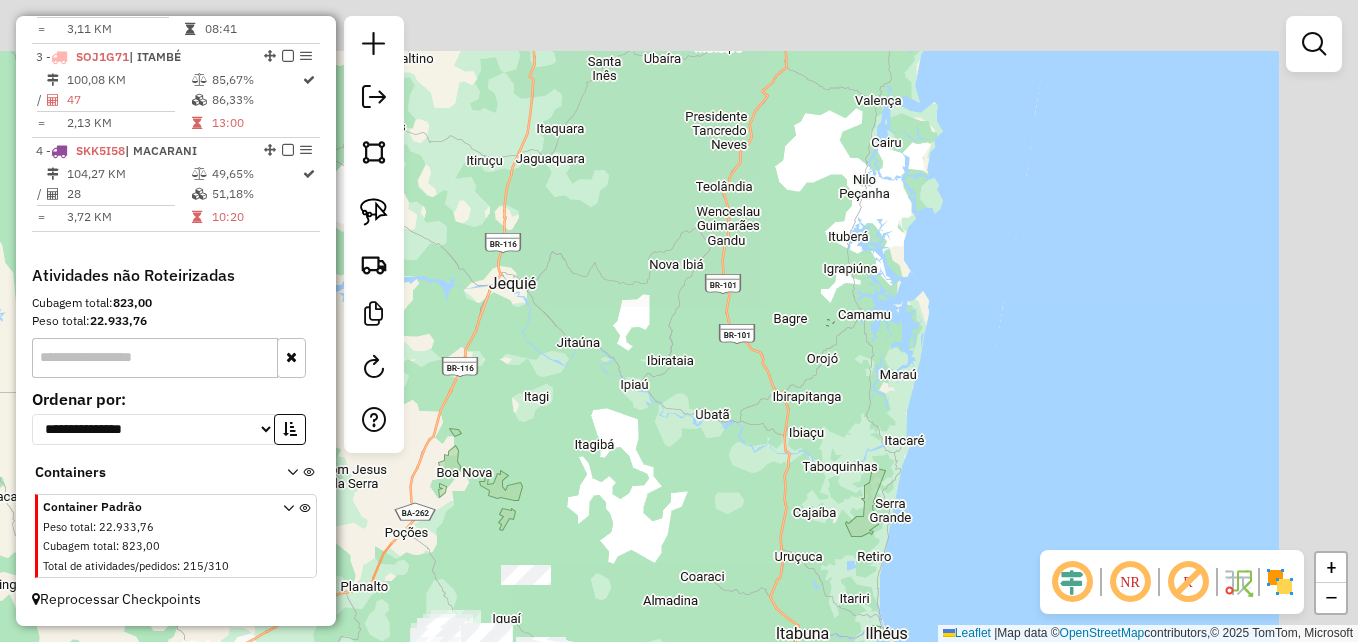 drag, startPoint x: 979, startPoint y: 144, endPoint x: 663, endPoint y: 506, distance: 480.52054 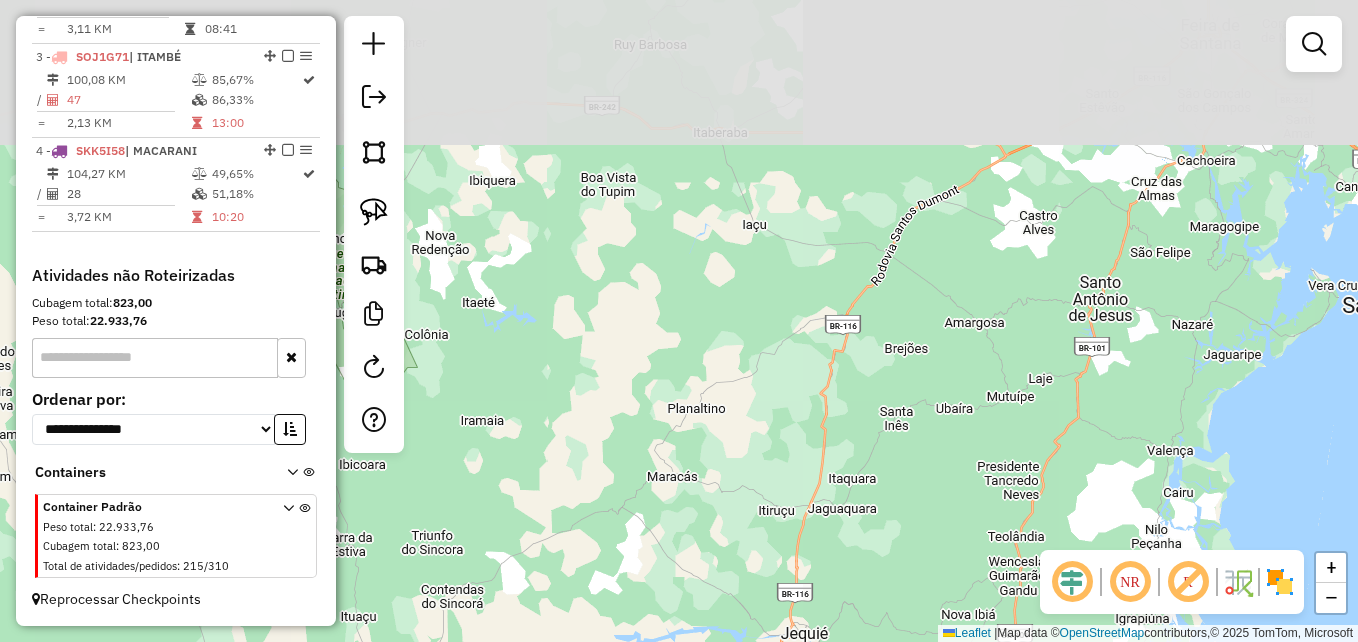drag, startPoint x: 609, startPoint y: 172, endPoint x: 908, endPoint y: 525, distance: 462.61215 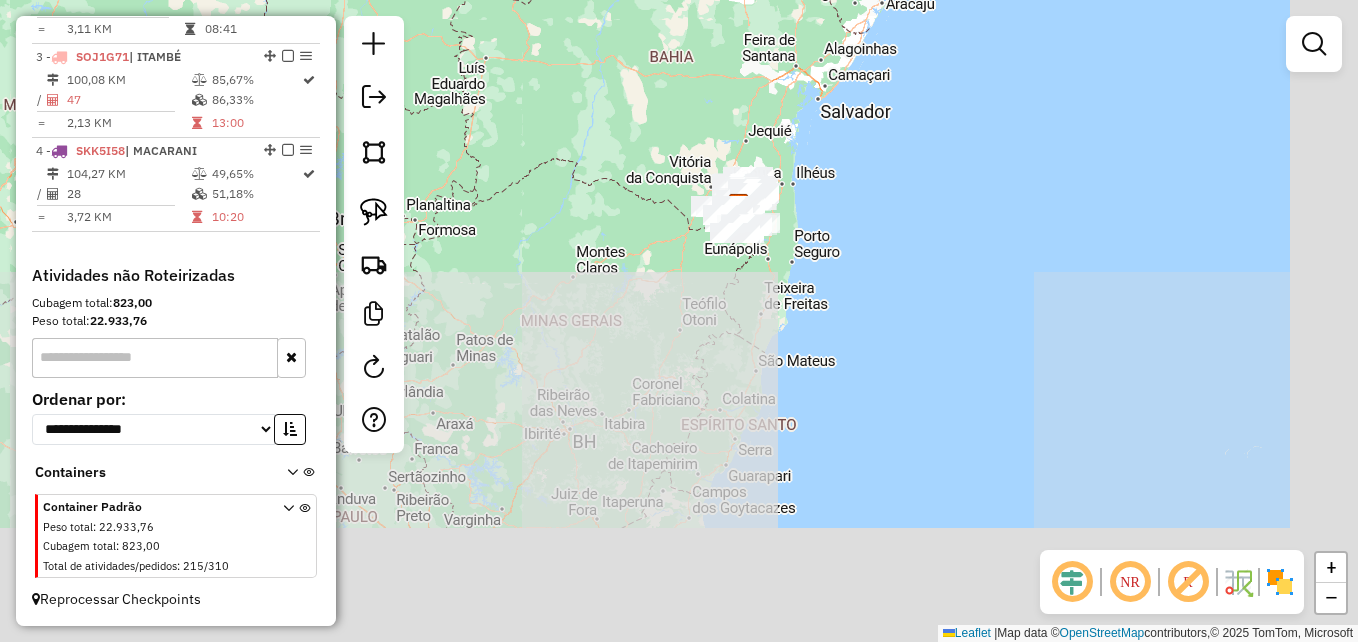 drag, startPoint x: 780, startPoint y: 357, endPoint x: 662, endPoint y: 56, distance: 323.30325 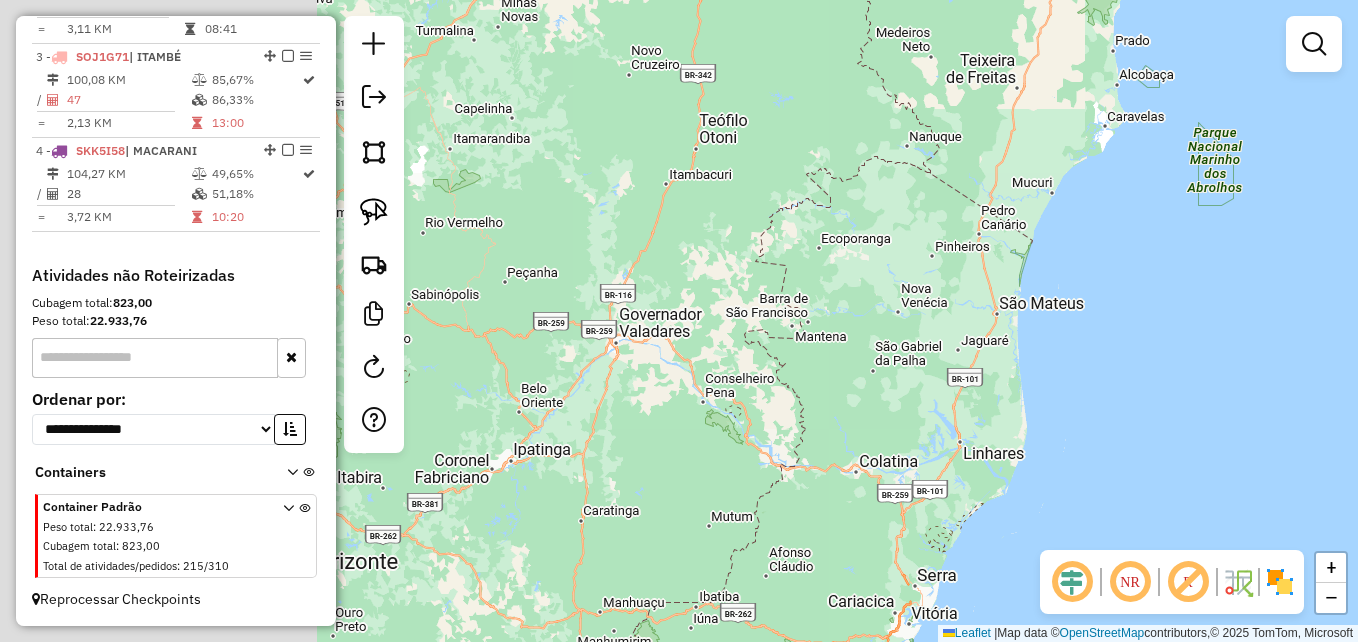 drag, startPoint x: 599, startPoint y: 283, endPoint x: 1120, endPoint y: 477, distance: 555.94696 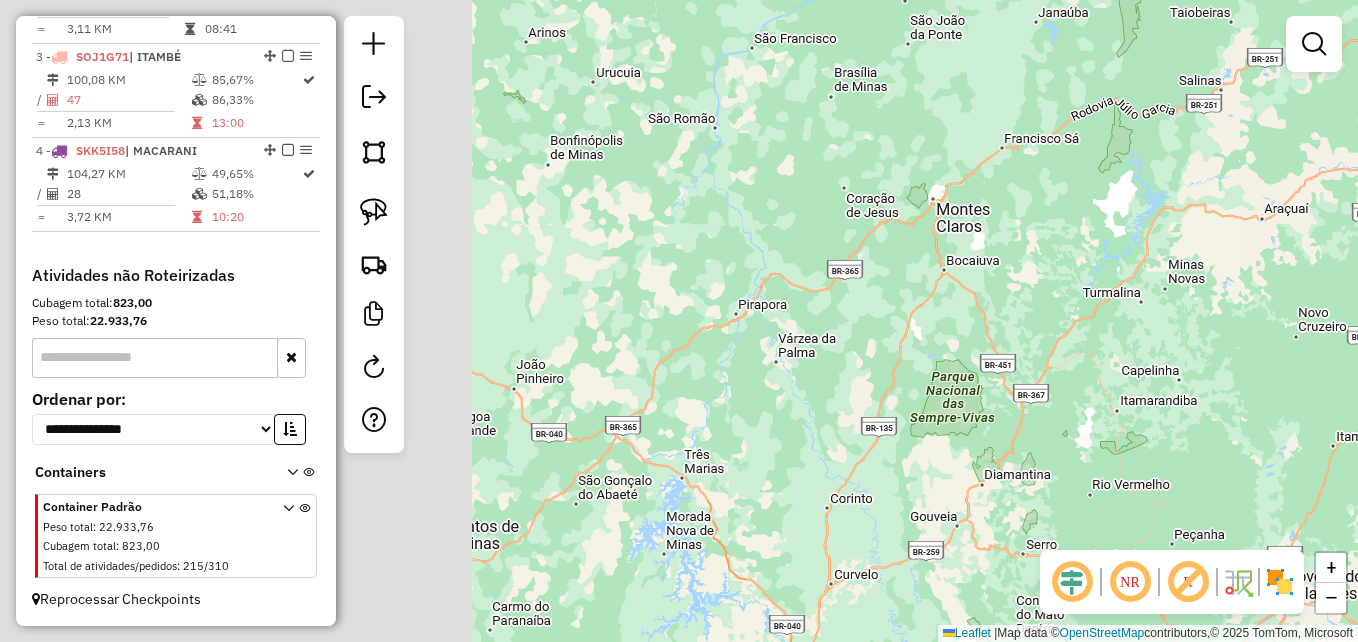drag, startPoint x: 667, startPoint y: 322, endPoint x: 995, endPoint y: 463, distance: 357.0224 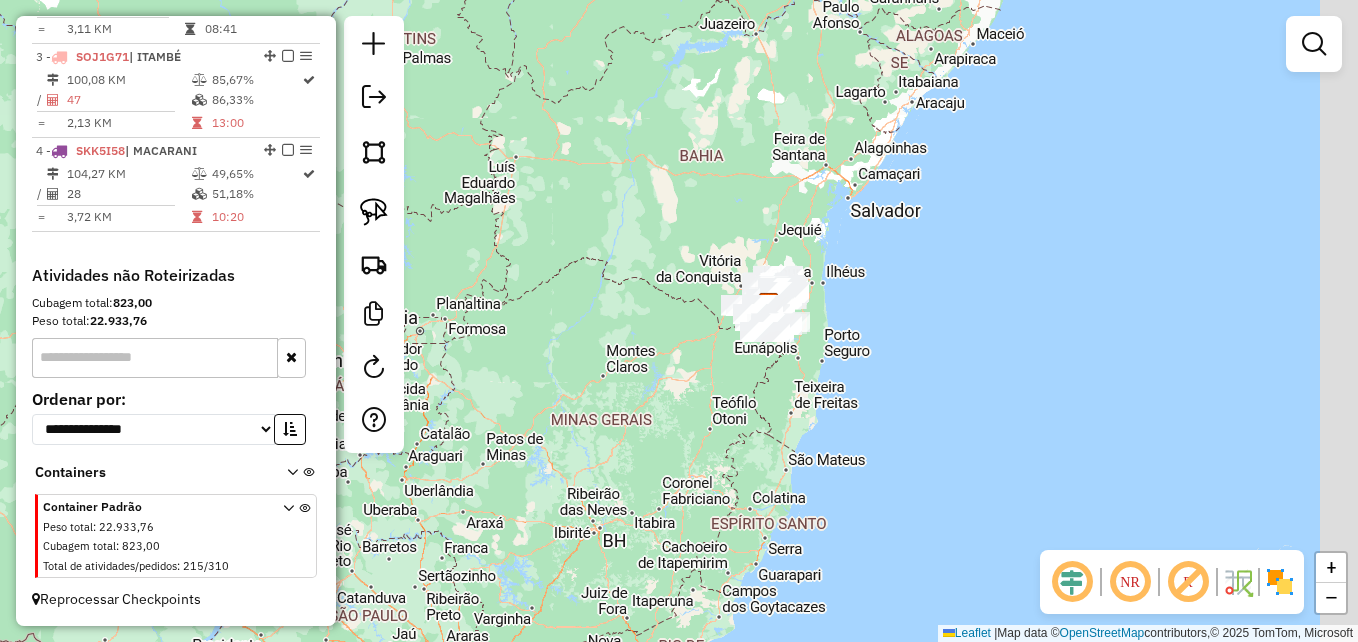 drag, startPoint x: 938, startPoint y: 340, endPoint x: 578, endPoint y: 519, distance: 402.04602 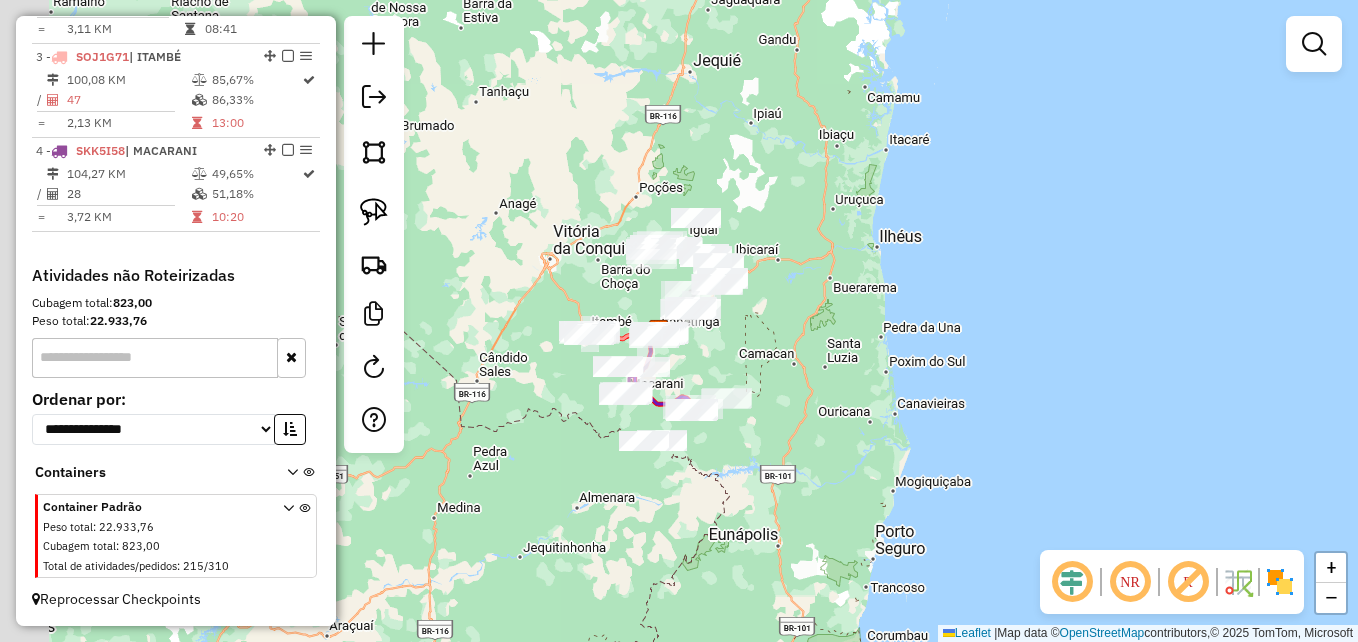 drag, startPoint x: 538, startPoint y: 346, endPoint x: 765, endPoint y: 327, distance: 227.79376 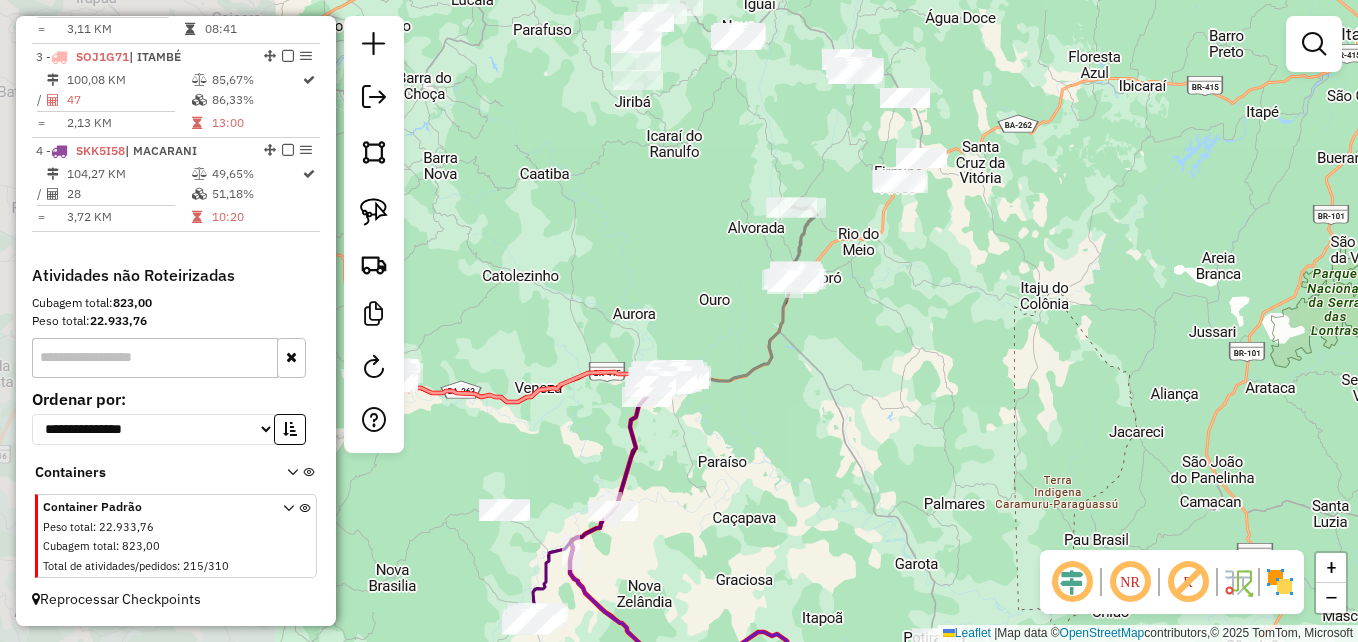 drag, startPoint x: 694, startPoint y: 309, endPoint x: 1052, endPoint y: 343, distance: 359.6109 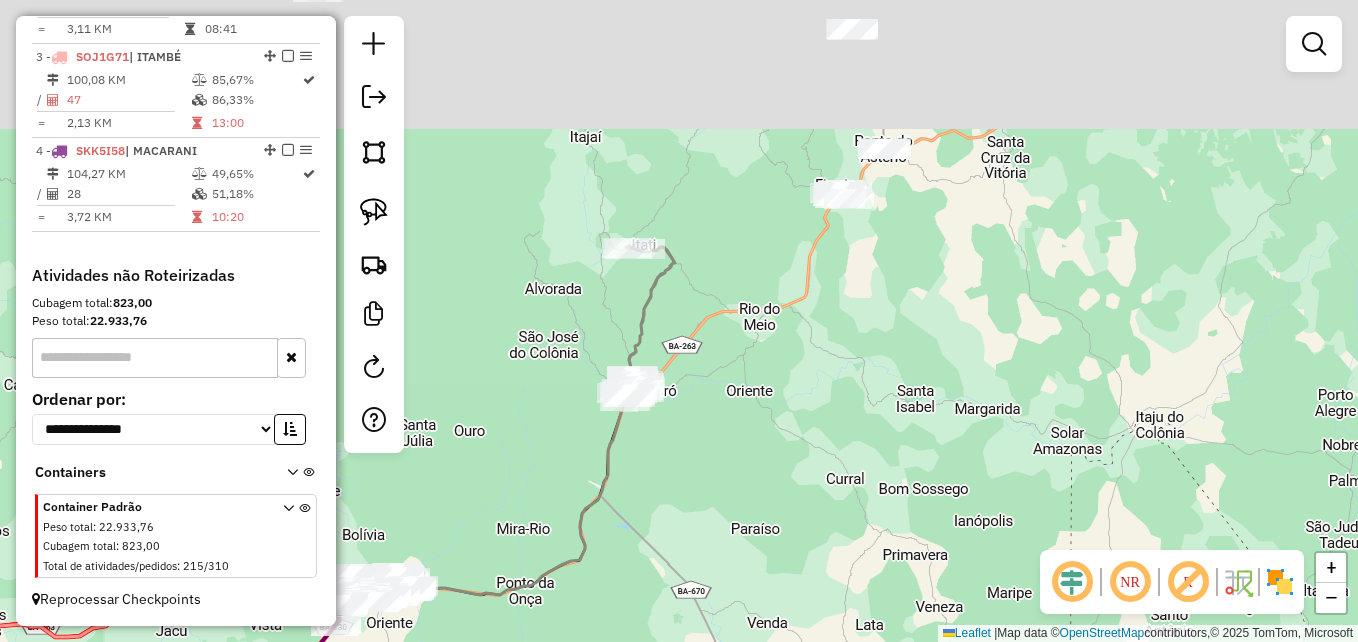 drag, startPoint x: 922, startPoint y: 250, endPoint x: 992, endPoint y: 425, distance: 188.48077 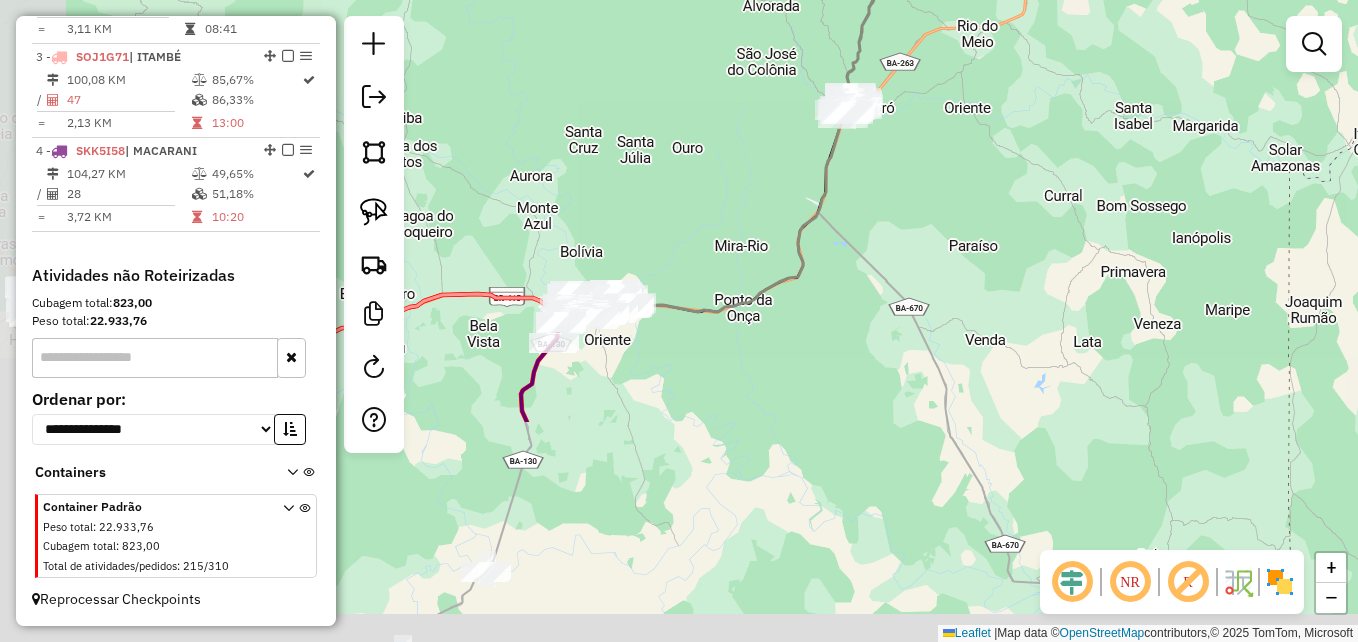 drag, startPoint x: 835, startPoint y: 460, endPoint x: 1054, endPoint y: 188, distance: 349.20624 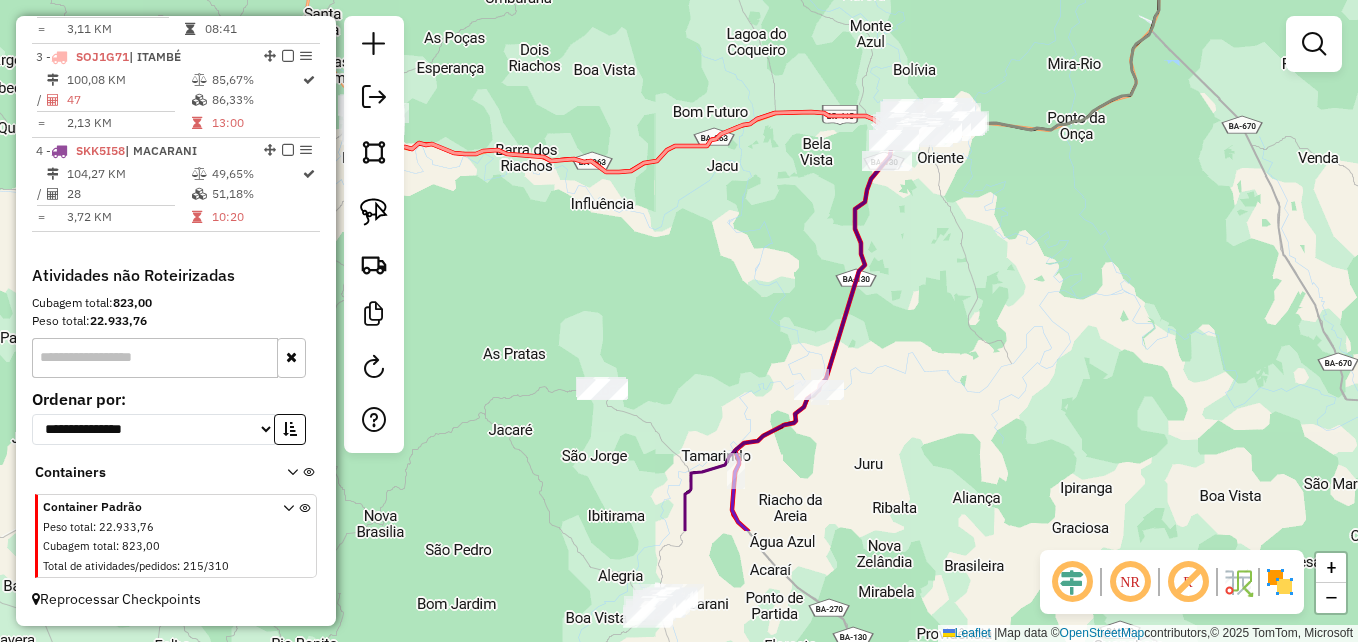 drag, startPoint x: 766, startPoint y: 410, endPoint x: 1095, endPoint y: 225, distance: 377.4467 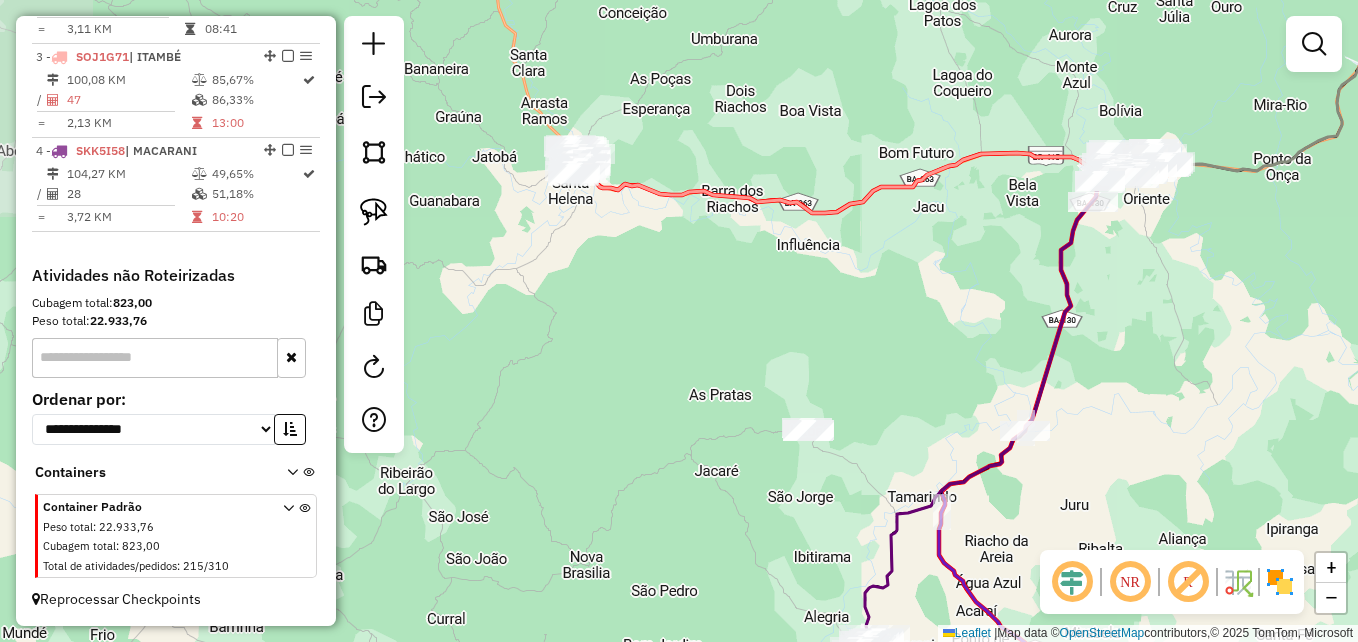 drag, startPoint x: 982, startPoint y: 451, endPoint x: 1186, endPoint y: 502, distance: 210.27838 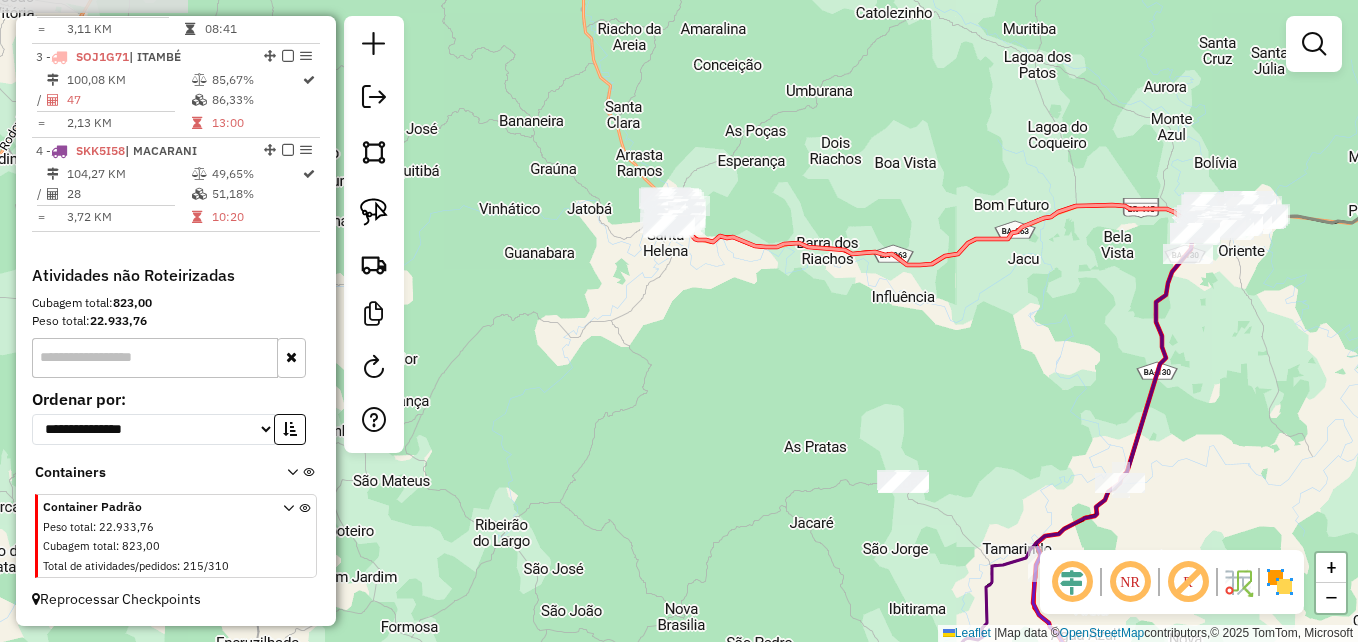 drag, startPoint x: 482, startPoint y: 272, endPoint x: 612, endPoint y: 333, distance: 143.60014 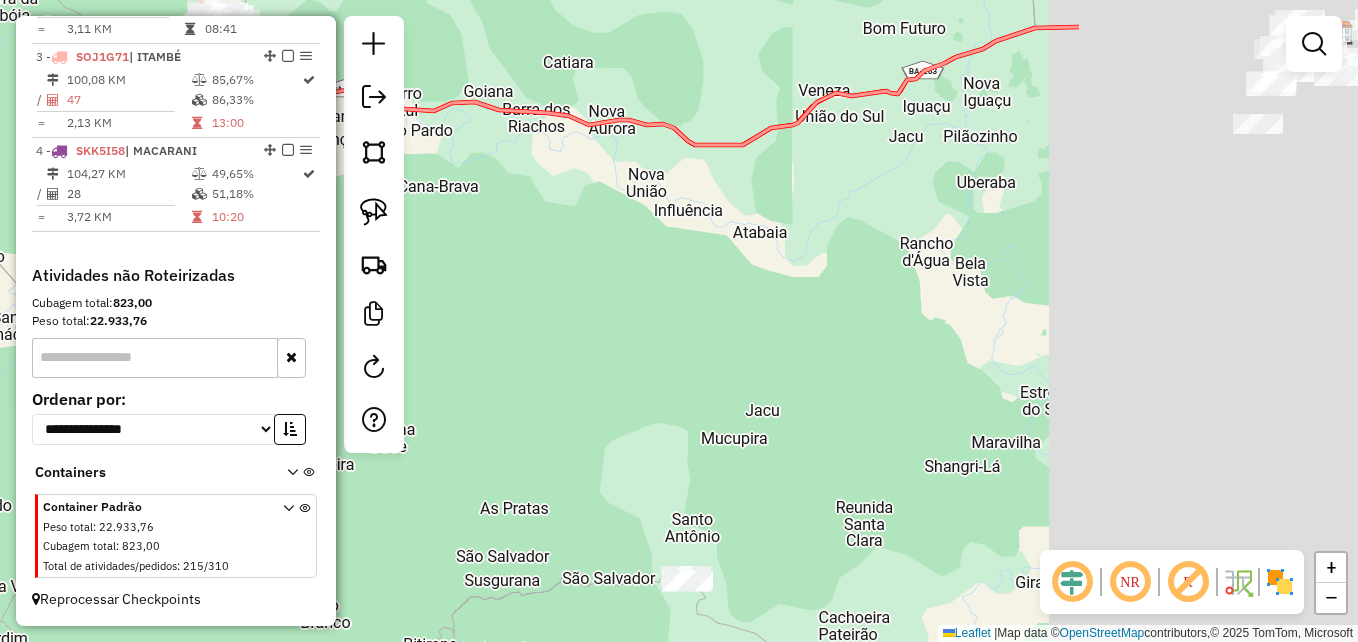 drag, startPoint x: 778, startPoint y: 350, endPoint x: 231, endPoint y: 264, distance: 553.71924 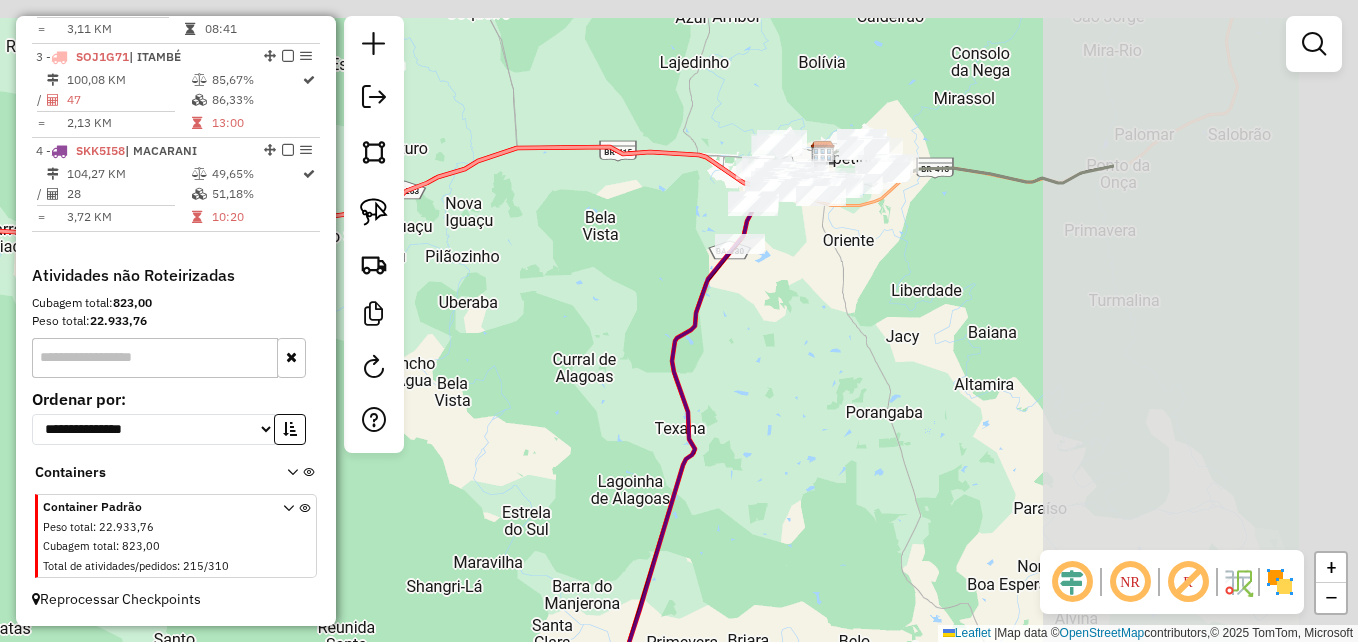 drag, startPoint x: 1025, startPoint y: 207, endPoint x: 573, endPoint y: 360, distance: 477.19284 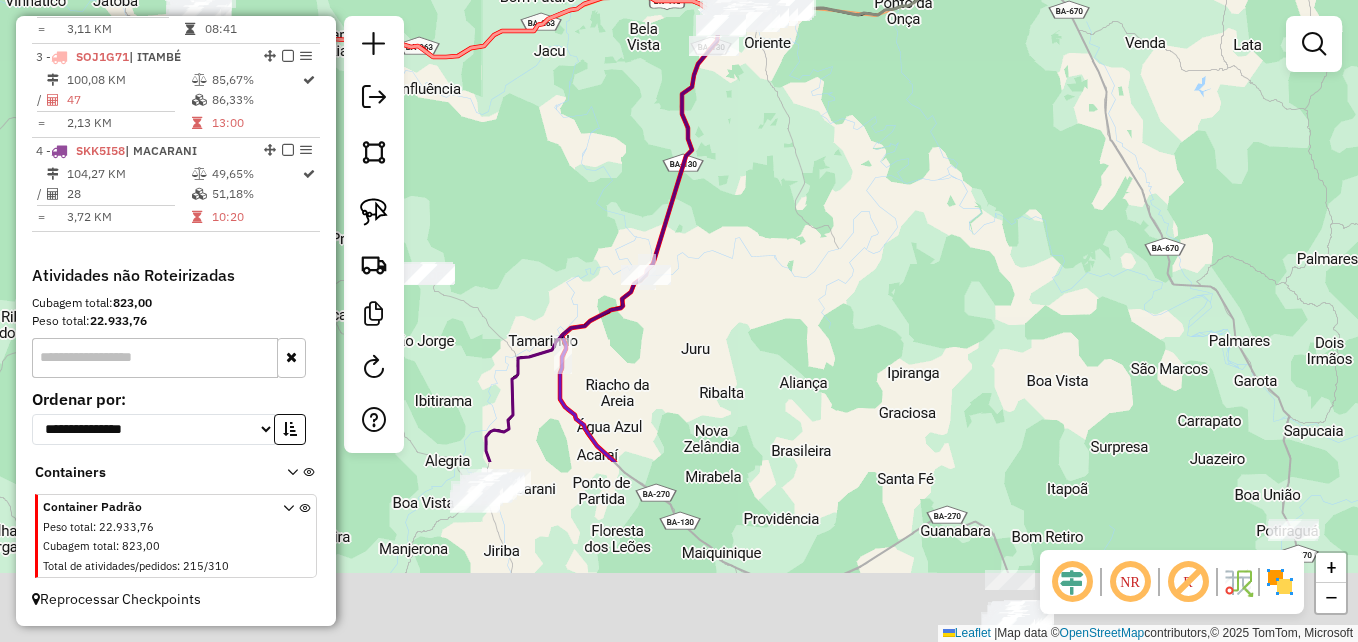 drag, startPoint x: 806, startPoint y: 413, endPoint x: 847, endPoint y: 67, distance: 348.42072 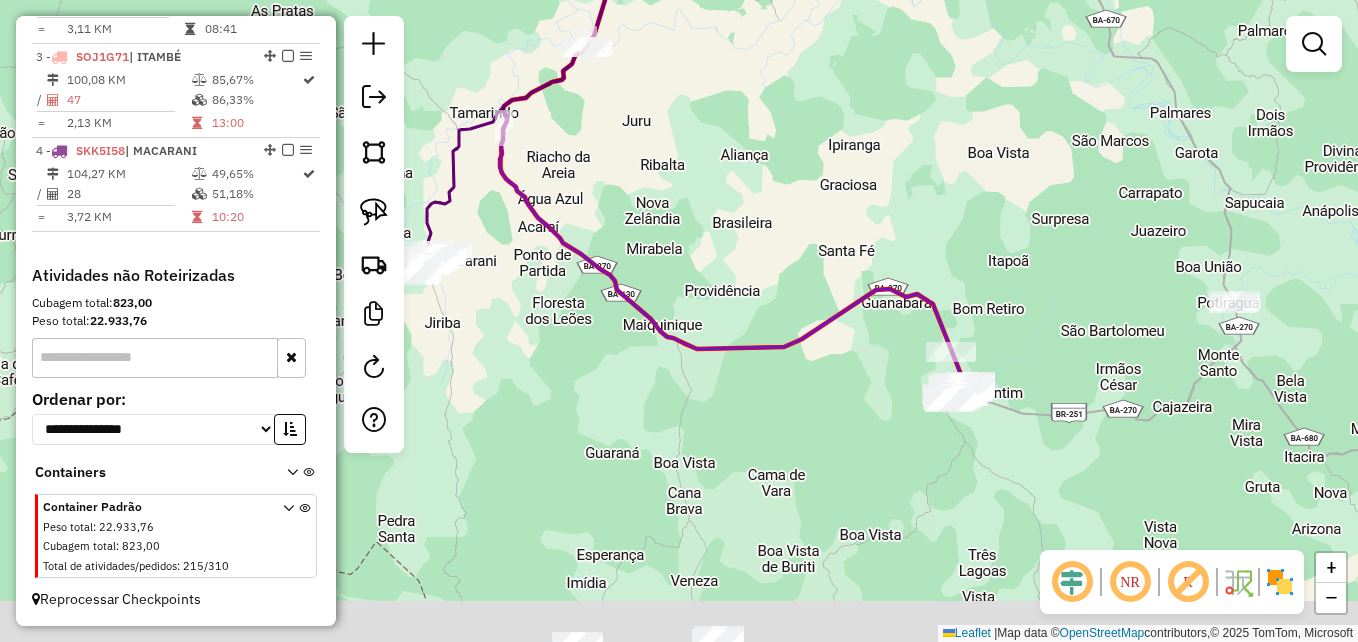 drag, startPoint x: 807, startPoint y: 399, endPoint x: 639, endPoint y: 196, distance: 263.50143 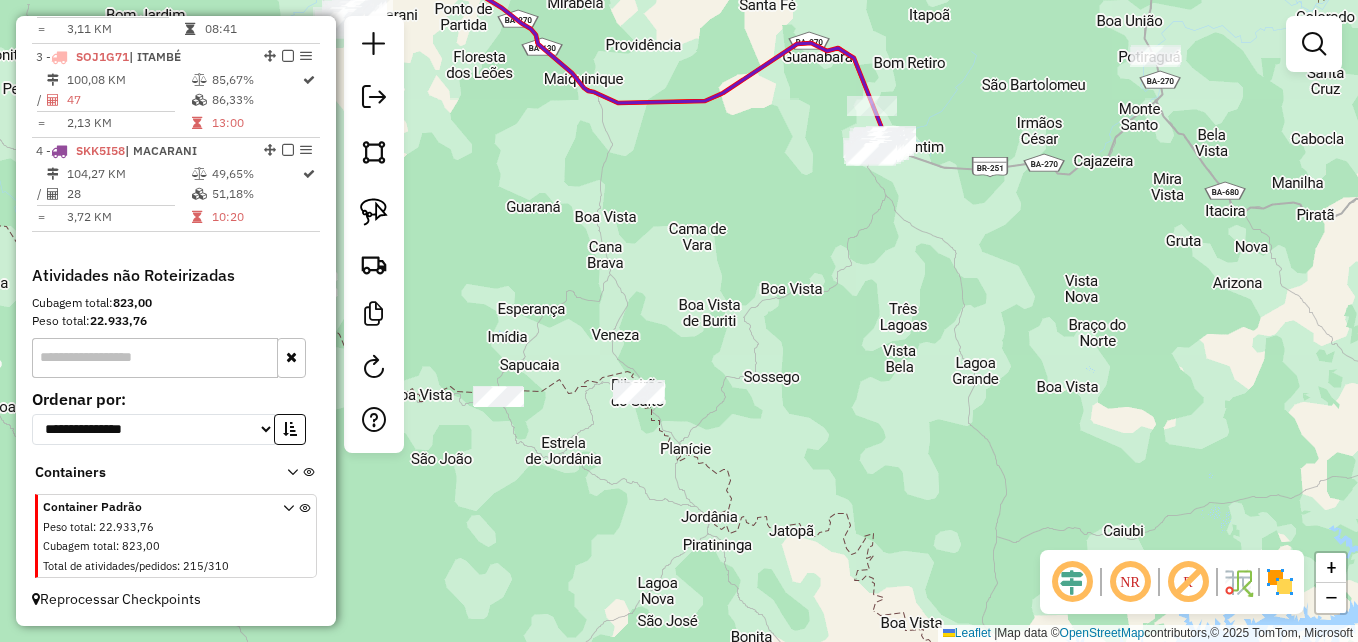 drag, startPoint x: 822, startPoint y: 444, endPoint x: 807, endPoint y: 276, distance: 168.66832 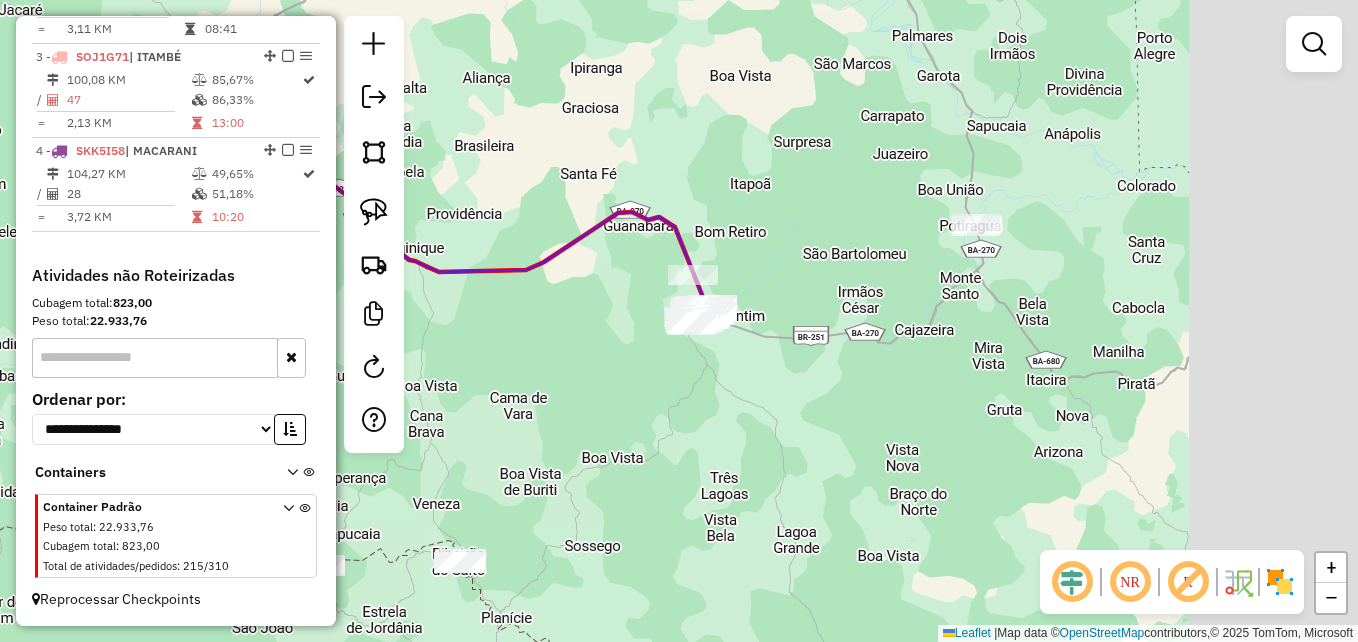 drag 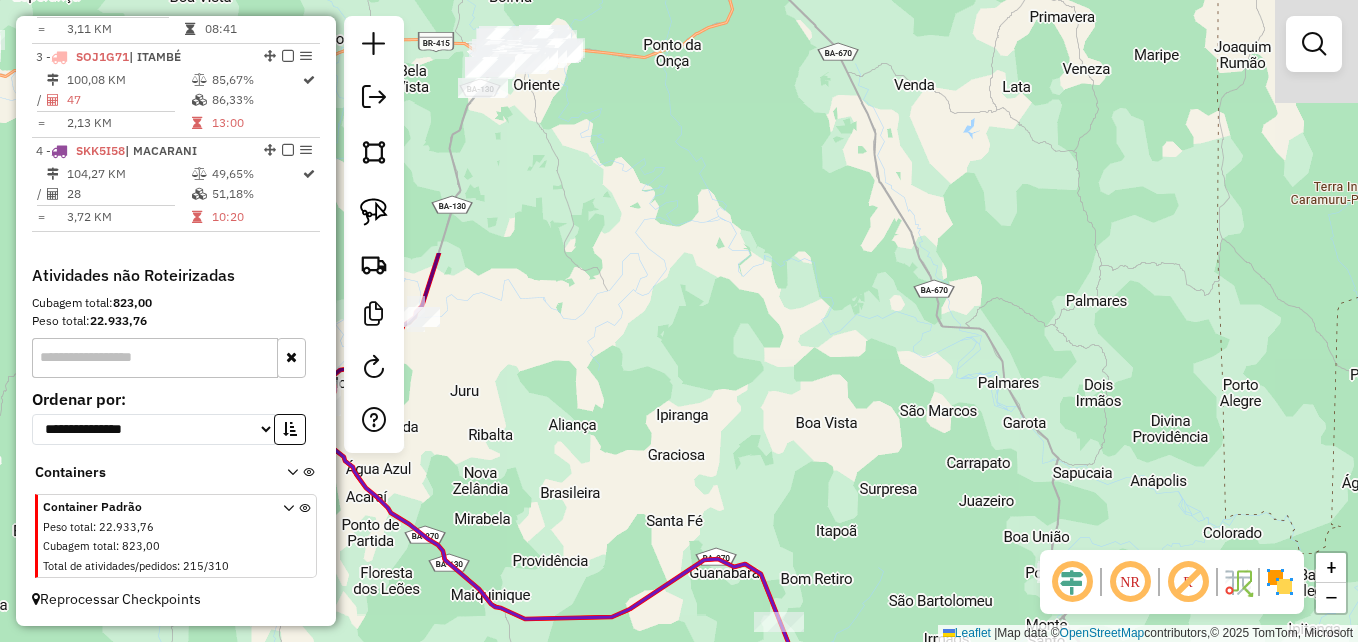 drag, startPoint x: 775, startPoint y: 136, endPoint x: 866, endPoint y: 454, distance: 330.76425 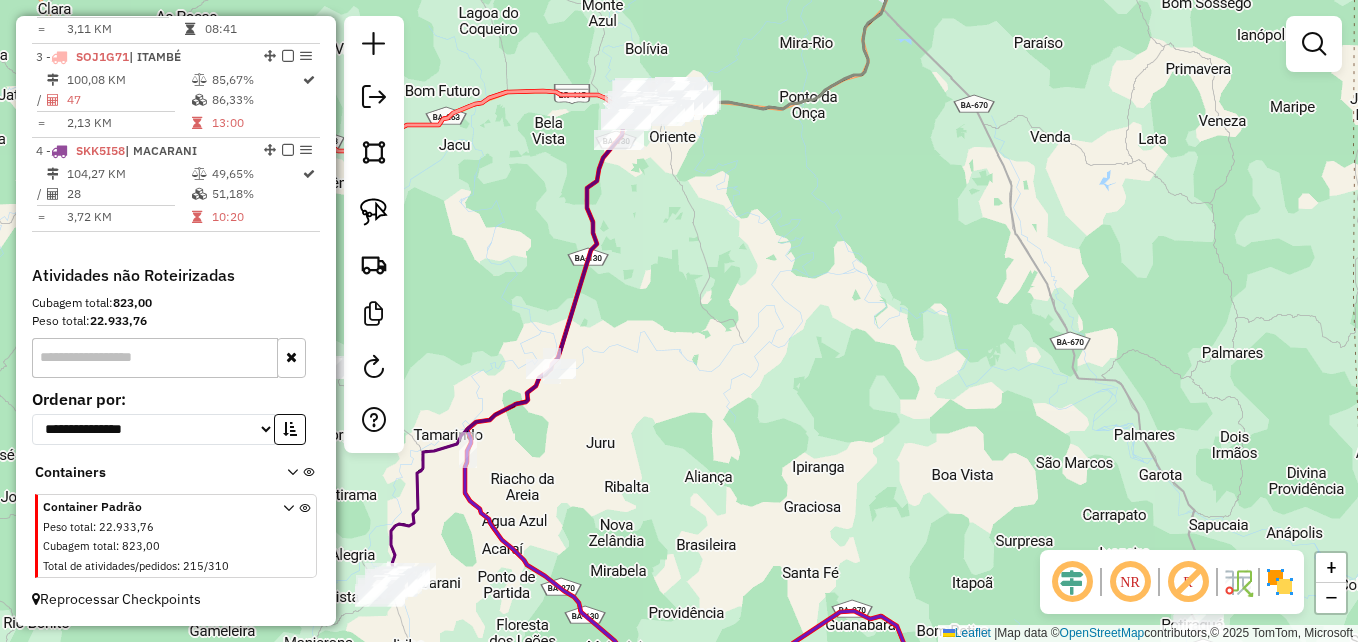 click on "Janela de atendimento Grade de atendimento Capacidade Transportadoras Veículos Cliente Pedidos  Rotas Selecione os dias de semana para filtrar as janelas de atendimento  Seg   Ter   Qua   Qui   Sex   Sáb   Dom  Informe o período da janela de atendimento: De: Até:  Filtrar exatamente a janela do cliente  Considerar janela de atendimento padrão  Selecione os dias de semana para filtrar as grades de atendimento  Seg   Ter   Qua   Qui   Sex   Sáb   Dom   Considerar clientes sem dia de atendimento cadastrado  Clientes fora do dia de atendimento selecionado Filtrar as atividades entre os valores definidos abaixo:  Peso mínimo:   Peso máximo:   Cubagem mínima:   Cubagem máxima:   De:   Até:  Filtrar as atividades entre o tempo de atendimento definido abaixo:  De:   Até:   Considerar capacidade total dos clientes não roteirizados Transportadora: Selecione um ou mais itens Tipo de veículo: Selecione um ou mais itens Veículo: Selecione um ou mais itens Motorista: Selecione um ou mais itens Nome: Rótulo:" 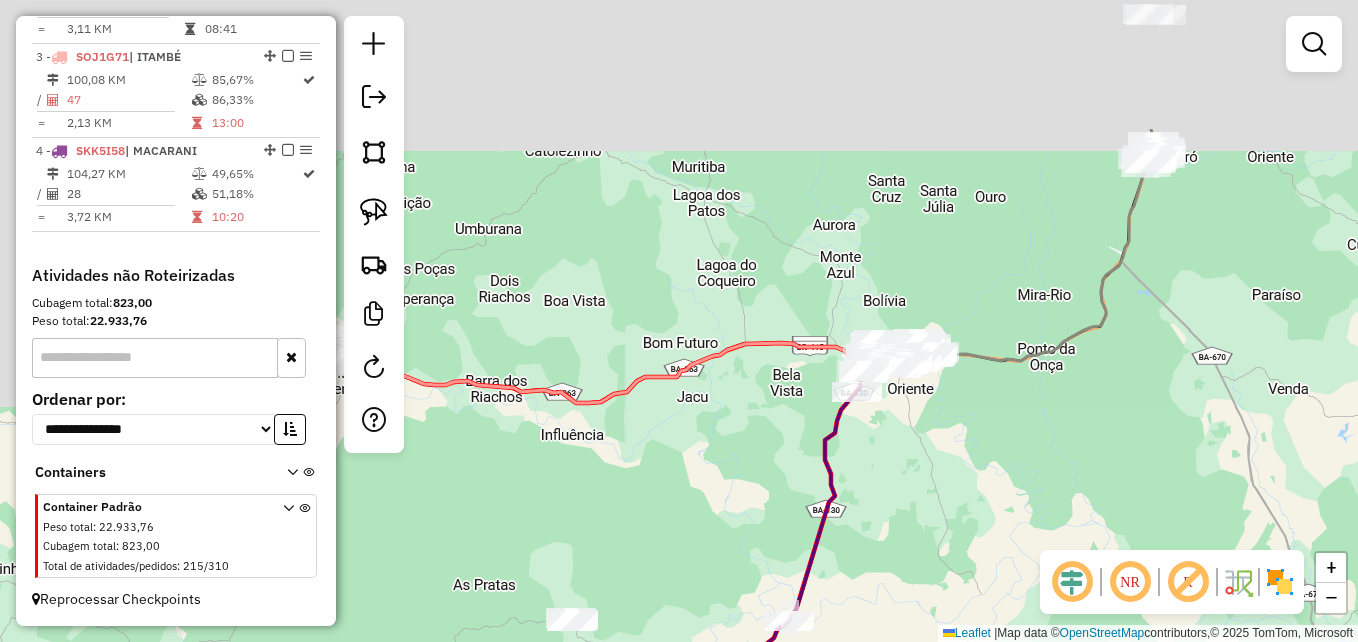 click on "Janela de atendimento Grade de atendimento Capacidade Transportadoras Veículos Cliente Pedidos  Rotas Selecione os dias de semana para filtrar as janelas de atendimento  Seg   Ter   Qua   Qui   Sex   Sáb   Dom  Informe o período da janela de atendimento: De: Até:  Filtrar exatamente a janela do cliente  Considerar janela de atendimento padrão  Selecione os dias de semana para filtrar as grades de atendimento  Seg   Ter   Qua   Qui   Sex   Sáb   Dom   Considerar clientes sem dia de atendimento cadastrado  Clientes fora do dia de atendimento selecionado Filtrar as atividades entre os valores definidos abaixo:  Peso mínimo:   Peso máximo:   Cubagem mínima:   Cubagem máxima:   De:   Até:  Filtrar as atividades entre o tempo de atendimento definido abaixo:  De:   Até:   Considerar capacidade total dos clientes não roteirizados Transportadora: Selecione um ou mais itens Tipo de veículo: Selecione um ou mais itens Veículo: Selecione um ou mais itens Motorista: Selecione um ou mais itens Nome: Rótulo:" 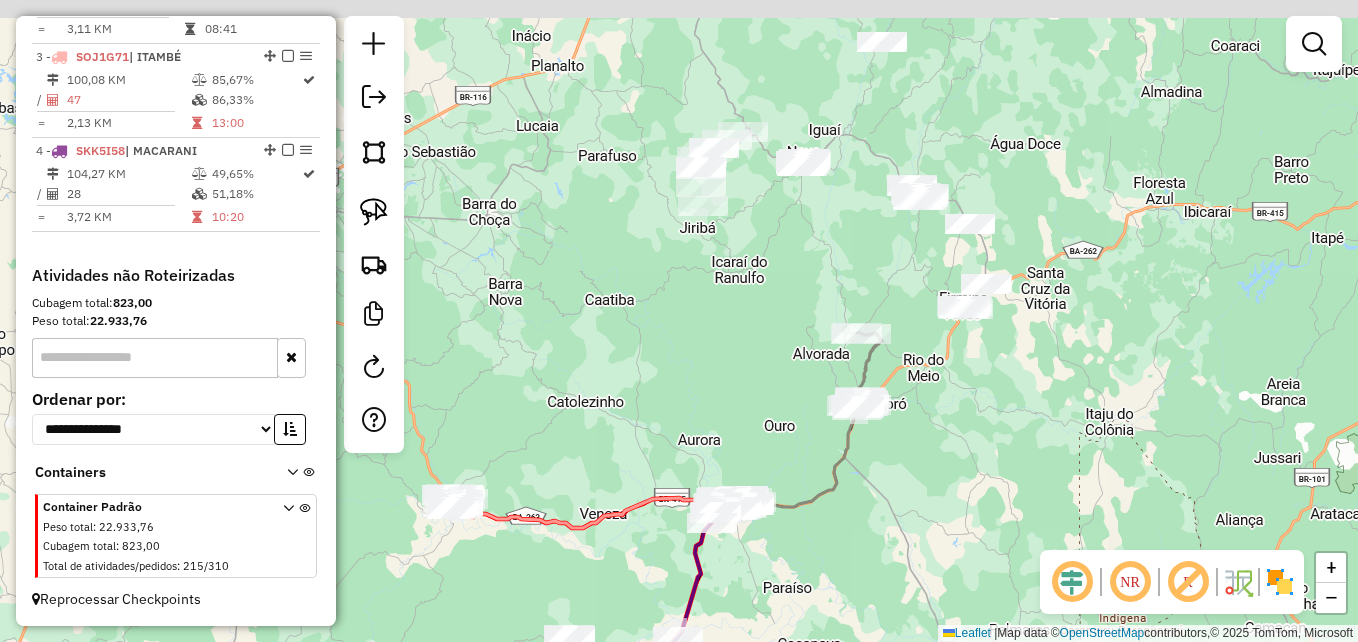 click on "Janela de atendimento Grade de atendimento Capacidade Transportadoras Veículos Cliente Pedidos  Rotas Selecione os dias de semana para filtrar as janelas de atendimento  Seg   Ter   Qua   Qui   Sex   Sáb   Dom  Informe o período da janela de atendimento: De: Até:  Filtrar exatamente a janela do cliente  Considerar janela de atendimento padrão  Selecione os dias de semana para filtrar as grades de atendimento  Seg   Ter   Qua   Qui   Sex   Sáb   Dom   Considerar clientes sem dia de atendimento cadastrado  Clientes fora do dia de atendimento selecionado Filtrar as atividades entre os valores definidos abaixo:  Peso mínimo:   Peso máximo:   Cubagem mínima:   Cubagem máxima:   De:   Até:  Filtrar as atividades entre o tempo de atendimento definido abaixo:  De:   Até:   Considerar capacidade total dos clientes não roteirizados Transportadora: Selecione um ou mais itens Tipo de veículo: Selecione um ou mais itens Veículo: Selecione um ou mais itens Motorista: Selecione um ou mais itens Nome: Rótulo:" 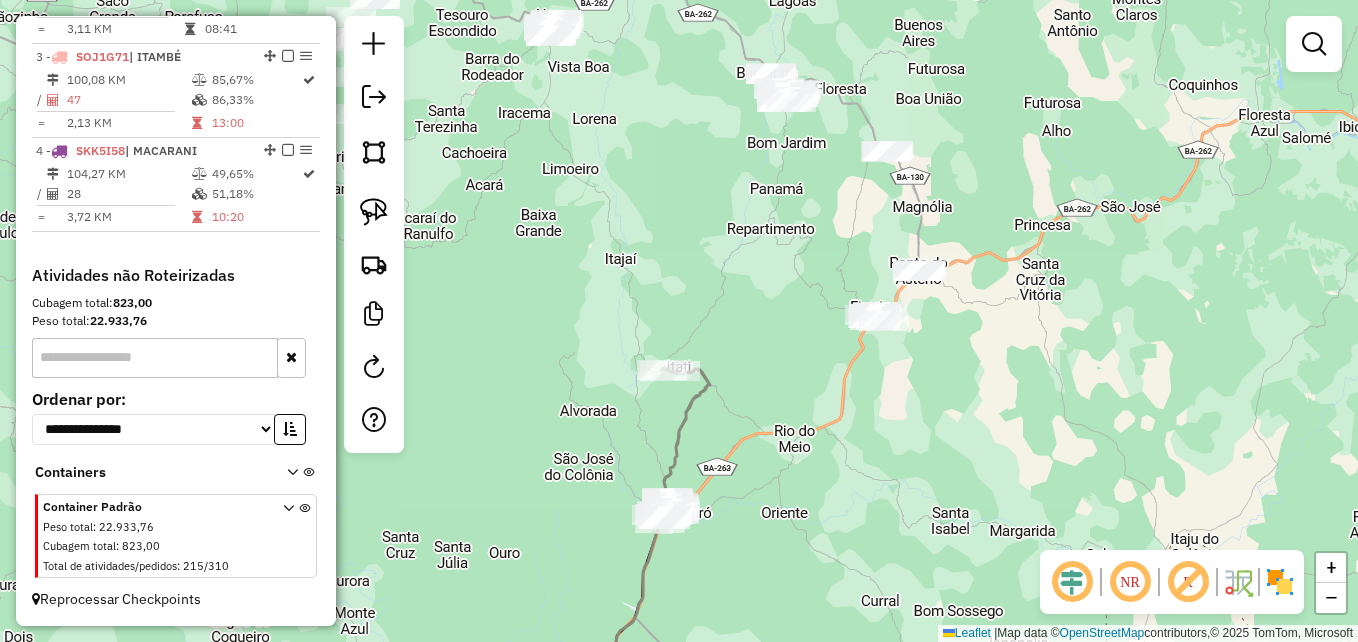 drag, startPoint x: 989, startPoint y: 465, endPoint x: 860, endPoint y: 412, distance: 139.46326 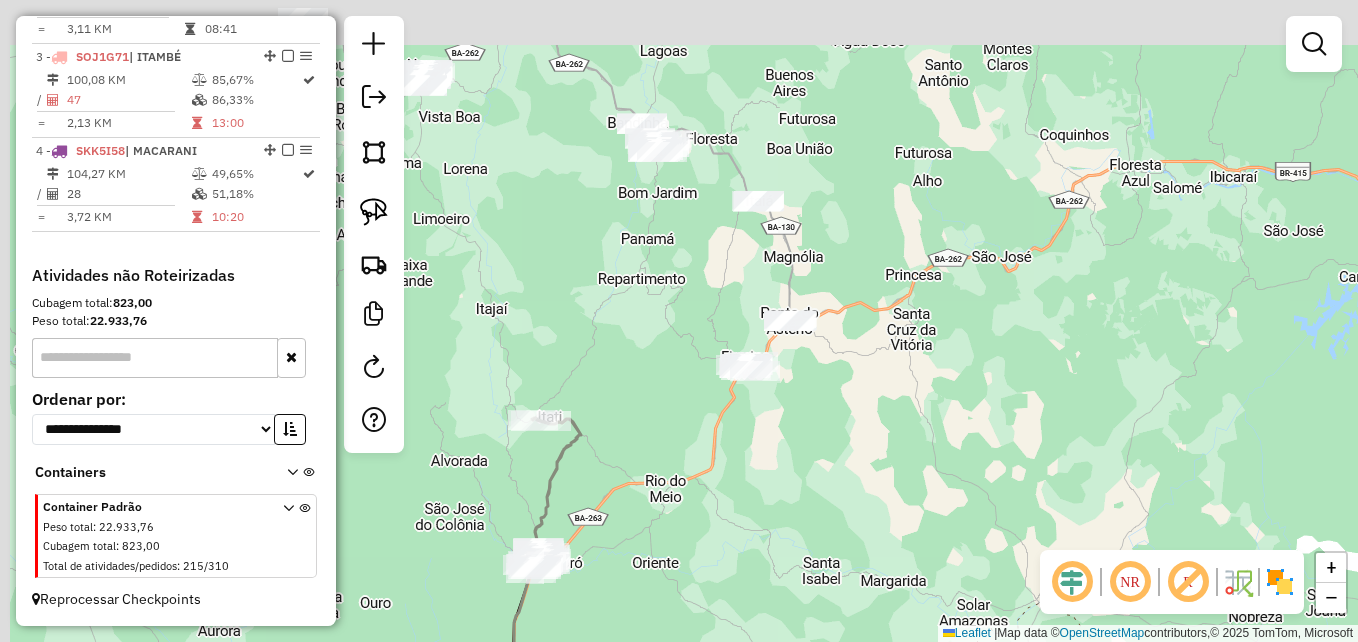 drag, startPoint x: 878, startPoint y: 342, endPoint x: 888, endPoint y: 449, distance: 107.46627 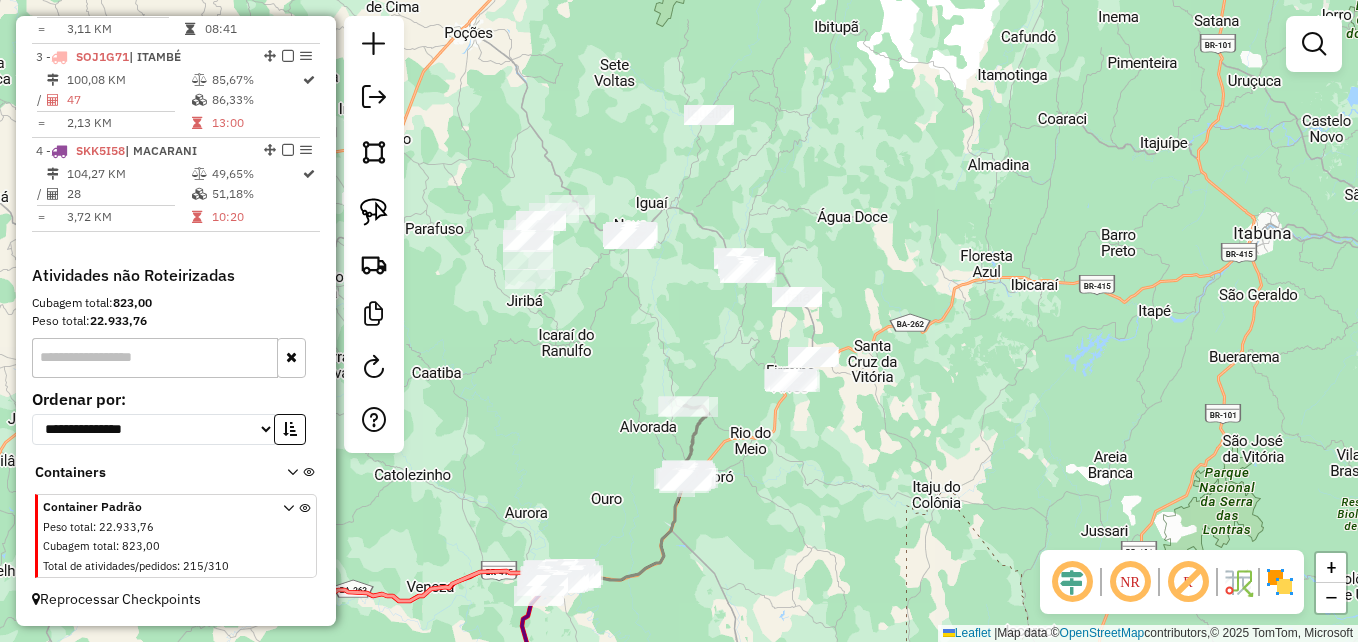 drag, startPoint x: 892, startPoint y: 526, endPoint x: 861, endPoint y: 513, distance: 33.61547 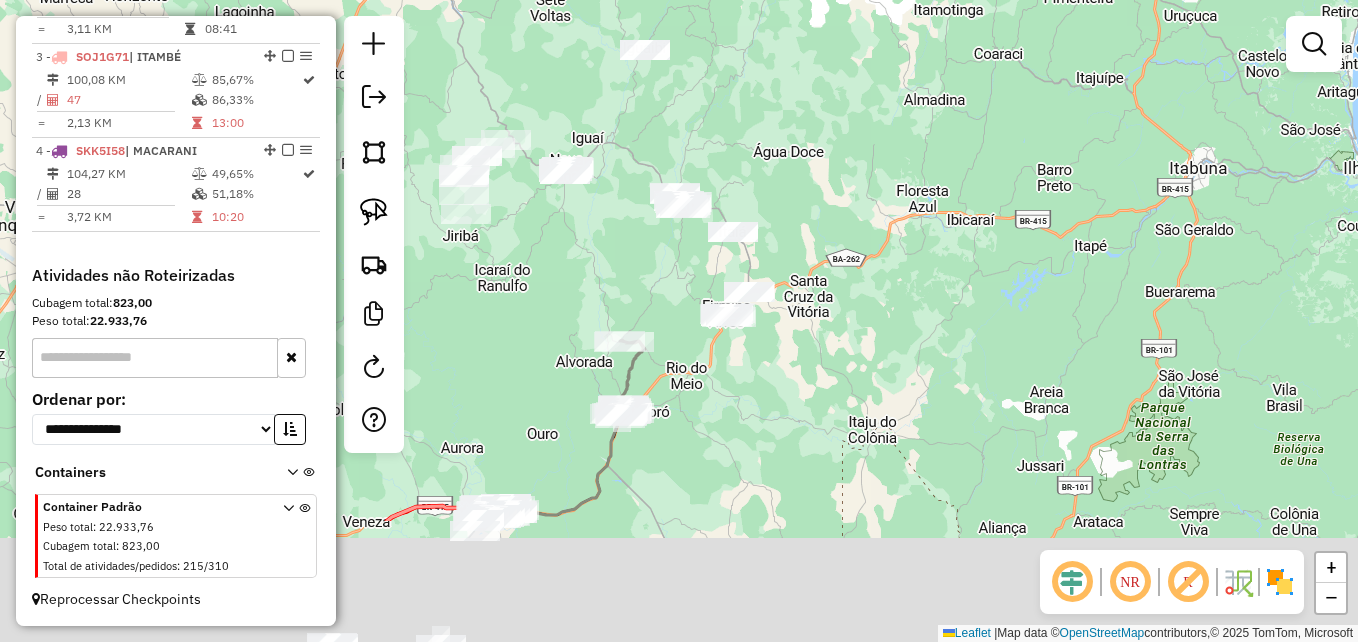 drag, startPoint x: 825, startPoint y: 468, endPoint x: 762, endPoint y: 325, distance: 156.2626 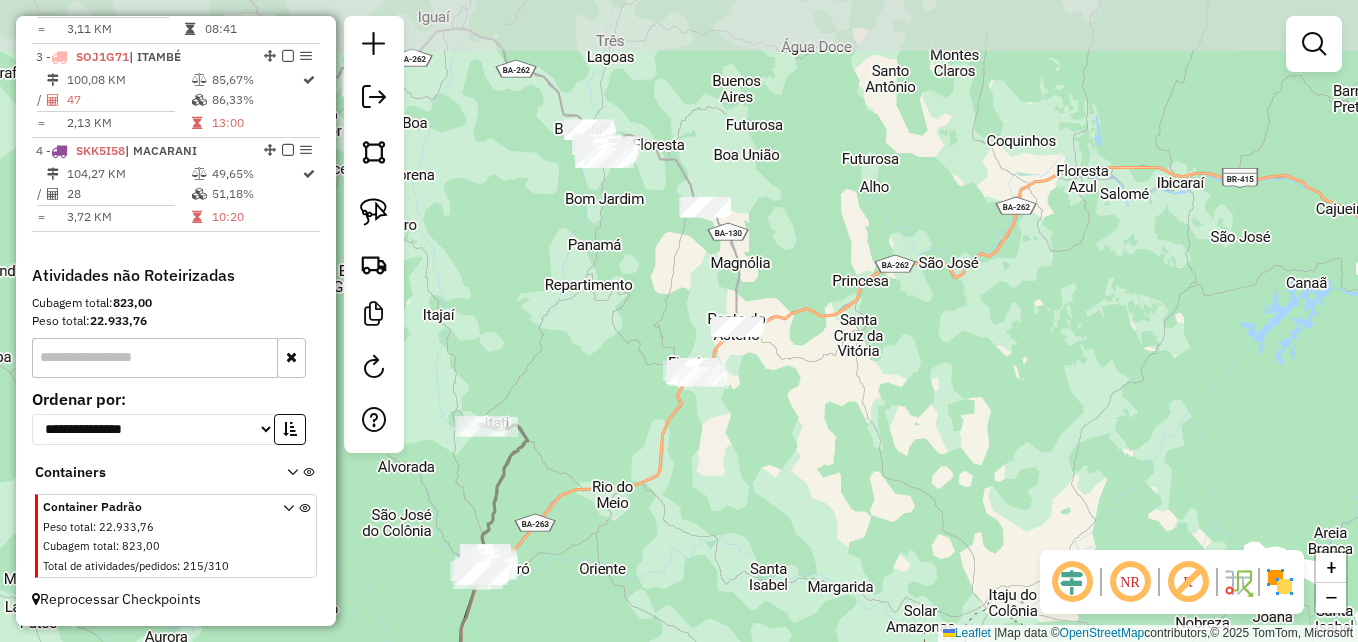 drag, startPoint x: 807, startPoint y: 316, endPoint x: 873, endPoint y: 448, distance: 147.58049 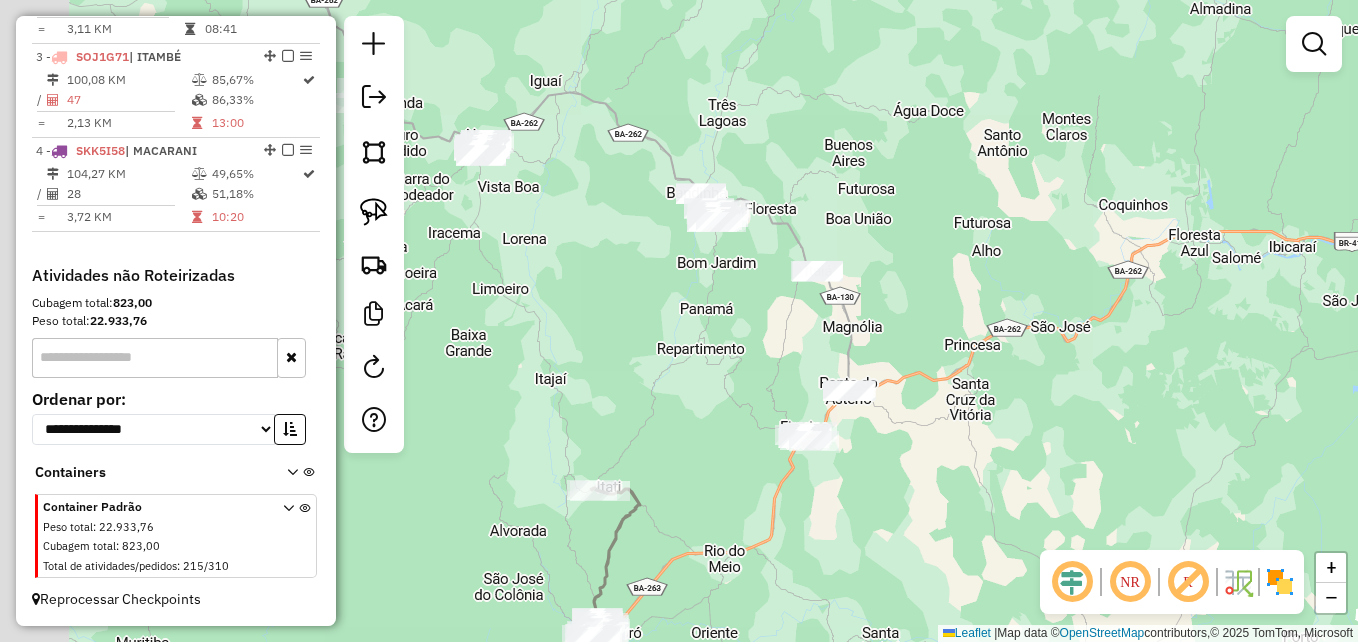 drag, startPoint x: 607, startPoint y: 247, endPoint x: 722, endPoint y: 311, distance: 131.60927 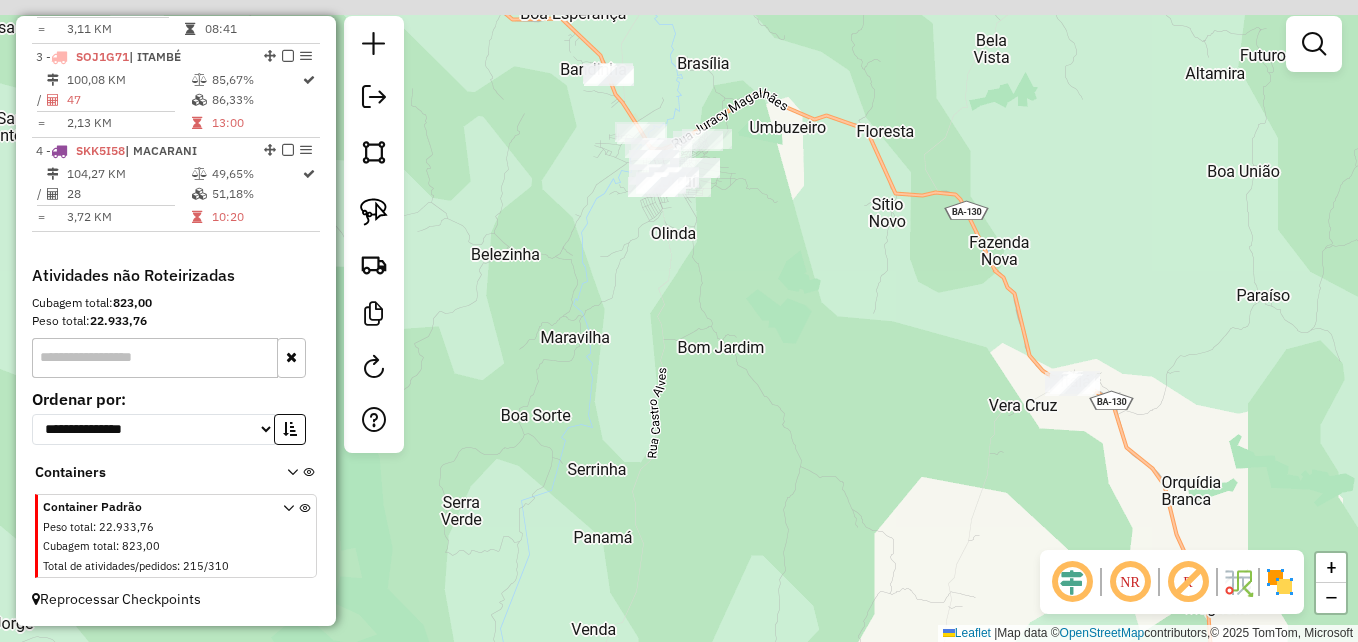 drag, startPoint x: 779, startPoint y: 204, endPoint x: 793, endPoint y: 438, distance: 234.41843 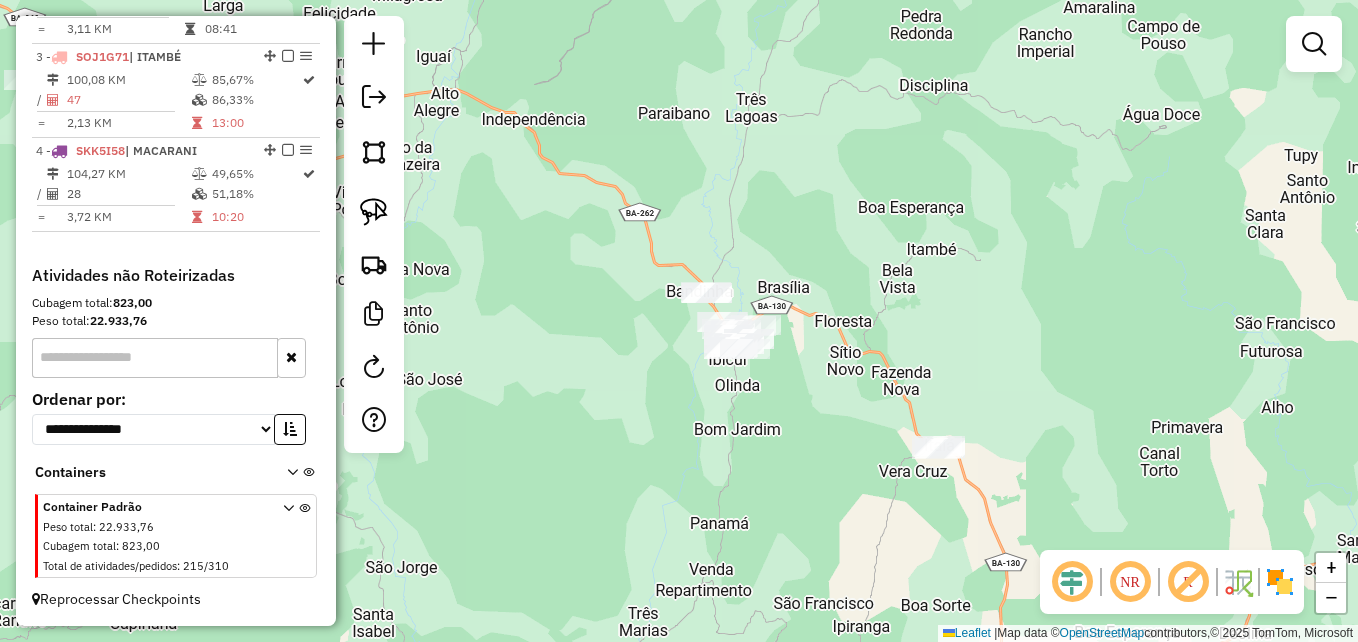 click 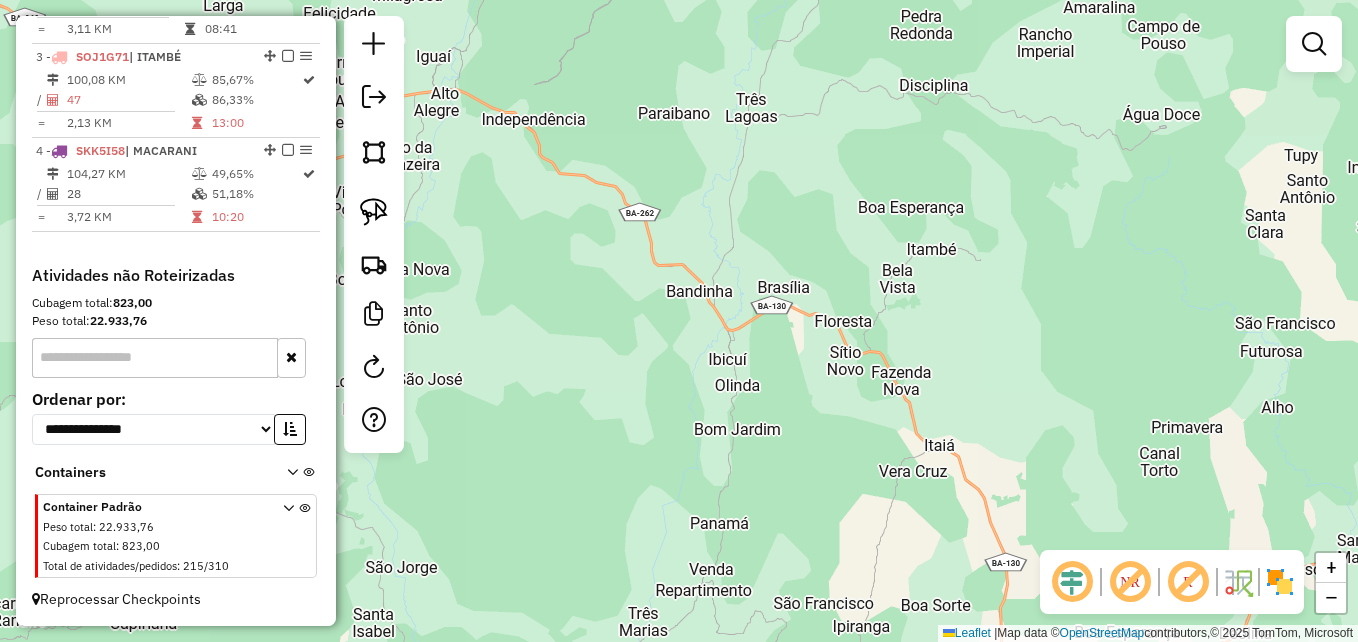 click 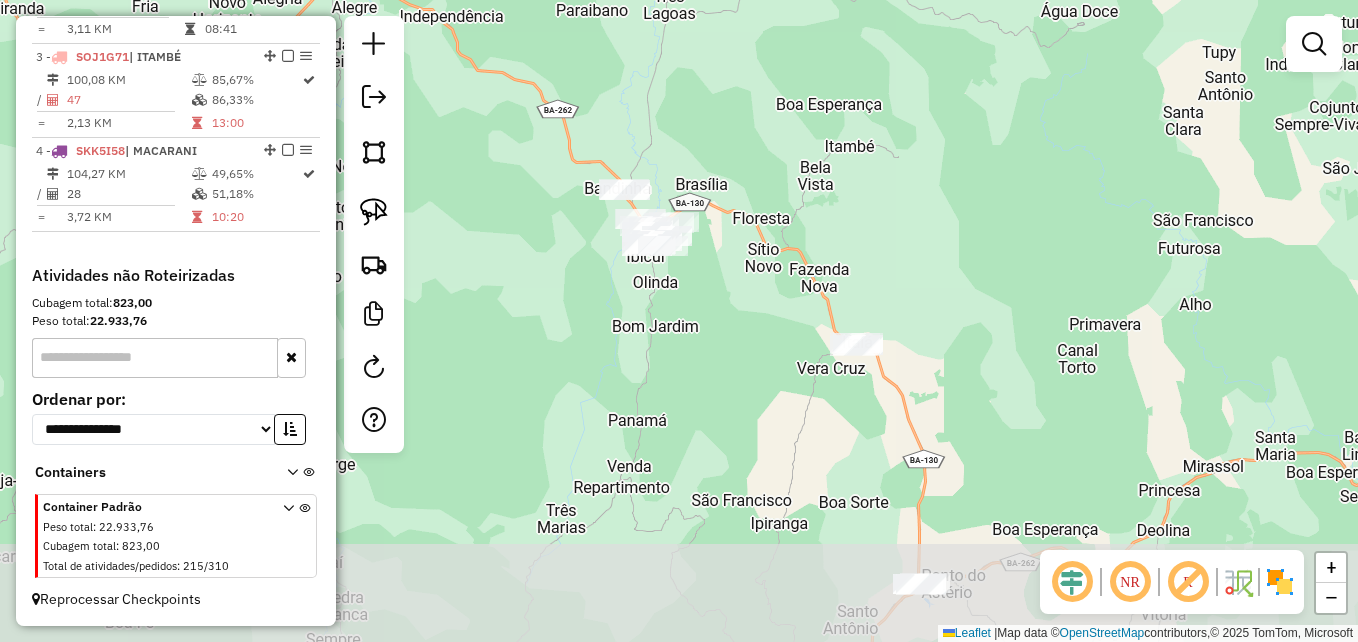 drag, startPoint x: 825, startPoint y: 451, endPoint x: 742, endPoint y: 335, distance: 142.6359 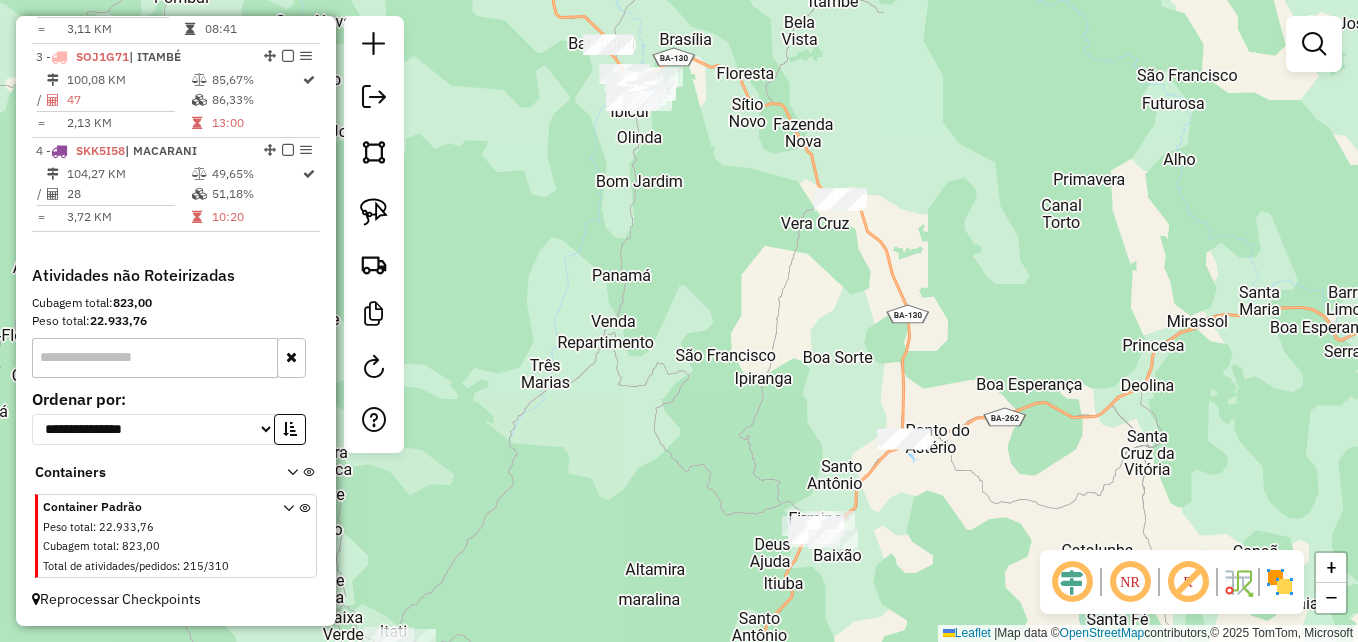 drag, startPoint x: 760, startPoint y: 474, endPoint x: 748, endPoint y: 318, distance: 156.46086 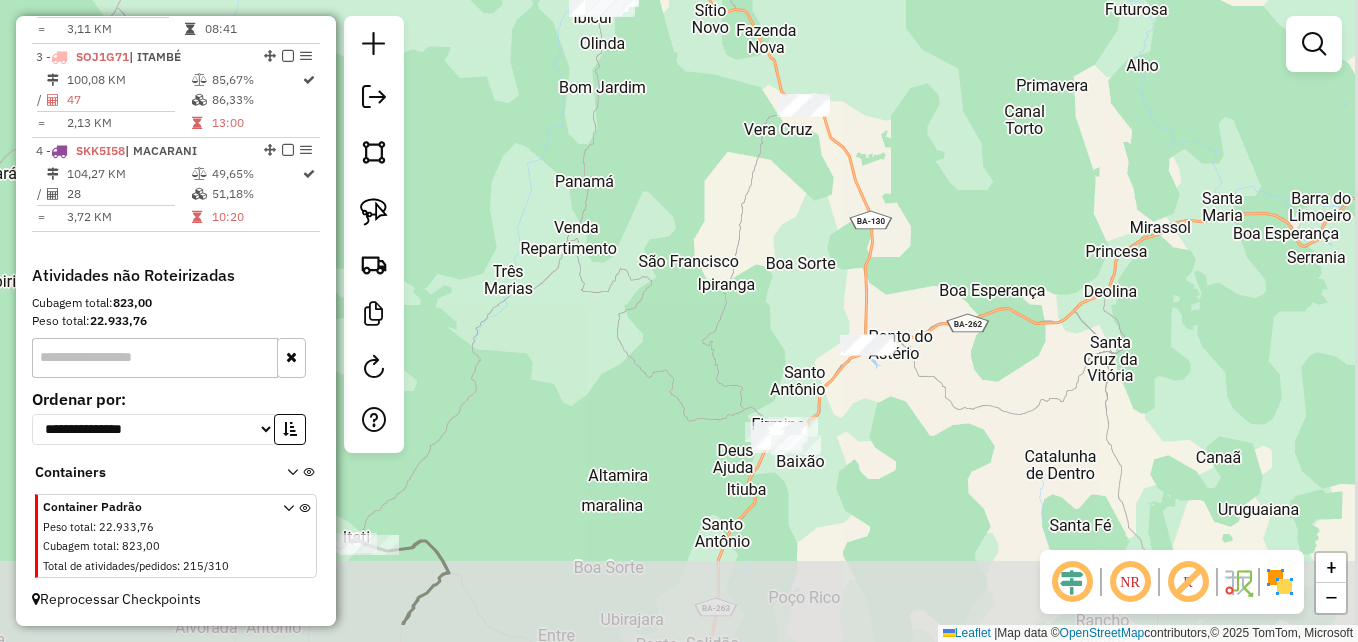 drag, startPoint x: 652, startPoint y: 438, endPoint x: 601, endPoint y: 308, distance: 139.64598 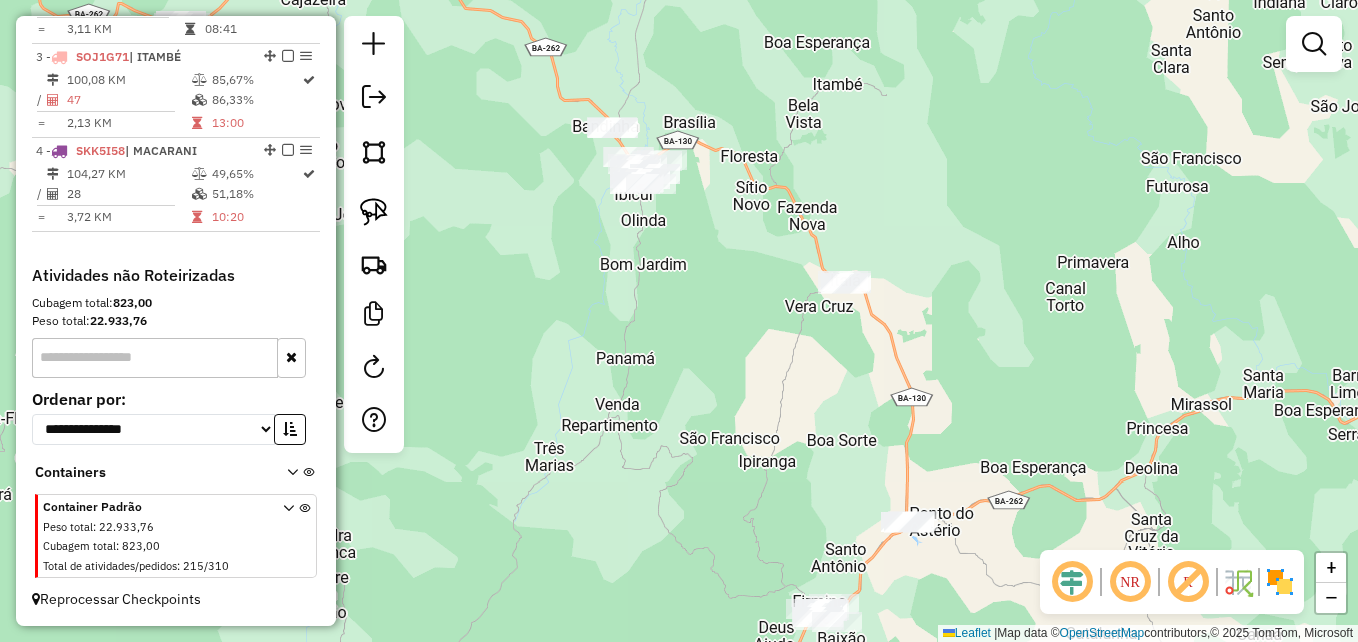 drag, startPoint x: 698, startPoint y: 166, endPoint x: 751, endPoint y: 392, distance: 232.13142 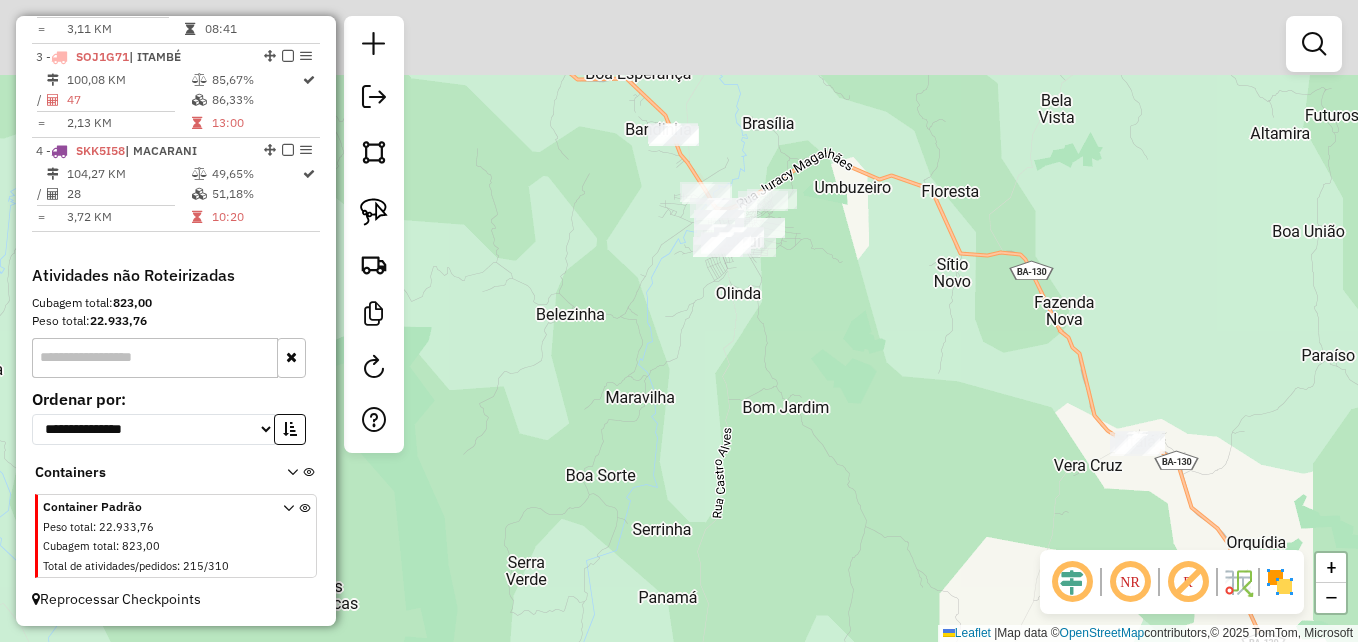 drag, startPoint x: 620, startPoint y: 199, endPoint x: 770, endPoint y: 379, distance: 234.3075 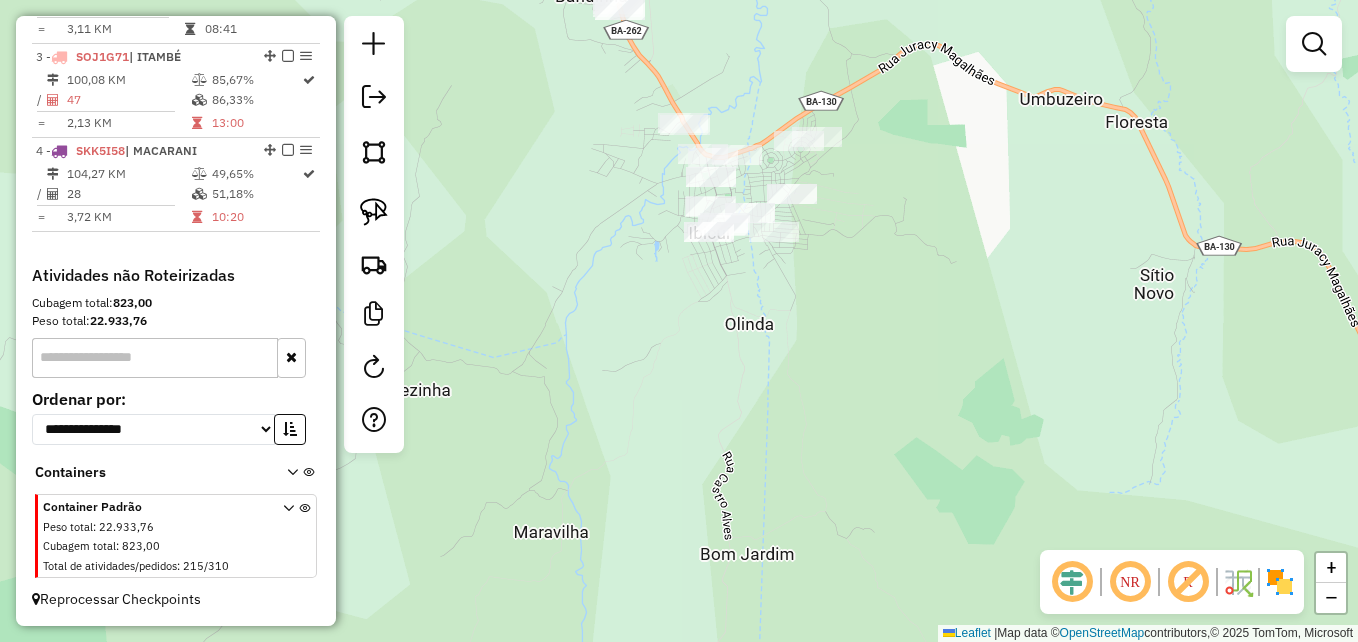 drag, startPoint x: 732, startPoint y: 327, endPoint x: 675, endPoint y: 473, distance: 156.73225 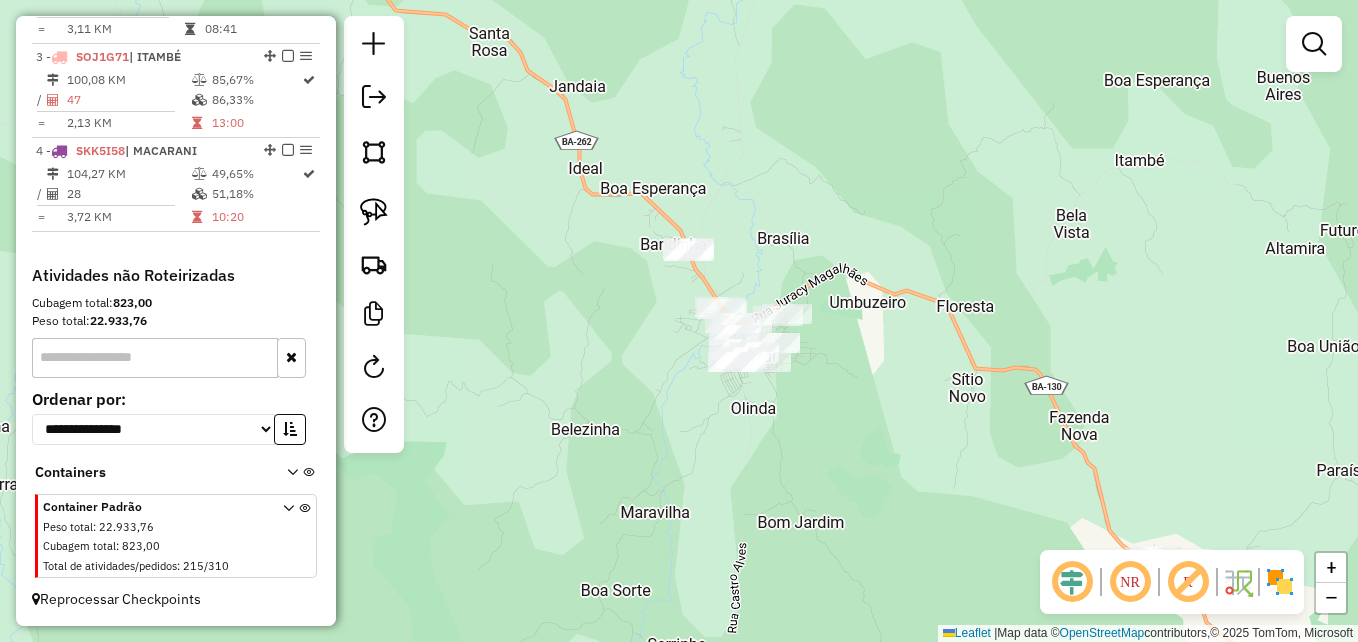 click 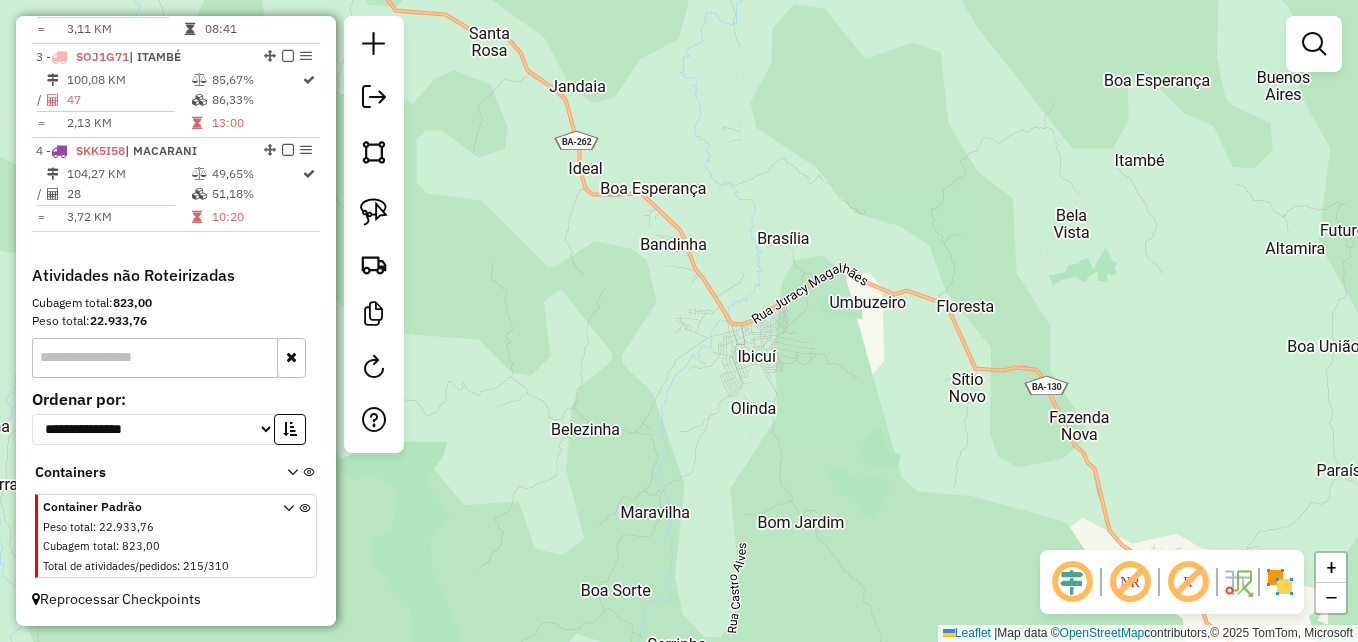 click 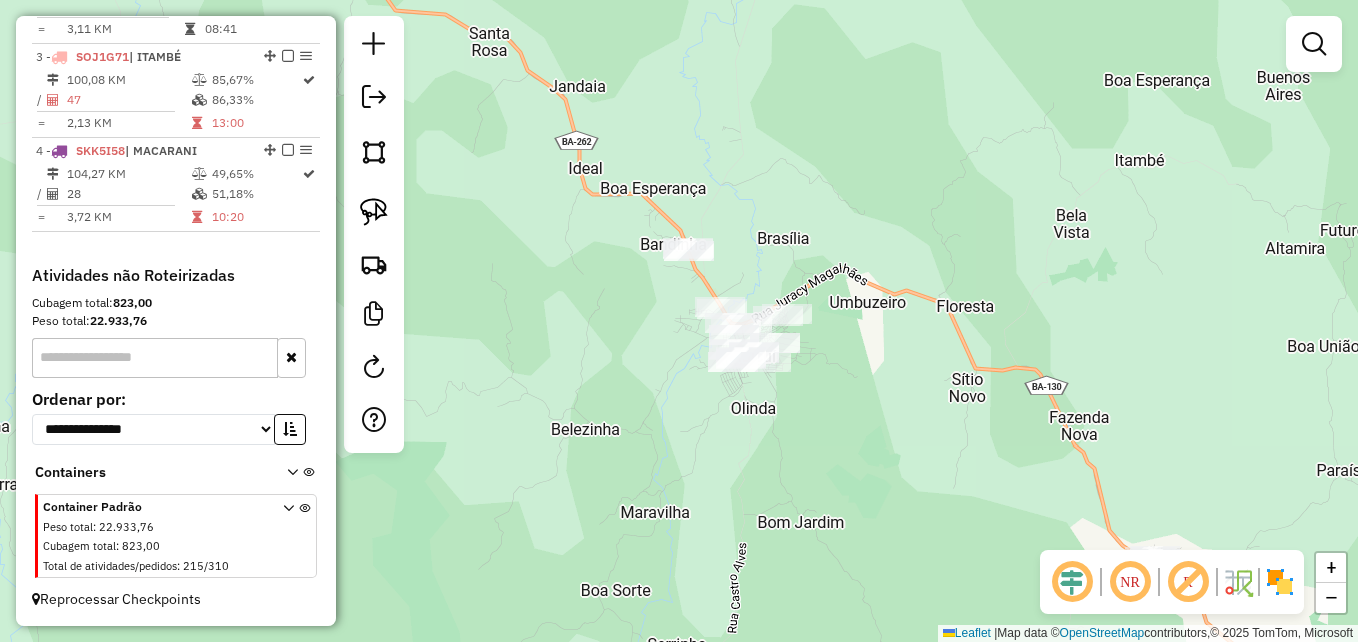 click 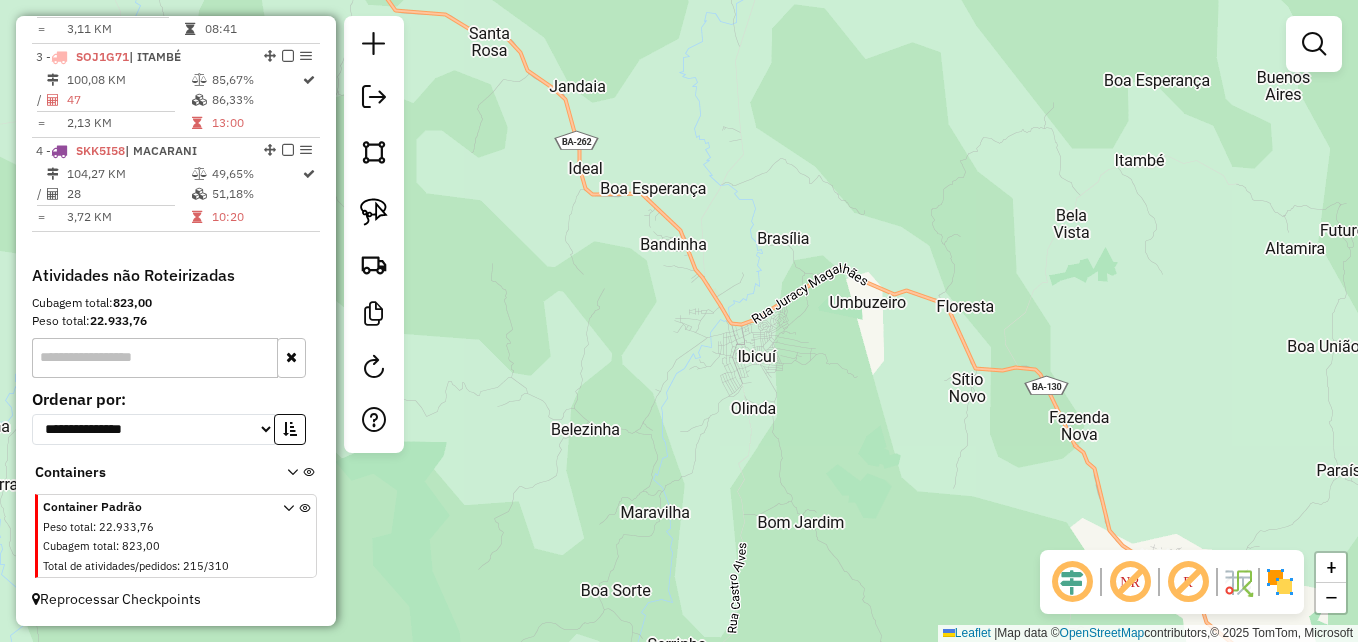 click 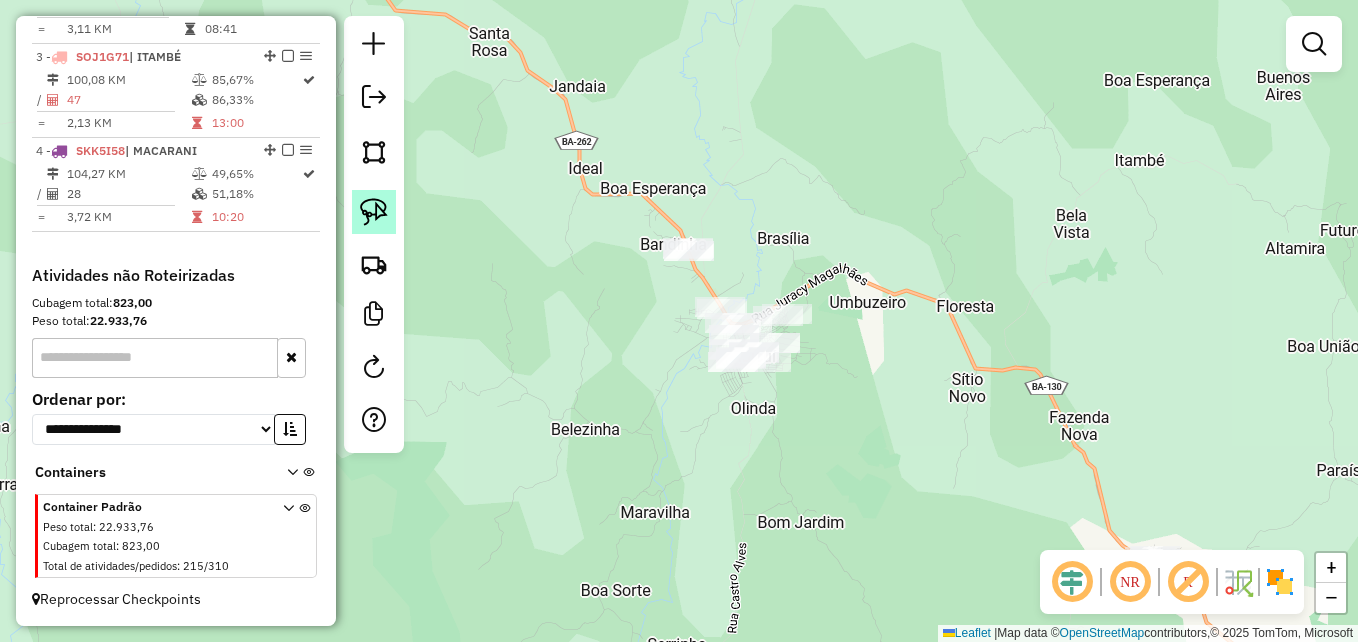 click 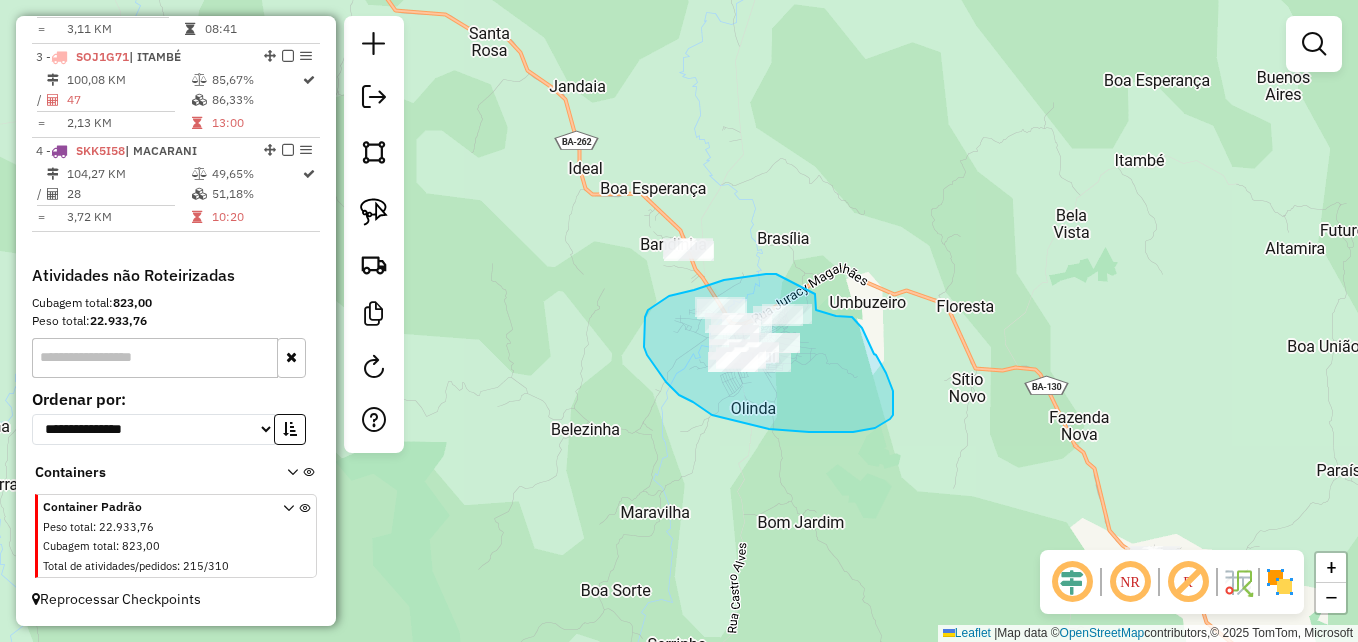 drag, startPoint x: 776, startPoint y: 274, endPoint x: 814, endPoint y: 294, distance: 42.941822 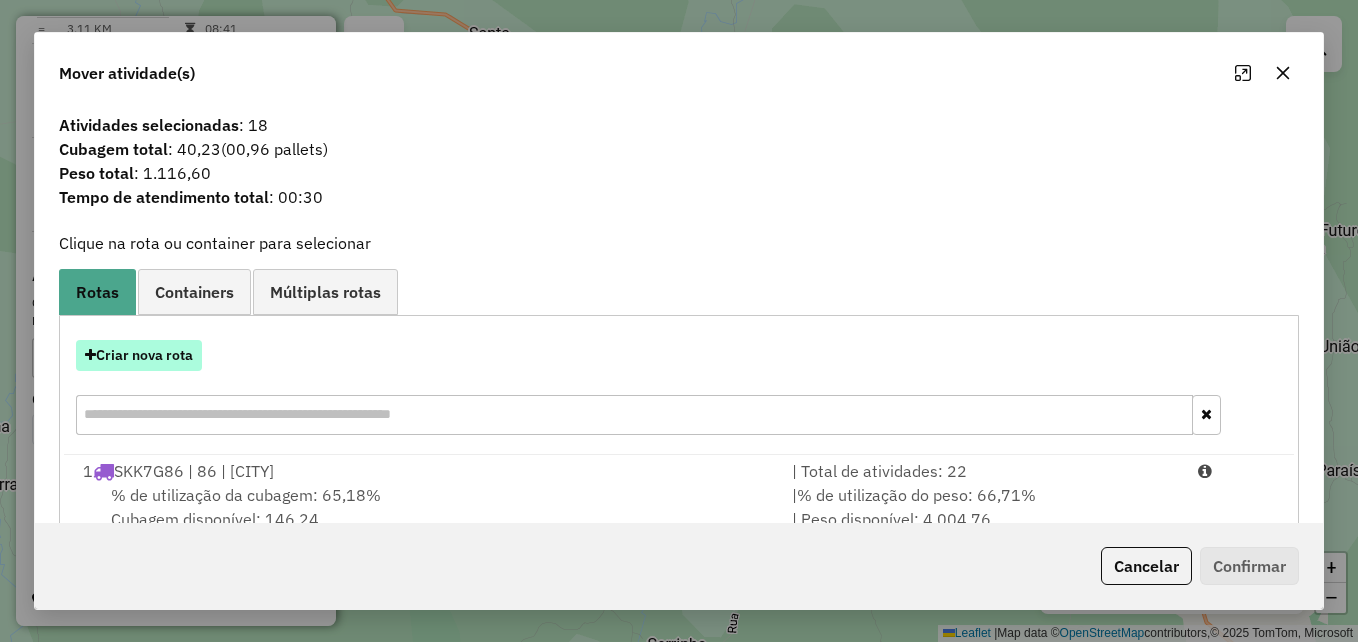 click on "Criar nova rota" at bounding box center [139, 355] 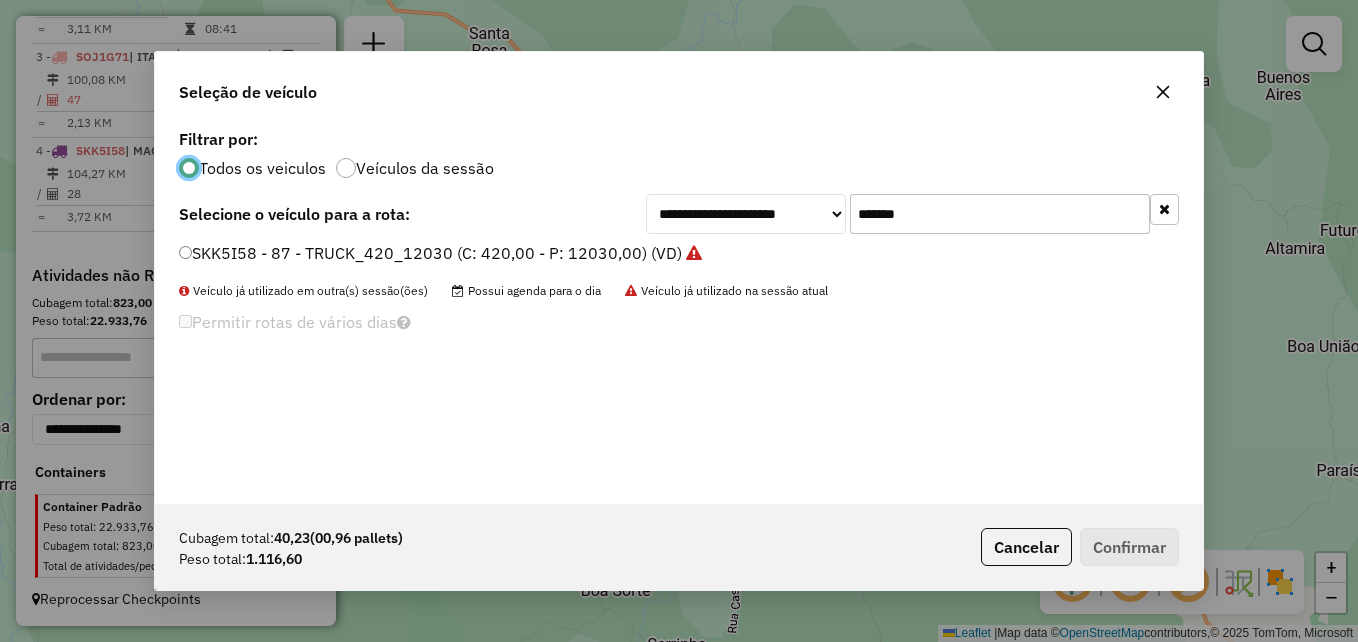 scroll, scrollTop: 11, scrollLeft: 6, axis: both 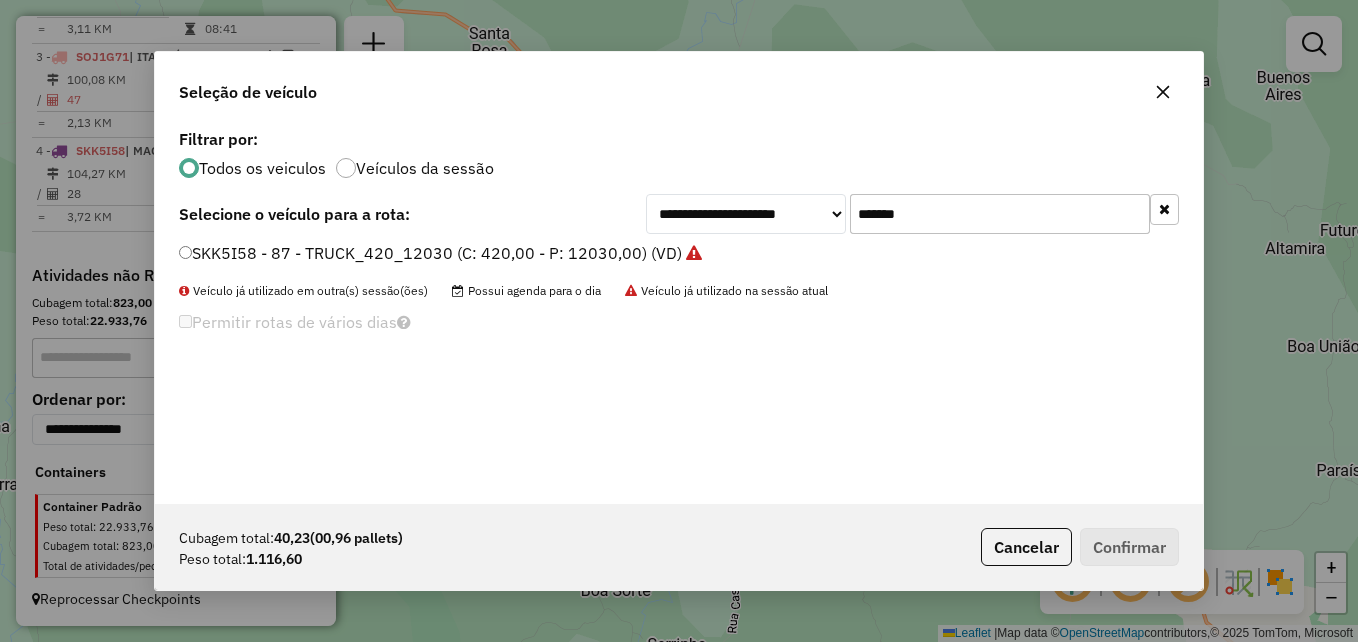 drag, startPoint x: 948, startPoint y: 223, endPoint x: 838, endPoint y: 227, distance: 110.0727 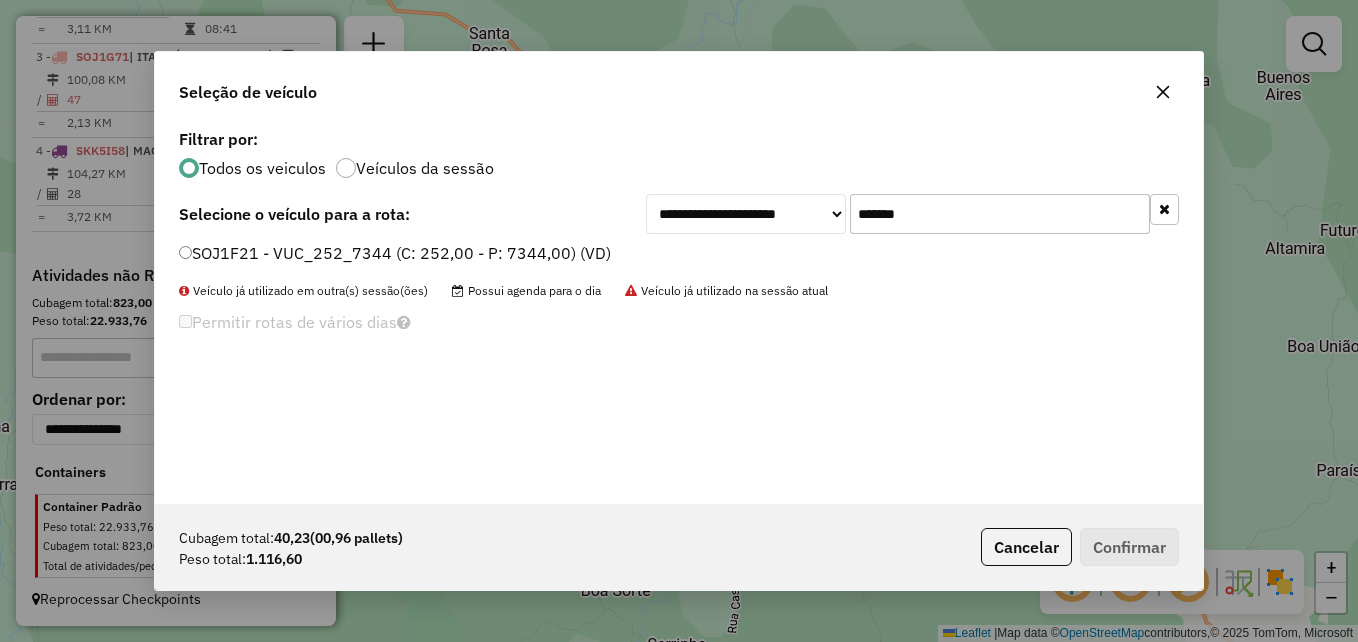 type on "*******" 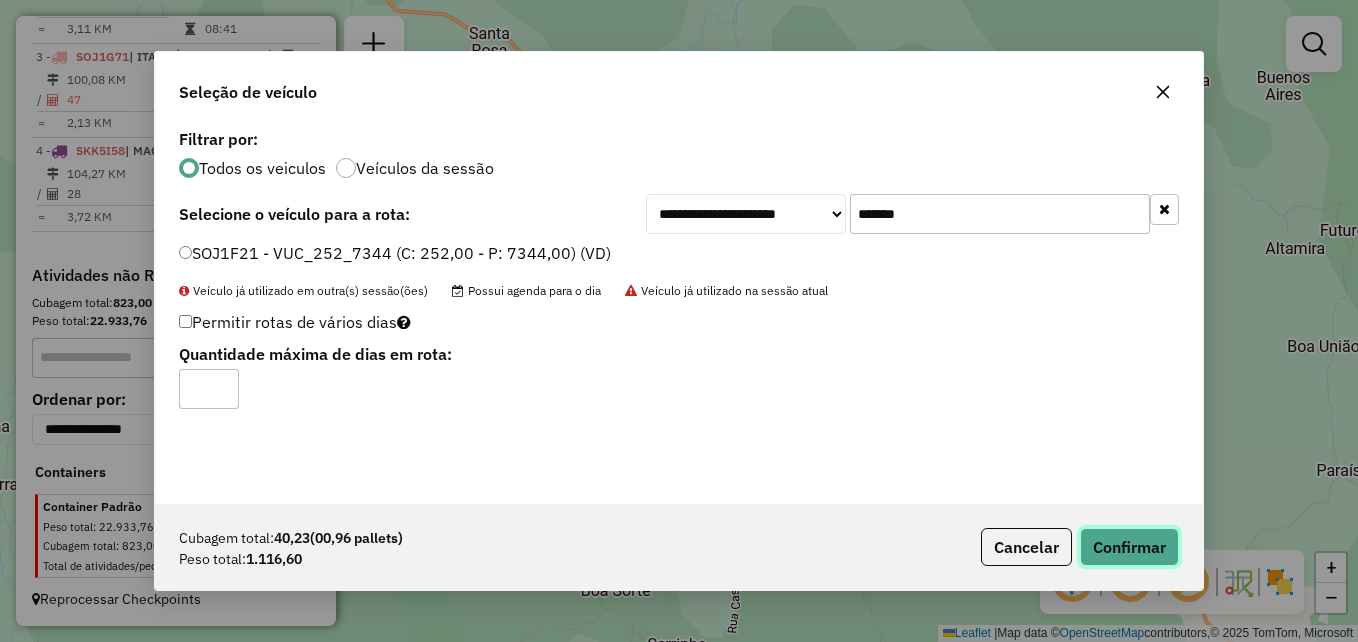 click on "Confirmar" 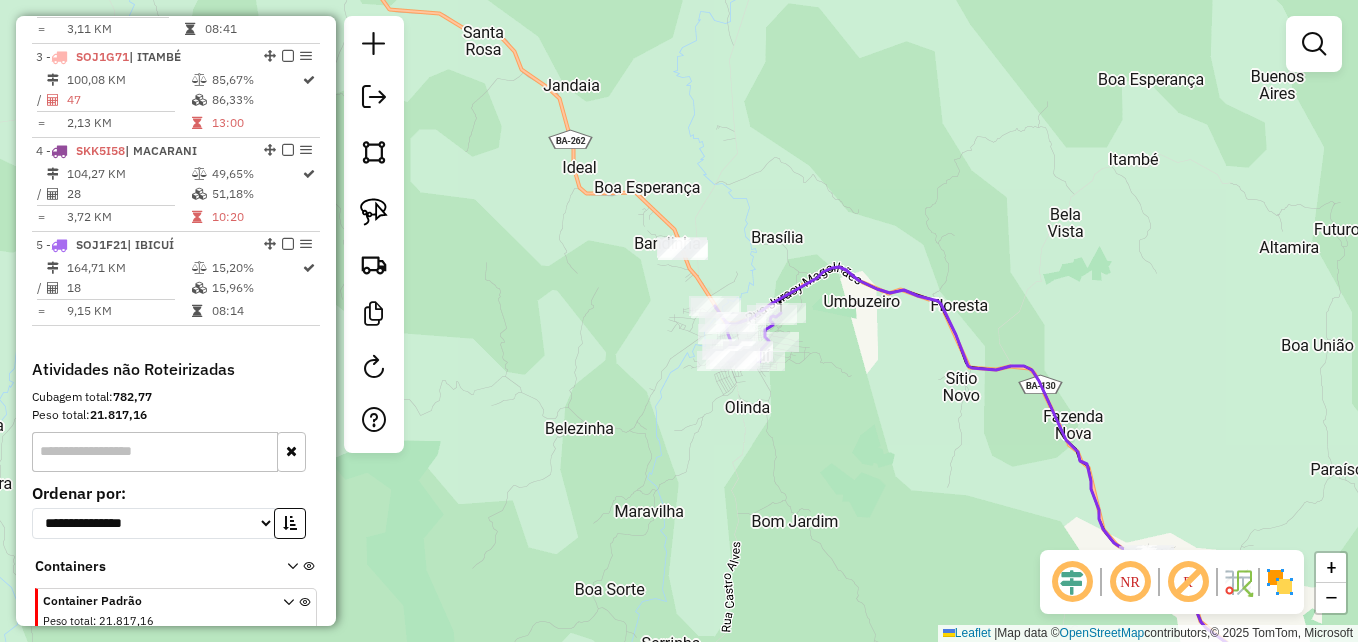 drag, startPoint x: 875, startPoint y: 481, endPoint x: 768, endPoint y: 311, distance: 200.8706 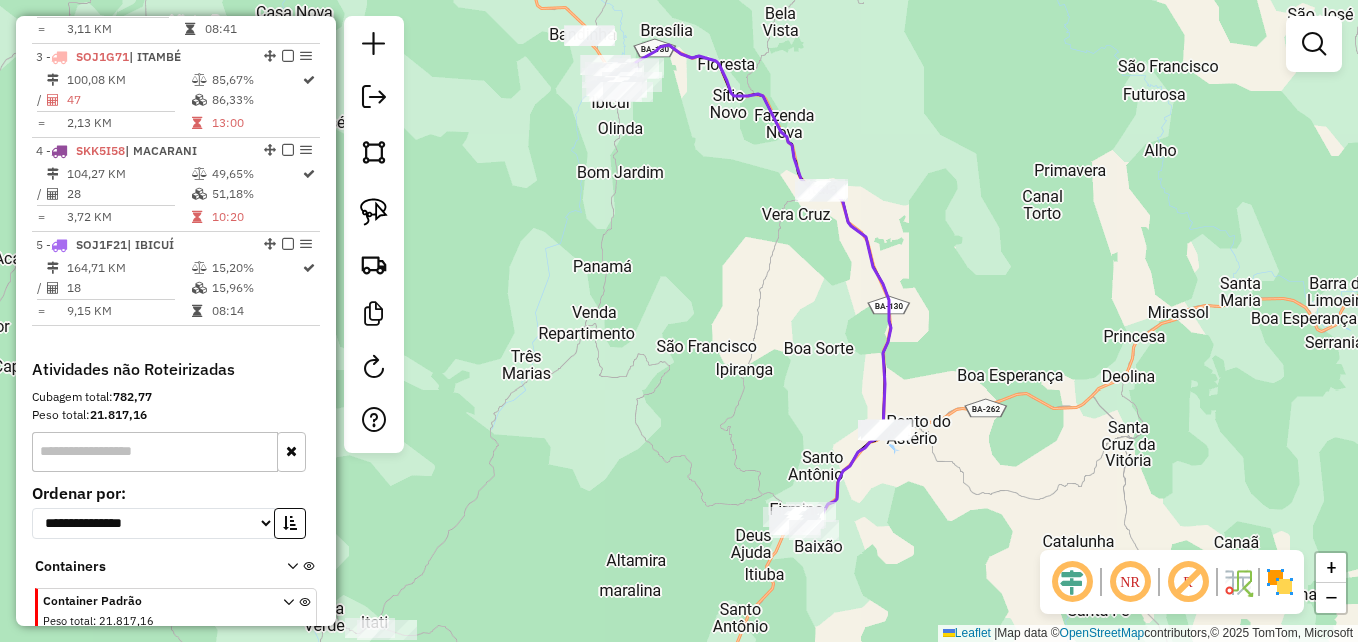 drag, startPoint x: 873, startPoint y: 458, endPoint x: 760, endPoint y: 232, distance: 252.67567 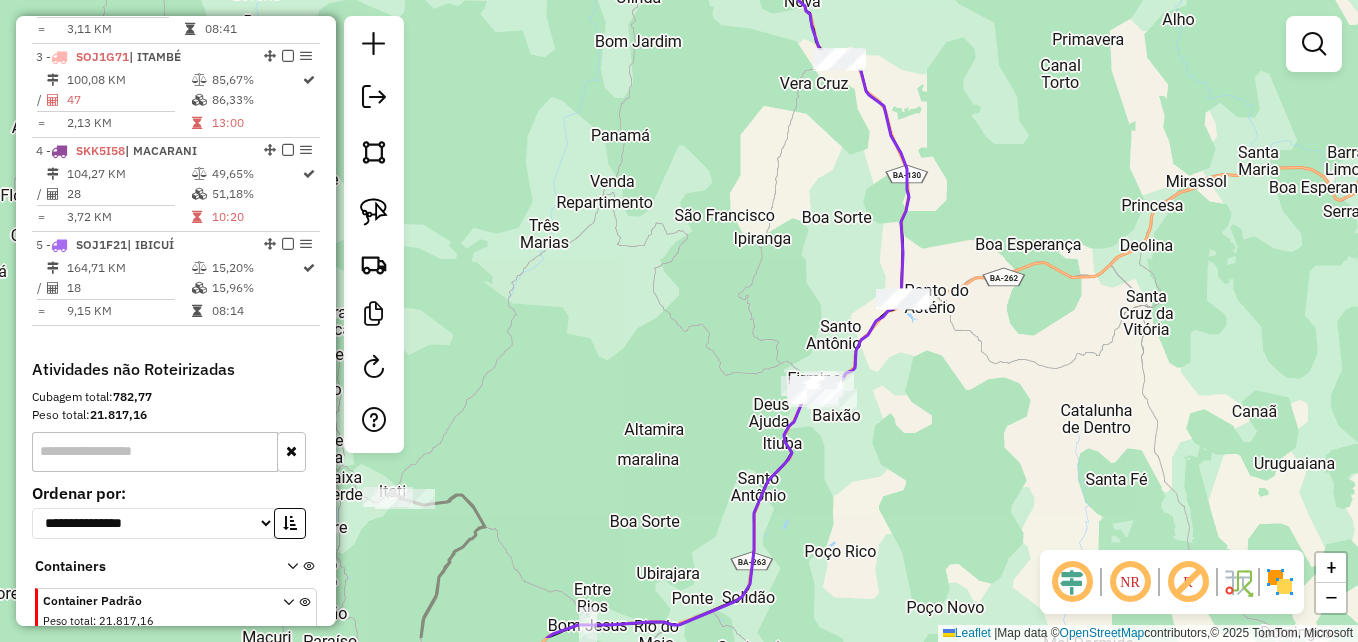 drag, startPoint x: 951, startPoint y: 442, endPoint x: 974, endPoint y: 344, distance: 100.6628 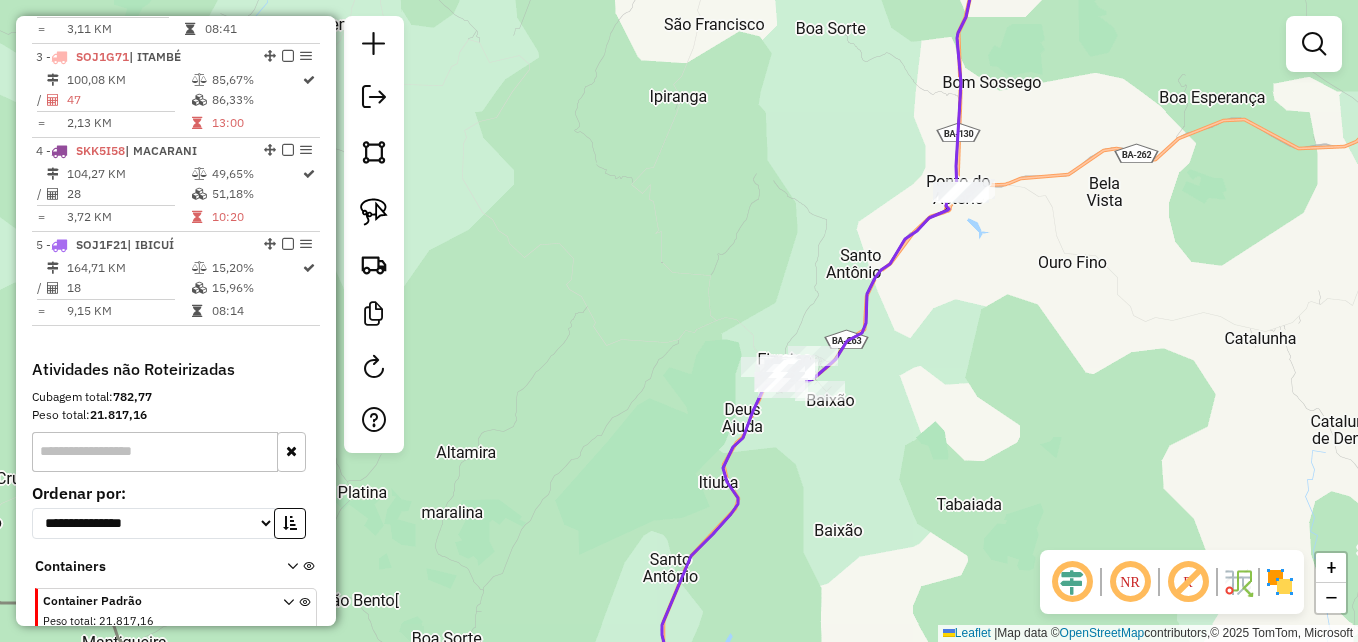 click 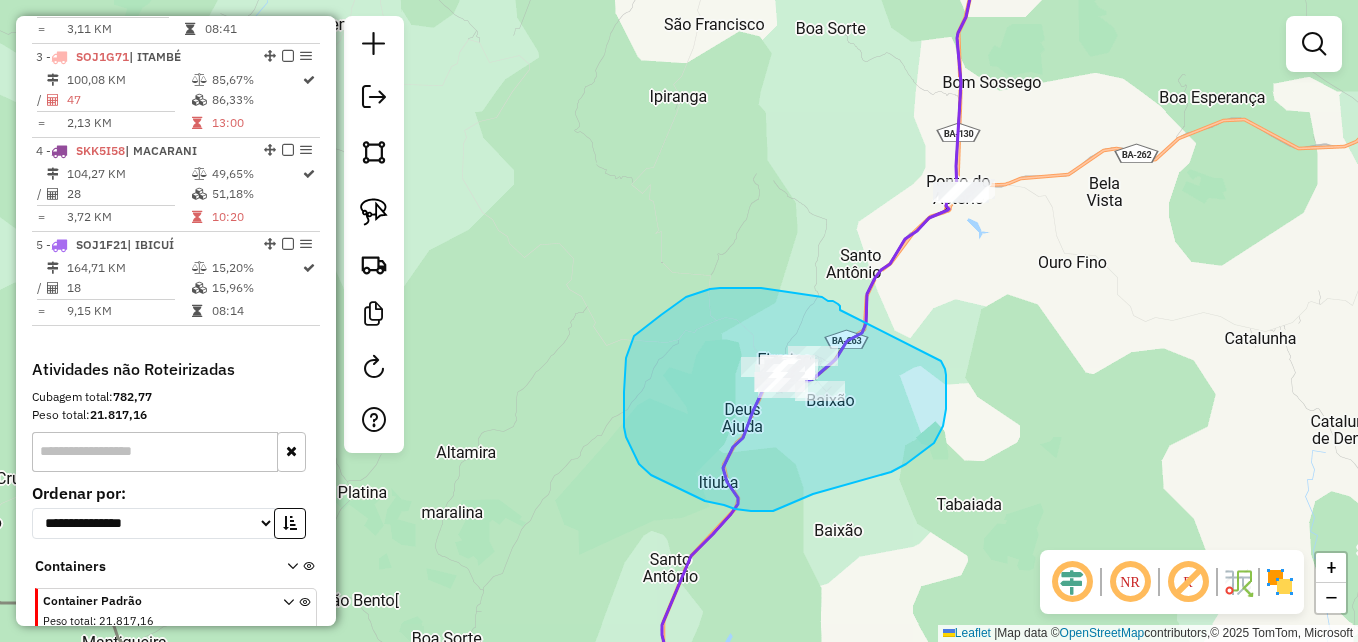 drag, startPoint x: 840, startPoint y: 306, endPoint x: 920, endPoint y: 324, distance: 82 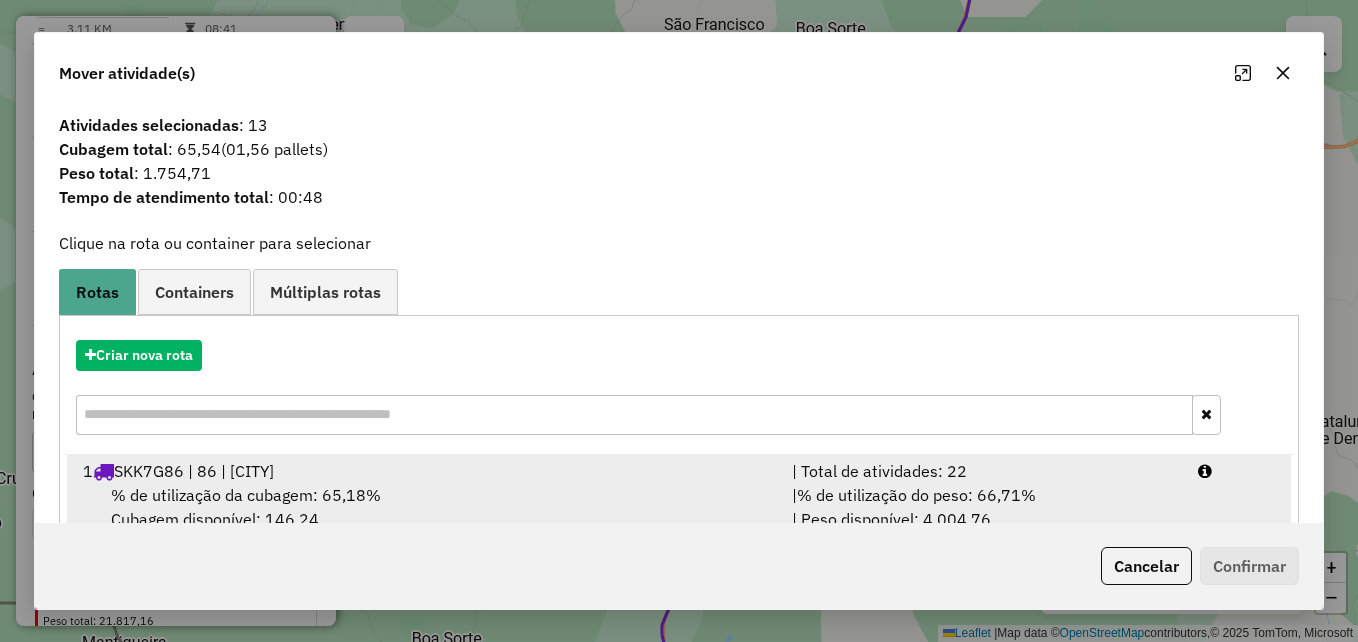 scroll, scrollTop: 5, scrollLeft: 0, axis: vertical 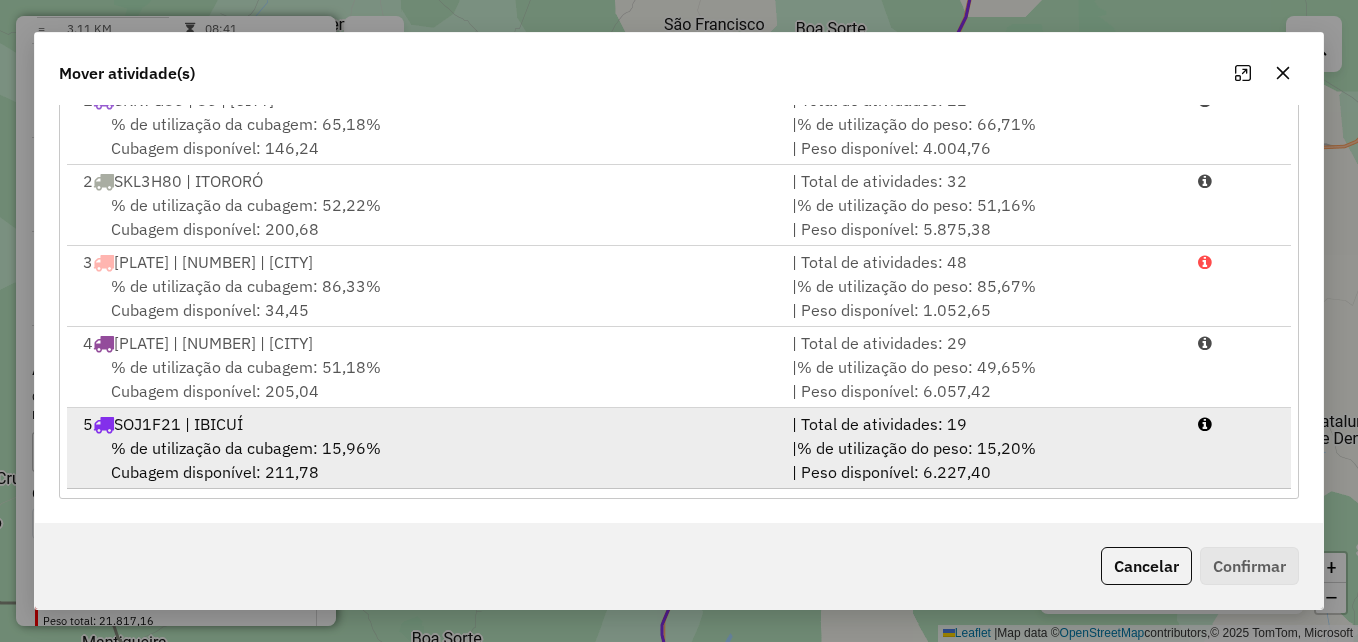 click on "% de utilização da cubagem: 15,96%" at bounding box center [246, 448] 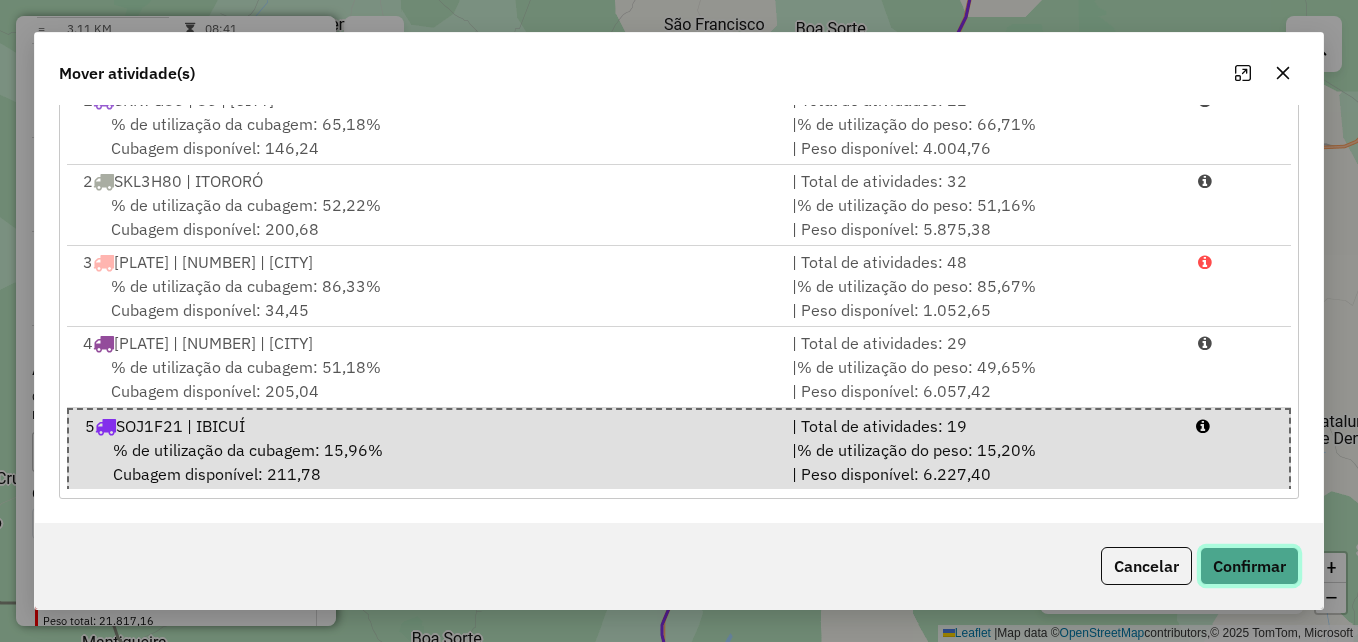 click on "Confirmar" 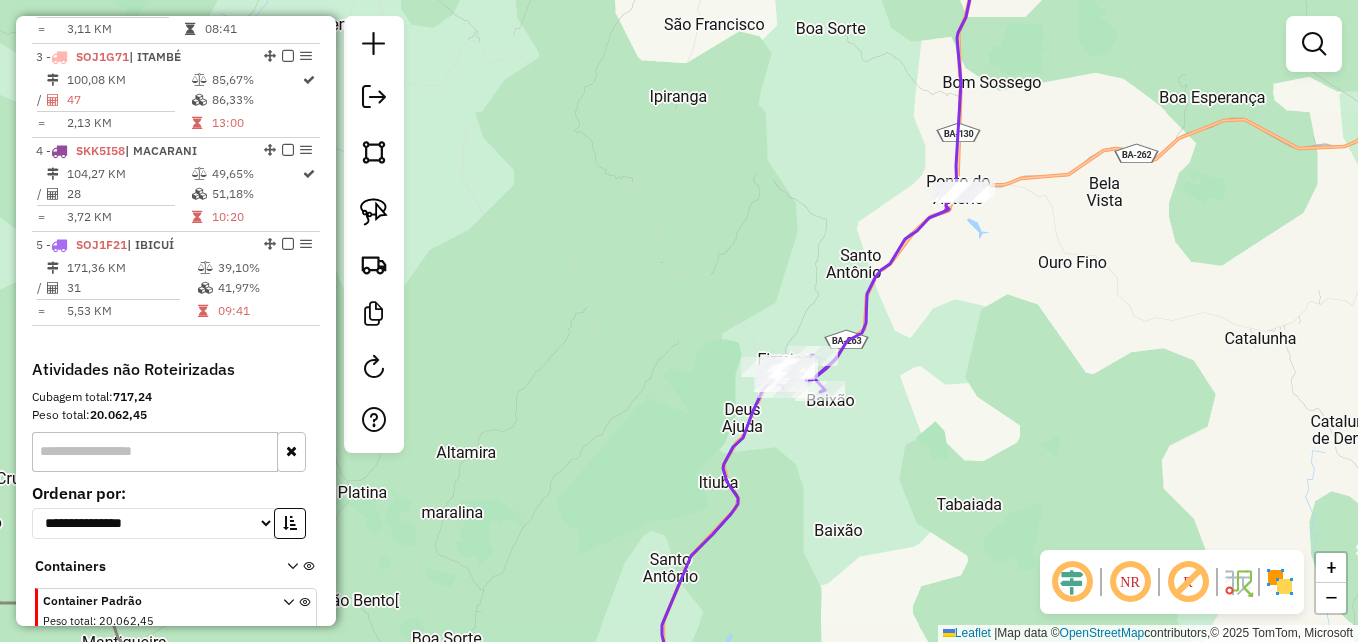 scroll, scrollTop: 0, scrollLeft: 0, axis: both 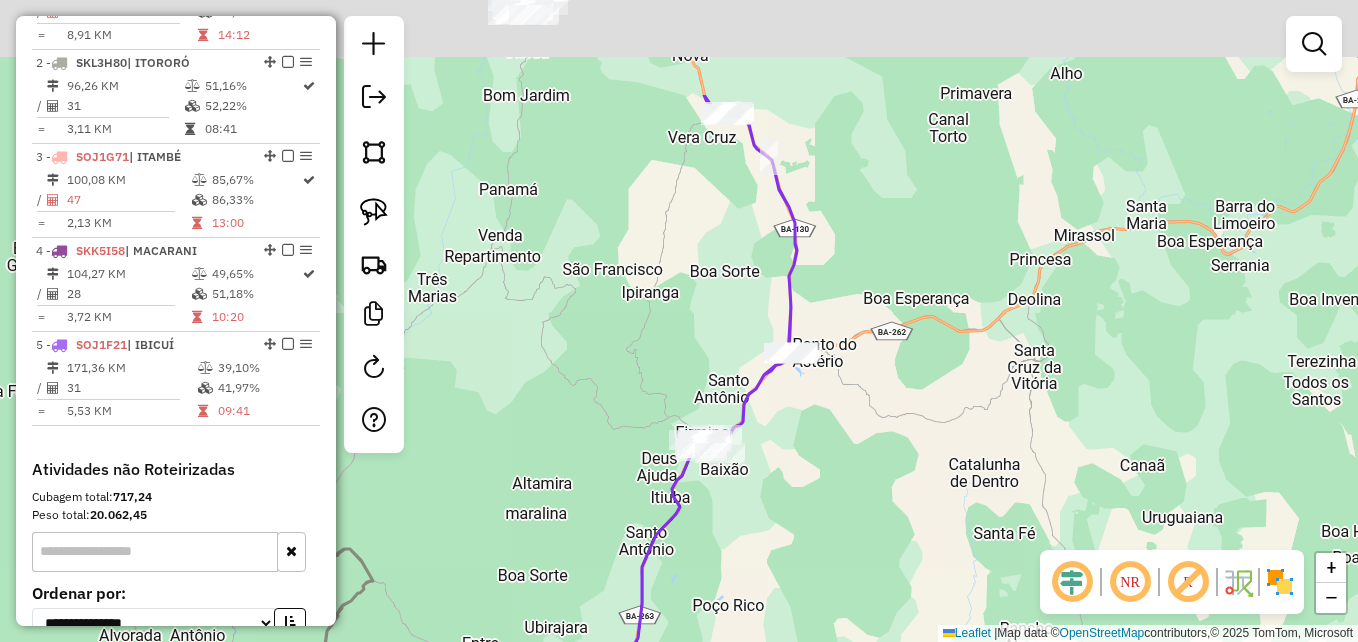 drag, startPoint x: 688, startPoint y: 244, endPoint x: 715, endPoint y: 352, distance: 111.32385 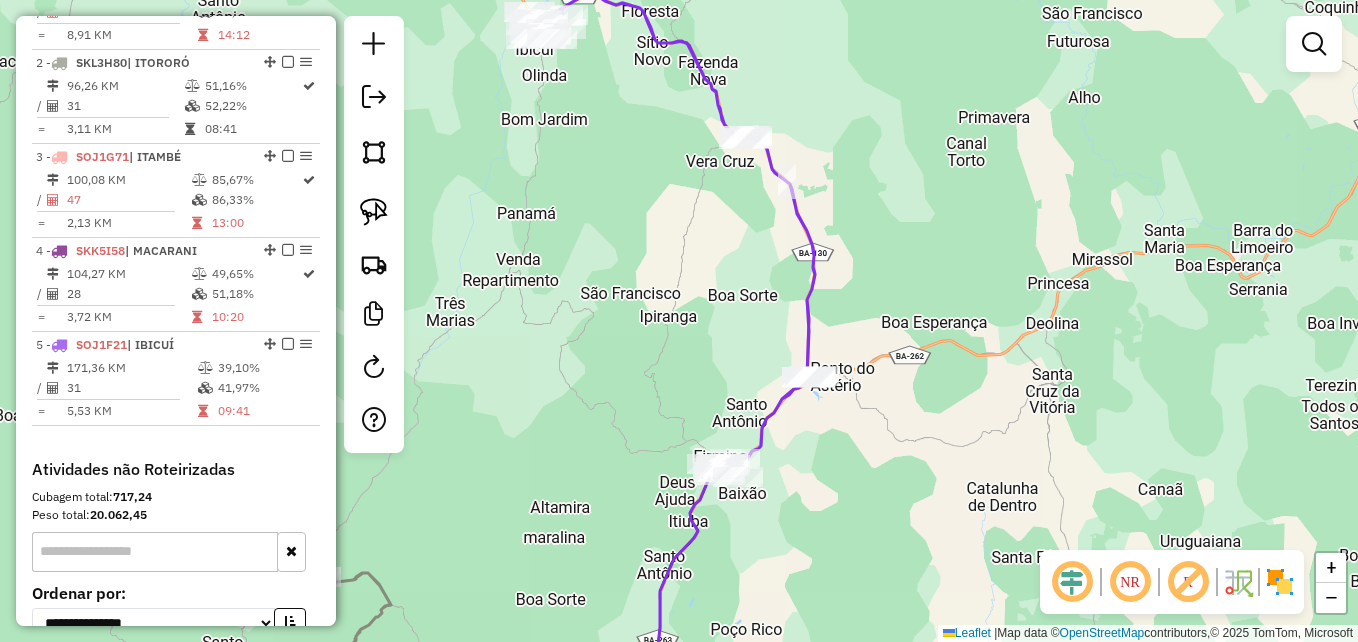drag, startPoint x: 647, startPoint y: 177, endPoint x: 731, endPoint y: 285, distance: 136.82104 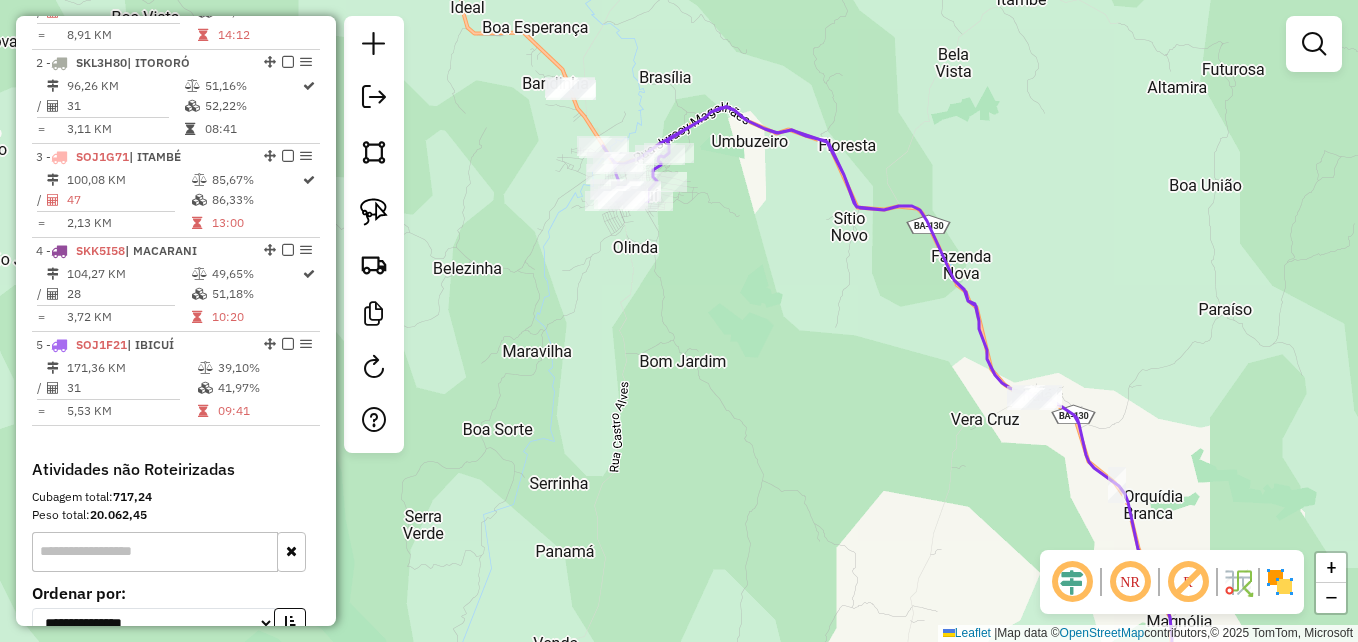 click 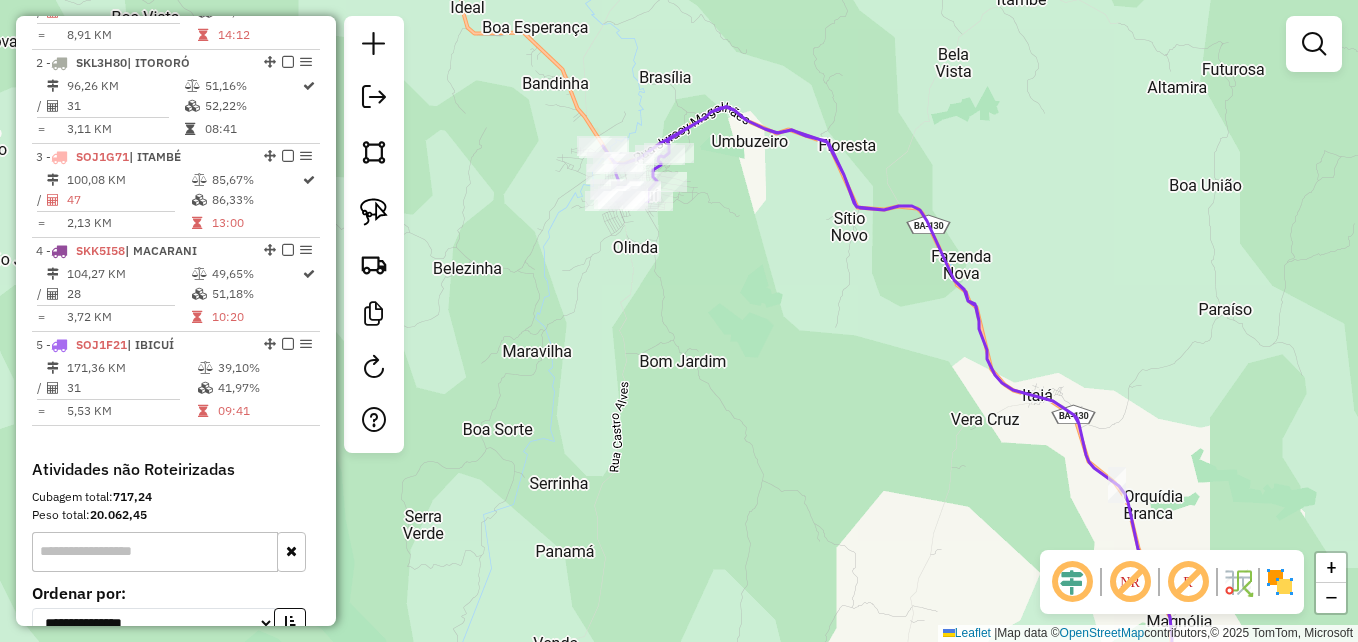 click 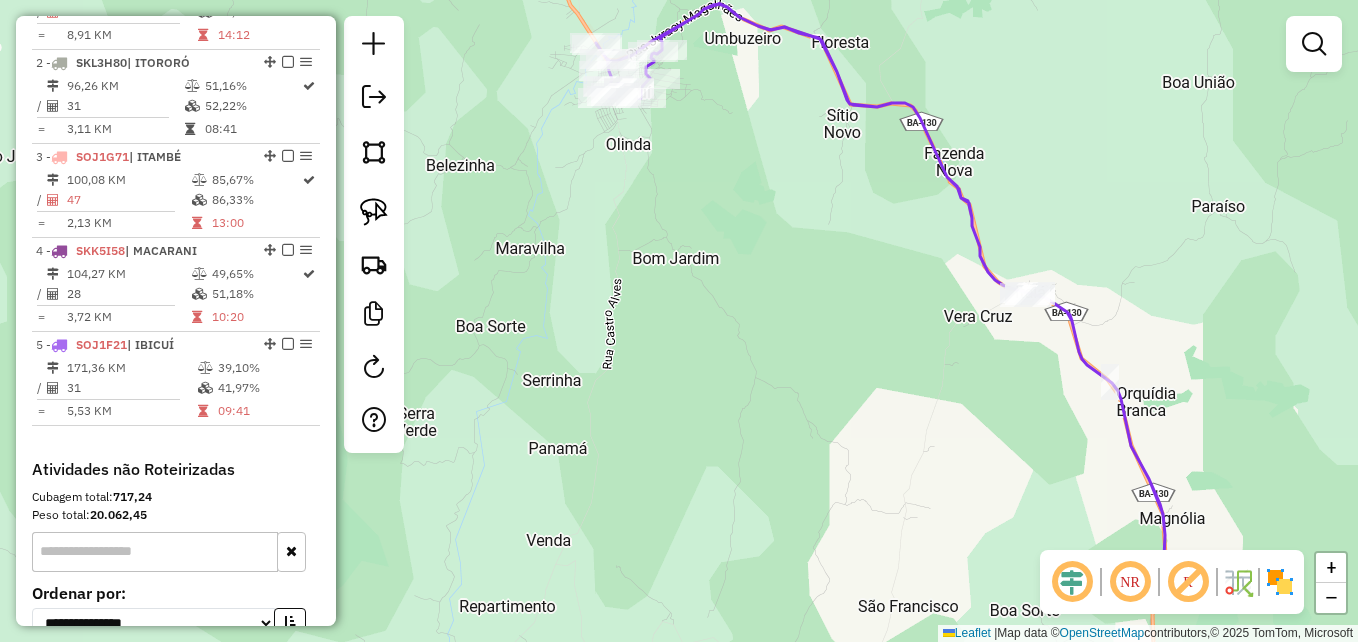 drag, startPoint x: 774, startPoint y: 442, endPoint x: 767, endPoint y: 339, distance: 103.23759 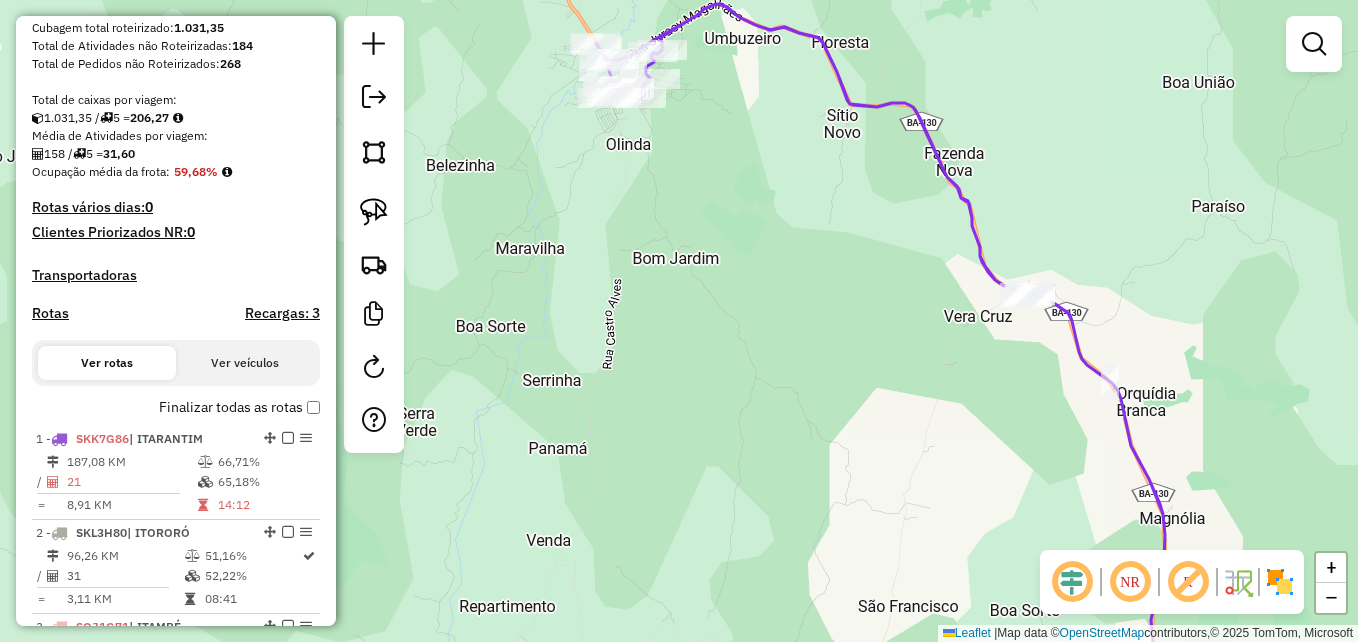 scroll, scrollTop: 334, scrollLeft: 0, axis: vertical 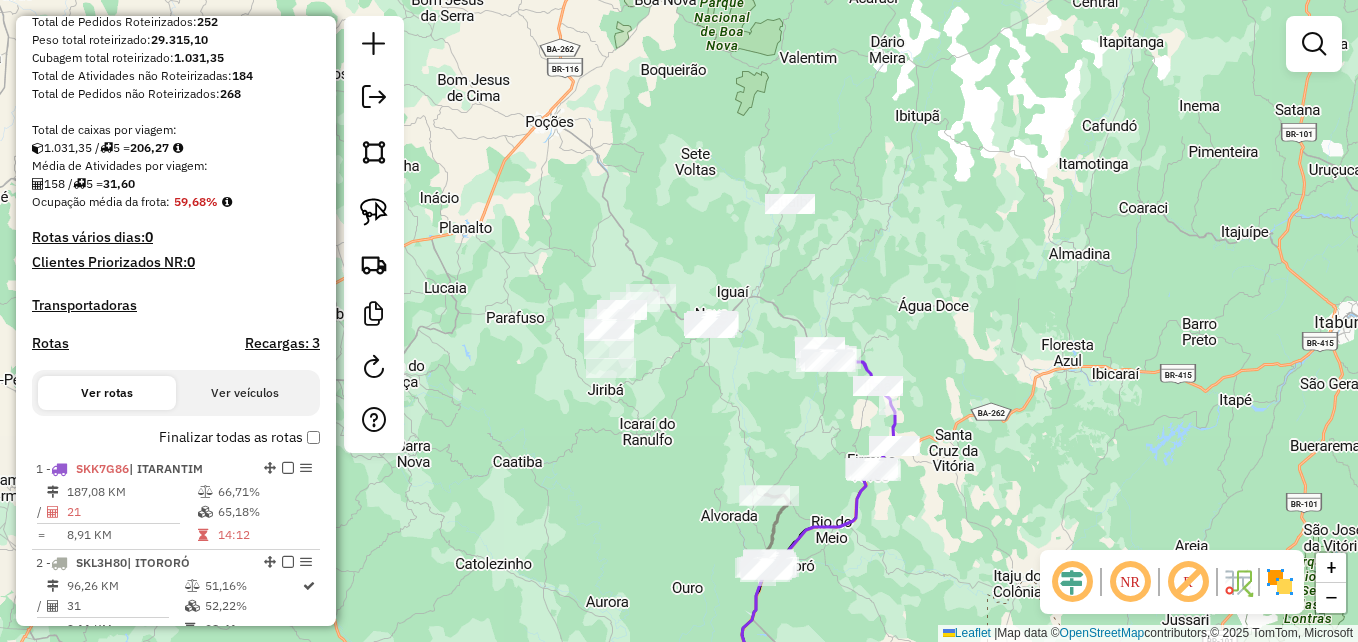 drag, startPoint x: 849, startPoint y: 325, endPoint x: 801, endPoint y: 392, distance: 82.419655 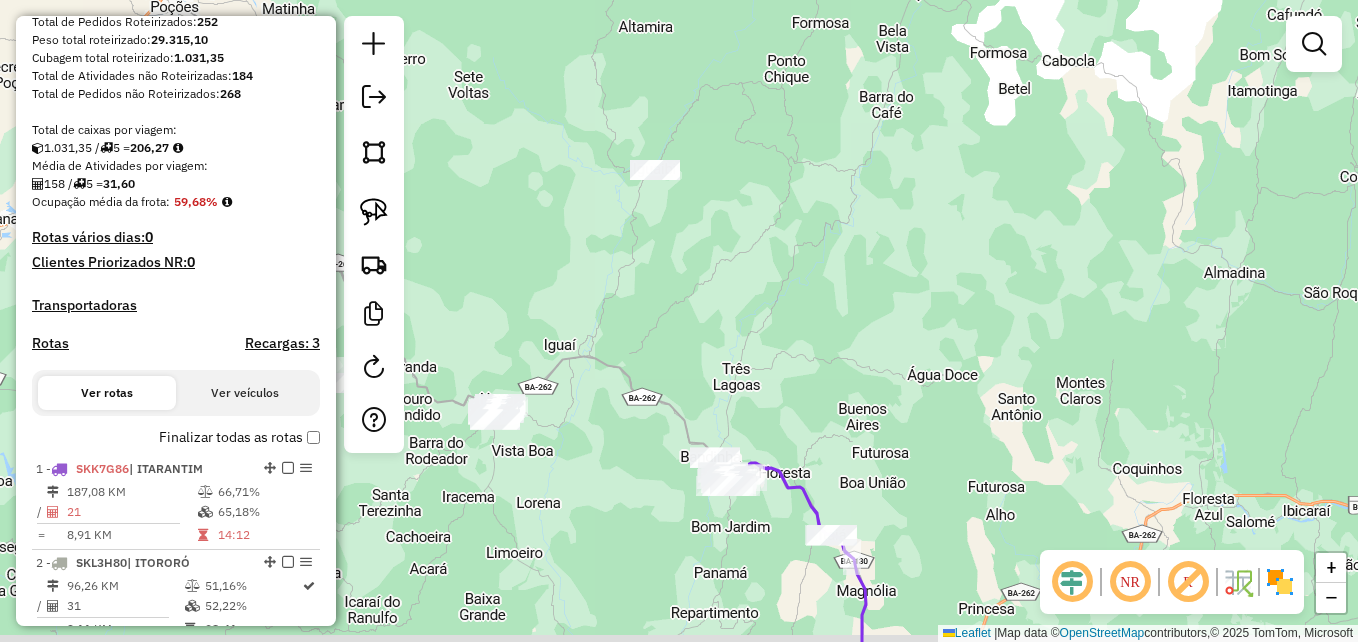 drag, startPoint x: 757, startPoint y: 372, endPoint x: 968, endPoint y: 245, distance: 246.2722 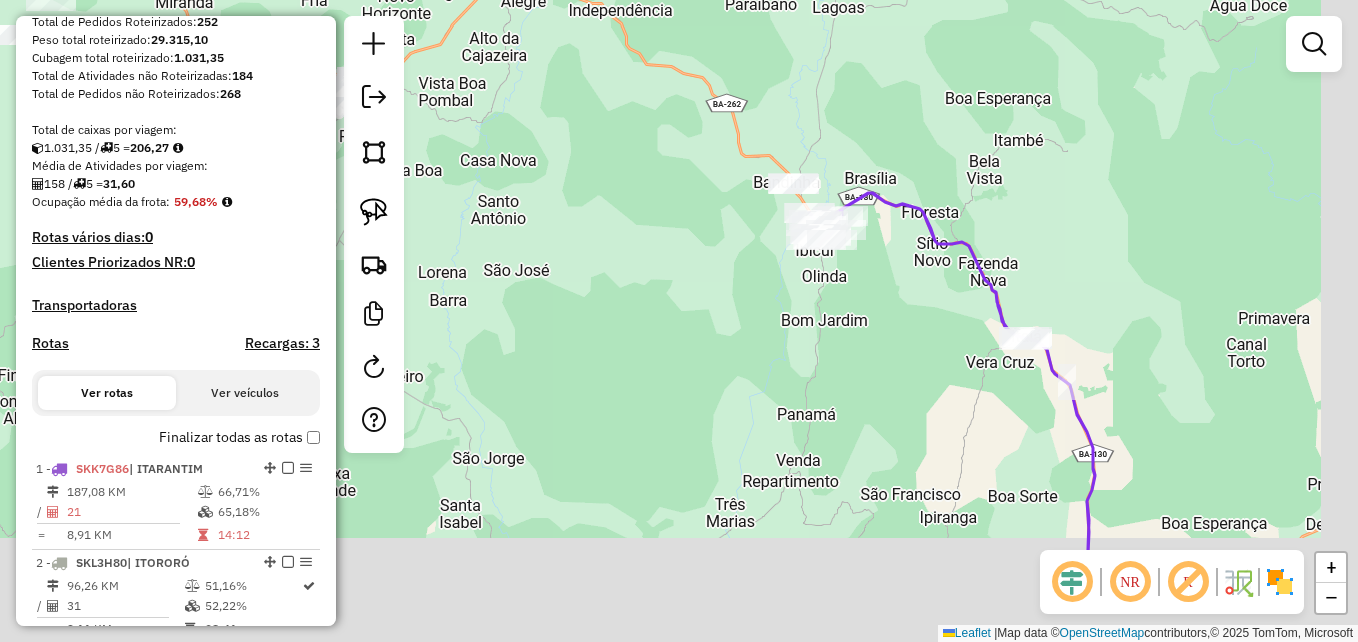 drag, startPoint x: 867, startPoint y: 377, endPoint x: 479, endPoint y: 229, distance: 415.2686 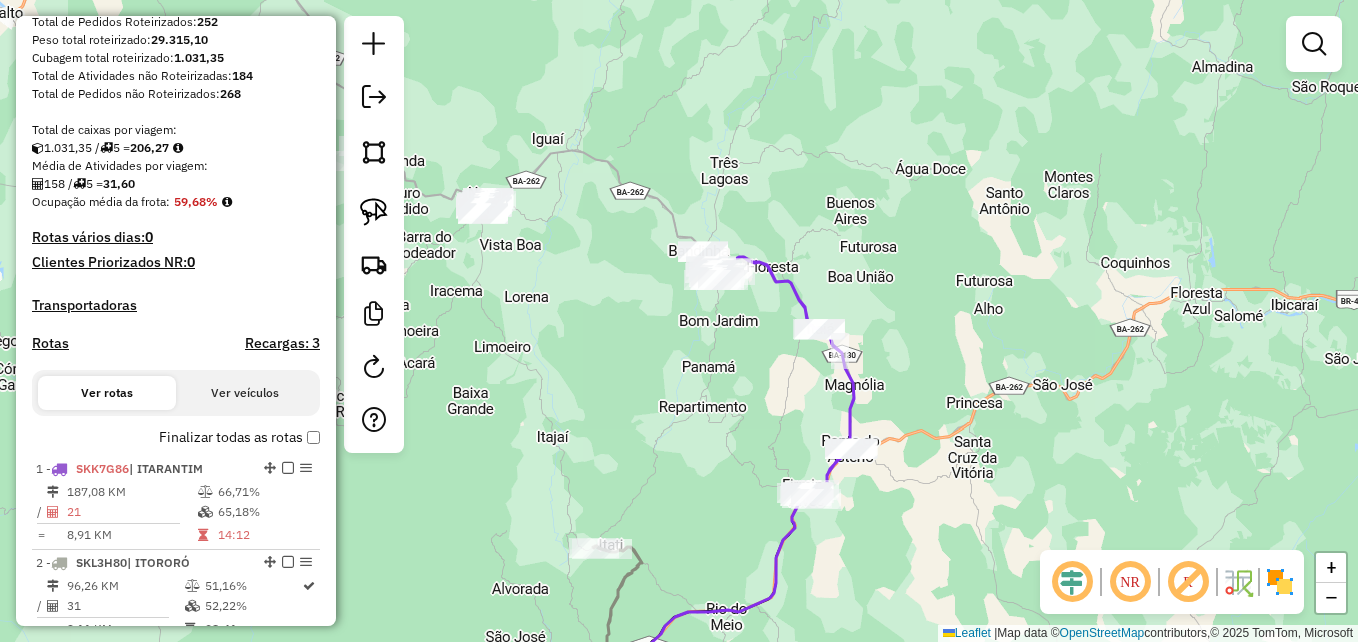 drag, startPoint x: 700, startPoint y: 451, endPoint x: 725, endPoint y: 292, distance: 160.95341 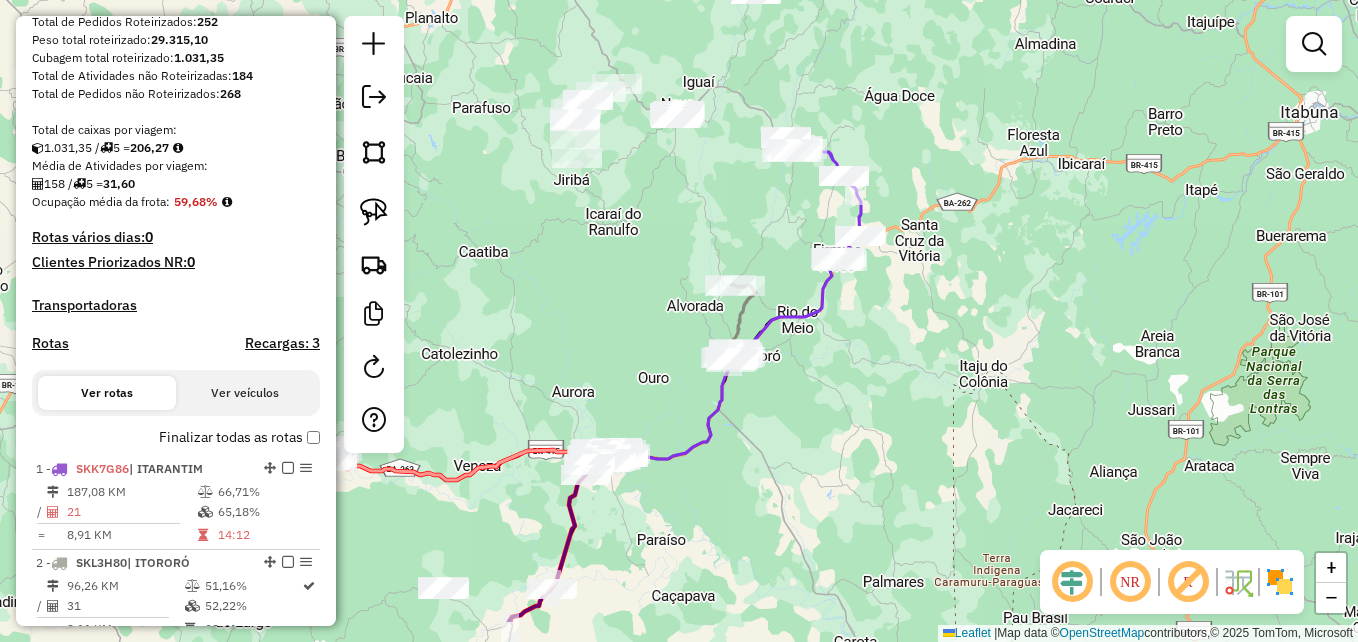 drag, startPoint x: 744, startPoint y: 479, endPoint x: 726, endPoint y: 419, distance: 62.641838 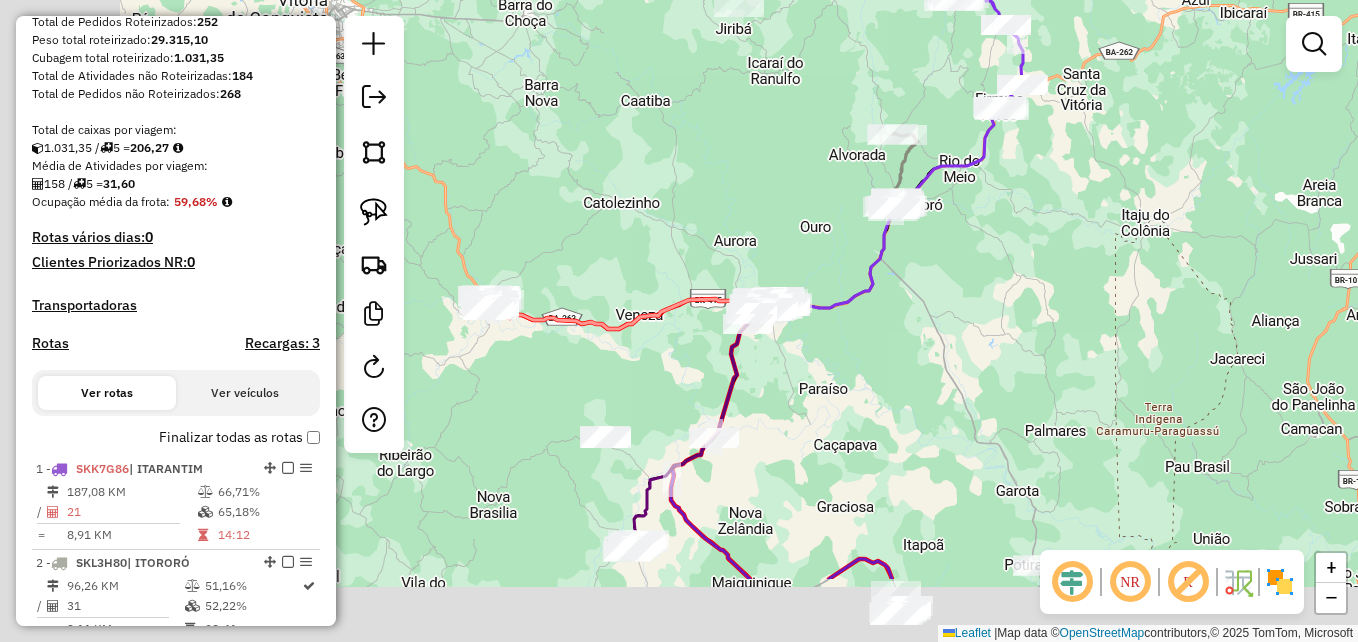drag, startPoint x: 803, startPoint y: 460, endPoint x: 847, endPoint y: 385, distance: 86.95401 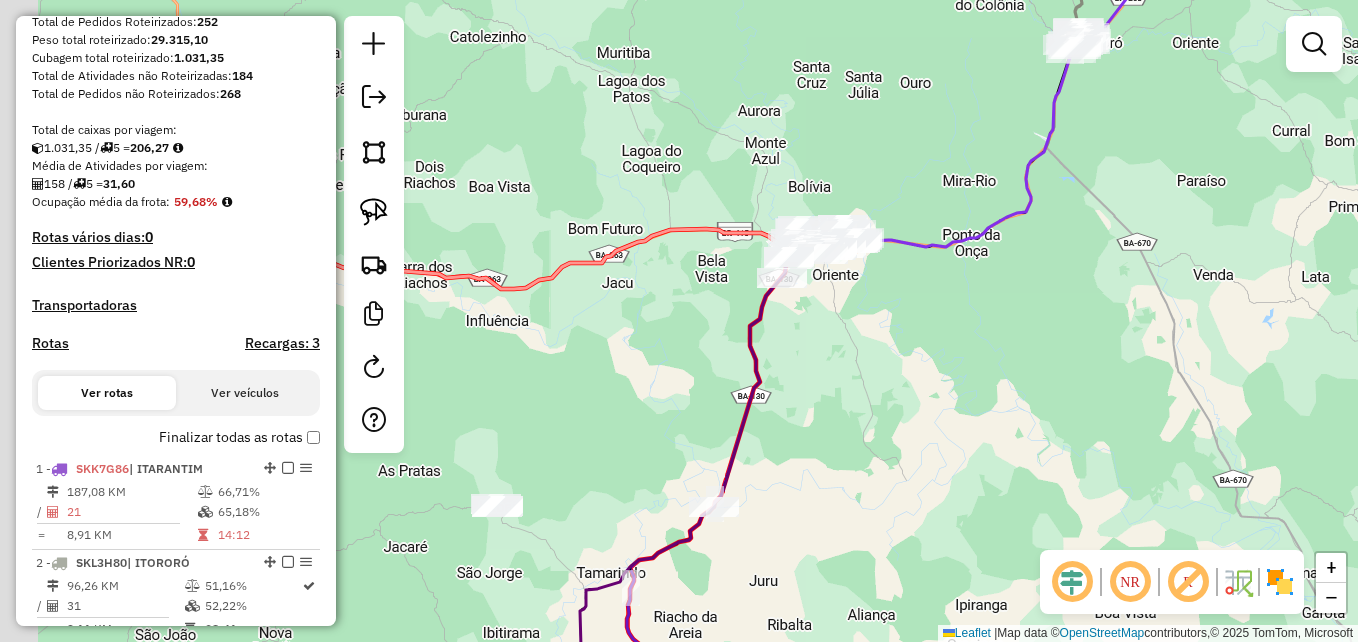 drag, startPoint x: 754, startPoint y: 312, endPoint x: 914, endPoint y: 341, distance: 162.60689 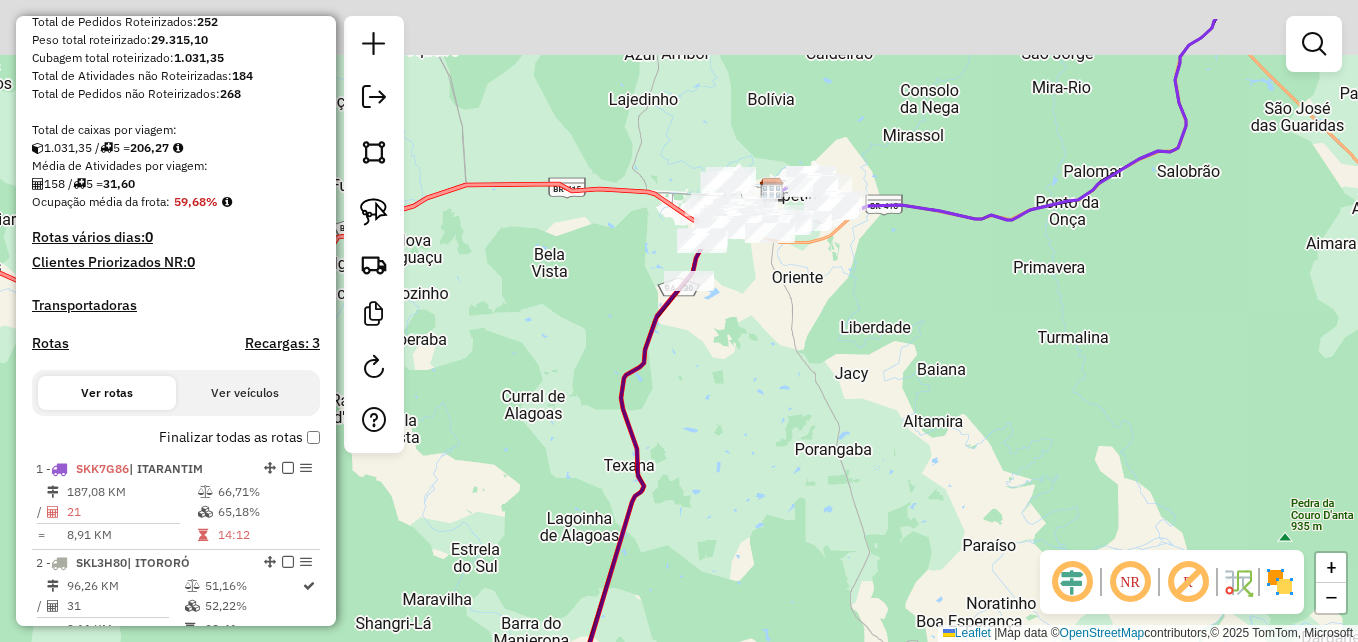 drag, startPoint x: 798, startPoint y: 224, endPoint x: 895, endPoint y: 365, distance: 171.14322 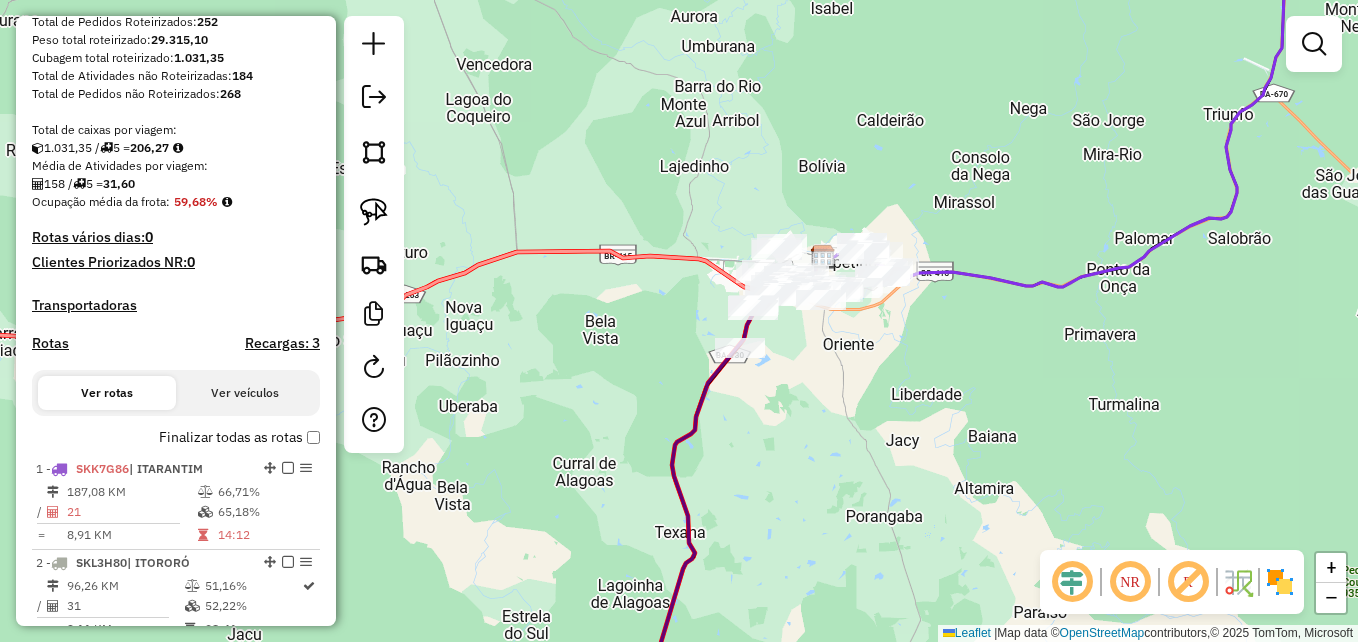 click 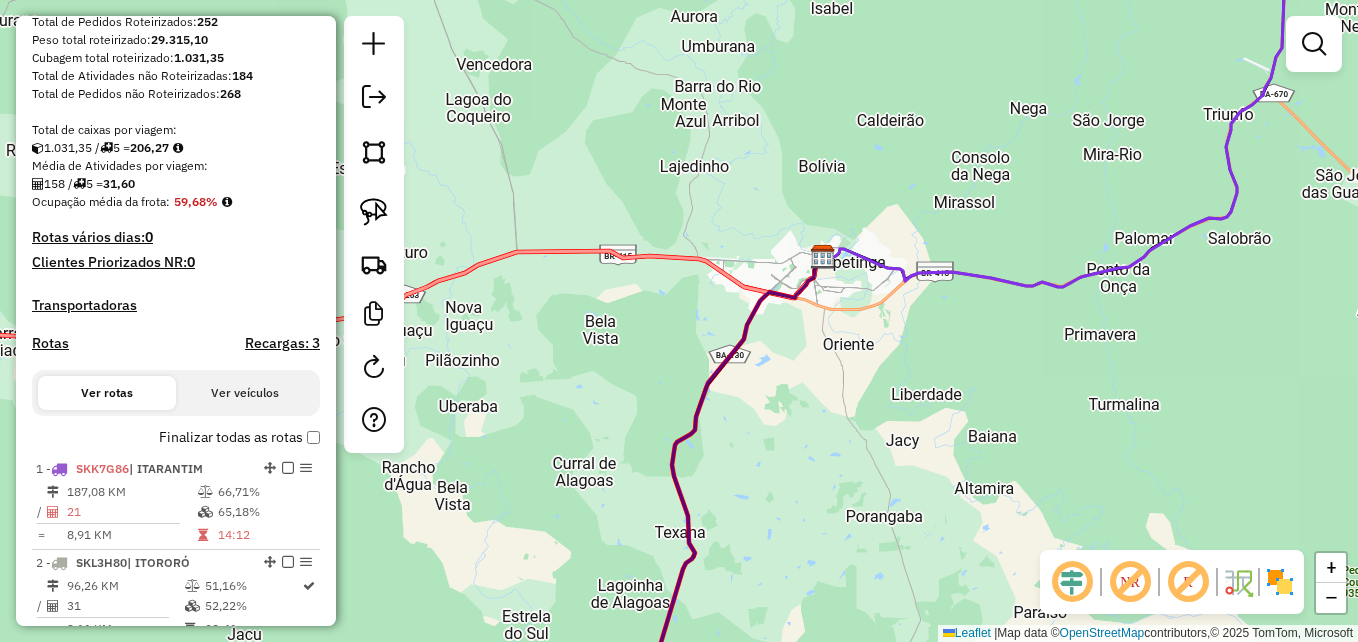 click 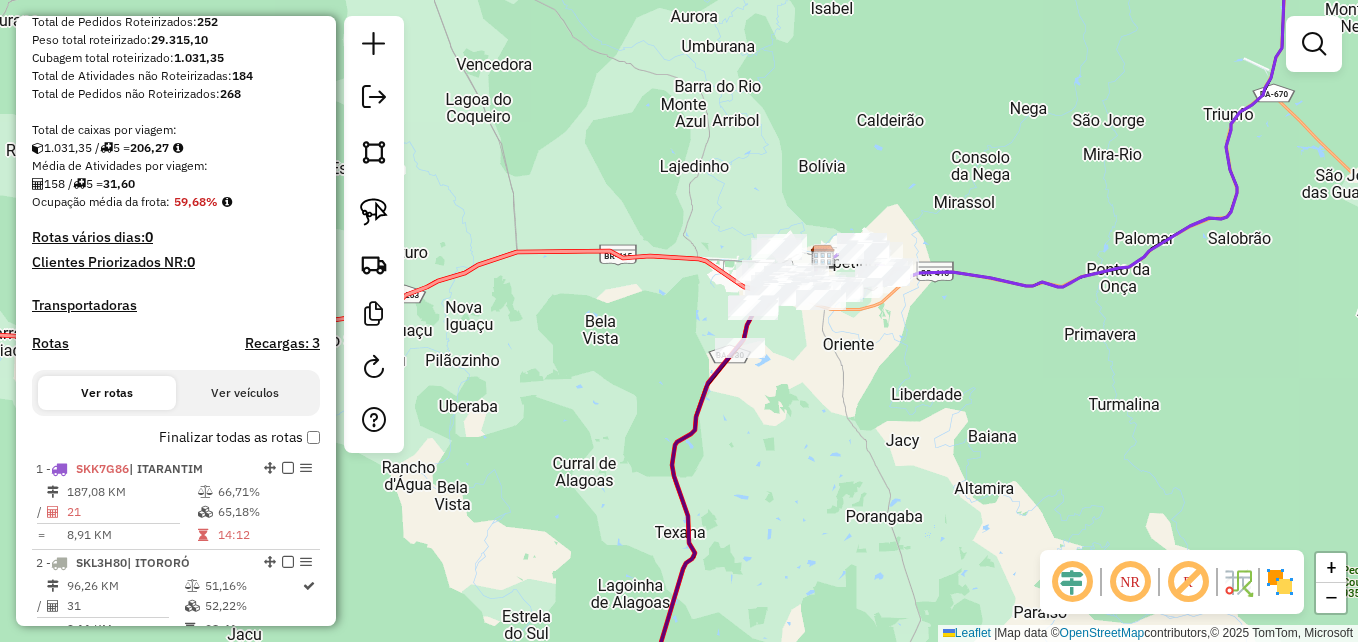 click on "Janela de atendimento Grade de atendimento Capacidade Transportadoras Veículos Cliente Pedidos  Rotas Selecione os dias de semana para filtrar as janelas de atendimento  Seg   Ter   Qua   Qui   Sex   Sáb   Dom  Informe o período da janela de atendimento: De: Até:  Filtrar exatamente a janela do cliente  Considerar janela de atendimento padrão  Selecione os dias de semana para filtrar as grades de atendimento  Seg   Ter   Qua   Qui   Sex   Sáb   Dom   Considerar clientes sem dia de atendimento cadastrado  Clientes fora do dia de atendimento selecionado Filtrar as atividades entre os valores definidos abaixo:  Peso mínimo:   Peso máximo:   Cubagem mínima:   Cubagem máxima:   De:   Até:  Filtrar as atividades entre o tempo de atendimento definido abaixo:  De:   Até:   Considerar capacidade total dos clientes não roteirizados Transportadora: Selecione um ou mais itens Tipo de veículo: Selecione um ou mais itens Veículo: Selecione um ou mais itens Motorista: Selecione um ou mais itens Nome: Rótulo:" 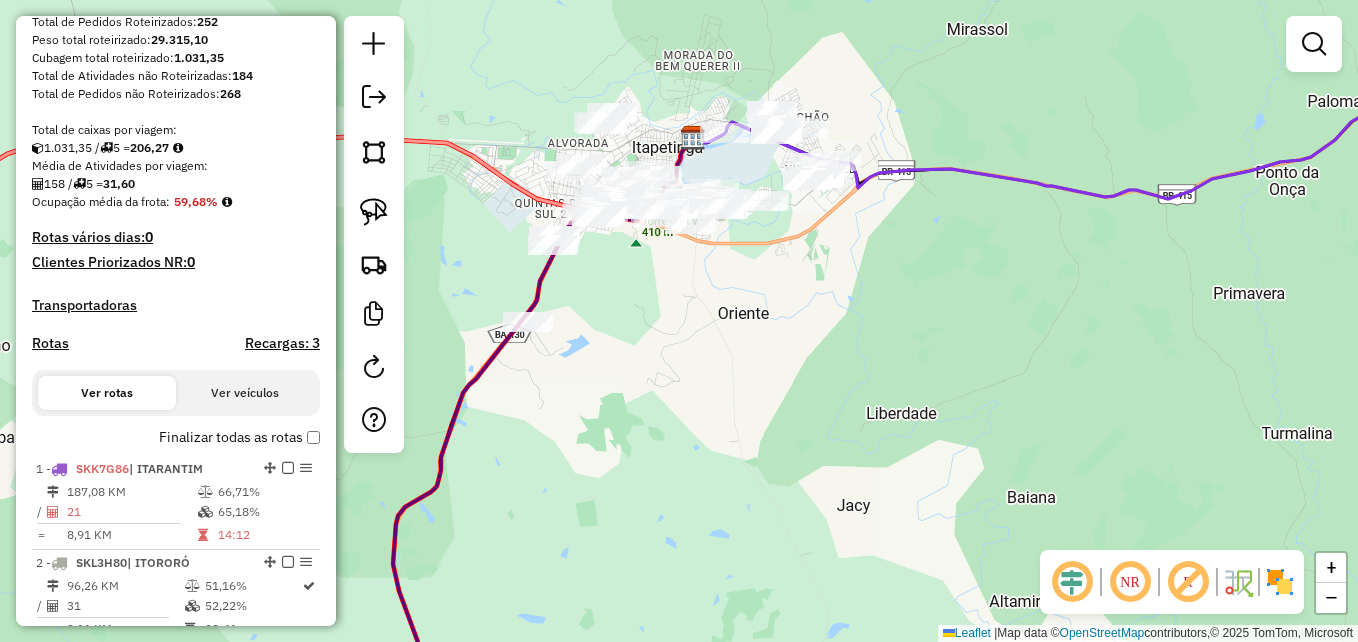 drag, startPoint x: 781, startPoint y: 271, endPoint x: 913, endPoint y: 457, distance: 228.07893 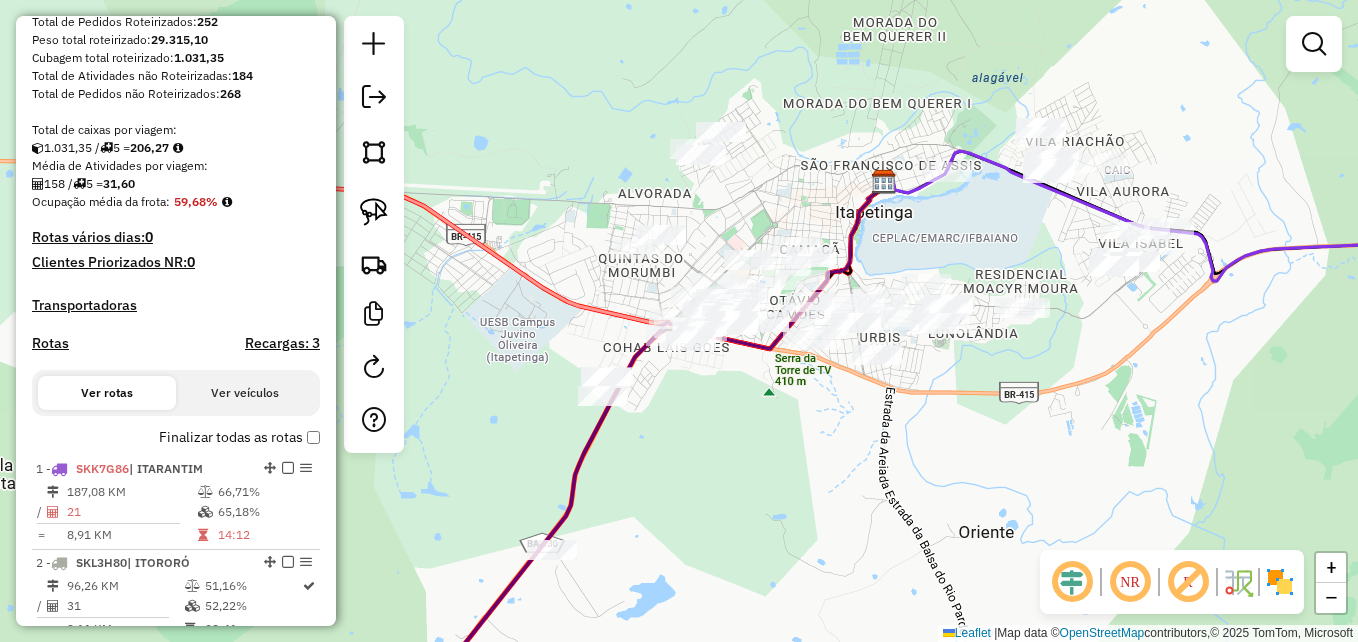 drag, startPoint x: 833, startPoint y: 495, endPoint x: 1020, endPoint y: 487, distance: 187.17105 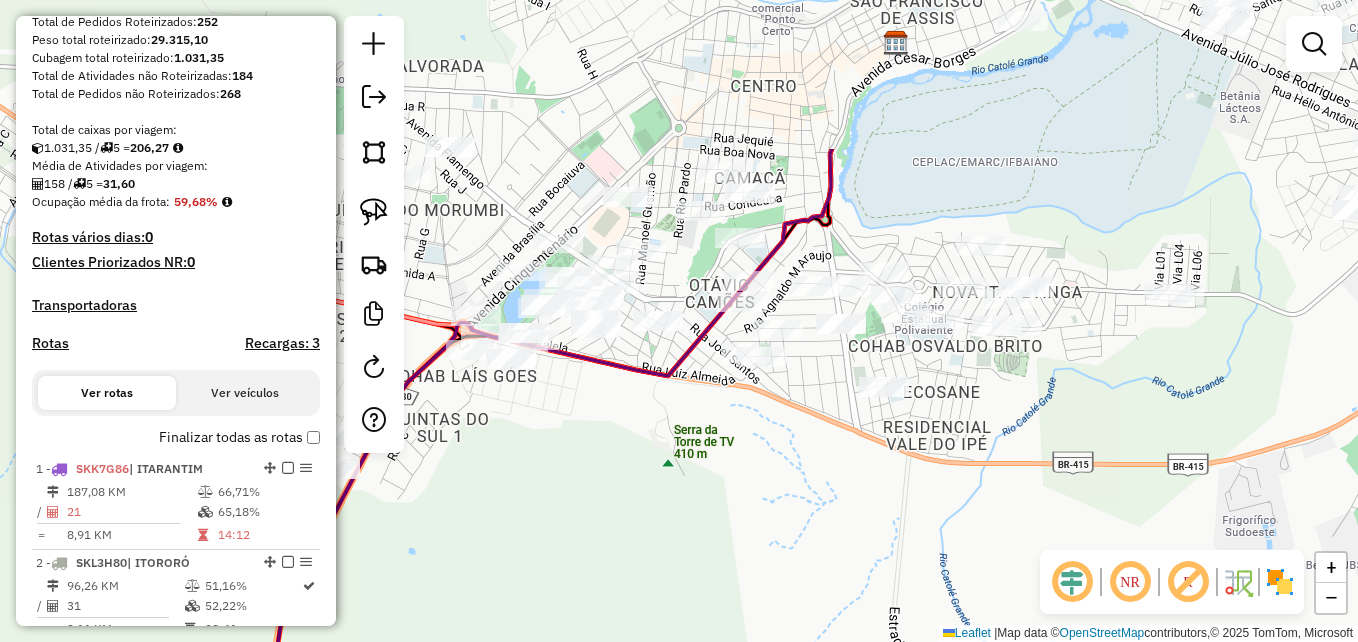 drag, startPoint x: 721, startPoint y: 289, endPoint x: 810, endPoint y: 503, distance: 231.76929 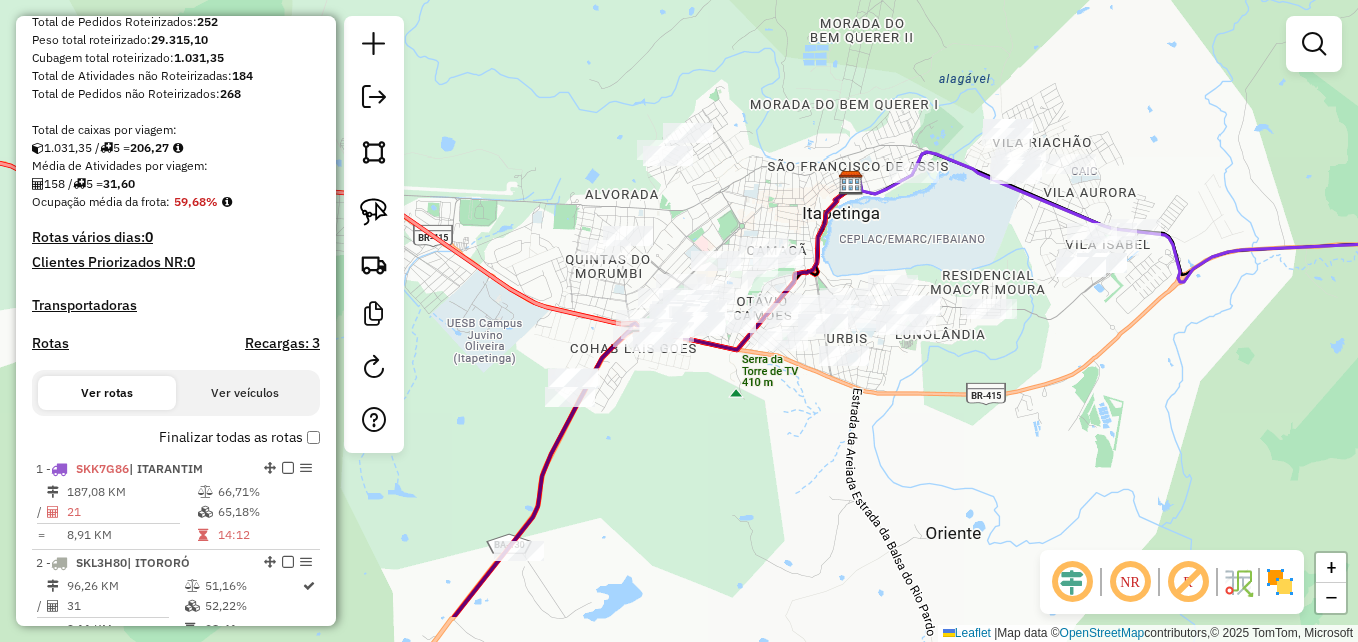 drag, startPoint x: 831, startPoint y: 561, endPoint x: 814, endPoint y: 472, distance: 90.60905 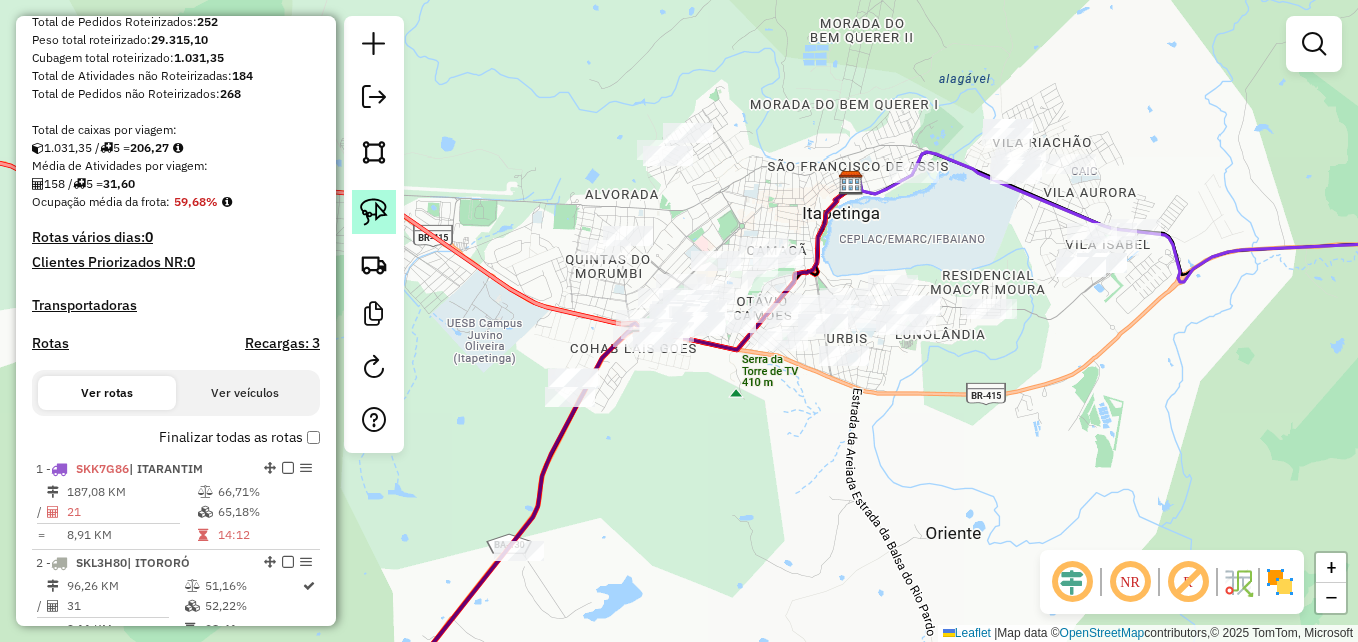 click 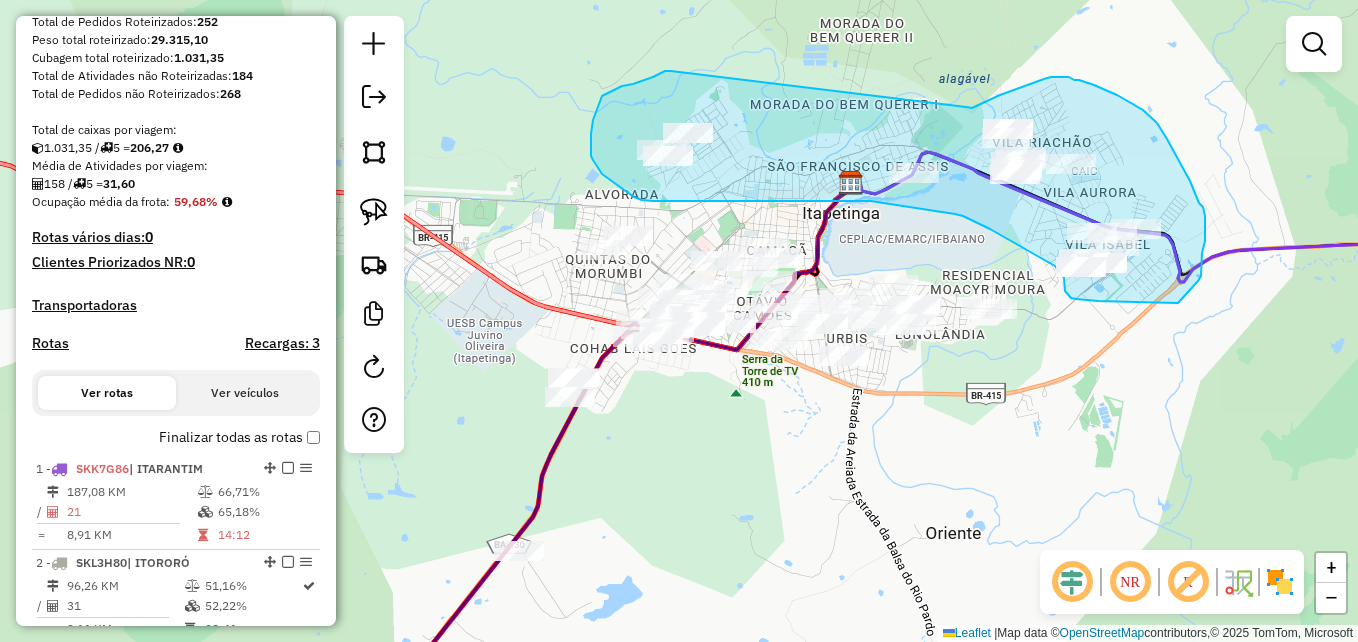 drag, startPoint x: 671, startPoint y: 71, endPoint x: 968, endPoint y: 106, distance: 299.05518 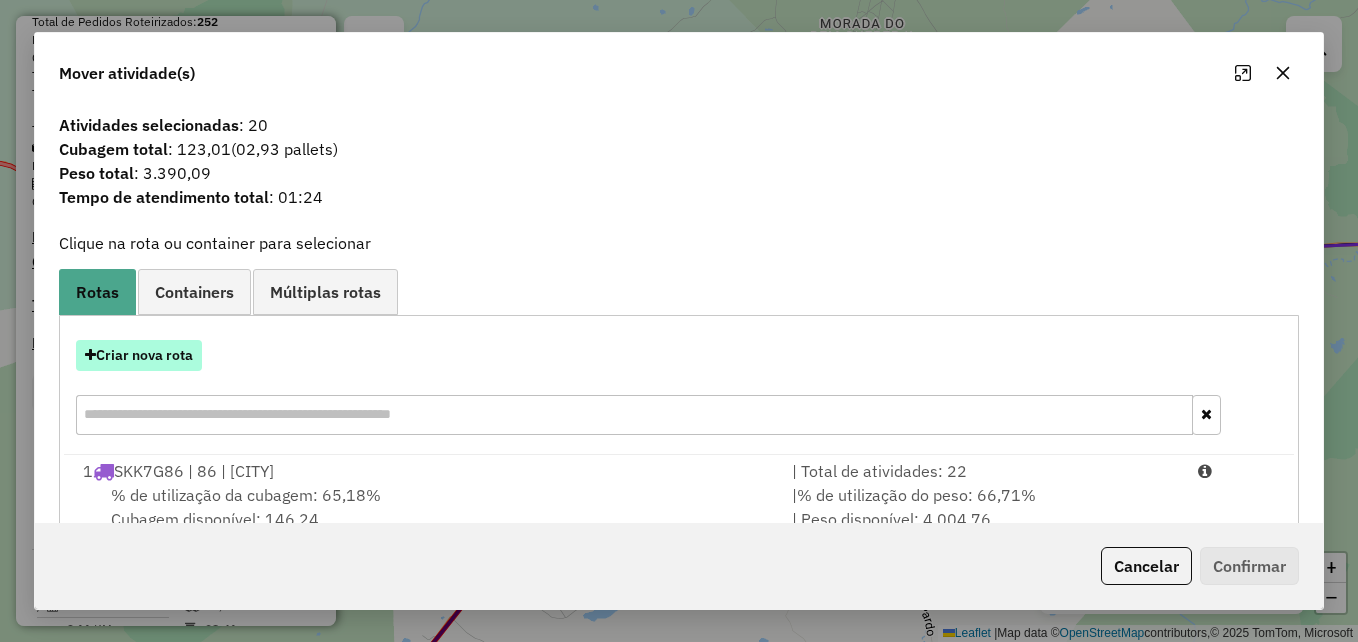 click on "Criar nova rota" at bounding box center [139, 355] 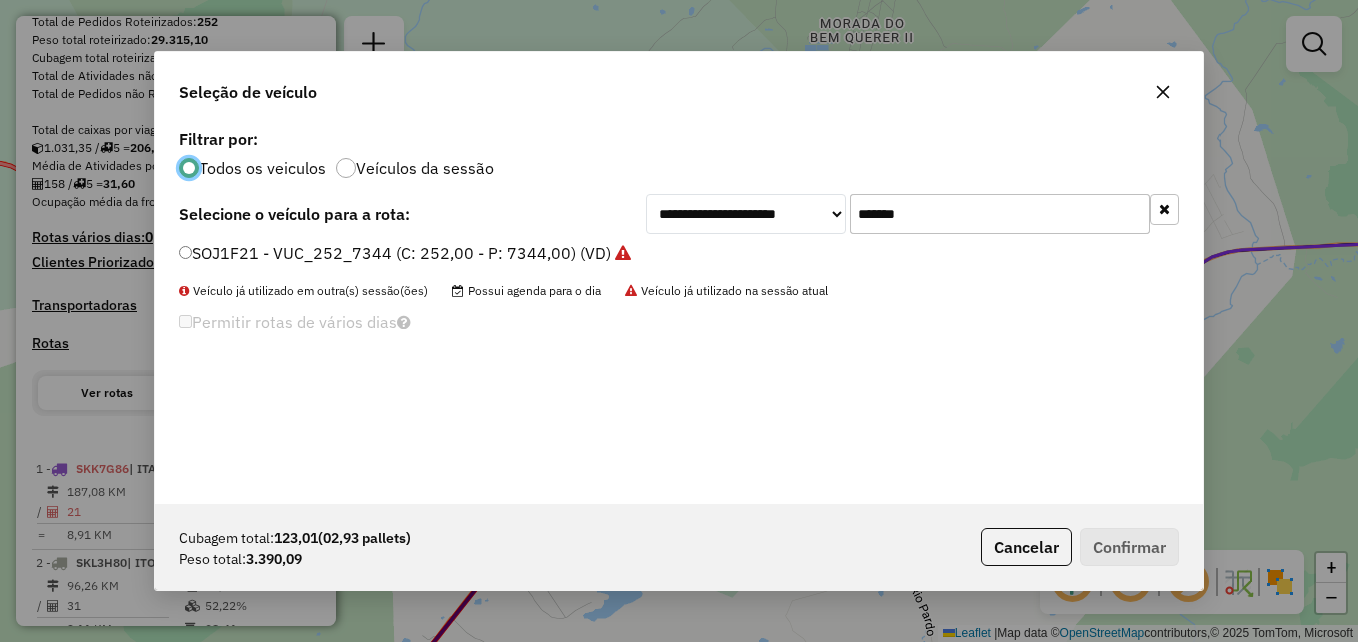 scroll, scrollTop: 11, scrollLeft: 6, axis: both 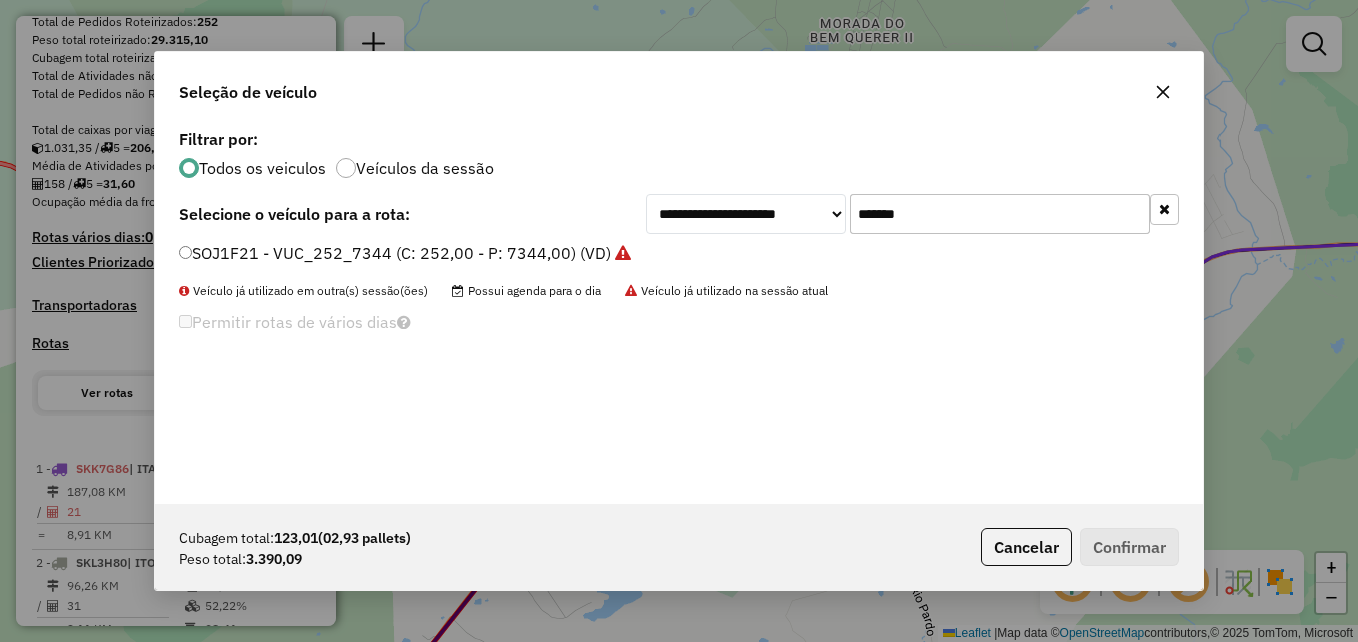 drag, startPoint x: 962, startPoint y: 218, endPoint x: 846, endPoint y: 213, distance: 116.10771 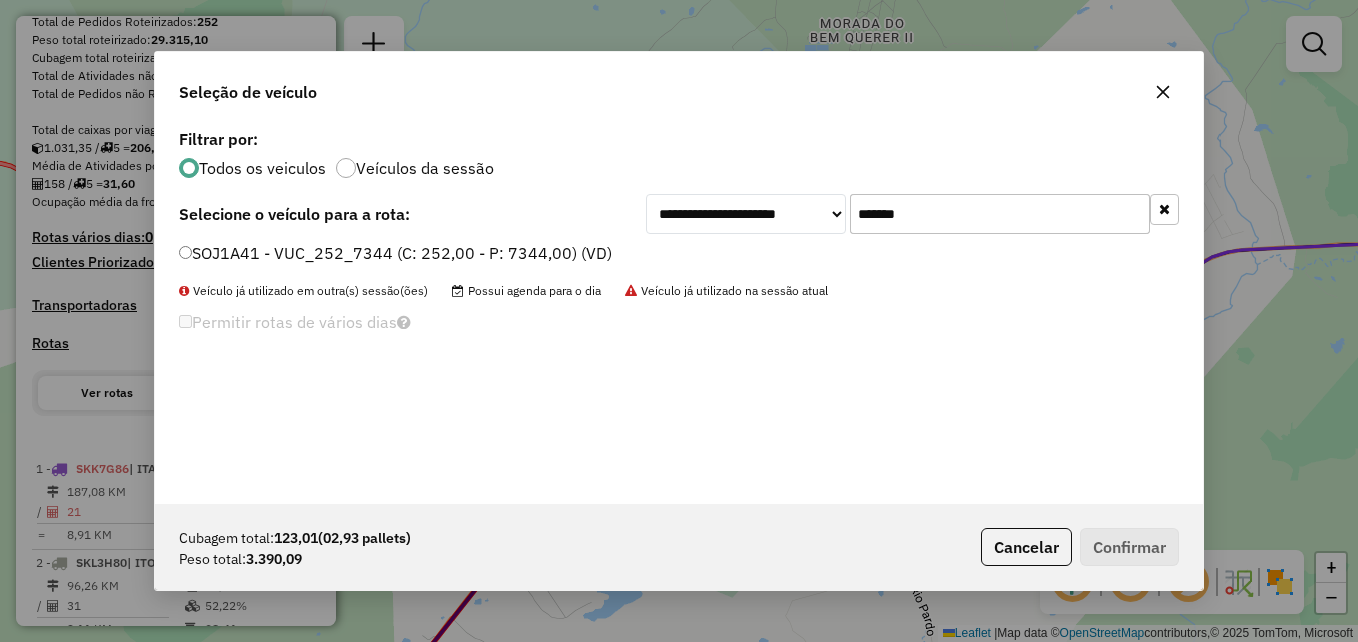 type on "*******" 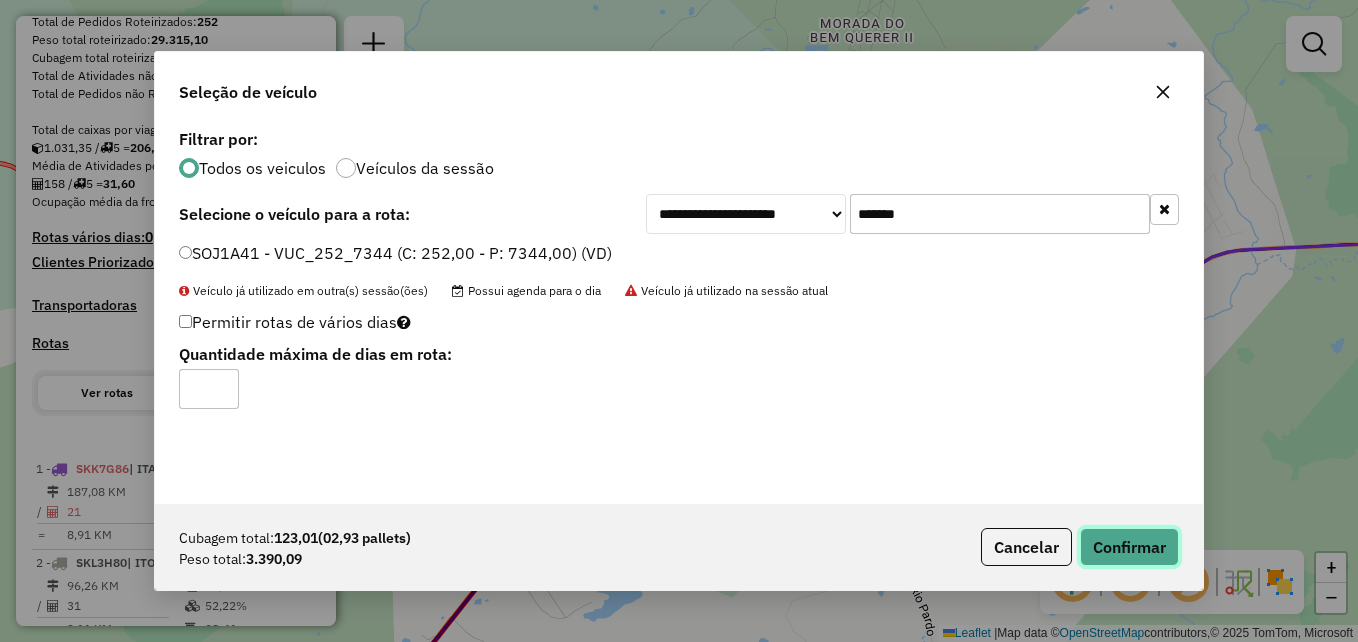 drag, startPoint x: 1114, startPoint y: 549, endPoint x: 1110, endPoint y: 526, distance: 23.345236 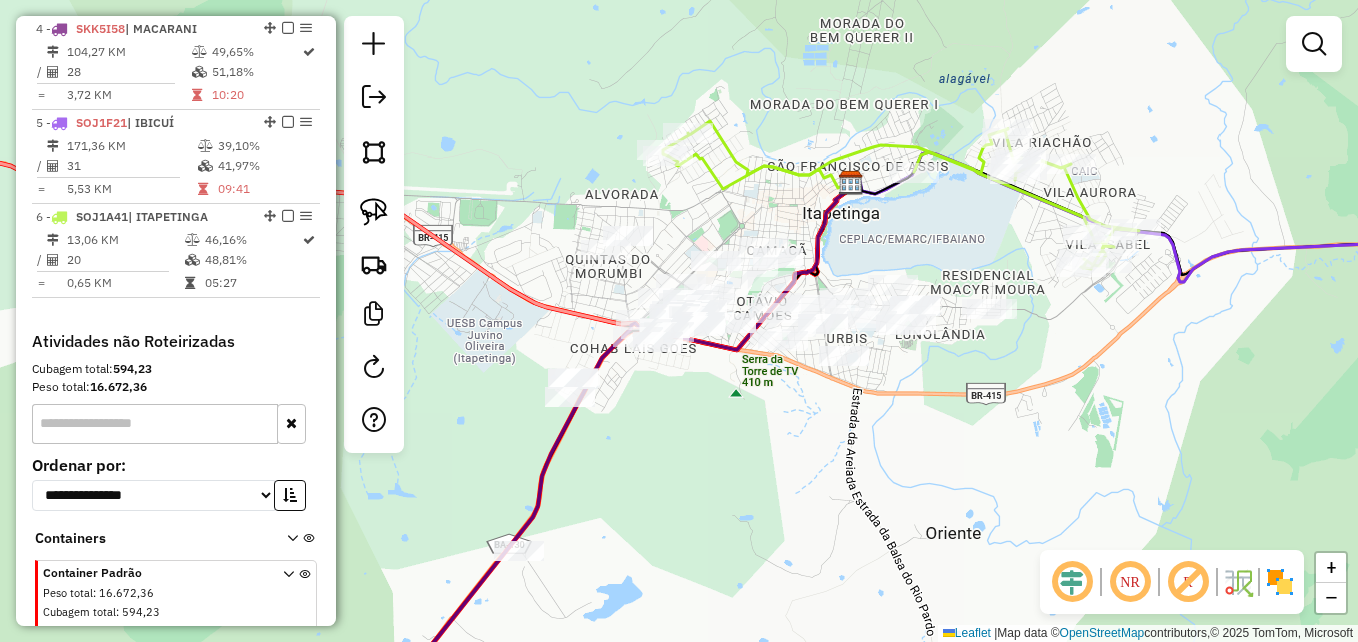 scroll, scrollTop: 1022, scrollLeft: 0, axis: vertical 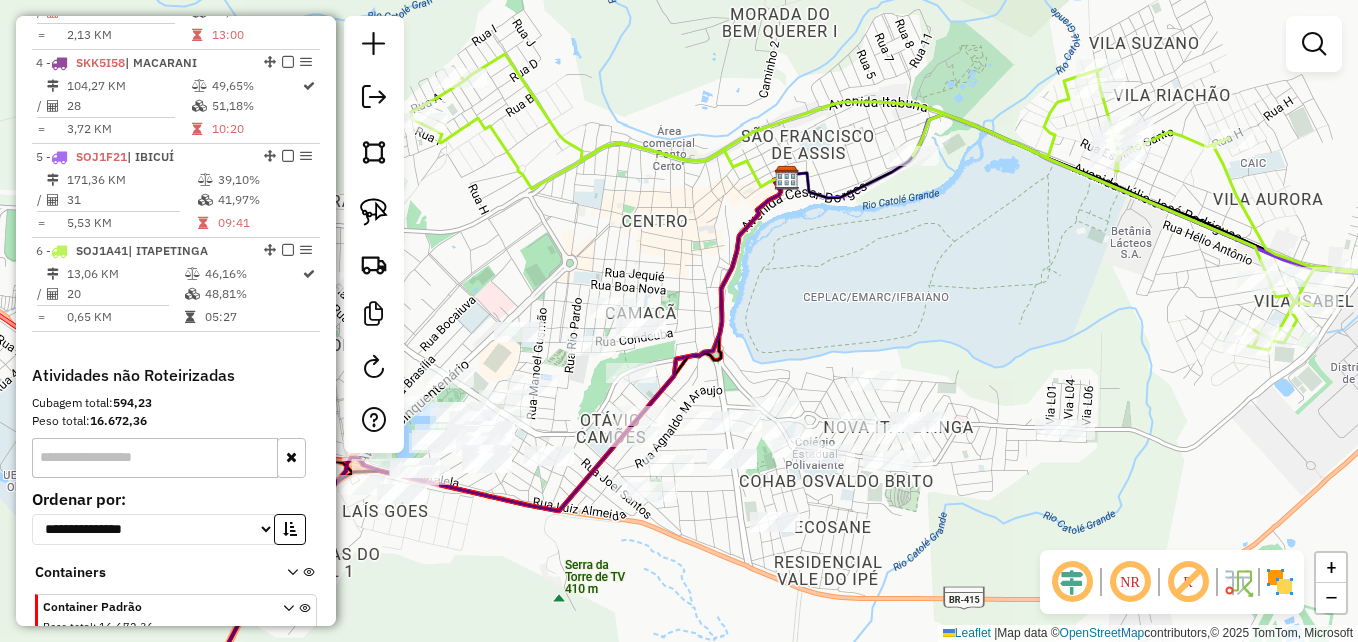 drag, startPoint x: 871, startPoint y: 184, endPoint x: 773, endPoint y: 271, distance: 131.04579 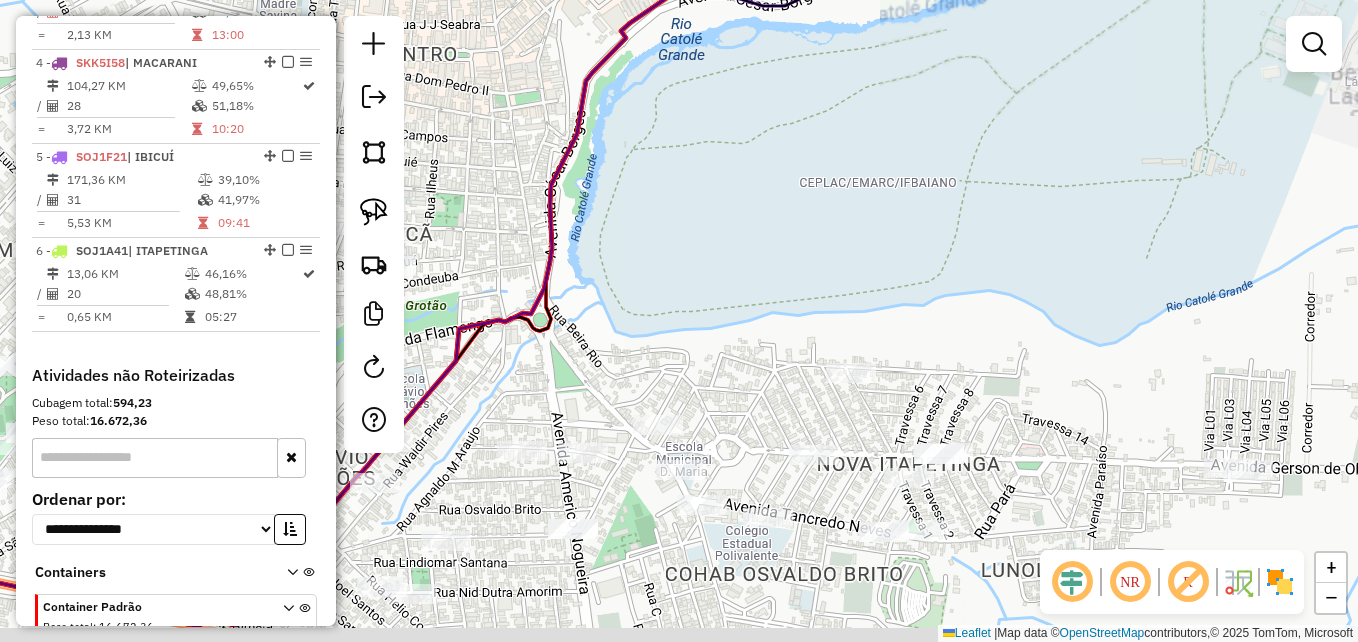 drag, startPoint x: 815, startPoint y: 324, endPoint x: 790, endPoint y: 147, distance: 178.75682 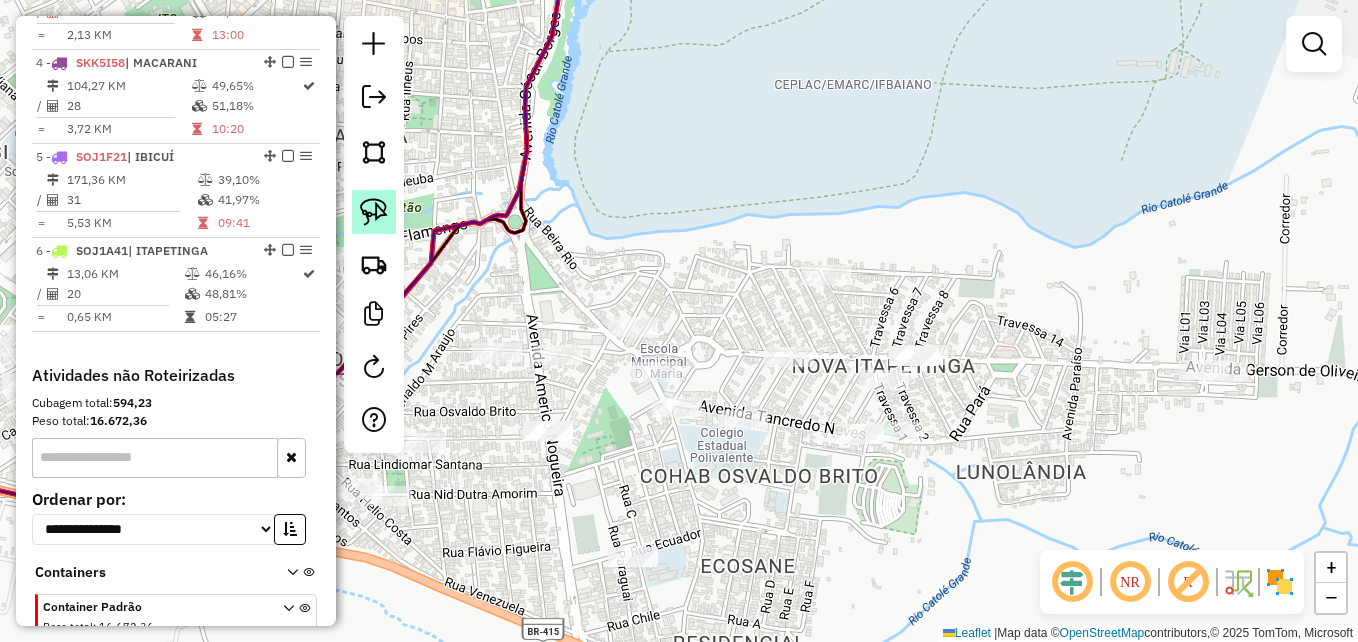 click 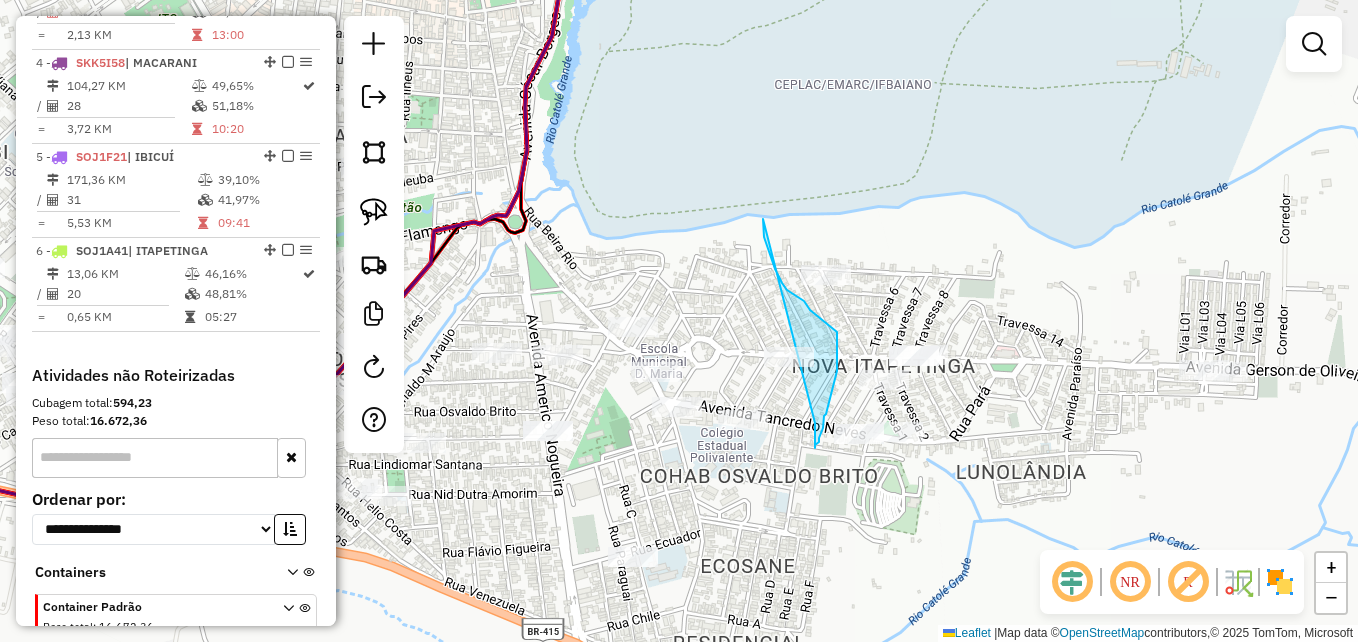 drag, startPoint x: 763, startPoint y: 219, endPoint x: 815, endPoint y: 347, distance: 138.15933 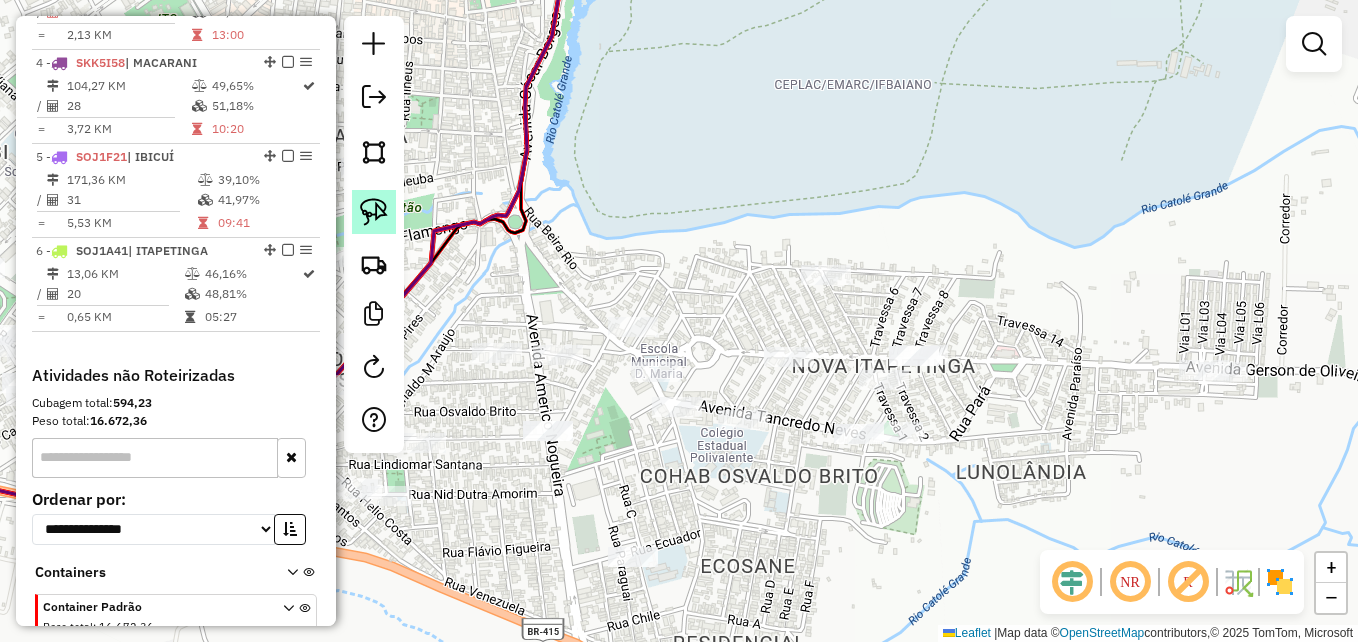 click 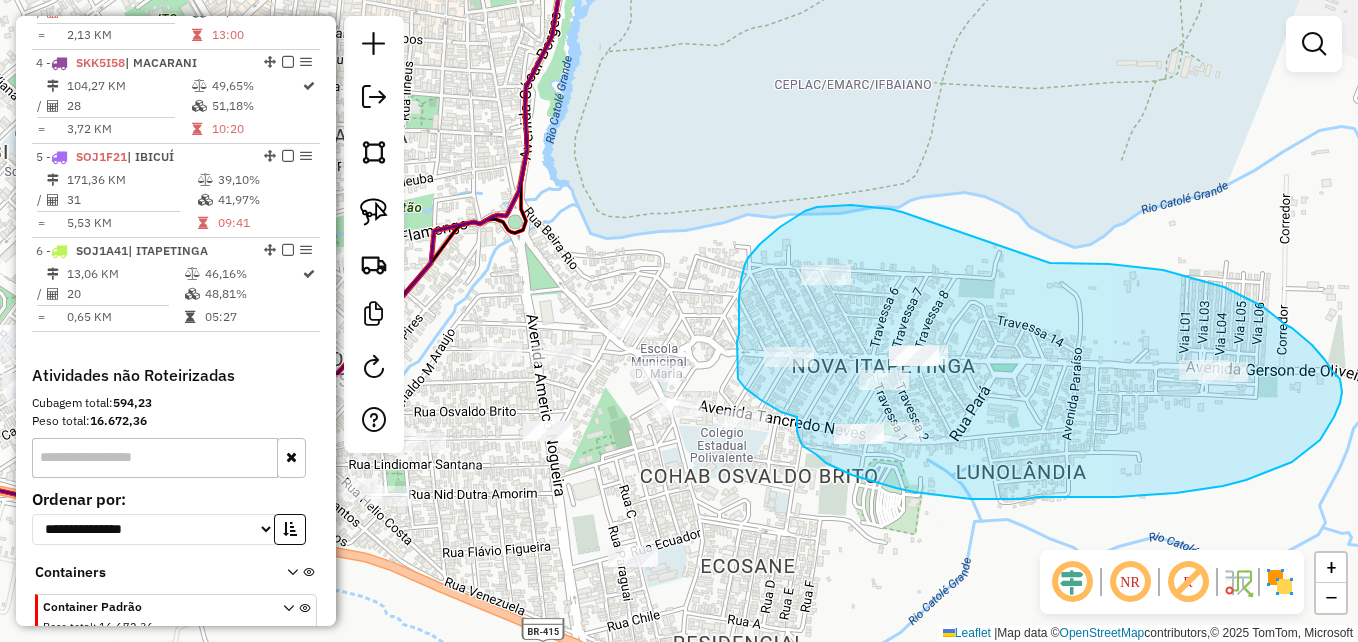 drag, startPoint x: 902, startPoint y: 212, endPoint x: 1050, endPoint y: 263, distance: 156.54073 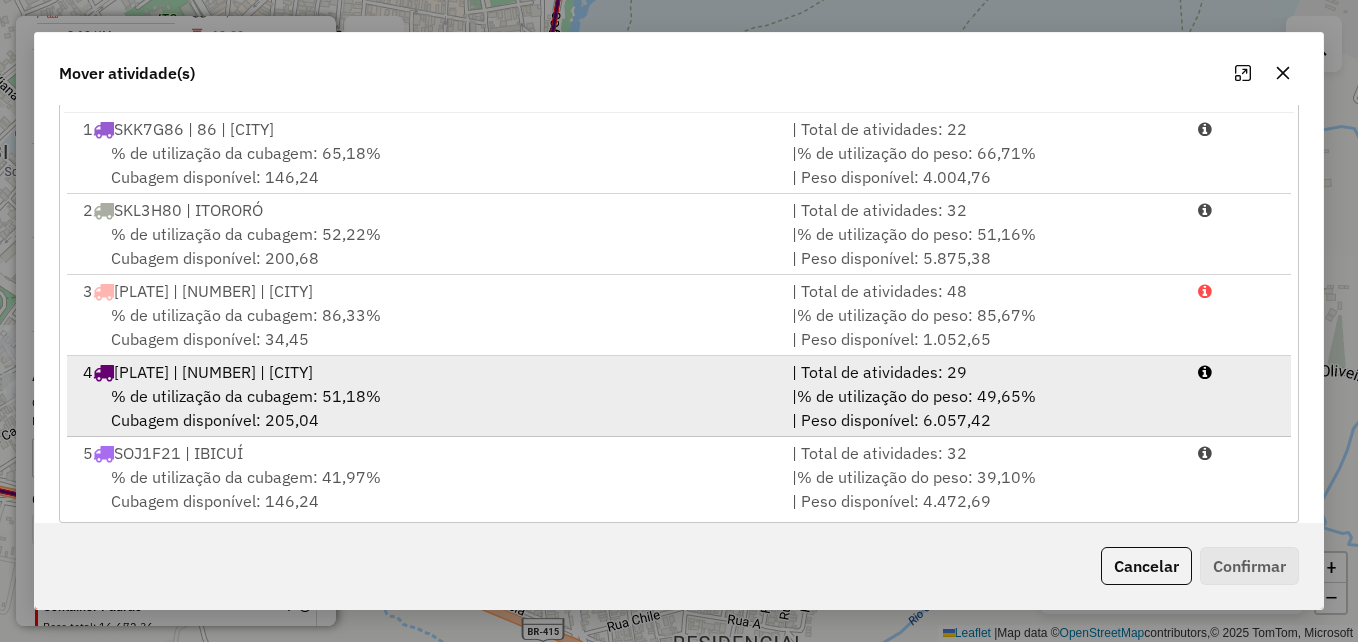 scroll, scrollTop: 366, scrollLeft: 0, axis: vertical 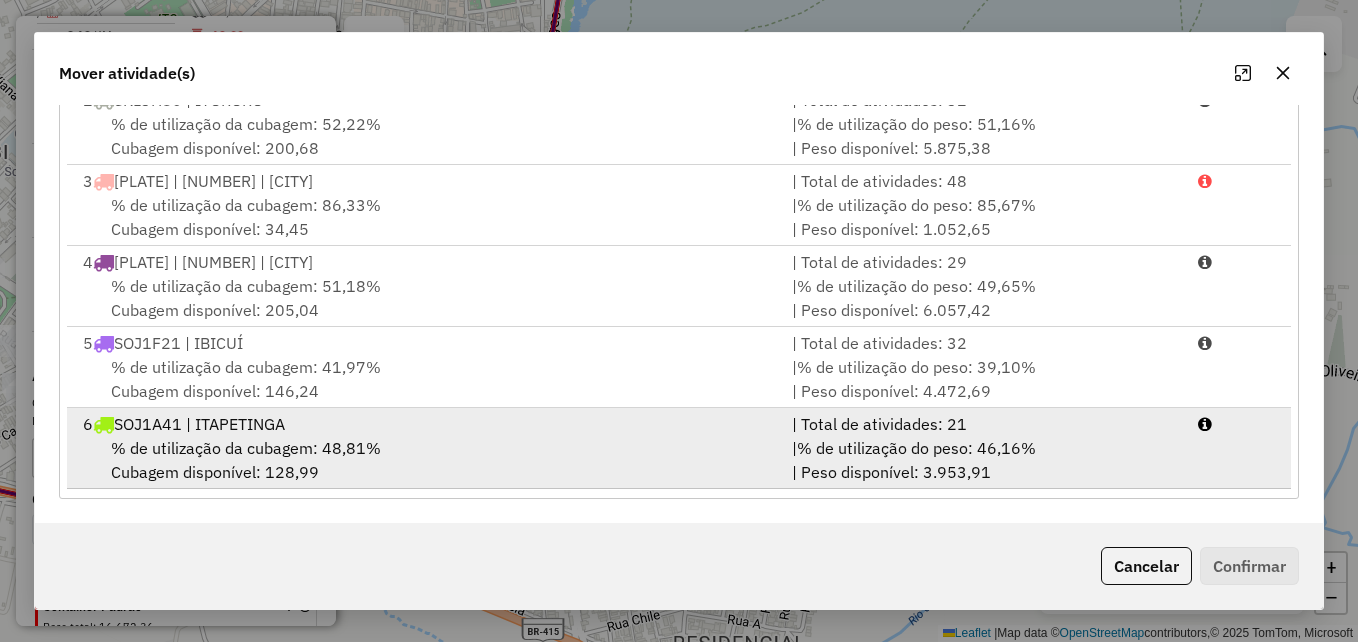 click on "% de utilização da cubagem: 48,81%  Cubagem disponível: 128,99" at bounding box center (425, 460) 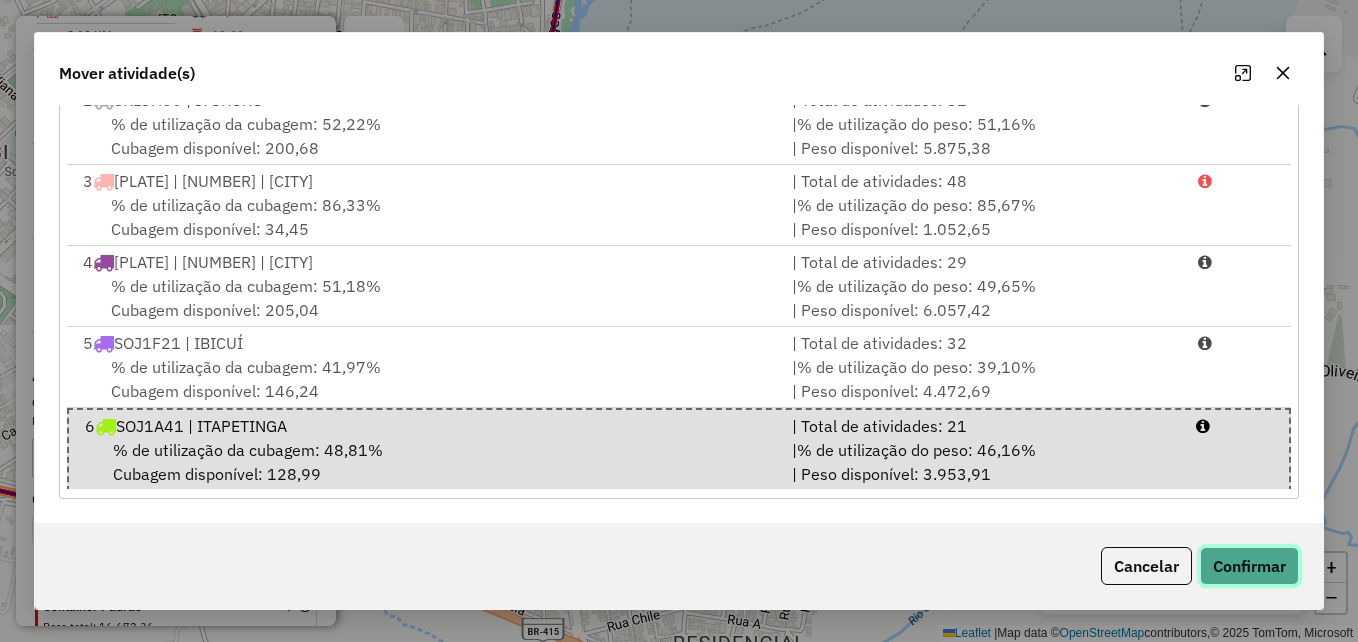 click on "Confirmar" 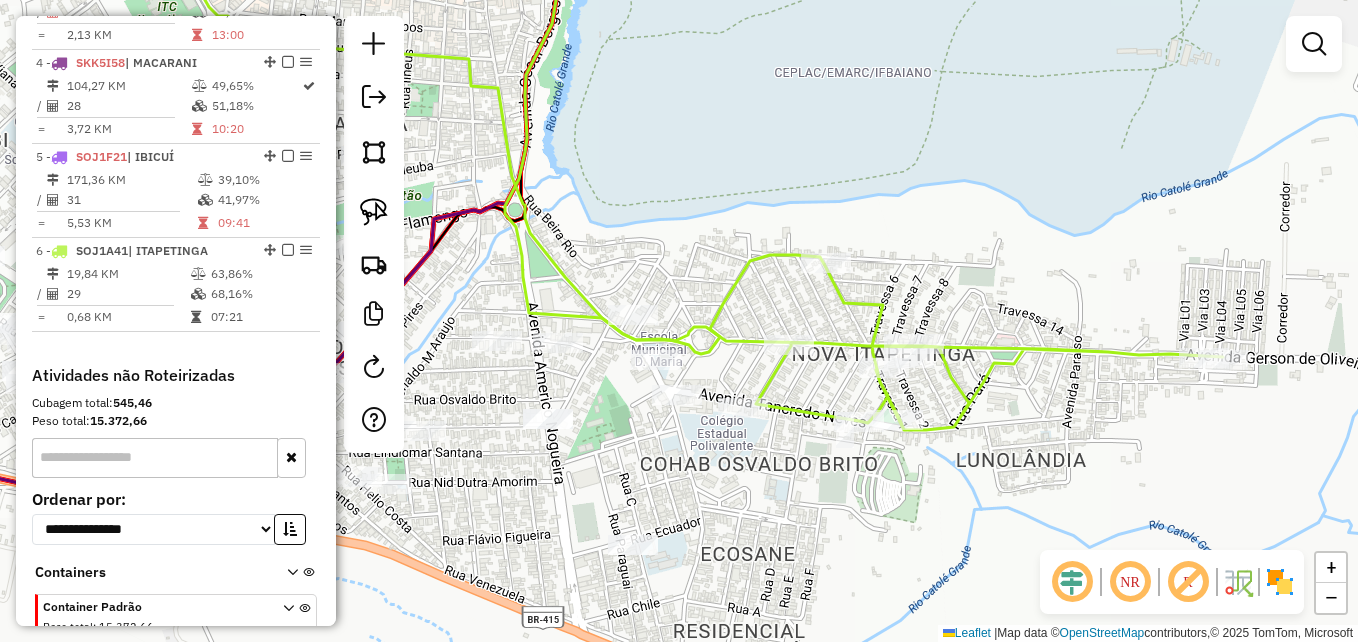 drag, startPoint x: 375, startPoint y: 213, endPoint x: 498, endPoint y: 239, distance: 125.71794 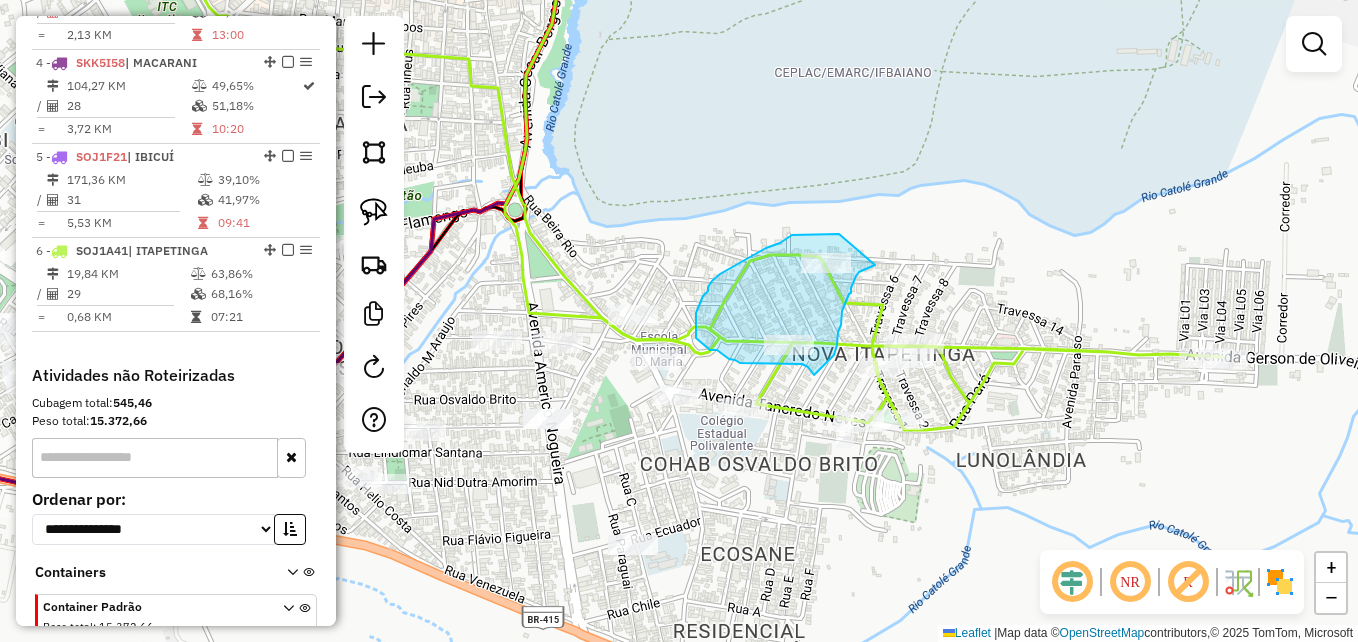 drag, startPoint x: 839, startPoint y: 234, endPoint x: 875, endPoint y: 265, distance: 47.507893 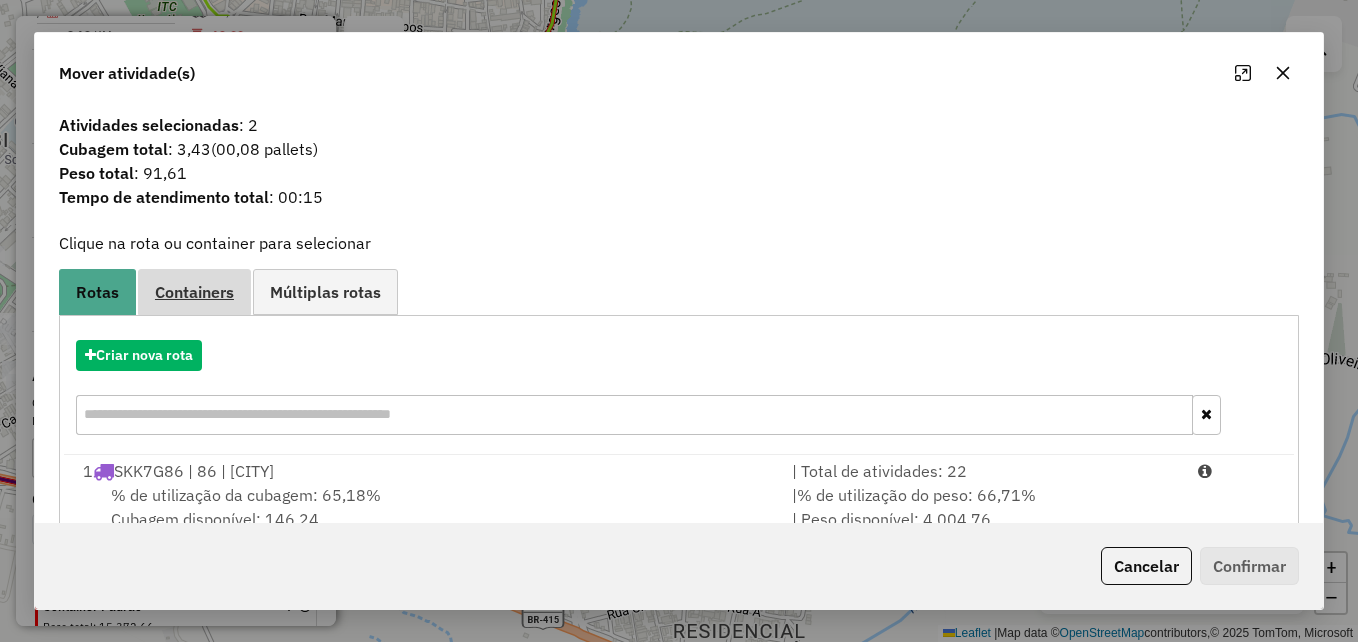 click on "Containers" at bounding box center [194, 292] 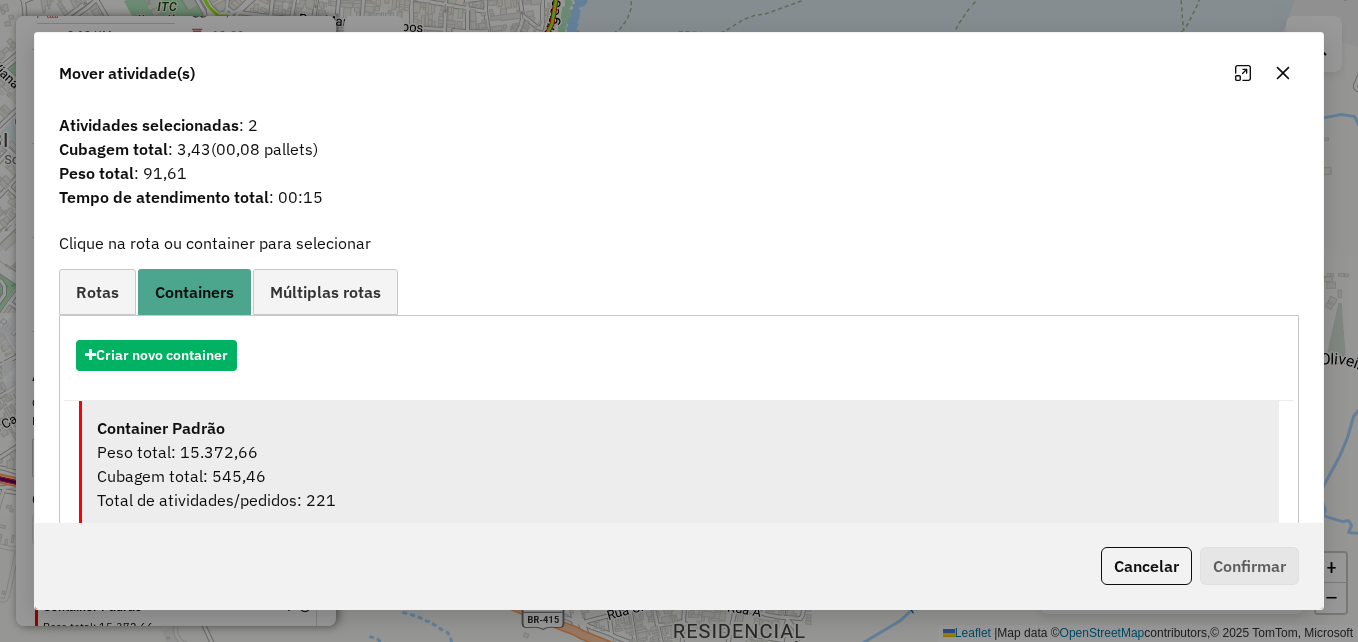click on "Peso total: 15.372,66" at bounding box center [680, 452] 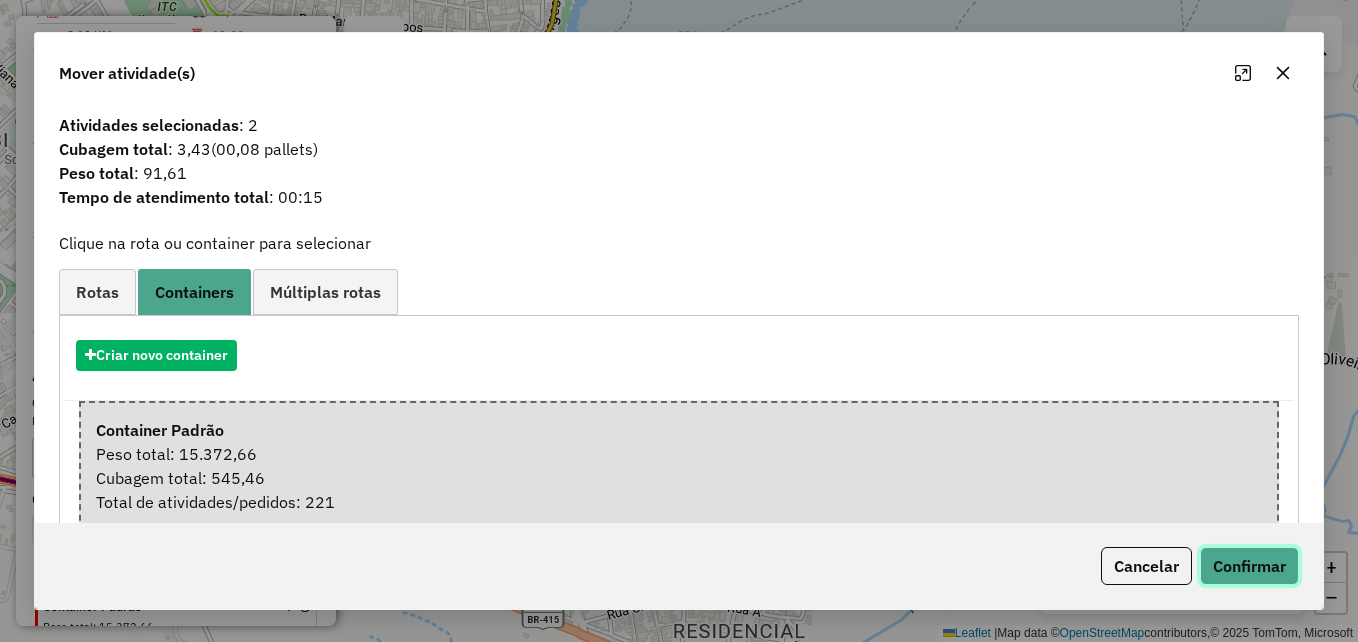click on "Confirmar" 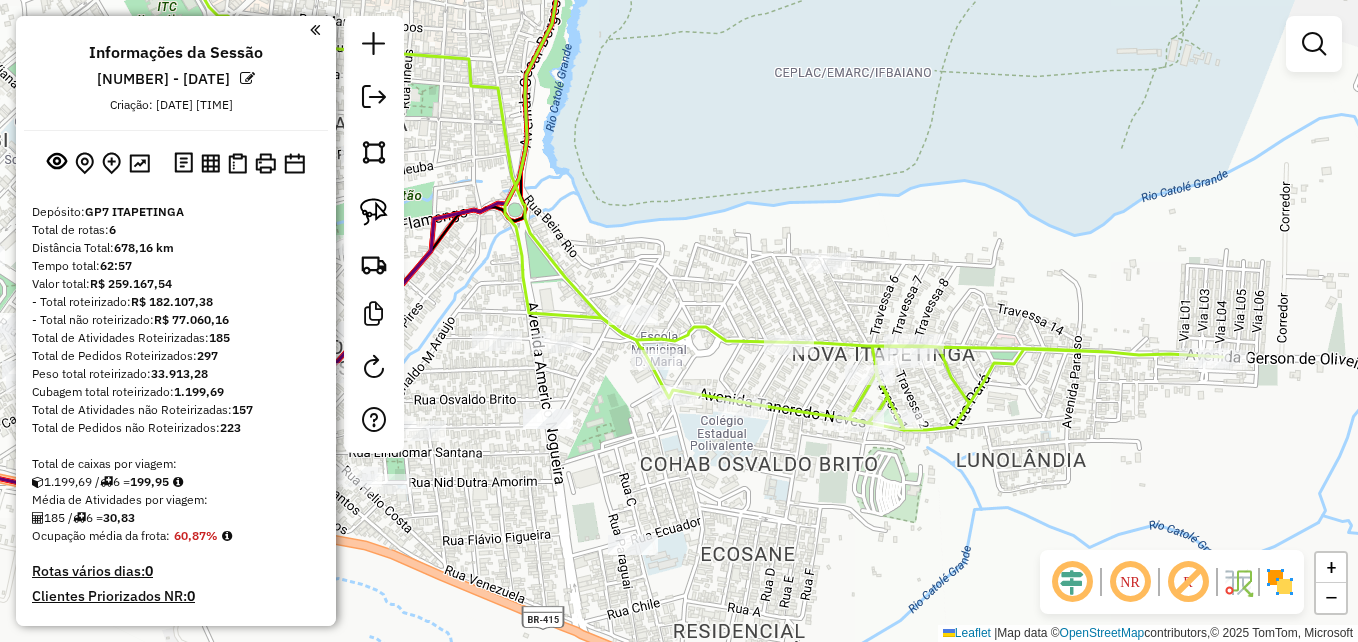 scroll, scrollTop: 0, scrollLeft: 0, axis: both 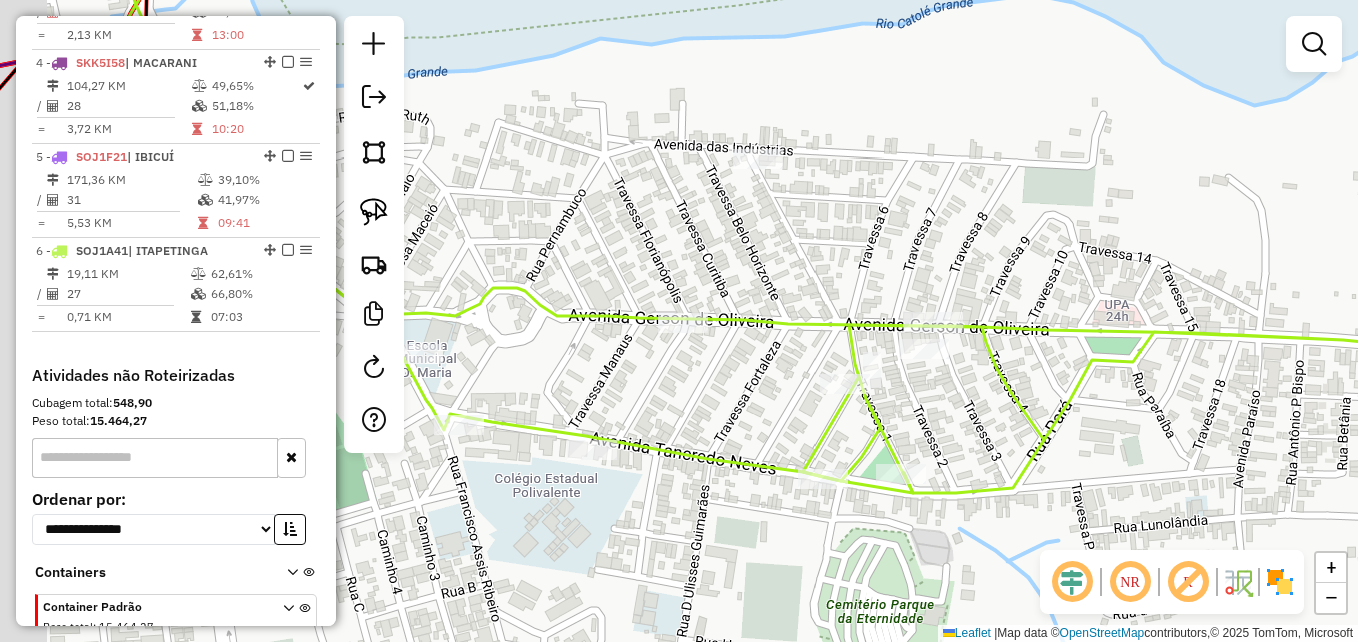 drag, startPoint x: 848, startPoint y: 366, endPoint x: 941, endPoint y: 376, distance: 93.53609 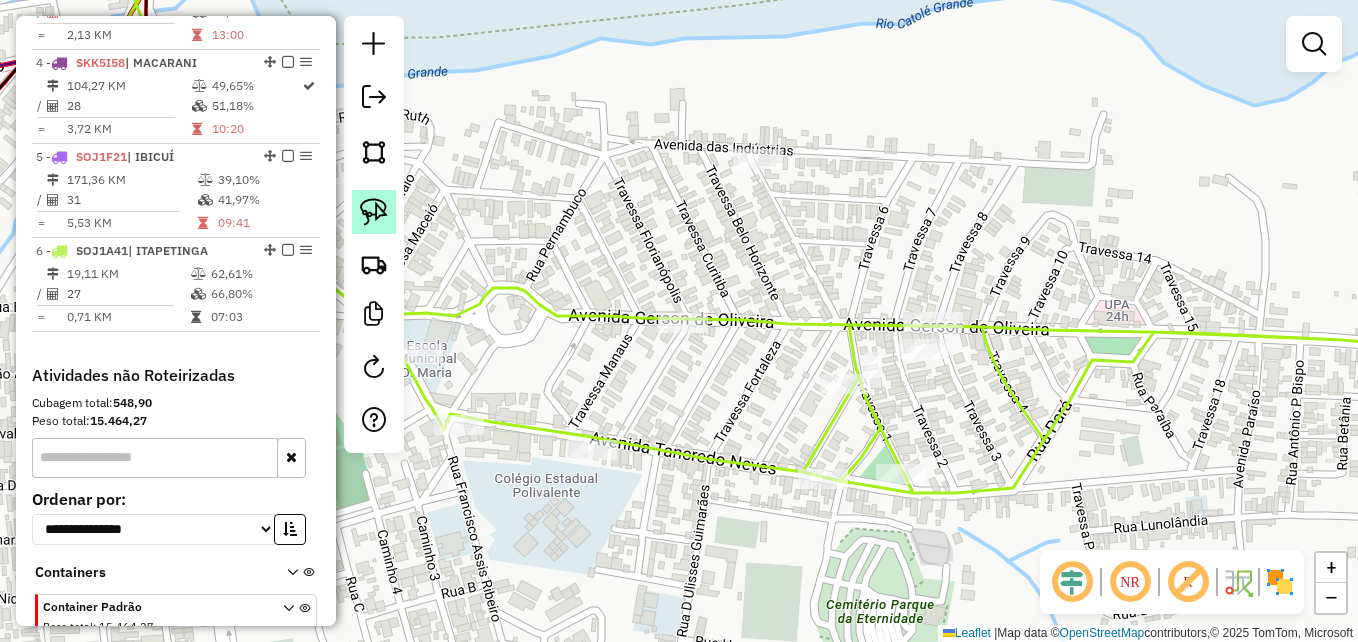 click 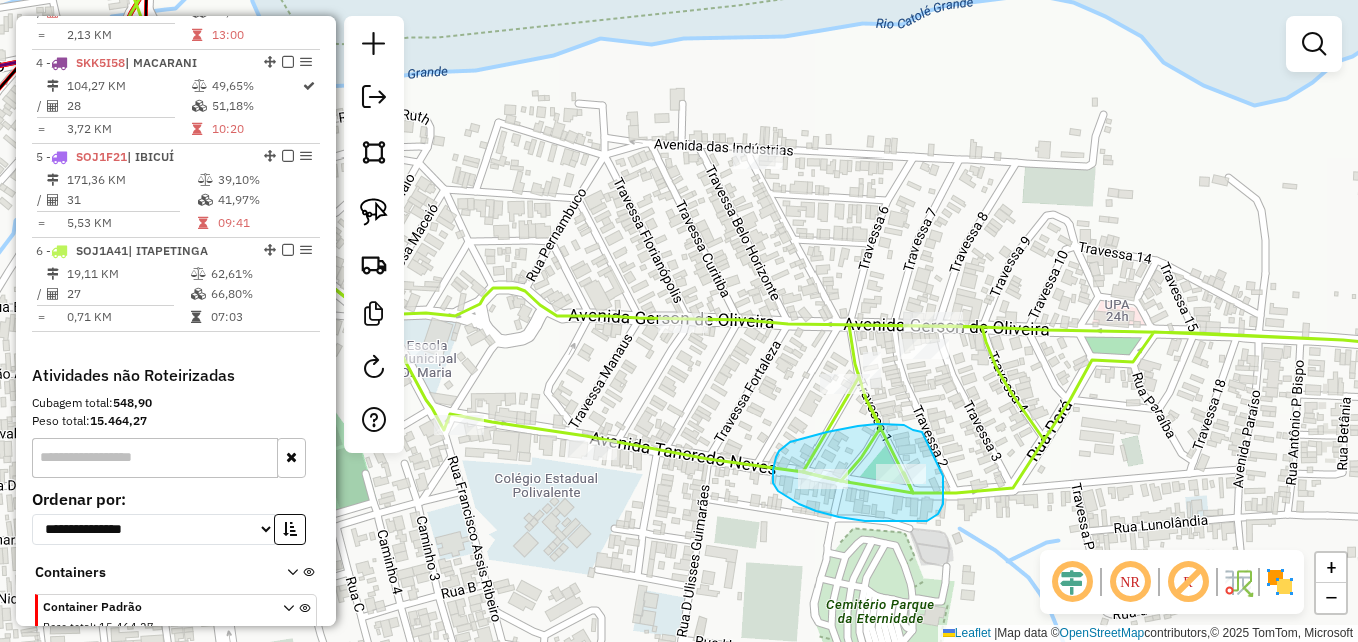 drag, startPoint x: 922, startPoint y: 432, endPoint x: 945, endPoint y: 474, distance: 47.88528 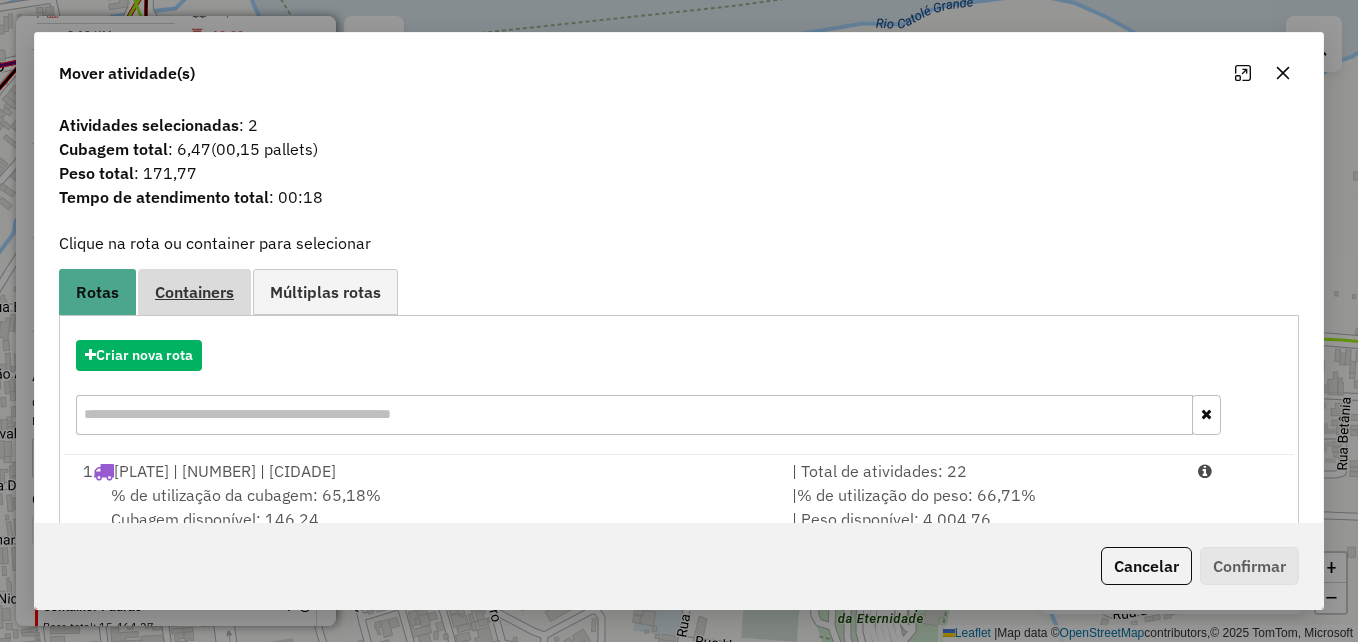 click on "Containers" at bounding box center (194, 292) 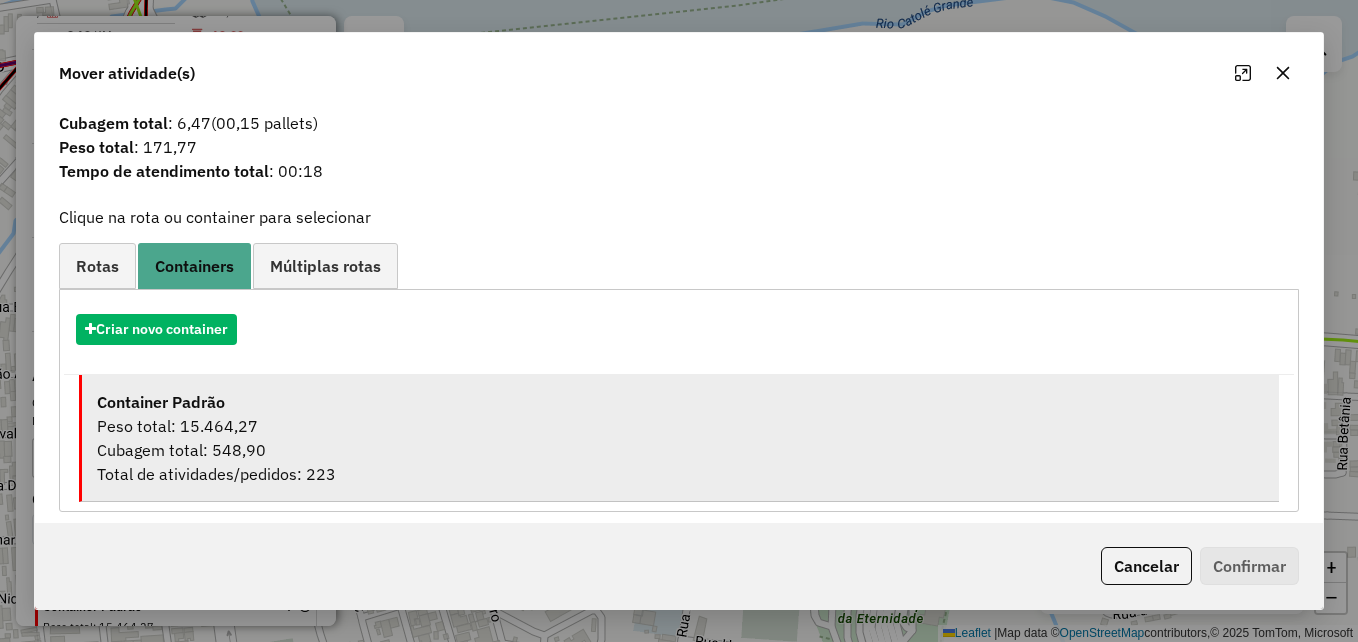 scroll, scrollTop: 39, scrollLeft: 0, axis: vertical 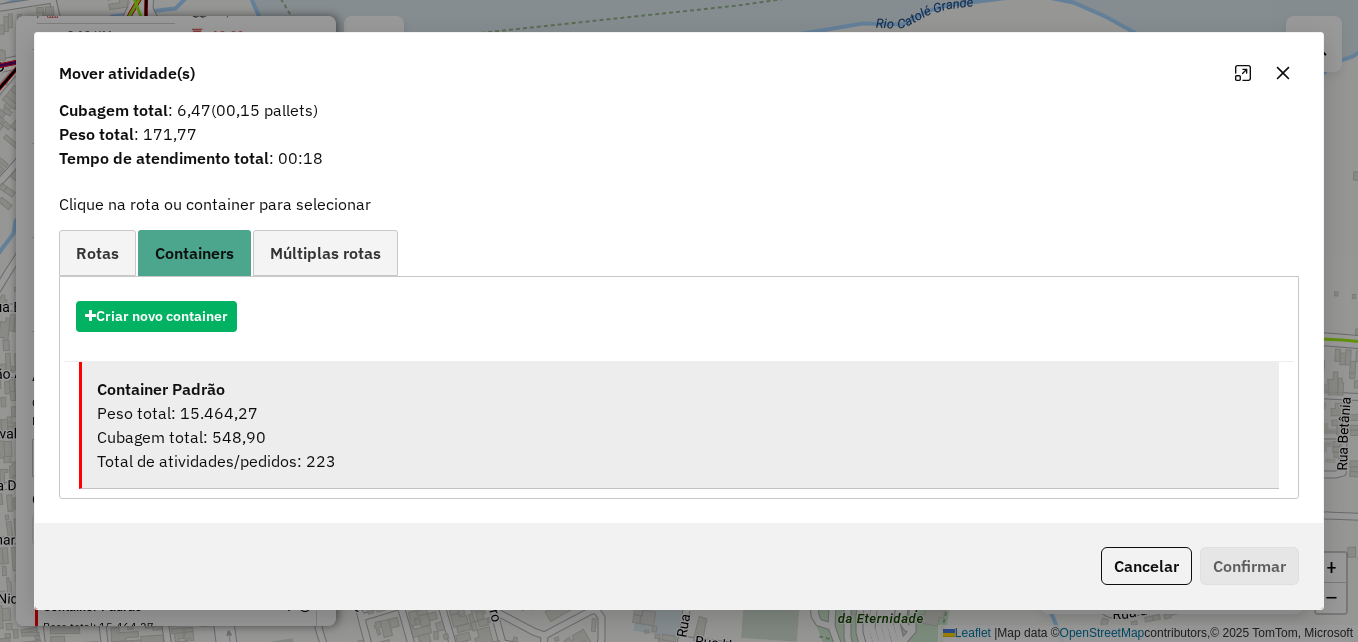 click on "Peso total: 15.464,27" at bounding box center [680, 413] 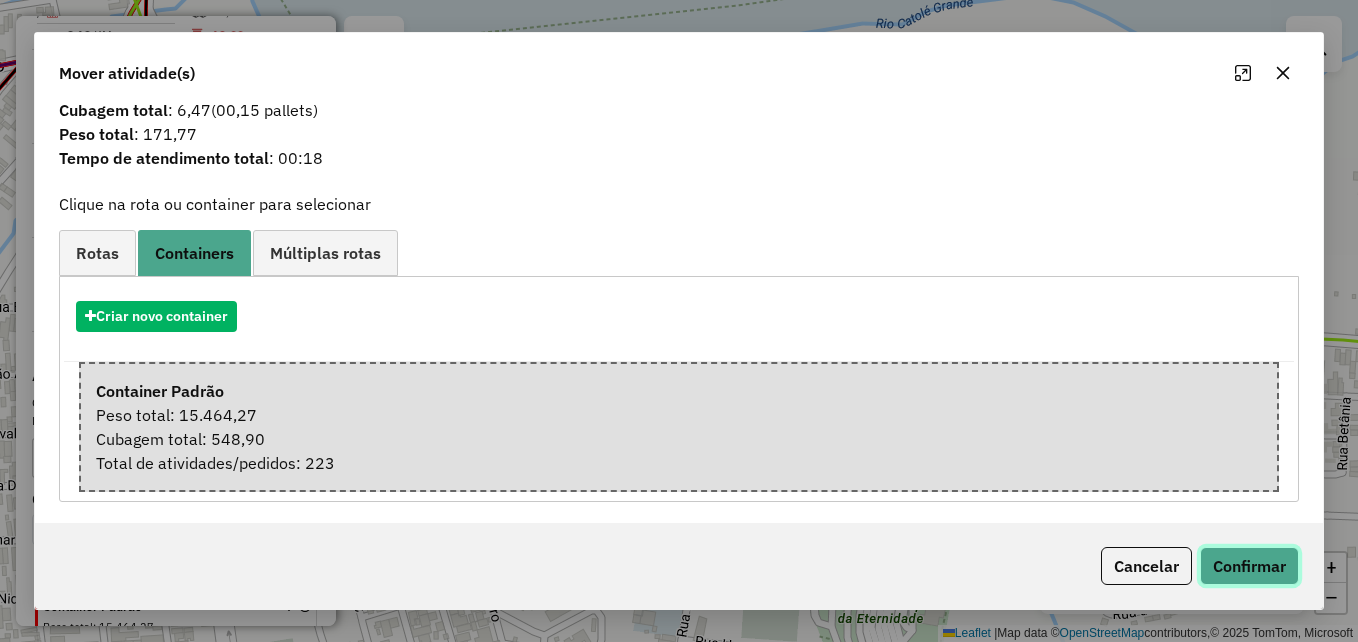 click on "Confirmar" 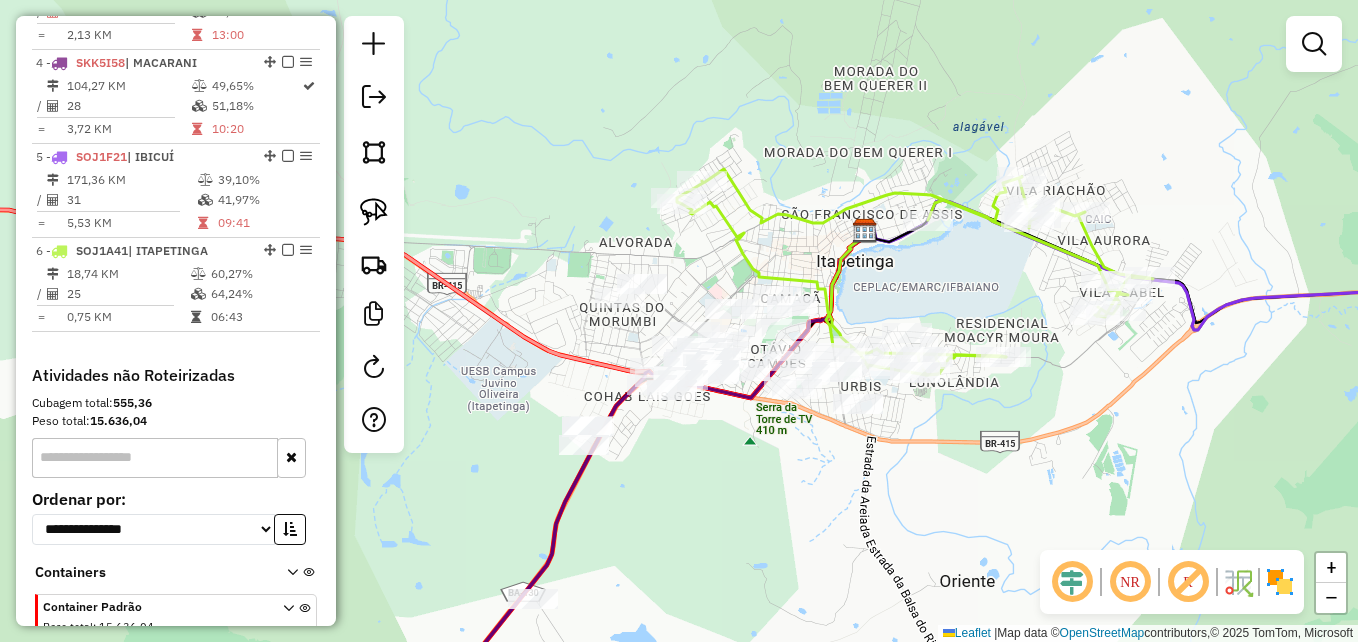 drag, startPoint x: 884, startPoint y: 297, endPoint x: 929, endPoint y: 289, distance: 45.705578 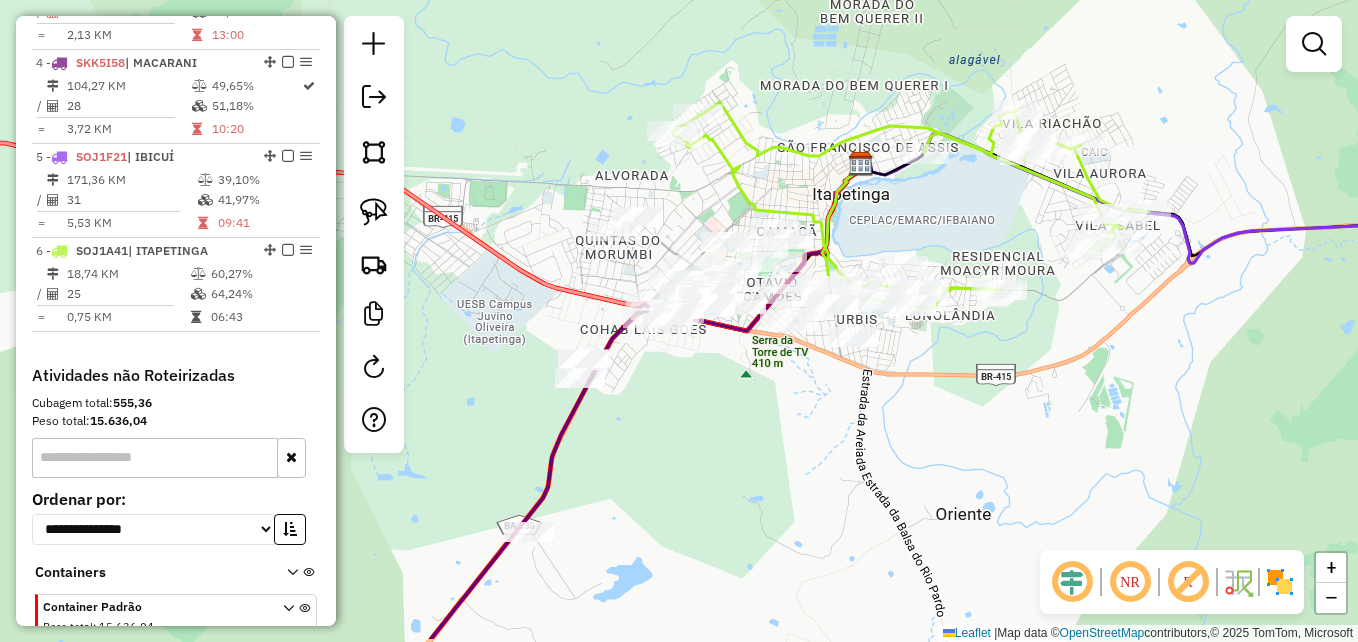 drag, startPoint x: 841, startPoint y: 500, endPoint x: 837, endPoint y: 433, distance: 67.11929 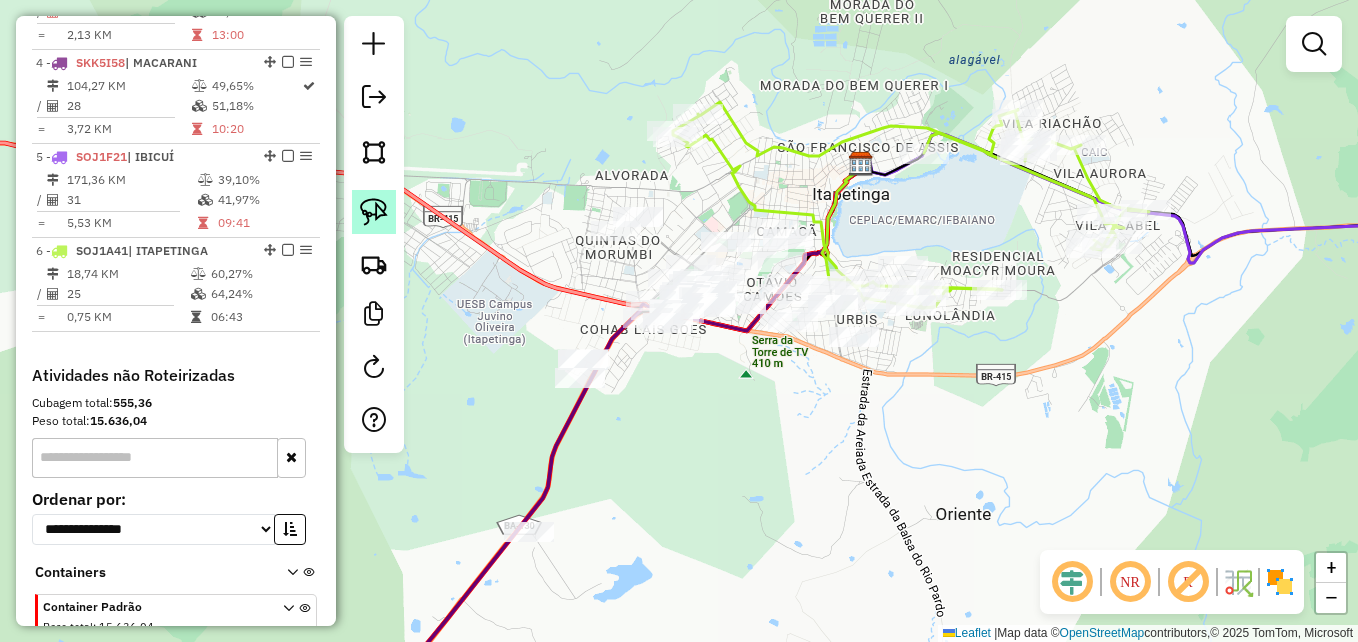 click 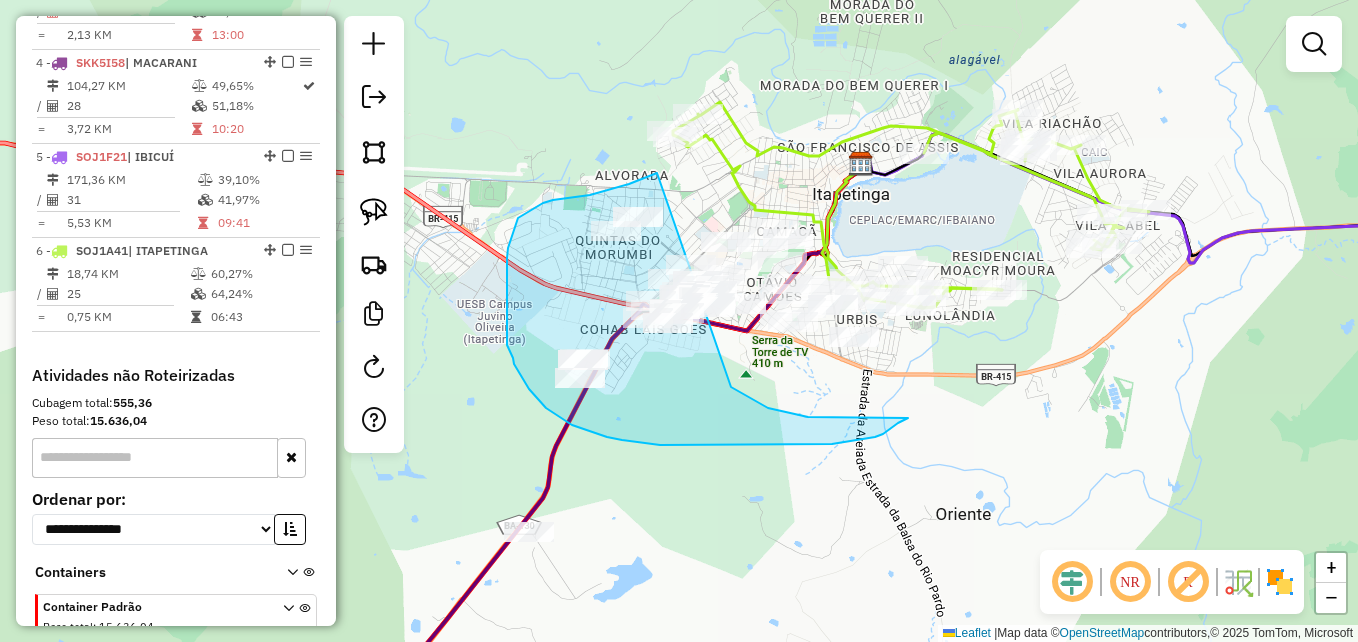 drag, startPoint x: 657, startPoint y: 173, endPoint x: 618, endPoint y: 263, distance: 98.08669 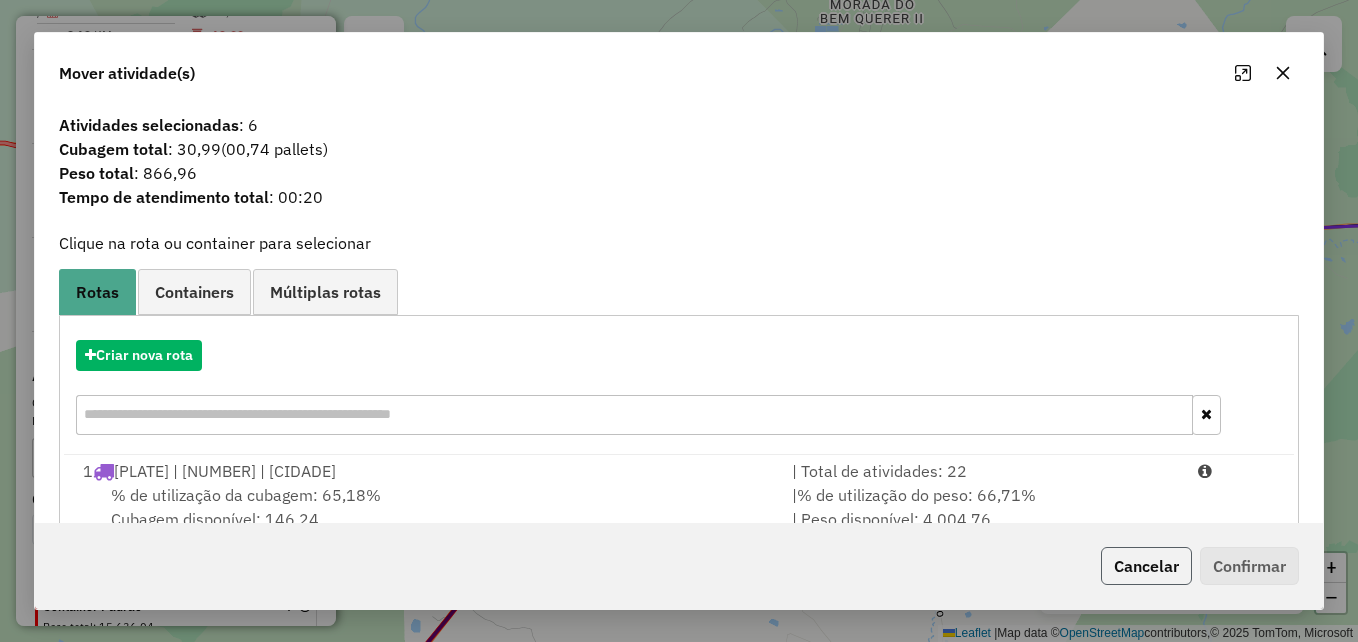 click on "Cancelar" 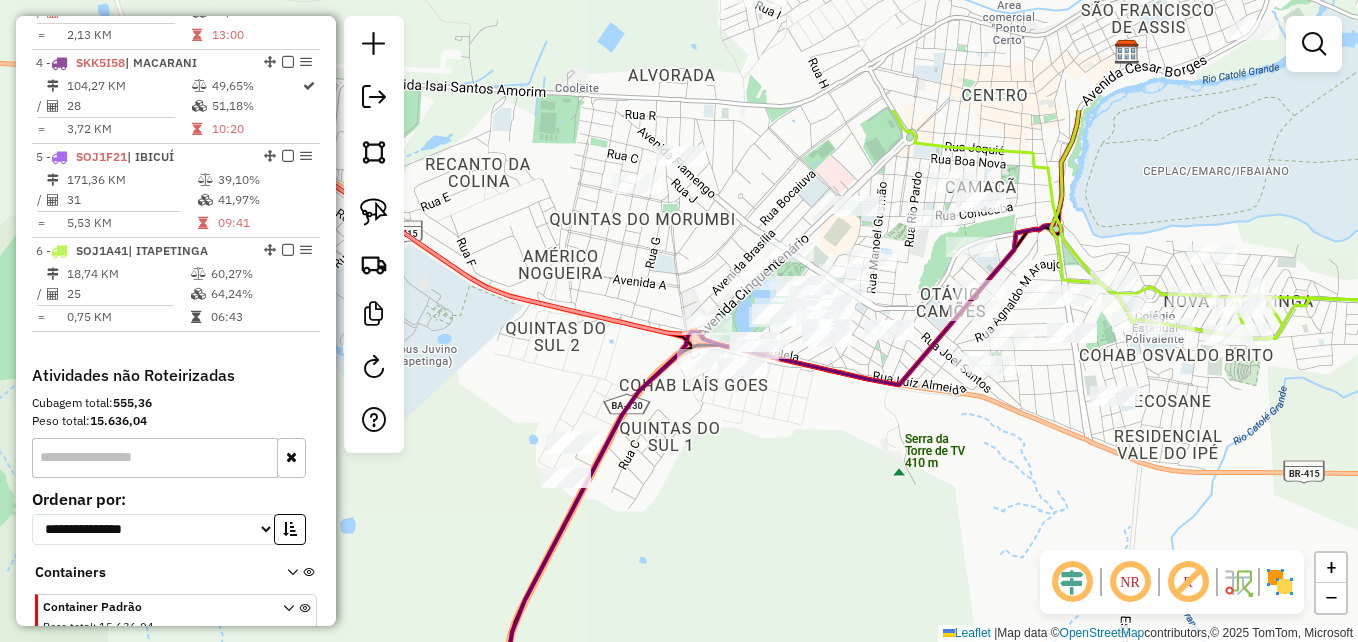 drag, startPoint x: 779, startPoint y: 298, endPoint x: 1241, endPoint y: 472, distance: 493.68005 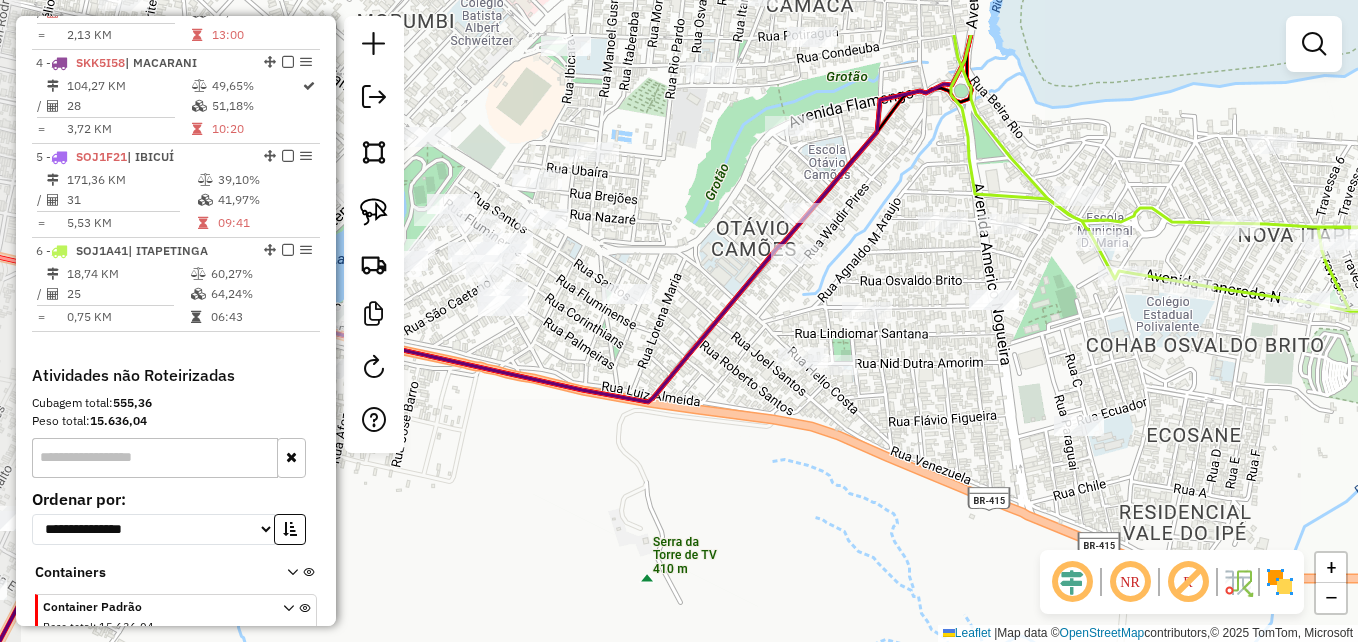 drag, startPoint x: 958, startPoint y: 377, endPoint x: 1011, endPoint y: 476, distance: 112.29426 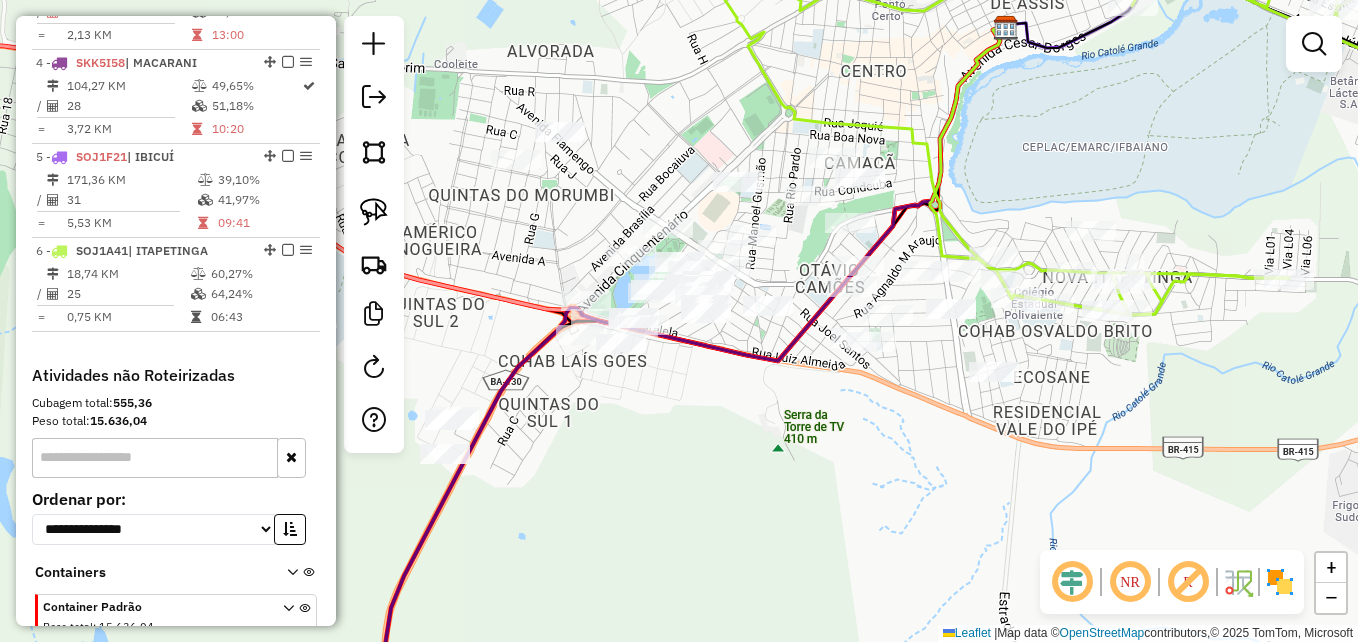 drag, startPoint x: 1204, startPoint y: 421, endPoint x: 1089, endPoint y: 359, distance: 130.64838 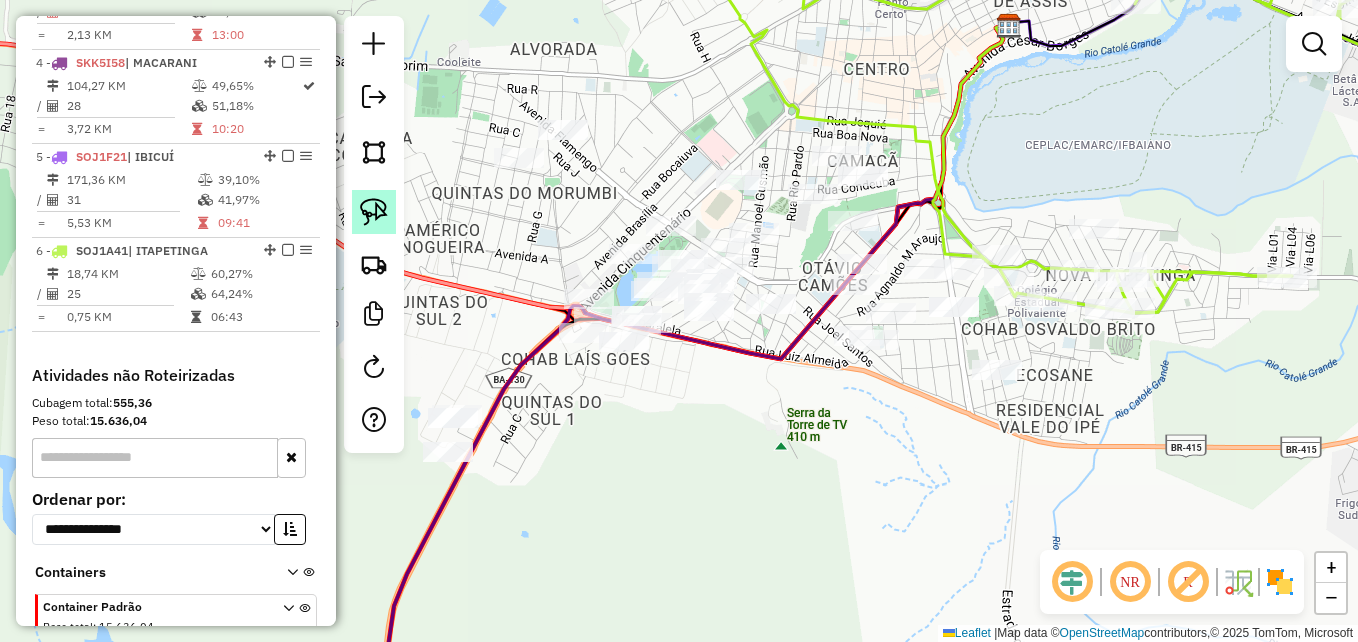 click 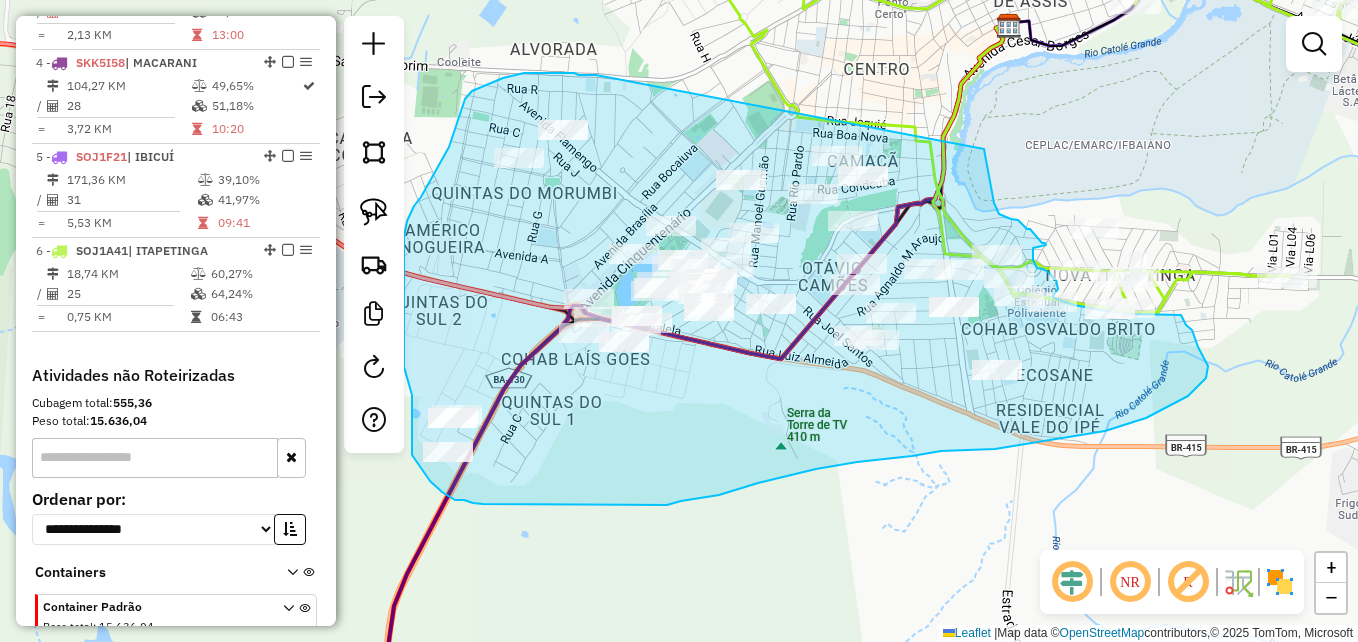 drag, startPoint x: 596, startPoint y: 75, endPoint x: 984, endPoint y: 149, distance: 394.99368 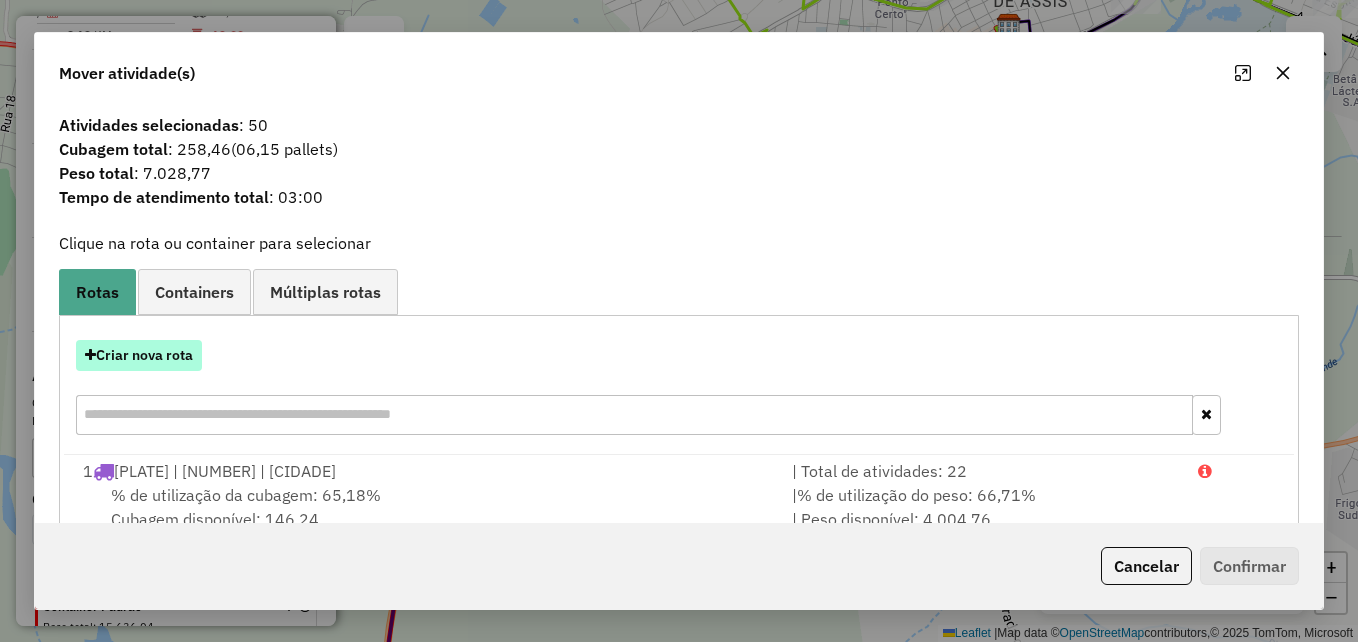 click on "Criar nova rota" at bounding box center (139, 355) 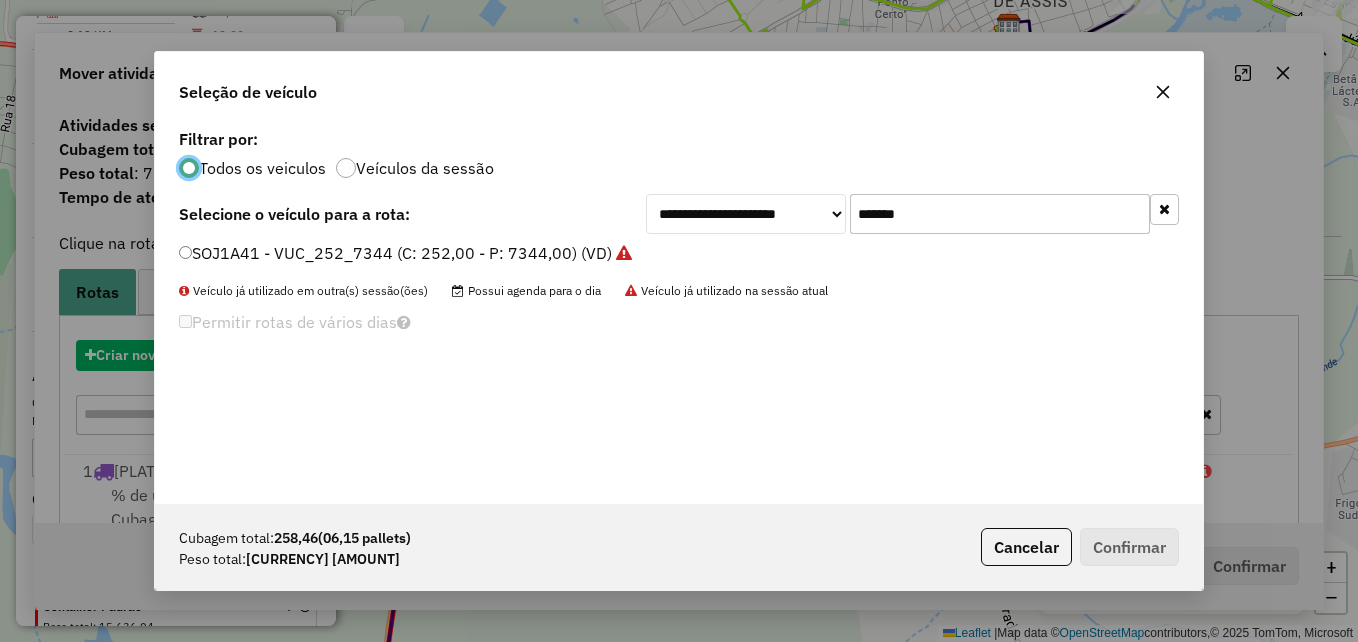 scroll, scrollTop: 11, scrollLeft: 6, axis: both 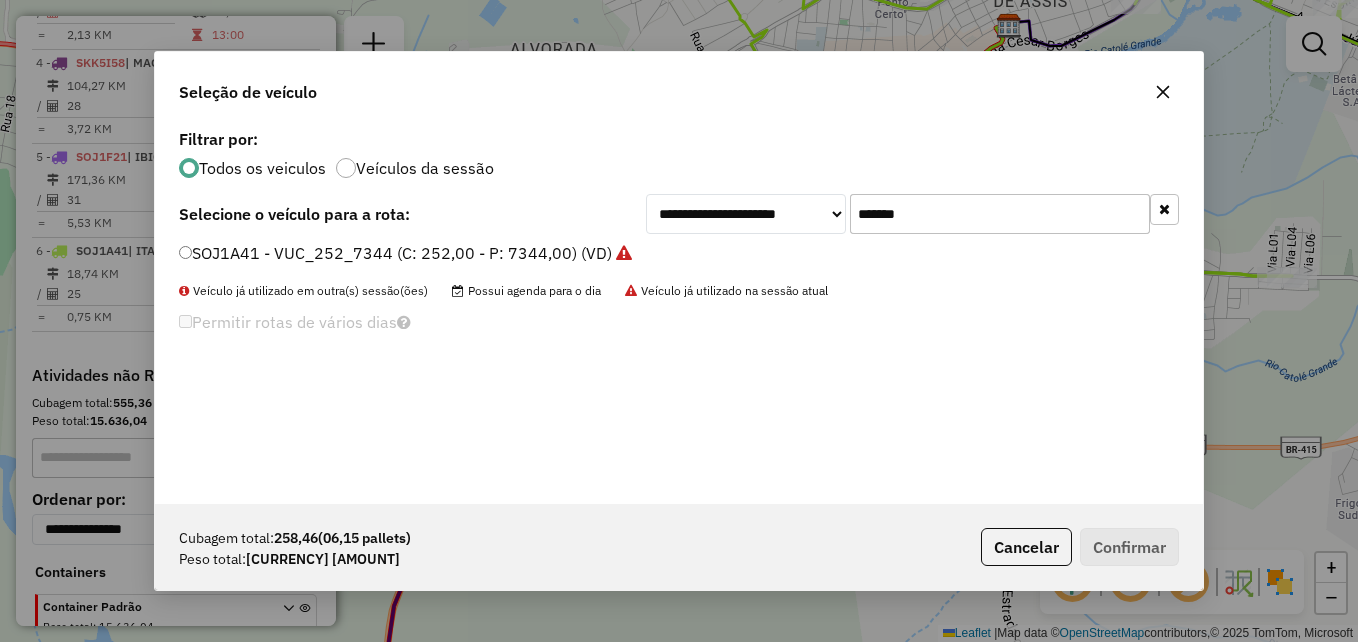 drag, startPoint x: 958, startPoint y: 216, endPoint x: 804, endPoint y: 220, distance: 154.05194 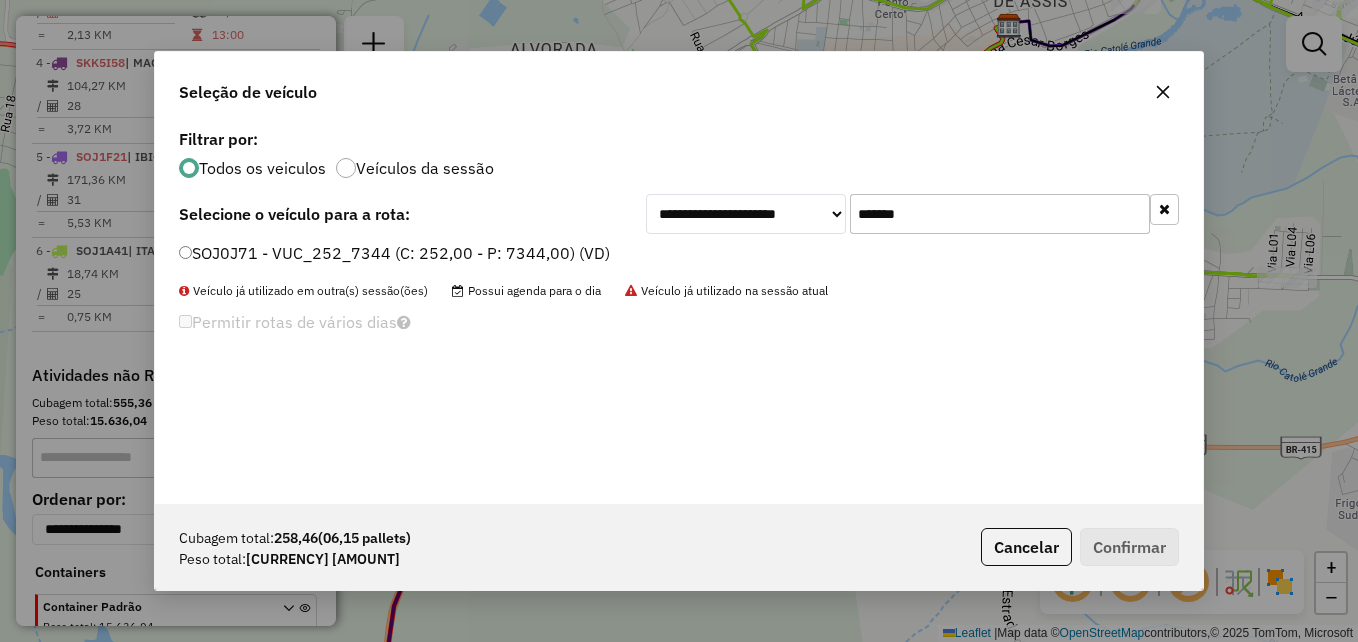 type on "*******" 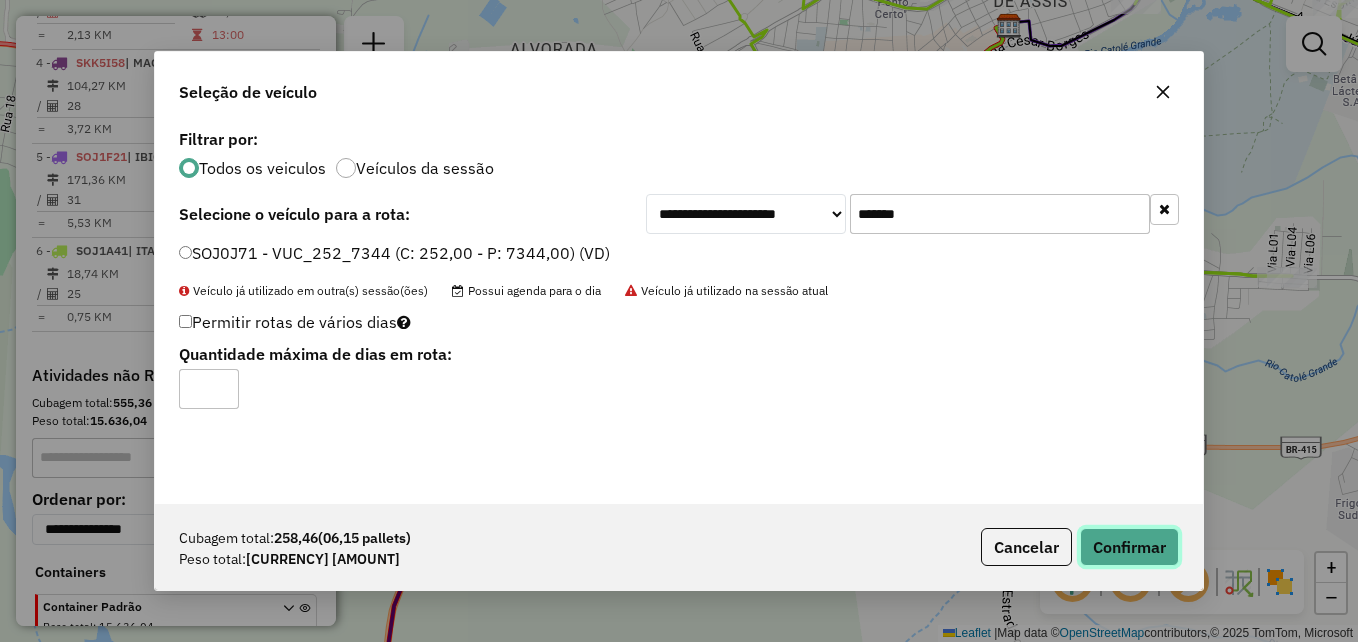 click on "Confirmar" 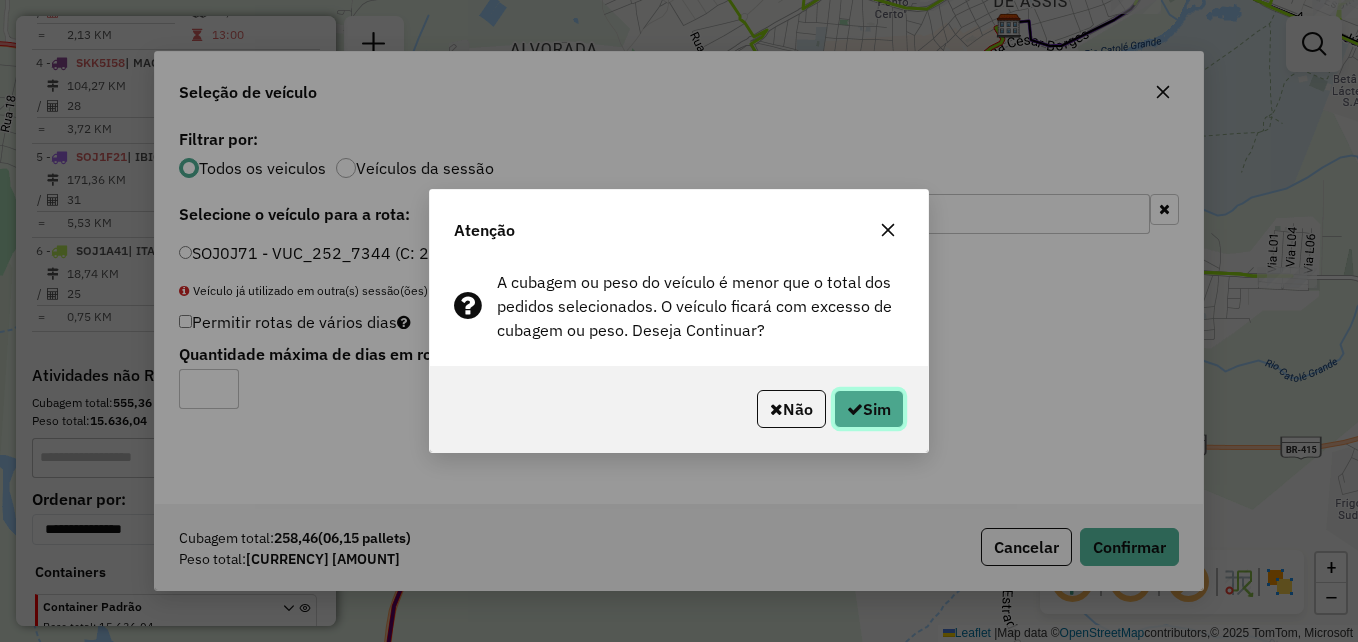 click on "Sim" 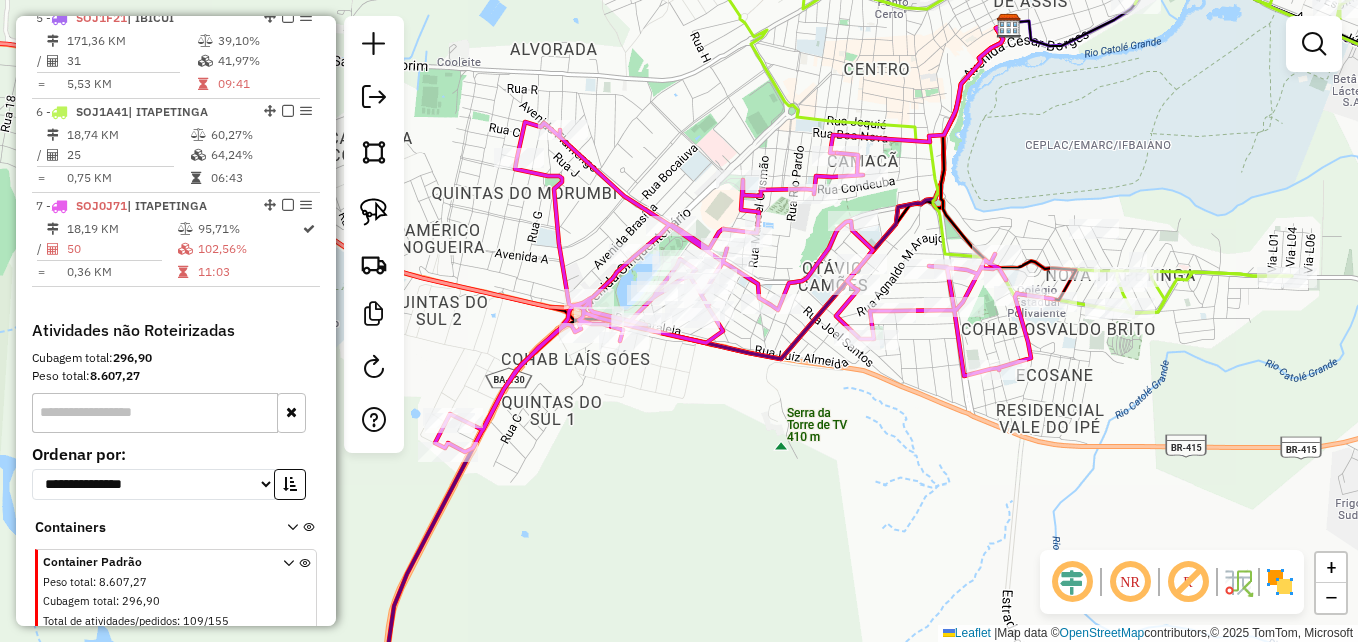 scroll, scrollTop: 1116, scrollLeft: 0, axis: vertical 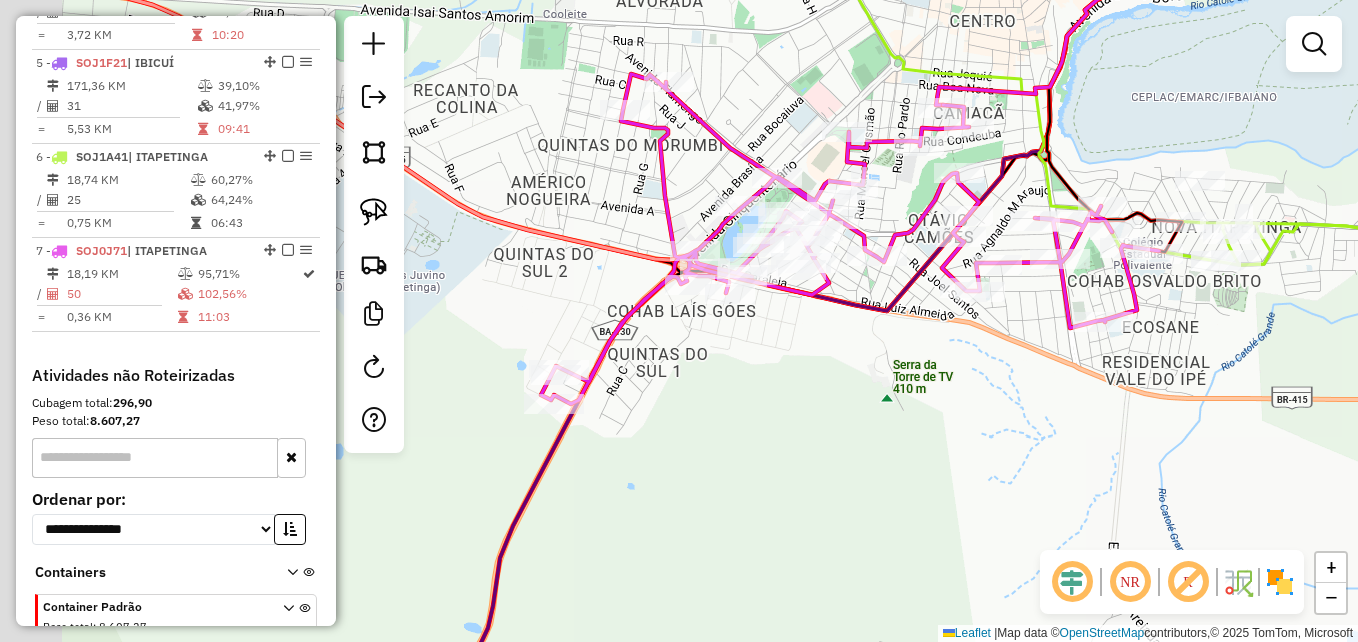 drag, startPoint x: 741, startPoint y: 386, endPoint x: 722, endPoint y: 308, distance: 80.280754 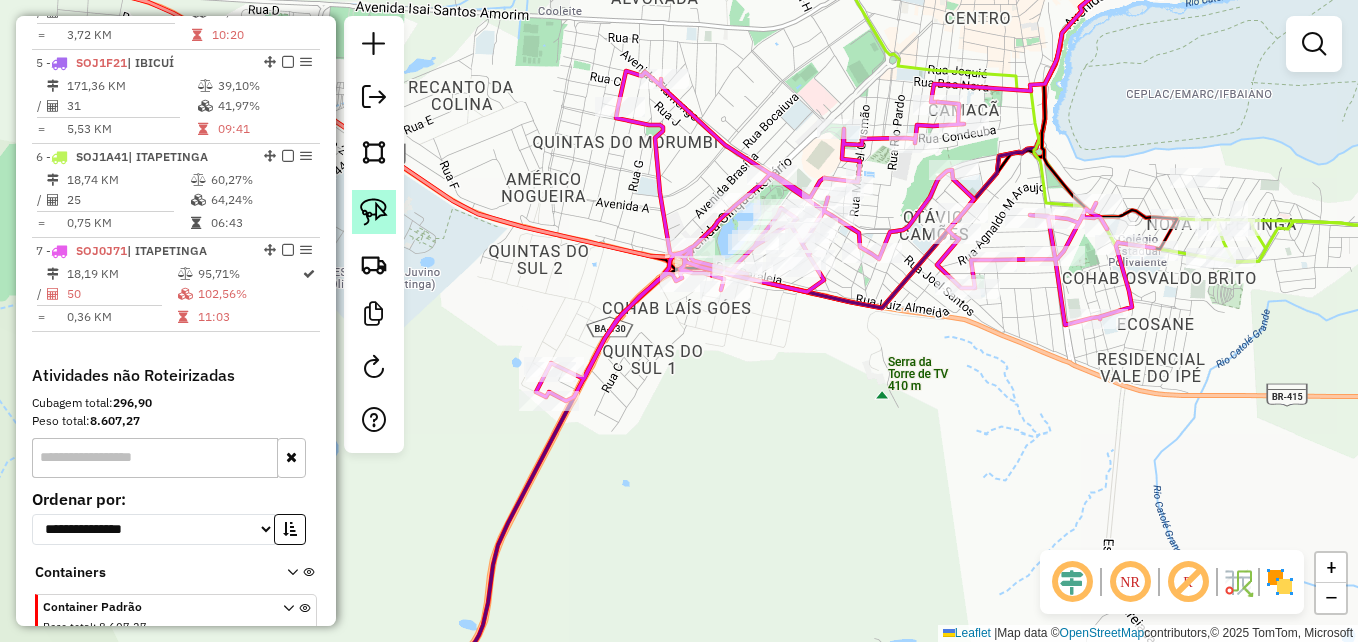 click 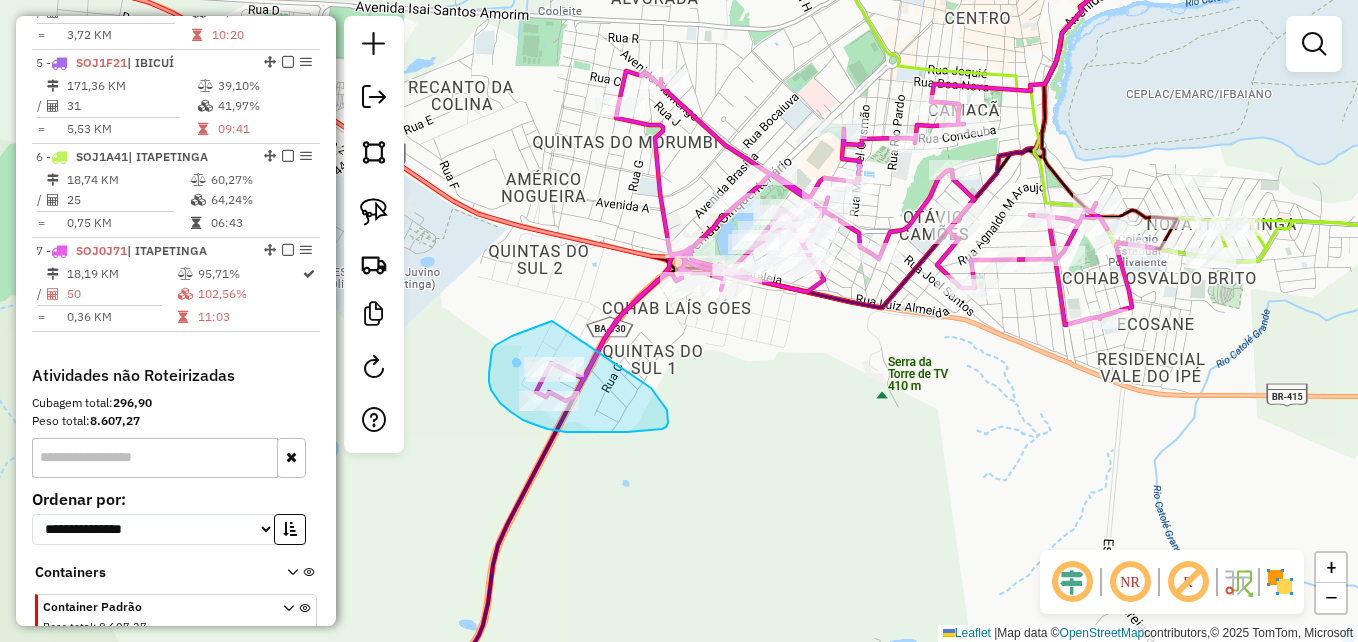drag, startPoint x: 552, startPoint y: 321, endPoint x: 642, endPoint y: 382, distance: 108.72442 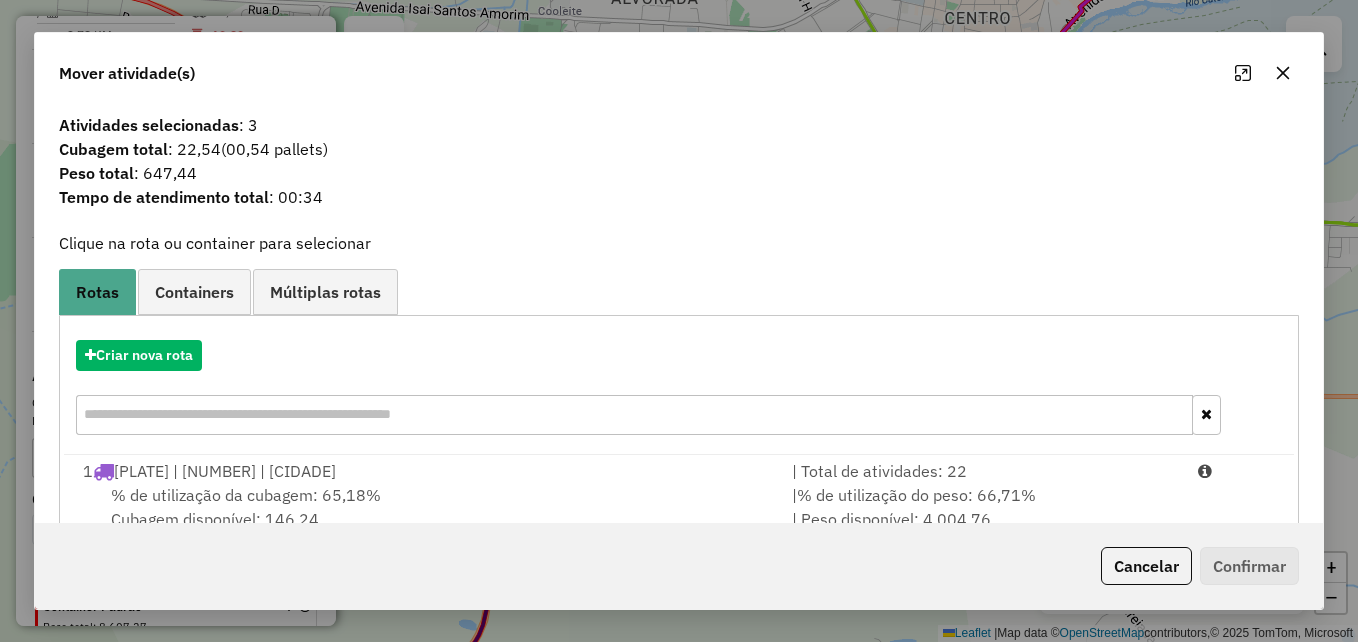 click on "Containers" at bounding box center [194, 292] 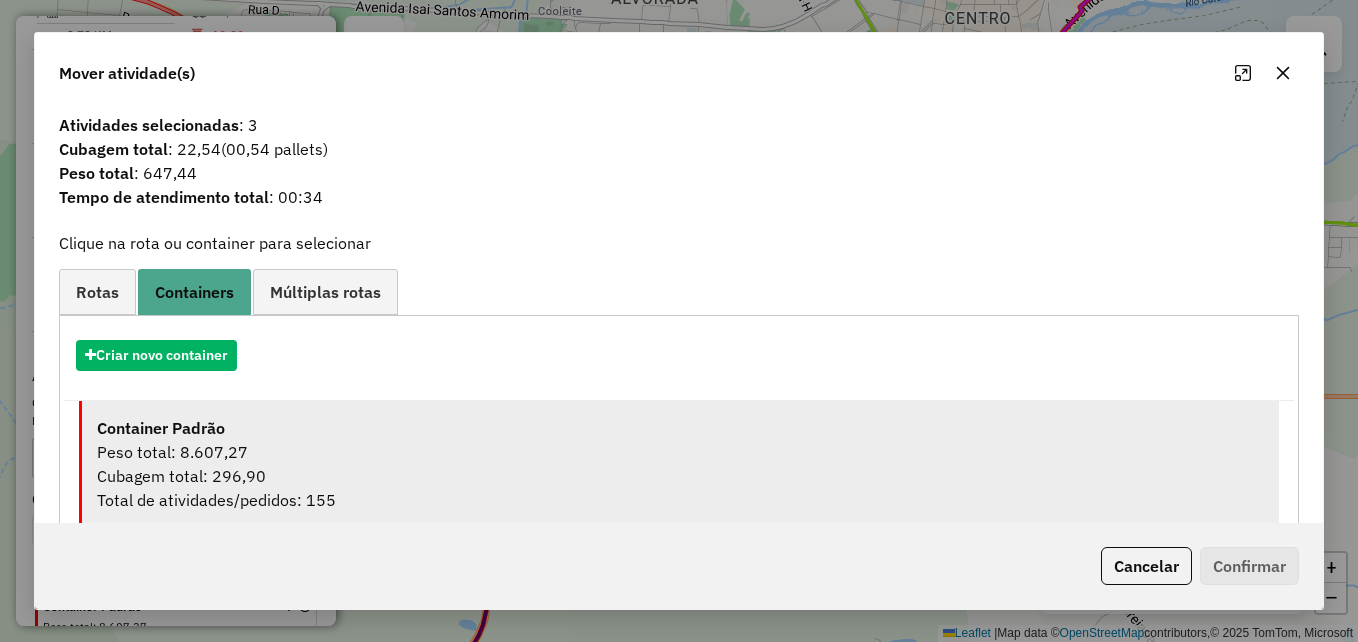 click on "Peso total: 8.607,27" at bounding box center [680, 452] 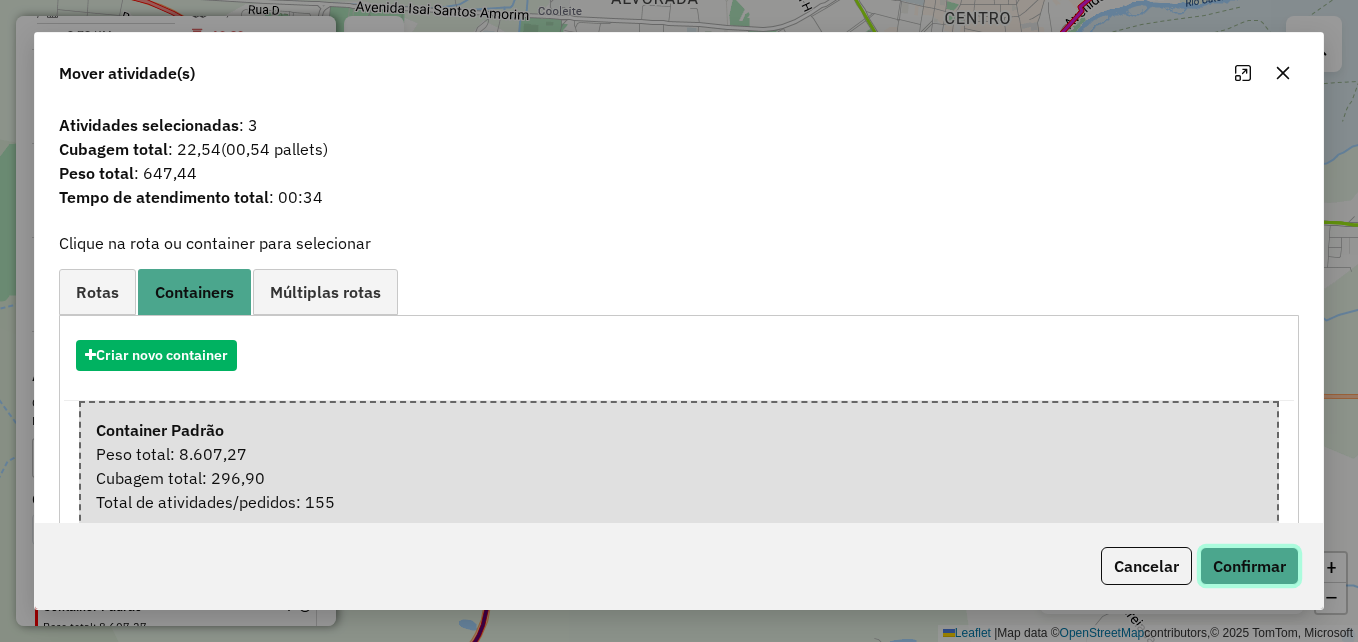 click on "Confirmar" 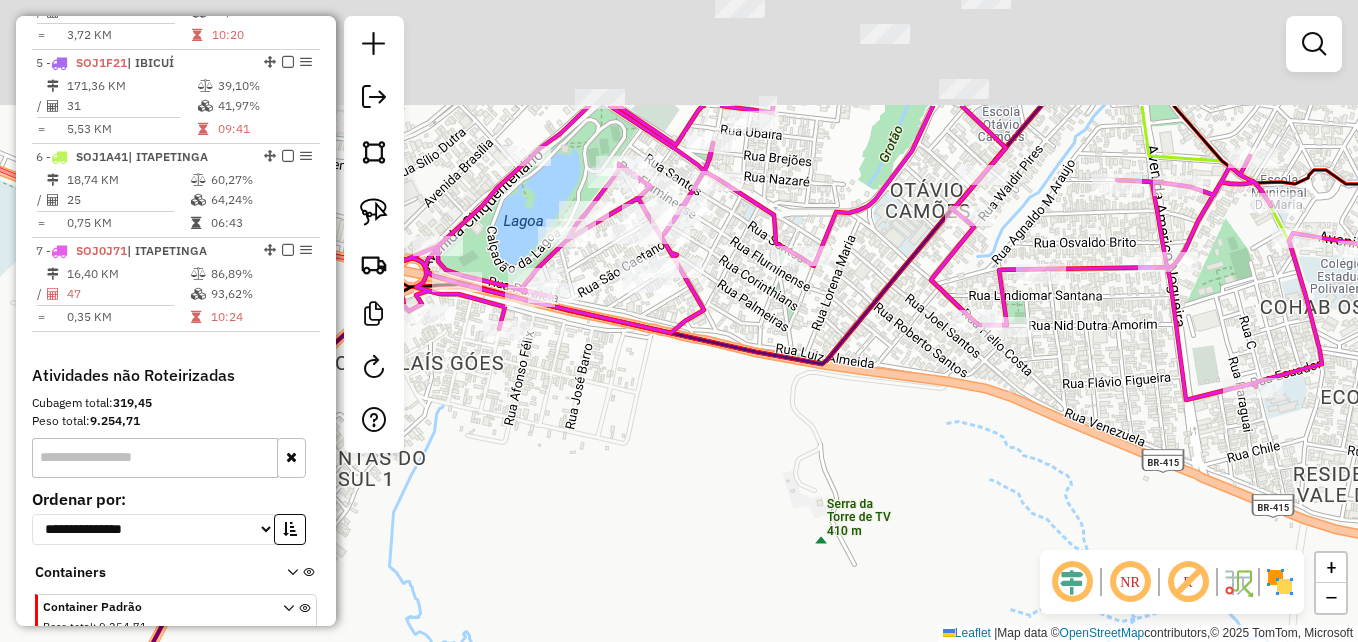 drag, startPoint x: 881, startPoint y: 359, endPoint x: 812, endPoint y: 529, distance: 183.46935 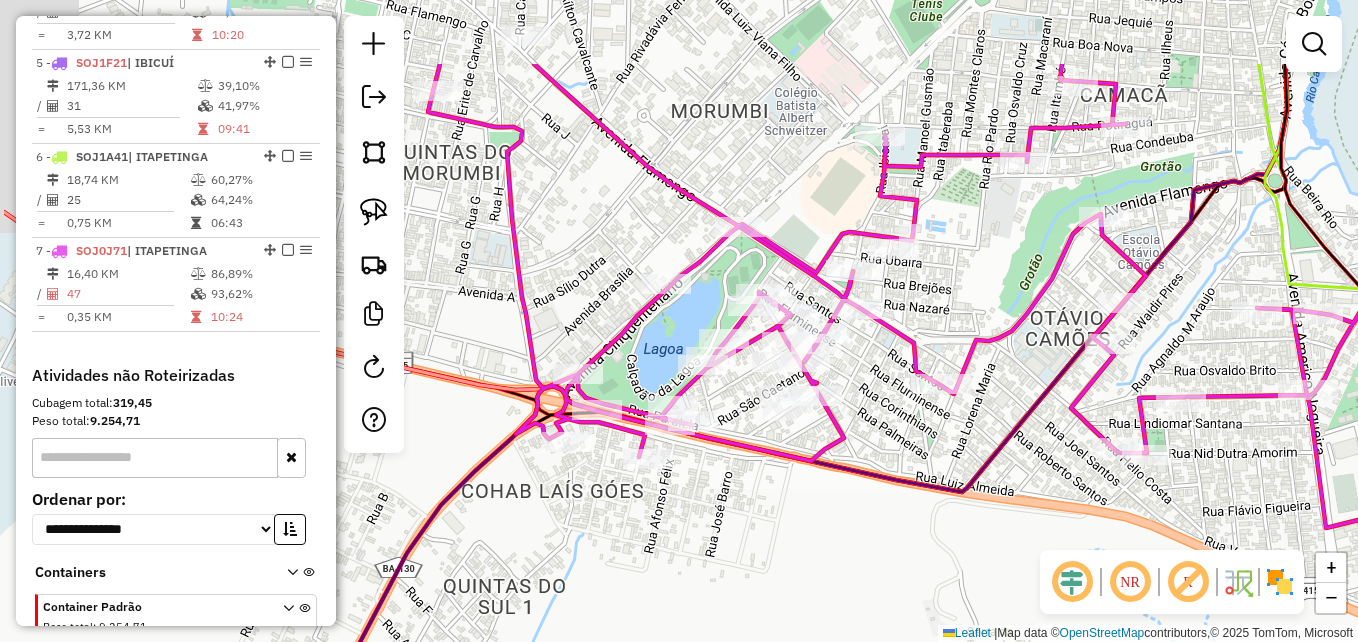drag, startPoint x: 986, startPoint y: 416, endPoint x: 1158, endPoint y: 548, distance: 216.81328 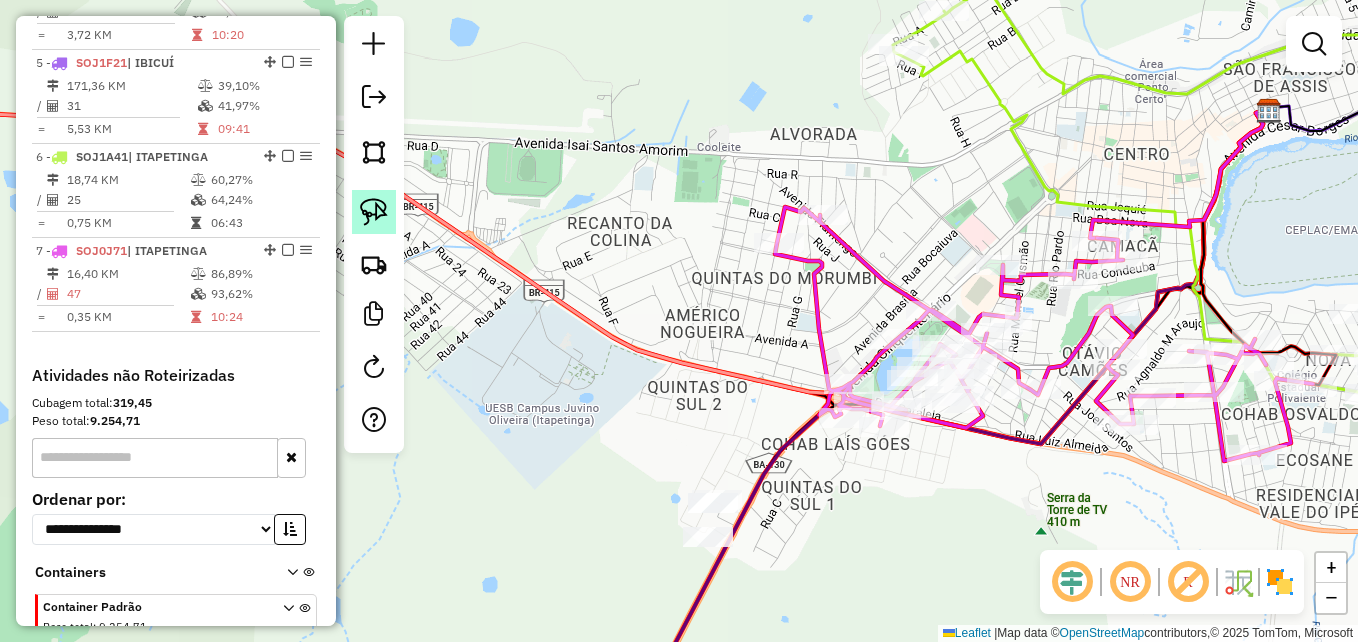 click 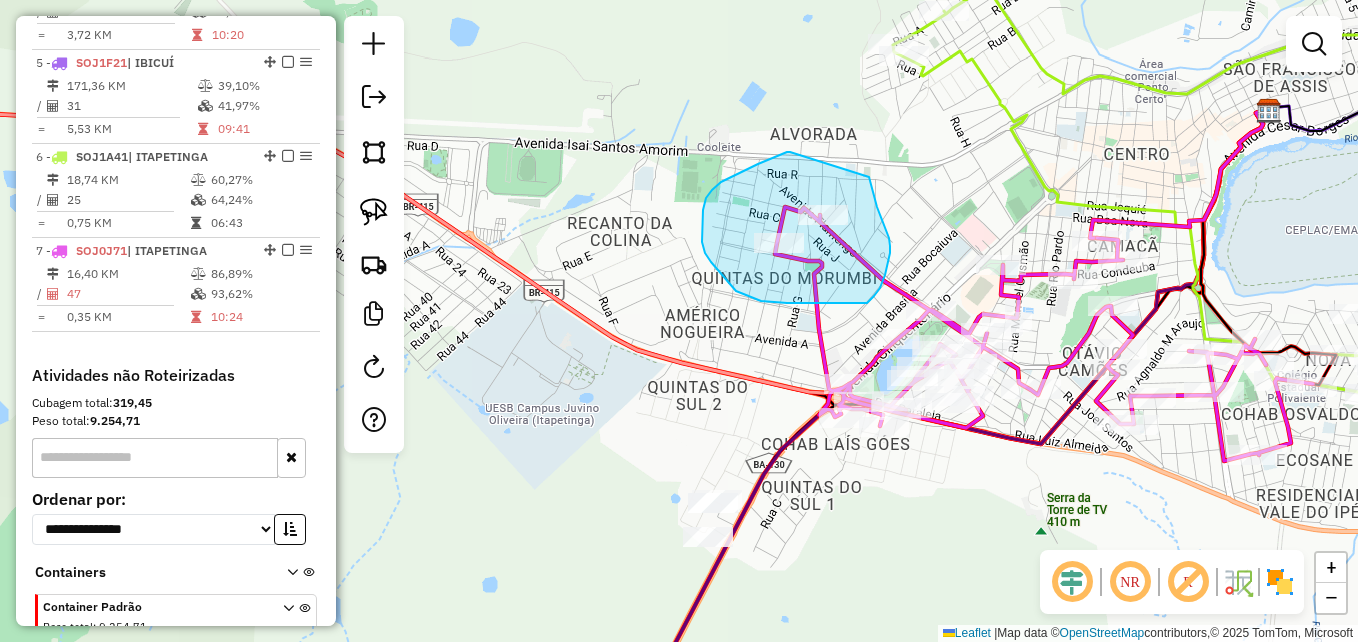 drag, startPoint x: 758, startPoint y: 164, endPoint x: 869, endPoint y: 173, distance: 111.364265 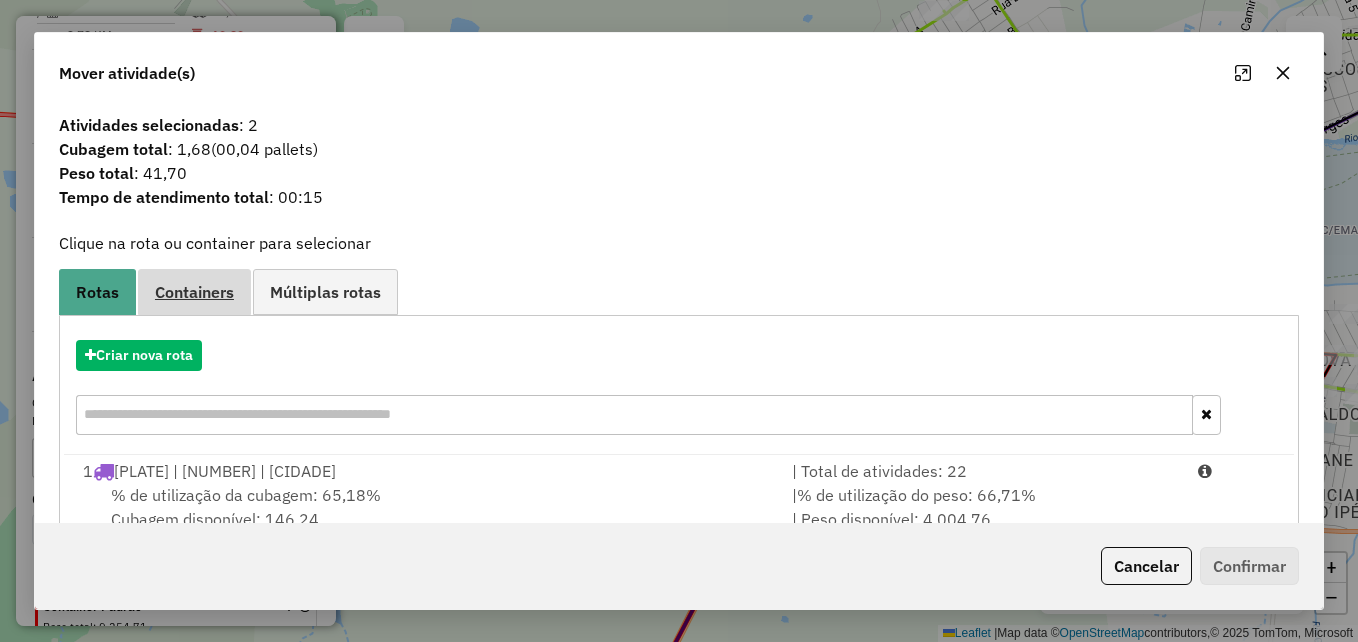 click on "Containers" at bounding box center (194, 292) 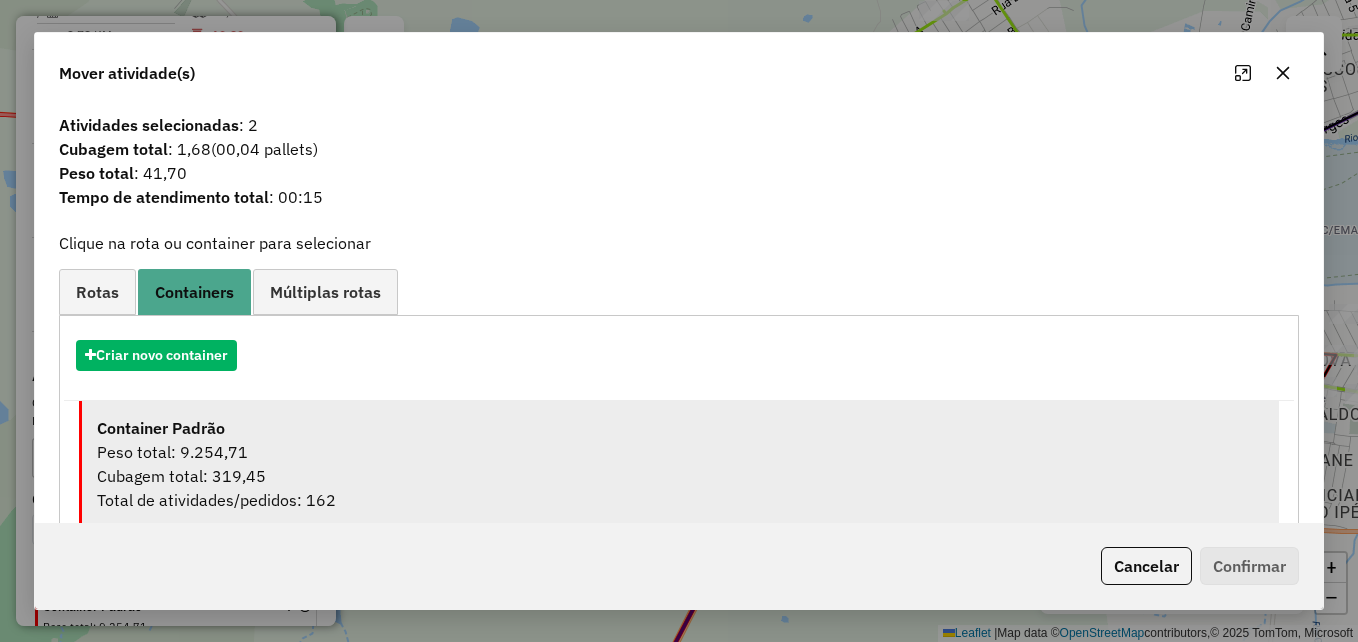 click on "Peso total: 9.254,71" at bounding box center (680, 452) 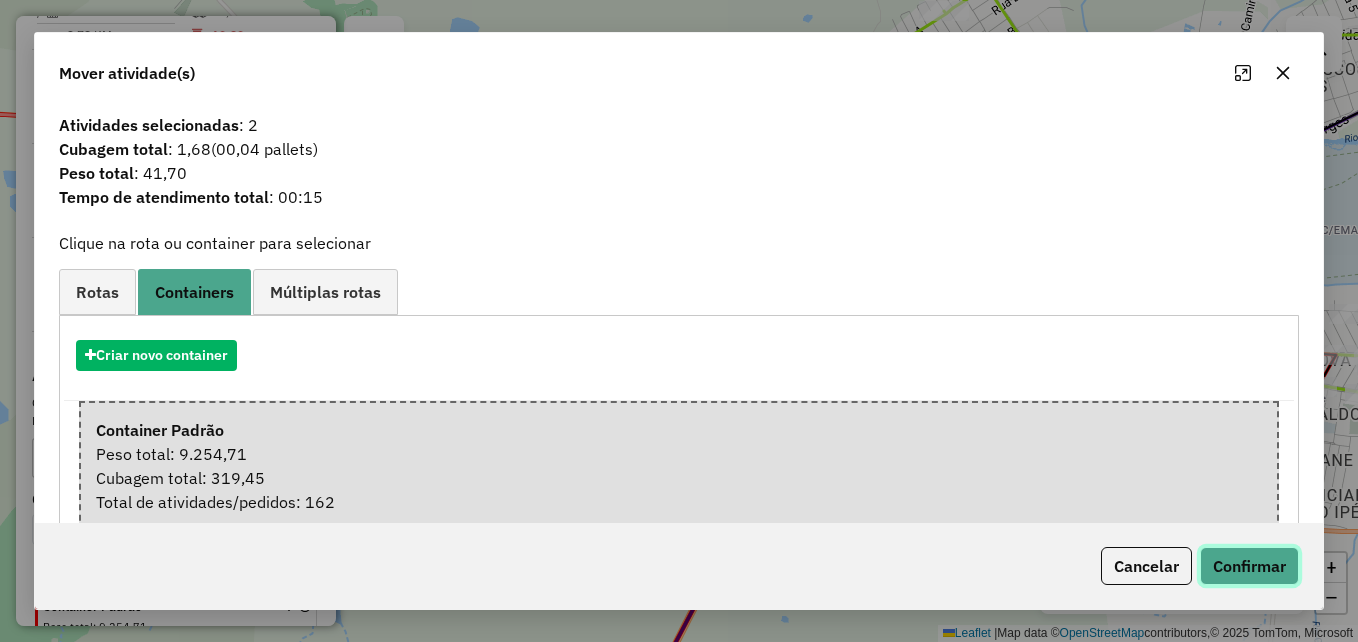 click on "Confirmar" 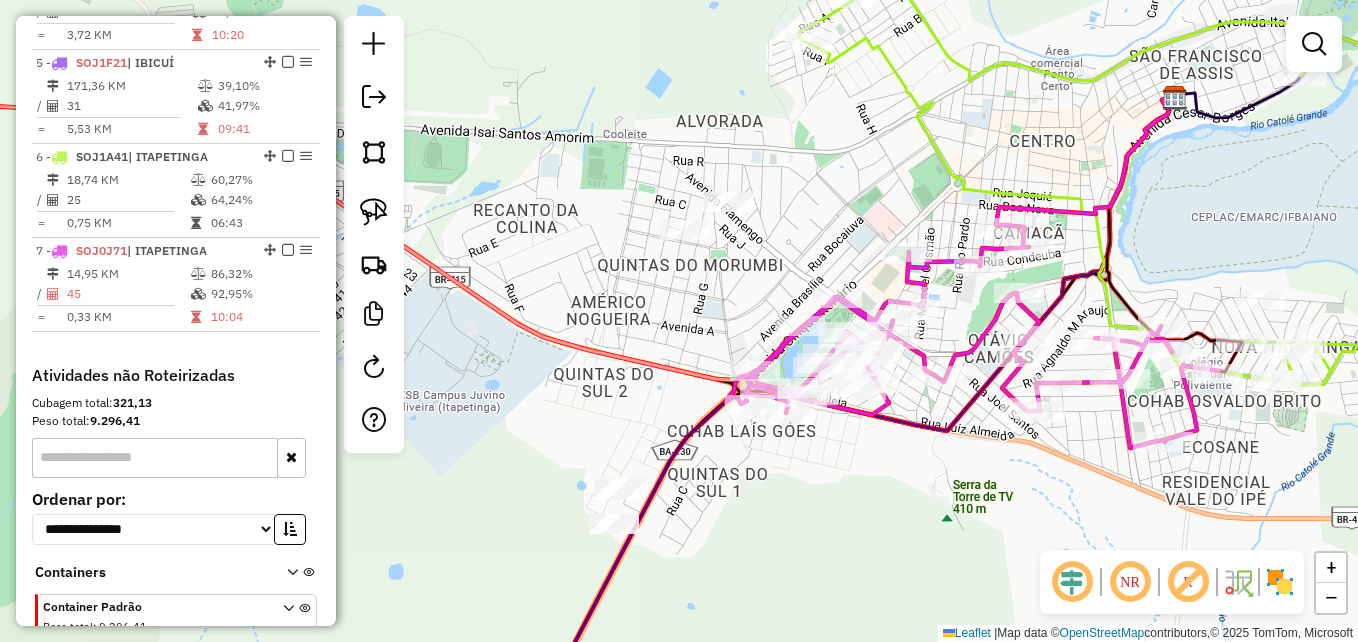 drag, startPoint x: 708, startPoint y: 324, endPoint x: 602, endPoint y: 303, distance: 108.060165 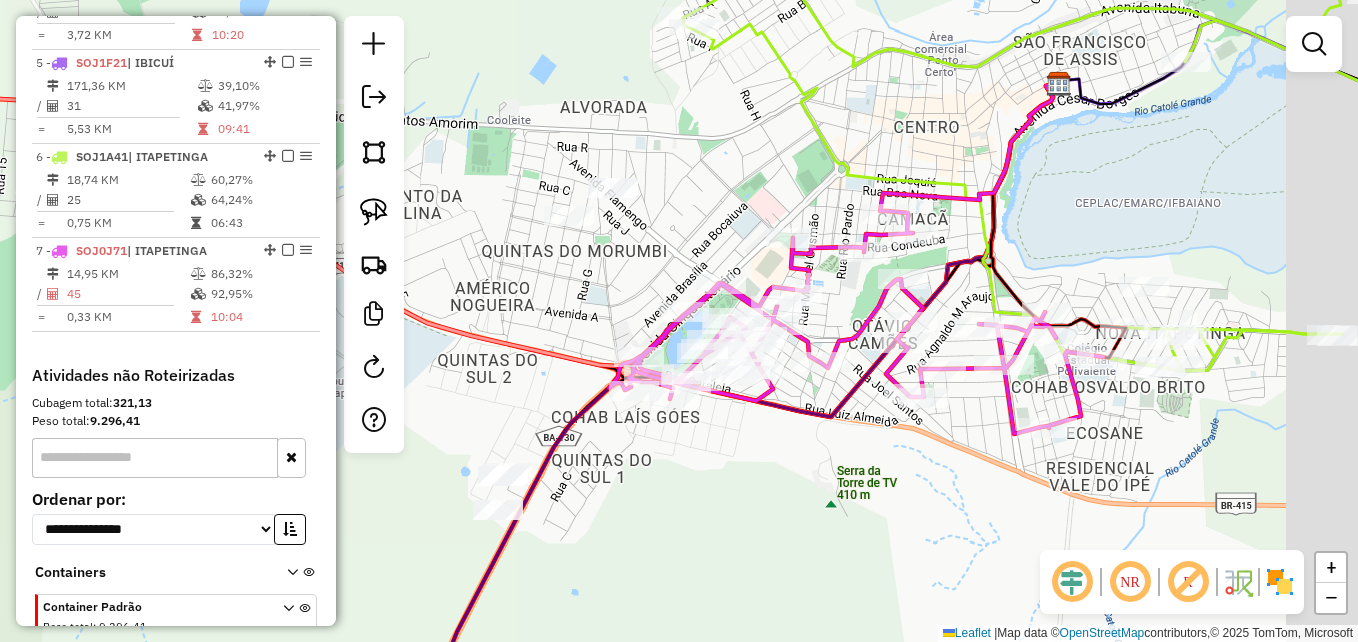 drag, startPoint x: 994, startPoint y: 380, endPoint x: 856, endPoint y: 354, distance: 140.42792 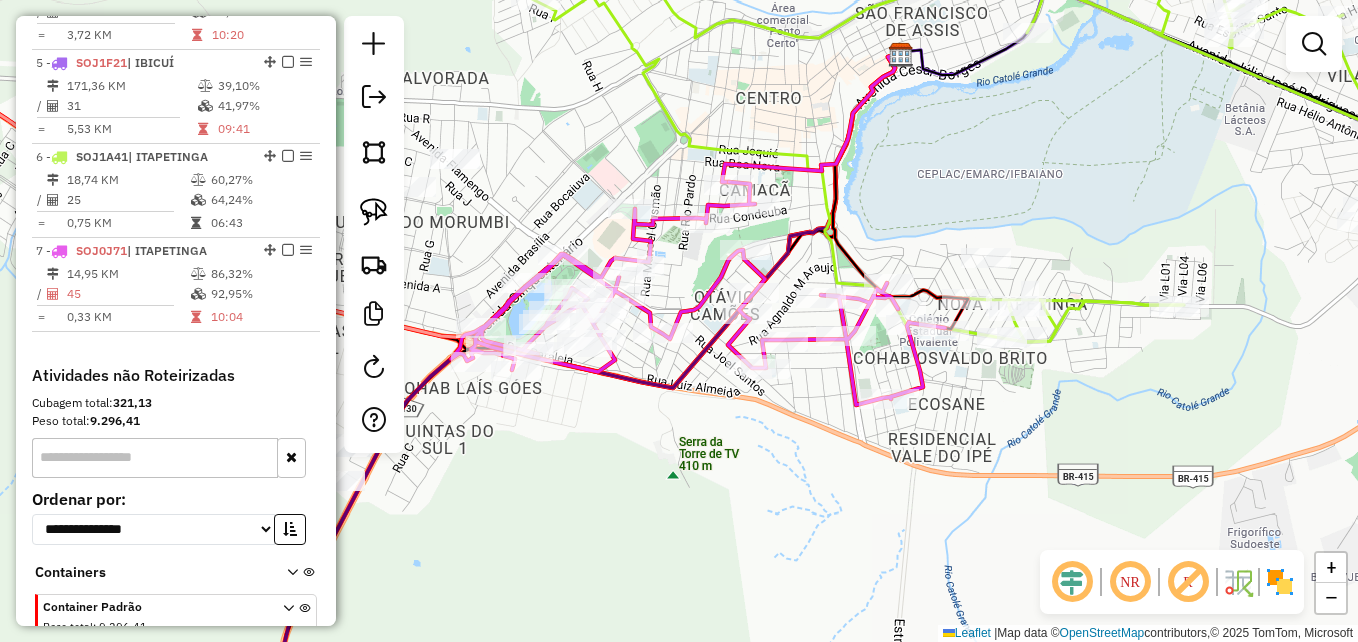 drag, startPoint x: 1093, startPoint y: 418, endPoint x: 964, endPoint y: 389, distance: 132.21951 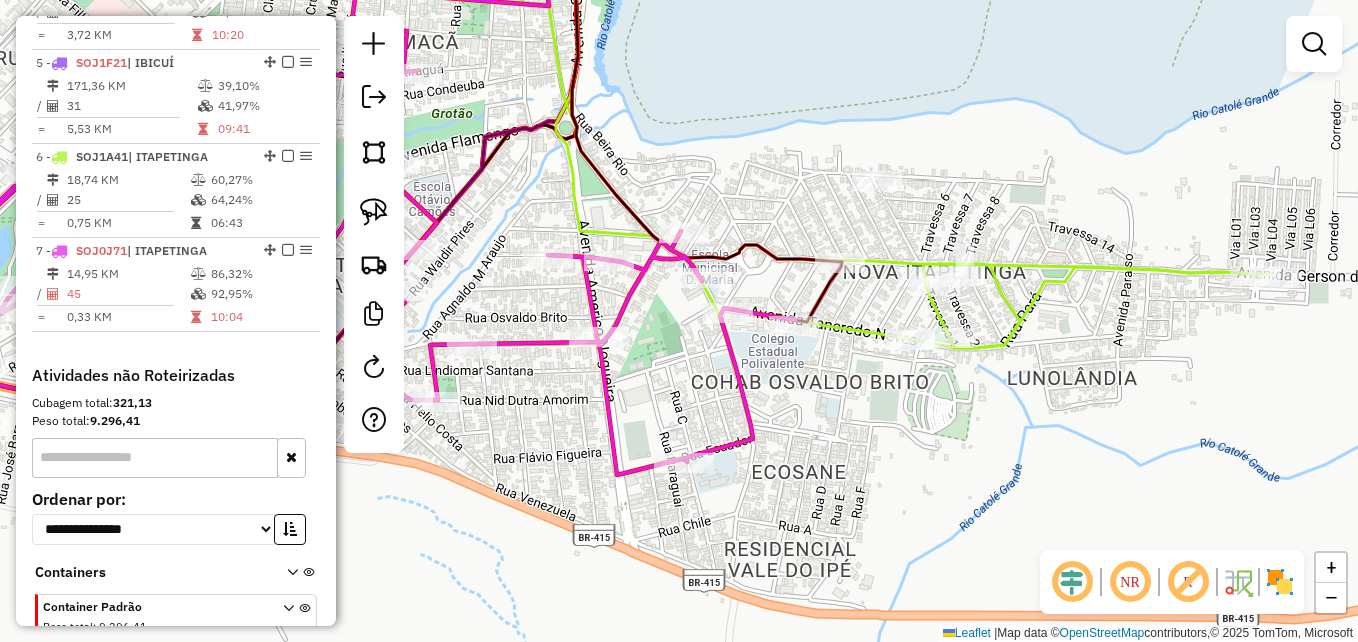 drag, startPoint x: 929, startPoint y: 374, endPoint x: 880, endPoint y: 427, distance: 72.18033 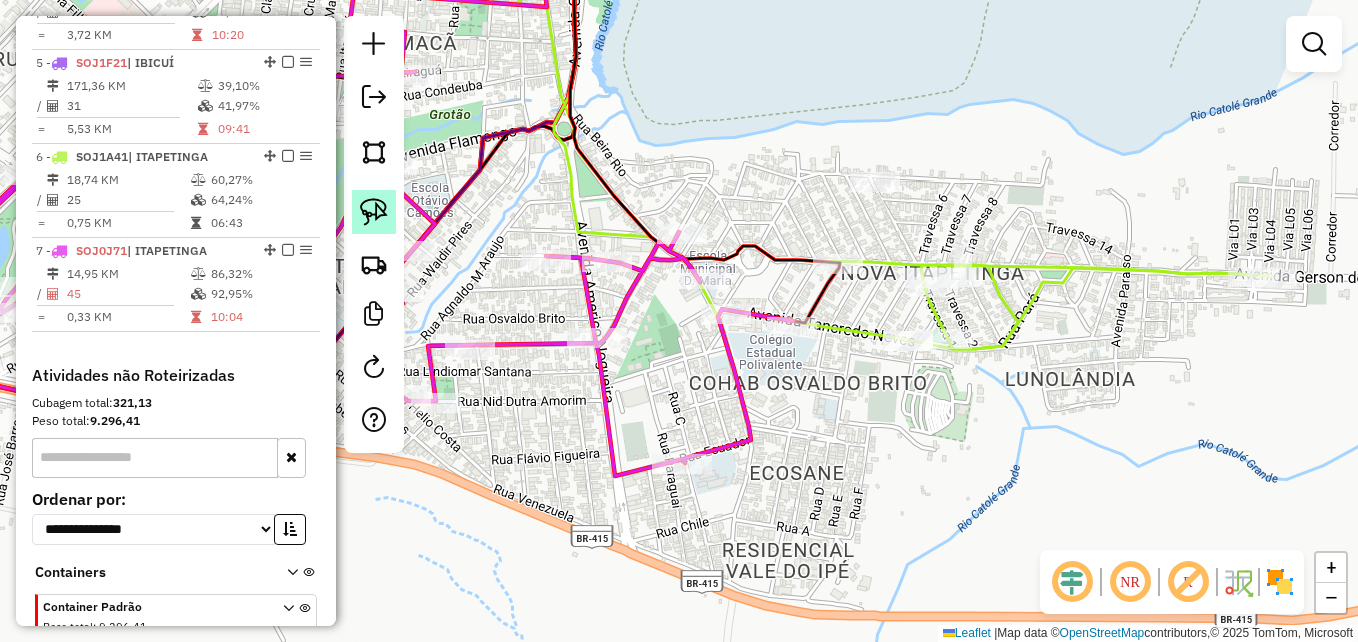 click 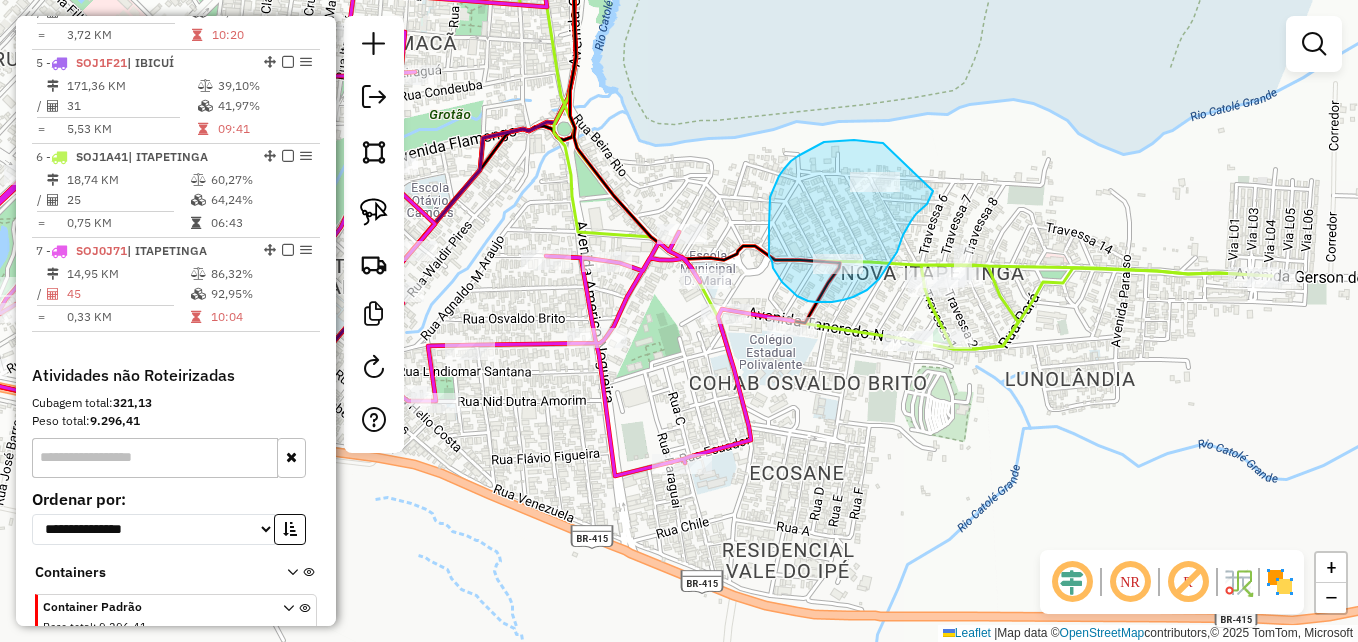 drag, startPoint x: 883, startPoint y: 143, endPoint x: 933, endPoint y: 184, distance: 64.66065 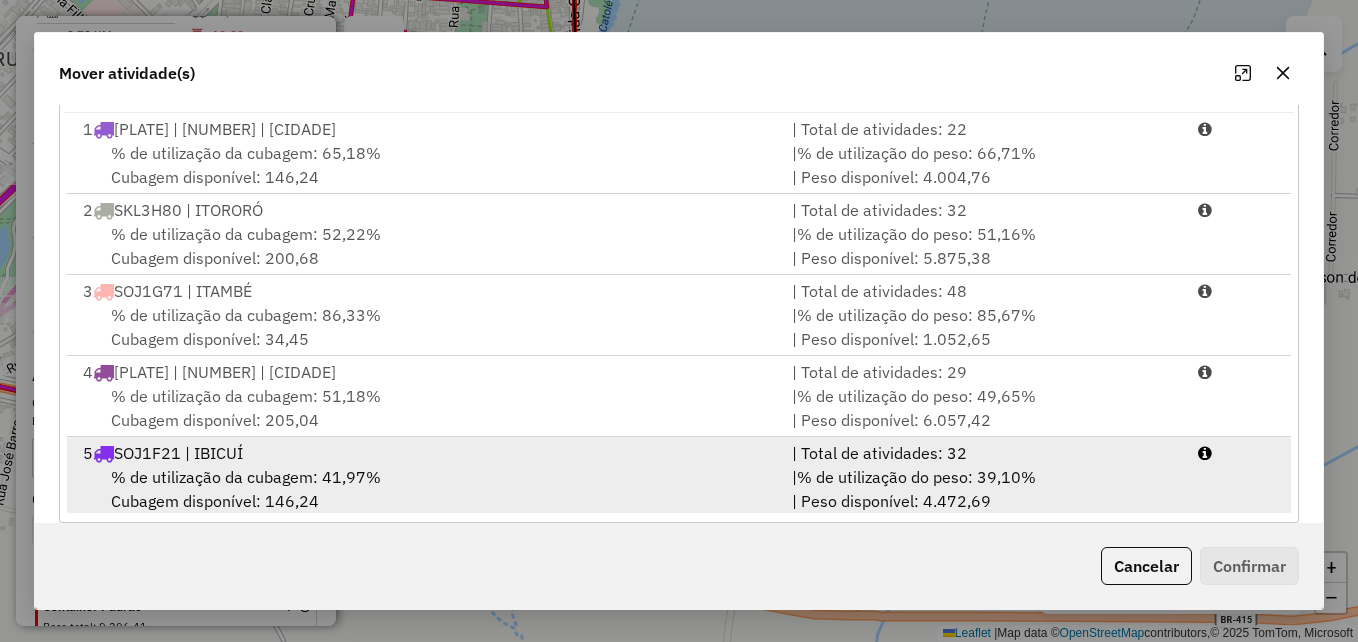 scroll, scrollTop: 366, scrollLeft: 0, axis: vertical 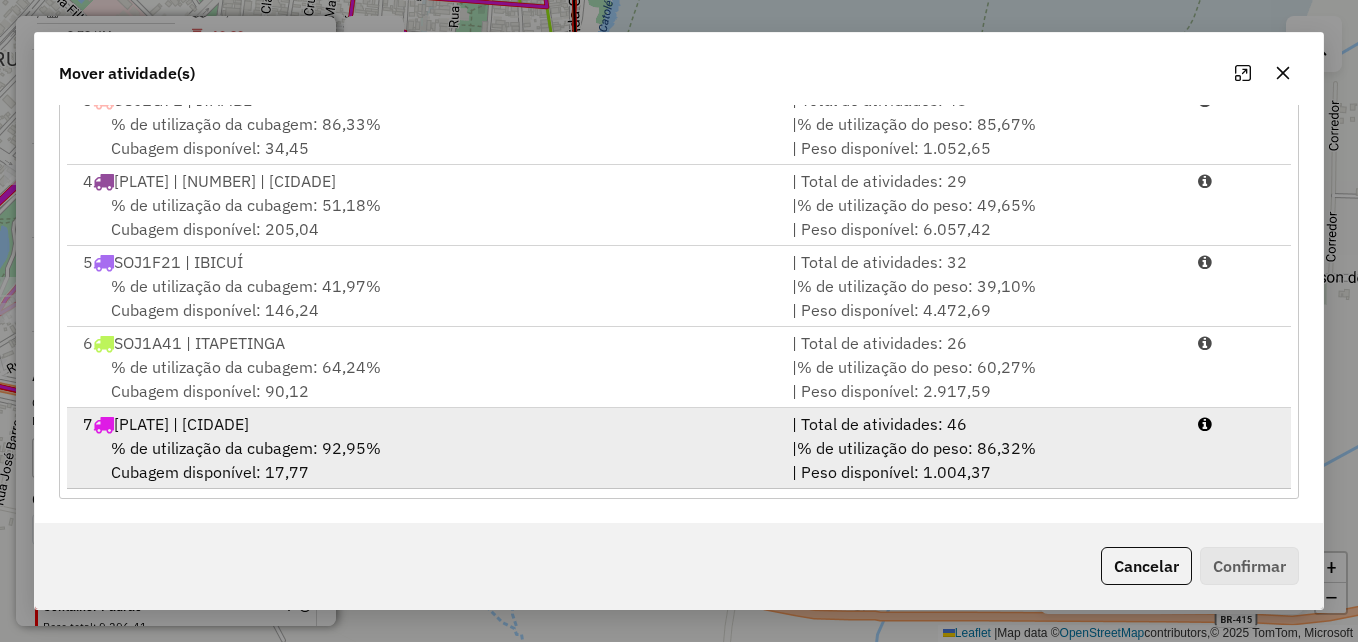 click on "% de utilização da cubagem: 92,95%  Cubagem disponível: 17,77" at bounding box center [425, 460] 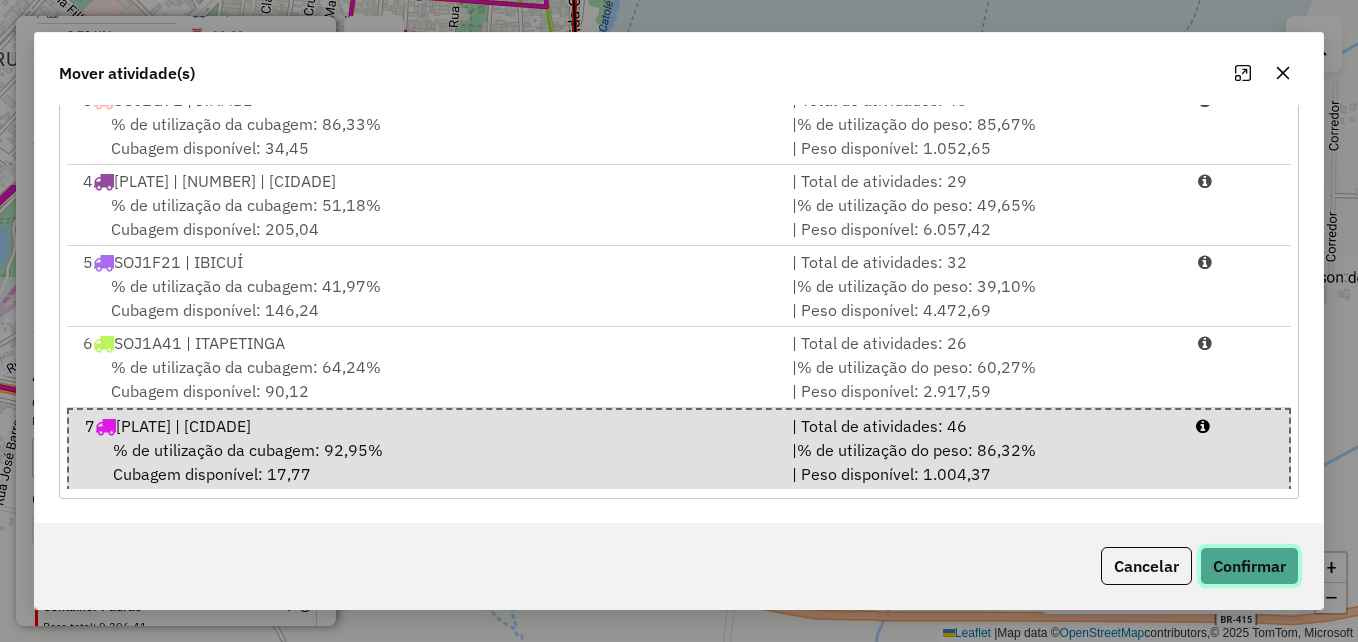 click on "Confirmar" 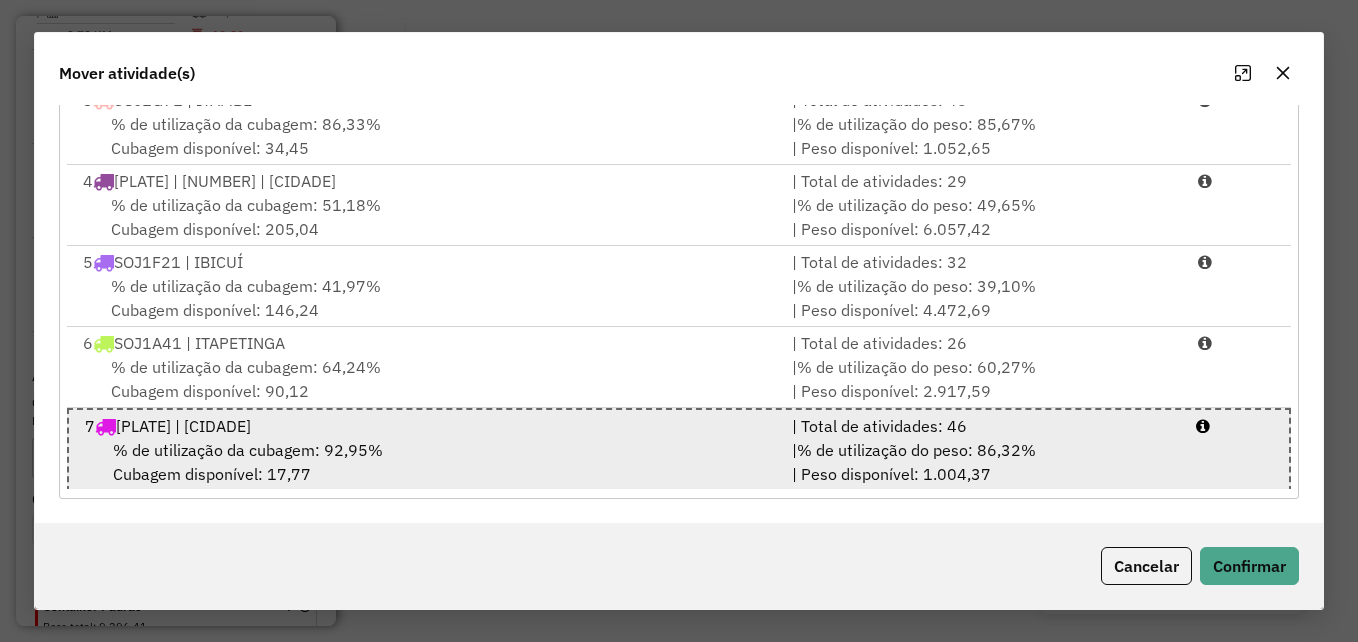 scroll, scrollTop: 170, scrollLeft: 0, axis: vertical 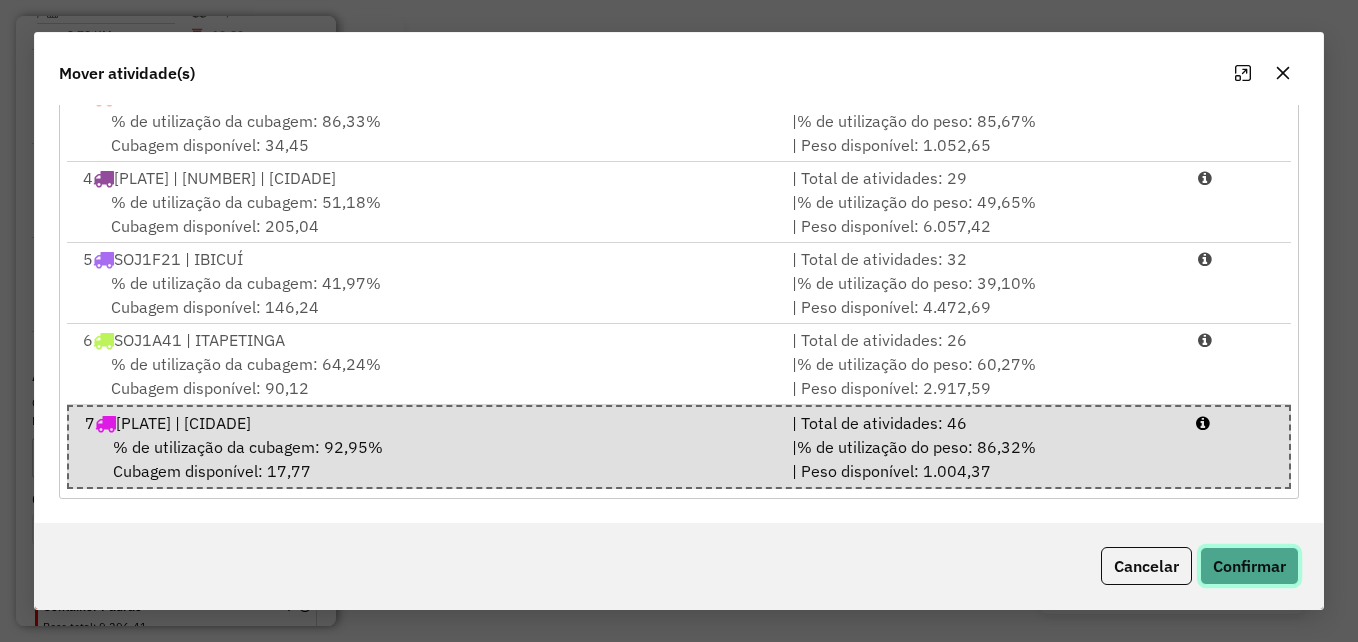 click on "Confirmar" 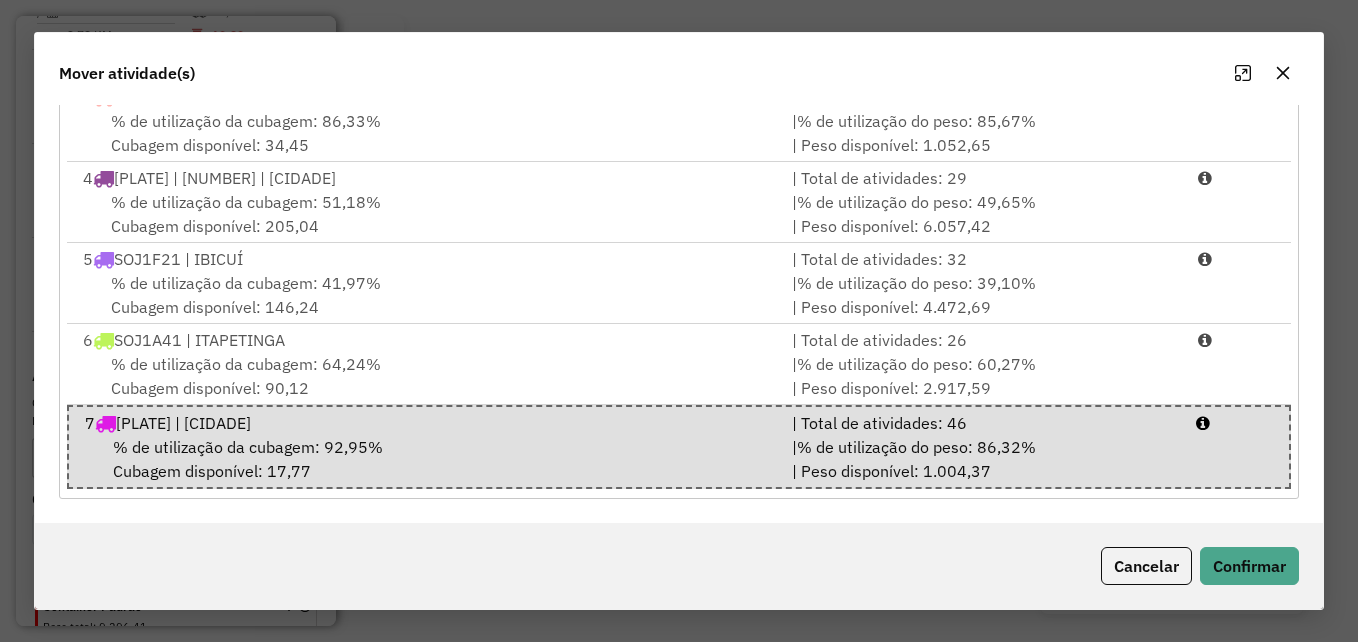 click 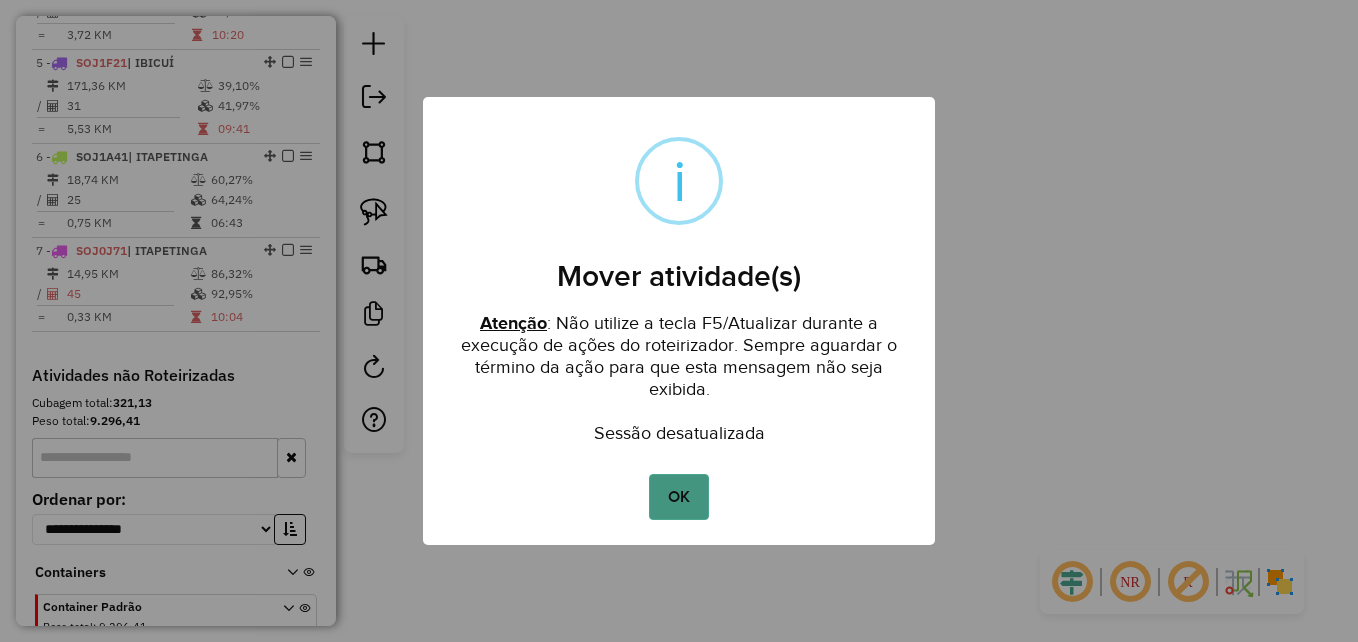 click on "OK" at bounding box center (678, 497) 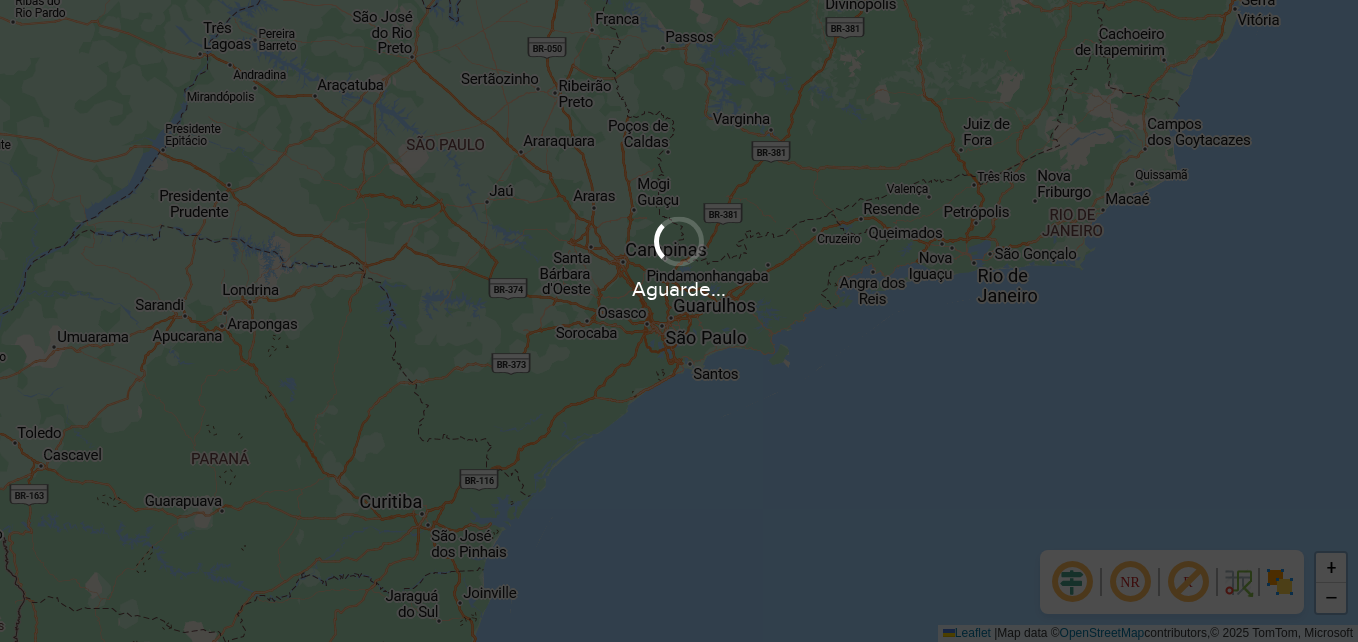 scroll, scrollTop: 0, scrollLeft: 0, axis: both 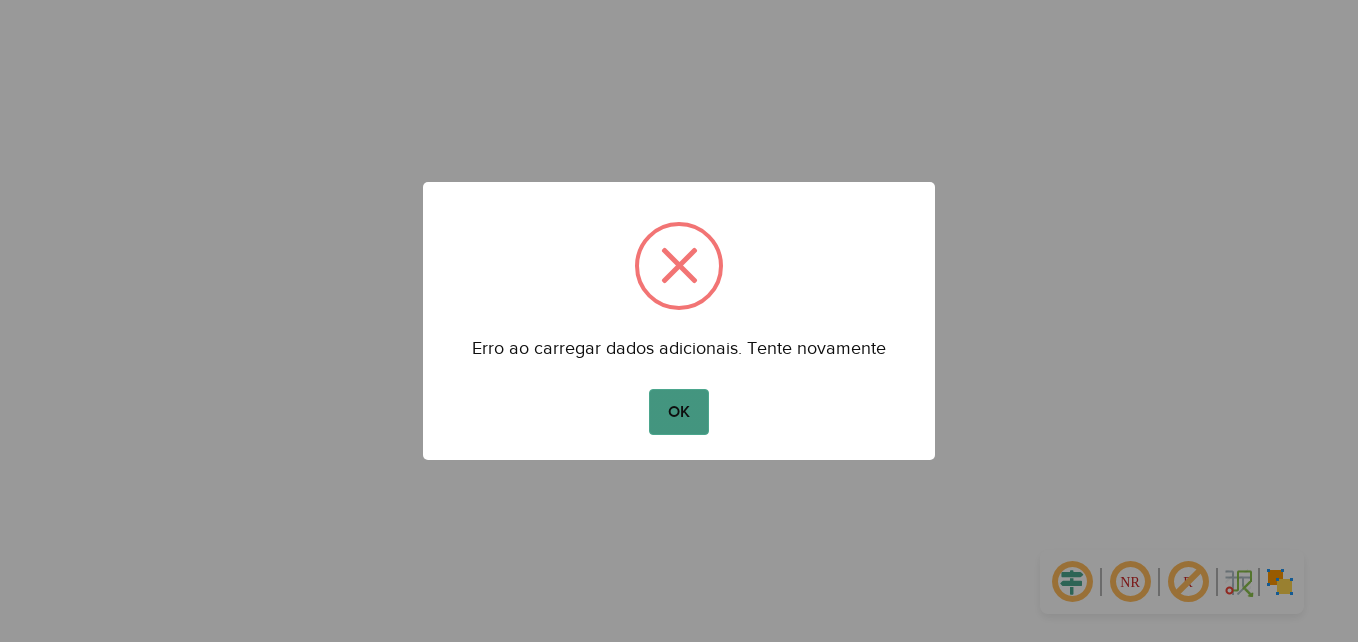 click on "OK" at bounding box center [678, 412] 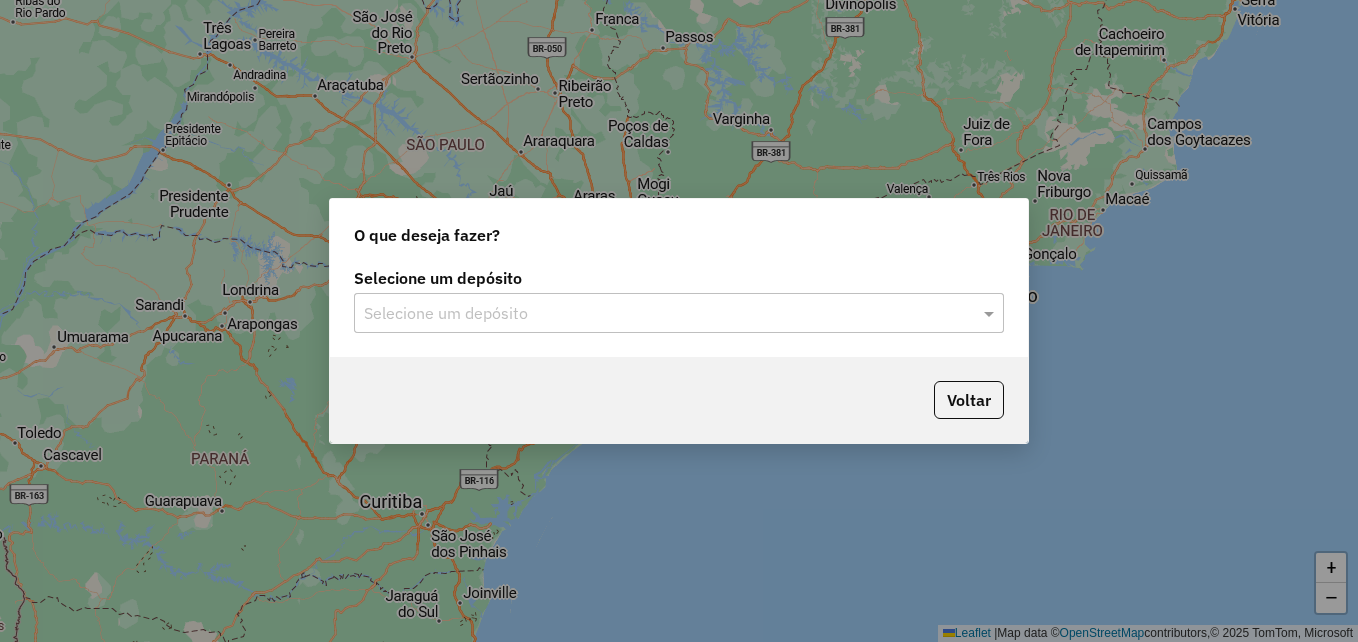 click 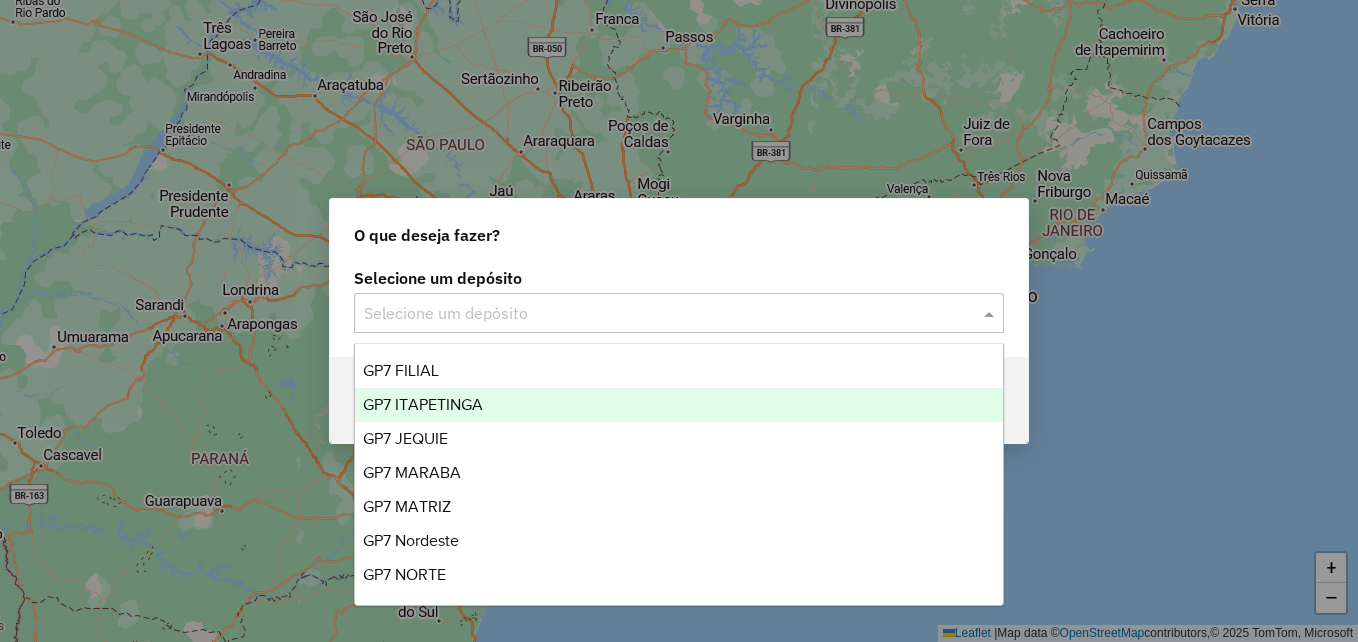 click on "GP7 ITAPETINGA" at bounding box center [423, 404] 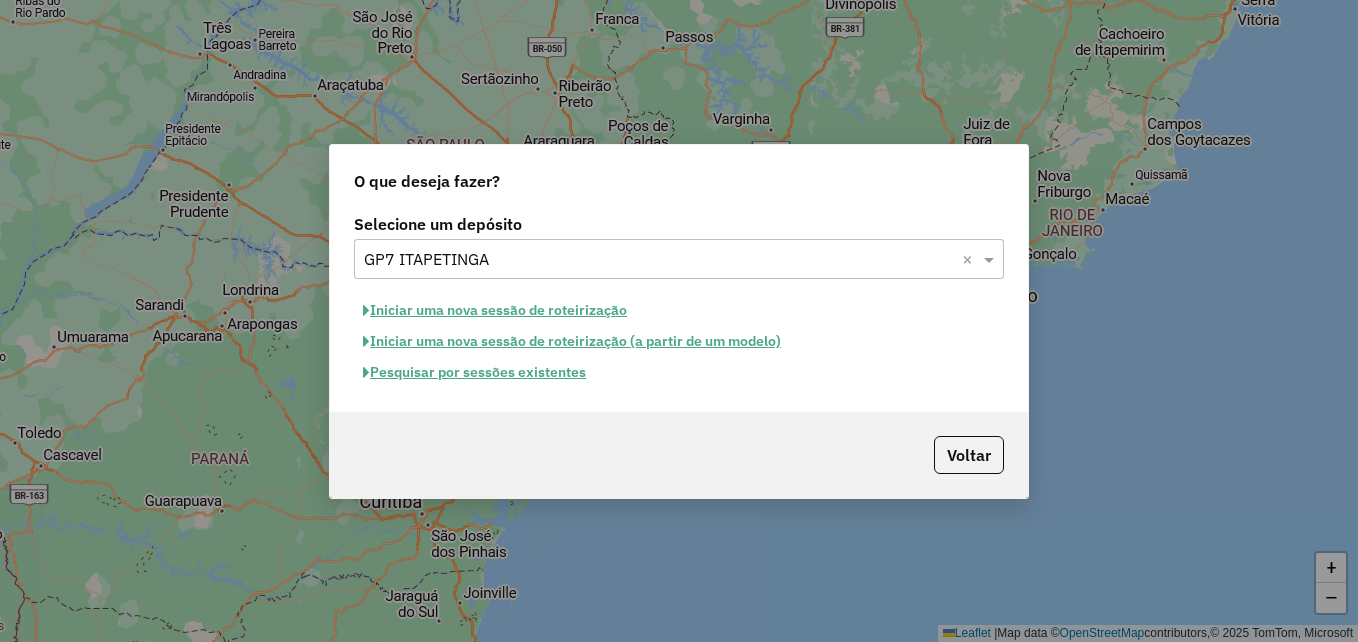 click on "Pesquisar por sessões existentes" 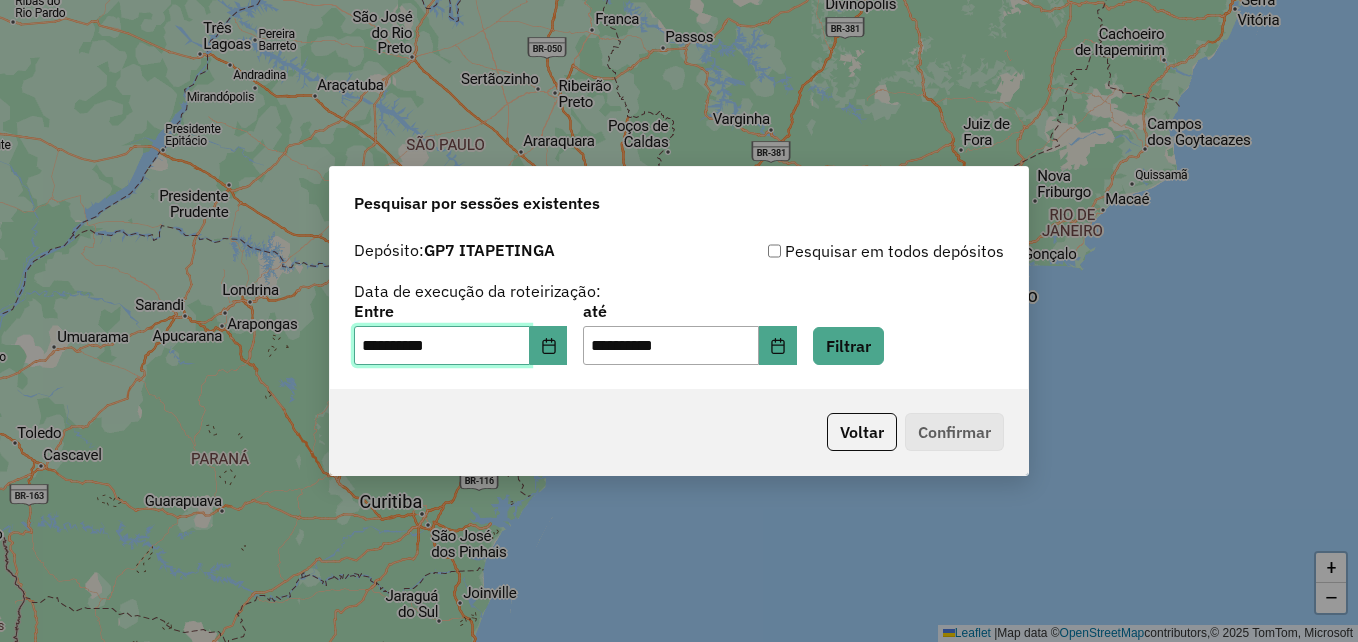 click on "**********" at bounding box center [442, 346] 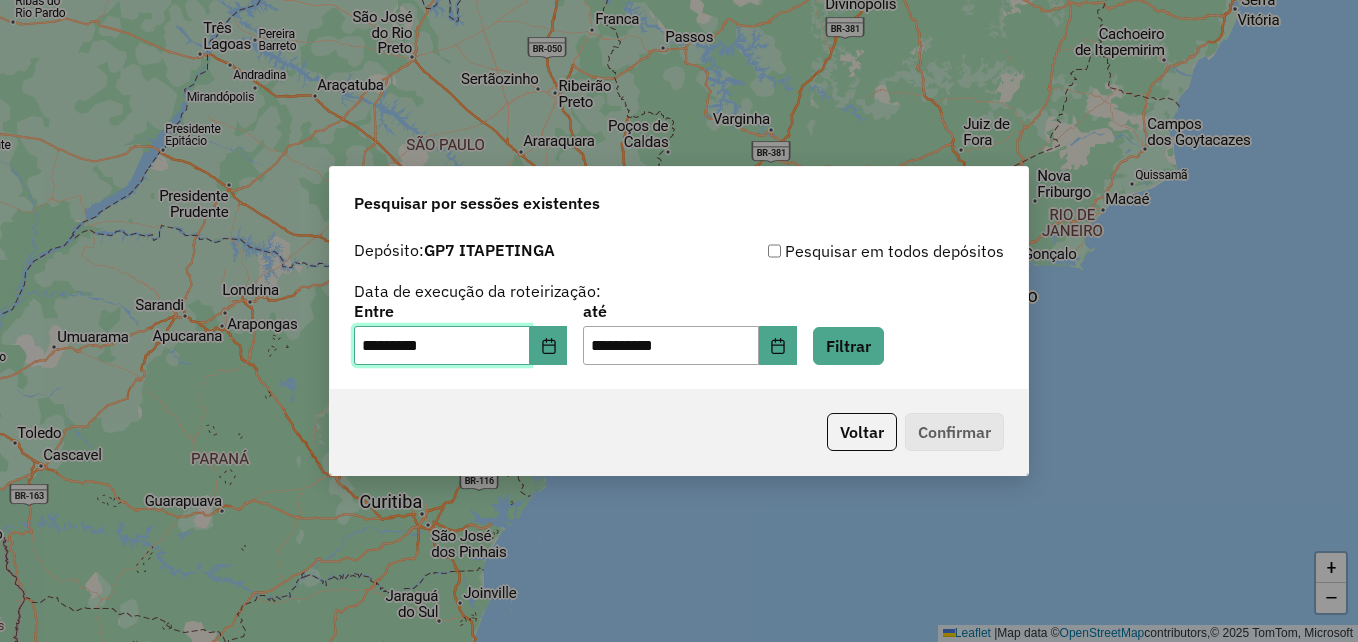 type on "**********" 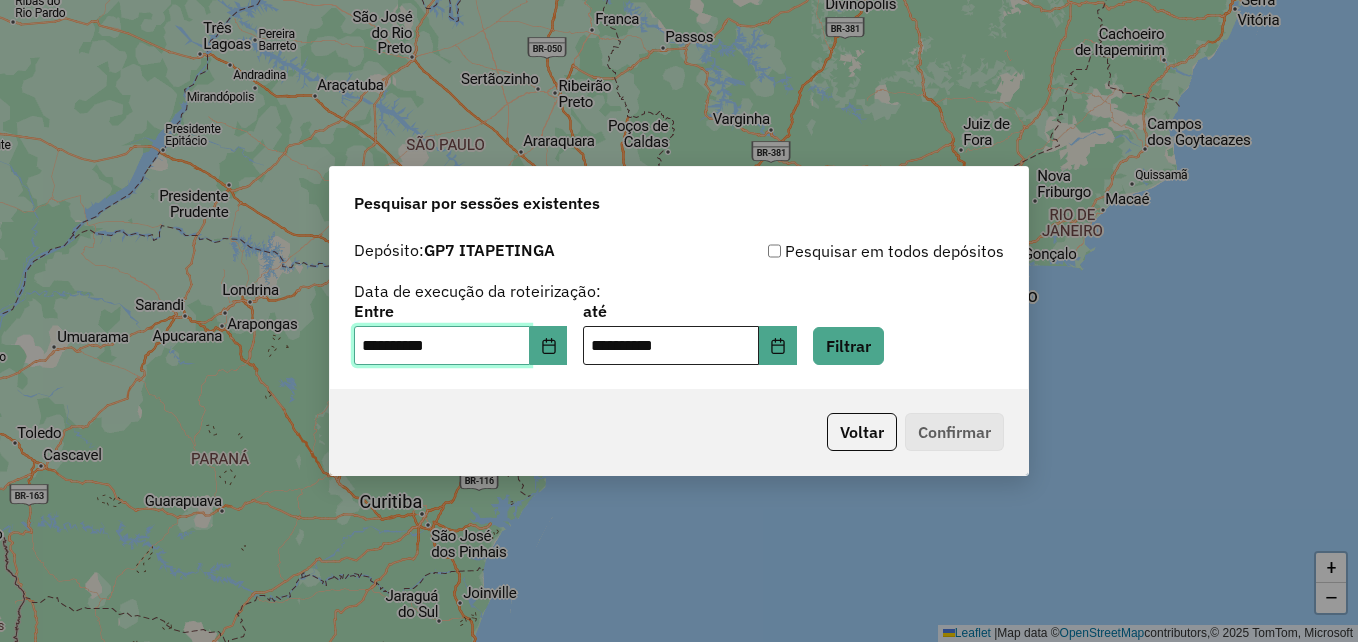 type on "**********" 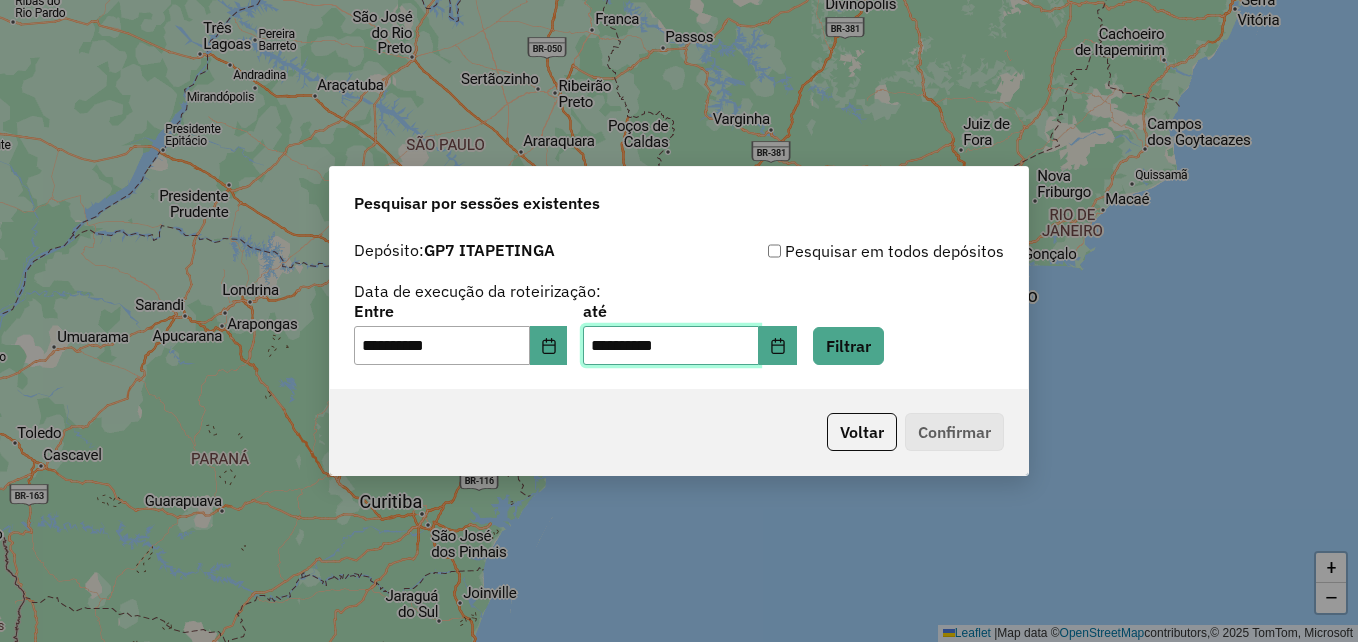 click on "**********" at bounding box center [671, 346] 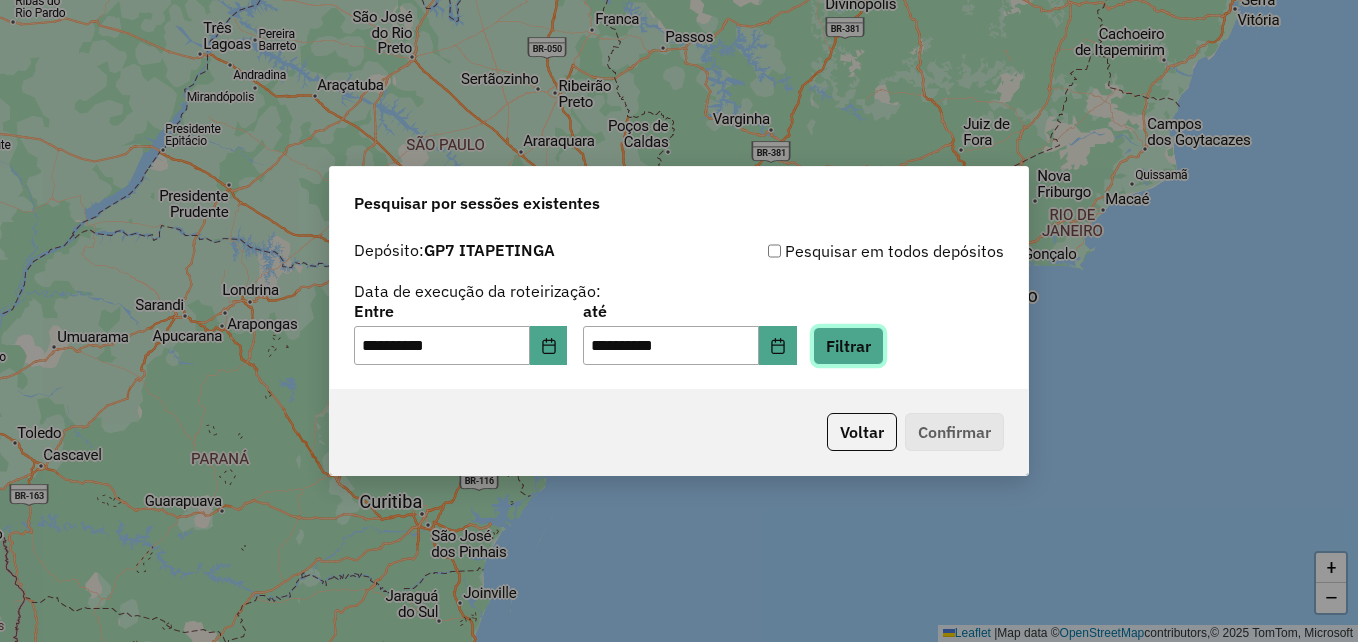 click on "Filtrar" 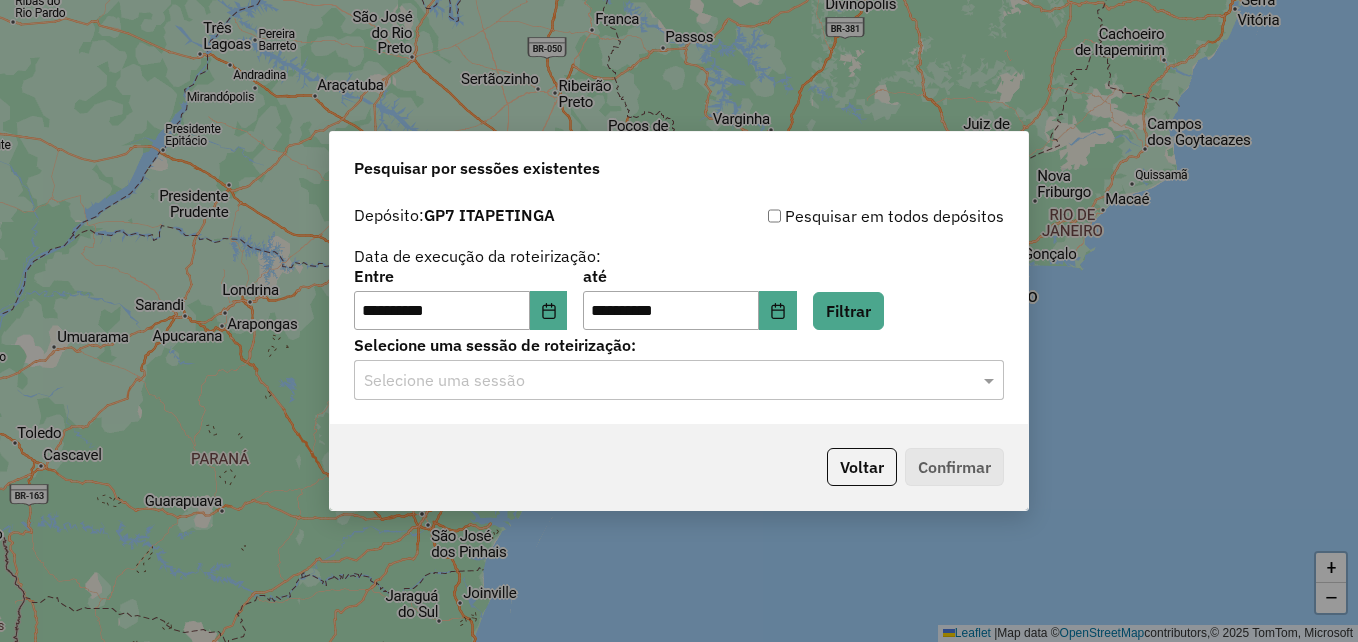 click 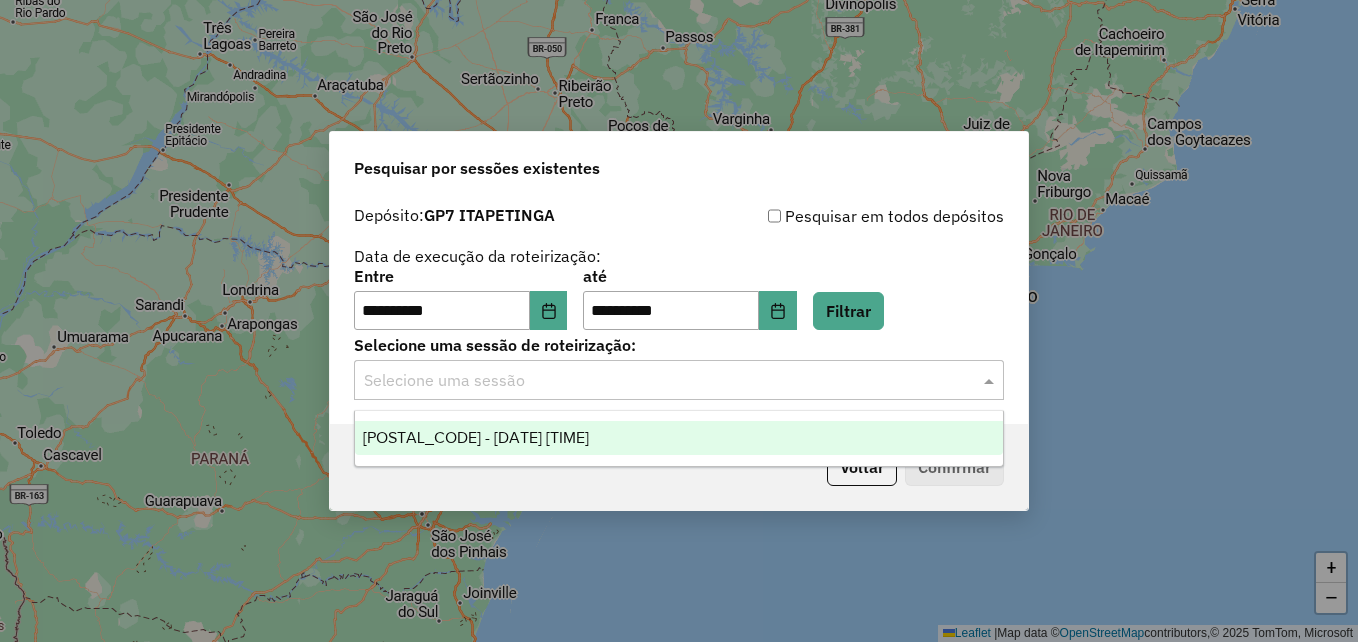 click on "[POSTAL_CODE] - [DATE] [TIME]" at bounding box center [476, 437] 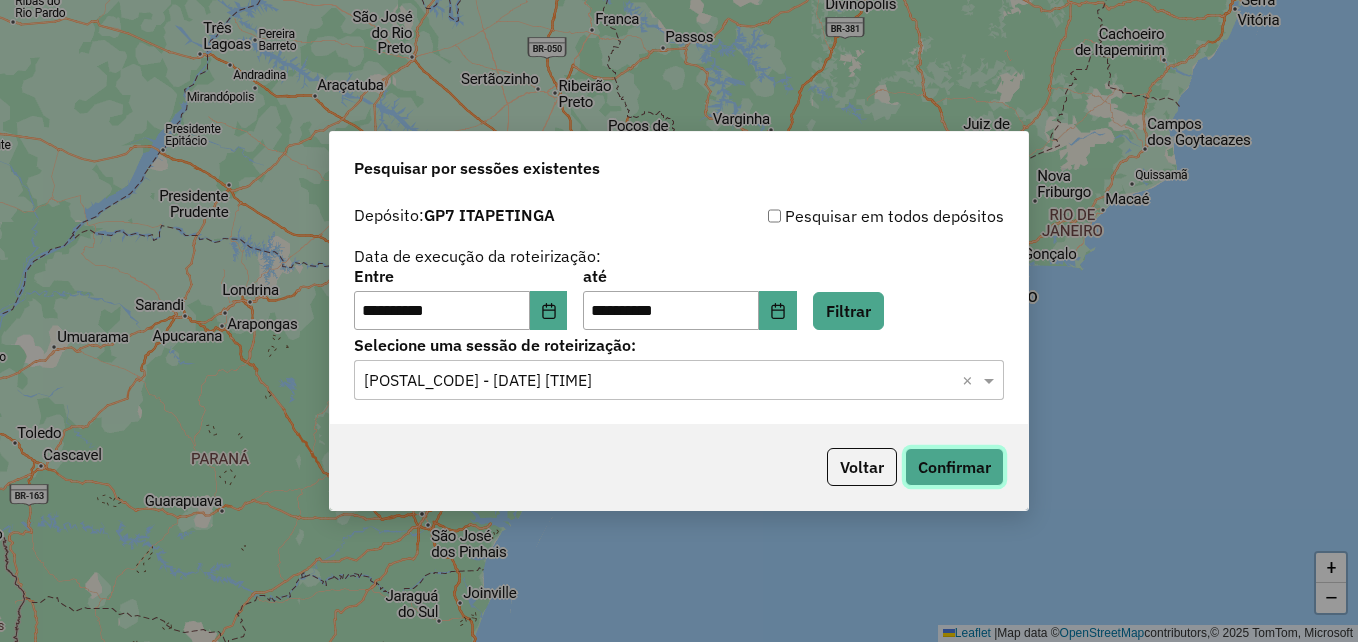 click on "Confirmar" 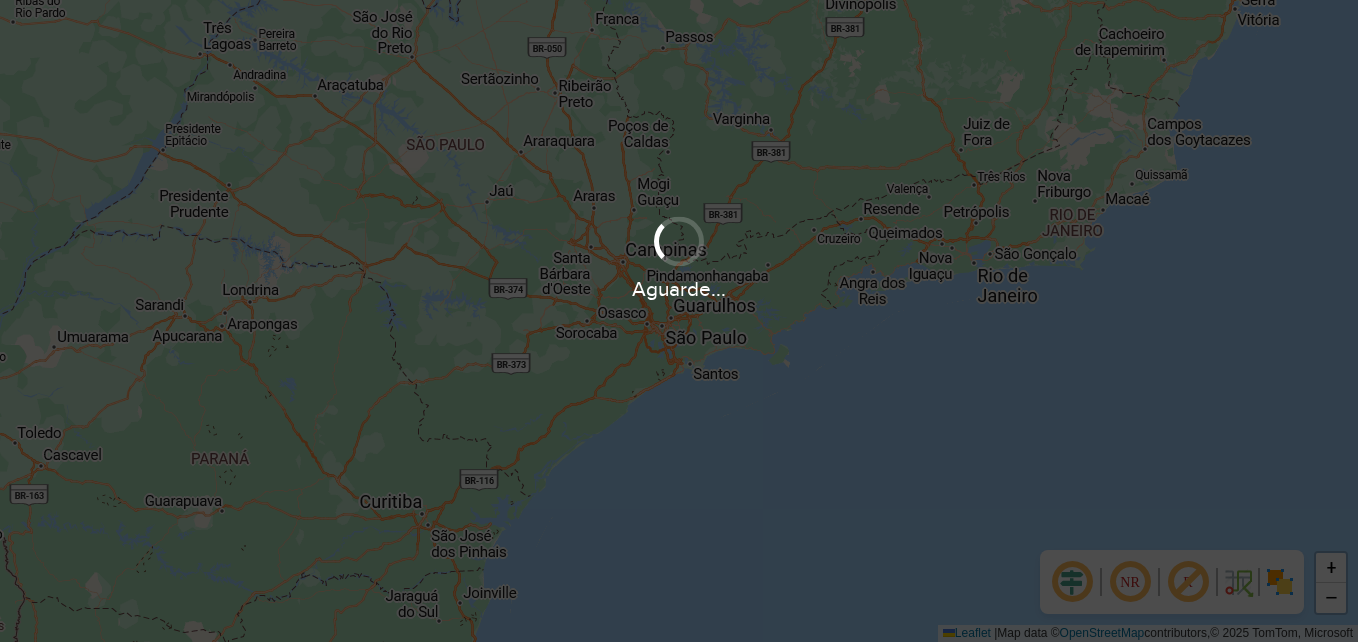 scroll, scrollTop: 0, scrollLeft: 0, axis: both 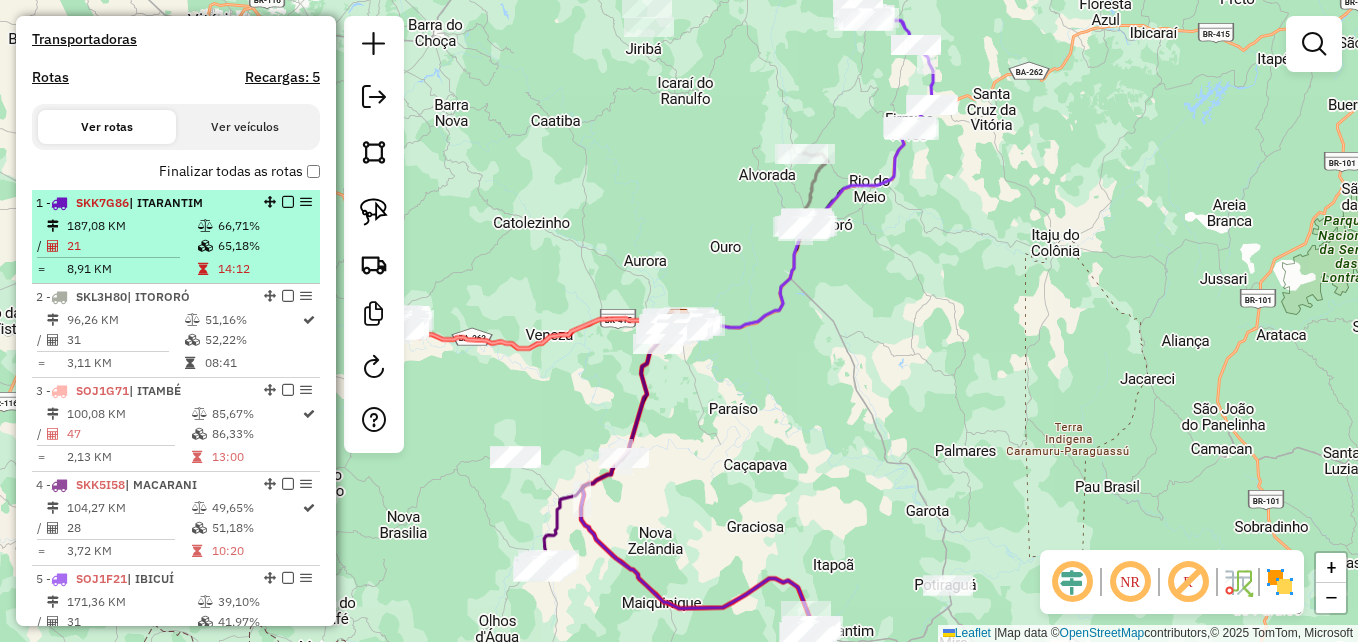 click on "187,08 KM" at bounding box center (131, 226) 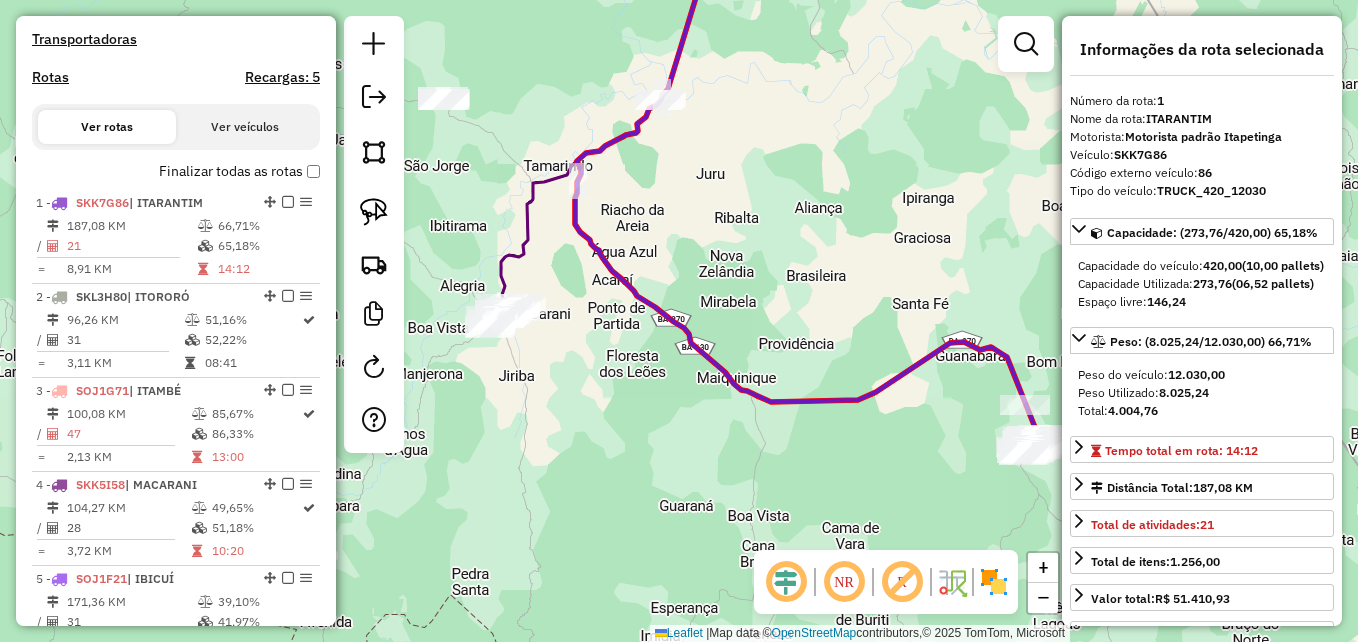 drag, startPoint x: 715, startPoint y: 388, endPoint x: 844, endPoint y: 206, distance: 223.0807 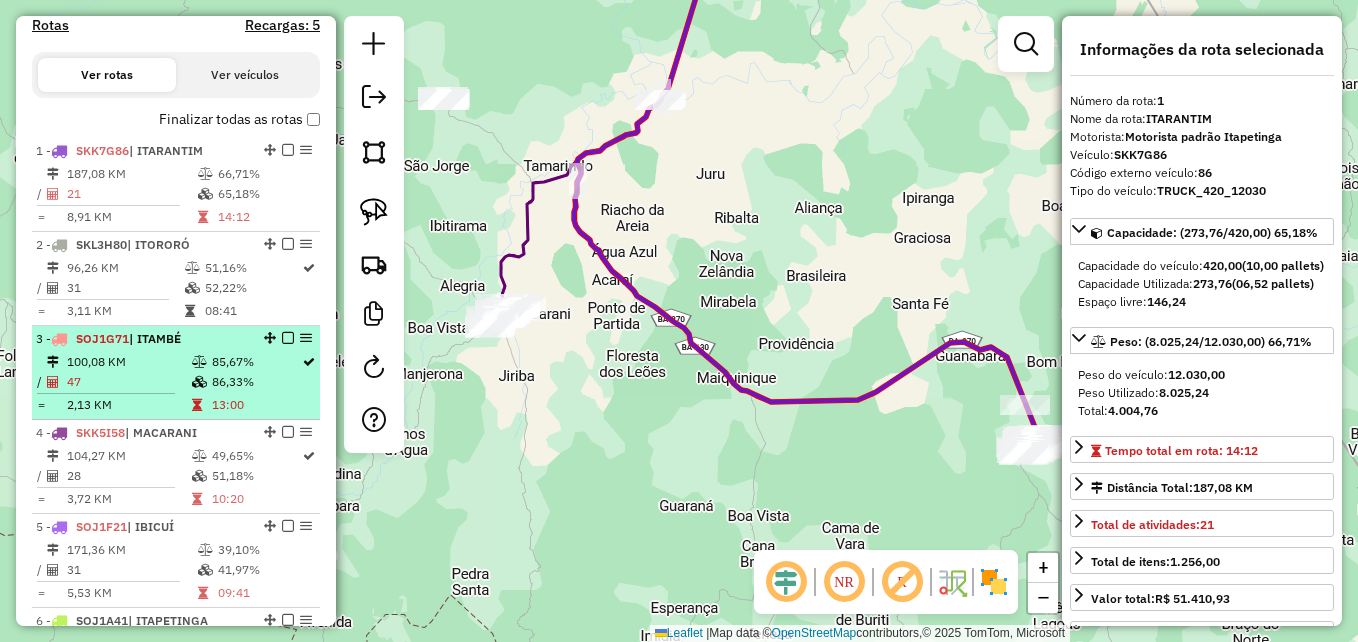 scroll, scrollTop: 700, scrollLeft: 0, axis: vertical 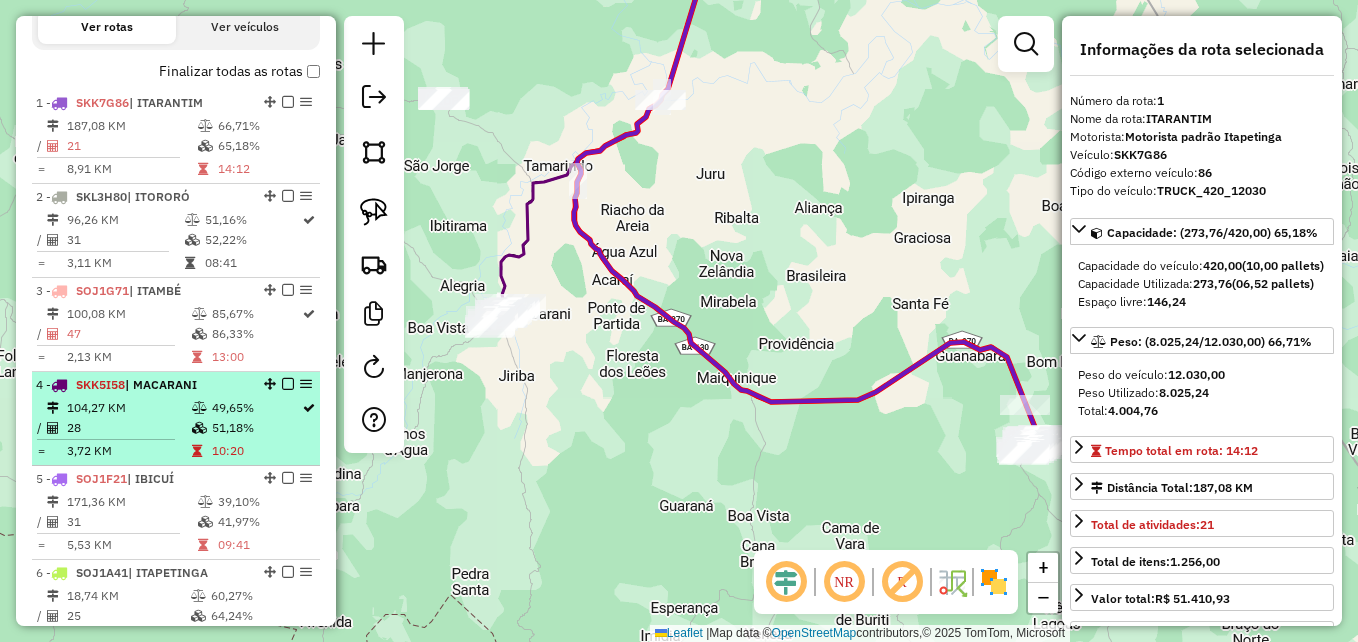 click on "104,27 KM" at bounding box center (128, 408) 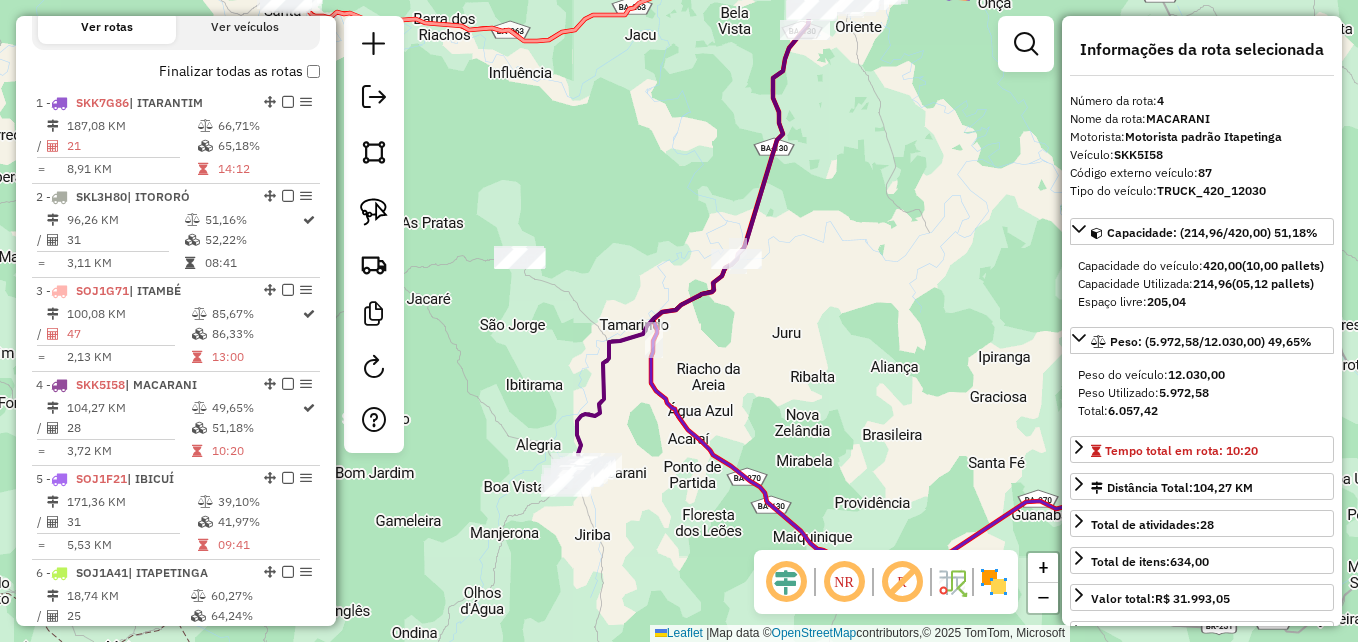 drag, startPoint x: 586, startPoint y: 468, endPoint x: 613, endPoint y: 382, distance: 90.13878 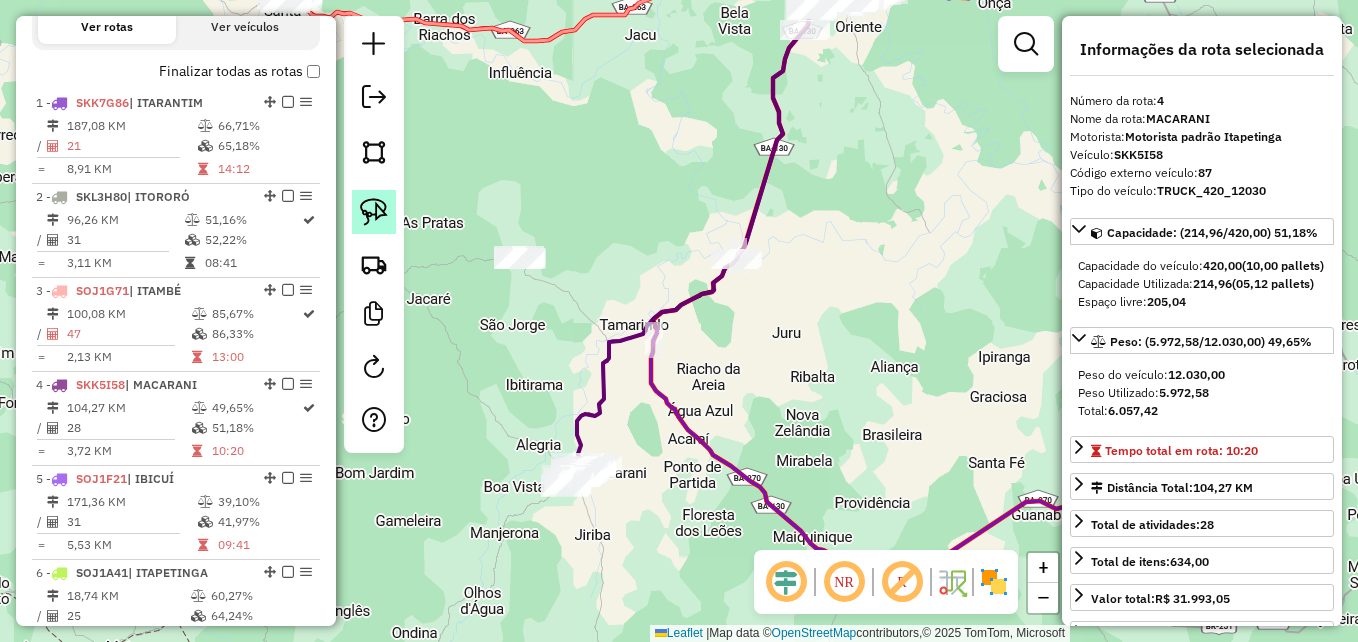 click 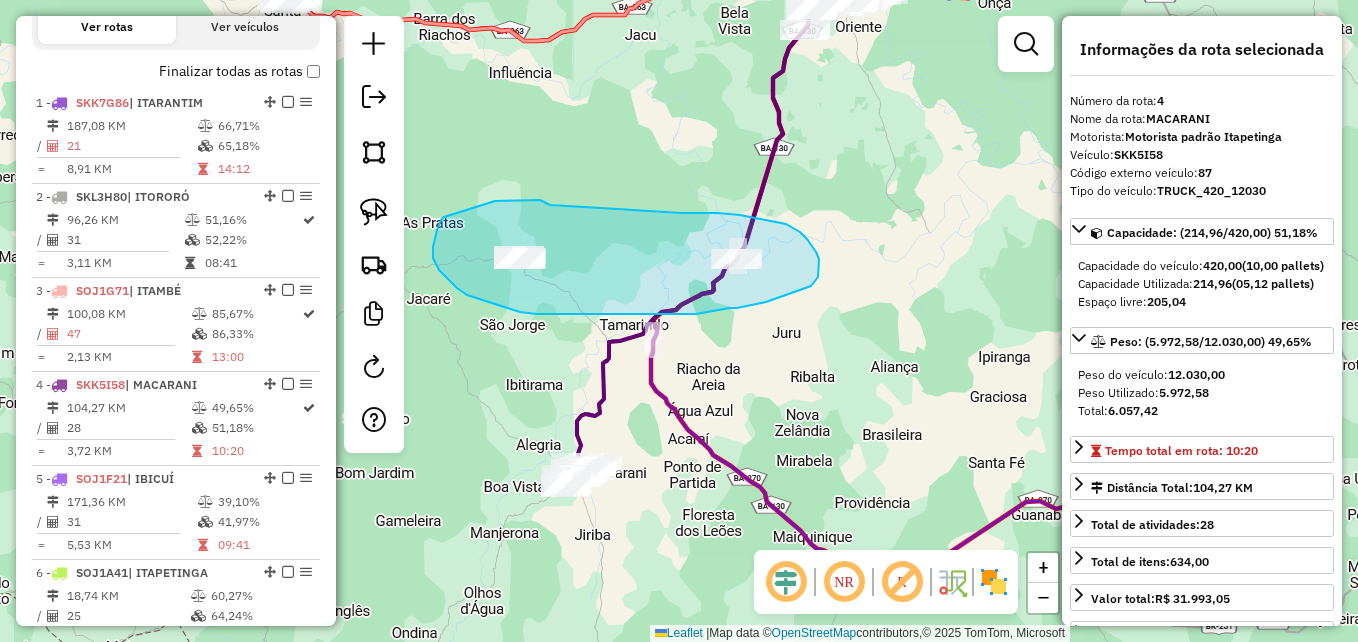 drag, startPoint x: 547, startPoint y: 203, endPoint x: 682, endPoint y: 211, distance: 135.23683 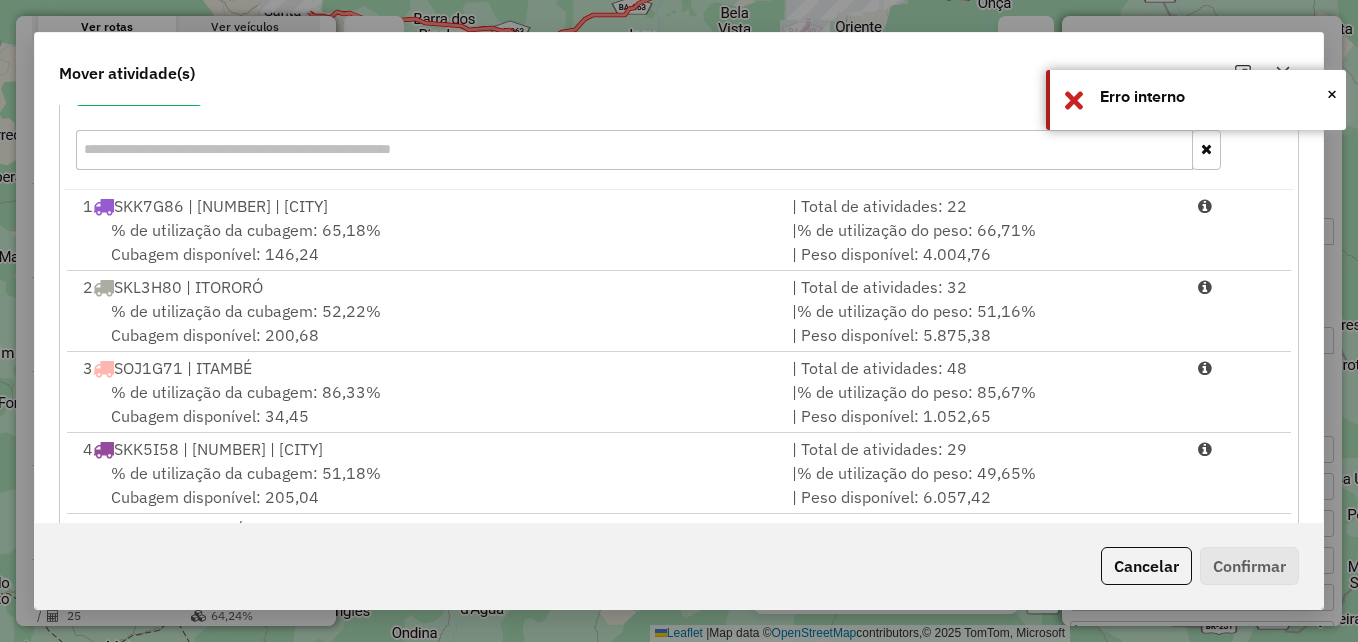 scroll, scrollTop: 300, scrollLeft: 0, axis: vertical 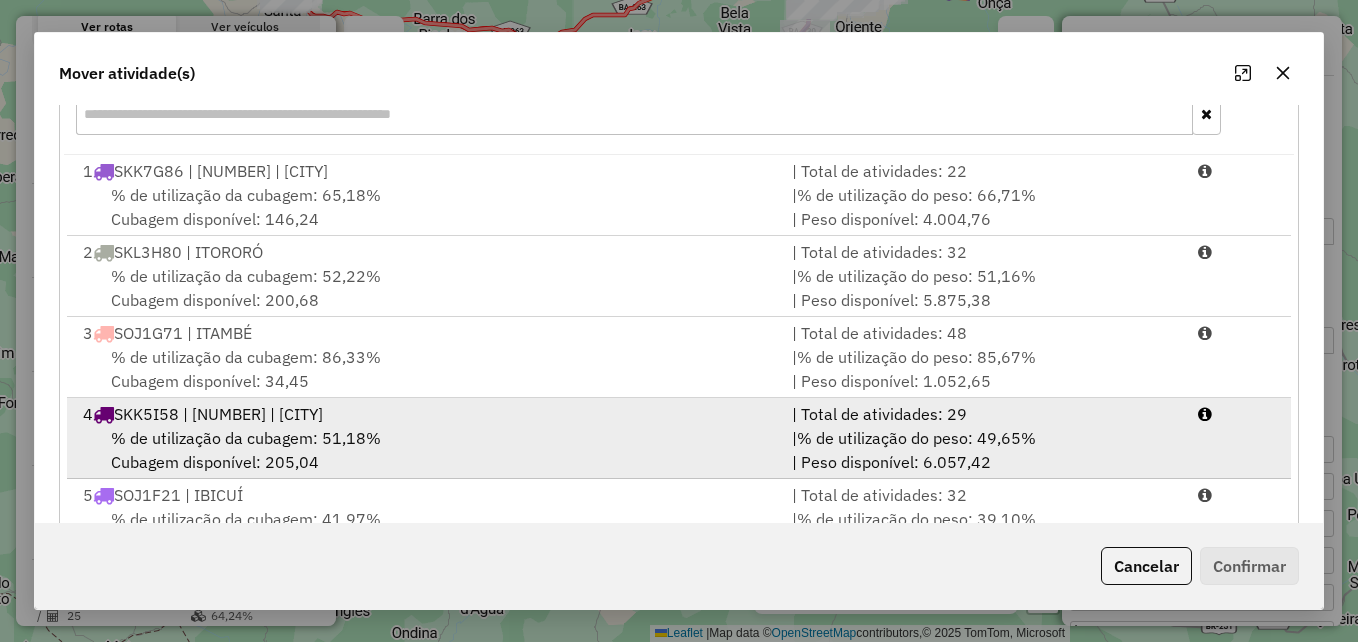click on "[CODE] | [NUMBER] | [NAME]" at bounding box center (425, 414) 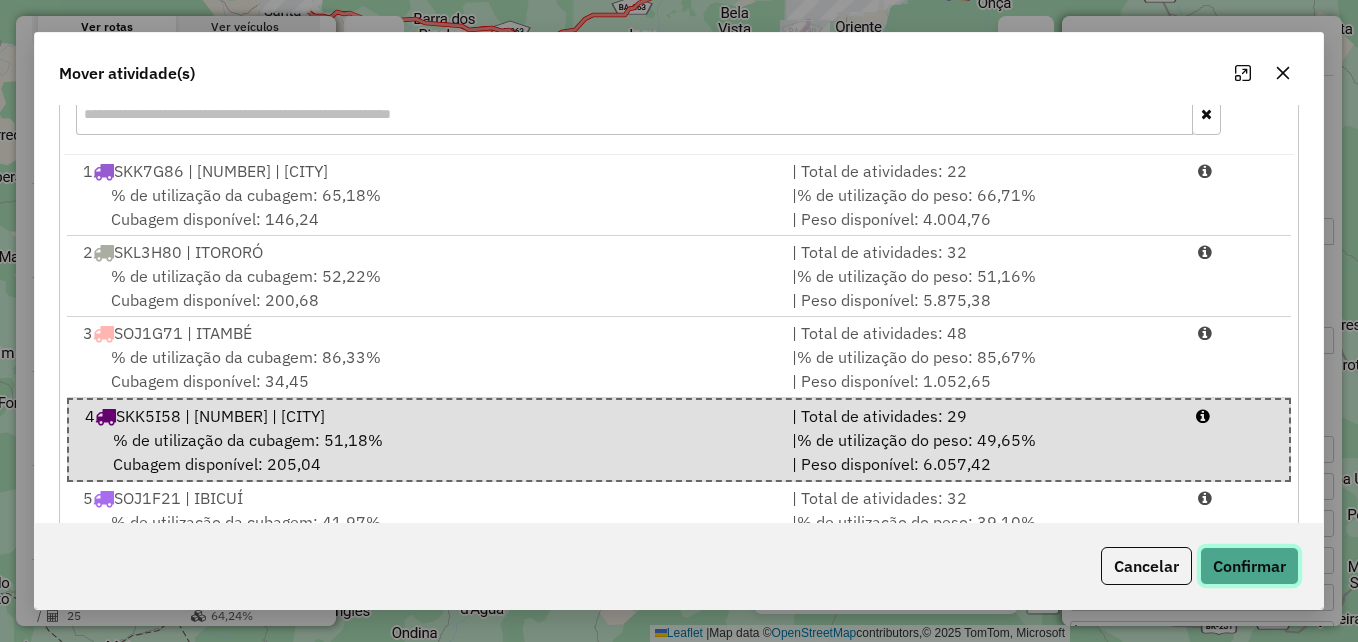 click on "Confirmar" 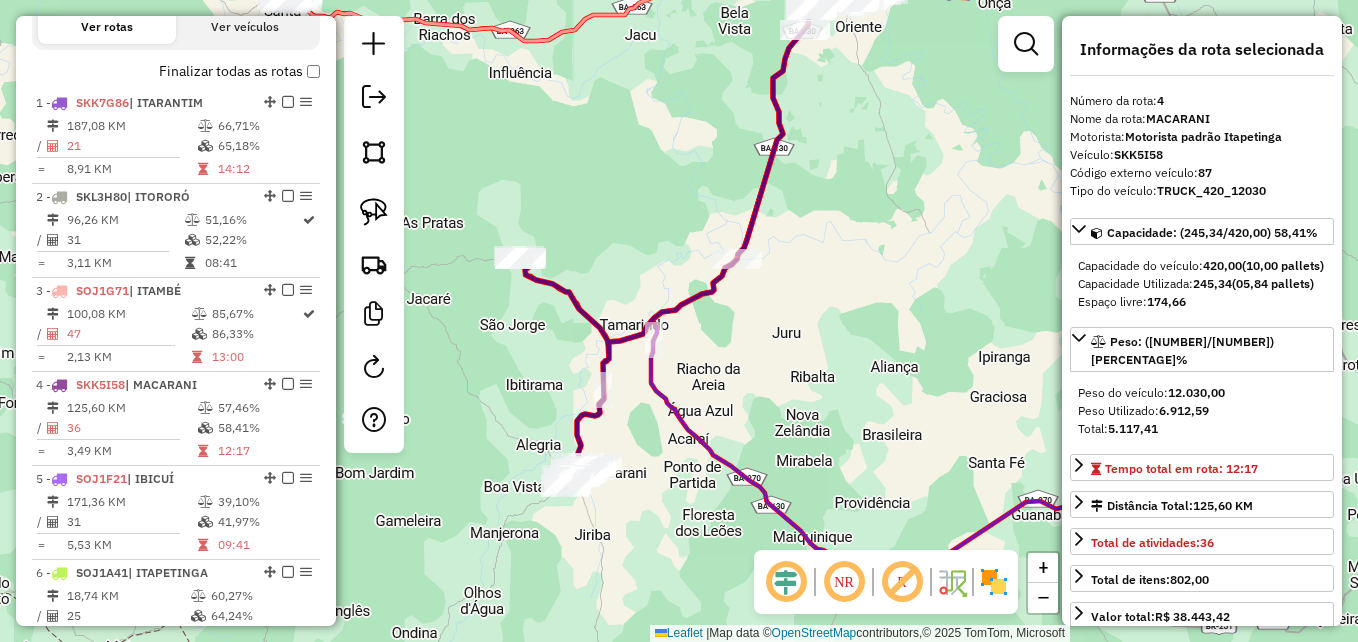 scroll, scrollTop: 0, scrollLeft: 0, axis: both 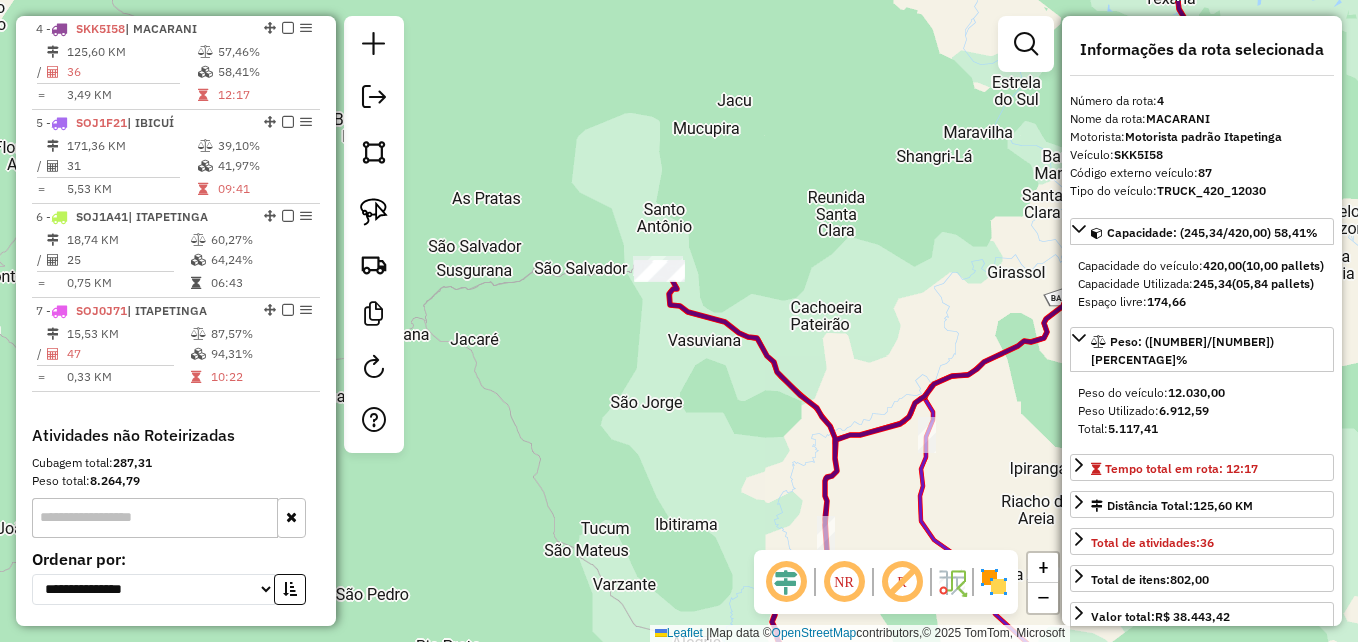drag, startPoint x: 585, startPoint y: 229, endPoint x: 738, endPoint y: 292, distance: 165.46298 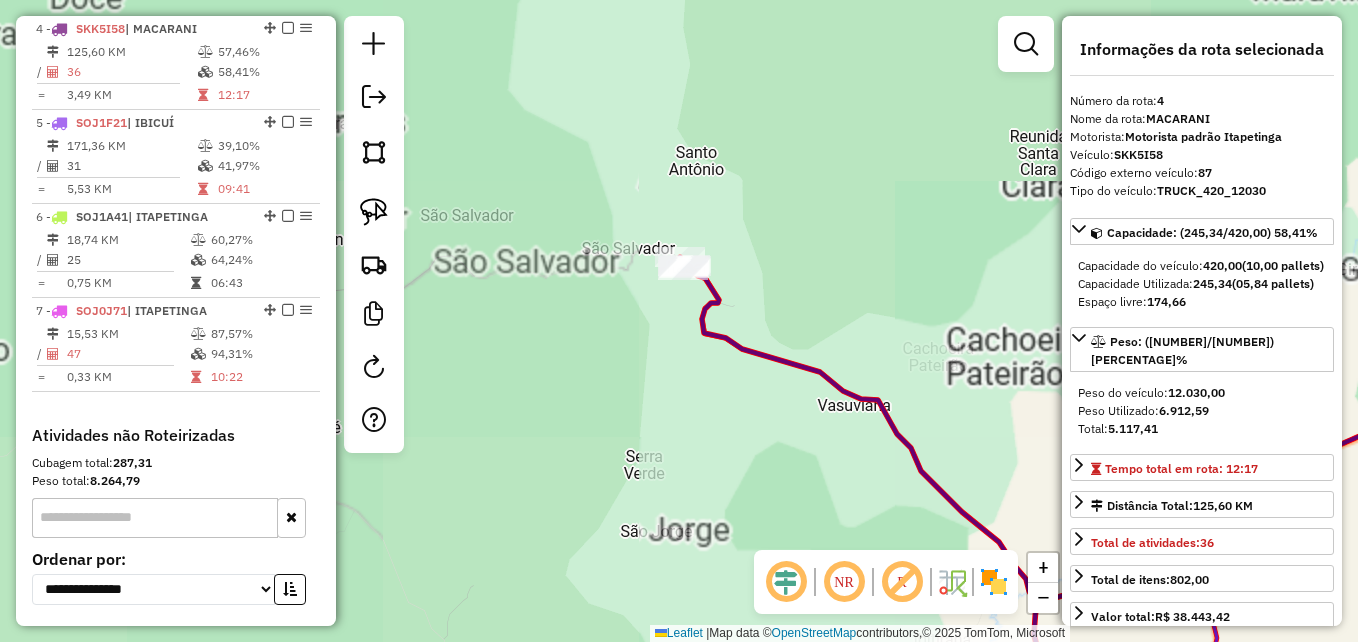 drag, startPoint x: 693, startPoint y: 264, endPoint x: 789, endPoint y: 266, distance: 96.02083 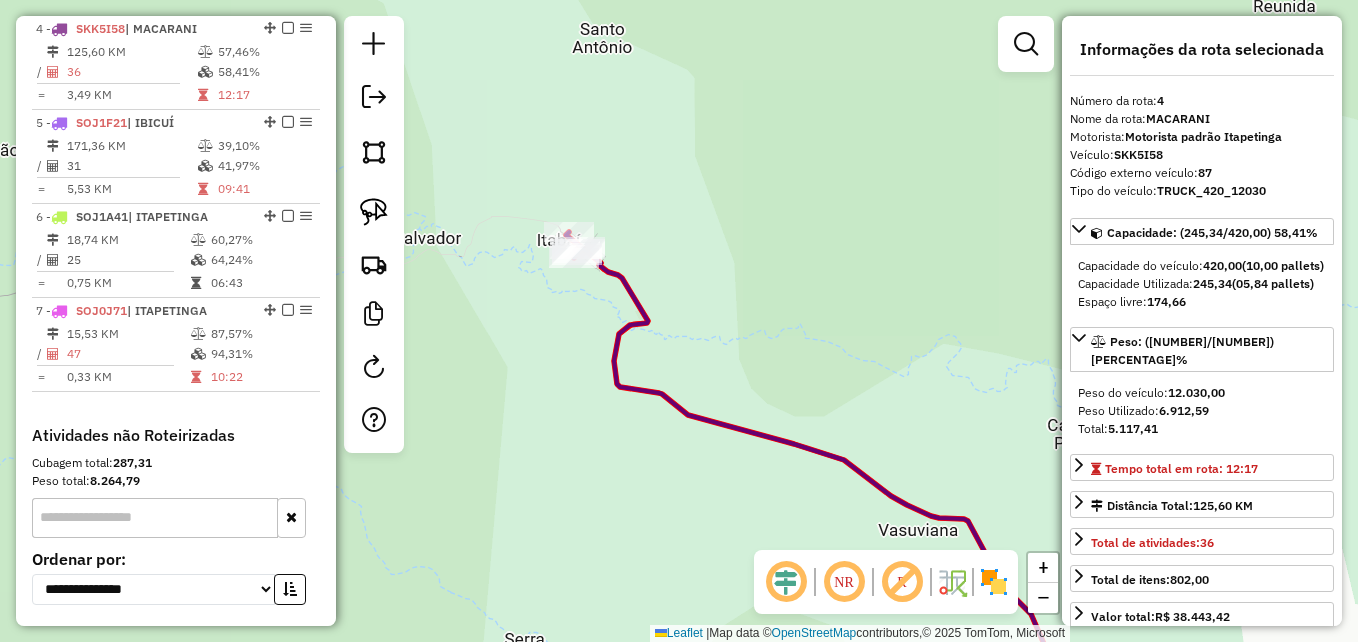 click on "Janela de atendimento Grade de atendimento Capacidade Transportadoras Veículos Cliente Pedidos  Rotas Selecione os dias de semana para filtrar as janelas de atendimento  Seg   Ter   Qua   Qui   Sex   Sáb   Dom  Informe o período da janela de atendimento: De: Até:  Filtrar exatamente a janela do cliente  Considerar janela de atendimento padrão  Selecione os dias de semana para filtrar as grades de atendimento  Seg   Ter   Qua   Qui   Sex   Sáb   Dom   Considerar clientes sem dia de atendimento cadastrado  Clientes fora do dia de atendimento selecionado Filtrar as atividades entre os valores definidos abaixo:  Peso mínimo:   Peso máximo:   Cubagem mínima:   Cubagem máxima:   De:   Até:  Filtrar as atividades entre o tempo de atendimento definido abaixo:  De:   Até:   Considerar capacidade total dos clientes não roteirizados Transportadora: Selecione um ou mais itens Tipo de veículo: Selecione um ou mais itens Veículo: Selecione um ou mais itens Motorista: Selecione um ou mais itens Nome: Rótulo:" 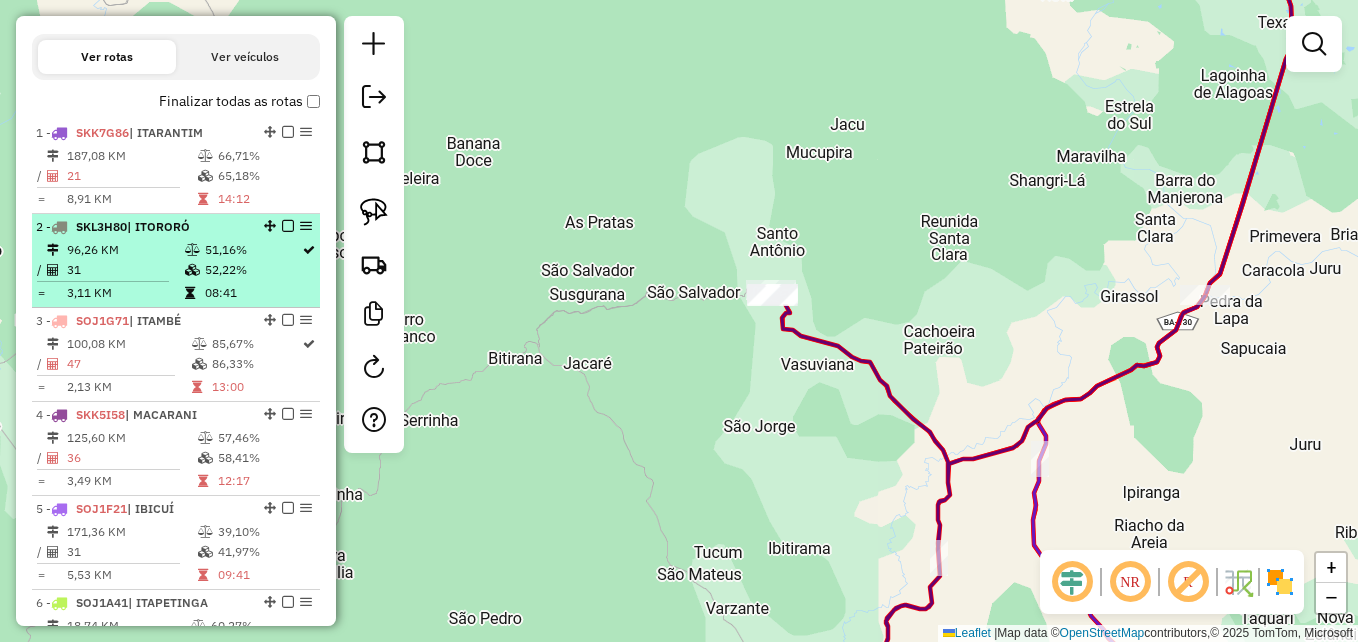 scroll, scrollTop: 756, scrollLeft: 0, axis: vertical 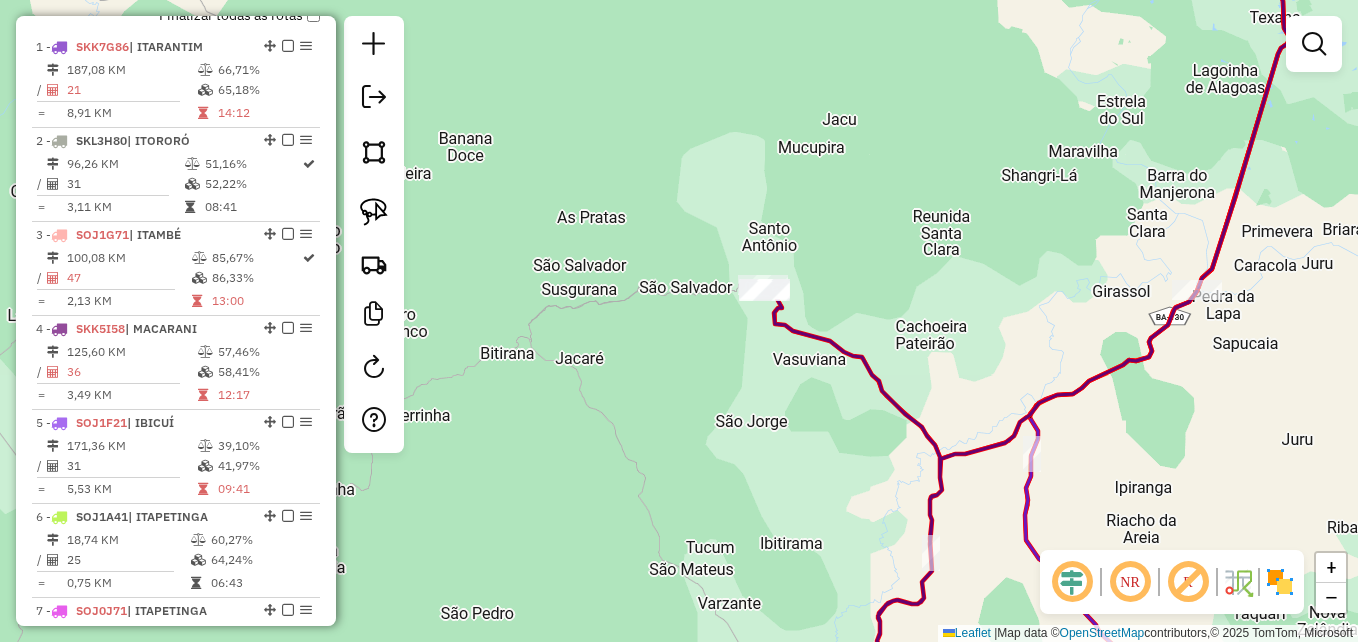 click on "Janela de atendimento Grade de atendimento Capacidade Transportadoras Veículos Cliente Pedidos  Rotas Selecione os dias de semana para filtrar as janelas de atendimento  Seg   Ter   Qua   Qui   Sex   Sáb   Dom  Informe o período da janela de atendimento: De: Até:  Filtrar exatamente a janela do cliente  Considerar janela de atendimento padrão  Selecione os dias de semana para filtrar as grades de atendimento  Seg   Ter   Qua   Qui   Sex   Sáb   Dom   Considerar clientes sem dia de atendimento cadastrado  Clientes fora do dia de atendimento selecionado Filtrar as atividades entre os valores definidos abaixo:  Peso mínimo:   Peso máximo:   Cubagem mínima:   Cubagem máxima:   De:   Até:  Filtrar as atividades entre o tempo de atendimento definido abaixo:  De:   Até:   Considerar capacidade total dos clientes não roteirizados Transportadora: Selecione um ou mais itens Tipo de veículo: Selecione um ou mais itens Veículo: Selecione um ou mais itens Motorista: Selecione um ou mais itens Nome: Rótulo:" 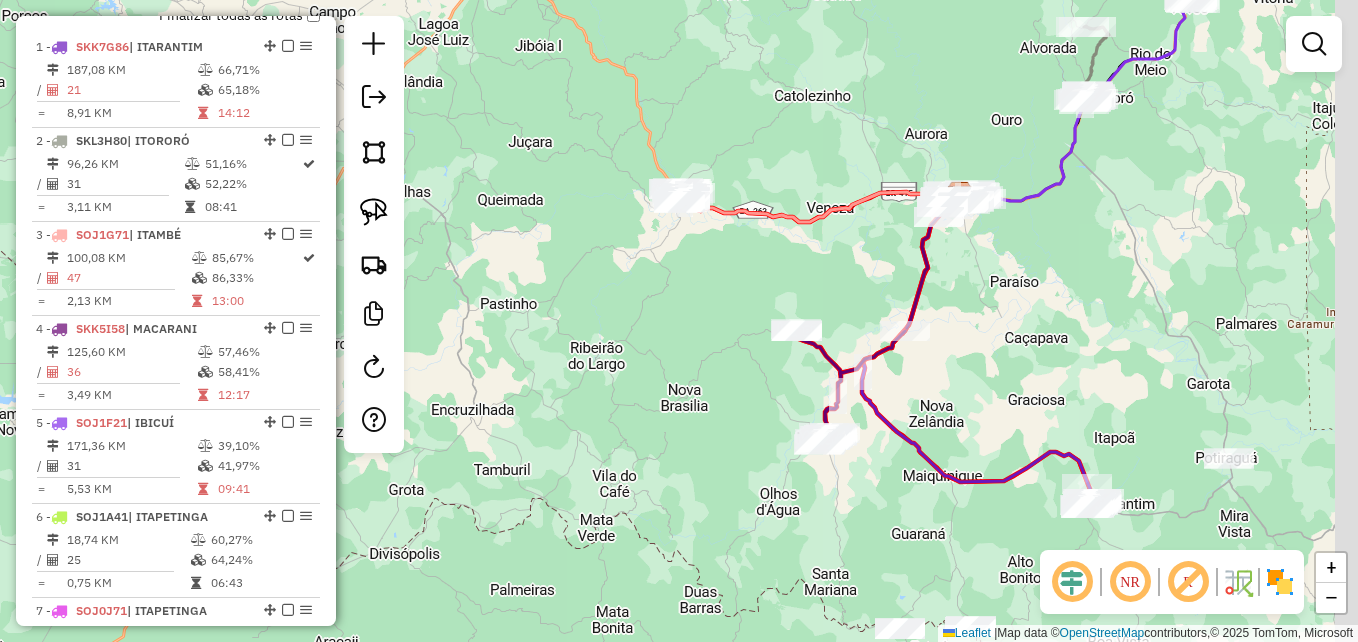 drag, startPoint x: 774, startPoint y: 410, endPoint x: 702, endPoint y: 337, distance: 102.53292 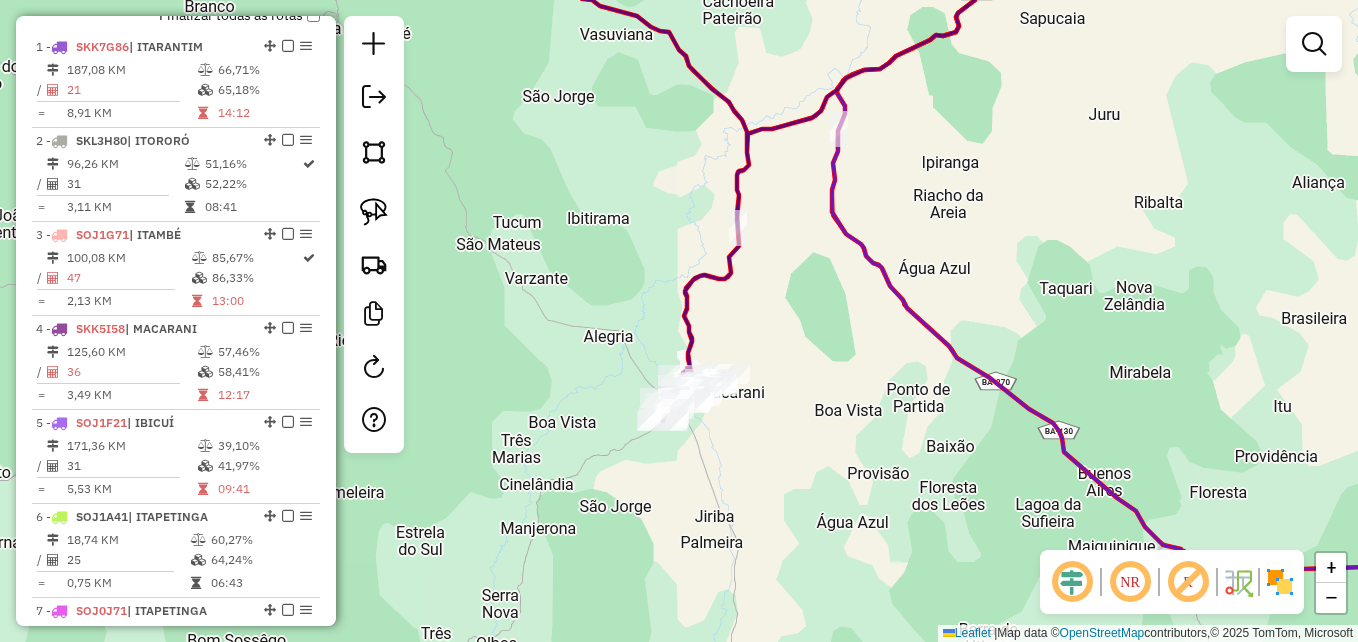 drag, startPoint x: 707, startPoint y: 318, endPoint x: 782, endPoint y: 284, distance: 82.346825 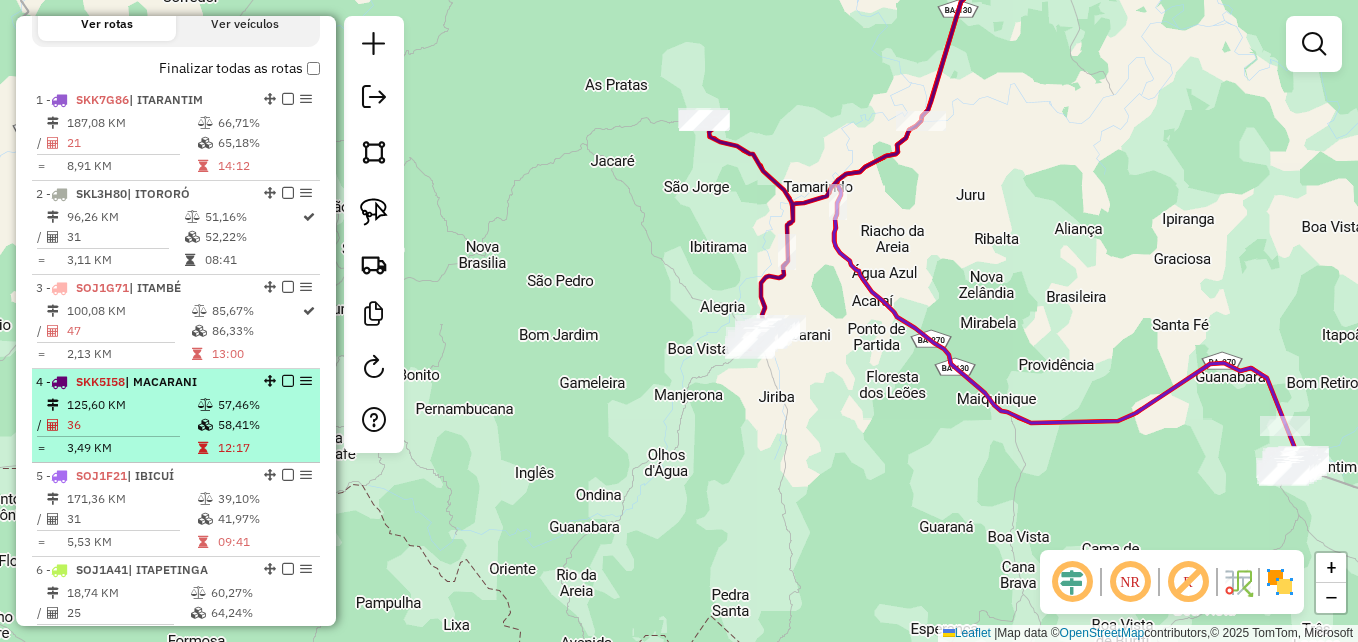 scroll, scrollTop: 656, scrollLeft: 0, axis: vertical 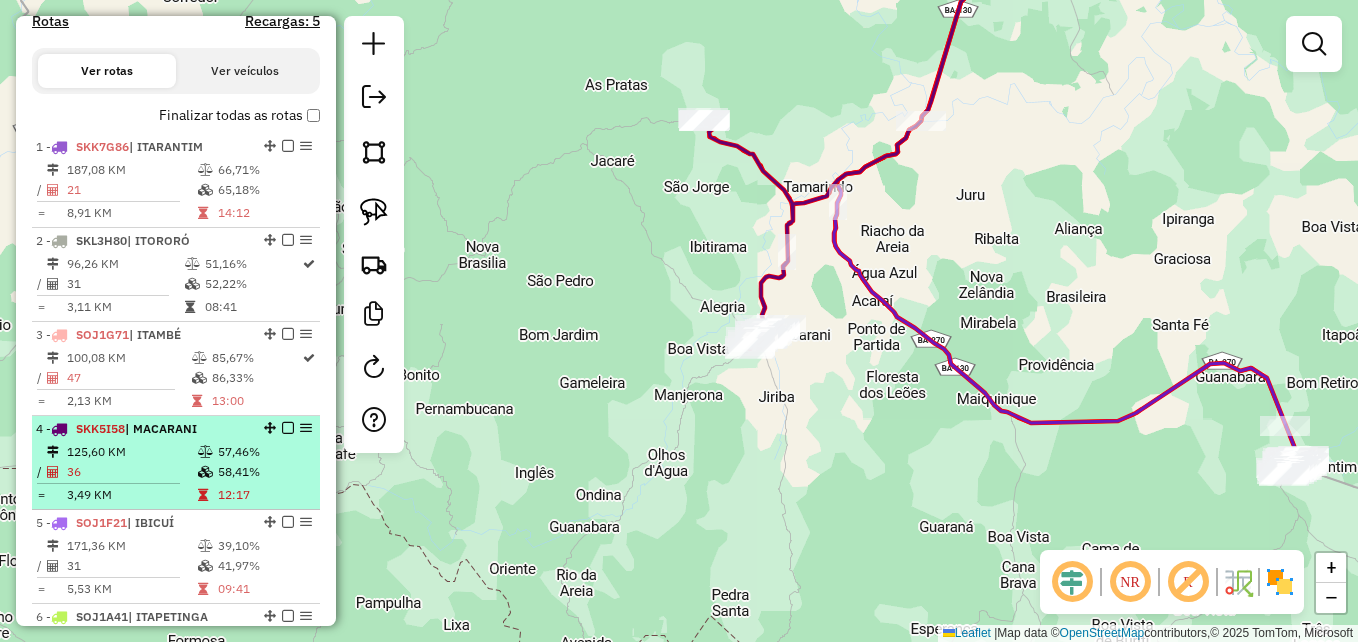 click at bounding box center [207, 472] 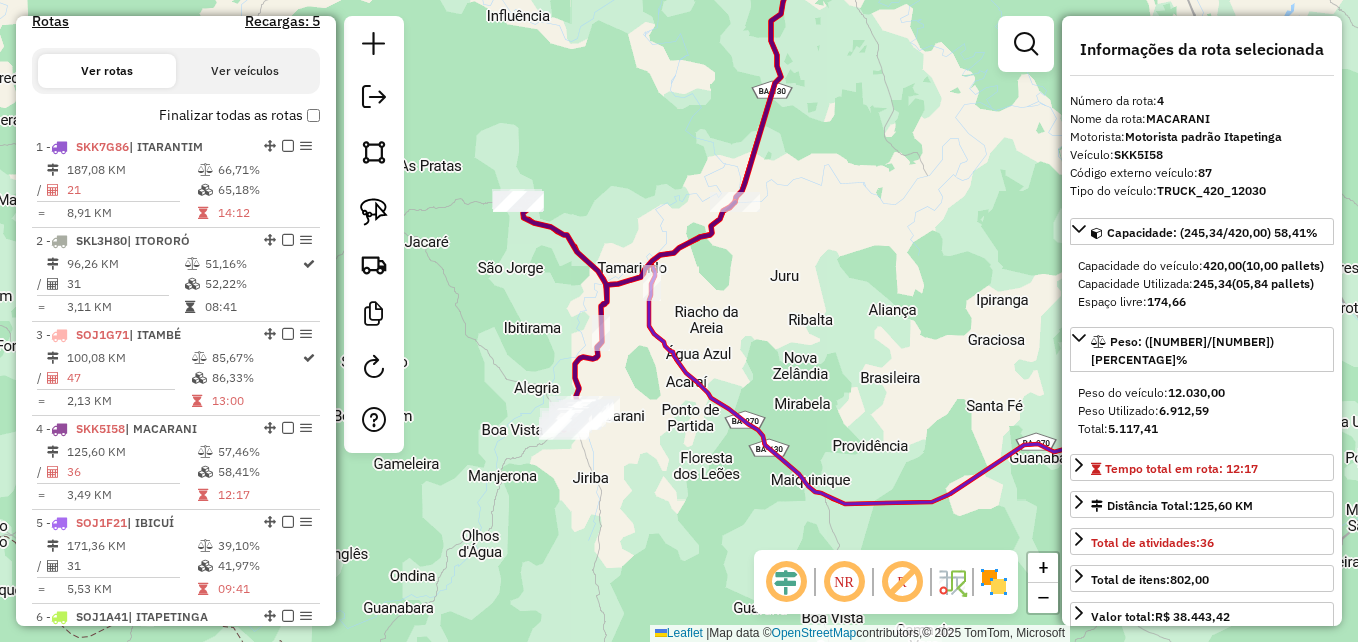 drag, startPoint x: 810, startPoint y: 417, endPoint x: 815, endPoint y: 263, distance: 154.08115 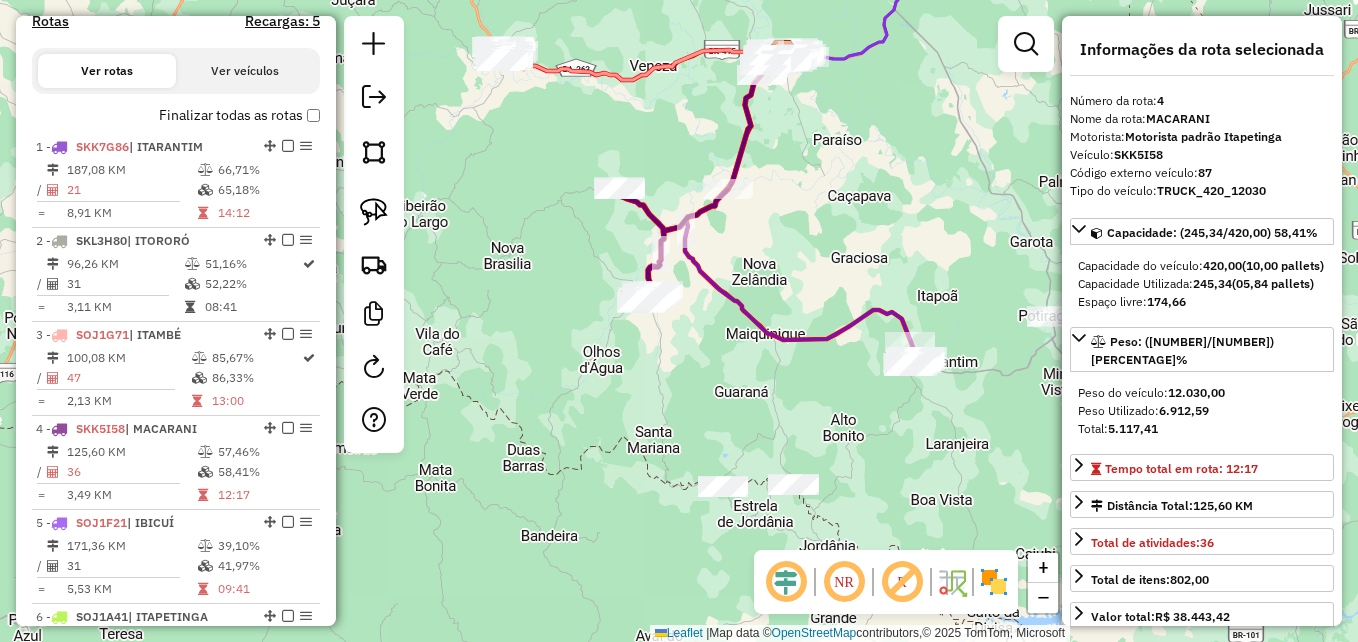 drag, startPoint x: 790, startPoint y: 398, endPoint x: 741, endPoint y: 361, distance: 61.400326 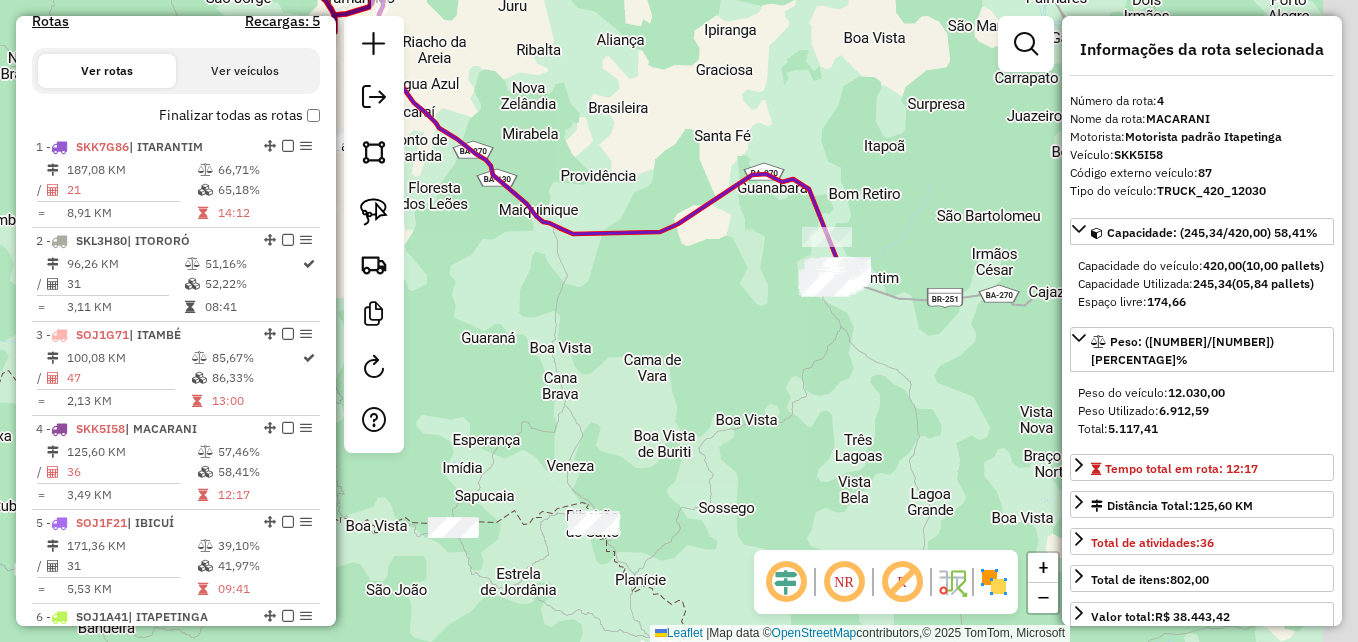 drag, startPoint x: 883, startPoint y: 341, endPoint x: 667, endPoint y: 213, distance: 251.07768 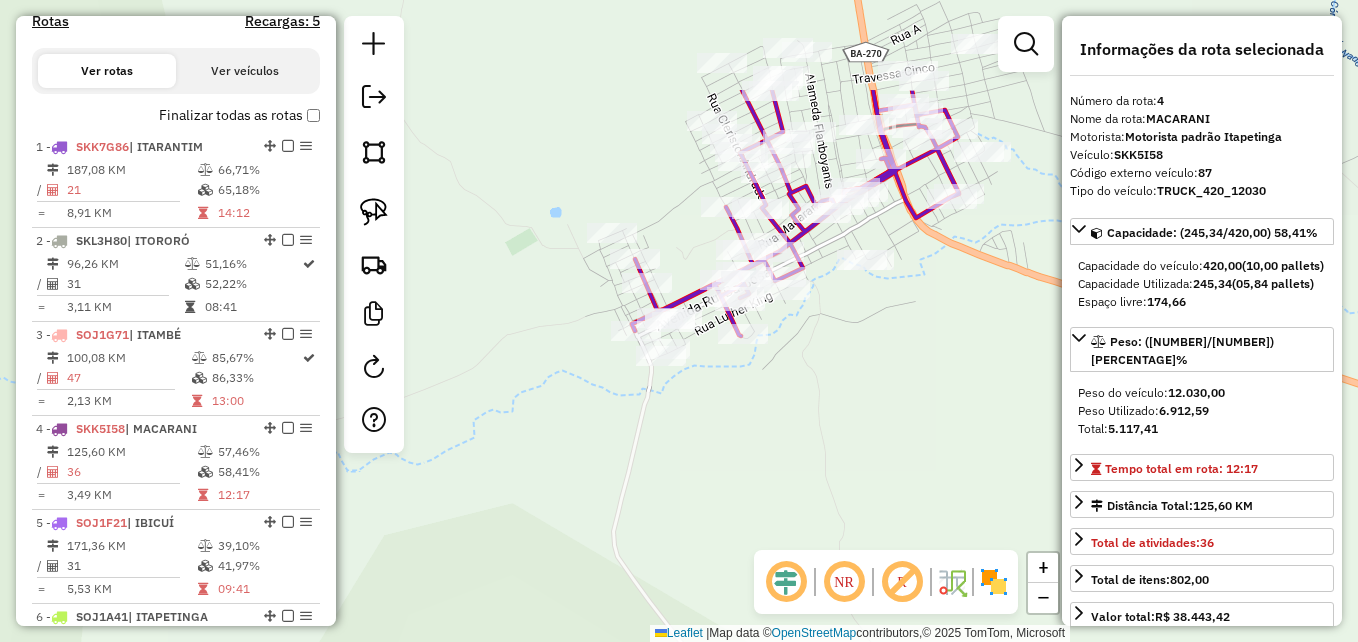 drag, startPoint x: 882, startPoint y: 282, endPoint x: 840, endPoint y: 456, distance: 178.99721 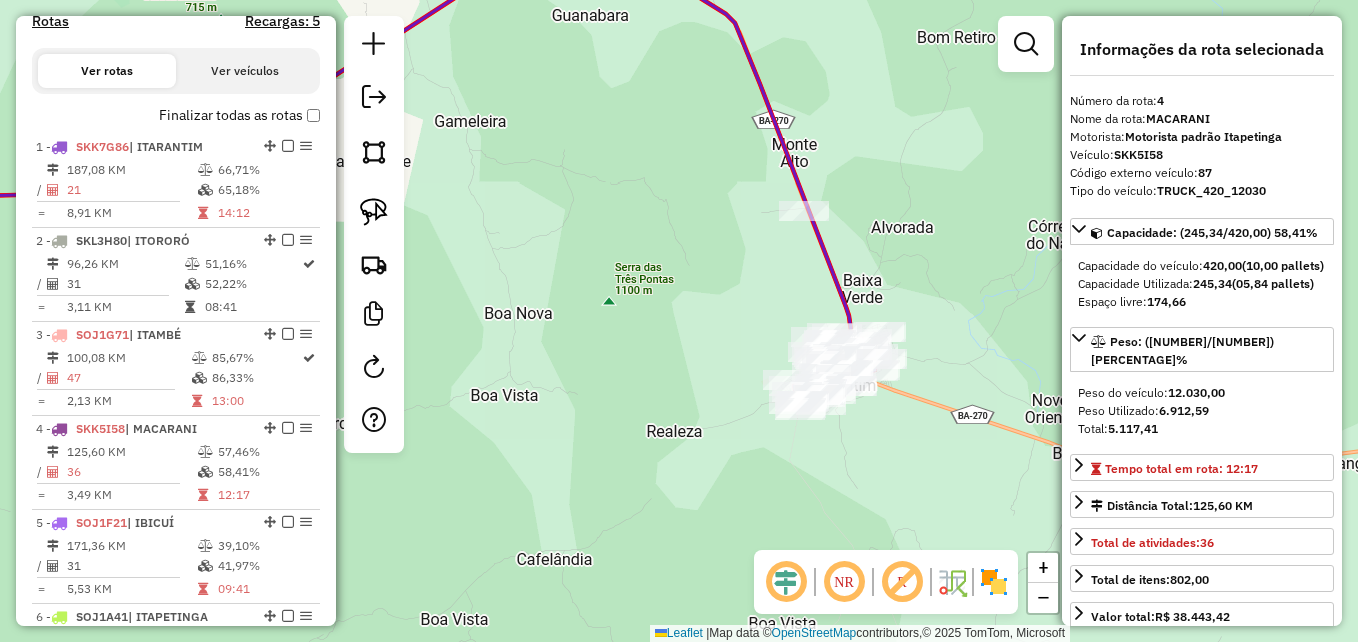 click on "Janela de atendimento Grade de atendimento Capacidade Transportadoras Veículos Cliente Pedidos  Rotas Selecione os dias de semana para filtrar as janelas de atendimento  Seg   Ter   Qua   Qui   Sex   Sáb   Dom  Informe o período da janela de atendimento: De: Até:  Filtrar exatamente a janela do cliente  Considerar janela de atendimento padrão  Selecione os dias de semana para filtrar as grades de atendimento  Seg   Ter   Qua   Qui   Sex   Sáb   Dom   Considerar clientes sem dia de atendimento cadastrado  Clientes fora do dia de atendimento selecionado Filtrar as atividades entre os valores definidos abaixo:  Peso mínimo:   Peso máximo:   Cubagem mínima:   Cubagem máxima:   De:   Até:  Filtrar as atividades entre o tempo de atendimento definido abaixo:  De:   Até:   Considerar capacidade total dos clientes não roteirizados Transportadora: Selecione um ou mais itens Tipo de veículo: Selecione um ou mais itens Veículo: Selecione um ou mais itens Motorista: Selecione um ou mais itens Nome: Rótulo:" 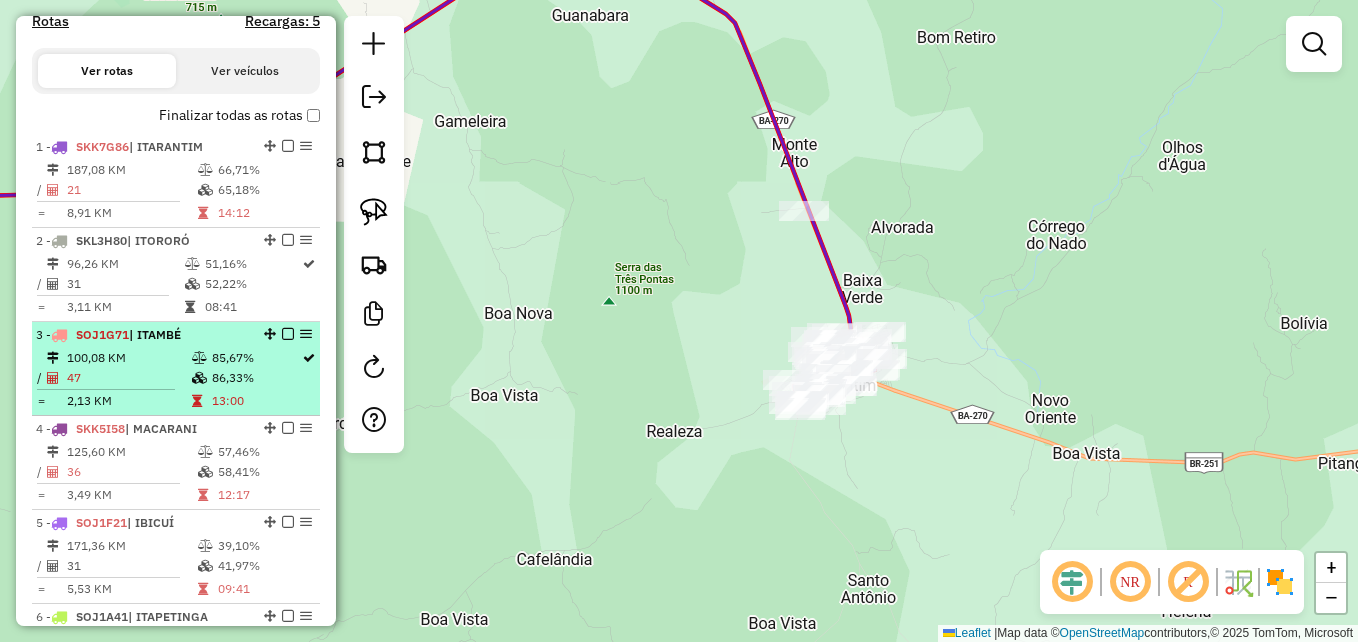 scroll, scrollTop: 756, scrollLeft: 0, axis: vertical 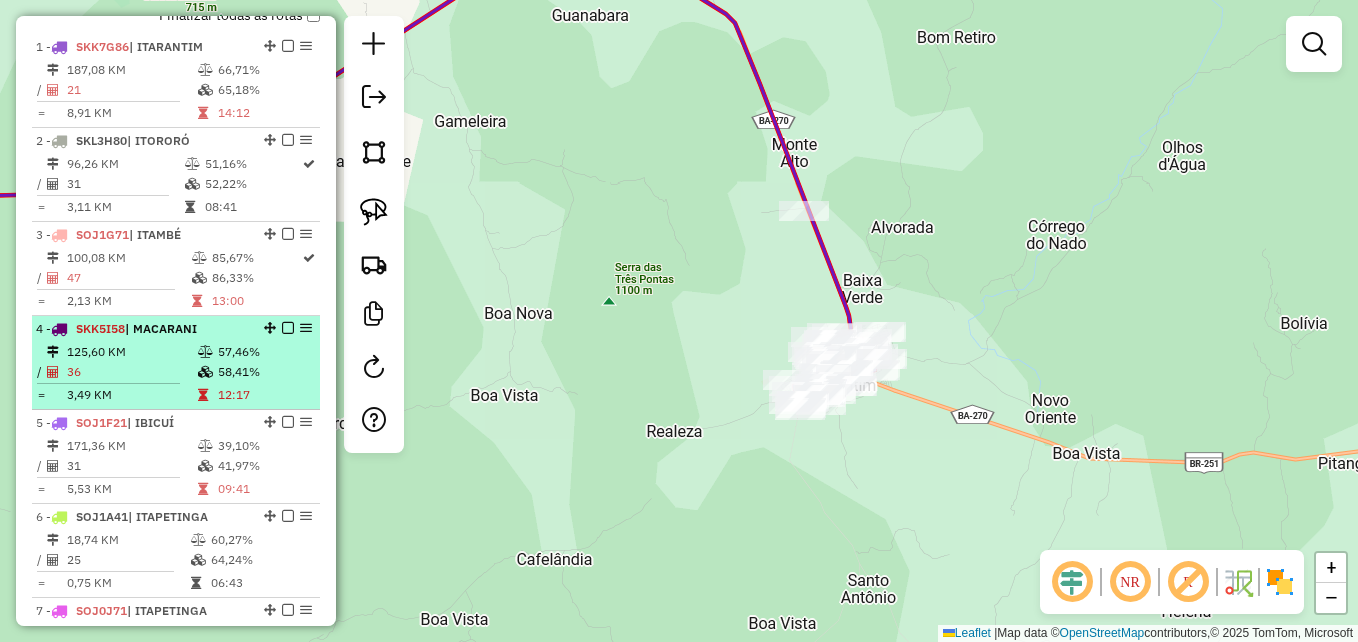 click on "36" at bounding box center [131, 372] 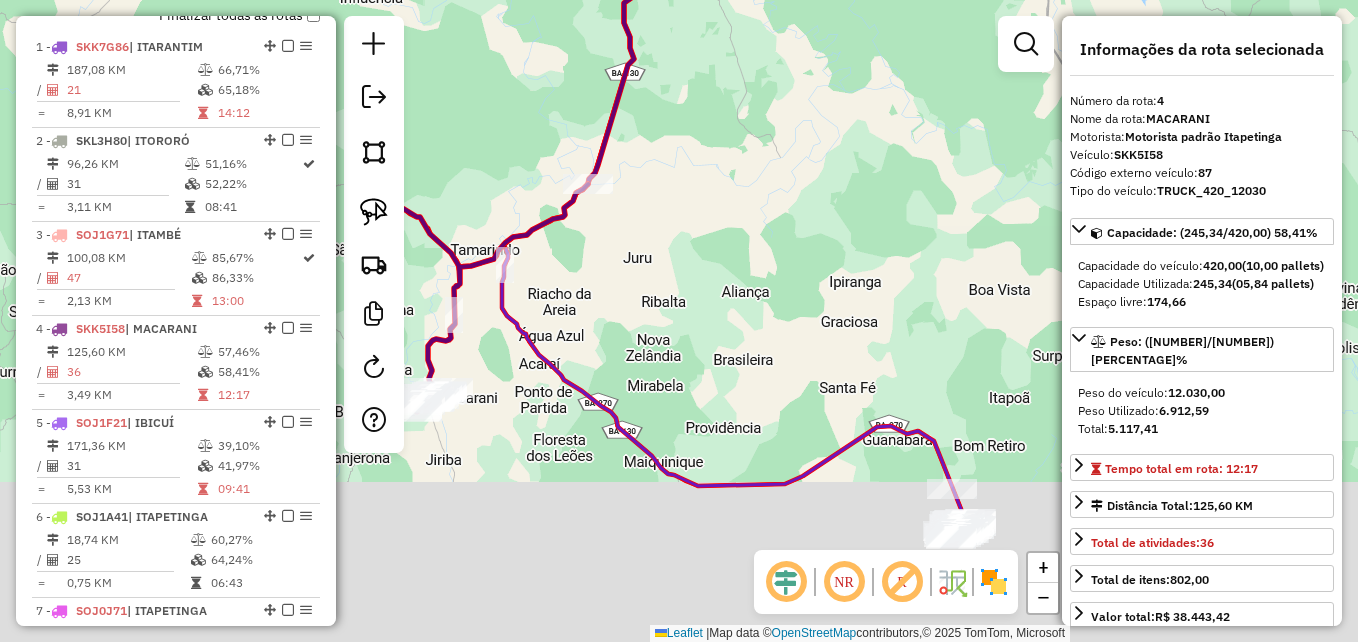 drag, startPoint x: 811, startPoint y: 398, endPoint x: 674, endPoint y: 192, distance: 247.39644 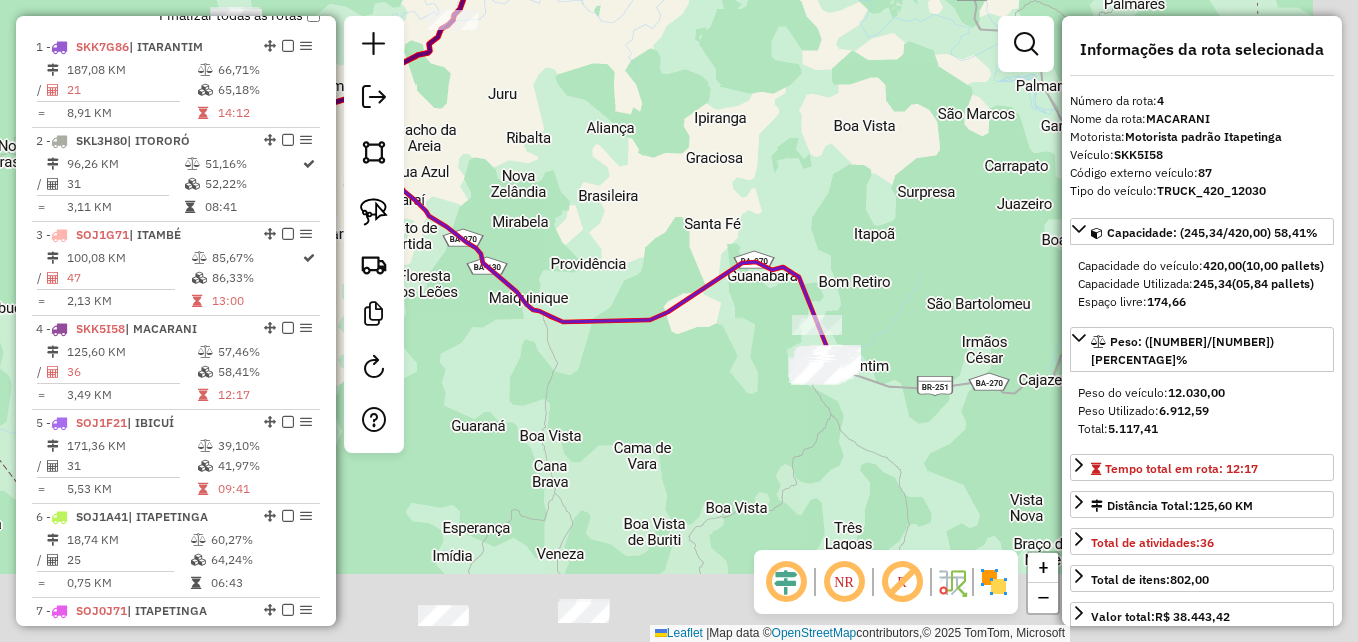 drag, startPoint x: 813, startPoint y: 385, endPoint x: 722, endPoint y: 264, distance: 151.40013 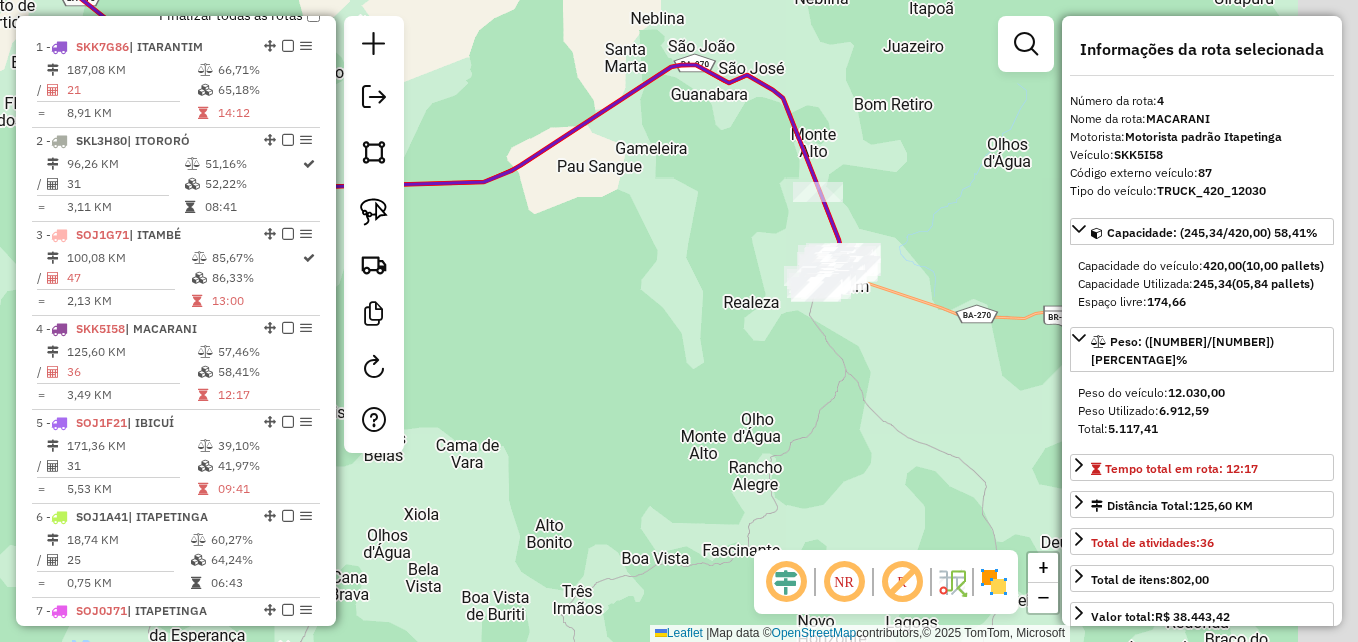 drag, startPoint x: 816, startPoint y: 364, endPoint x: 908, endPoint y: 195, distance: 192.41881 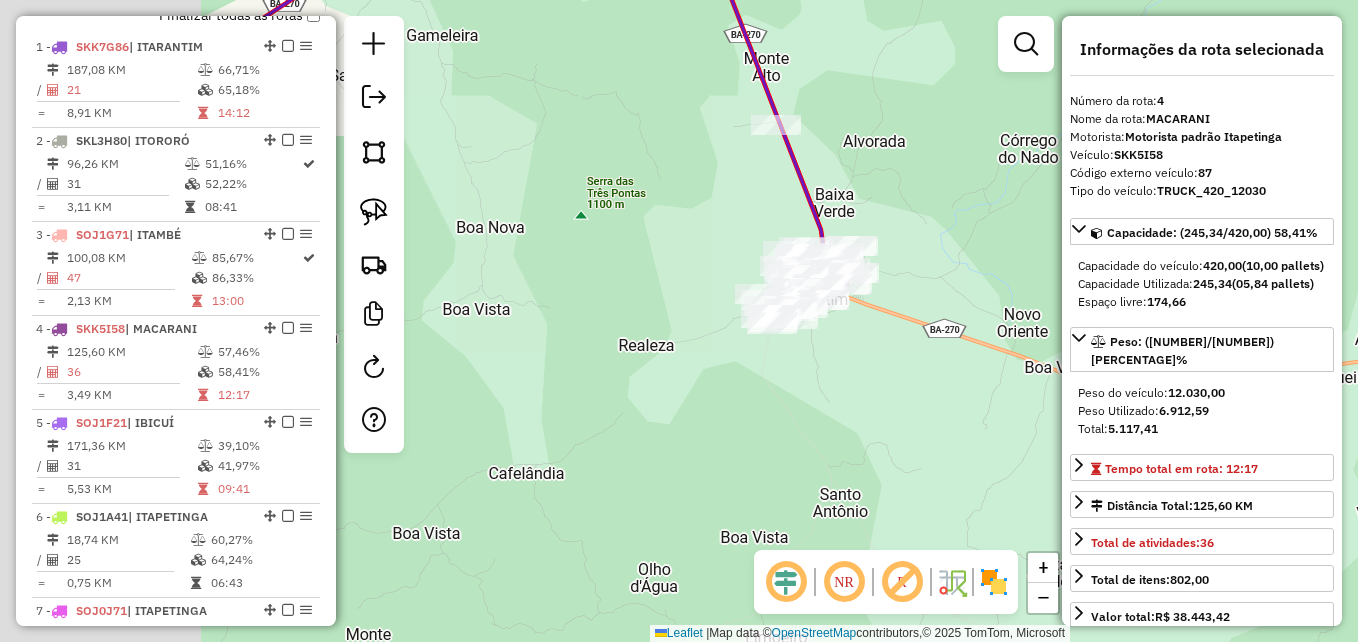 drag, startPoint x: 646, startPoint y: 289, endPoint x: 857, endPoint y: 311, distance: 212.14381 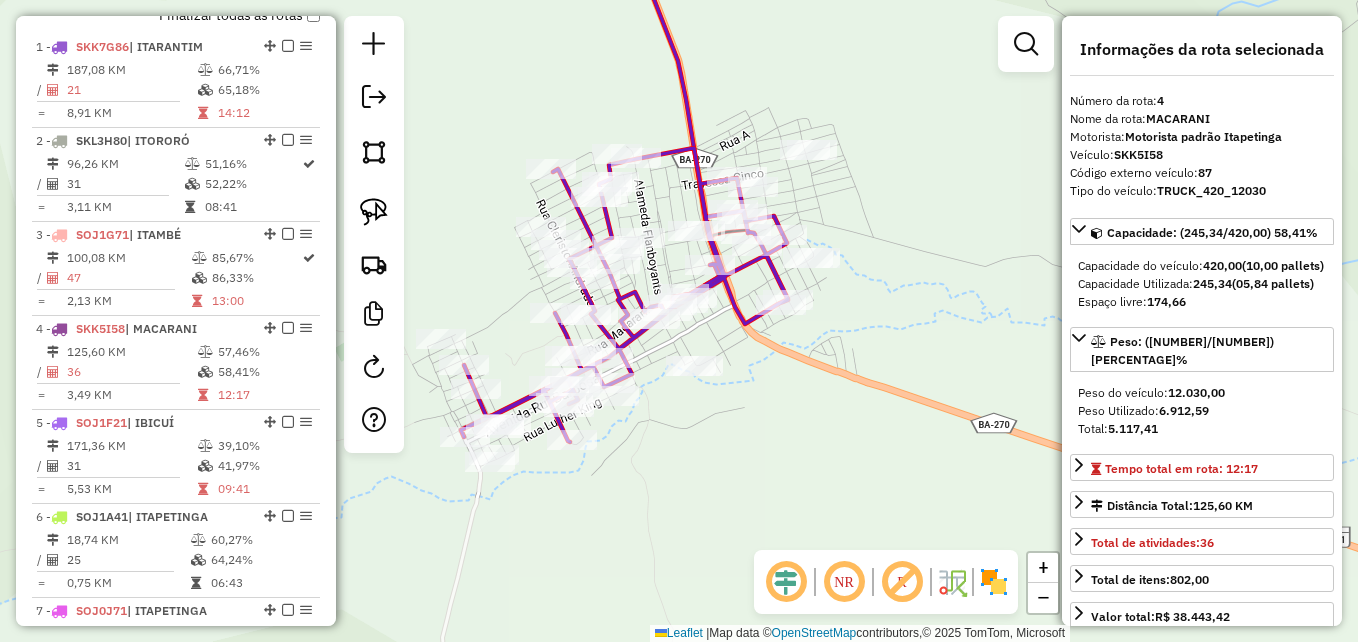 drag, startPoint x: 924, startPoint y: 285, endPoint x: 1016, endPoint y: 276, distance: 92.43917 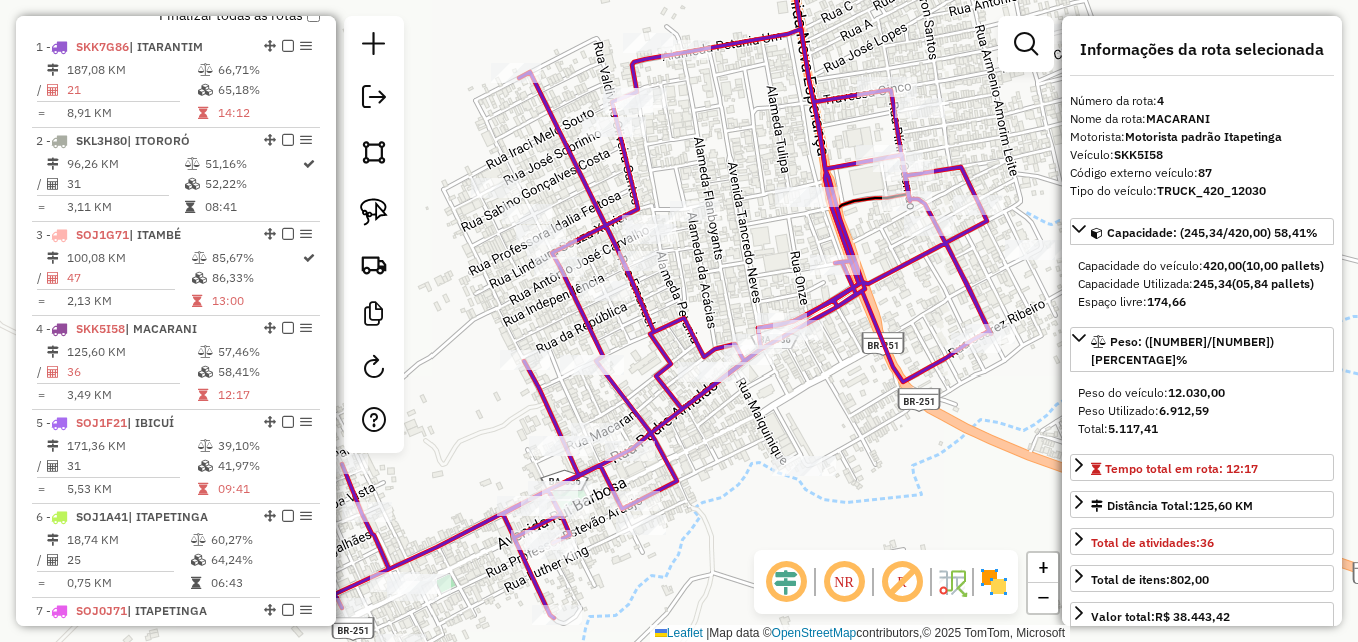 drag, startPoint x: 861, startPoint y: 296, endPoint x: 847, endPoint y: 246, distance: 51.92302 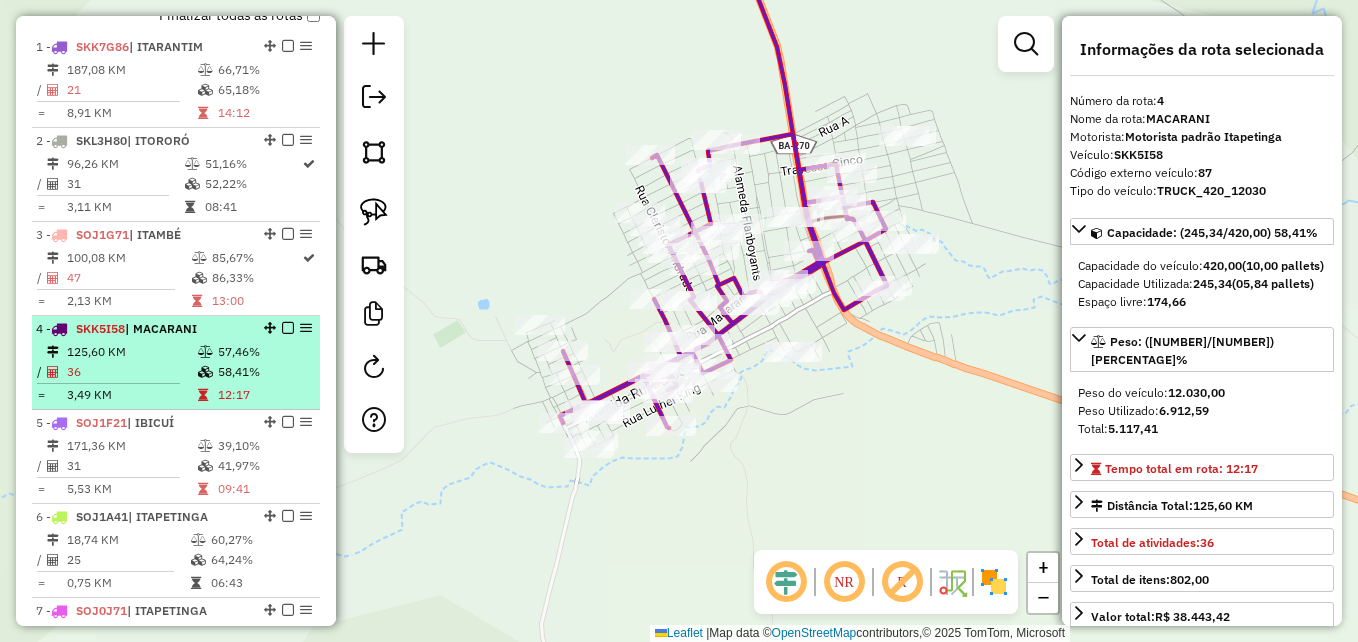 click on "125,60 KM" at bounding box center (131, 352) 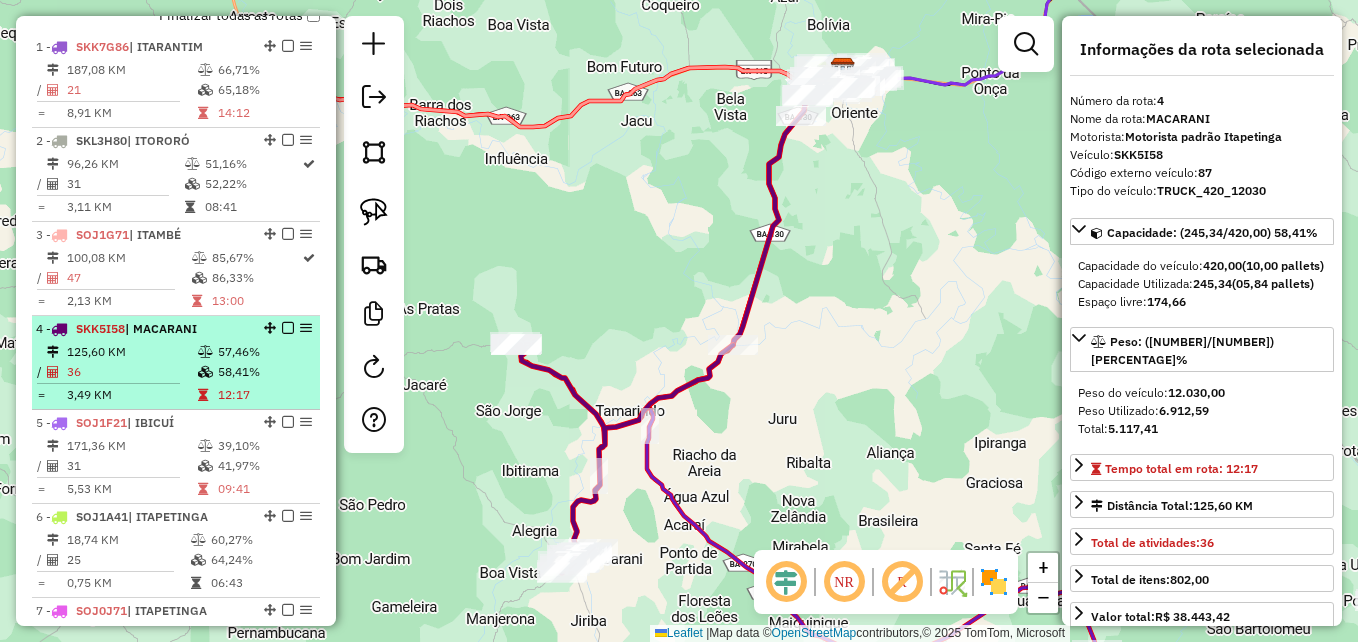 click at bounding box center (306, 328) 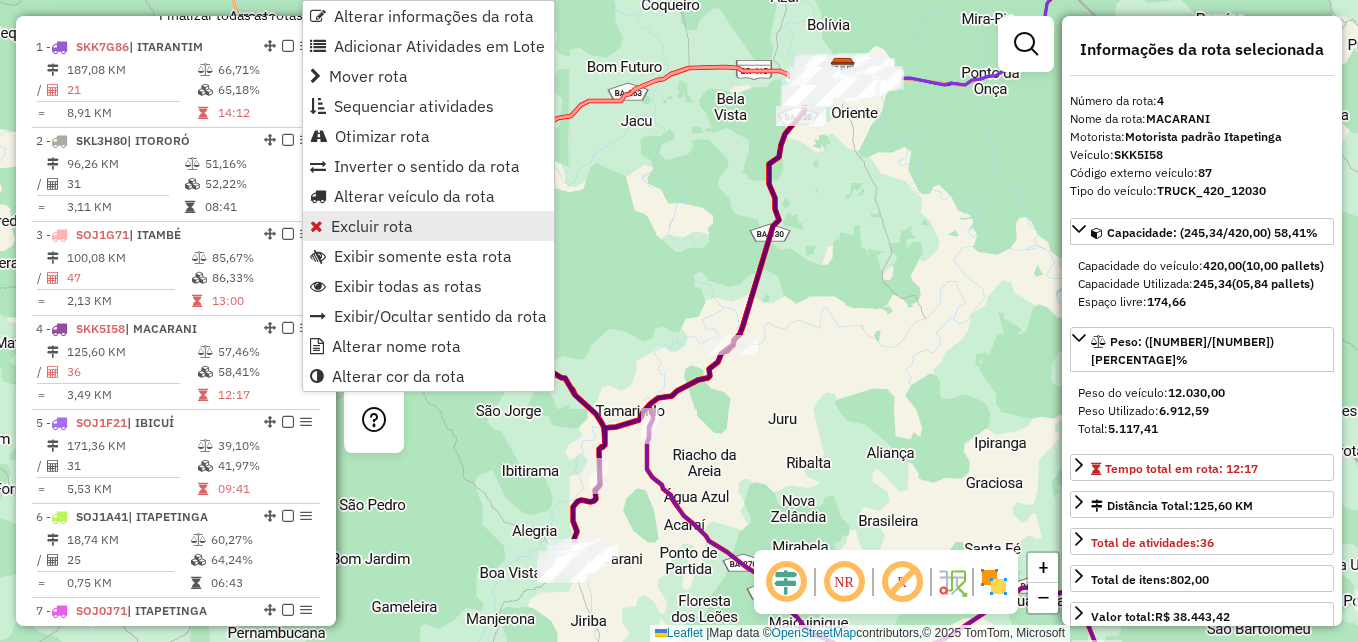 click on "Excluir rota" at bounding box center [372, 226] 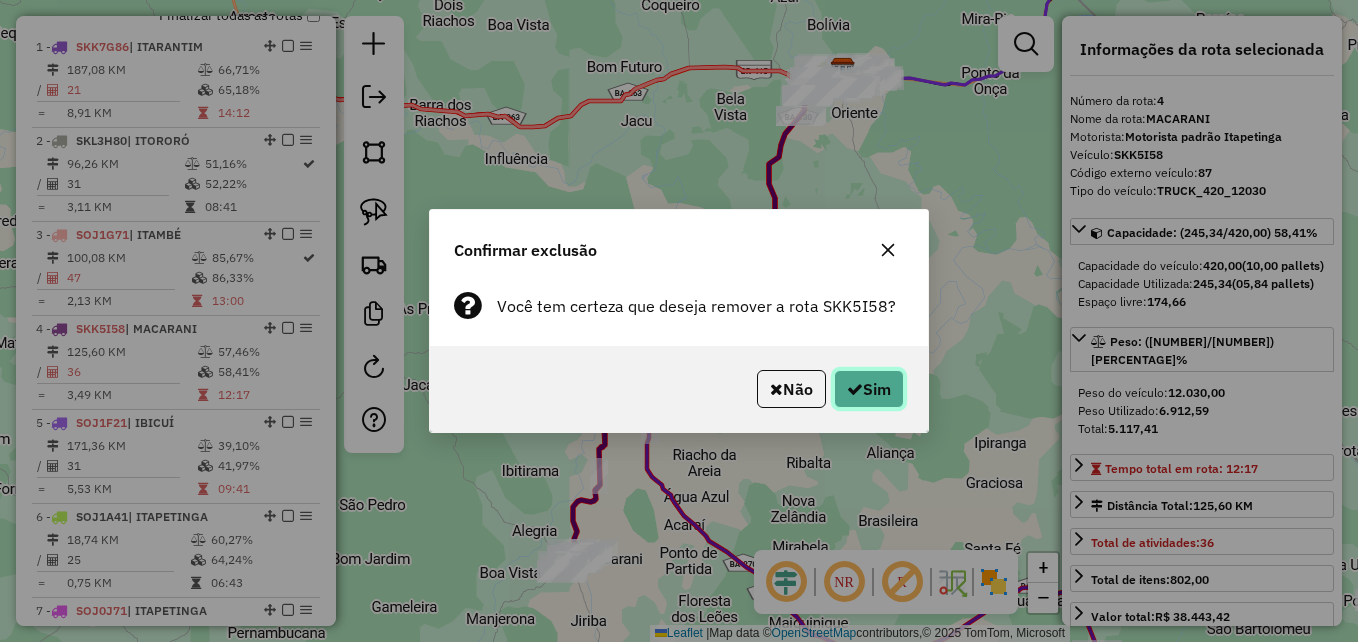 click on "Sim" 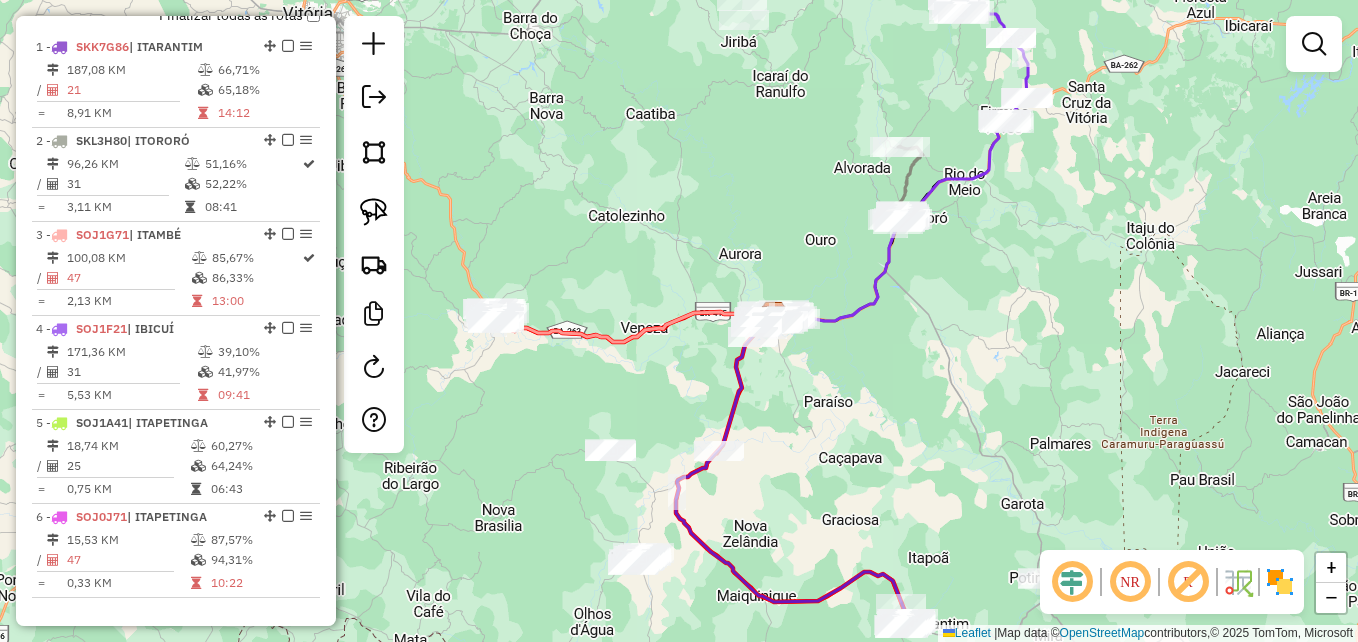 drag, startPoint x: 784, startPoint y: 369, endPoint x: 947, endPoint y: 293, distance: 179.84715 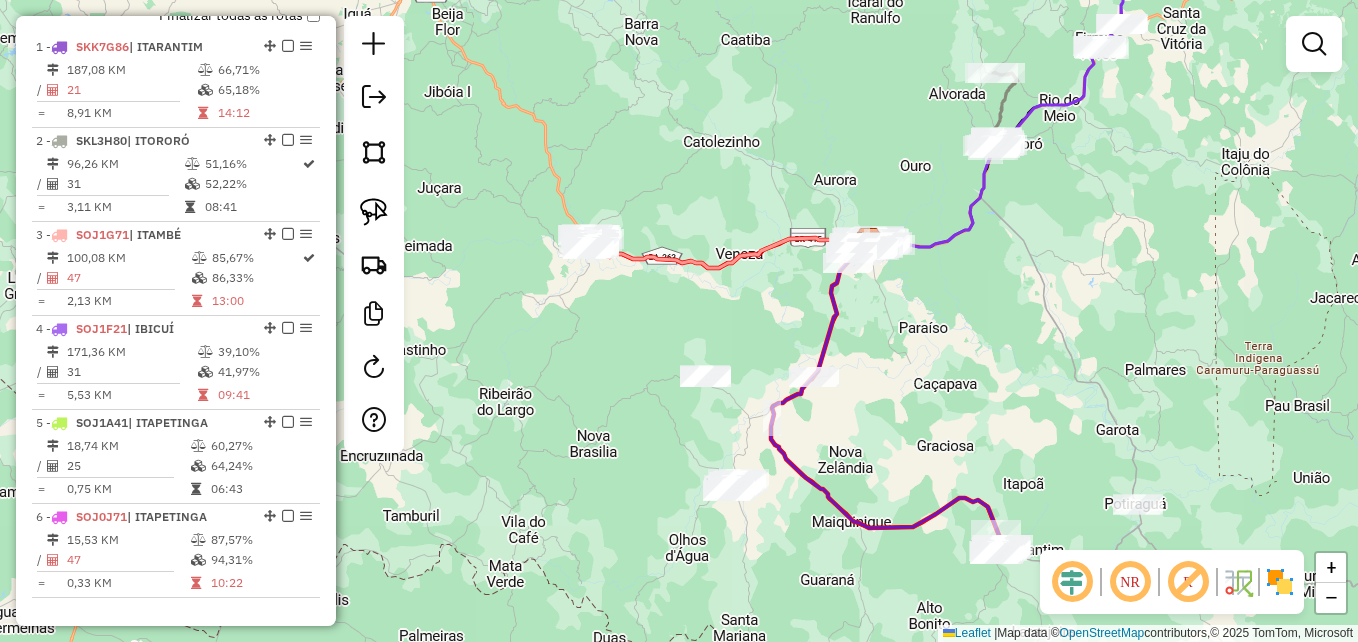 drag, startPoint x: 992, startPoint y: 403, endPoint x: 1160, endPoint y: 414, distance: 168.35974 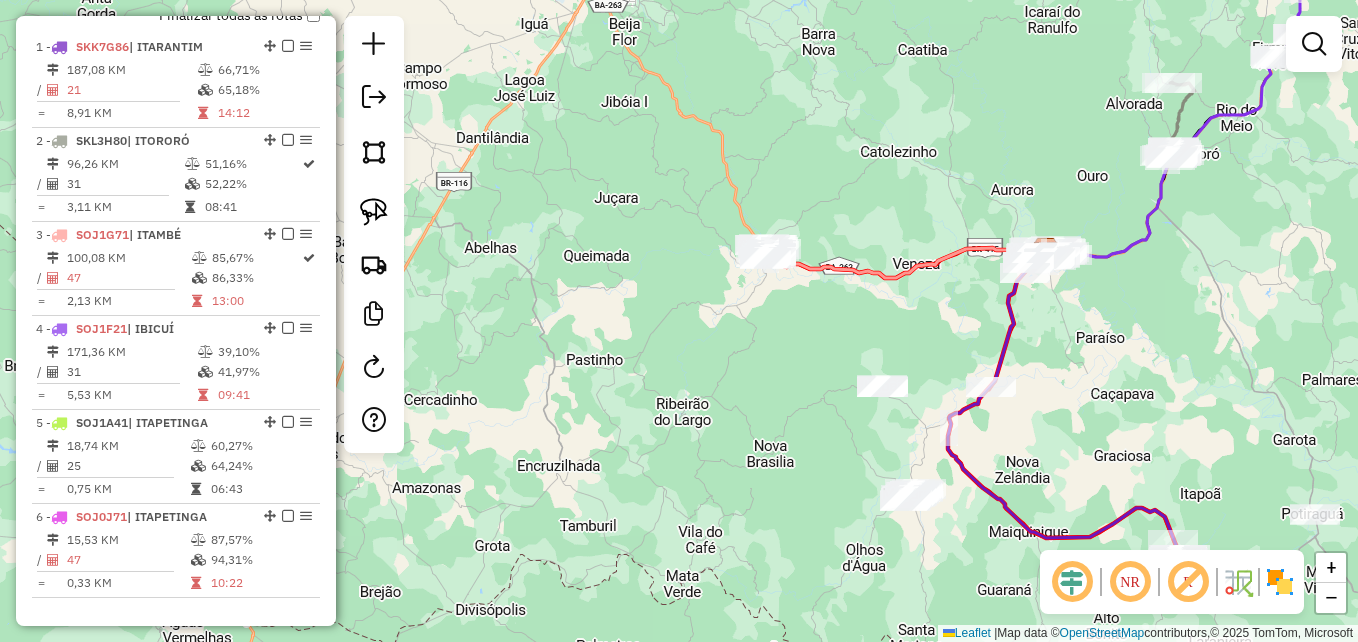 drag, startPoint x: 1085, startPoint y: 433, endPoint x: 1062, endPoint y: 410, distance: 32.526913 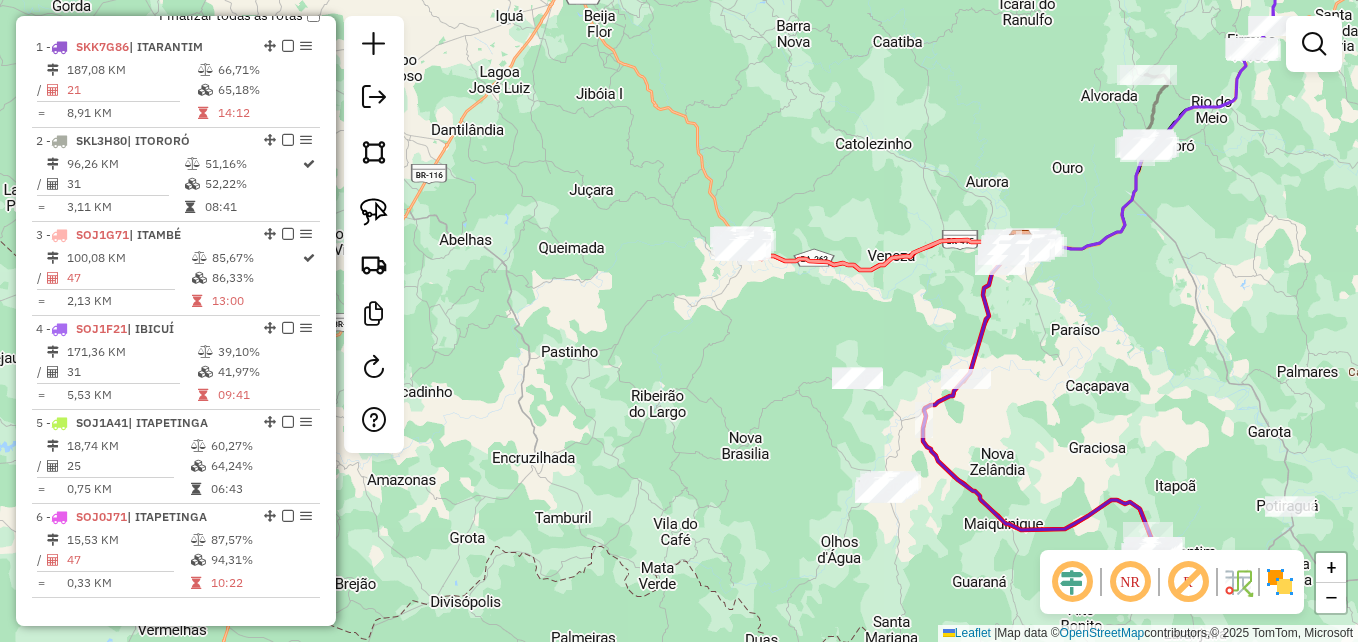 drag, startPoint x: 752, startPoint y: 344, endPoint x: 514, endPoint y: 281, distance: 246.19708 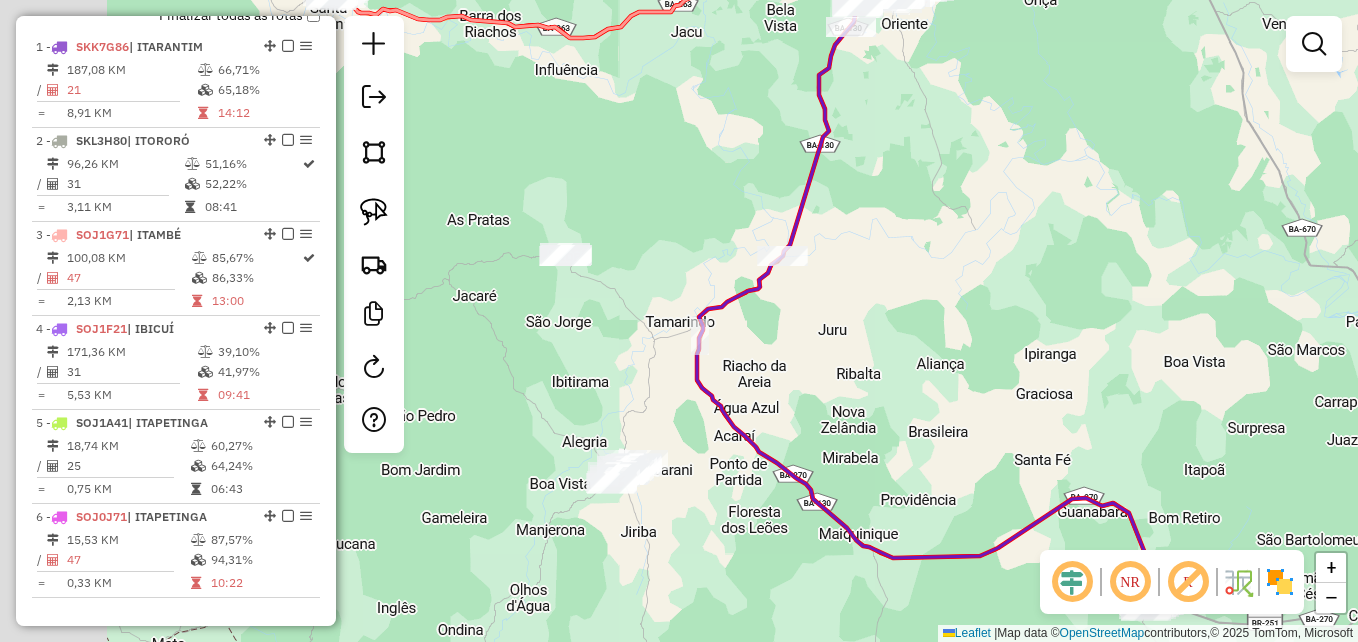 drag, startPoint x: 826, startPoint y: 346, endPoint x: 984, endPoint y: 299, distance: 164.84235 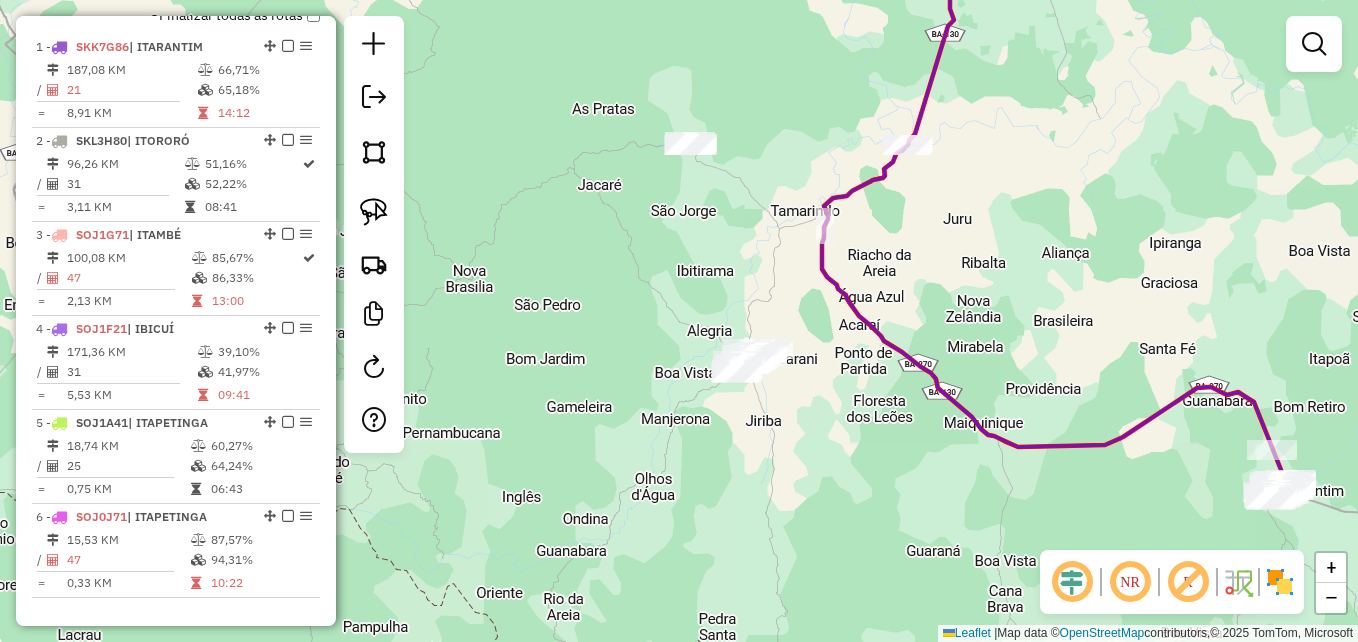 drag, startPoint x: 992, startPoint y: 333, endPoint x: 1028, endPoint y: 250, distance: 90.47099 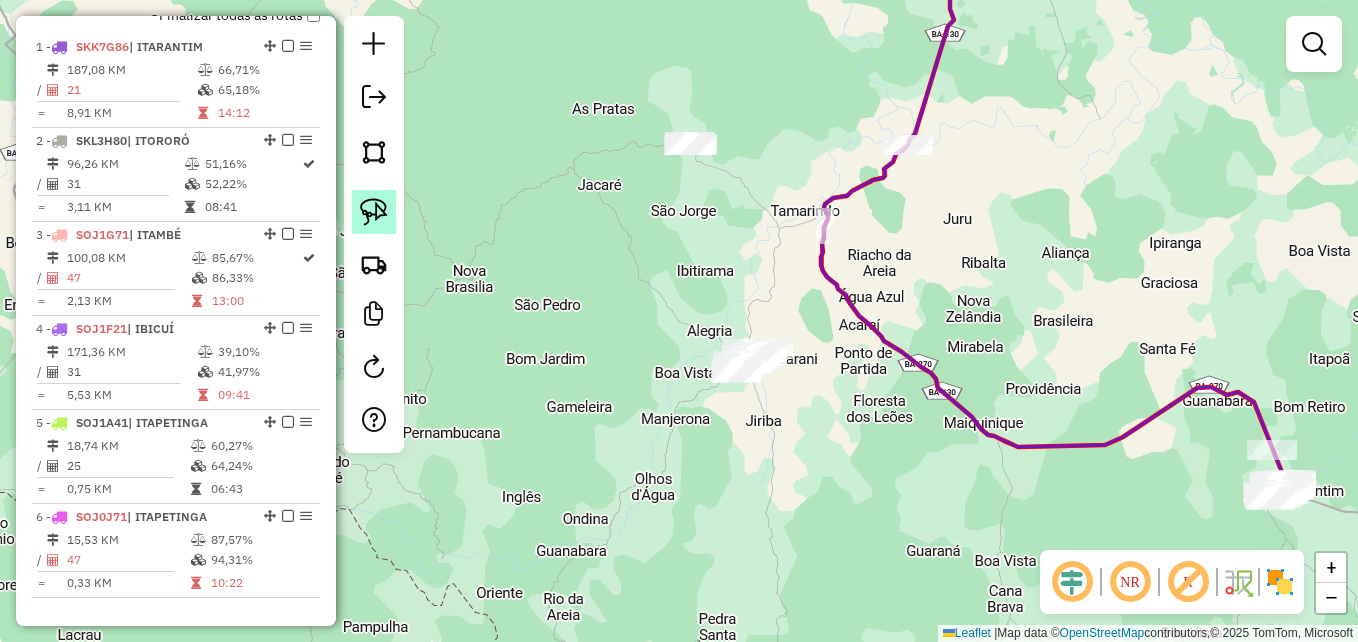 click 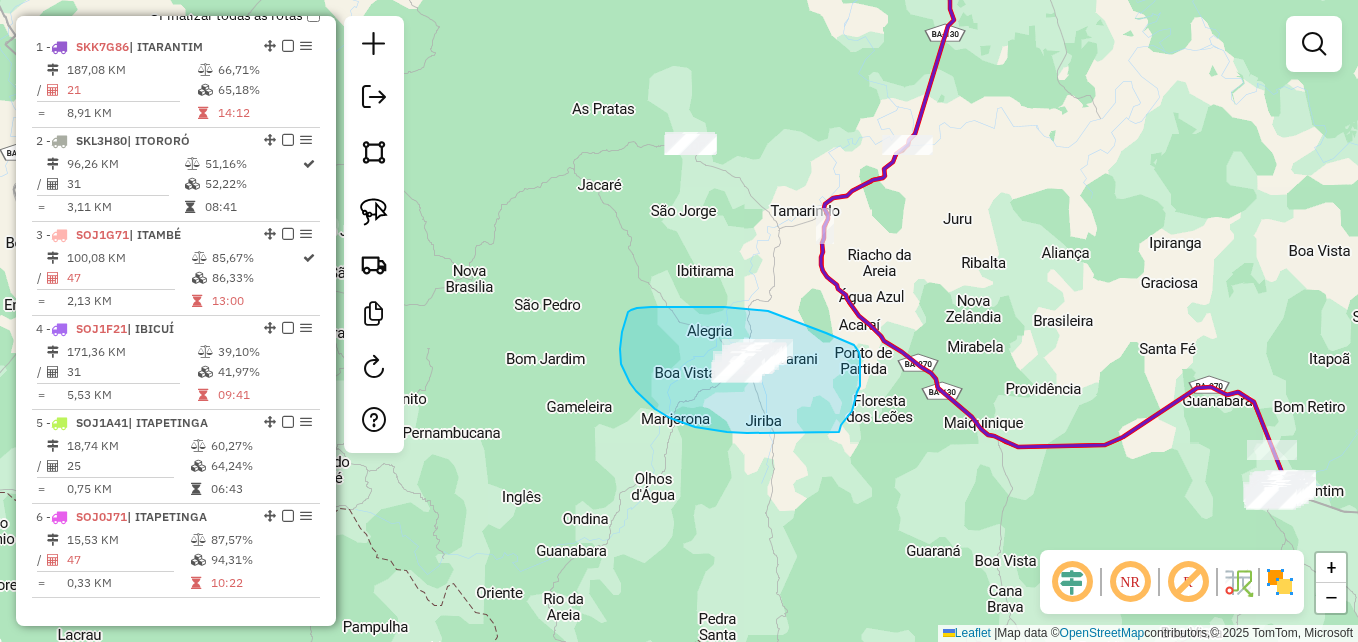 drag, startPoint x: 764, startPoint y: 311, endPoint x: 823, endPoint y: 333, distance: 62.968246 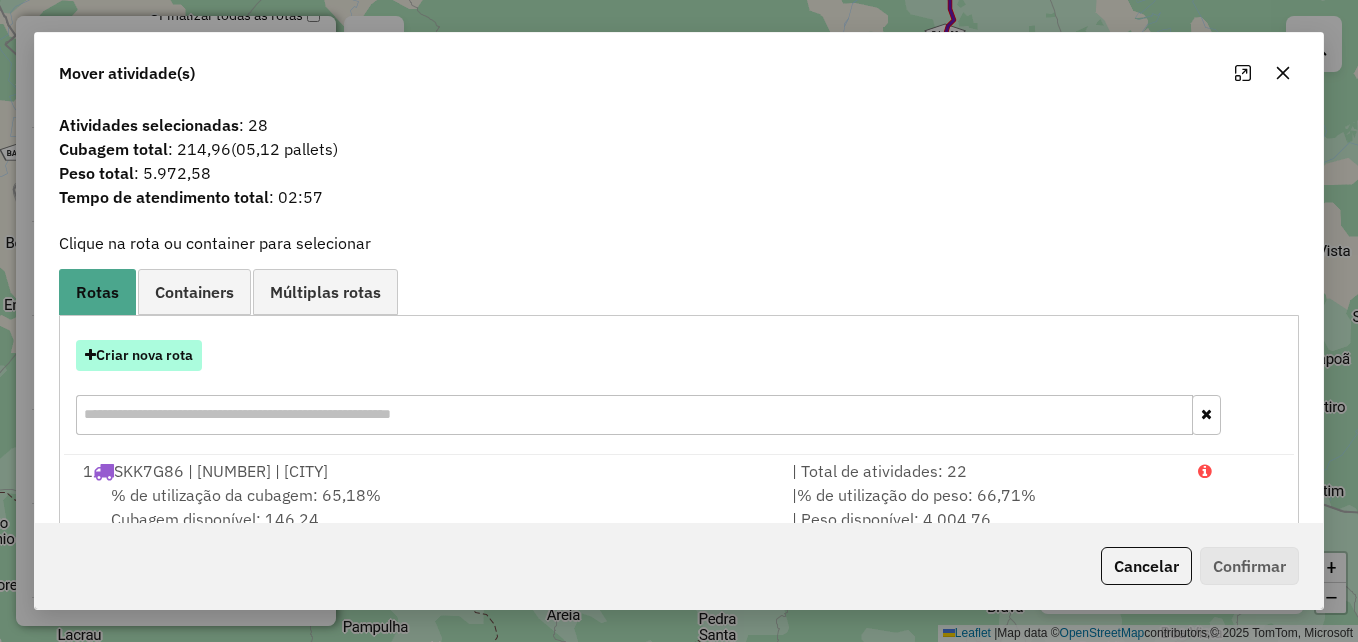 click on "Criar nova rota" at bounding box center [139, 355] 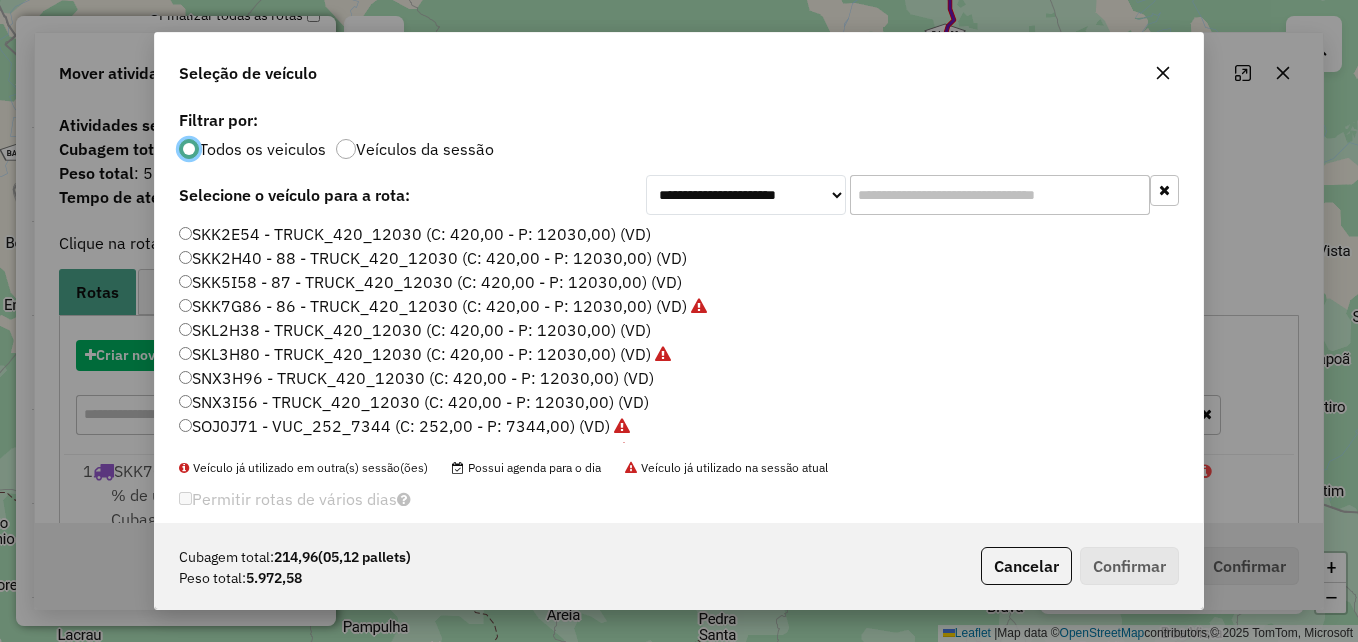 scroll, scrollTop: 11, scrollLeft: 6, axis: both 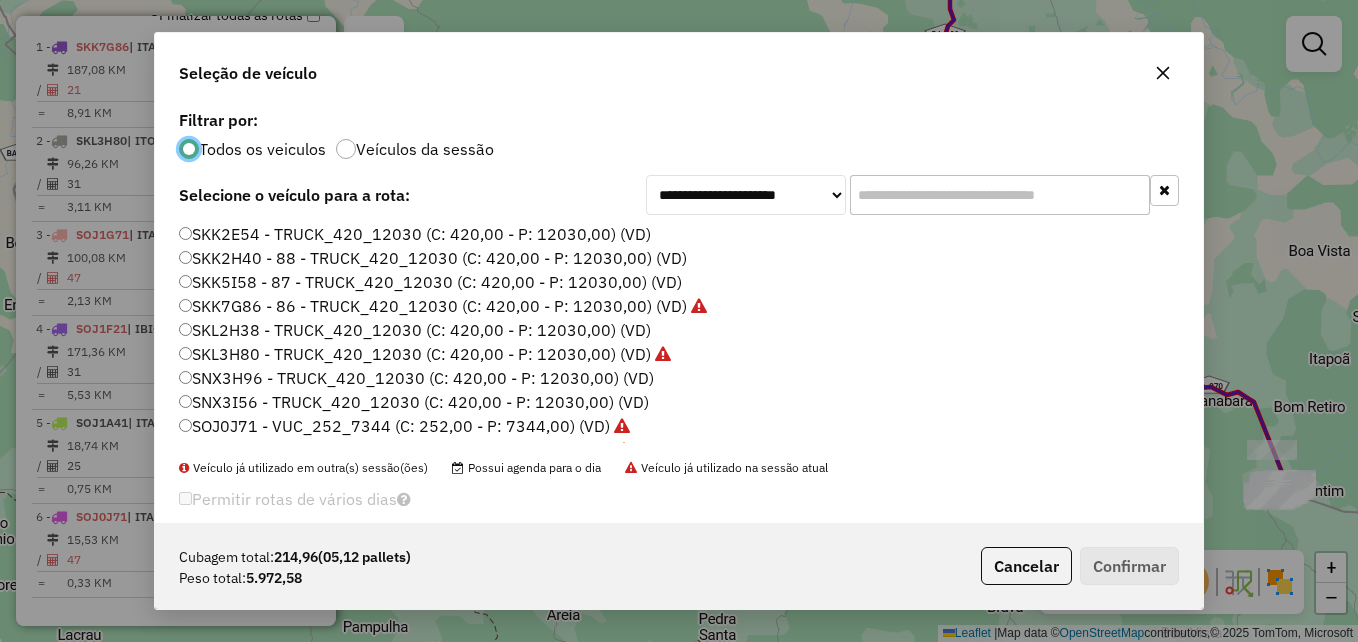 click 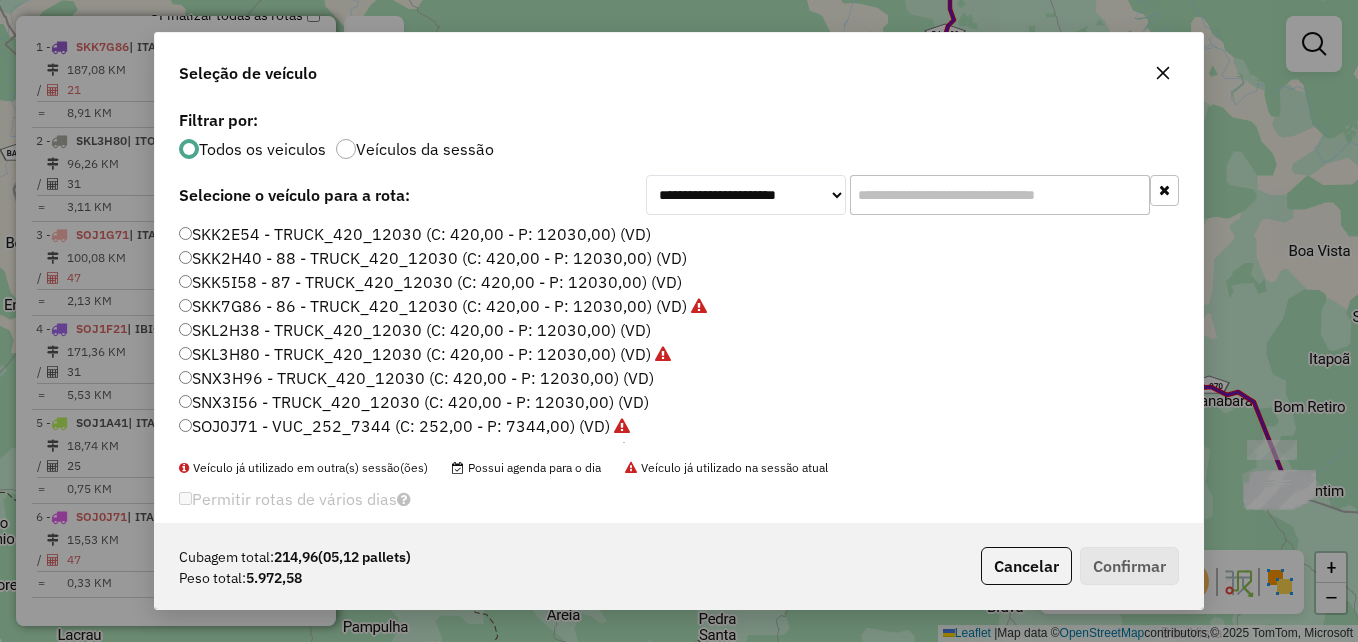 paste on "*******" 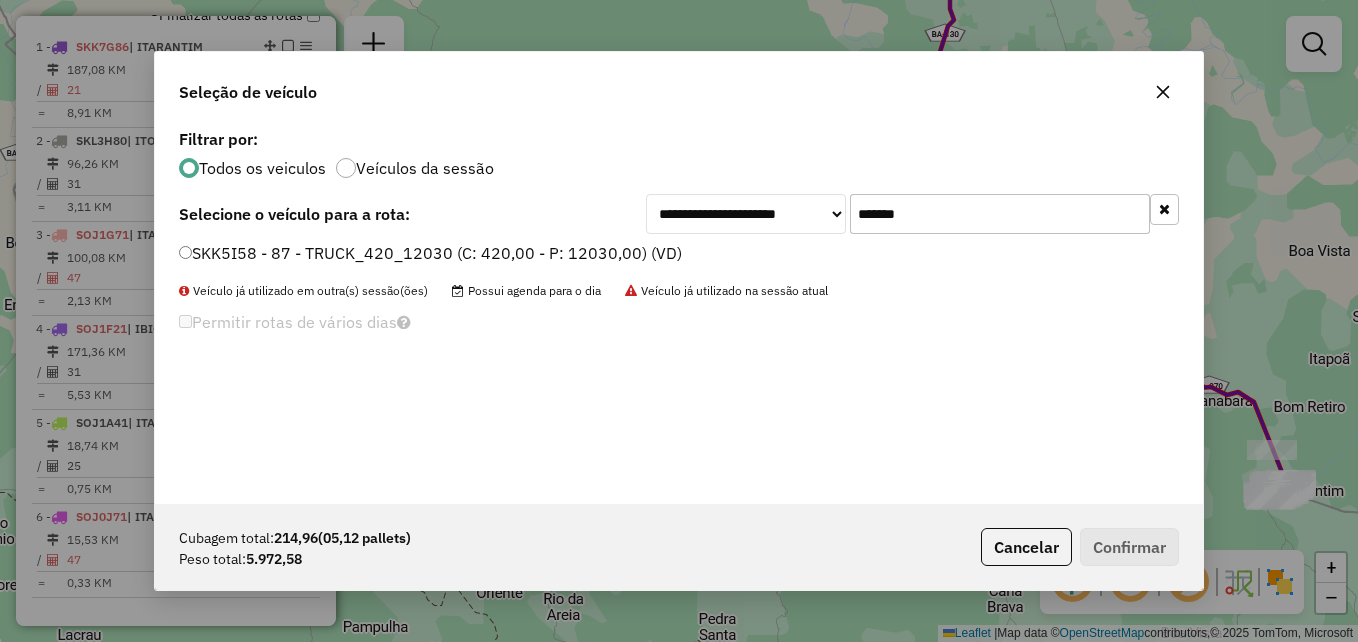 type on "*******" 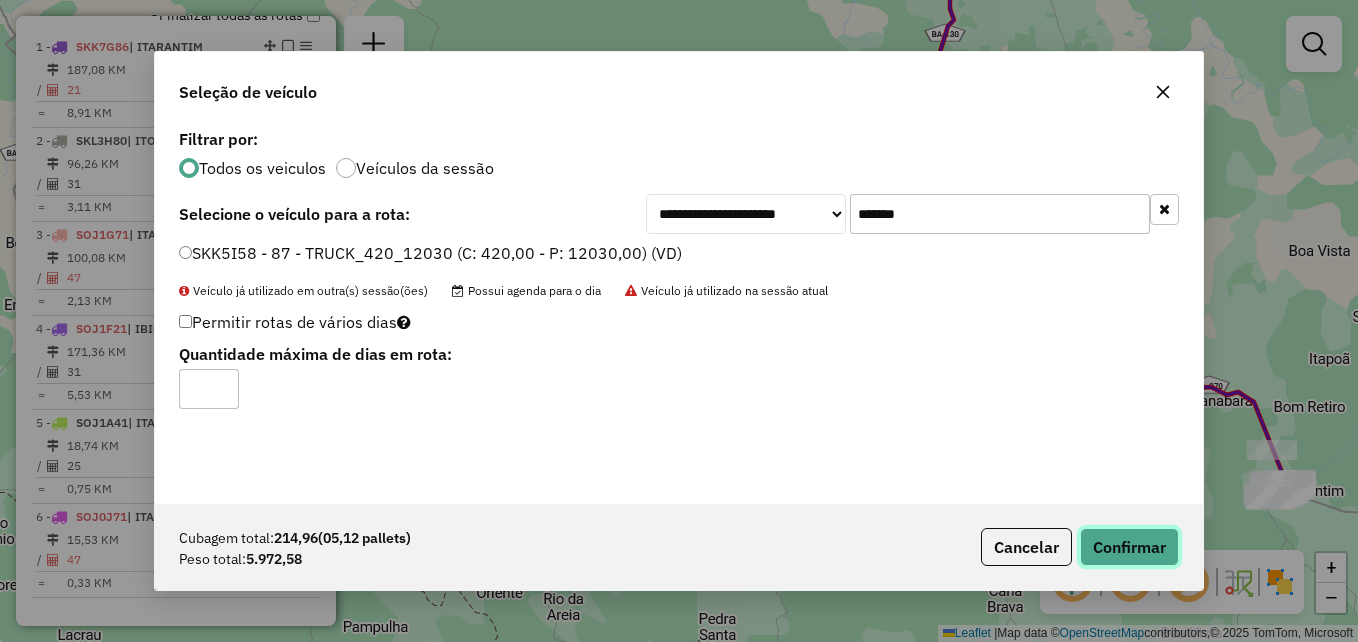 click on "Confirmar" 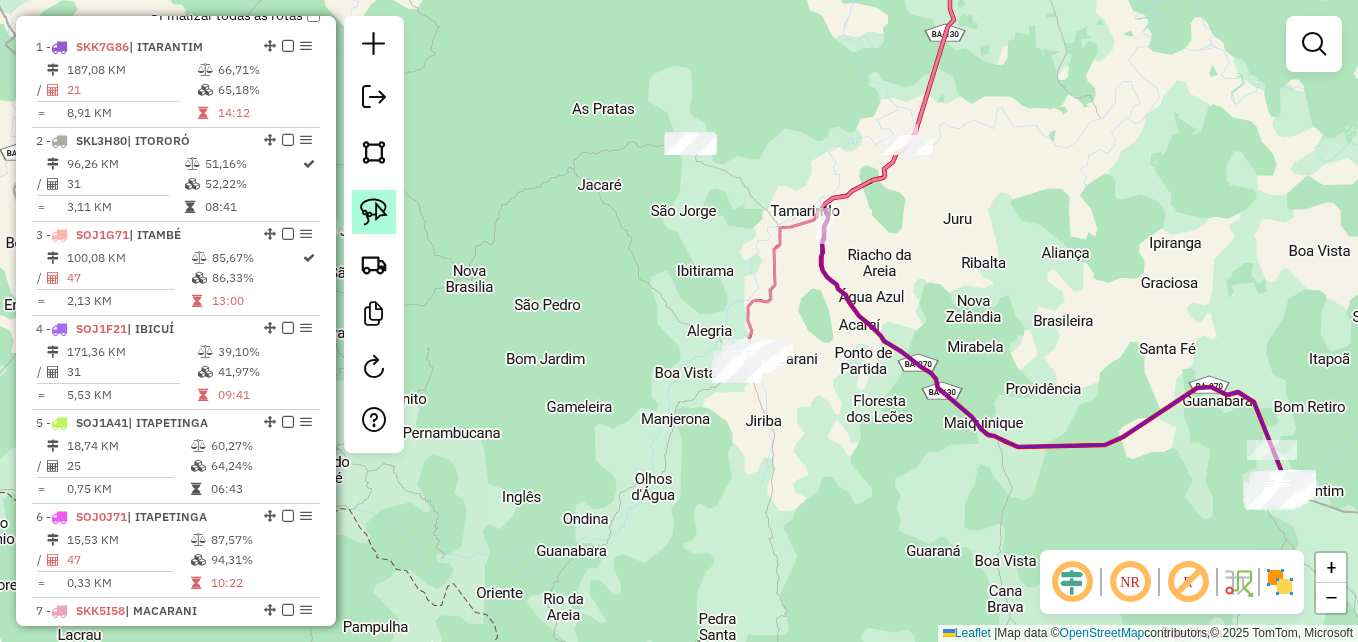 click 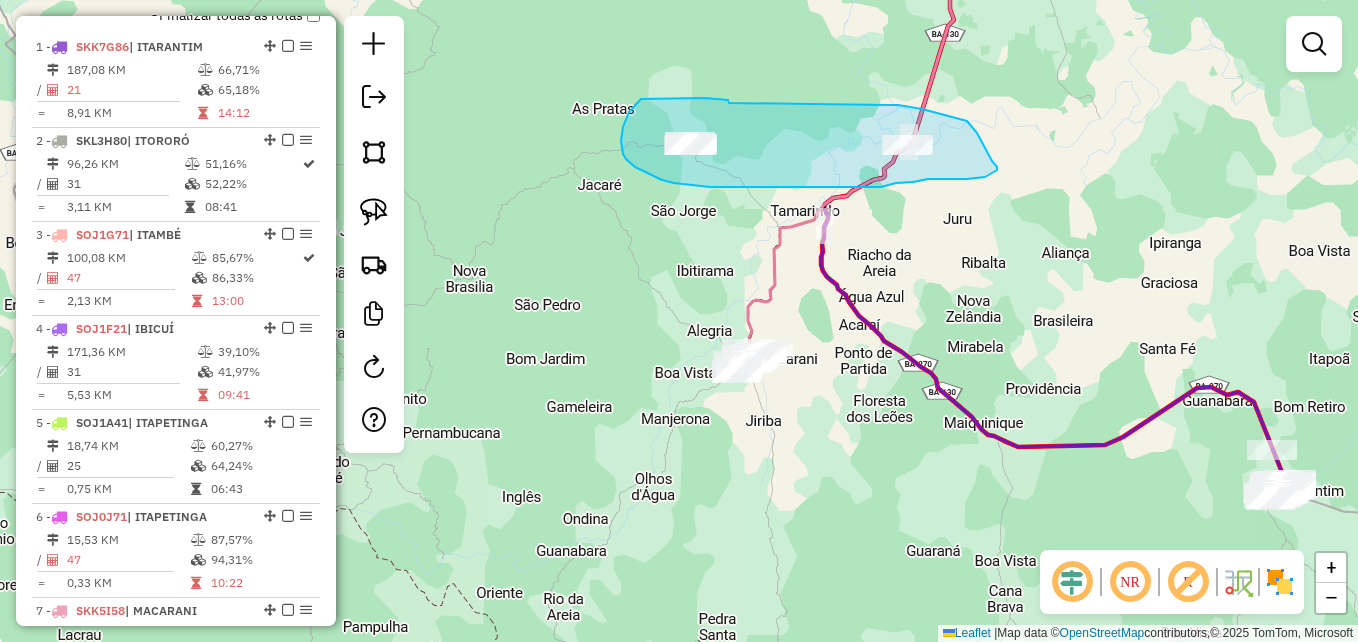 drag, startPoint x: 729, startPoint y: 103, endPoint x: 887, endPoint y: 105, distance: 158.01266 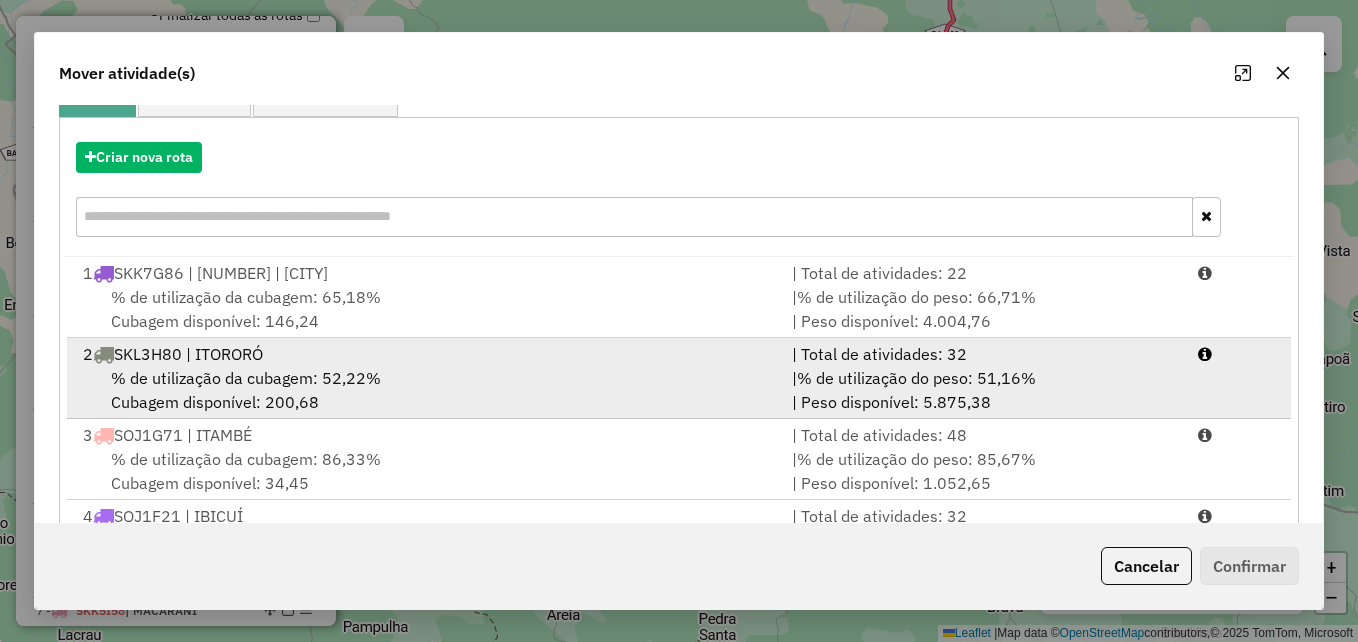 scroll, scrollTop: 200, scrollLeft: 0, axis: vertical 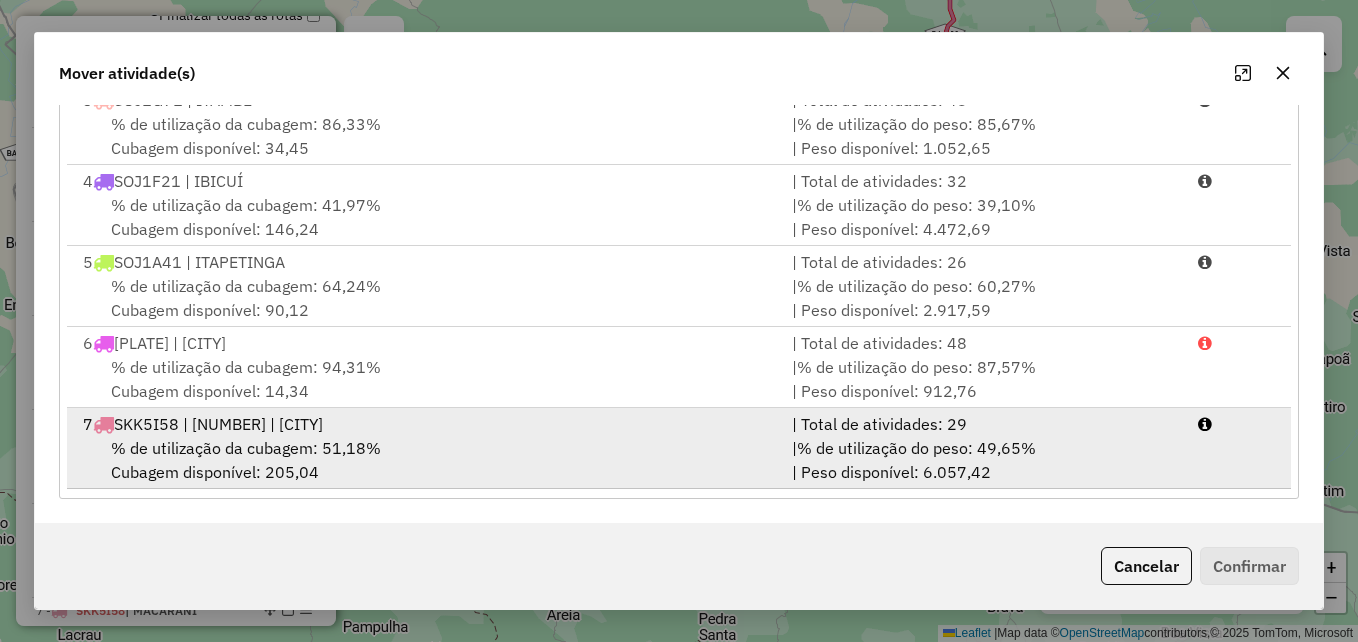 click on "% de utilização da cubagem: 51,18%  Cubagem disponível: 205,04" at bounding box center (425, 460) 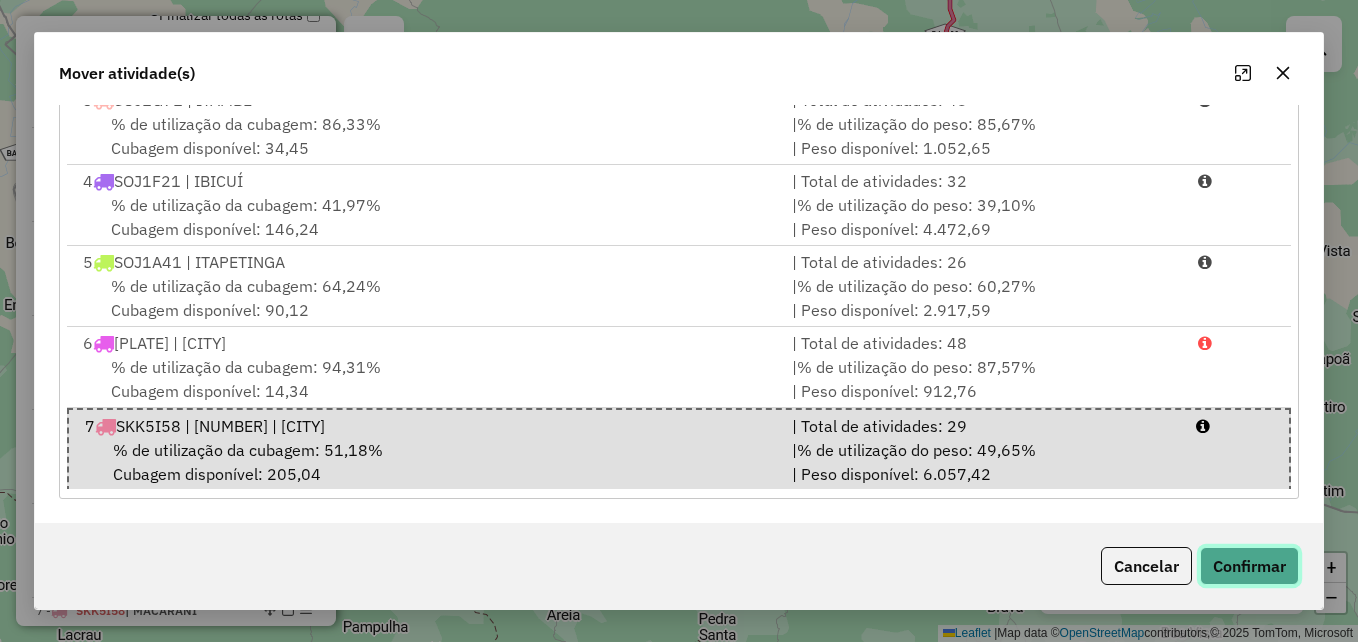 click on "Confirmar" 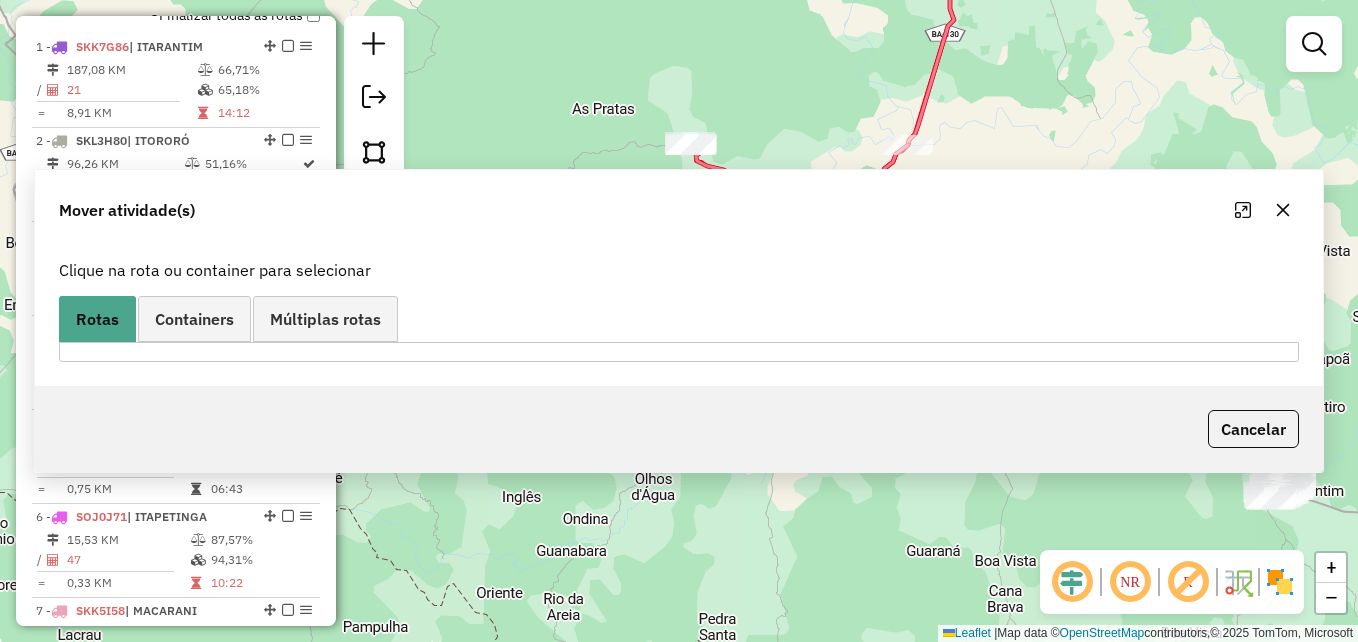 scroll, scrollTop: 0, scrollLeft: 0, axis: both 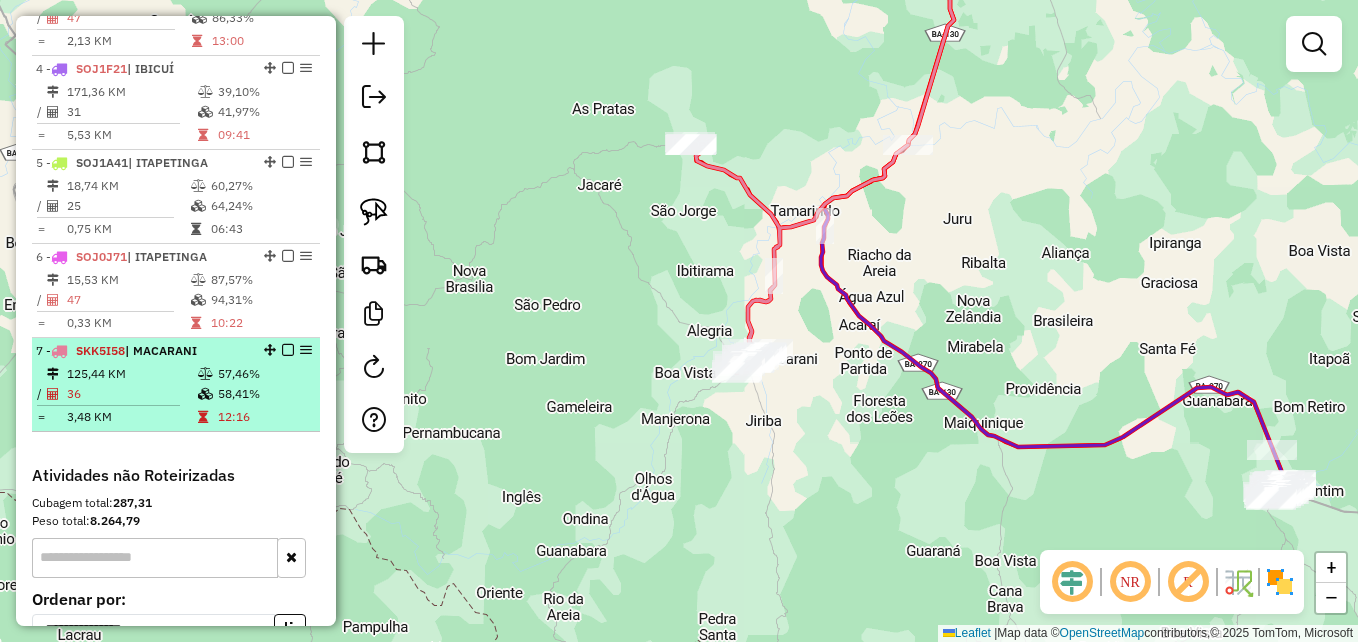 click on "57,46%" at bounding box center [264, 374] 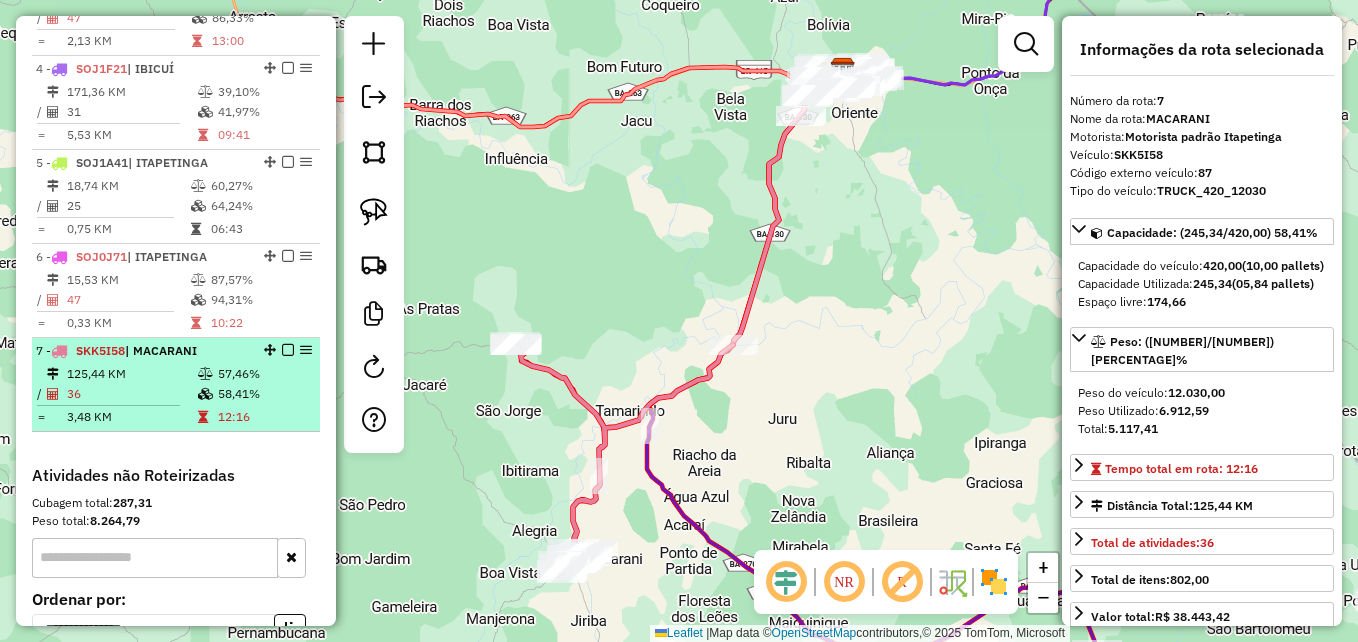 click on "| MACARANI" at bounding box center (161, 350) 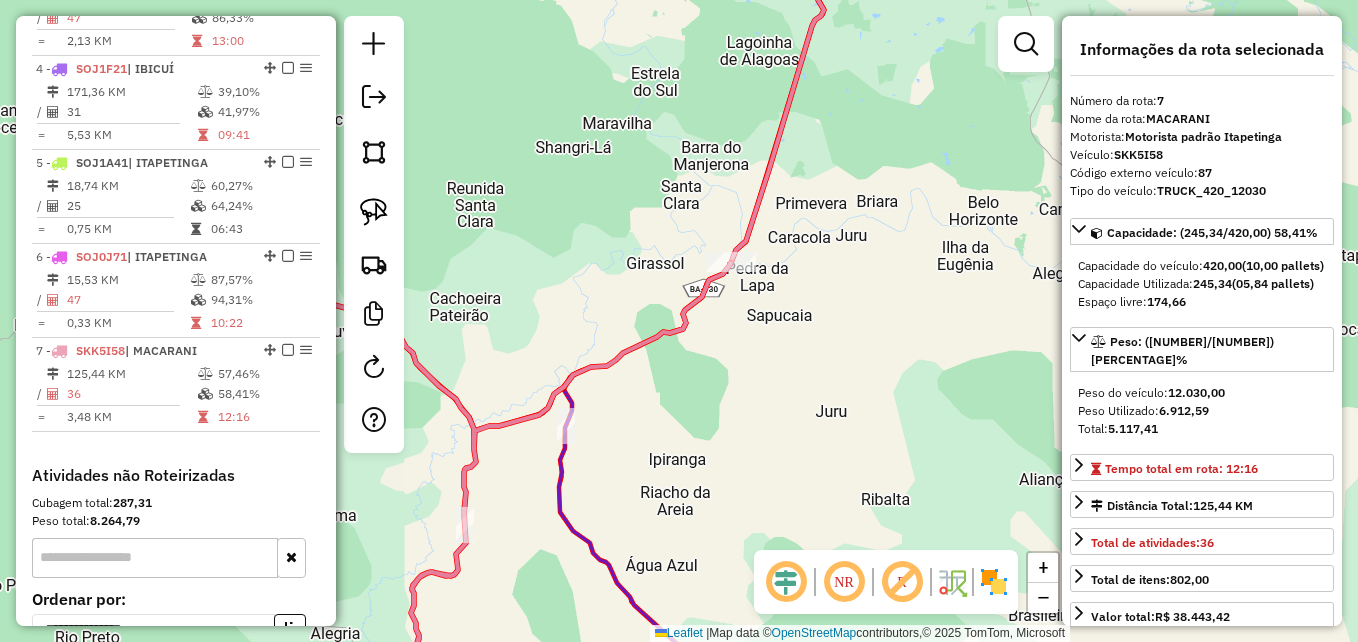 drag, startPoint x: 722, startPoint y: 280, endPoint x: 585, endPoint y: 258, distance: 138.75517 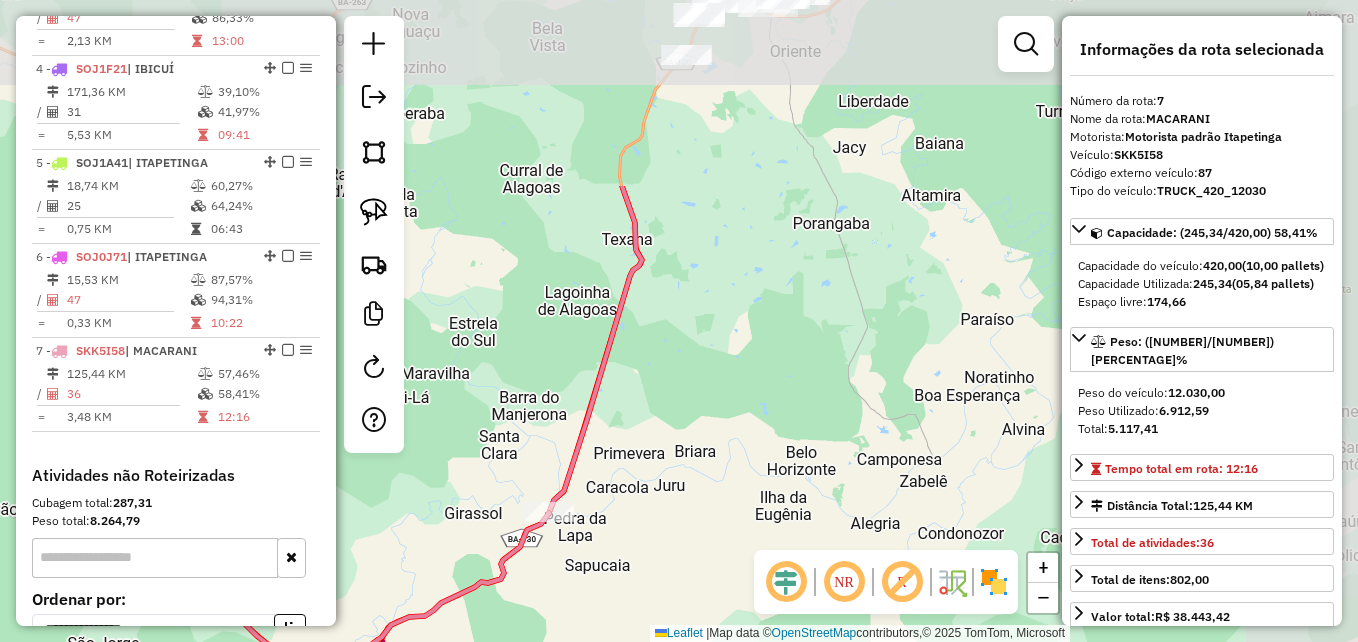 drag, startPoint x: 928, startPoint y: 216, endPoint x: 680, endPoint y: 241, distance: 249.2569 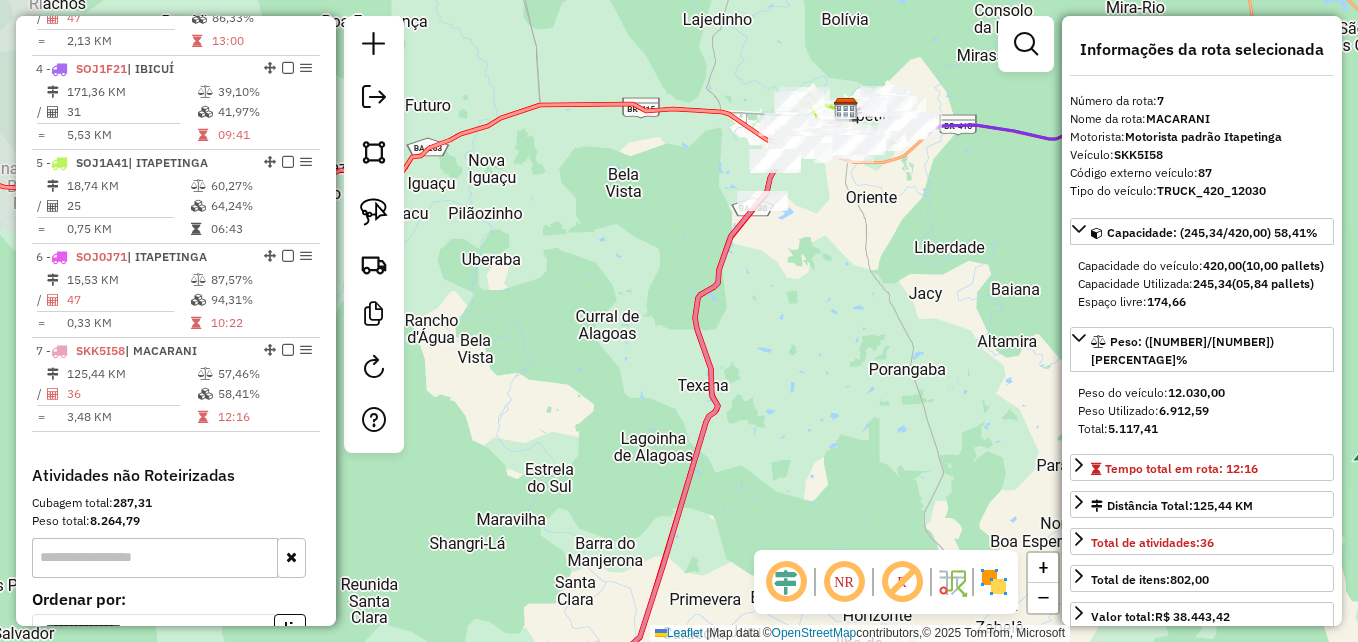 drag, startPoint x: 679, startPoint y: 240, endPoint x: 754, endPoint y: 384, distance: 162.3607 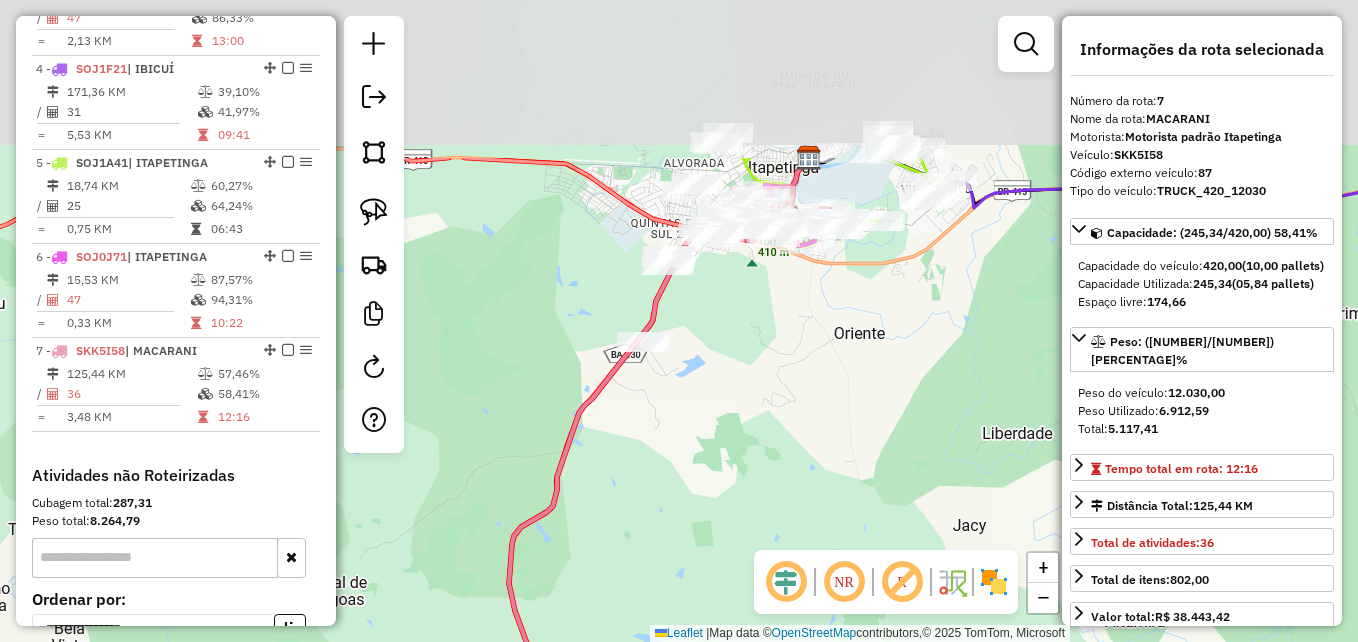 drag, startPoint x: 821, startPoint y: 278, endPoint x: 784, endPoint y: 462, distance: 187.68324 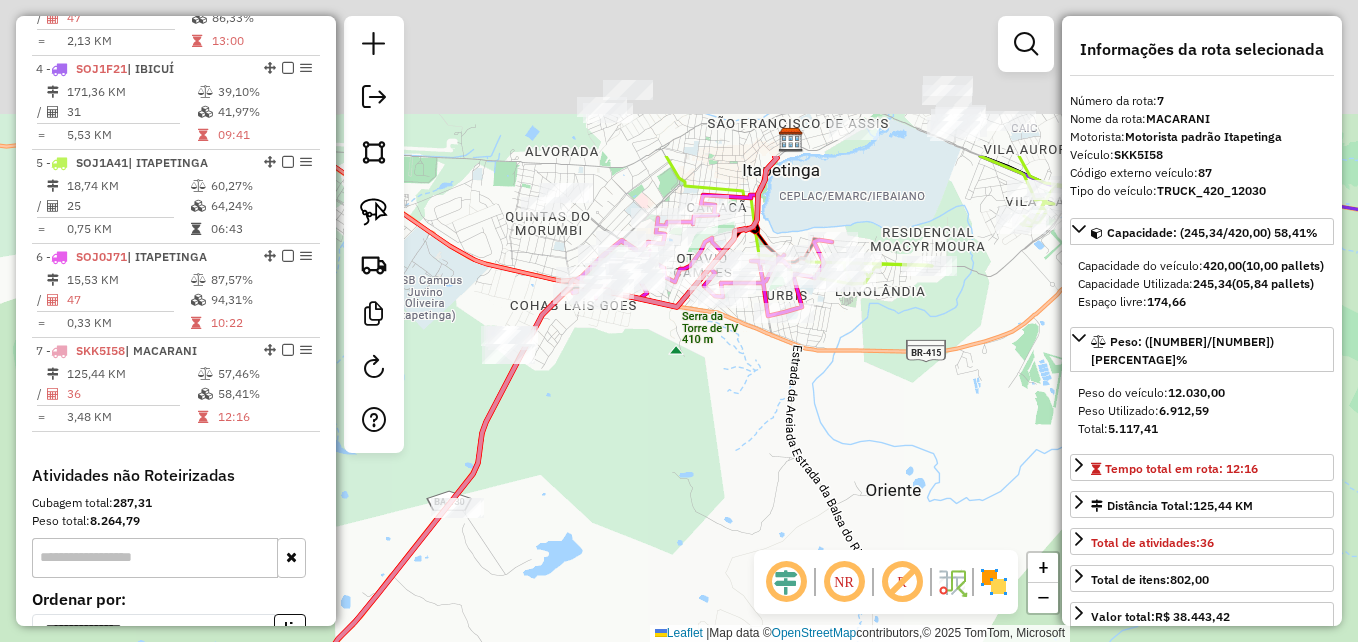 drag, startPoint x: 704, startPoint y: 293, endPoint x: 763, endPoint y: 519, distance: 233.5744 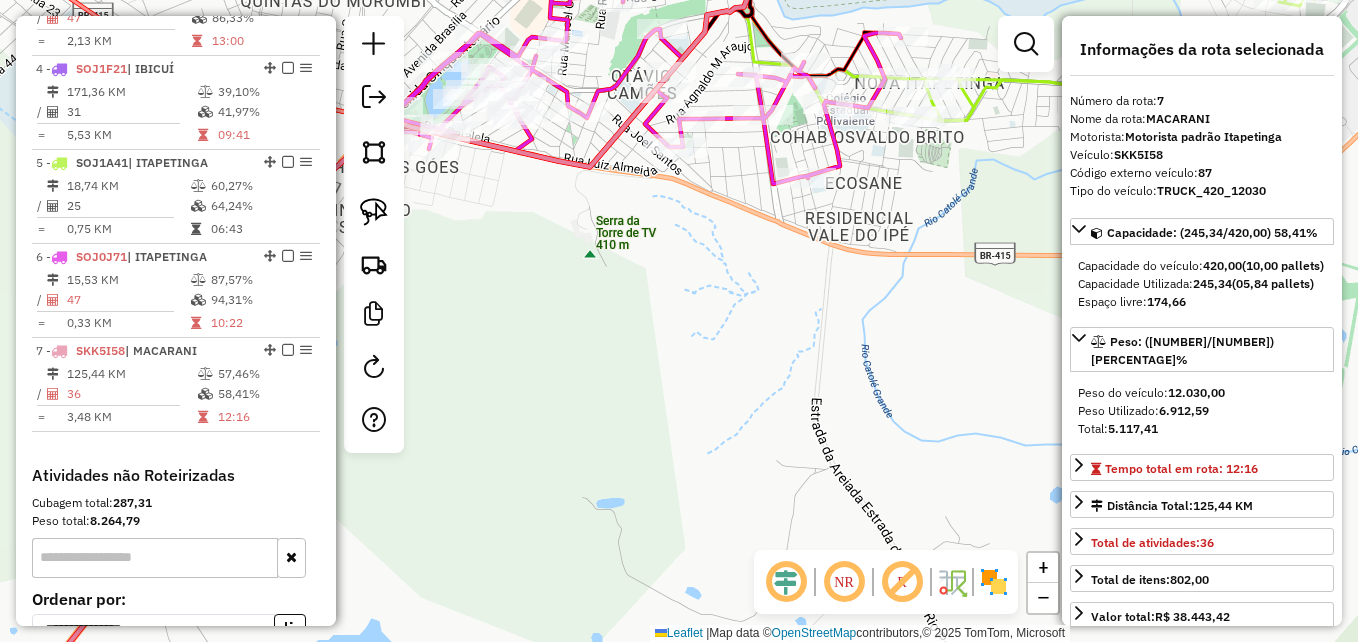 drag, startPoint x: 593, startPoint y: 448, endPoint x: 619, endPoint y: 471, distance: 34.713108 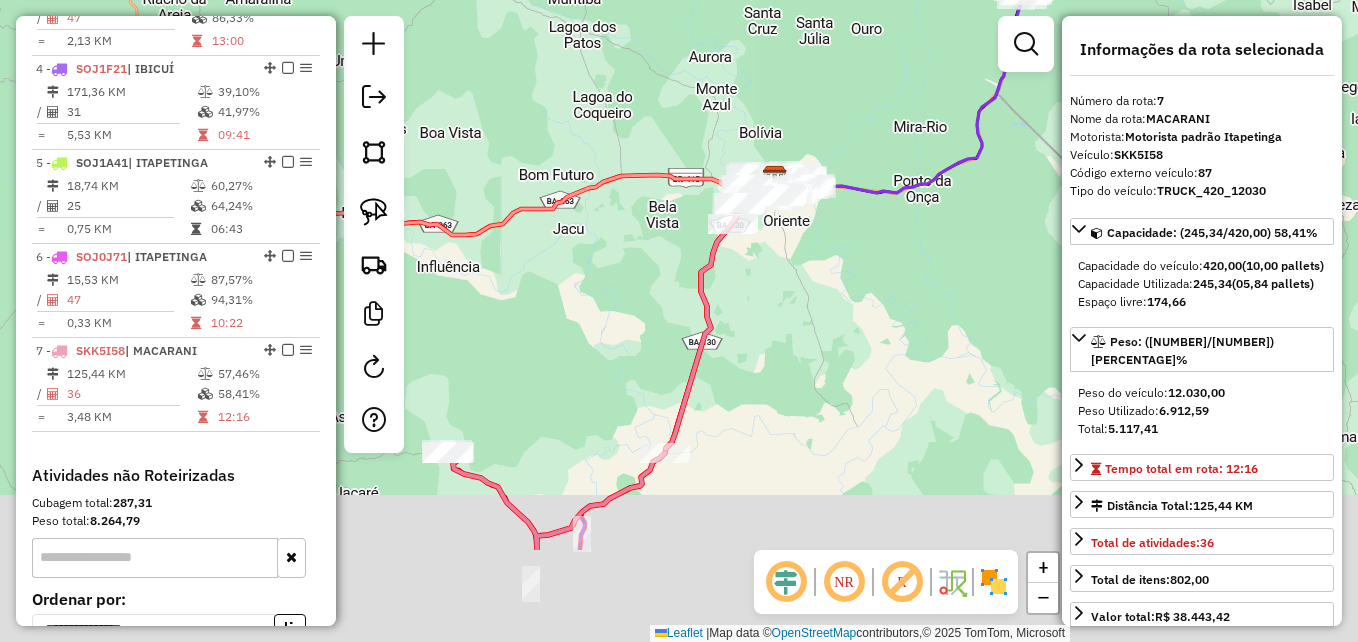 drag, startPoint x: 685, startPoint y: 437, endPoint x: 718, endPoint y: 230, distance: 209.61394 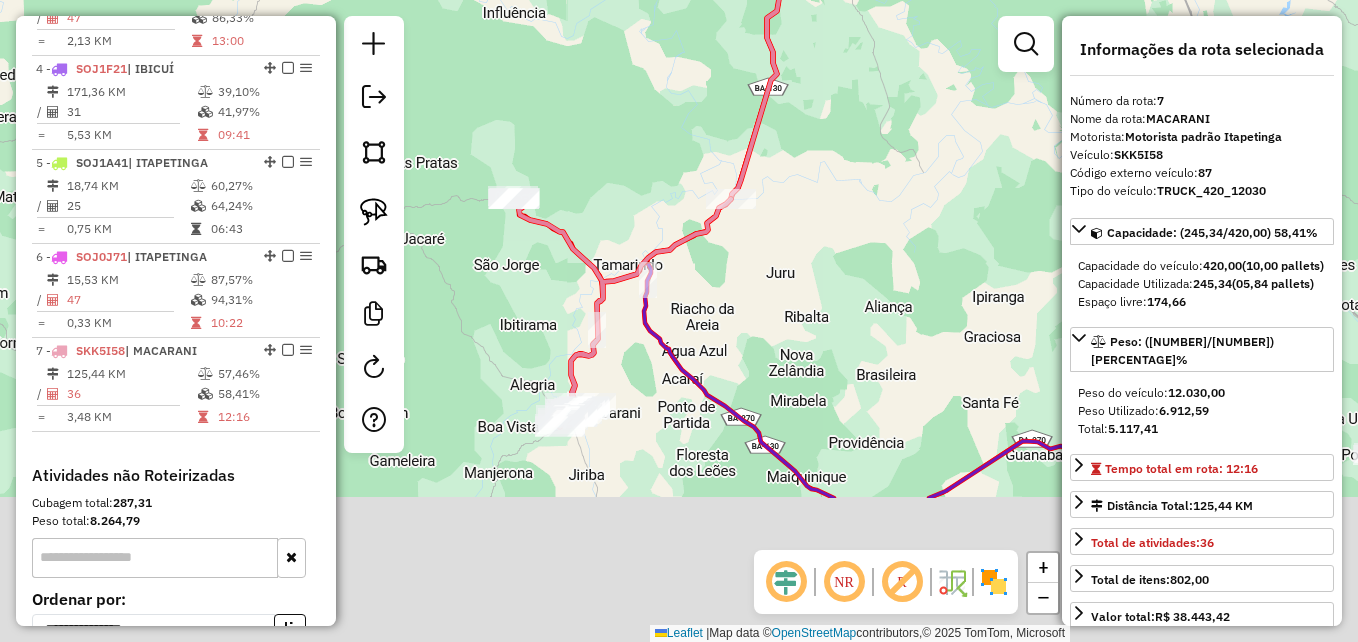 drag, startPoint x: 819, startPoint y: 452, endPoint x: 864, endPoint y: 206, distance: 250.08199 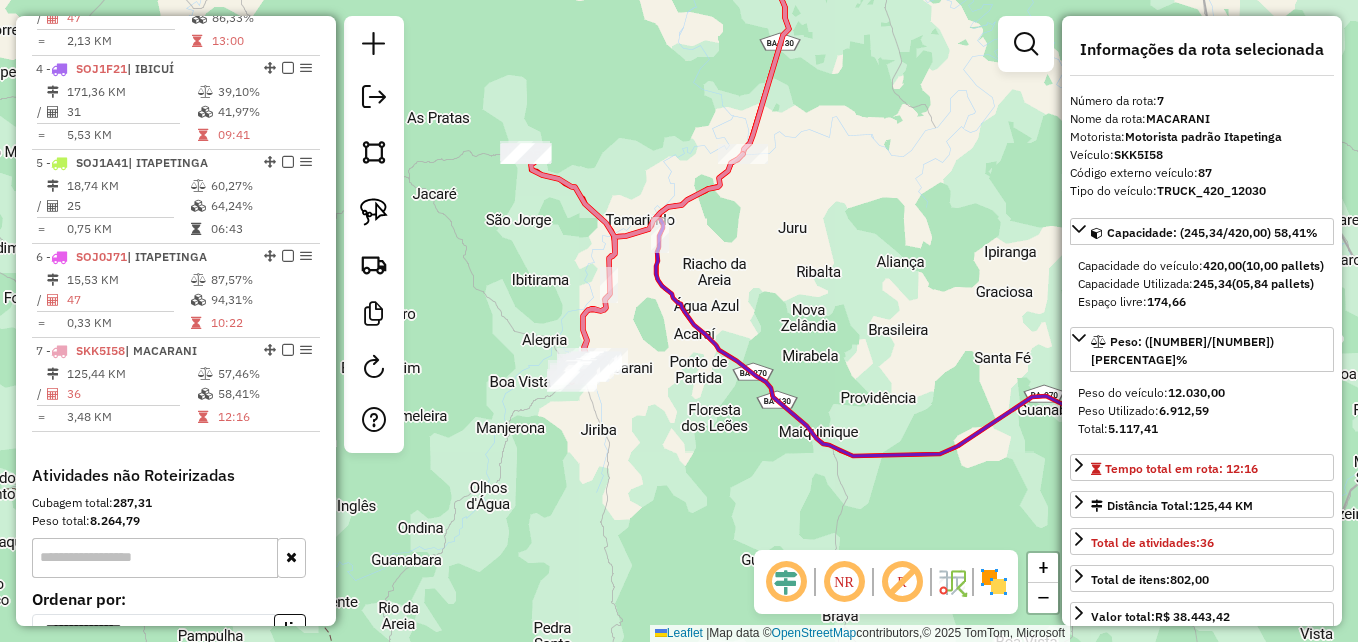 click on "Janela de atendimento Grade de atendimento Capacidade Transportadoras Veículos Cliente Pedidos  Rotas Selecione os dias de semana para filtrar as janelas de atendimento  Seg   Ter   Qua   Qui   Sex   Sáb   Dom  Informe o período da janela de atendimento: De: Até:  Filtrar exatamente a janela do cliente  Considerar janela de atendimento padrão  Selecione os dias de semana para filtrar as grades de atendimento  Seg   Ter   Qua   Qui   Sex   Sáb   Dom   Considerar clientes sem dia de atendimento cadastrado  Clientes fora do dia de atendimento selecionado Filtrar as atividades entre os valores definidos abaixo:  Peso mínimo:   Peso máximo:   Cubagem mínima:   Cubagem máxima:   De:   Até:  Filtrar as atividades entre o tempo de atendimento definido abaixo:  De:   Até:   Considerar capacidade total dos clientes não roteirizados Transportadora: Selecione um ou mais itens Tipo de veículo: Selecione um ou mais itens Veículo: Selecione um ou mais itens Motorista: Selecione um ou mais itens Nome: Rótulo:" 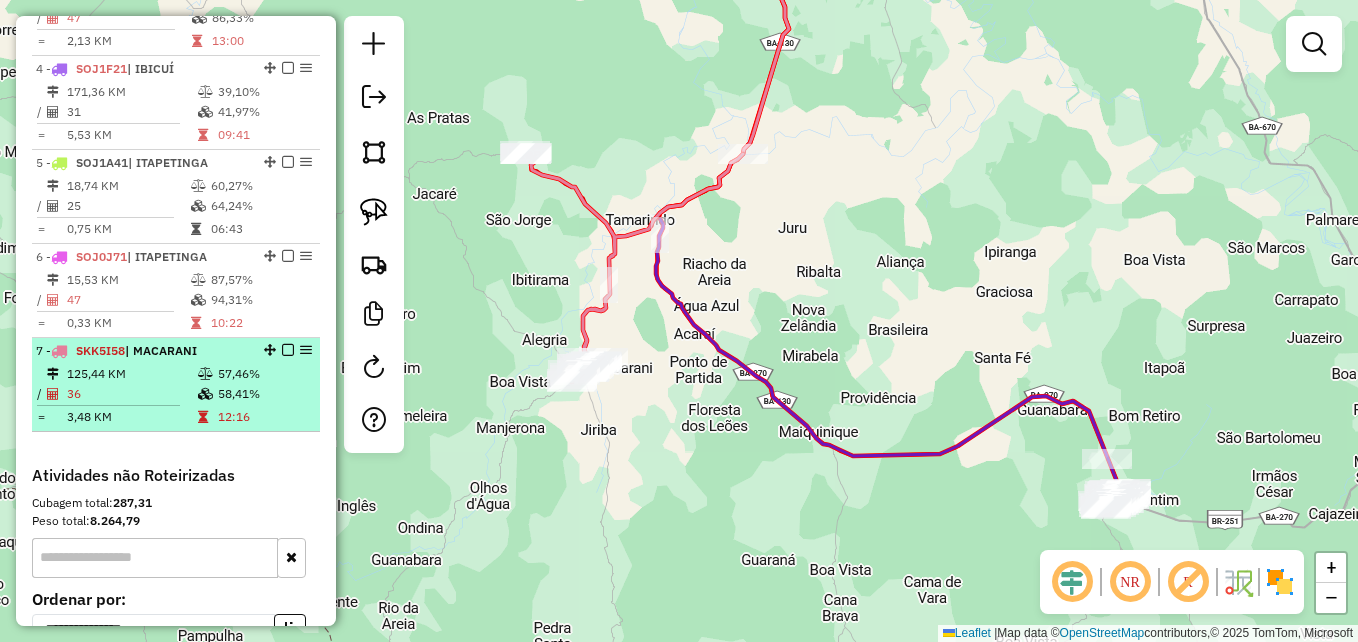 click at bounding box center [205, 374] 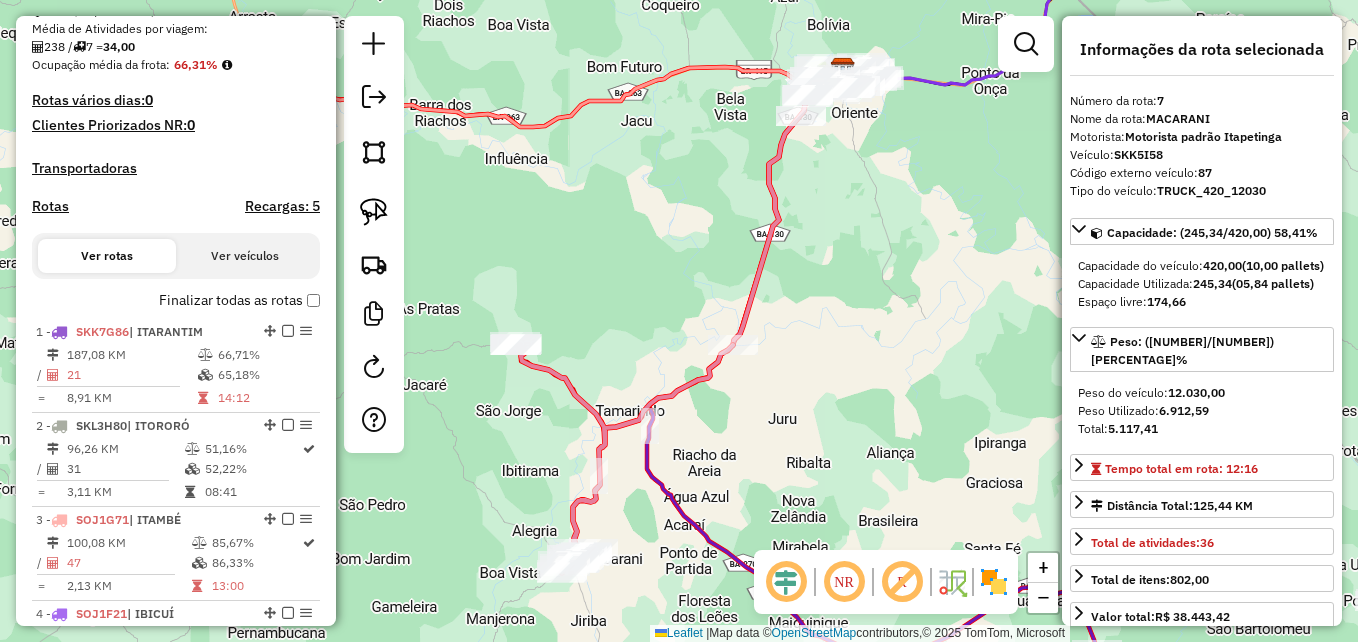 scroll, scrollTop: 516, scrollLeft: 0, axis: vertical 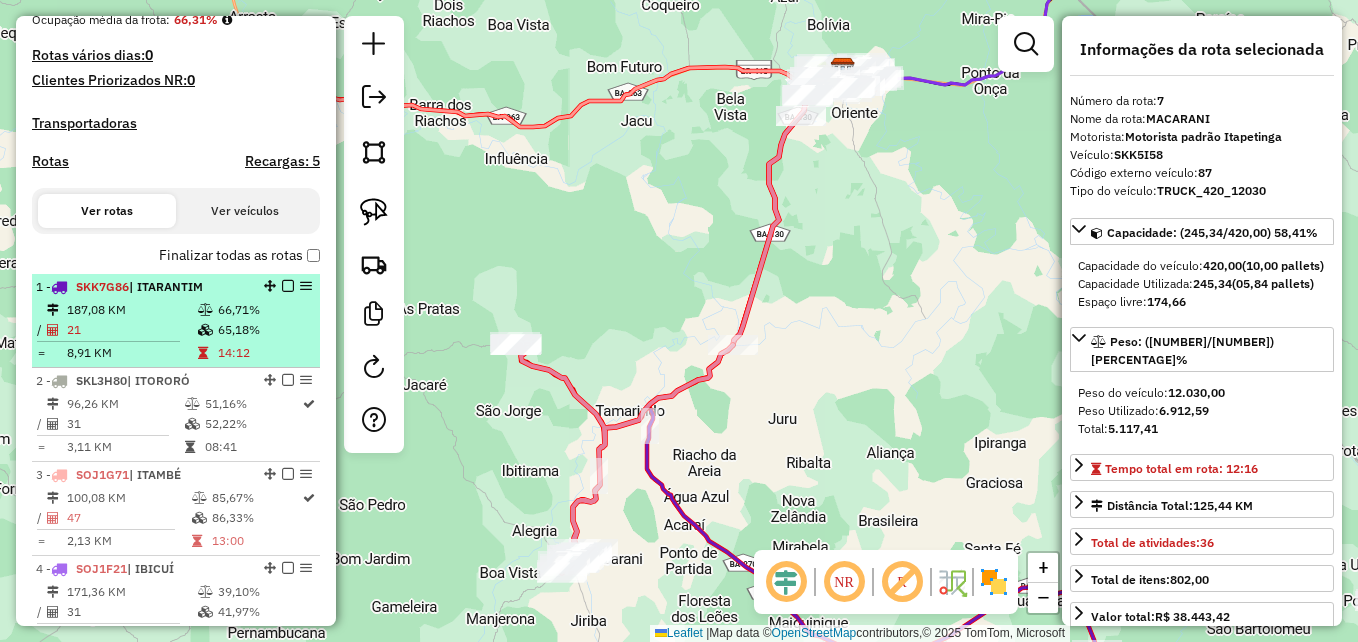 click on "187,08 KM" at bounding box center (131, 310) 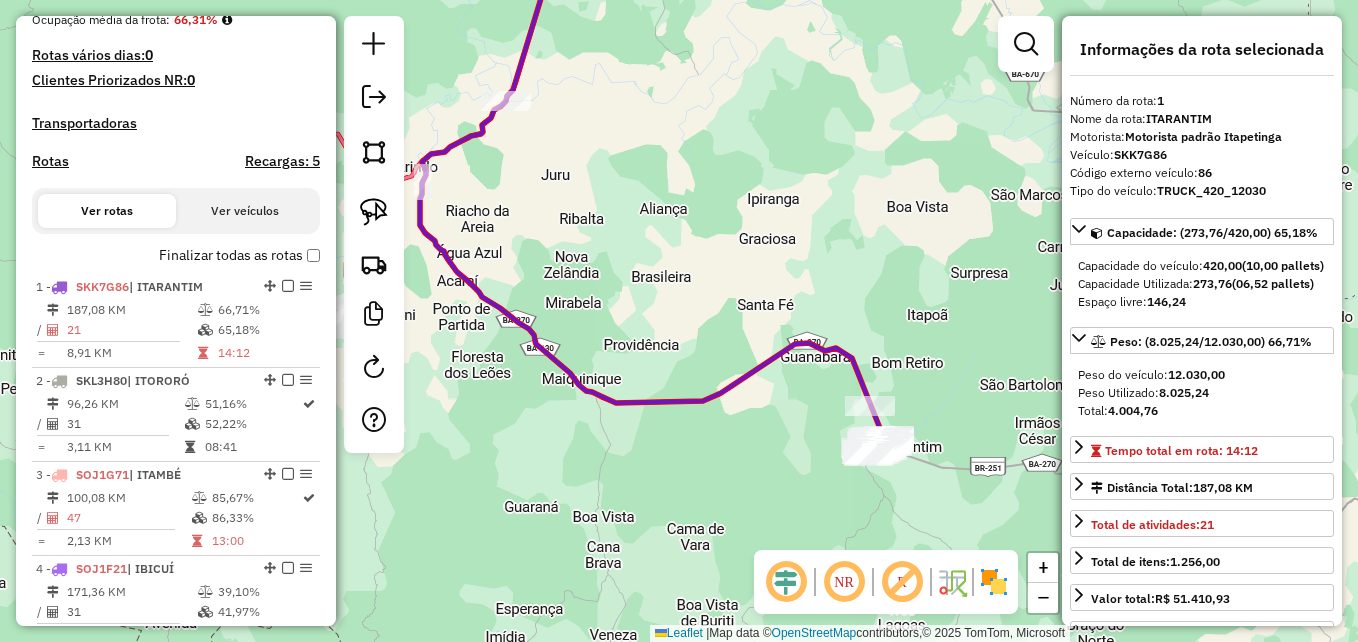 drag, startPoint x: 735, startPoint y: 374, endPoint x: 697, endPoint y: 166, distance: 211.44266 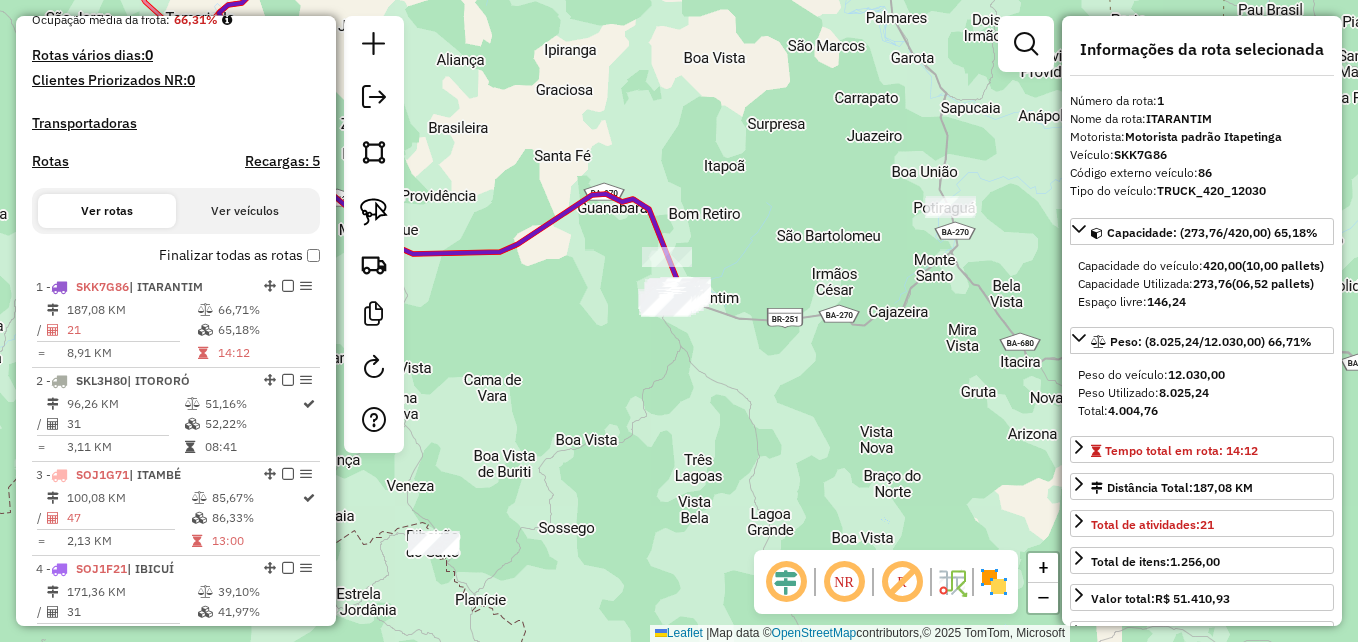 drag, startPoint x: 756, startPoint y: 296, endPoint x: 591, endPoint y: 180, distance: 201.69531 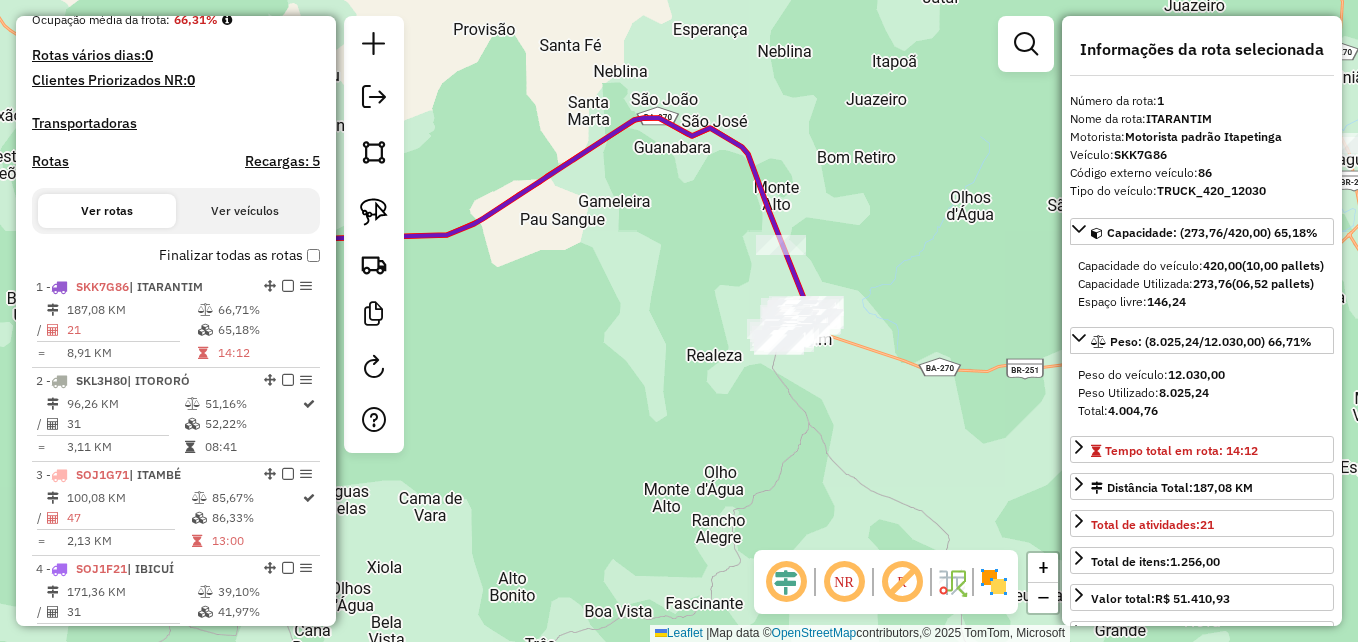 drag, startPoint x: 747, startPoint y: 236, endPoint x: 948, endPoint y: 229, distance: 201.12186 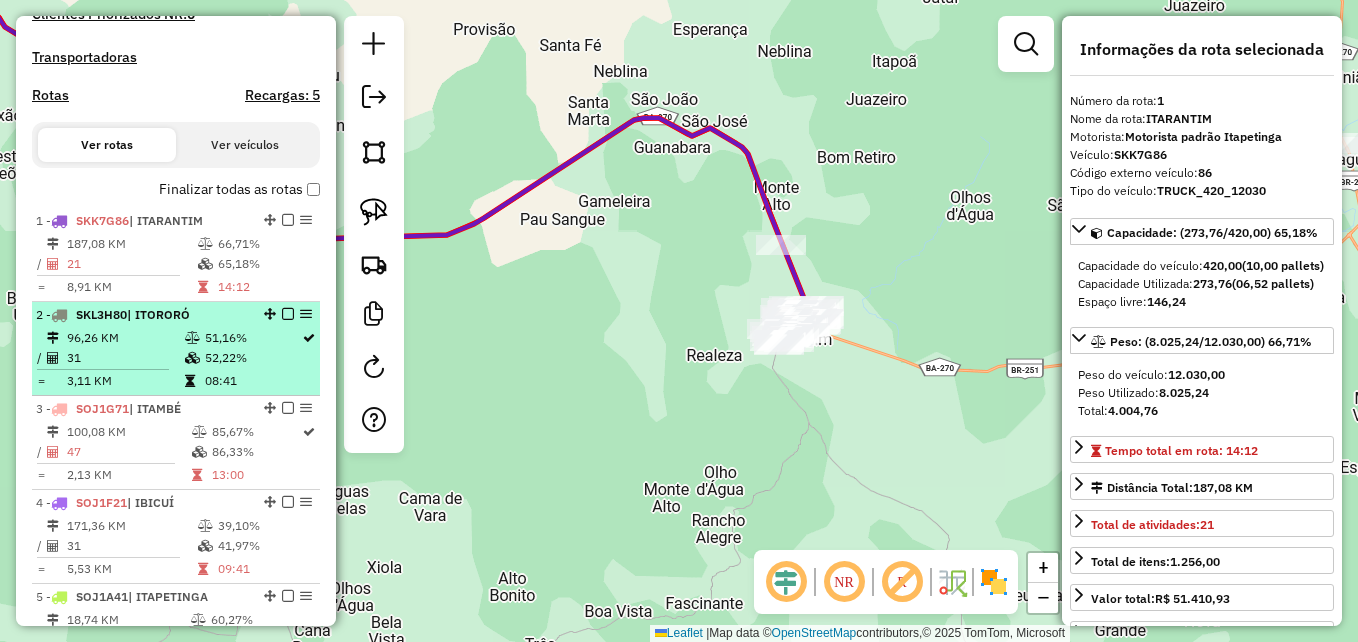 scroll, scrollTop: 616, scrollLeft: 0, axis: vertical 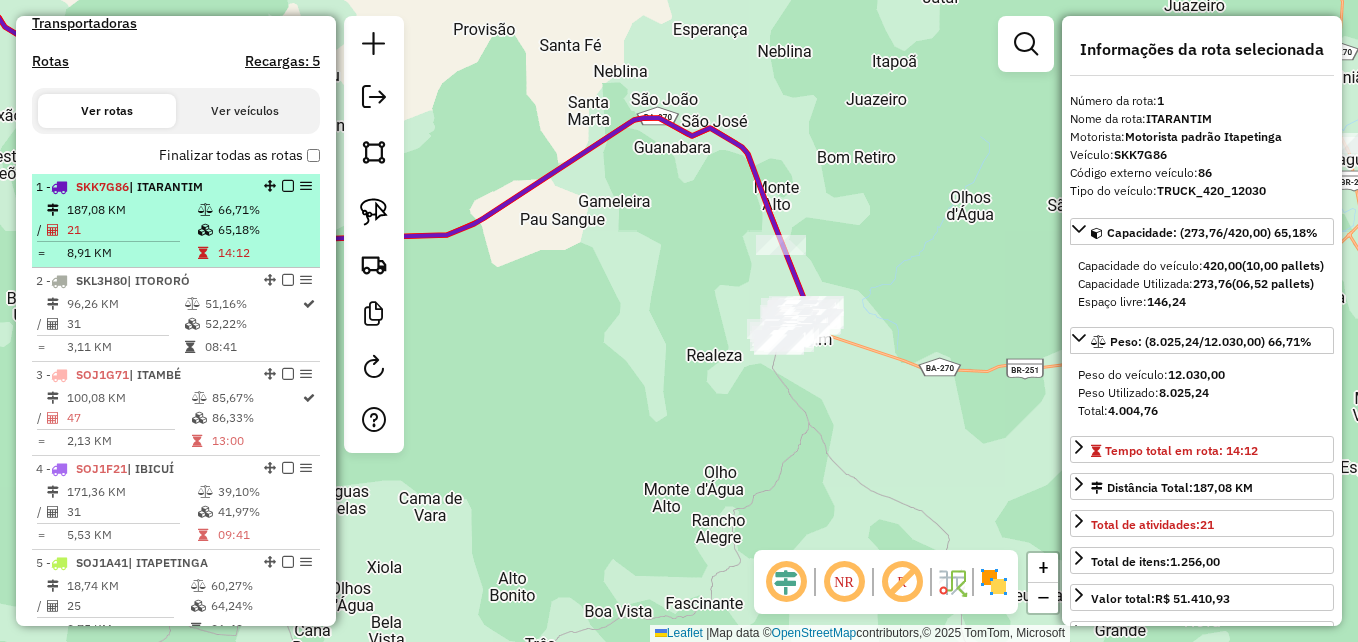 click at bounding box center [207, 230] 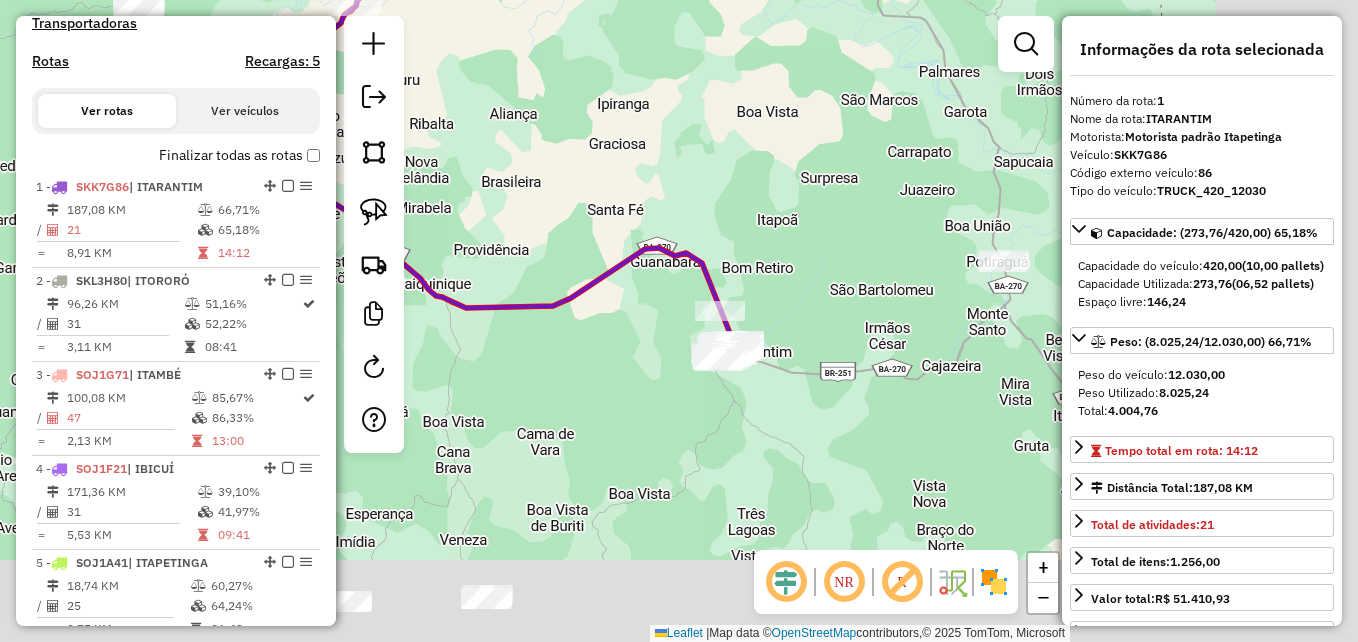 drag, startPoint x: 737, startPoint y: 426, endPoint x: 558, endPoint y: 118, distance: 356.23727 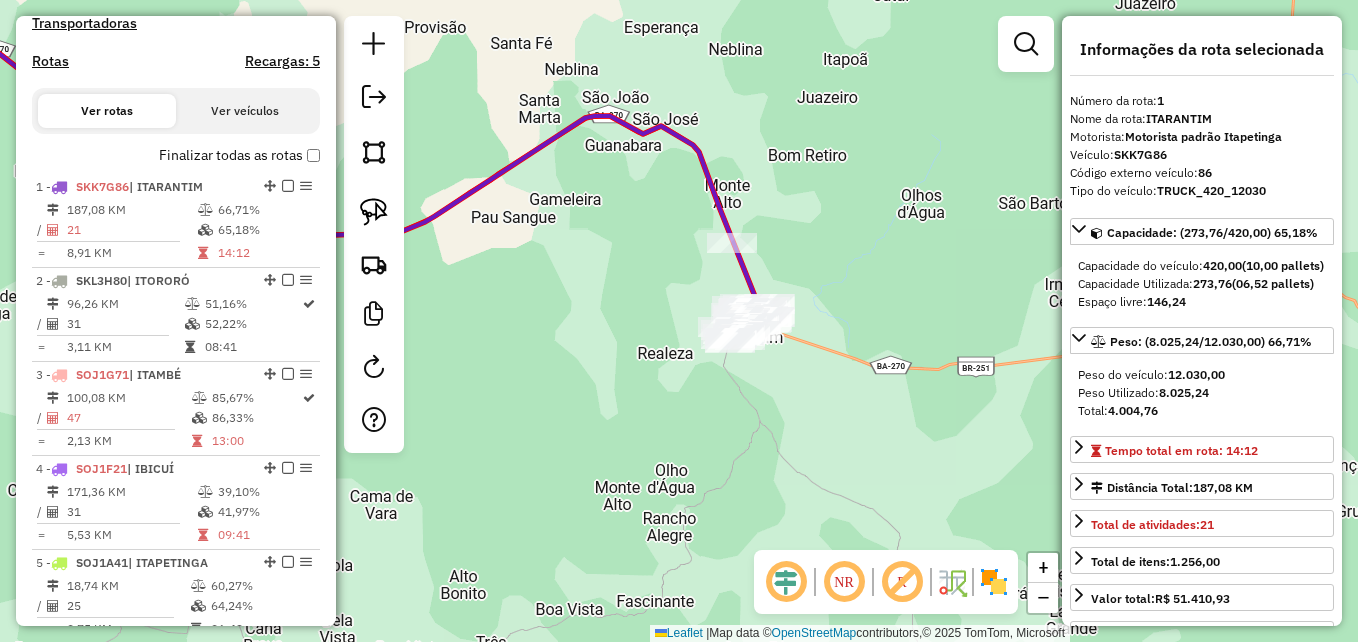drag, startPoint x: 761, startPoint y: 272, endPoint x: 465, endPoint y: 292, distance: 296.6749 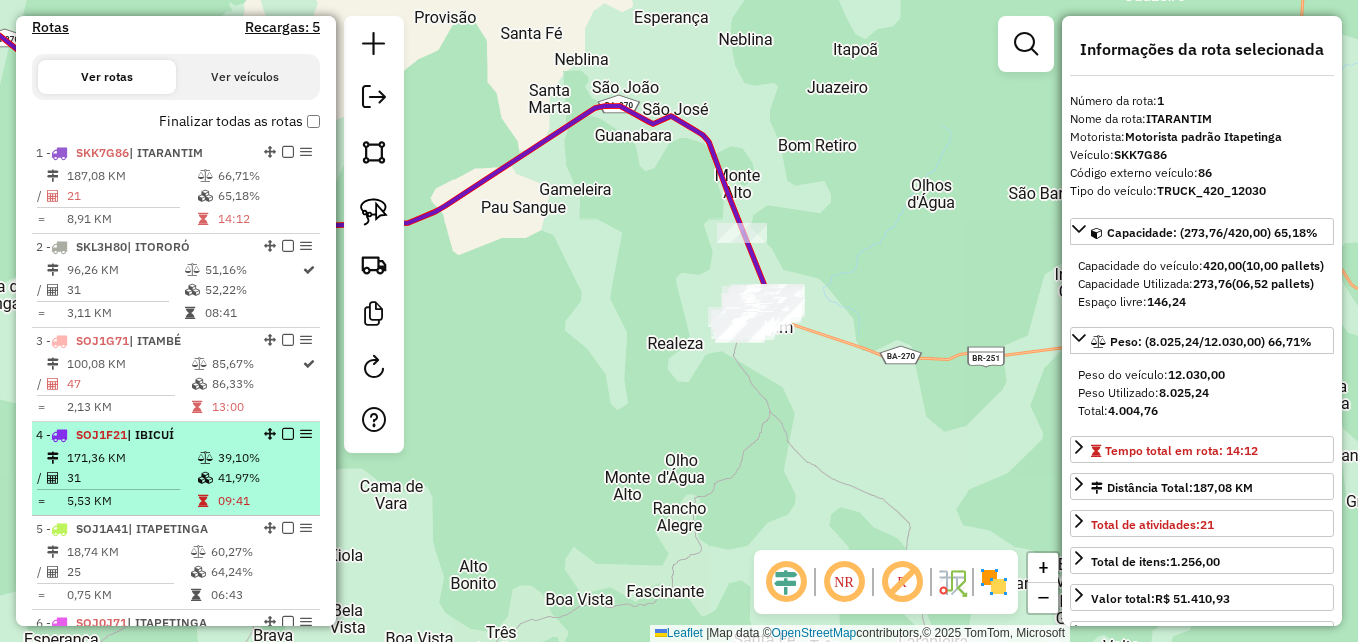 scroll, scrollTop: 616, scrollLeft: 0, axis: vertical 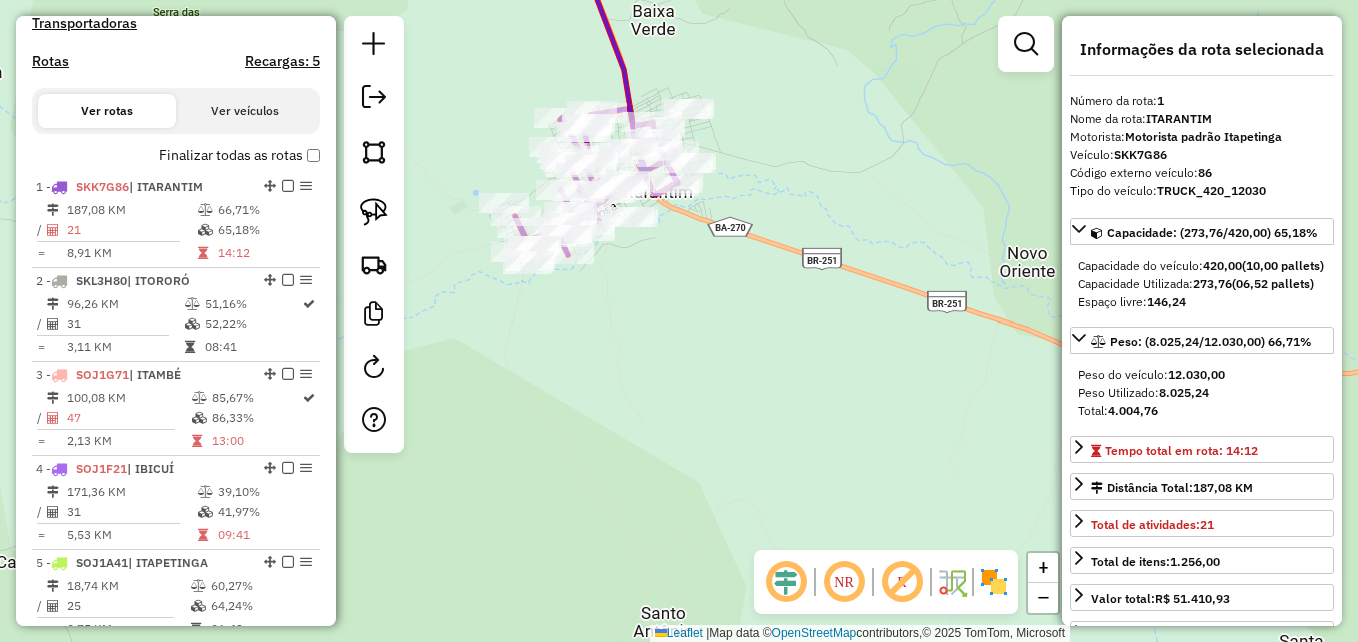 drag, startPoint x: 834, startPoint y: 318, endPoint x: 862, endPoint y: 425, distance: 110.60289 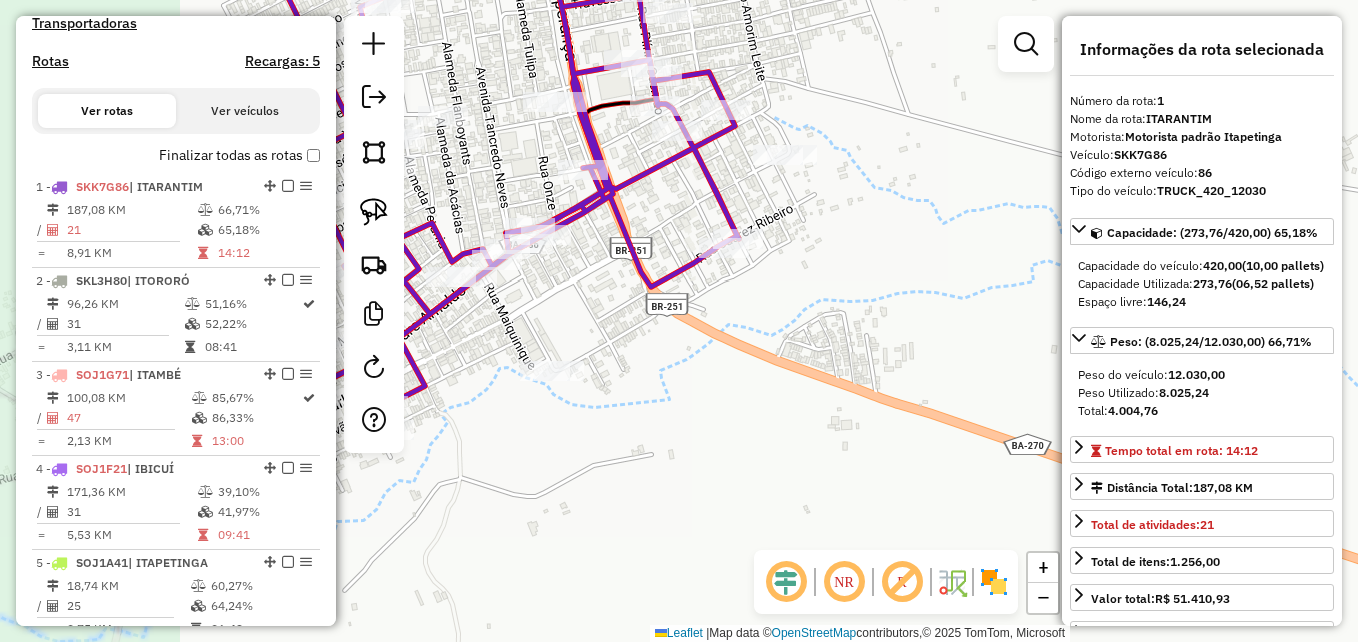 drag, startPoint x: 764, startPoint y: 325, endPoint x: 1117, endPoint y: 241, distance: 362.85672 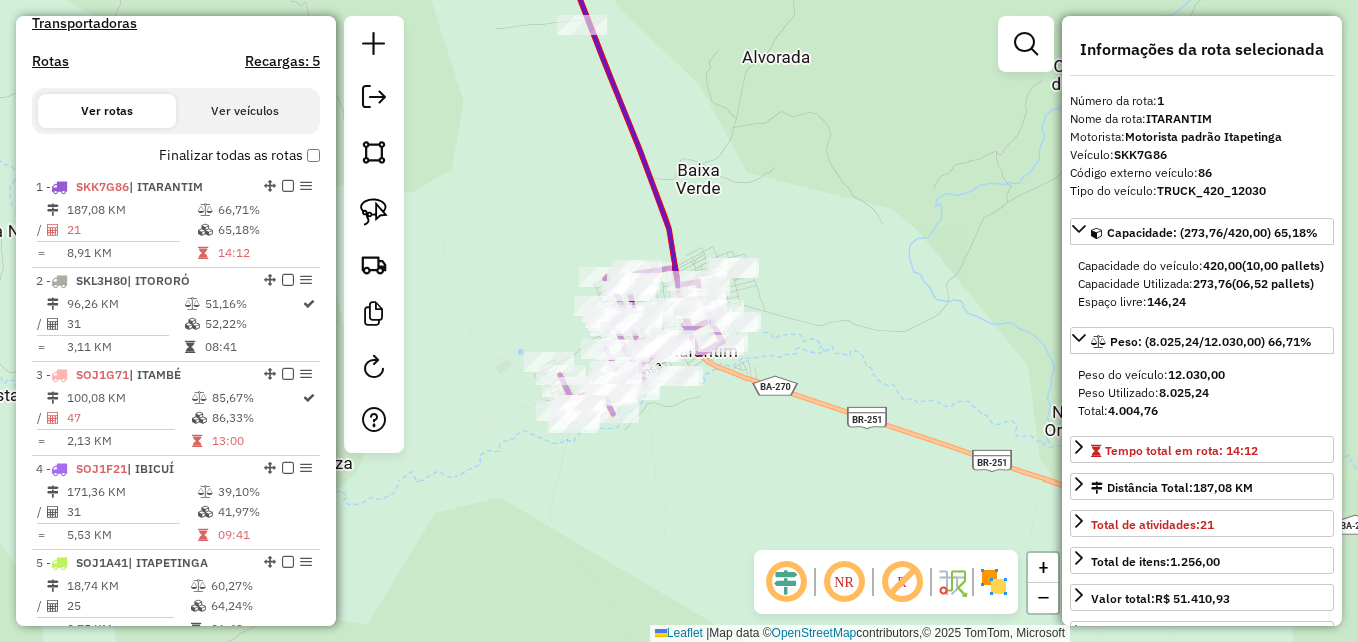 drag, startPoint x: 730, startPoint y: 425, endPoint x: 820, endPoint y: 306, distance: 149.2012 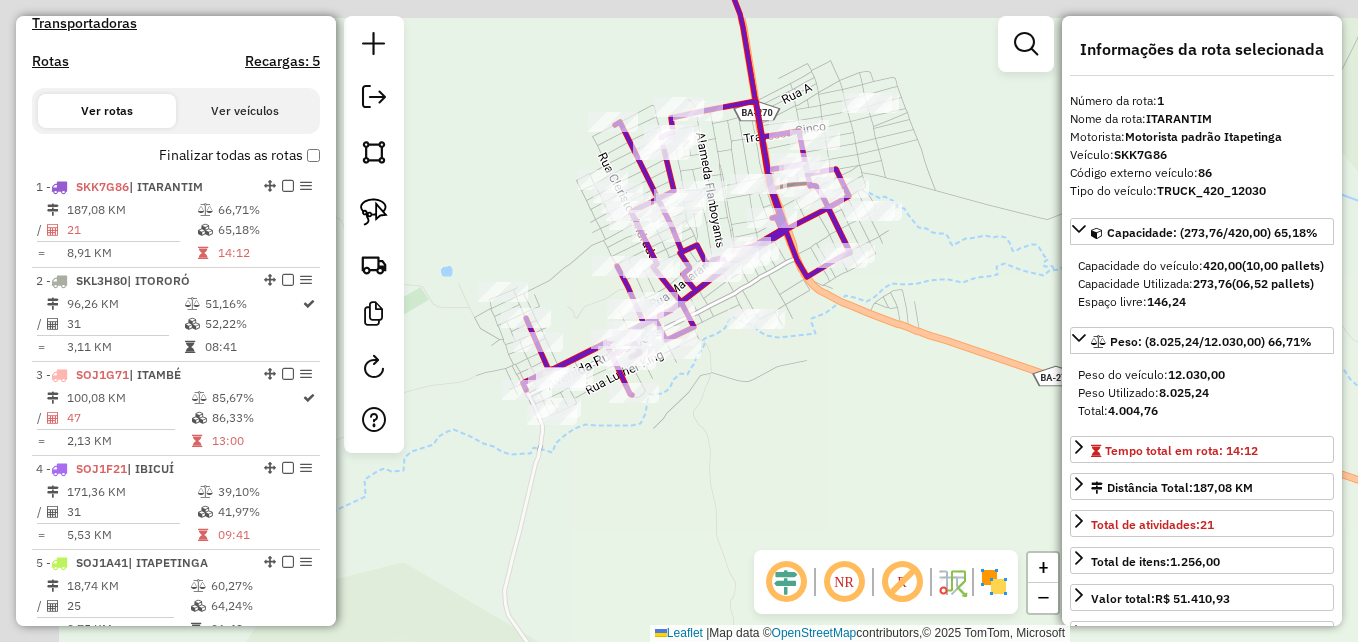 drag, startPoint x: 677, startPoint y: 356, endPoint x: 835, endPoint y: 388, distance: 161.20795 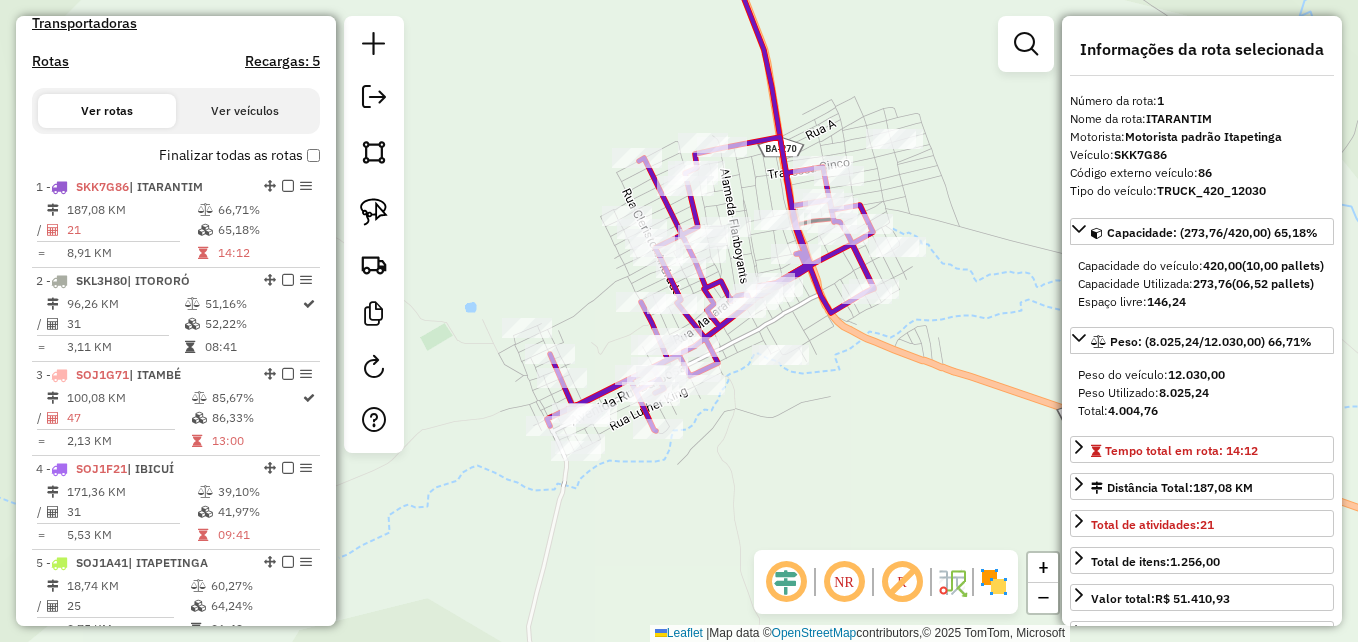 drag, startPoint x: 734, startPoint y: 395, endPoint x: 759, endPoint y: 433, distance: 45.486263 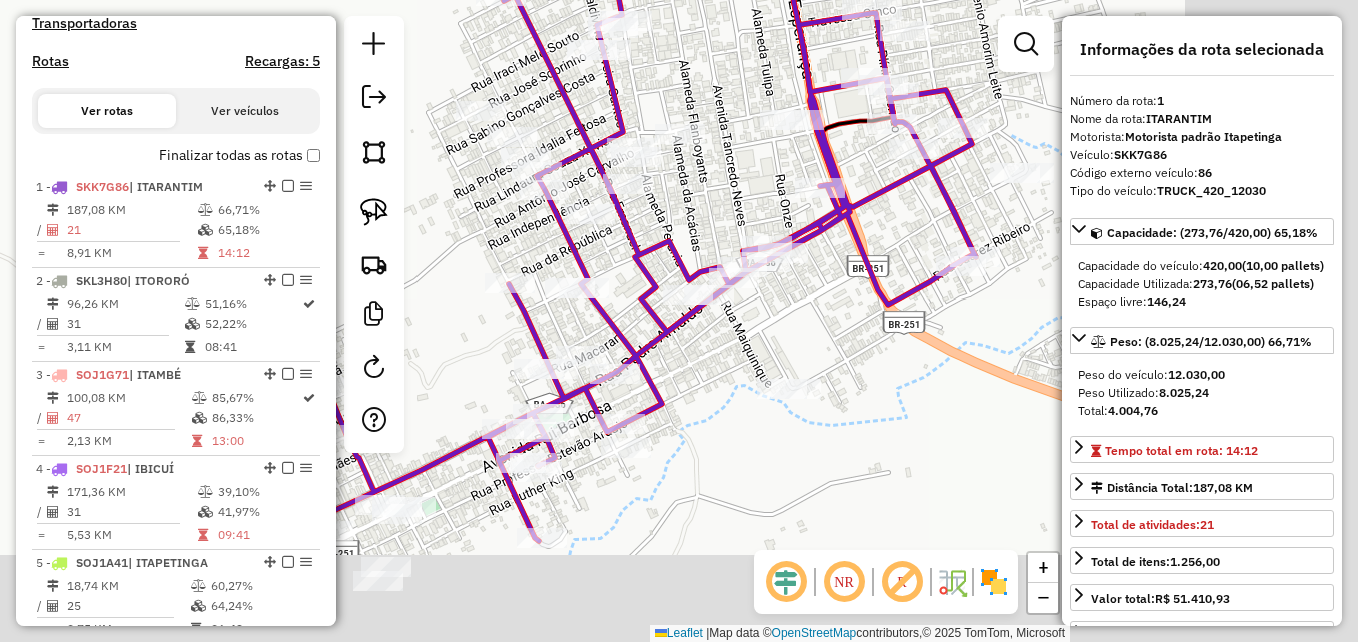 drag, startPoint x: 604, startPoint y: 283, endPoint x: 398, endPoint y: 170, distance: 234.95744 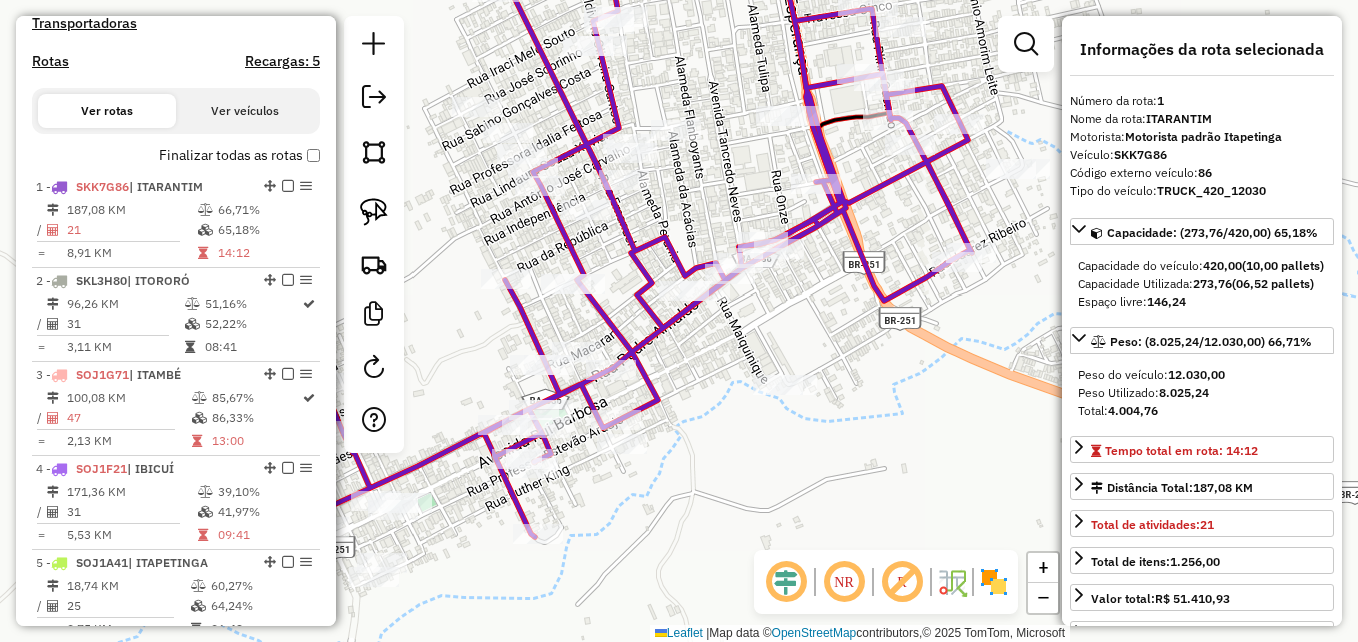 click on "Janela de atendimento Grade de atendimento Capacidade Transportadoras Veículos Cliente Pedidos  Rotas Selecione os dias de semana para filtrar as janelas de atendimento  Seg   Ter   Qua   Qui   Sex   Sáb   Dom  Informe o período da janela de atendimento: De: Até:  Filtrar exatamente a janela do cliente  Considerar janela de atendimento padrão  Selecione os dias de semana para filtrar as grades de atendimento  Seg   Ter   Qua   Qui   Sex   Sáb   Dom   Considerar clientes sem dia de atendimento cadastrado  Clientes fora do dia de atendimento selecionado Filtrar as atividades entre os valores definidos abaixo:  Peso mínimo:   Peso máximo:   Cubagem mínima:   Cubagem máxima:   De:   Até:  Filtrar as atividades entre o tempo de atendimento definido abaixo:  De:   Até:   Considerar capacidade total dos clientes não roteirizados Transportadora: Selecione um ou mais itens Tipo de veículo: Selecione um ou mais itens Veículo: Selecione um ou mais itens Motorista: Selecione um ou mais itens Nome: Rótulo:" 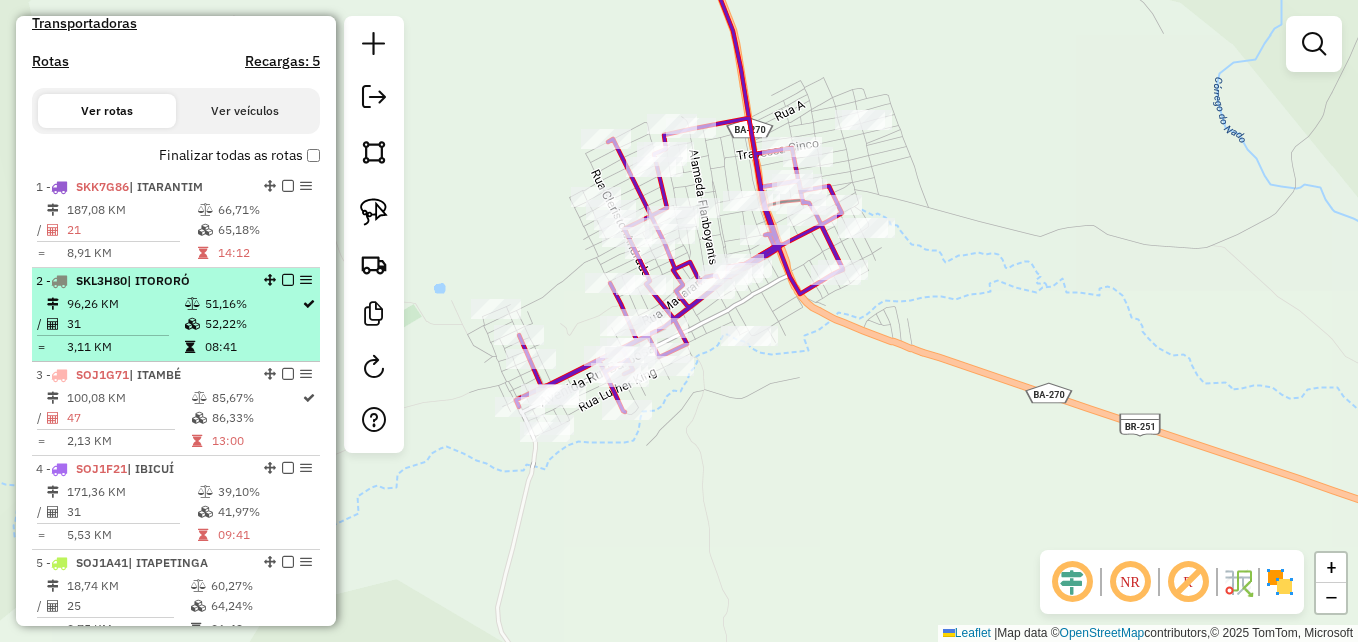 click on "52,22%" at bounding box center [252, 324] 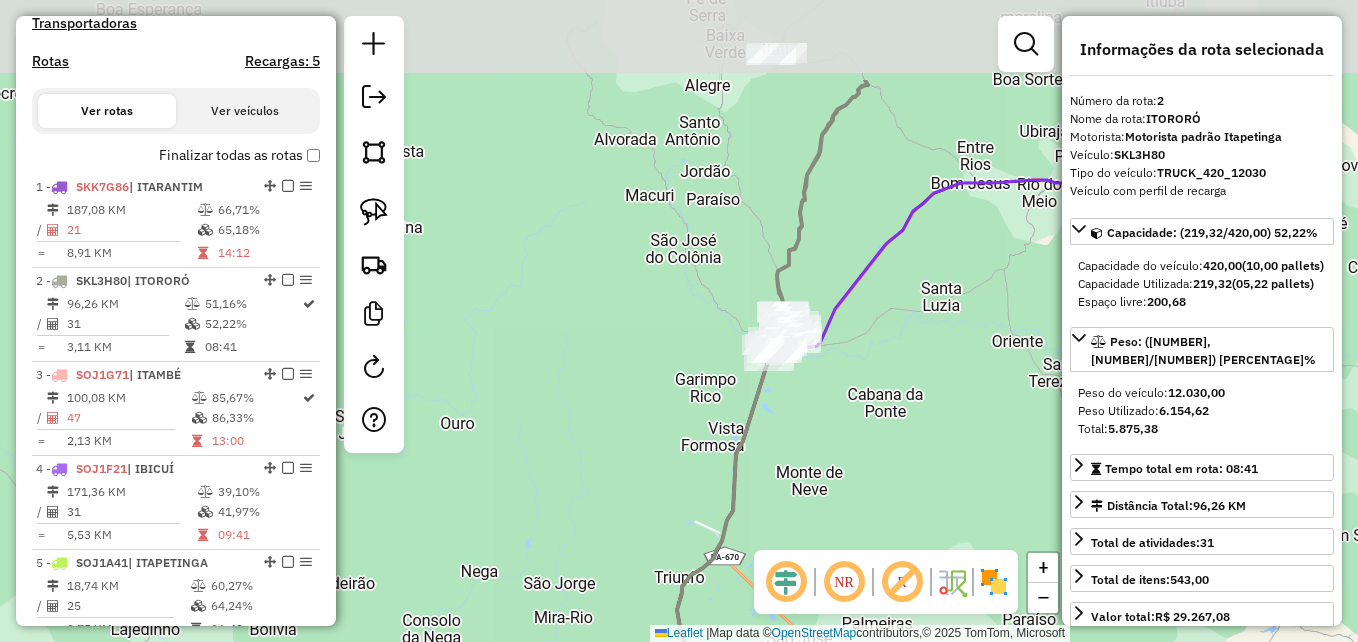 drag, startPoint x: 863, startPoint y: 296, endPoint x: 835, endPoint y: 441, distance: 147.67871 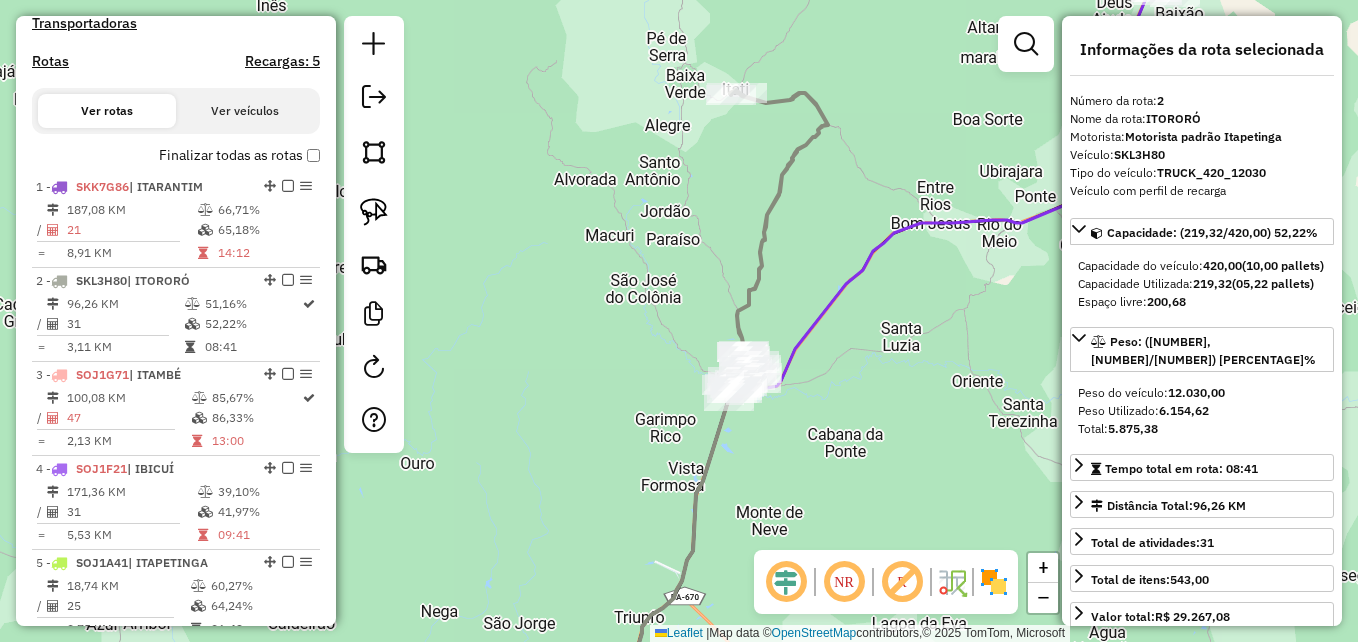 drag, startPoint x: 951, startPoint y: 331, endPoint x: 886, endPoint y: 392, distance: 89.140335 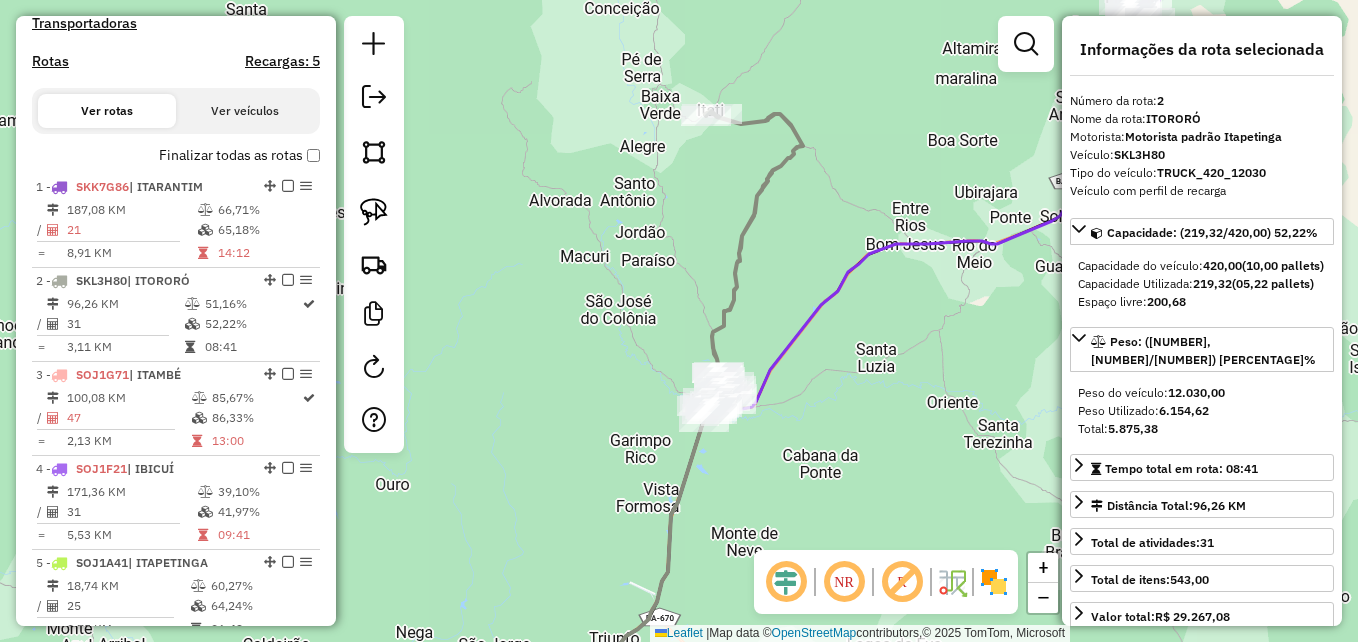 click 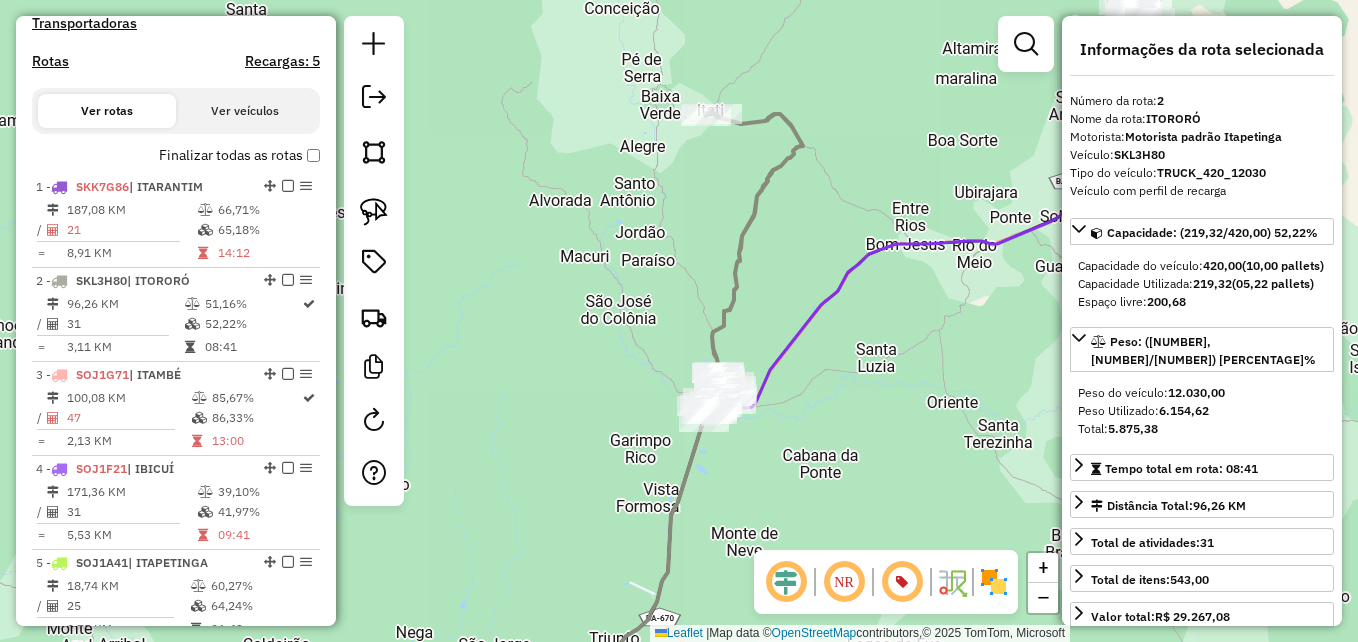 click 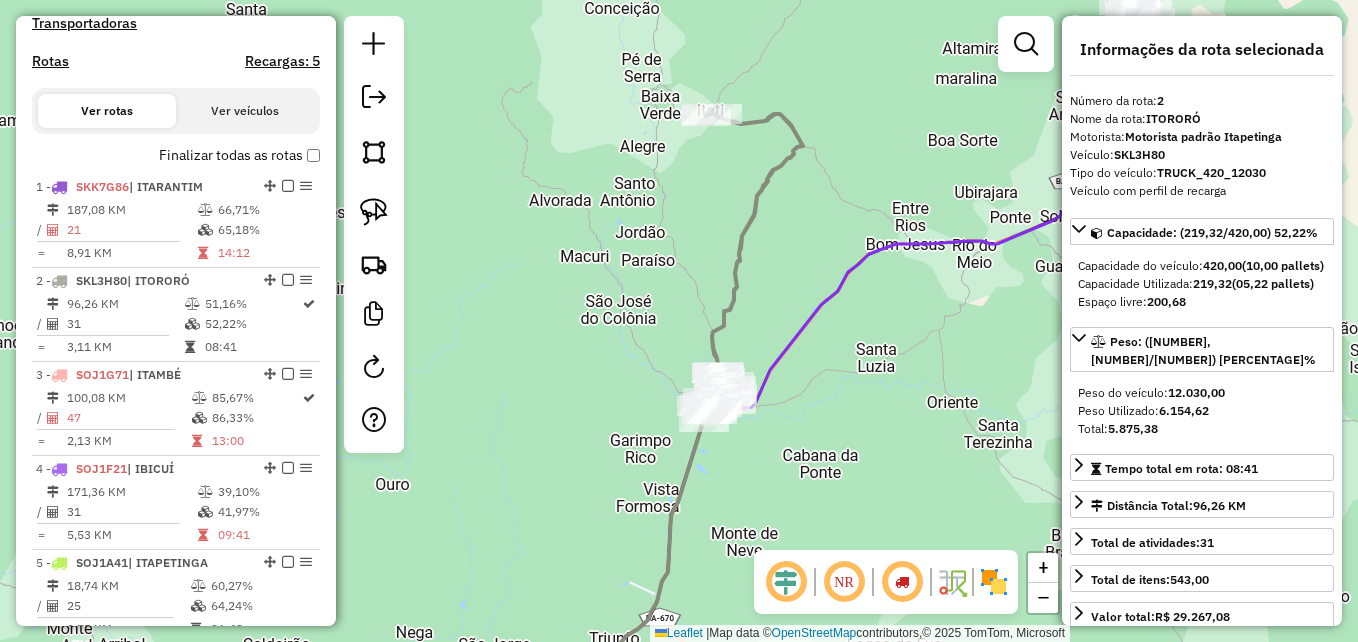 click 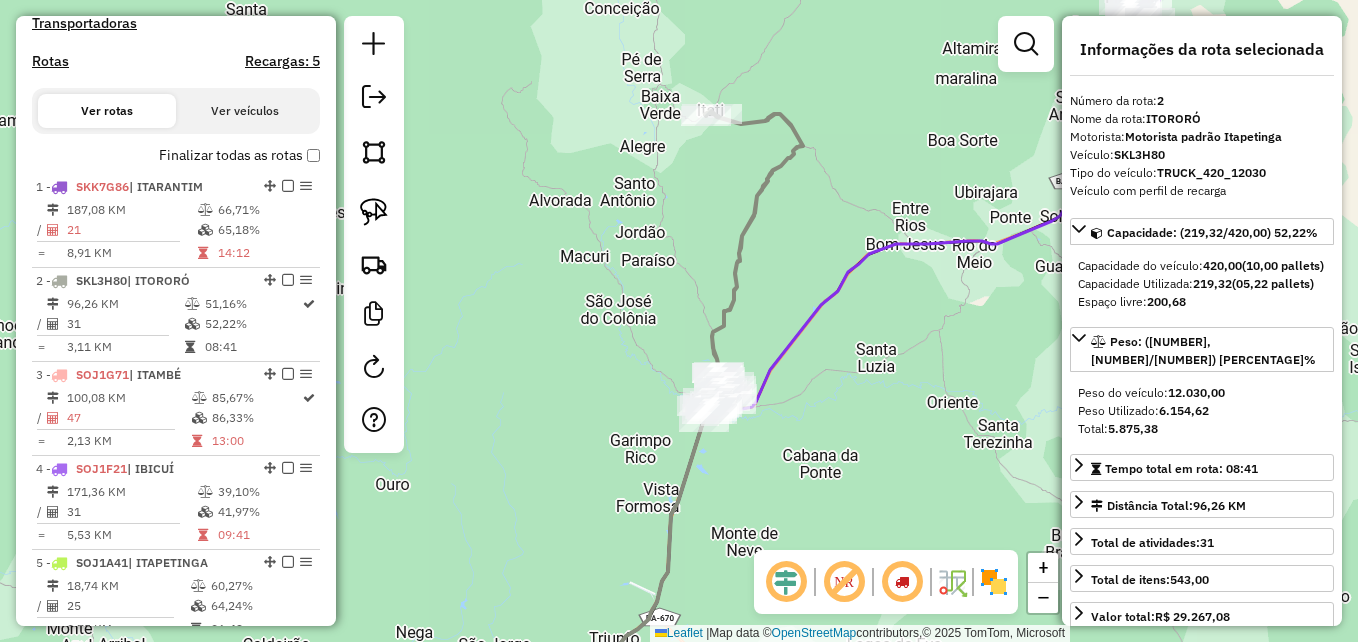 click 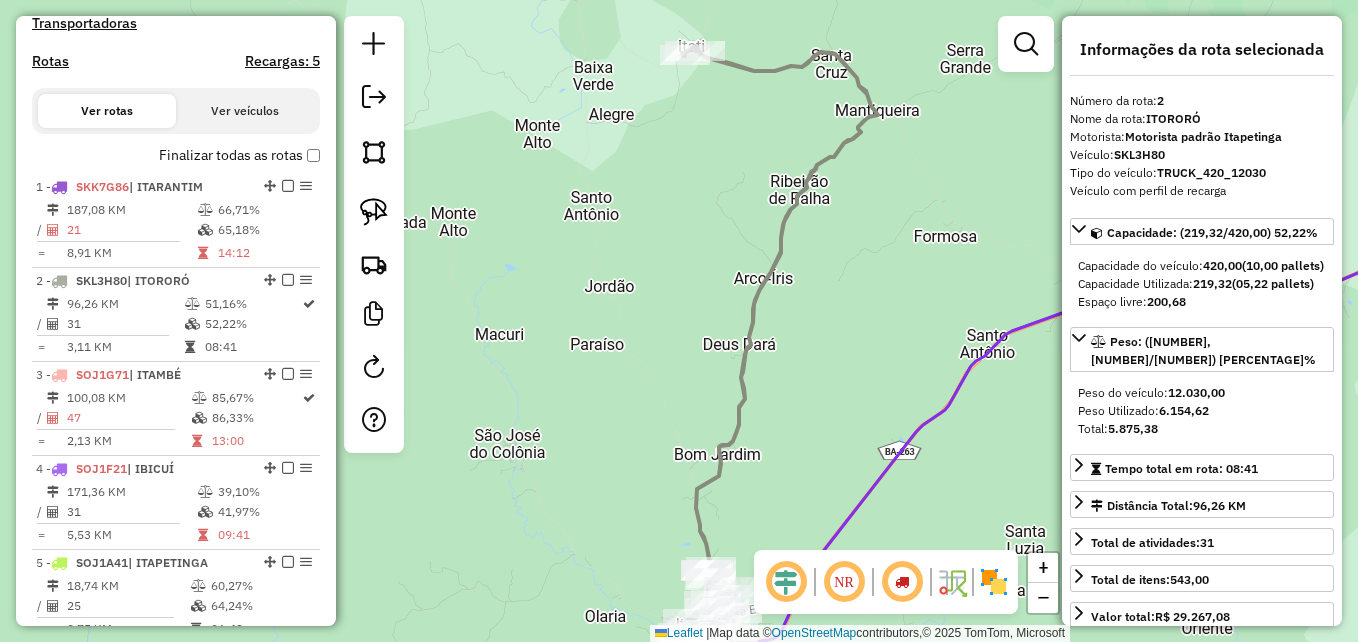 drag, startPoint x: 721, startPoint y: 162, endPoint x: 716, endPoint y: 128, distance: 34.36568 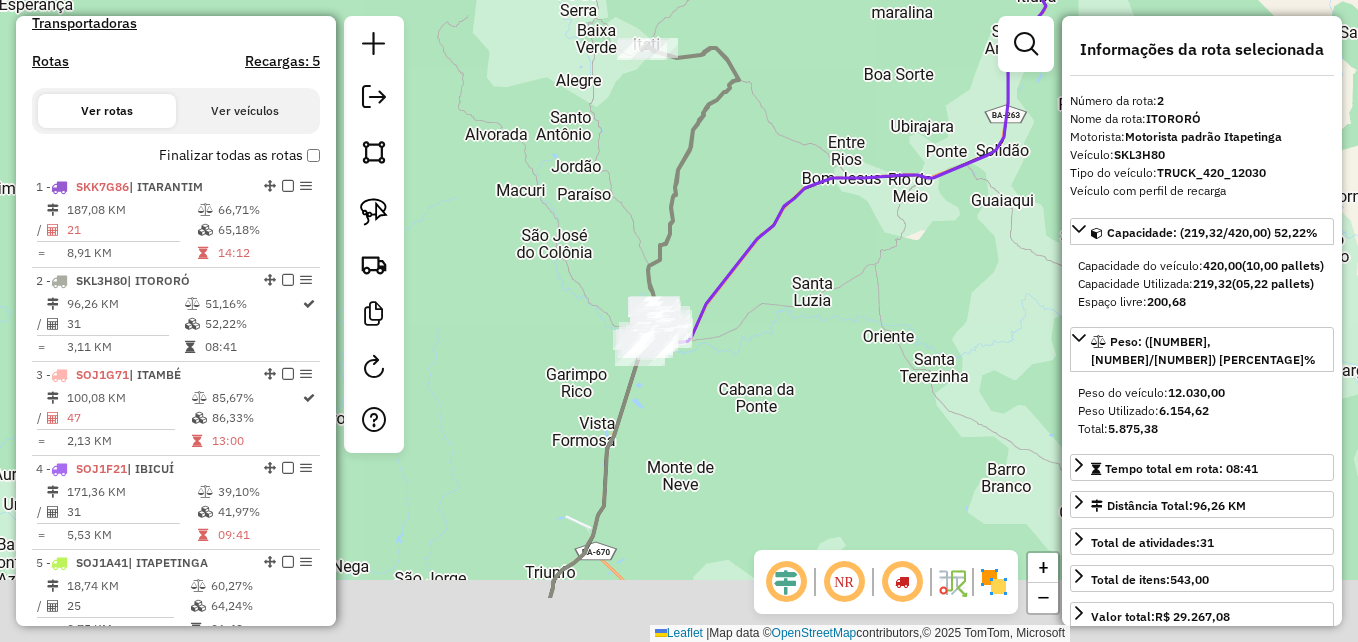 drag, startPoint x: 716, startPoint y: 325, endPoint x: 691, endPoint y: 249, distance: 80.00625 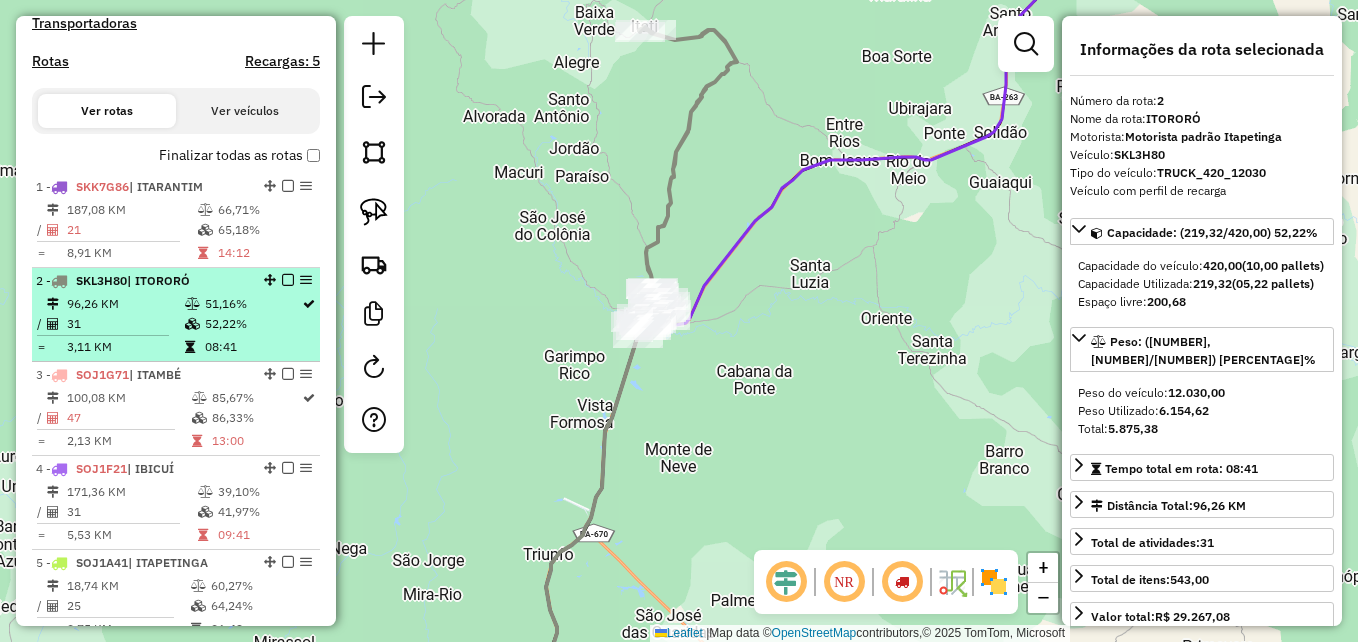 click on "96,26 KM" at bounding box center [125, 304] 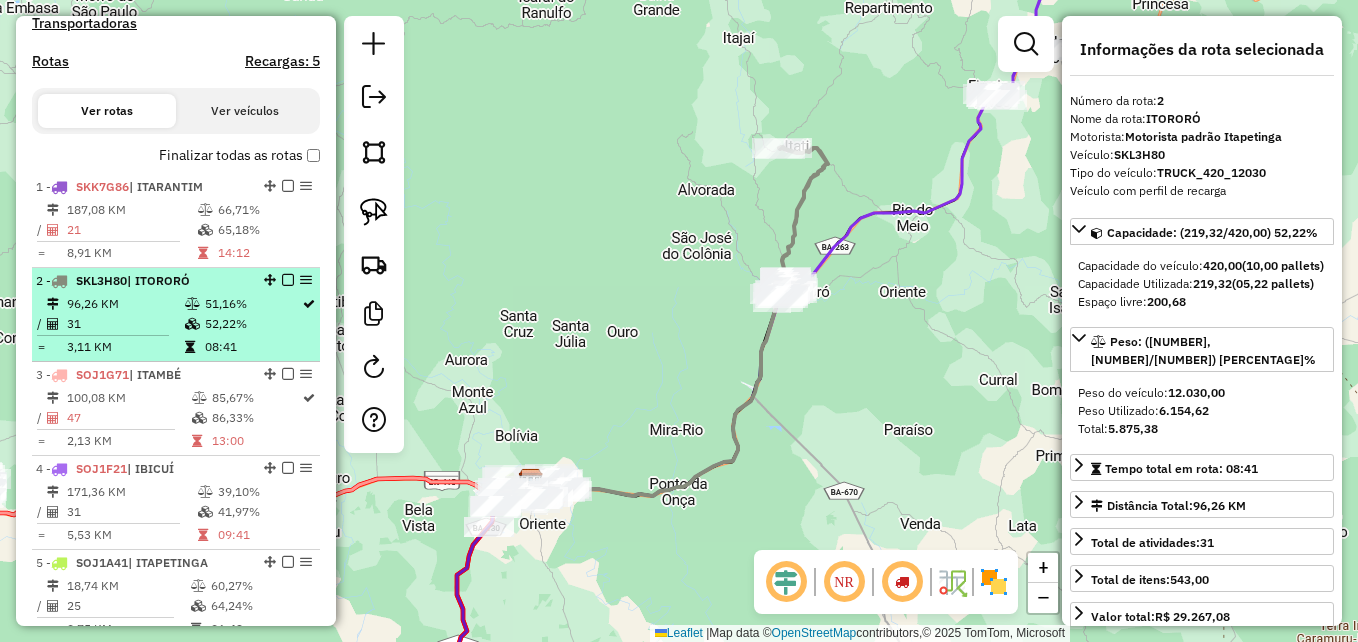 click on "31" at bounding box center [125, 324] 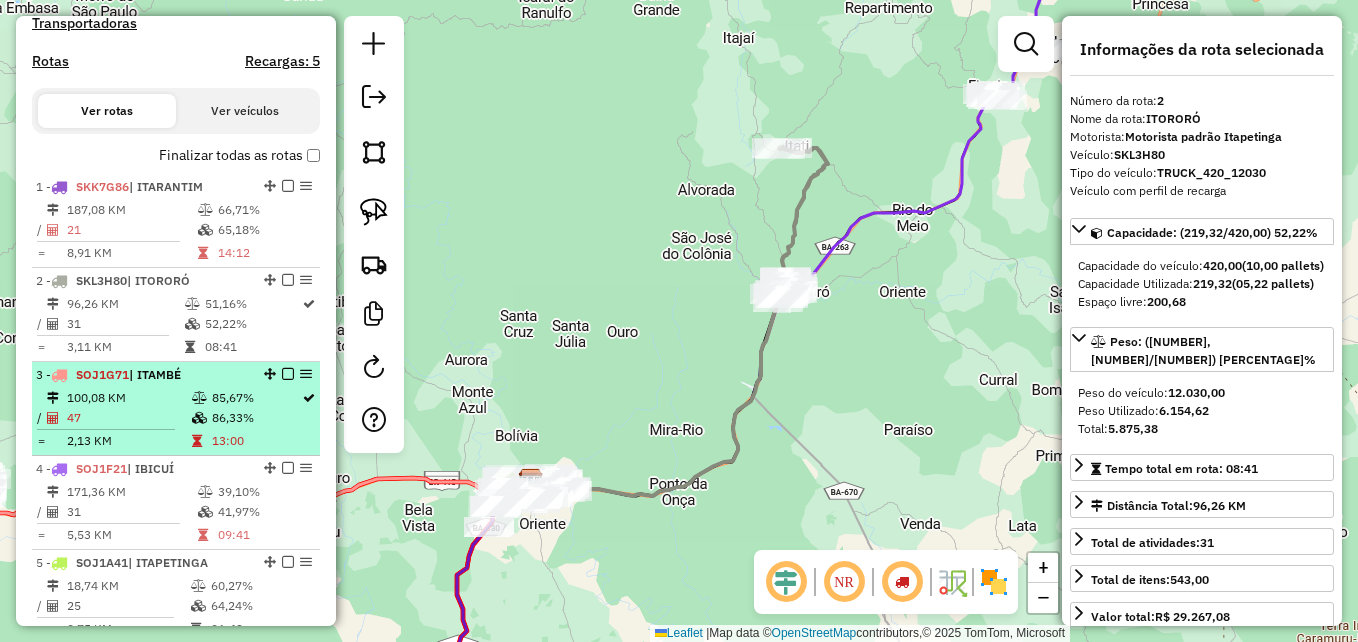 click at bounding box center [201, 418] 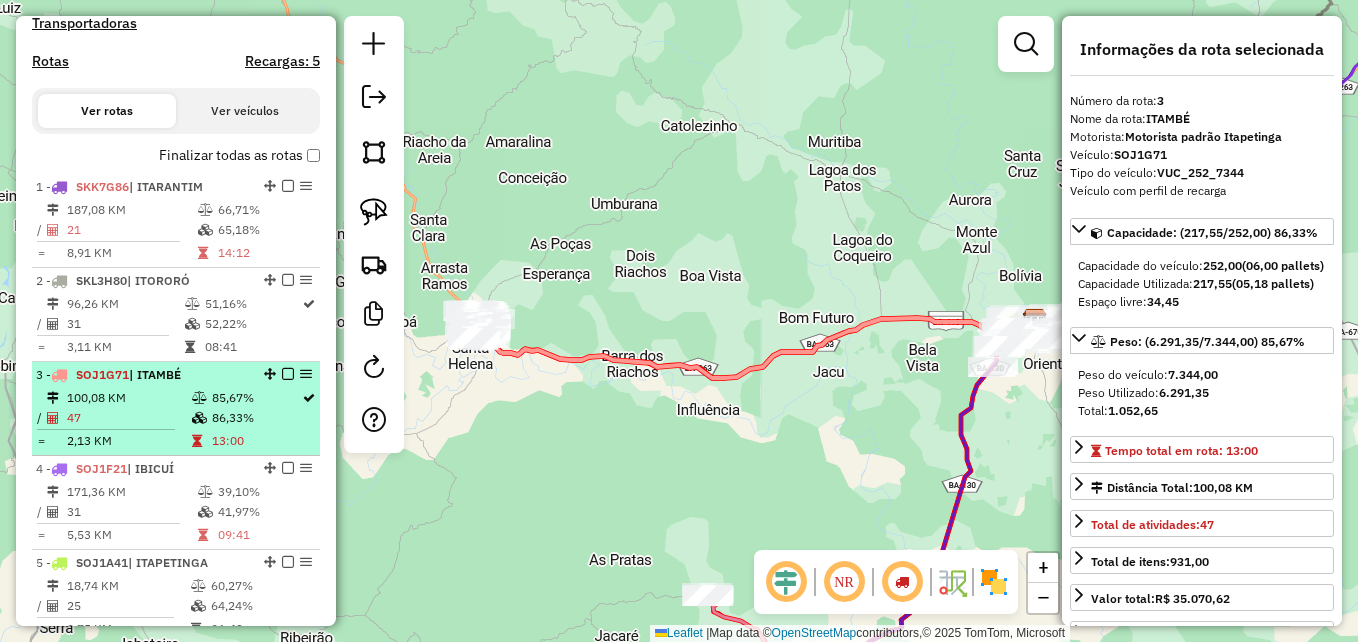 click on "100,08 KM" at bounding box center (128, 398) 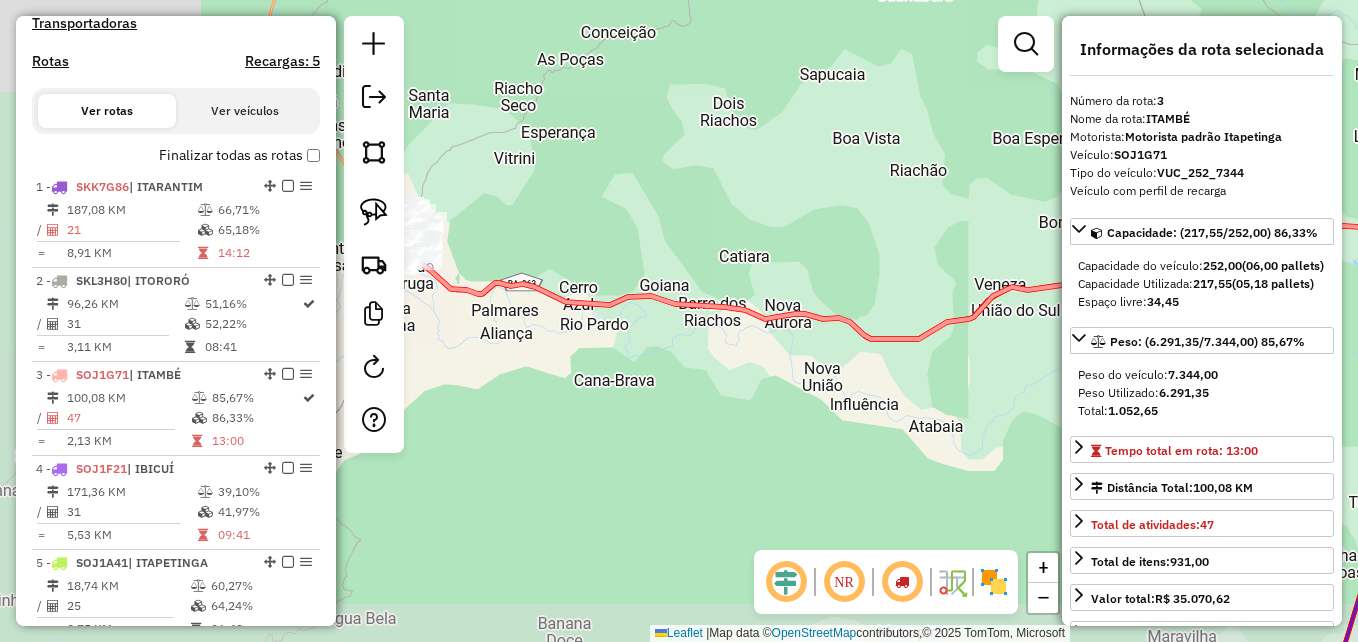 drag, startPoint x: 566, startPoint y: 444, endPoint x: 841, endPoint y: 394, distance: 279.50848 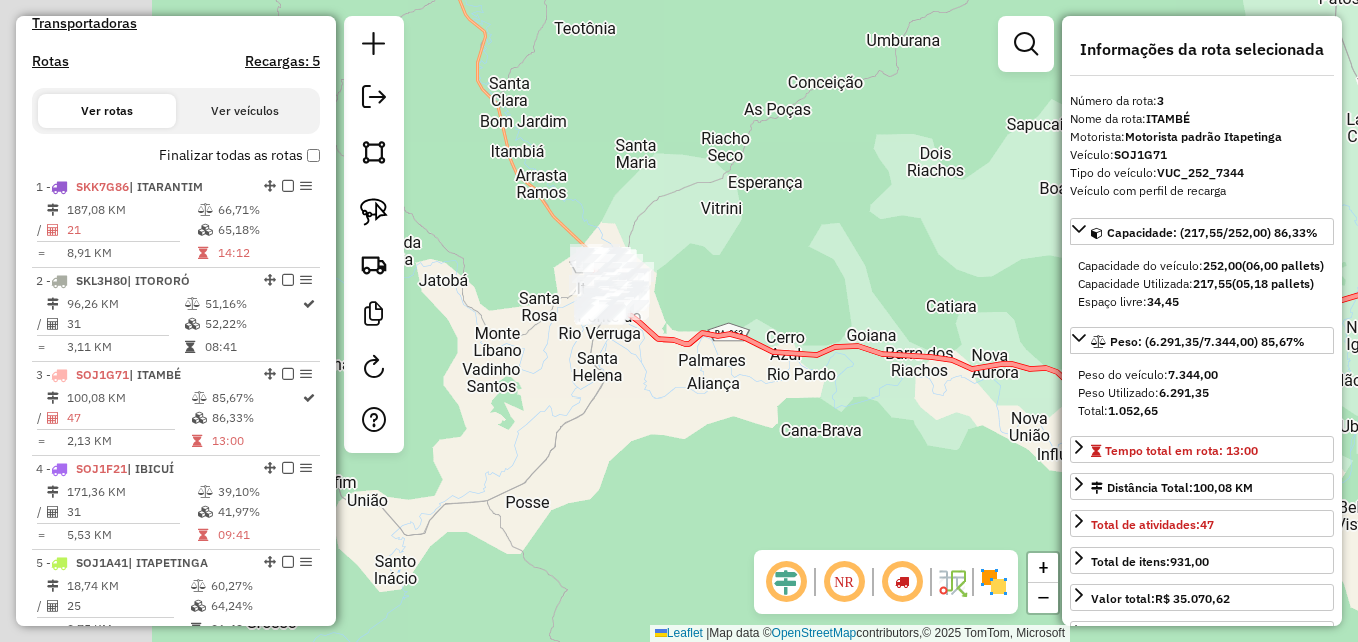 drag, startPoint x: 585, startPoint y: 365, endPoint x: 803, endPoint y: 424, distance: 225.84286 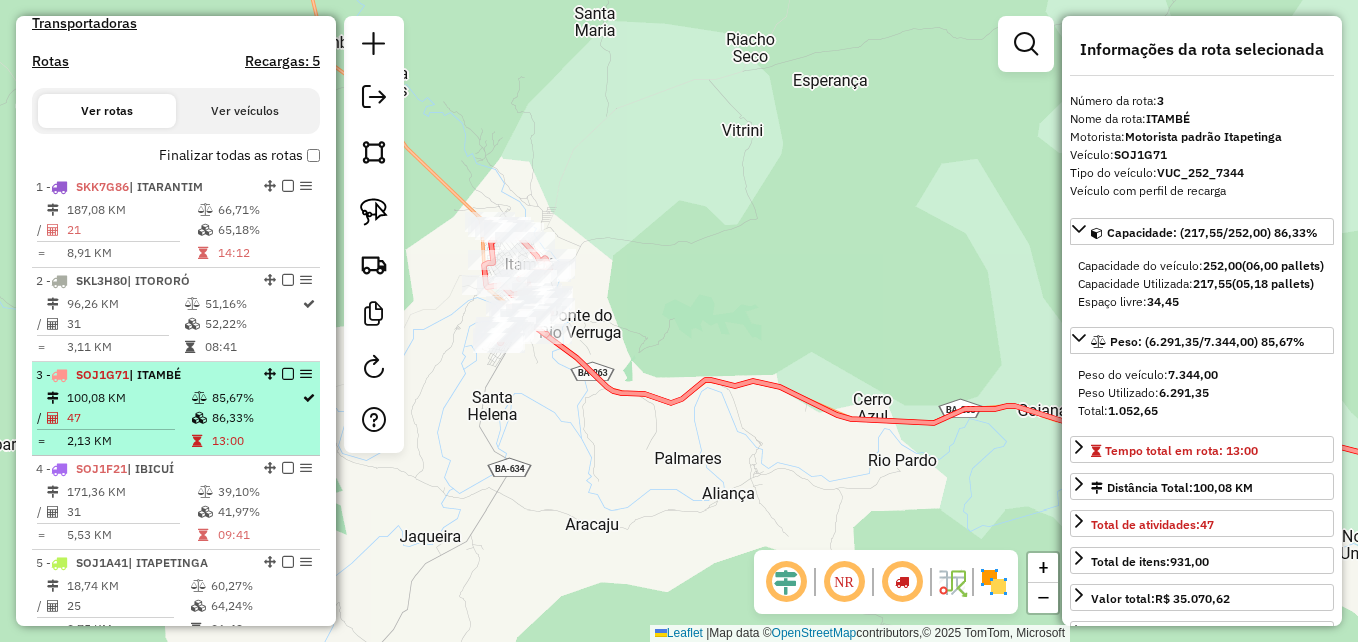 click on "100,08 KM" at bounding box center [128, 398] 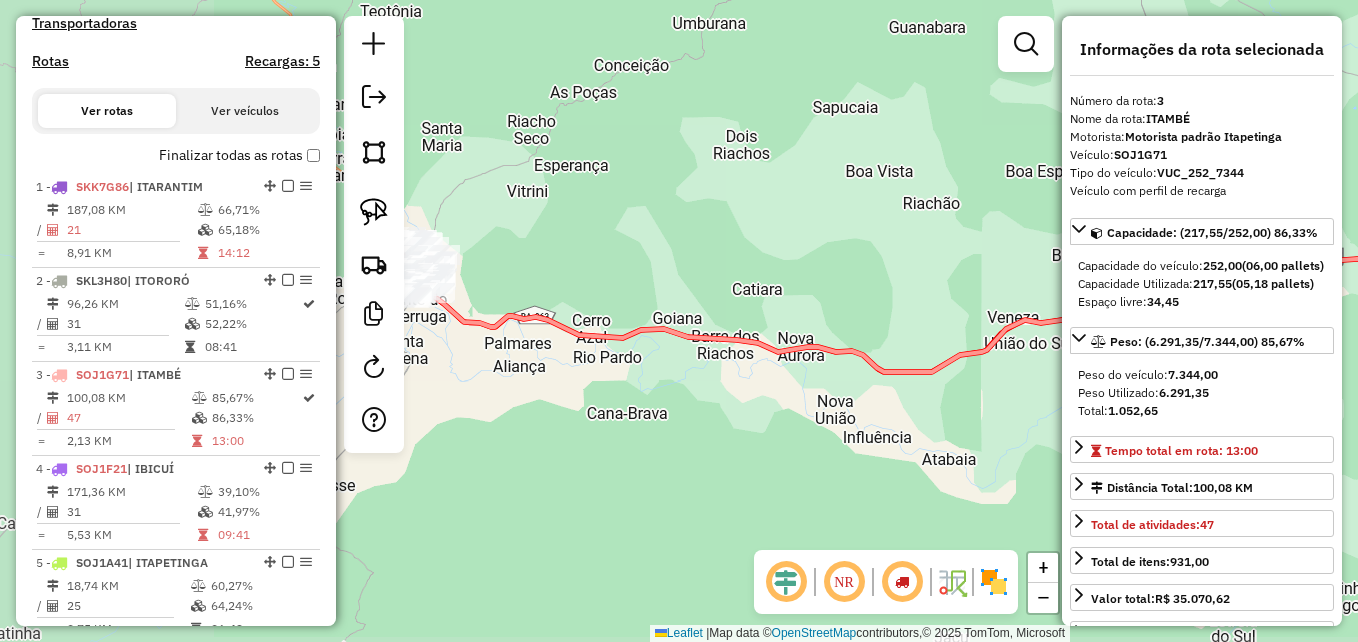 drag, startPoint x: 607, startPoint y: 331, endPoint x: 918, endPoint y: 315, distance: 311.41132 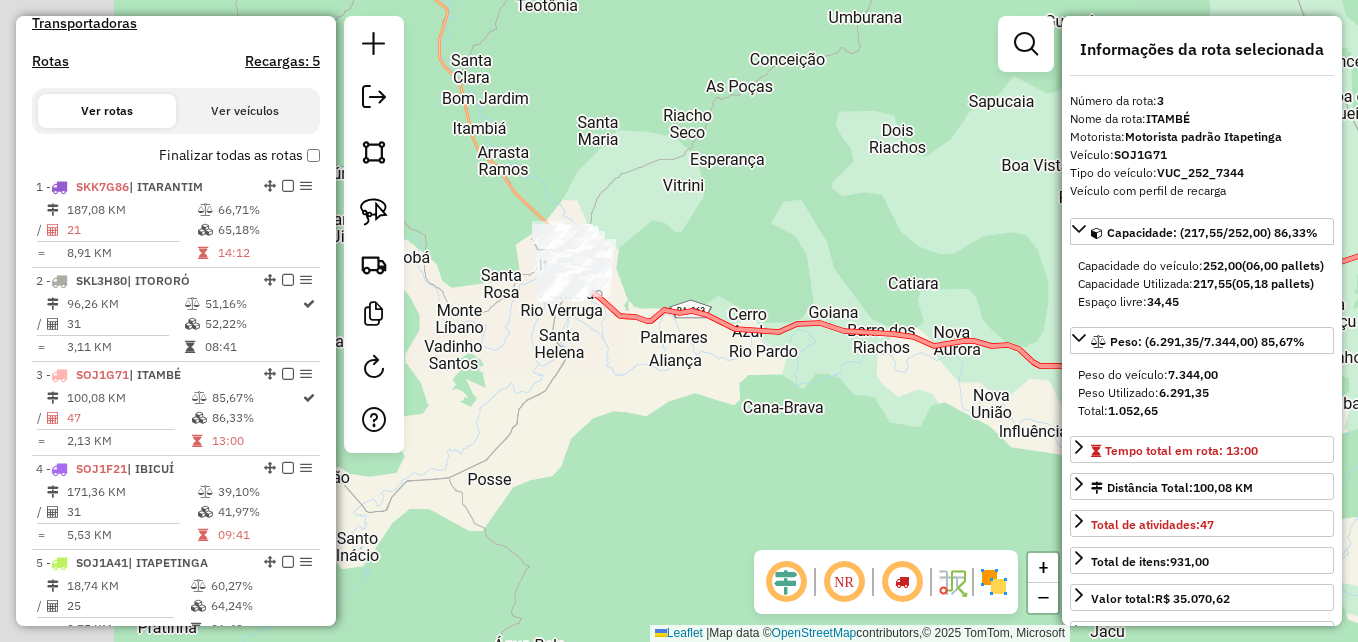 drag, startPoint x: 647, startPoint y: 298, endPoint x: 762, endPoint y: 288, distance: 115.43397 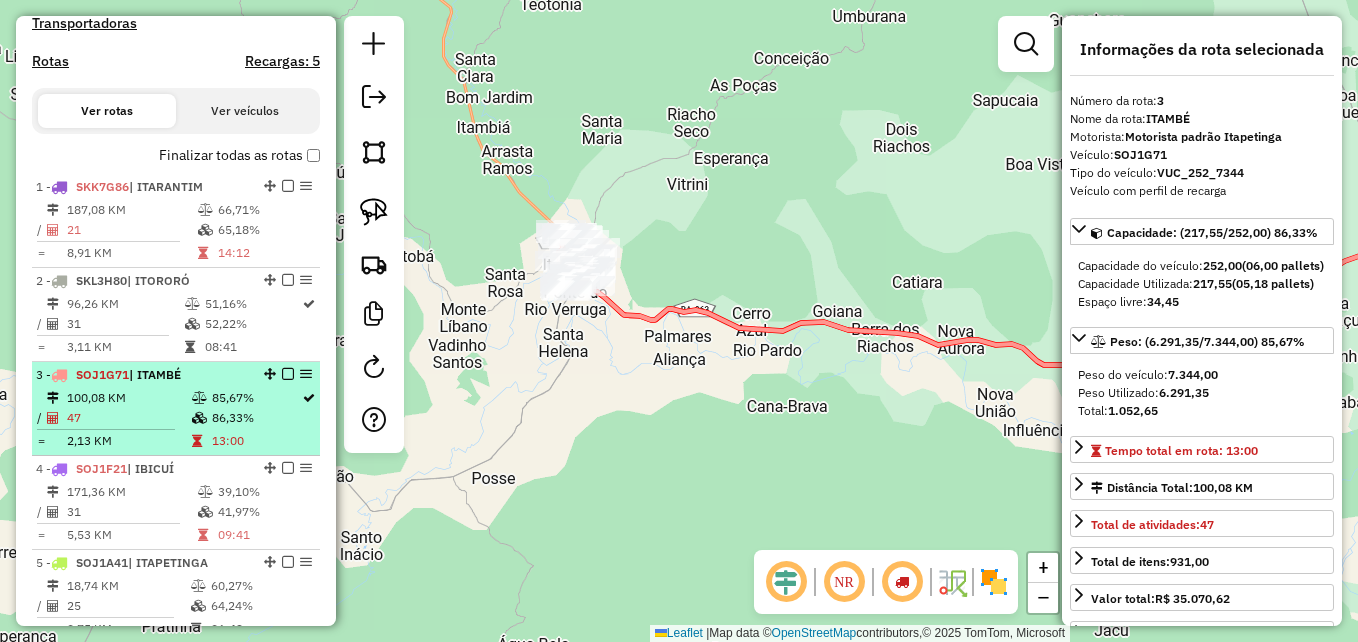 click on "47" at bounding box center (128, 418) 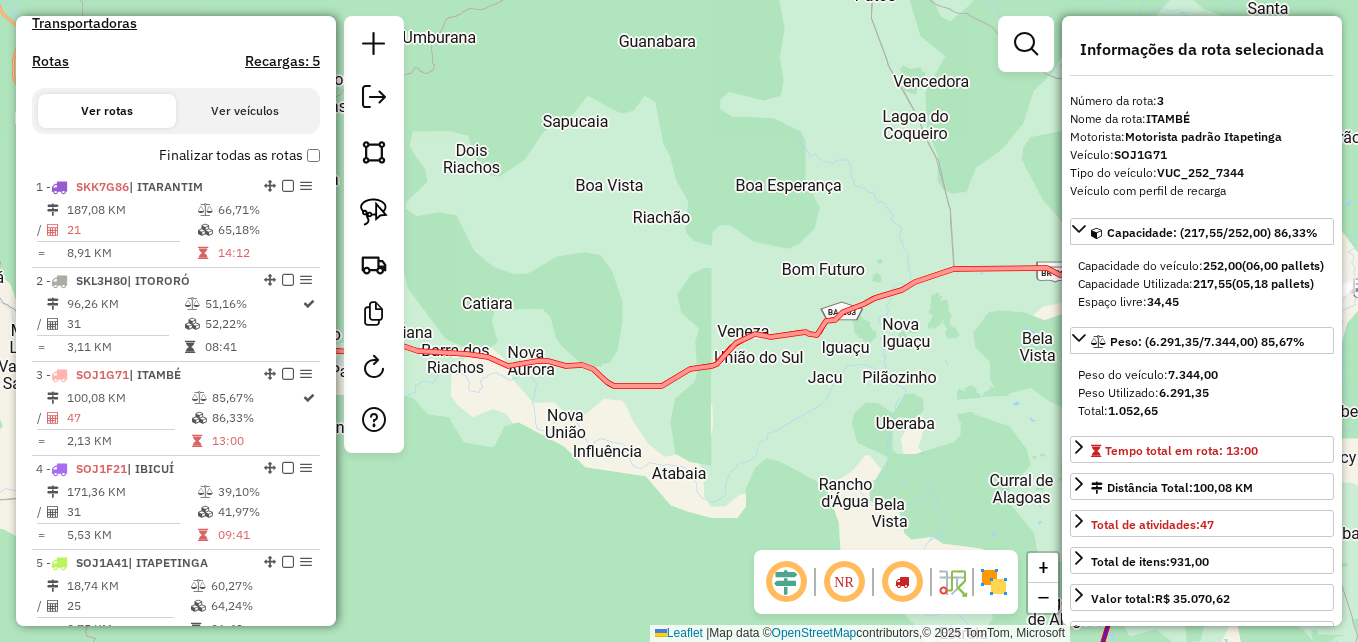 drag, startPoint x: 668, startPoint y: 378, endPoint x: 880, endPoint y: 371, distance: 212.11554 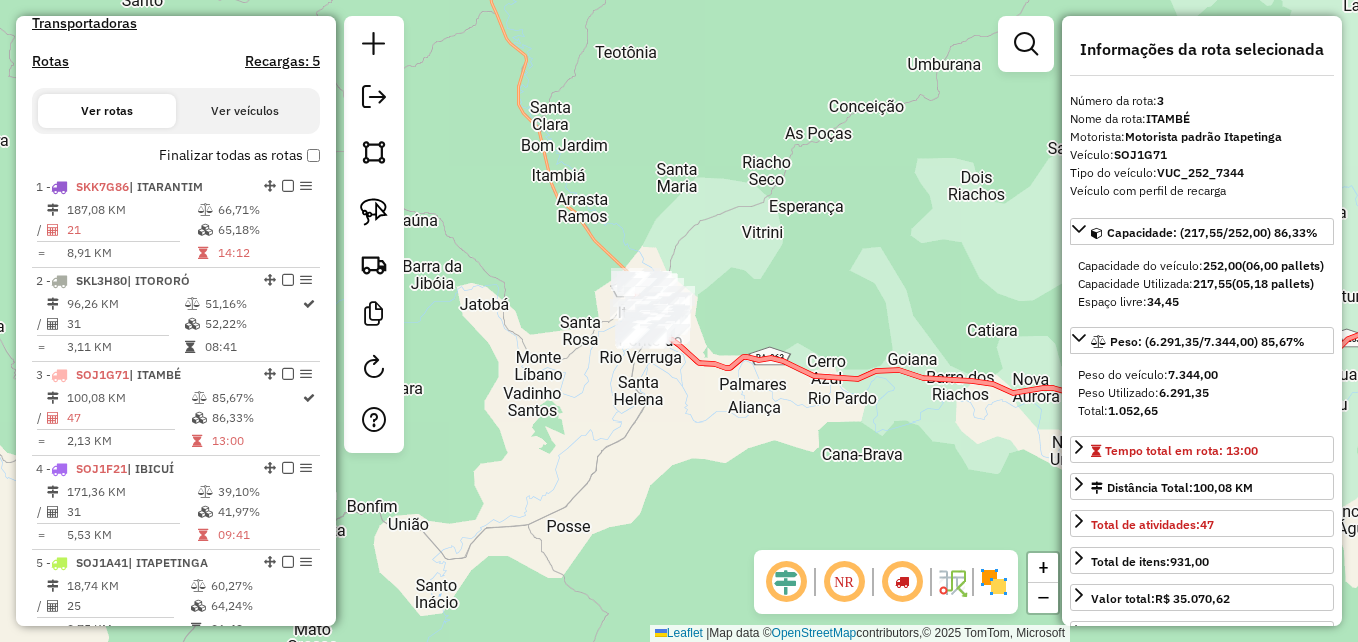 drag, startPoint x: 596, startPoint y: 240, endPoint x: 897, endPoint y: 269, distance: 302.39377 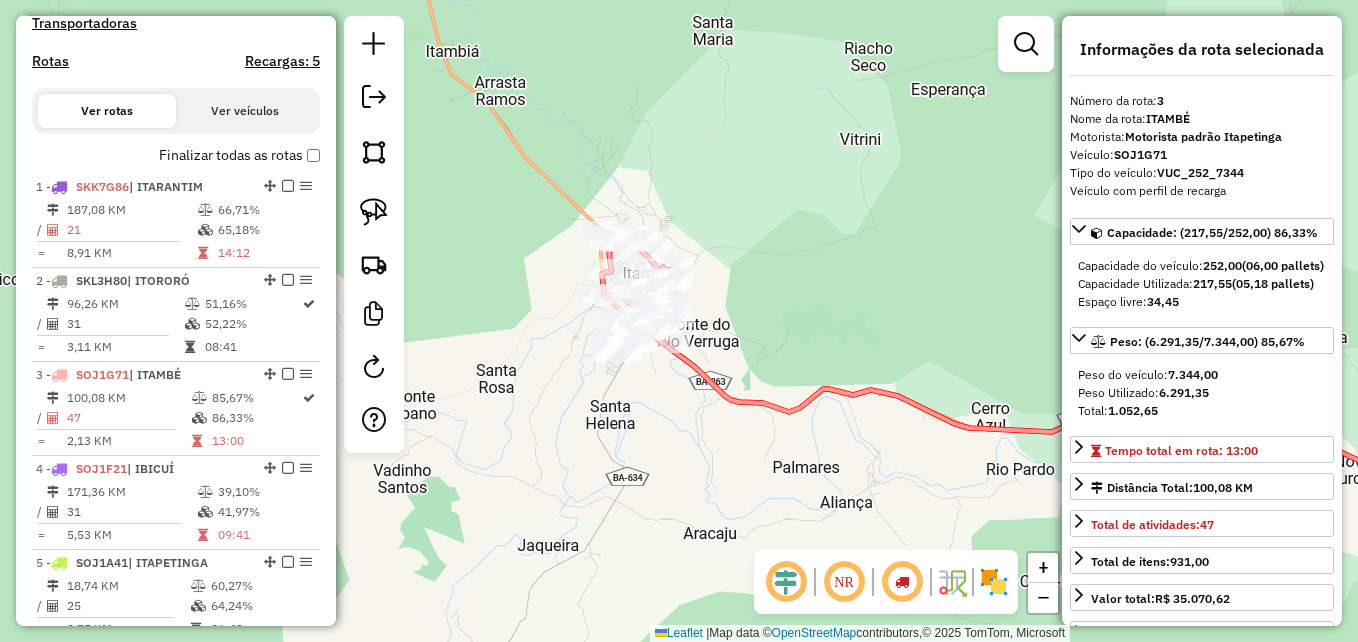 drag, startPoint x: 744, startPoint y: 304, endPoint x: 808, endPoint y: 287, distance: 66.21933 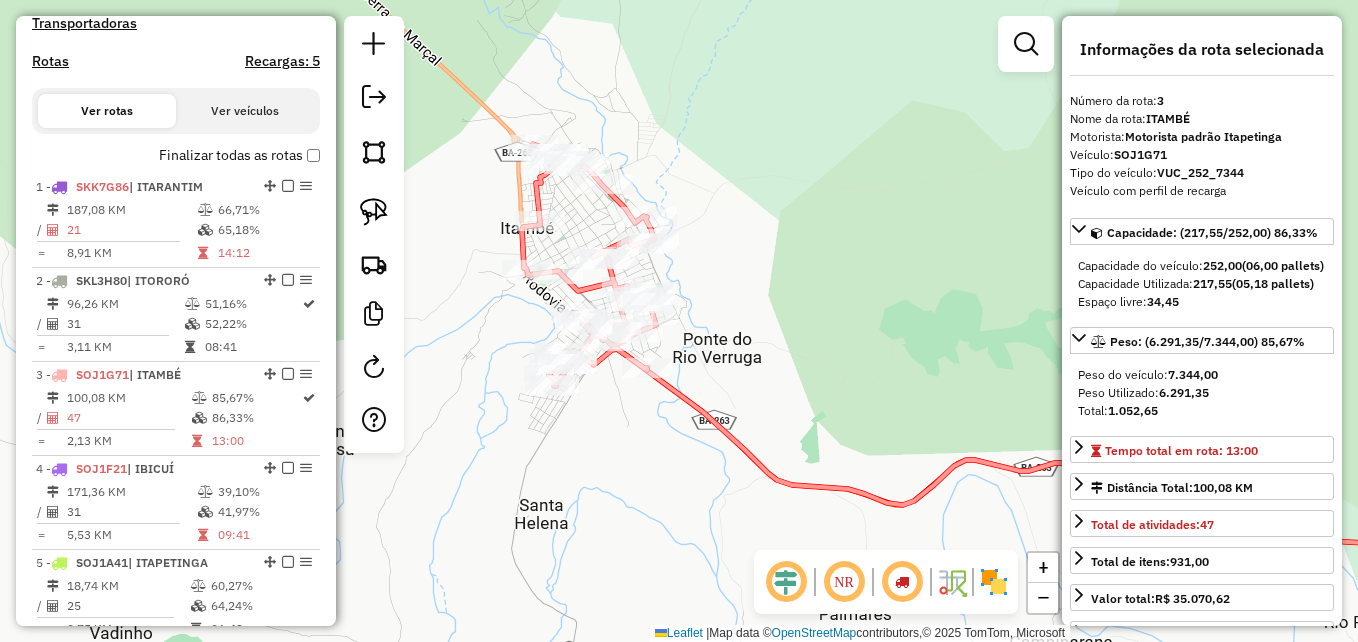 click on "Janela de atendimento Grade de atendimento Capacidade Transportadoras Veículos Cliente Pedidos  Rotas Selecione os dias de semana para filtrar as janelas de atendimento  Seg   Ter   Qua   Qui   Sex   Sáb   Dom  Informe o período da janela de atendimento: De: Até:  Filtrar exatamente a janela do cliente  Considerar janela de atendimento padrão  Selecione os dias de semana para filtrar as grades de atendimento  Seg   Ter   Qua   Qui   Sex   Sáb   Dom   Considerar clientes sem dia de atendimento cadastrado  Clientes fora do dia de atendimento selecionado Filtrar as atividades entre os valores definidos abaixo:  Peso mínimo:   Peso máximo:   Cubagem mínima:   Cubagem máxima:   De:   Até:  Filtrar as atividades entre o tempo de atendimento definido abaixo:  De:   Até:   Considerar capacidade total dos clientes não roteirizados Transportadora: Selecione um ou mais itens Tipo de veículo: Selecione um ou mais itens Veículo: Selecione um ou mais itens Motorista: Selecione um ou mais itens Nome: Rótulo:" 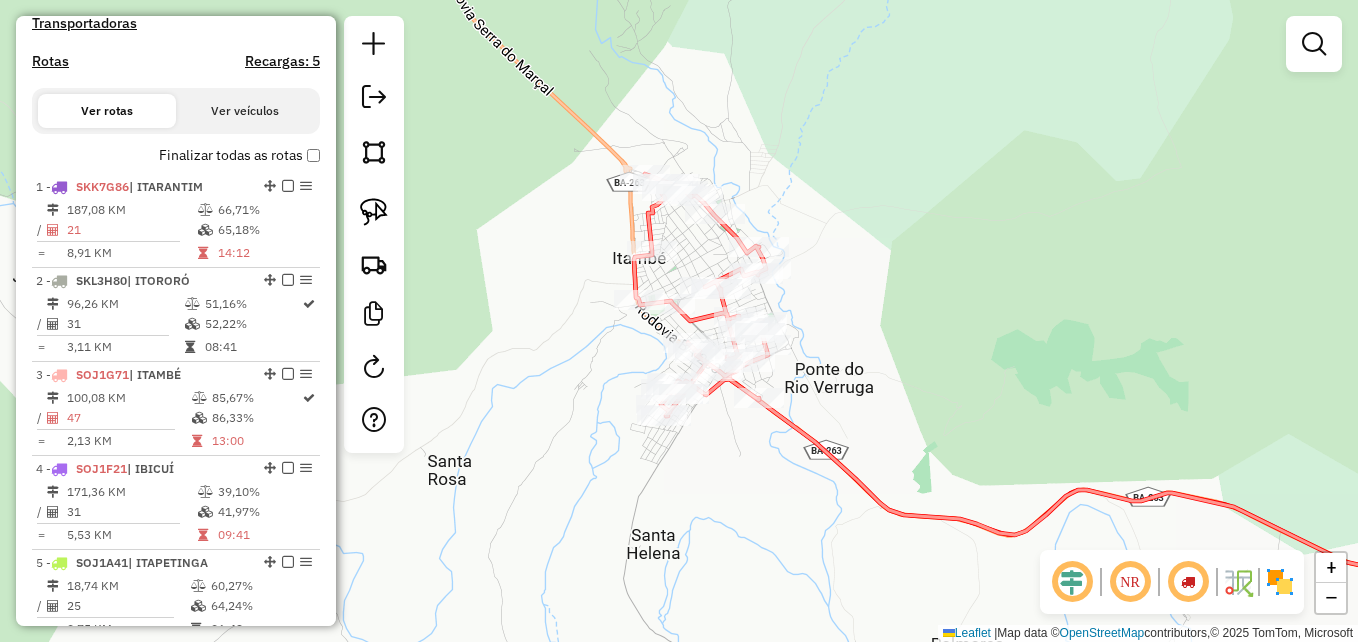 drag, startPoint x: 808, startPoint y: 286, endPoint x: 920, endPoint y: 316, distance: 115.948265 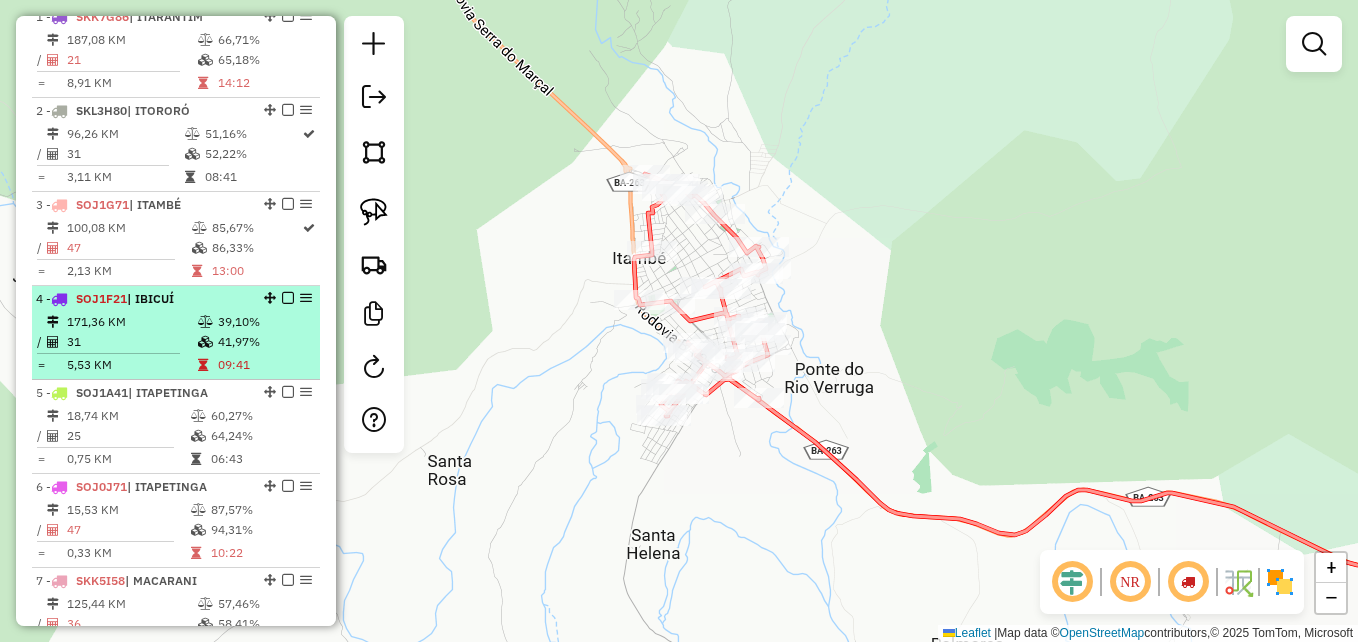 scroll, scrollTop: 816, scrollLeft: 0, axis: vertical 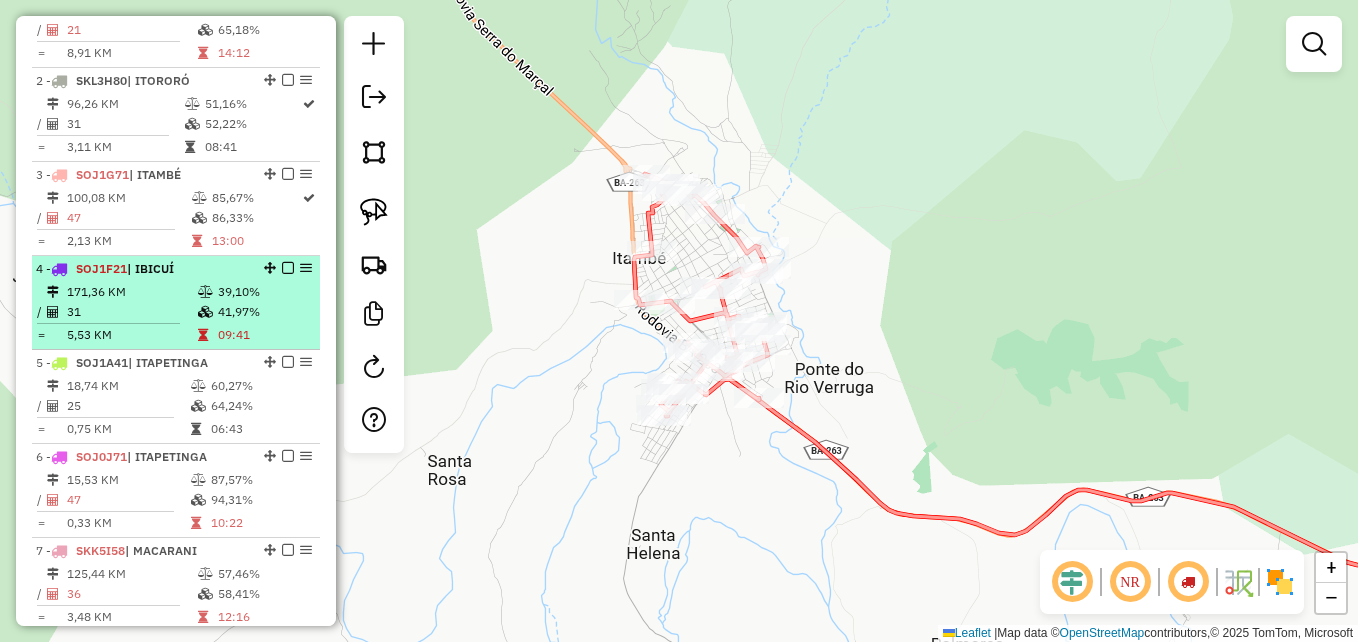 click on "171,36 KM" at bounding box center [131, 292] 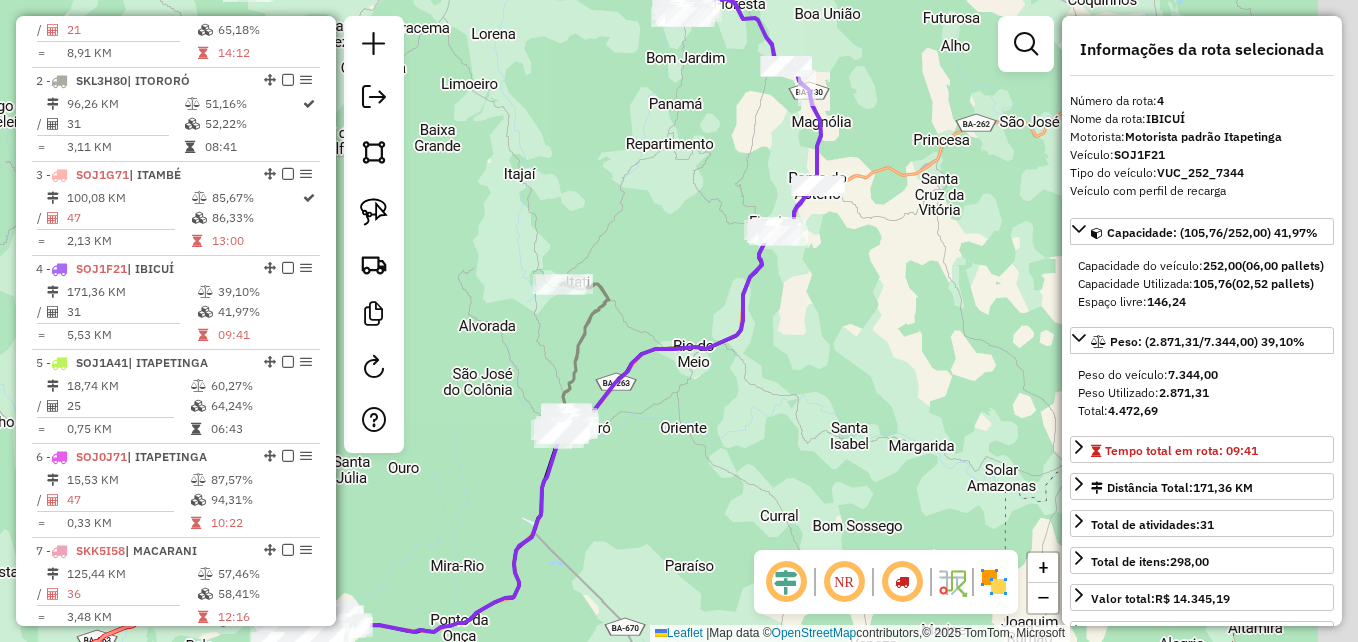 drag, startPoint x: 911, startPoint y: 314, endPoint x: 724, endPoint y: 306, distance: 187.17105 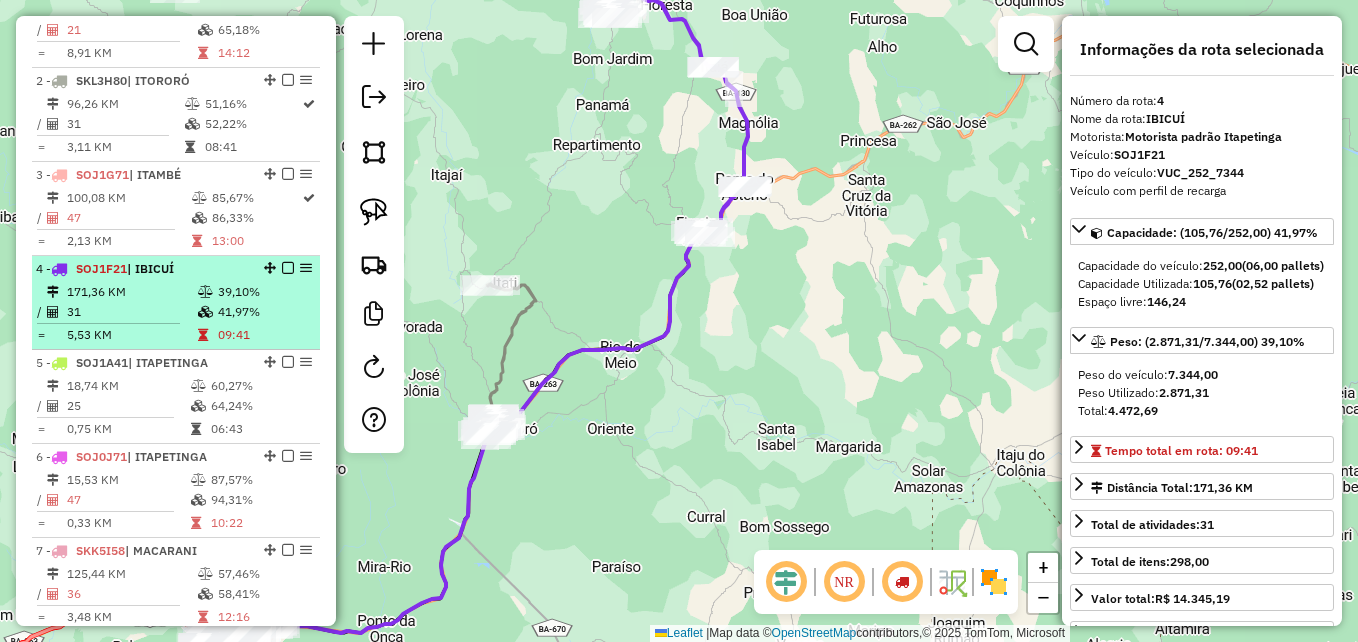 click on "31" at bounding box center (131, 312) 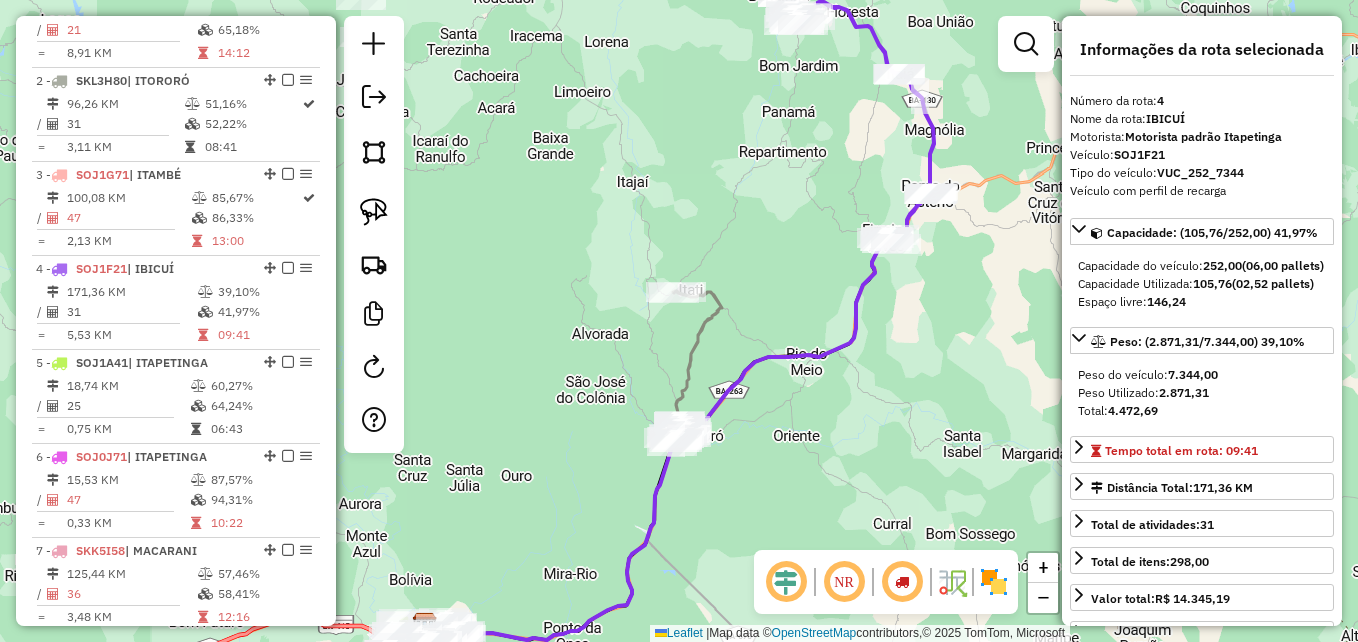 click on "Veículo com perfil de recarga" at bounding box center (1202, 191) 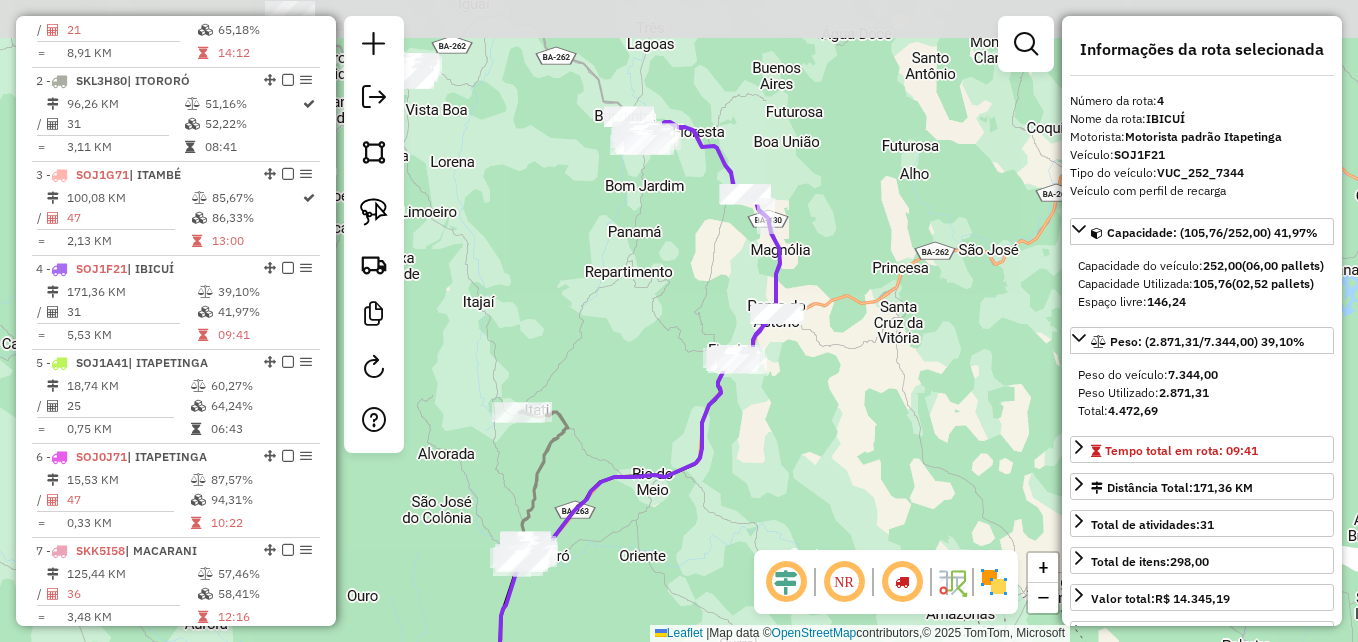 drag, startPoint x: 919, startPoint y: 332, endPoint x: 742, endPoint y: 439, distance: 206.82843 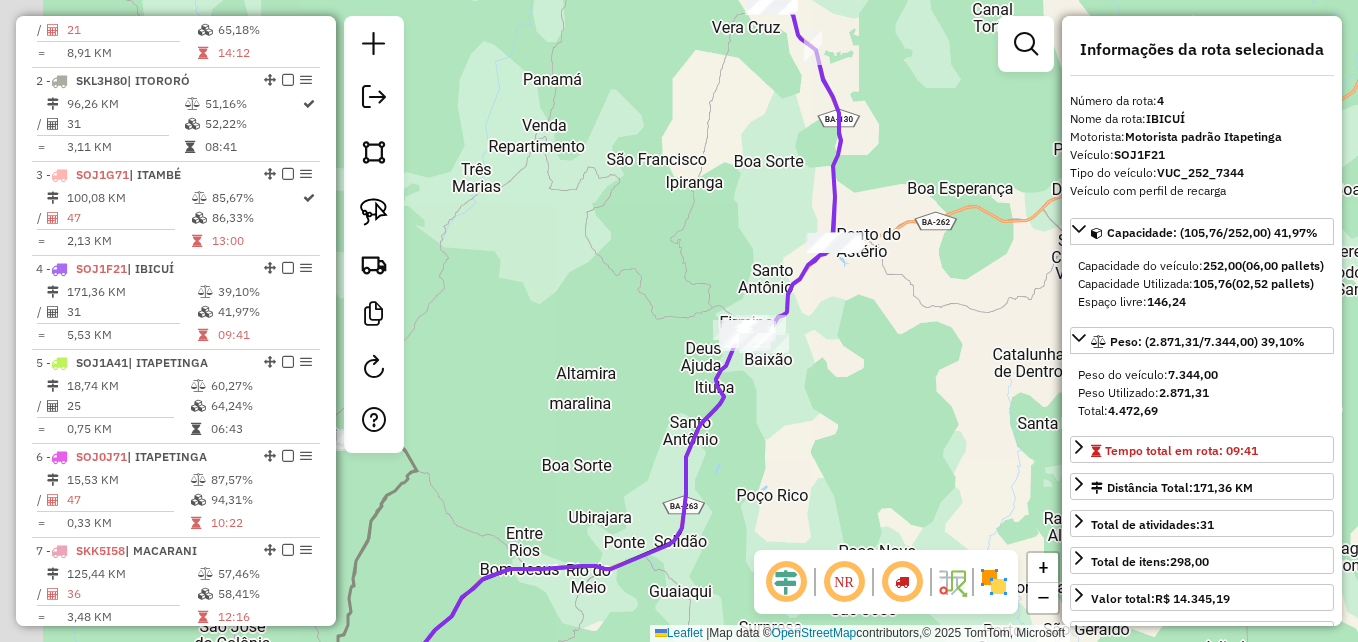 drag, startPoint x: 784, startPoint y: 362, endPoint x: 878, endPoint y: 396, distance: 99.95999 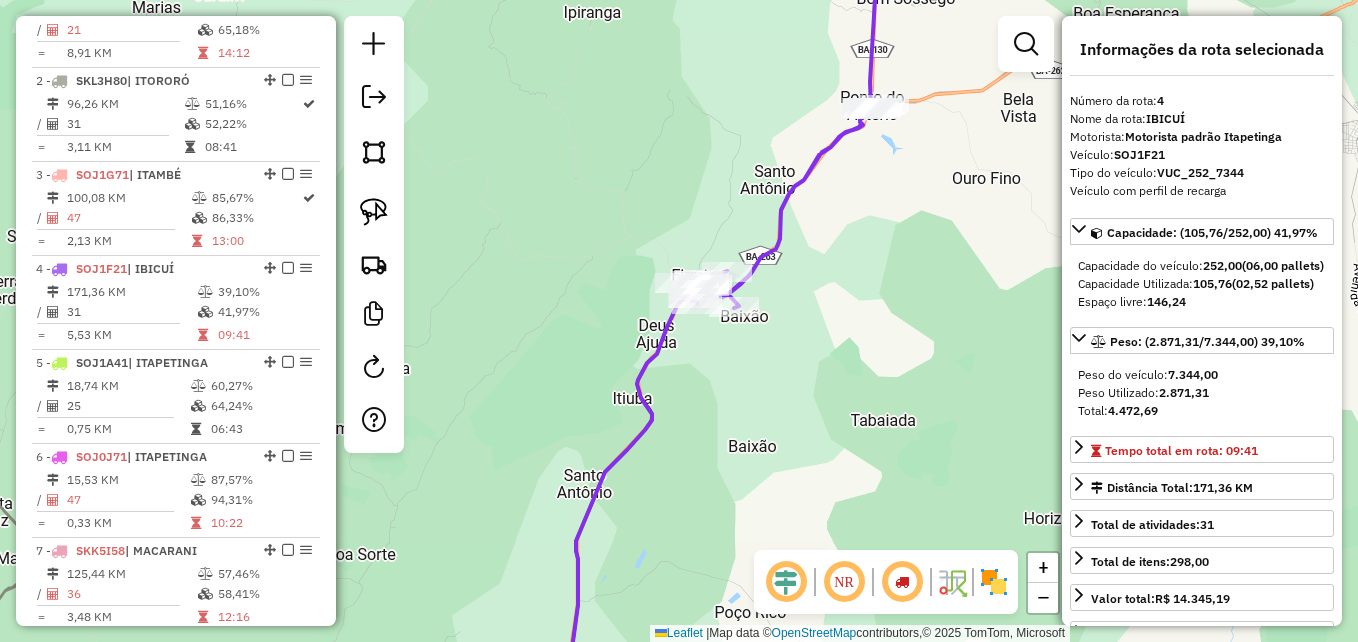 drag, startPoint x: 830, startPoint y: 369, endPoint x: 956, endPoint y: 383, distance: 126.77539 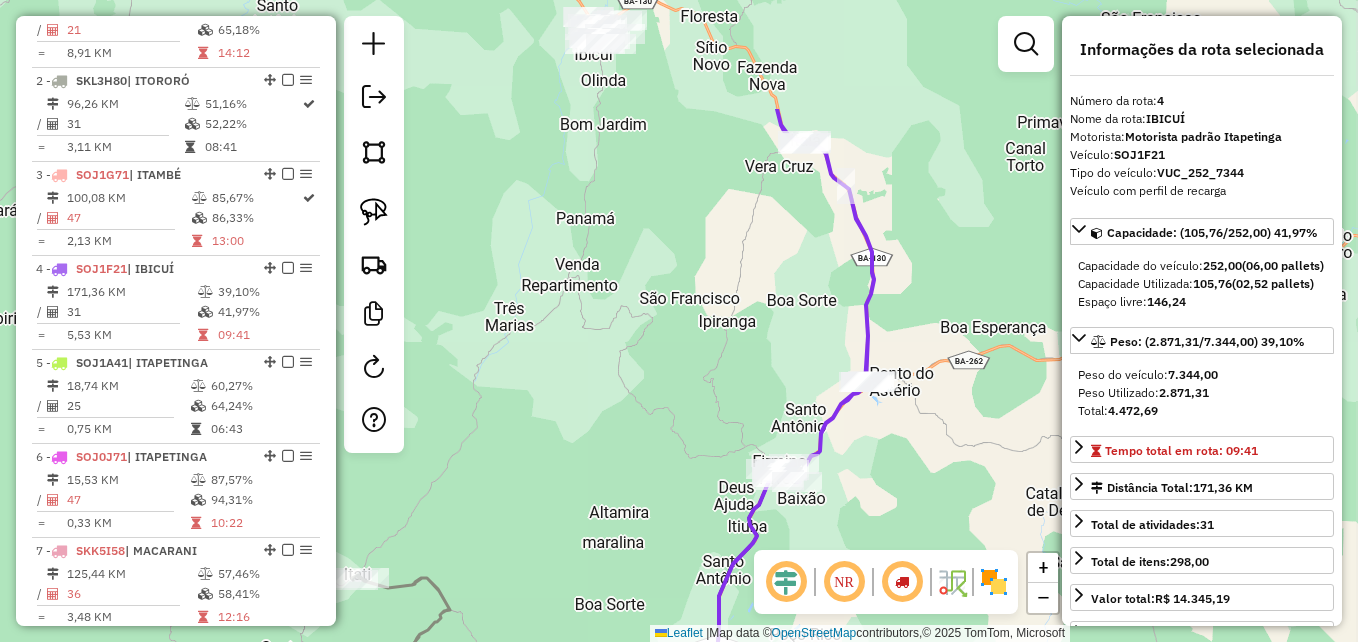 drag, startPoint x: 873, startPoint y: 393, endPoint x: 787, endPoint y: 551, distance: 179.88885 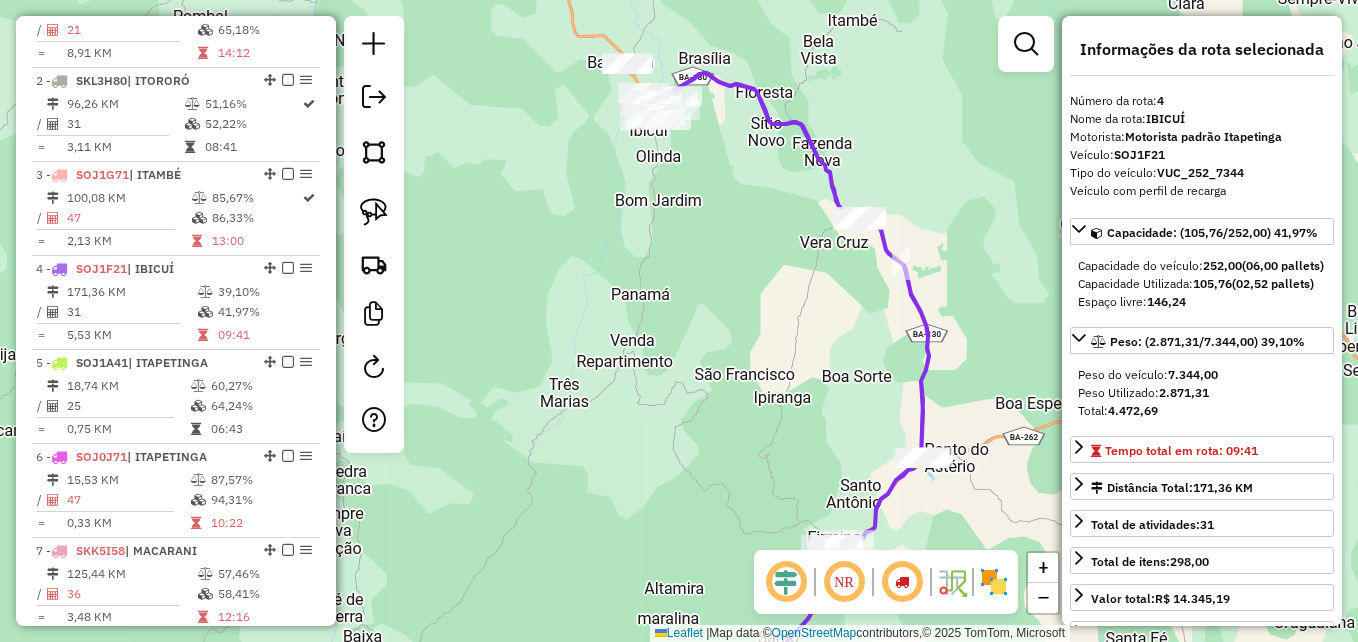 drag, startPoint x: 639, startPoint y: 247, endPoint x: 684, endPoint y: 300, distance: 69.52697 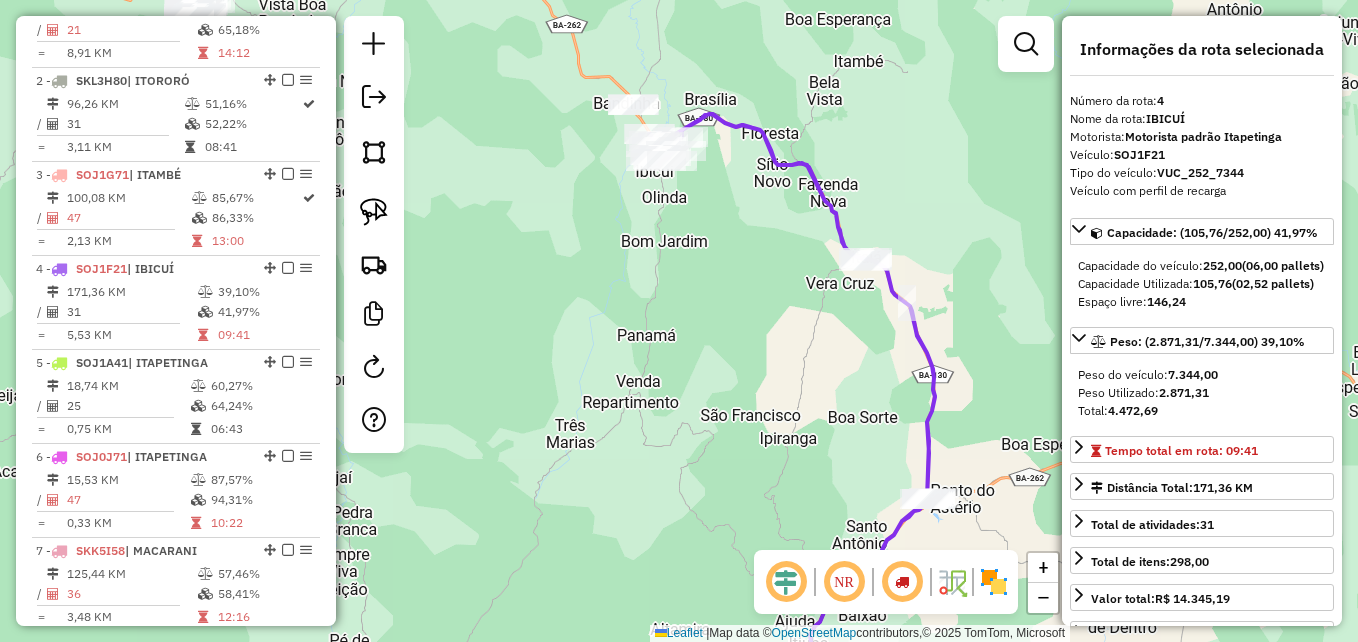 drag, startPoint x: 676, startPoint y: 244, endPoint x: 691, endPoint y: 333, distance: 90.255196 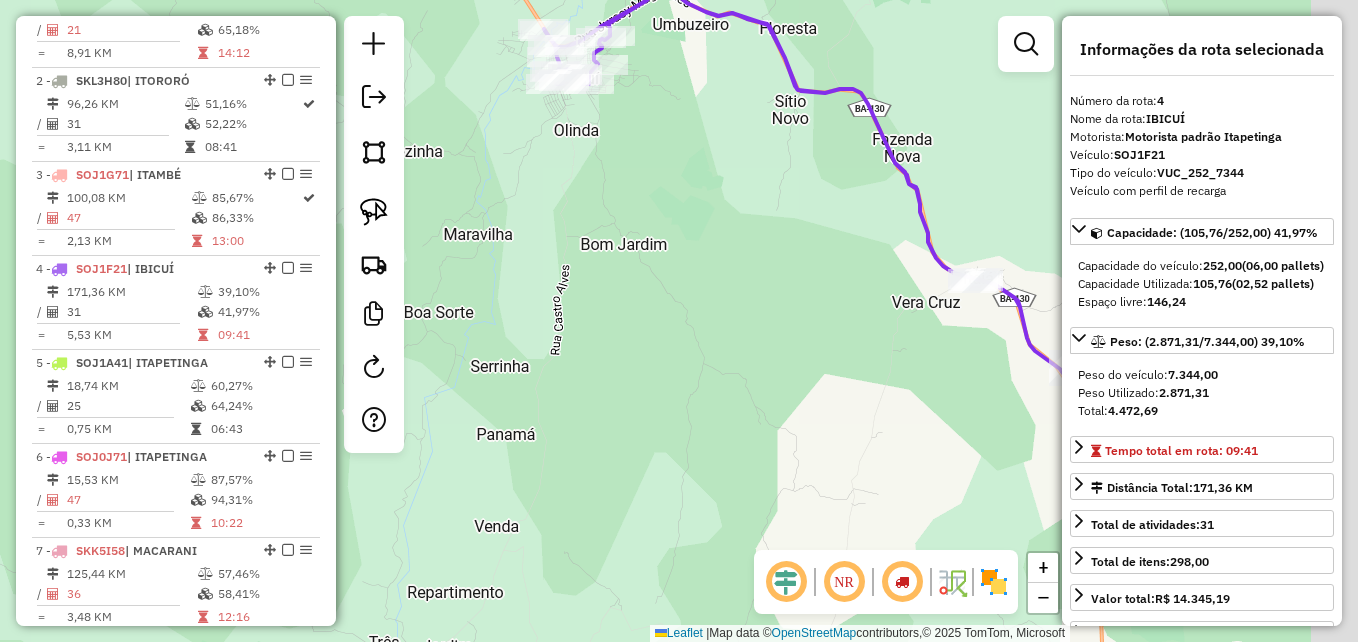 drag, startPoint x: 770, startPoint y: 468, endPoint x: 641, endPoint y: 211, distance: 287.5587 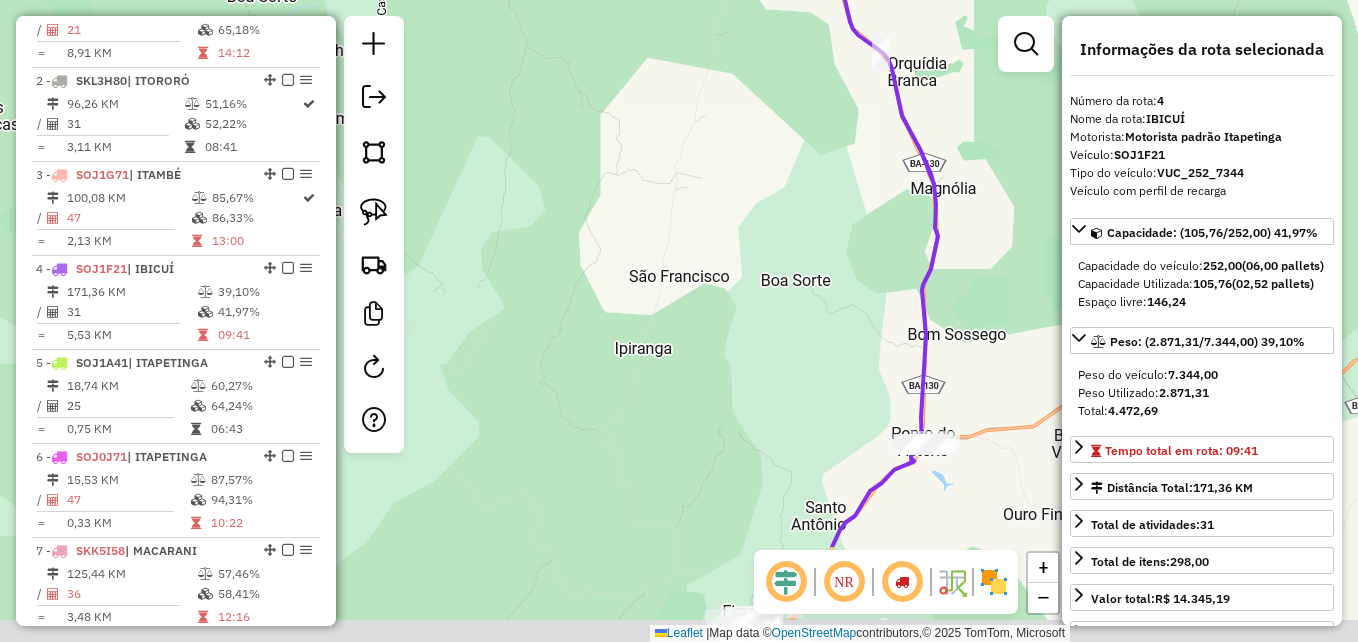 drag, startPoint x: 789, startPoint y: 402, endPoint x: 686, endPoint y: 228, distance: 202.2004 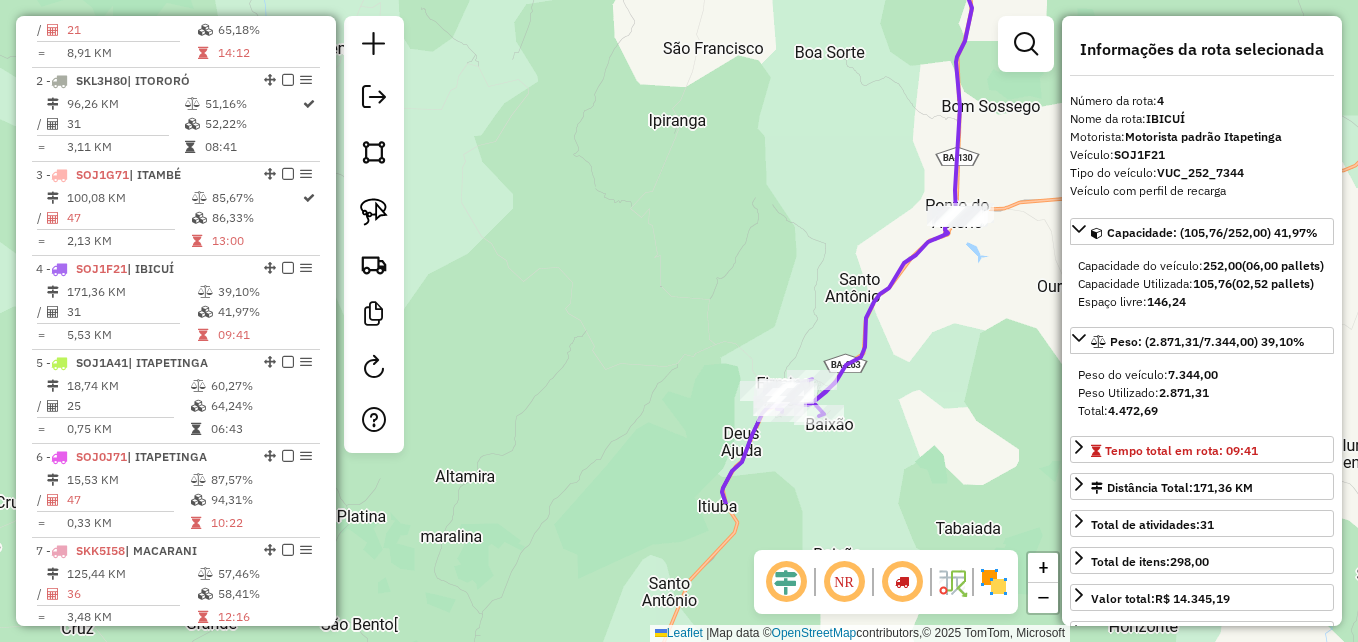 drag, startPoint x: 753, startPoint y: 474, endPoint x: 806, endPoint y: 239, distance: 240.90247 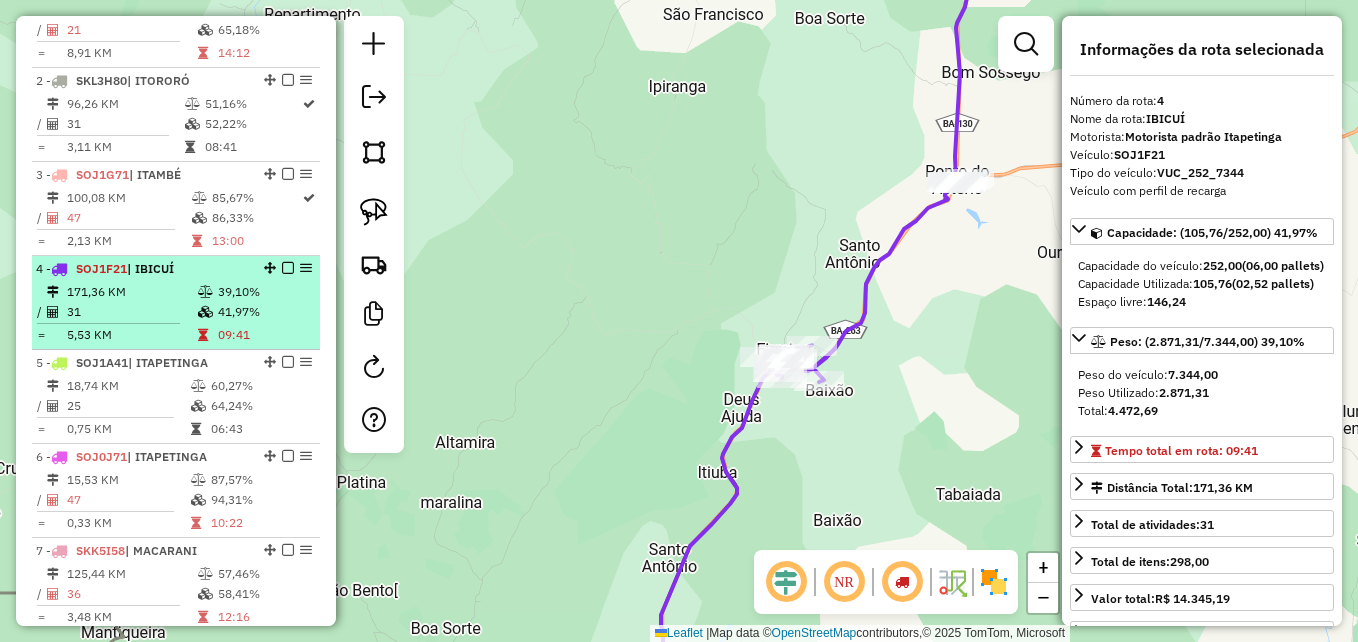 click on "171,36 KM" at bounding box center (131, 292) 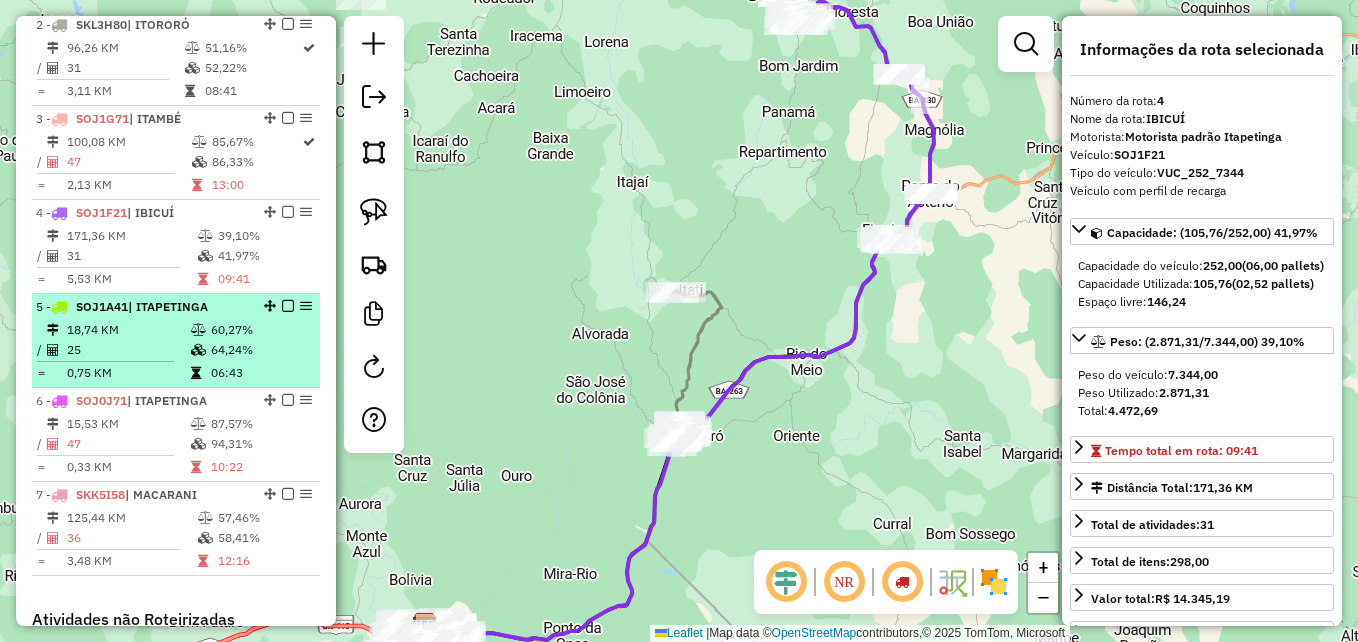 scroll, scrollTop: 916, scrollLeft: 0, axis: vertical 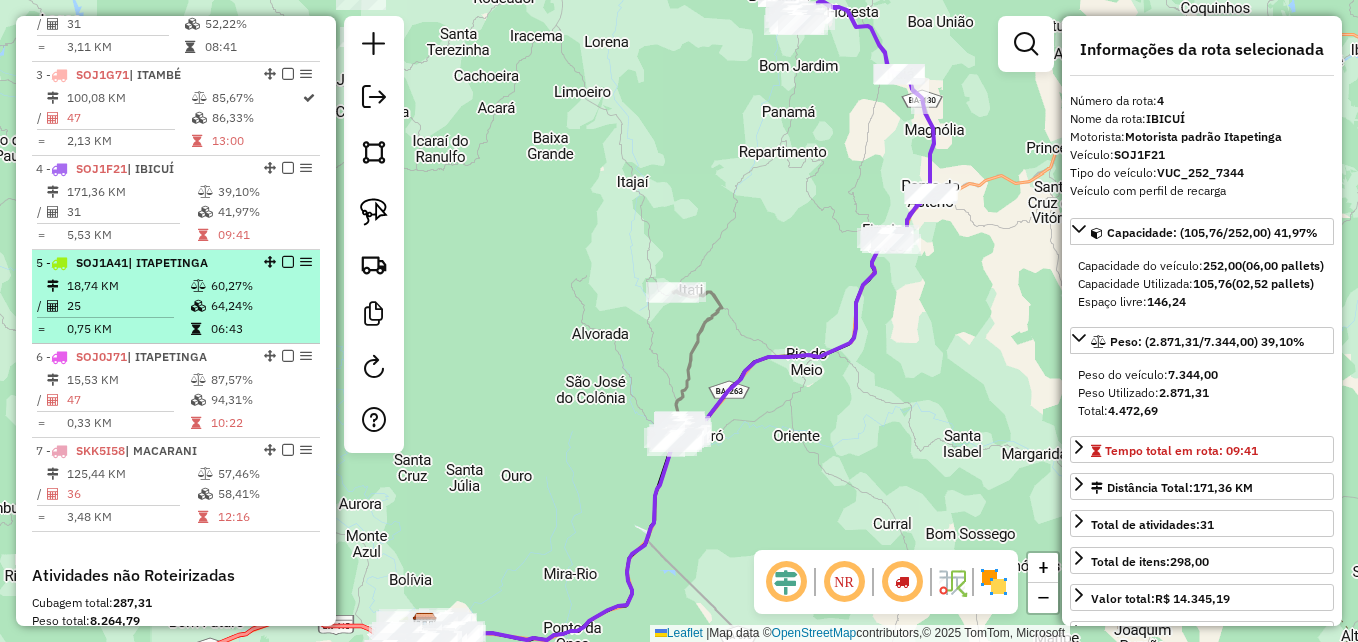 click at bounding box center [198, 286] 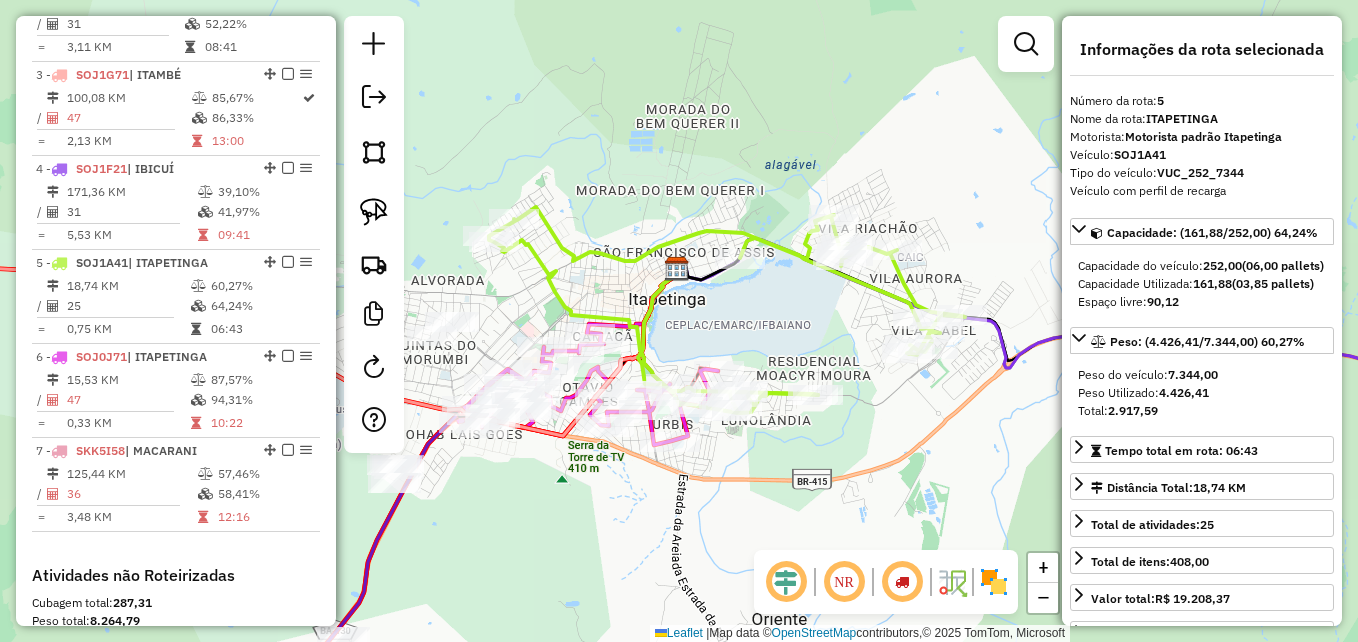 drag, startPoint x: 717, startPoint y: 294, endPoint x: 753, endPoint y: 287, distance: 36.67424 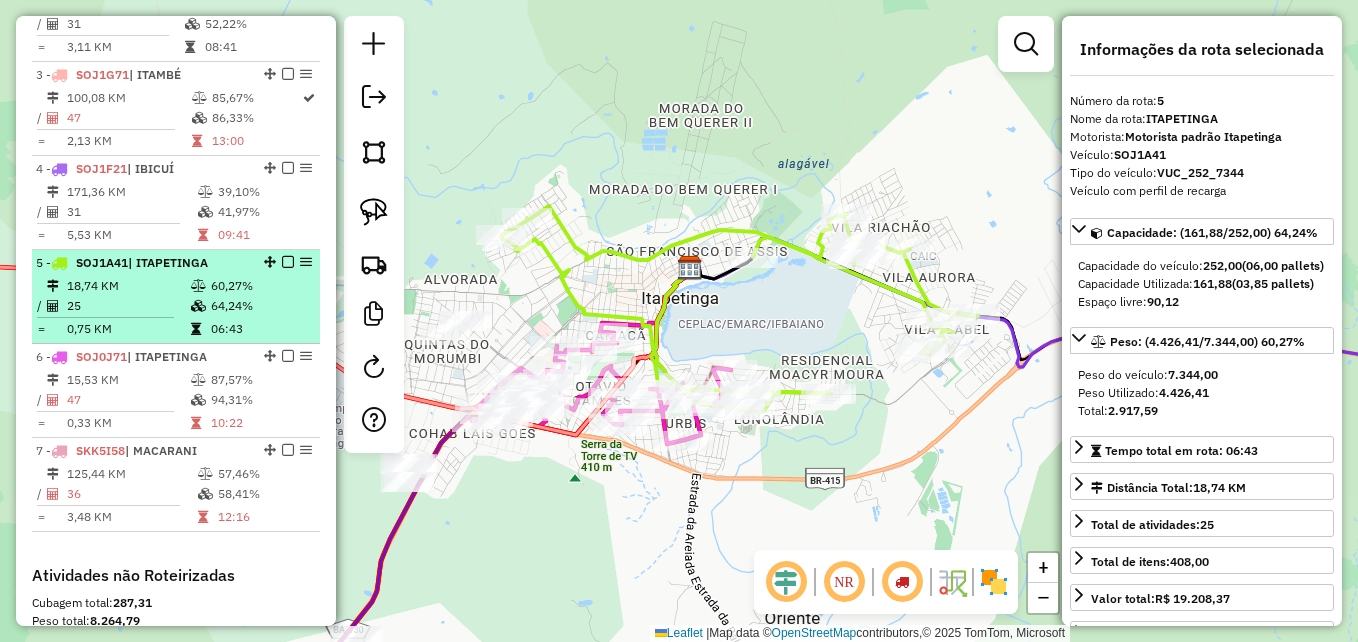 click on "18,74 KM" at bounding box center (128, 286) 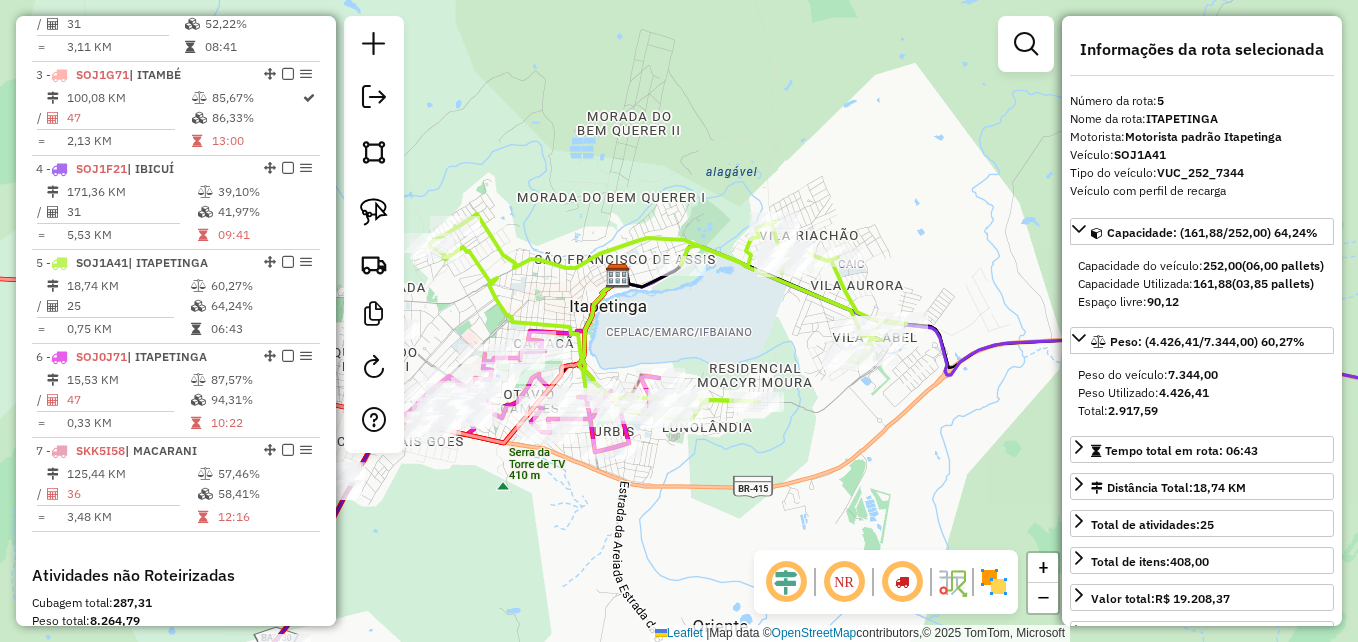 drag, startPoint x: 666, startPoint y: 331, endPoint x: 767, endPoint y: 317, distance: 101.96568 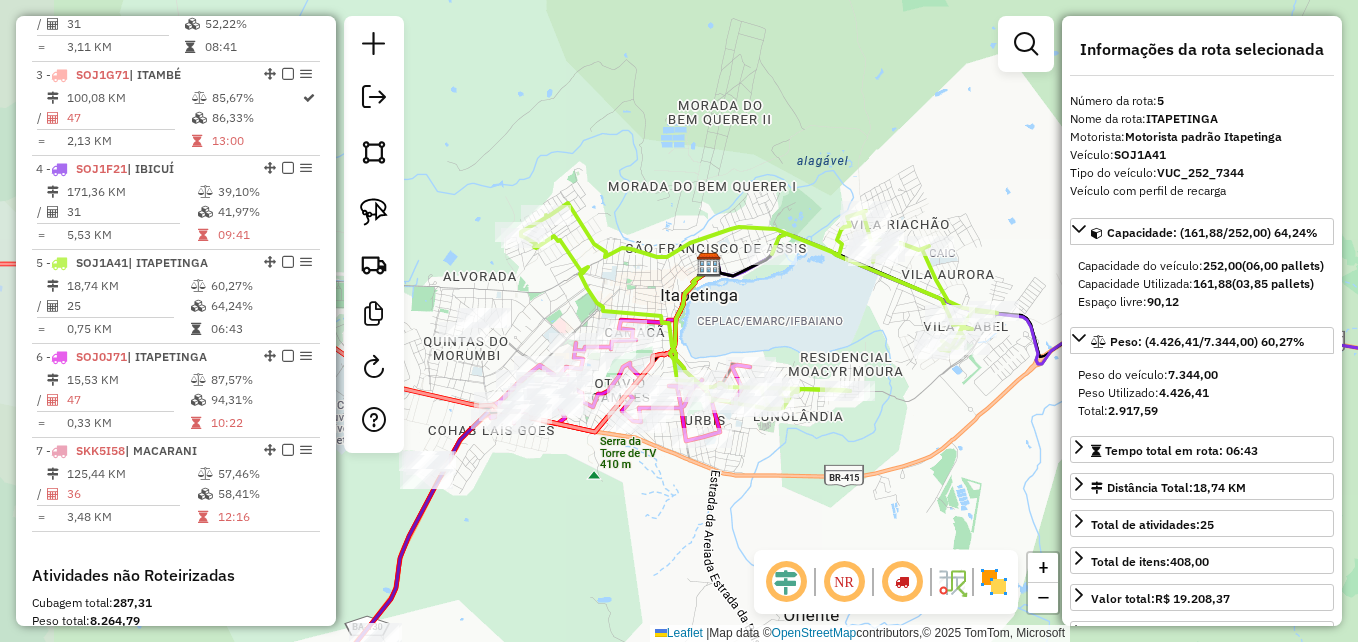 drag, startPoint x: 623, startPoint y: 298, endPoint x: 679, endPoint y: 294, distance: 56.142673 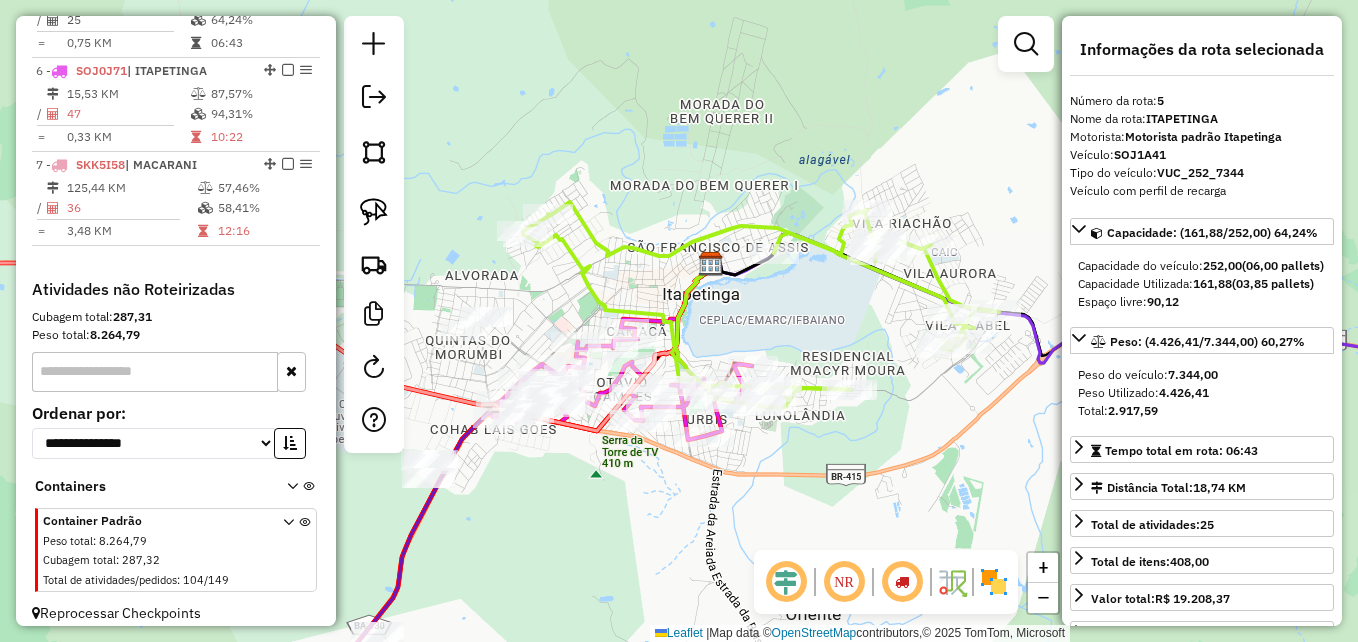scroll, scrollTop: 1216, scrollLeft: 0, axis: vertical 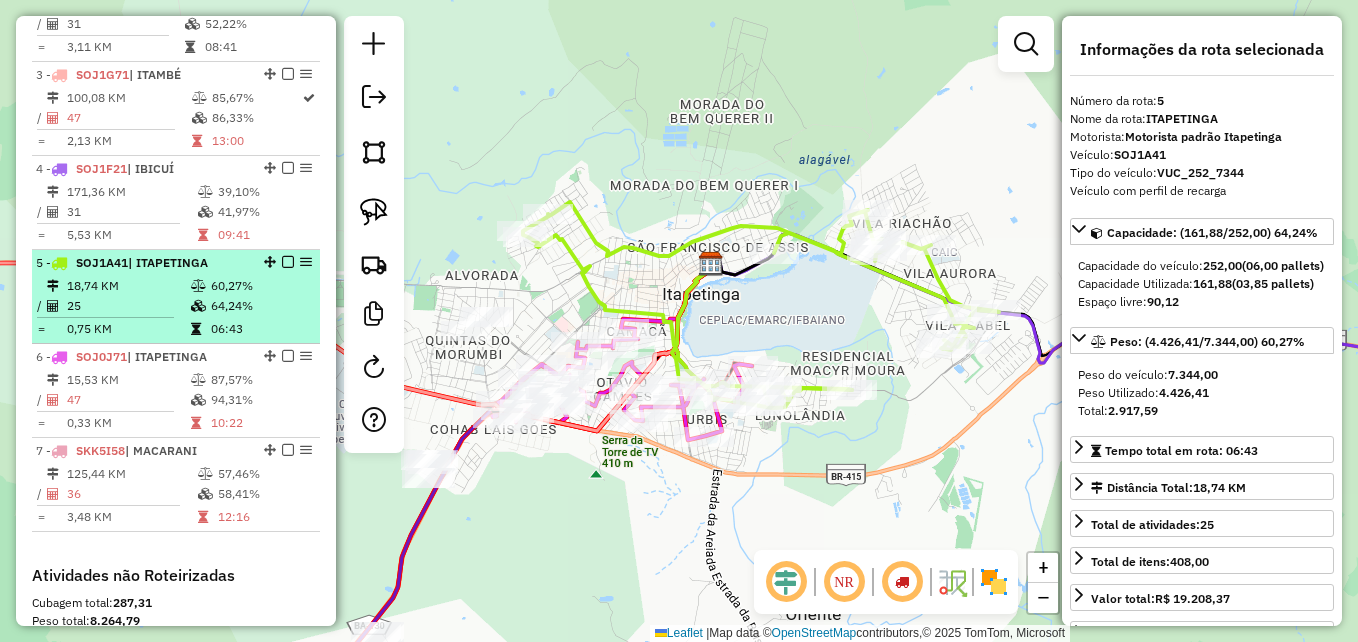 click at bounding box center (198, 306) 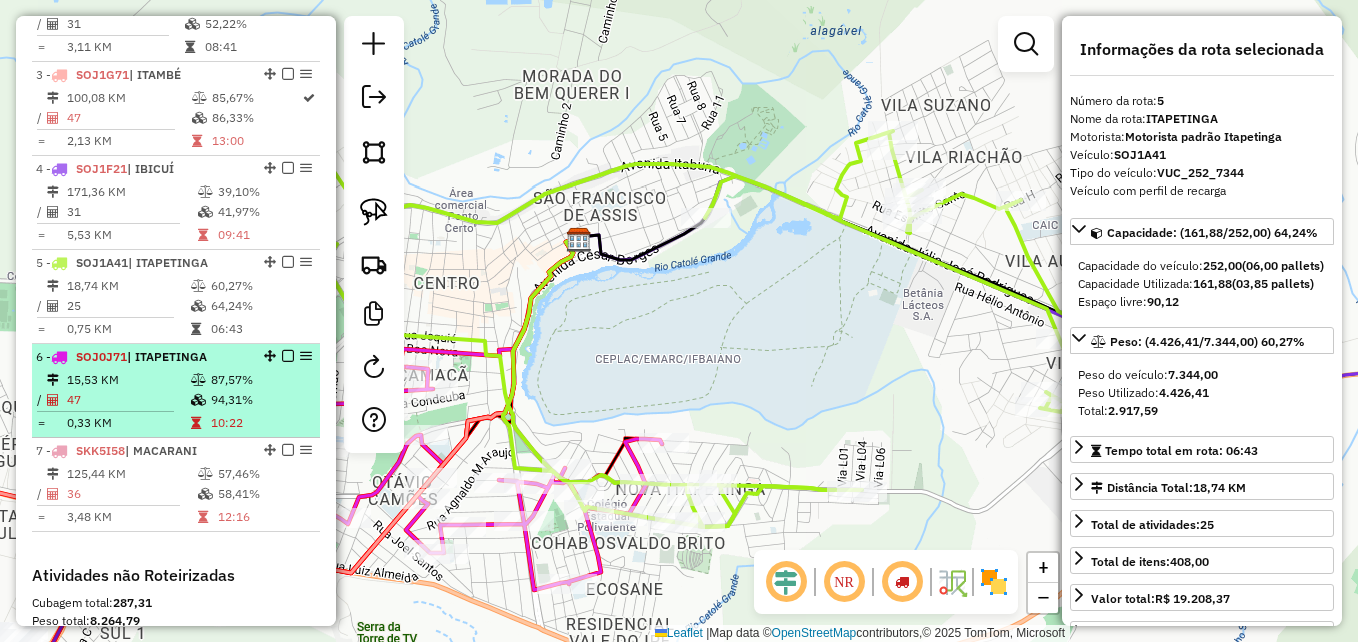 click on "6 -       SOJ0J71   | ITAPETINGA" at bounding box center (142, 357) 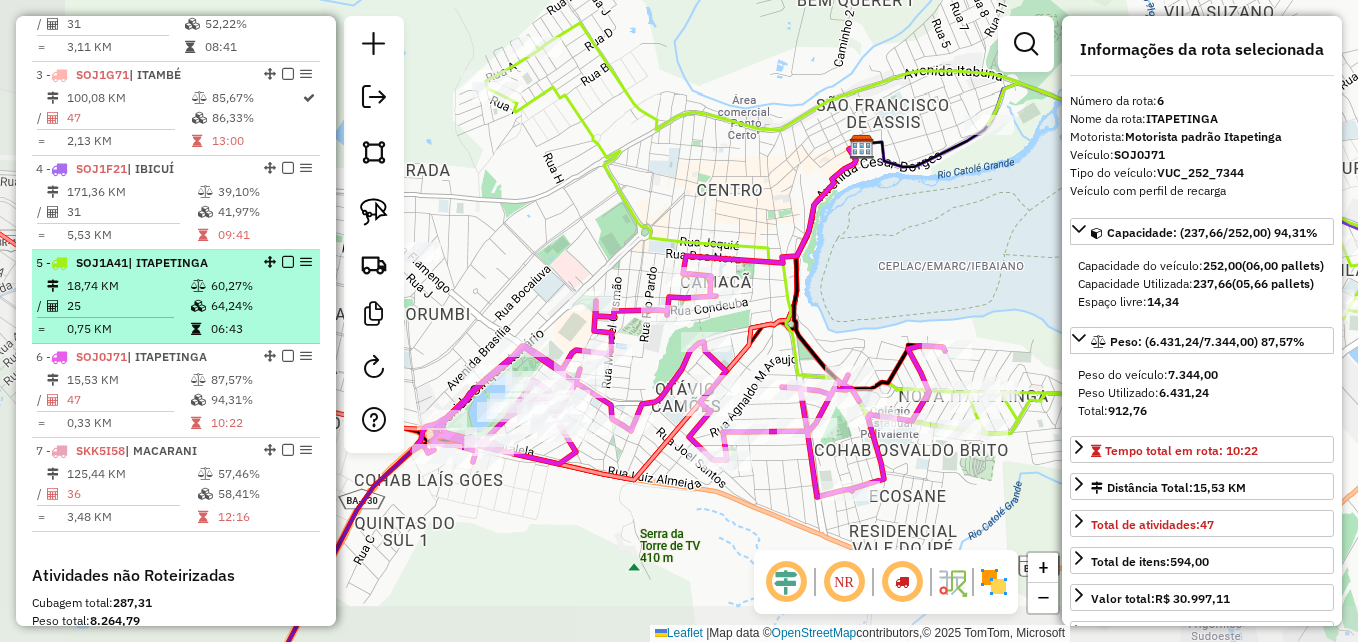 click on "60,27%" at bounding box center (260, 286) 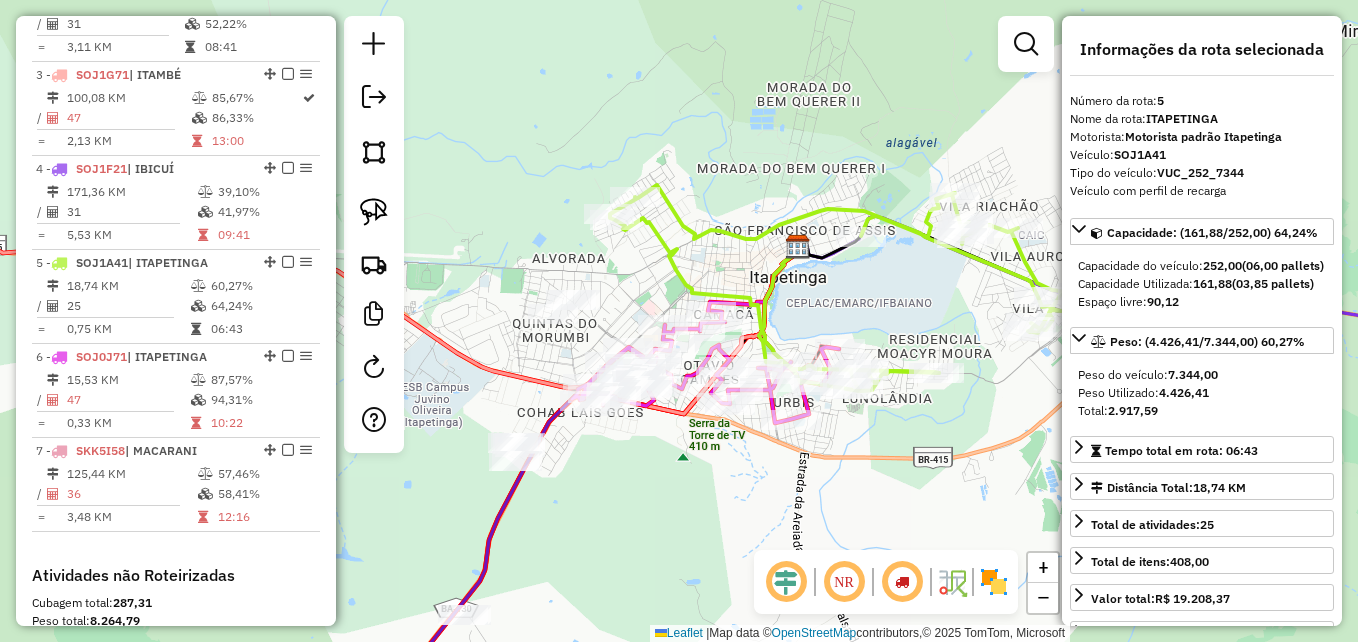 drag, startPoint x: 538, startPoint y: 295, endPoint x: 632, endPoint y: 285, distance: 94.53042 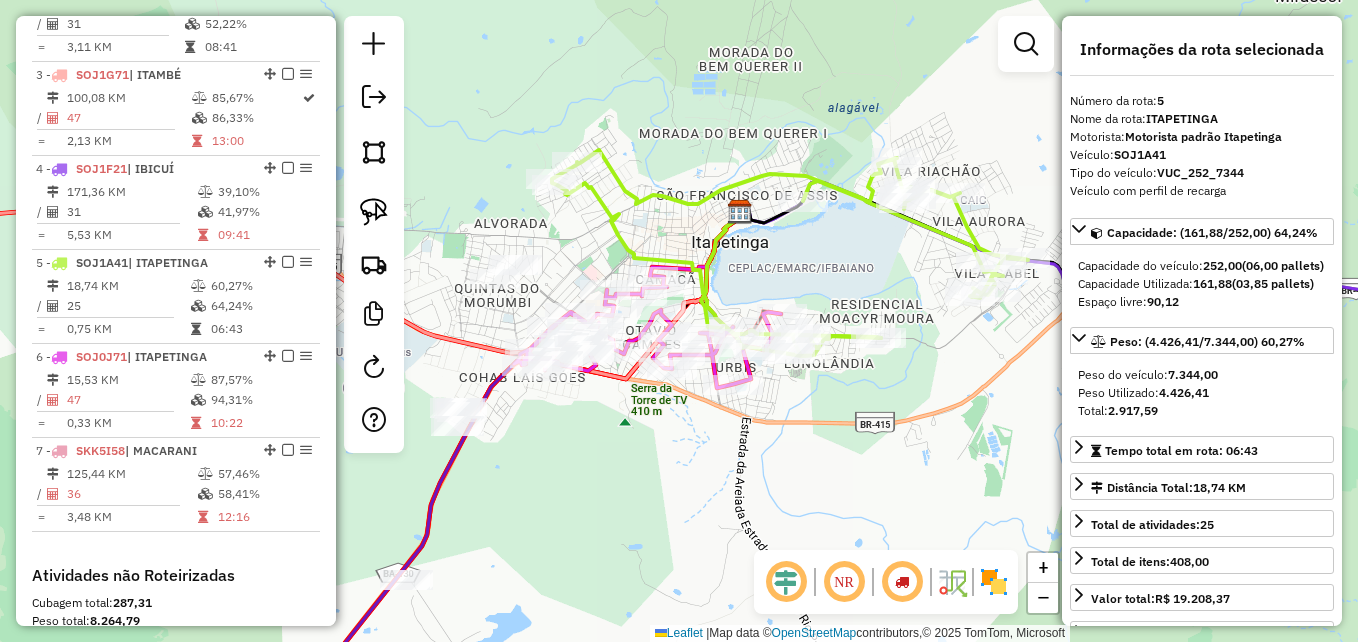 drag, startPoint x: 695, startPoint y: 260, endPoint x: 639, endPoint y: 226, distance: 65.51336 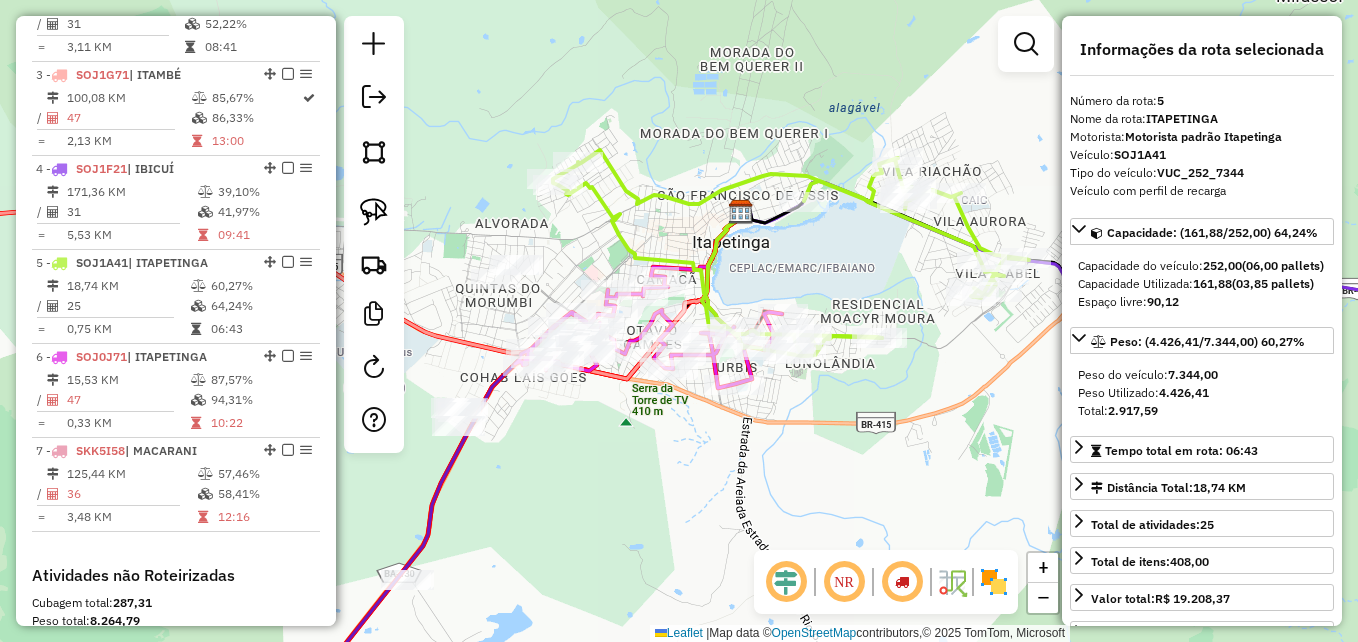 click on "Rota 5 - Placa SOJ1A41  2231 - RONIVALDO NEVES LIMA Janela de atendimento Grade de atendimento Capacidade Transportadoras Veículos Cliente Pedidos  Rotas Selecione os dias de semana para filtrar as janelas de atendimento  Seg   Ter   Qua   Qui   Sex   Sáb   Dom  Informe o período da janela de atendimento: De: Até:  Filtrar exatamente a janela do cliente  Considerar janela de atendimento padrão  Selecione os dias de semana para filtrar as grades de atendimento  Seg   Ter   Qua   Qui   Sex   Sáb   Dom   Considerar clientes sem dia de atendimento cadastrado  Clientes fora do dia de atendimento selecionado Filtrar as atividades entre os valores definidos abaixo:  Peso mínimo:   Peso máximo:   Cubagem mínima:   Cubagem máxima:   De:   Até:  Filtrar as atividades entre o tempo de atendimento definido abaixo:  De:   Até:   Considerar capacidade total dos clientes não roteirizados Transportadora: Selecione um ou mais itens Tipo de veículo: Selecione um ou mais itens Veículo: Selecione um ou mais itens" 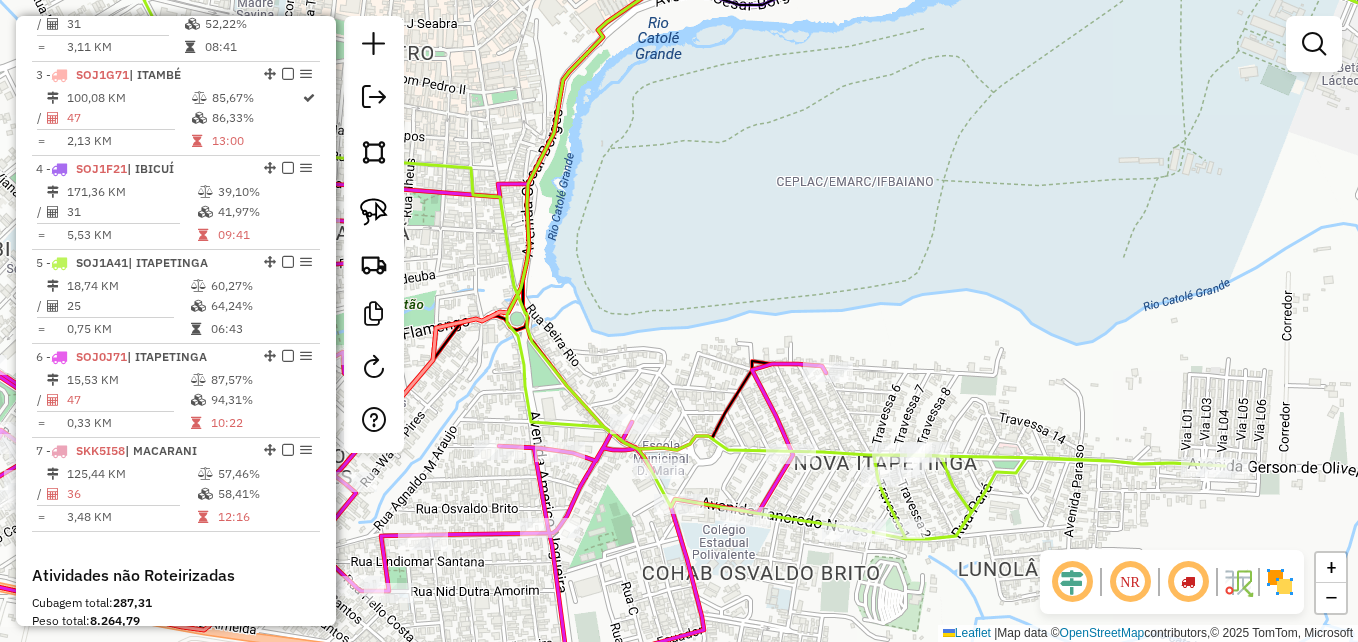 drag, startPoint x: 799, startPoint y: 259, endPoint x: 856, endPoint y: 251, distance: 57.558666 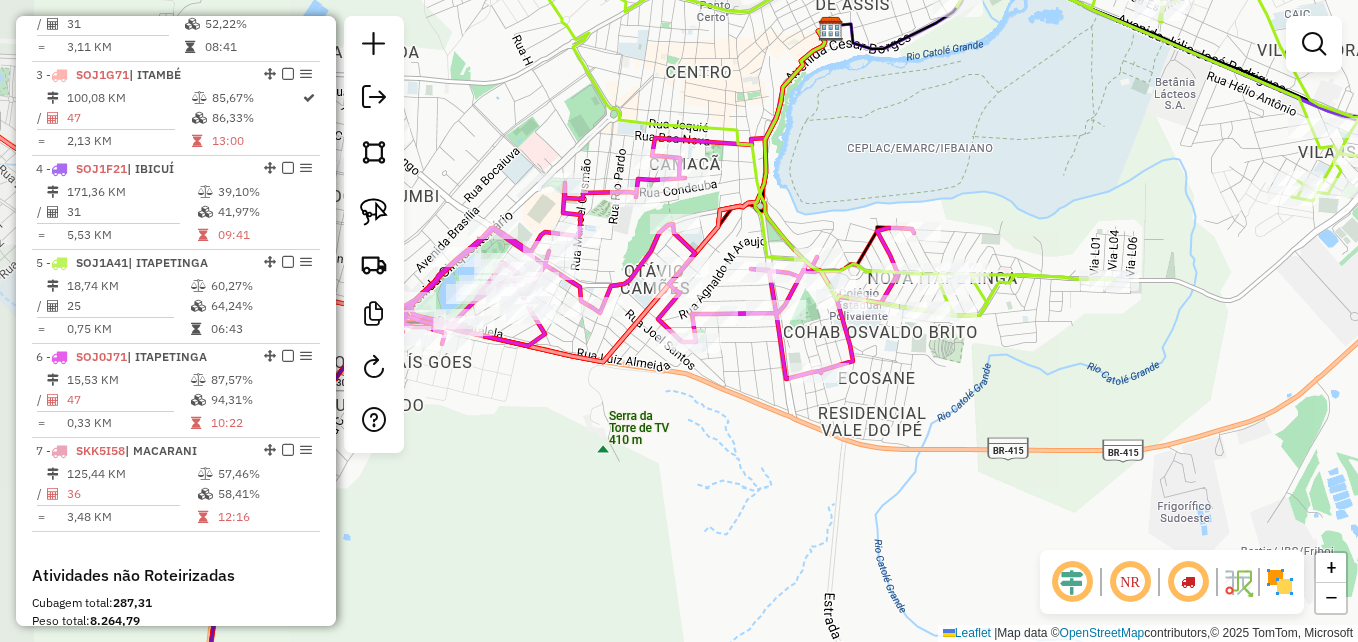 drag, startPoint x: 764, startPoint y: 206, endPoint x: 848, endPoint y: 185, distance: 86.58522 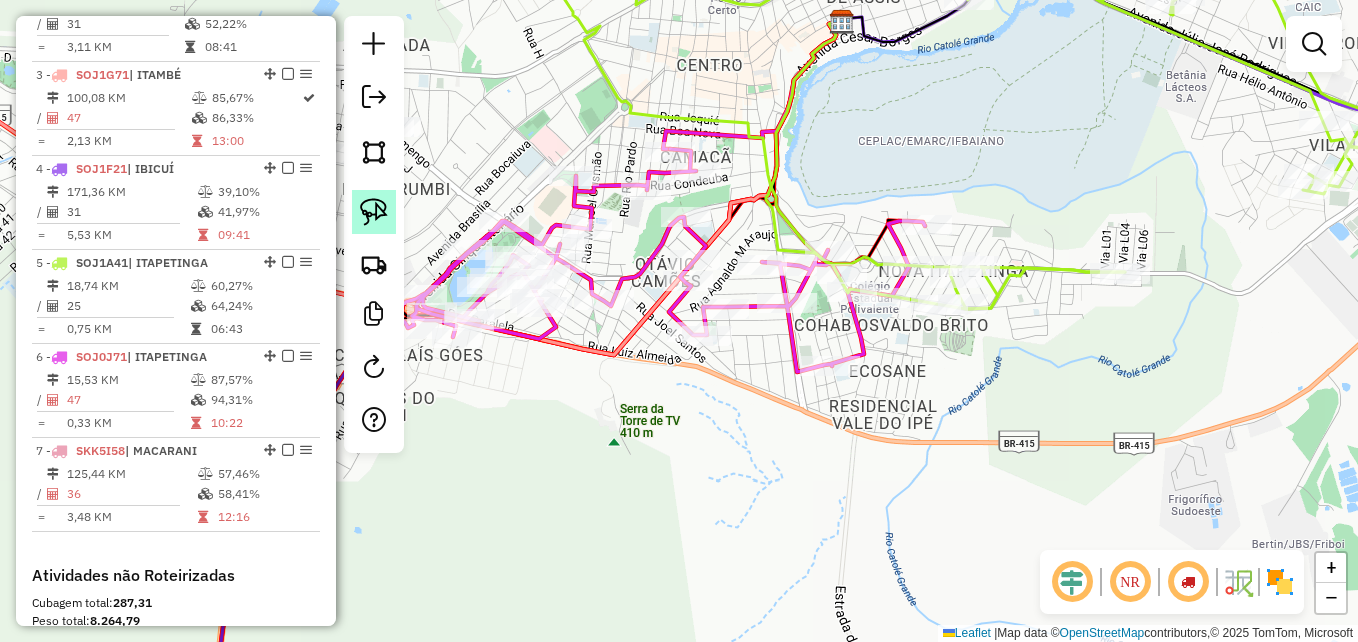 drag, startPoint x: 378, startPoint y: 206, endPoint x: 384, endPoint y: 215, distance: 10.816654 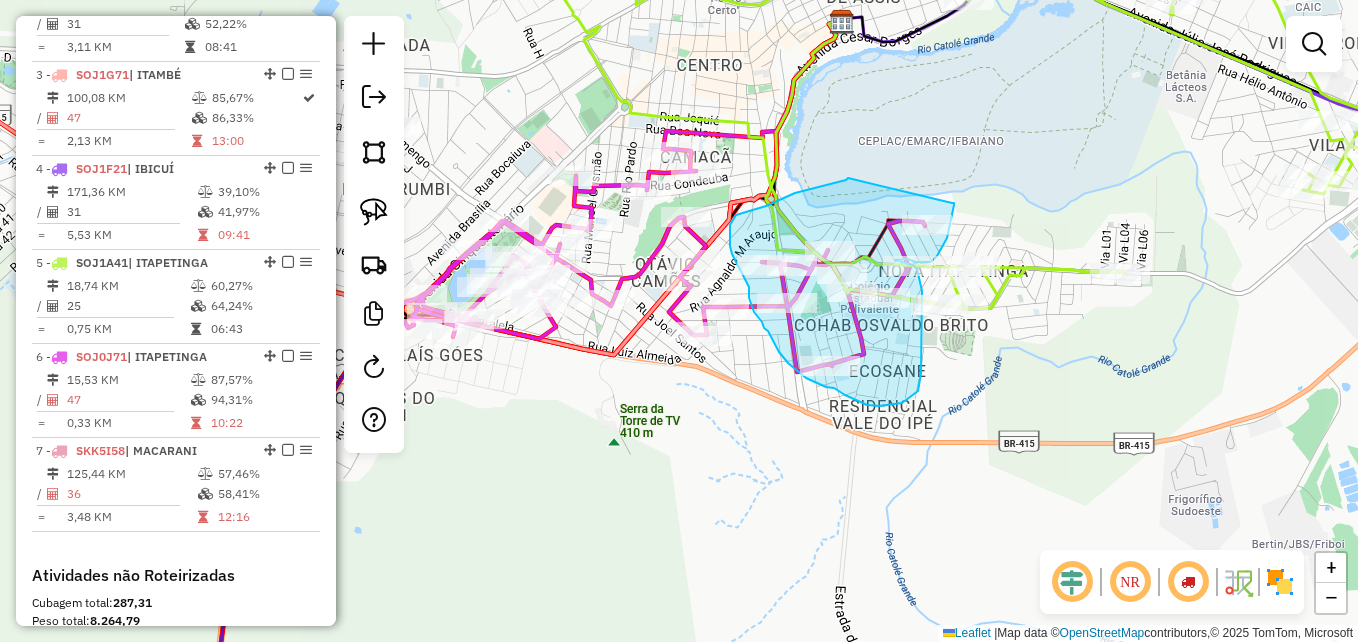 drag, startPoint x: 835, startPoint y: 182, endPoint x: 953, endPoint y: 203, distance: 119.85408 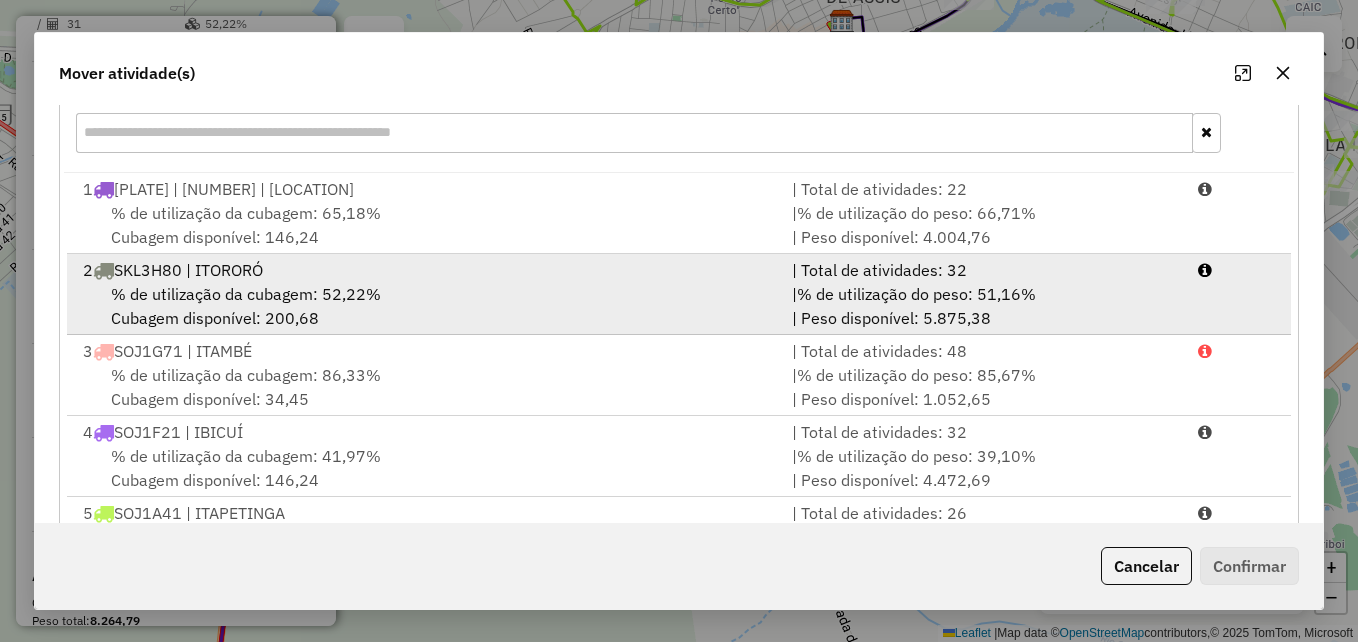 scroll, scrollTop: 300, scrollLeft: 0, axis: vertical 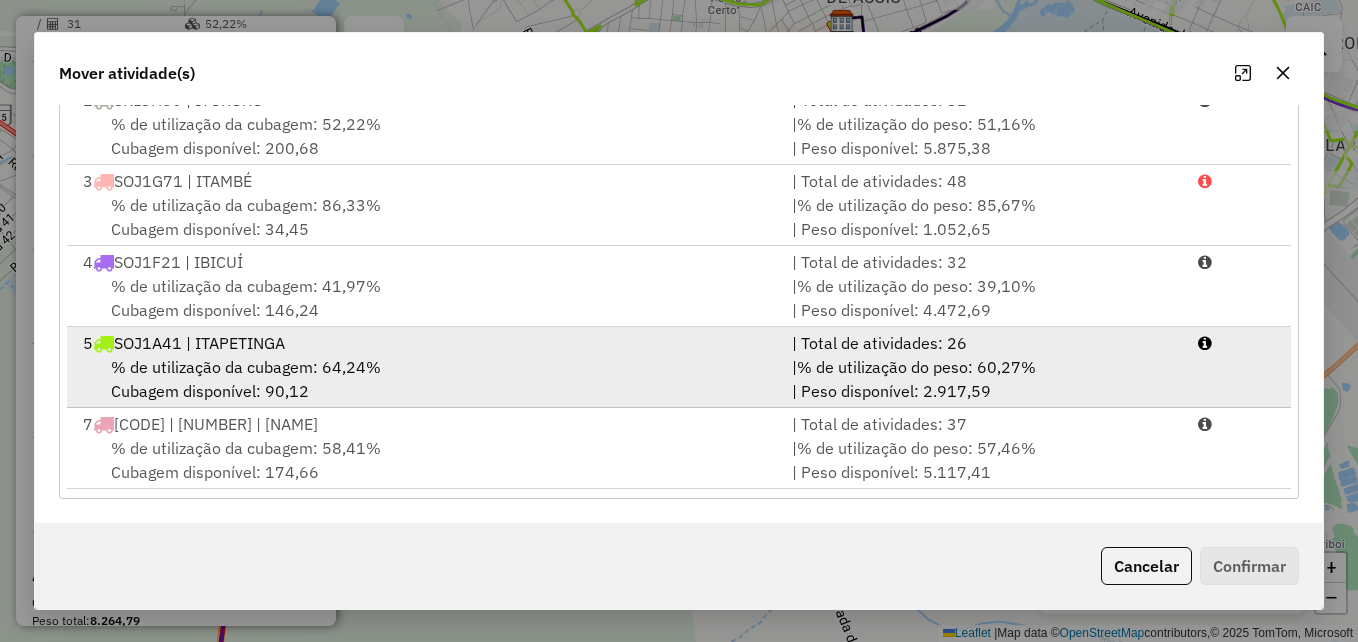 click on "% de utilização da cubagem: 64,24%  Cubagem disponível: 90,12" at bounding box center [425, 379] 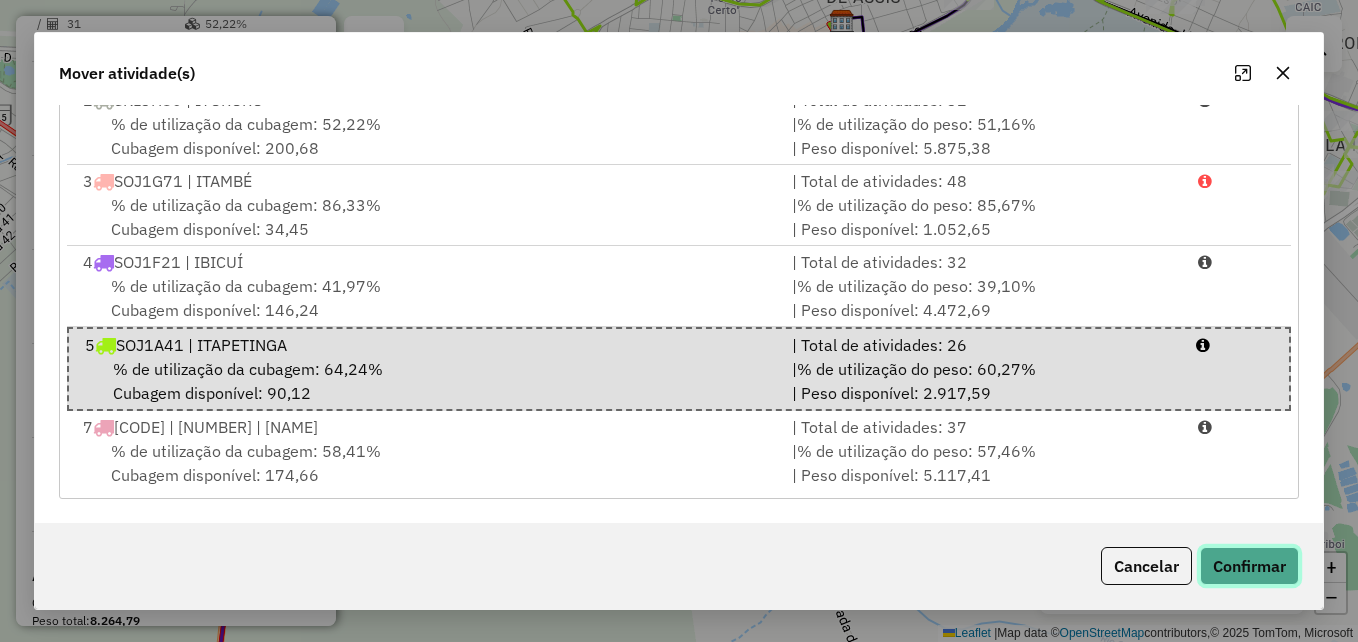 click on "Confirmar" 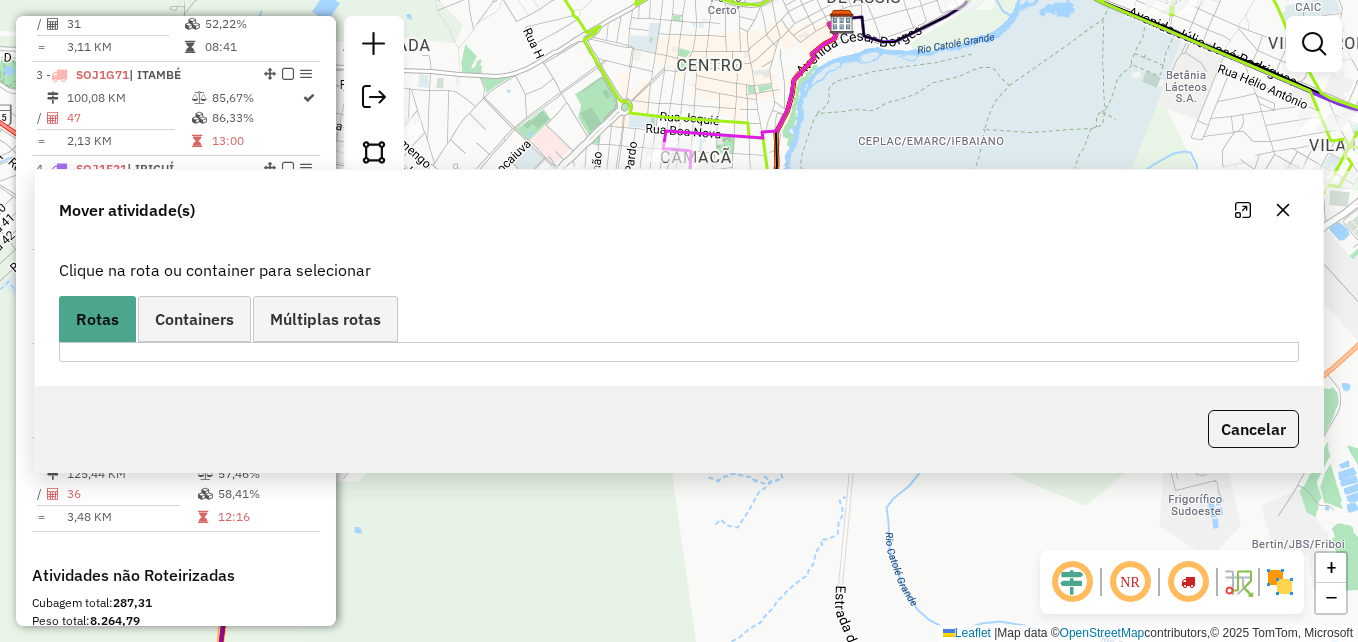 scroll, scrollTop: 0, scrollLeft: 0, axis: both 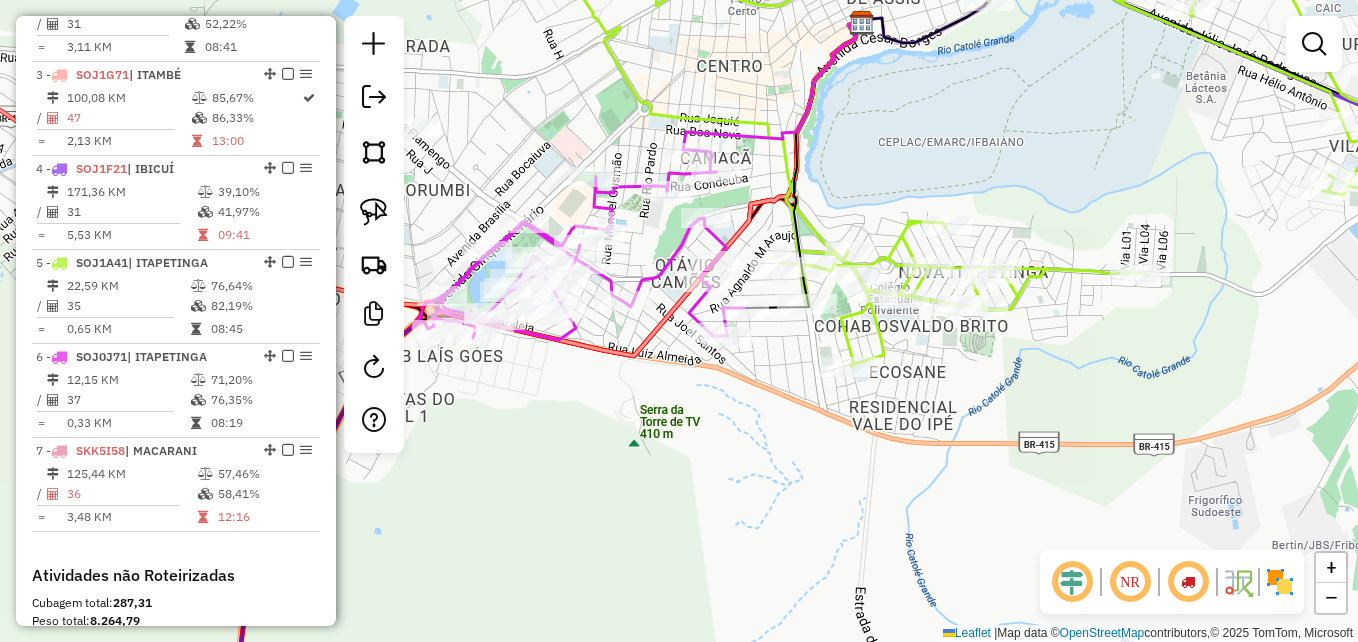 drag, startPoint x: 973, startPoint y: 389, endPoint x: 993, endPoint y: 390, distance: 20.024984 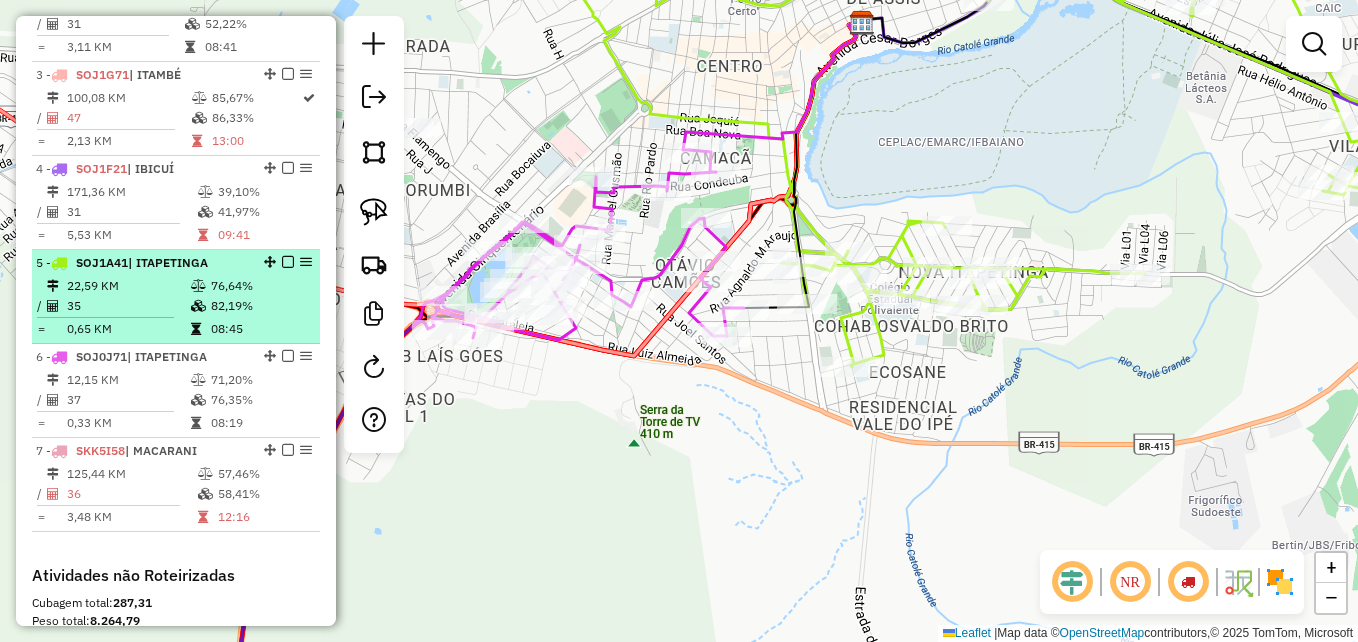 click at bounding box center (198, 286) 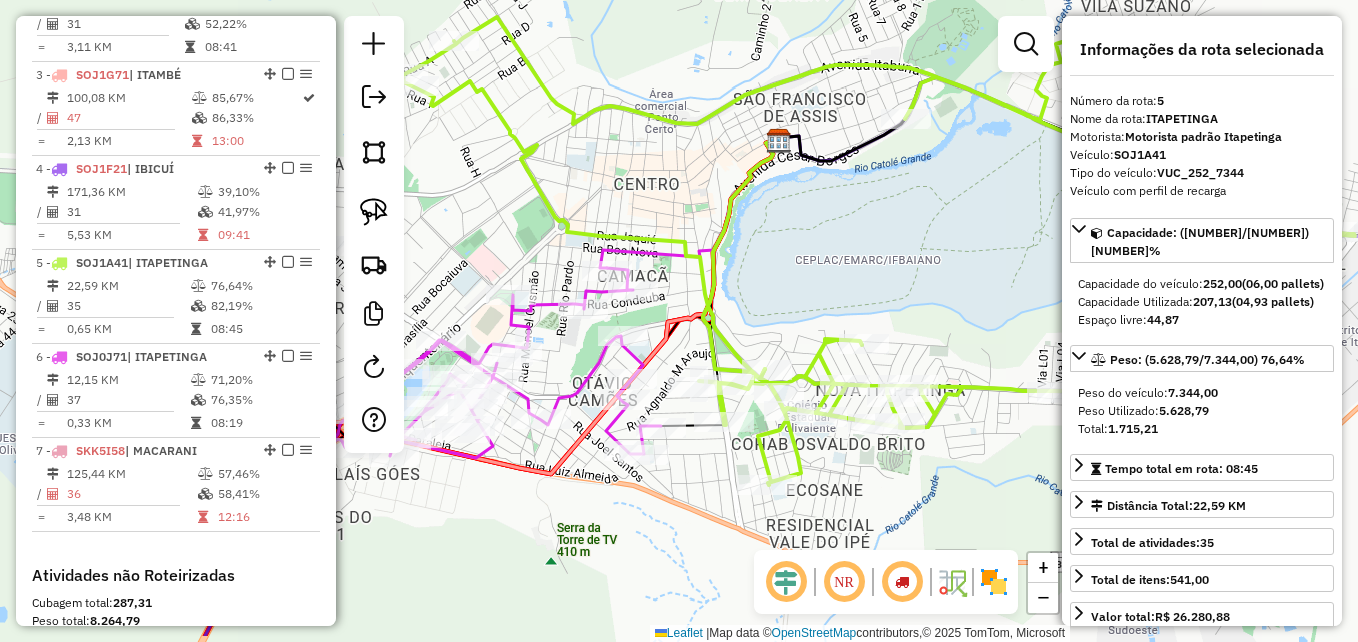 drag, startPoint x: 695, startPoint y: 325, endPoint x: 895, endPoint y: 255, distance: 211.8962 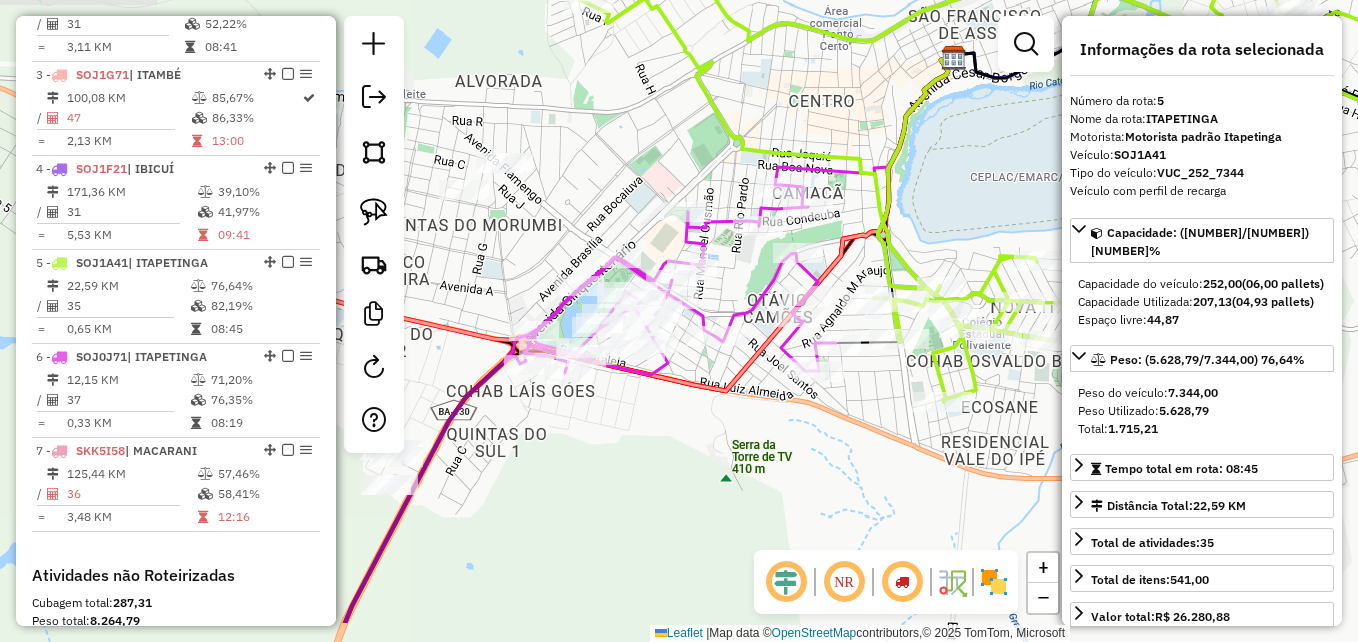 drag, startPoint x: 765, startPoint y: 297, endPoint x: 940, endPoint y: 214, distance: 193.68532 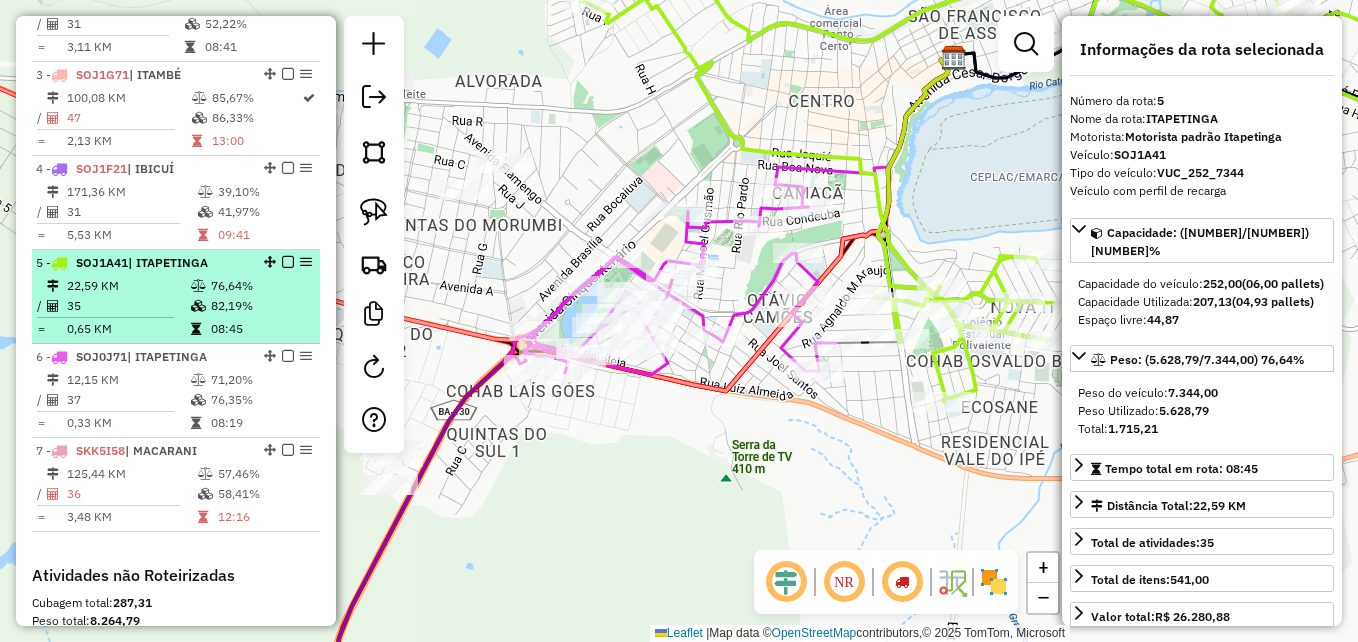 click on "35" at bounding box center [128, 306] 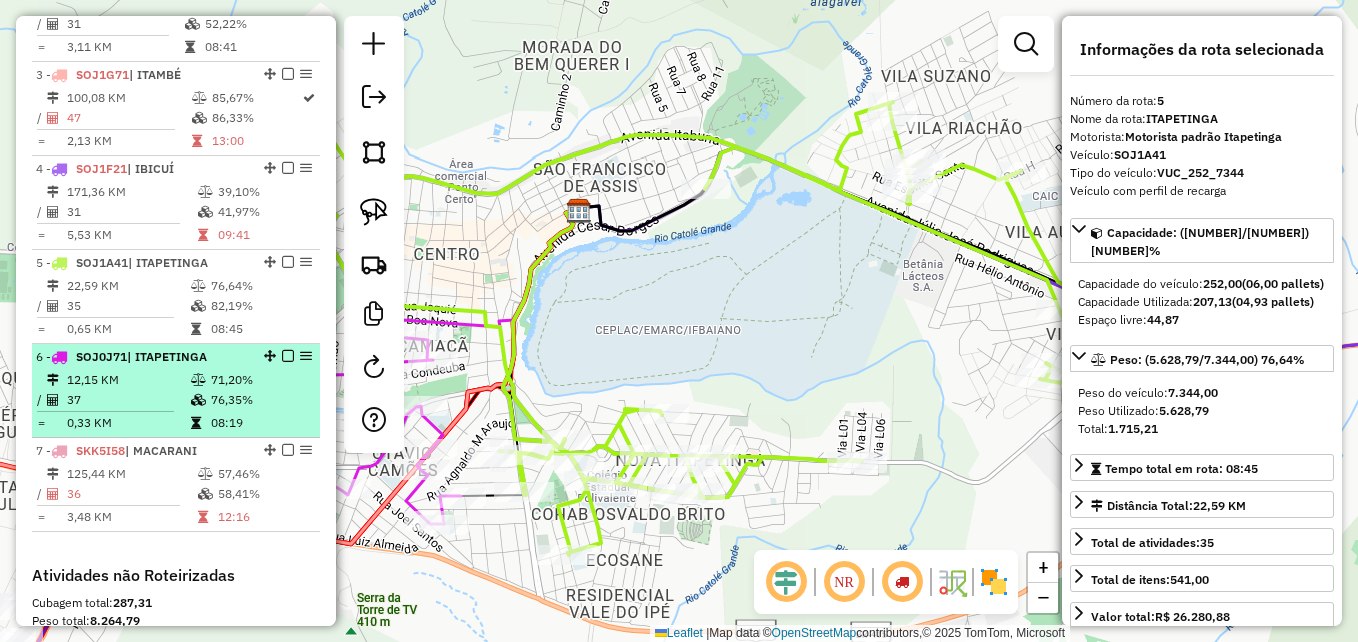 click on "12,15 KM" at bounding box center [128, 380] 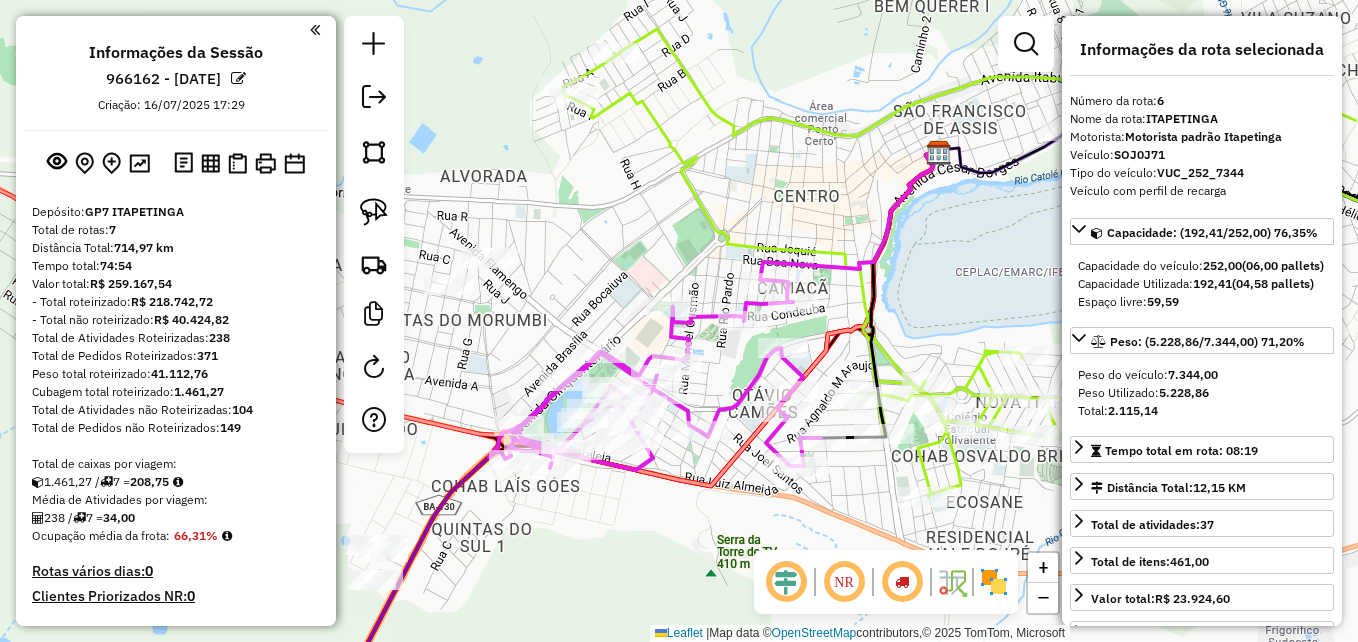 select on "**********" 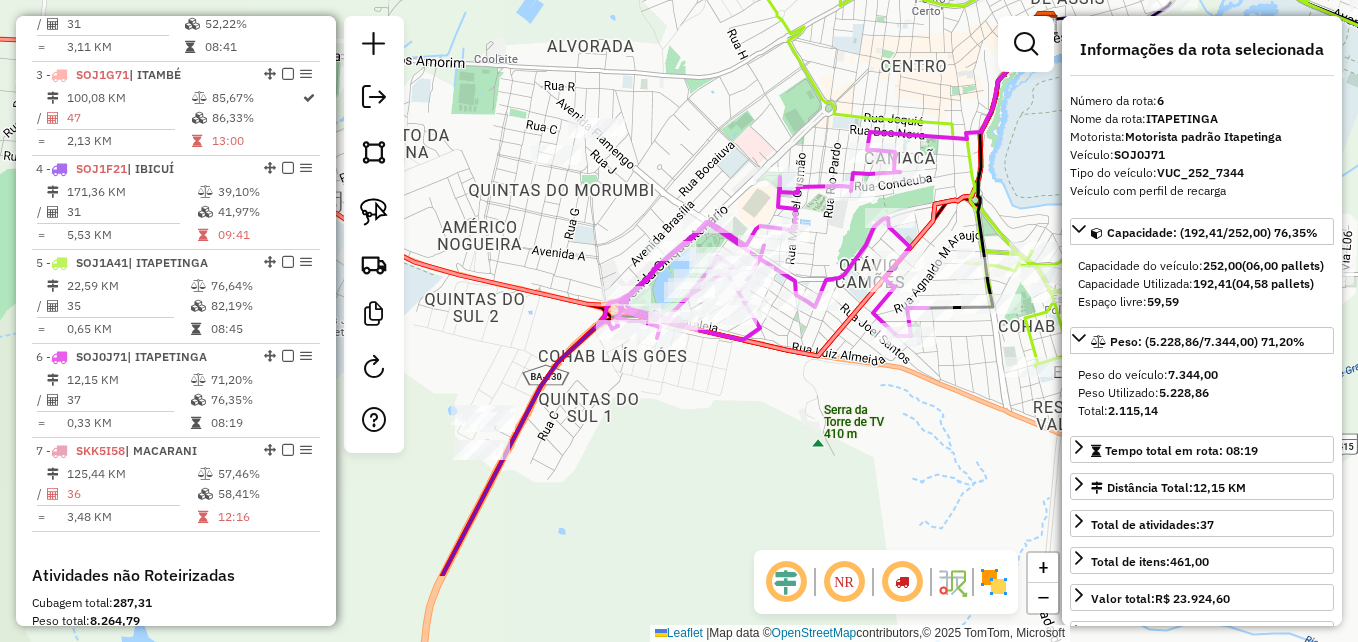 drag, startPoint x: 637, startPoint y: 313, endPoint x: 744, endPoint y: 183, distance: 168.37161 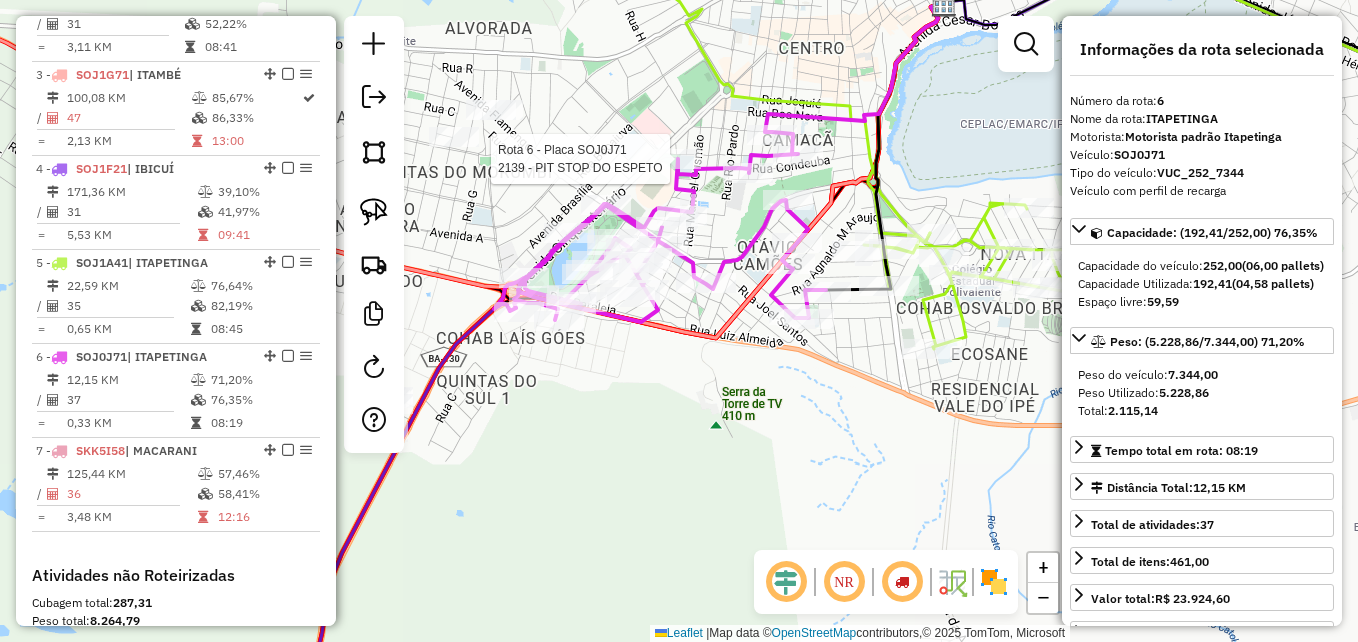drag, startPoint x: 750, startPoint y: 119, endPoint x: 610, endPoint y: 102, distance: 141.02837 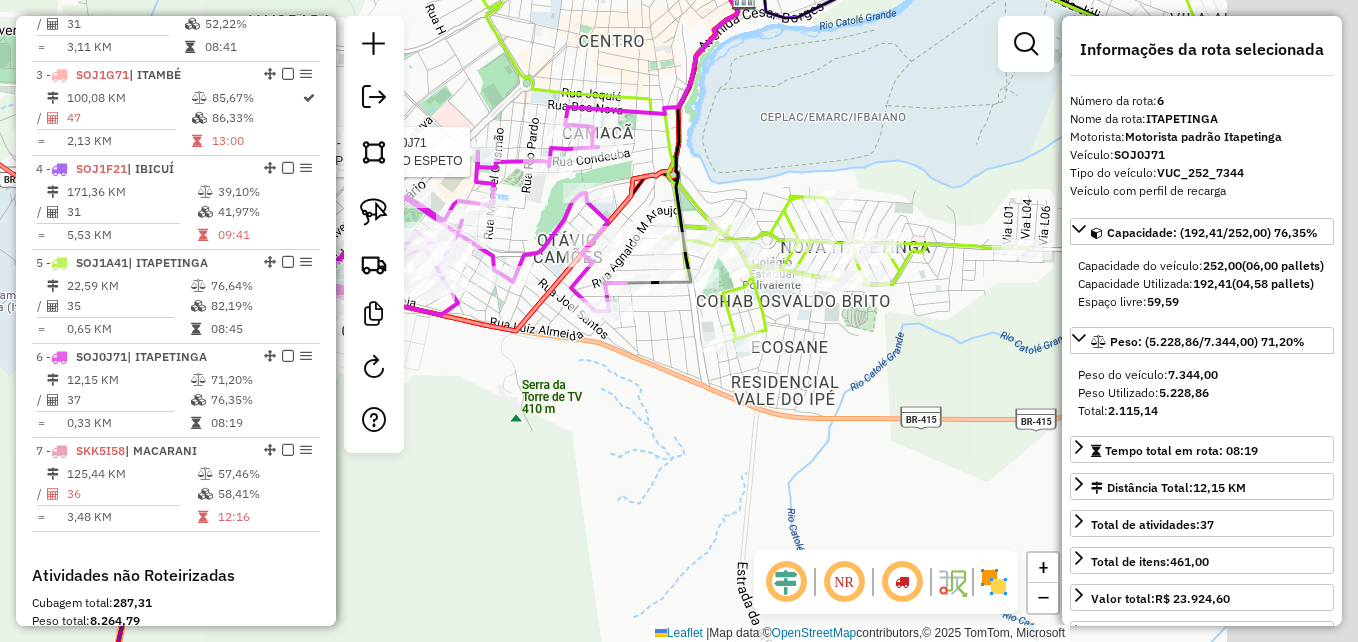 drag, startPoint x: 854, startPoint y: 408, endPoint x: 686, endPoint y: 403, distance: 168.07439 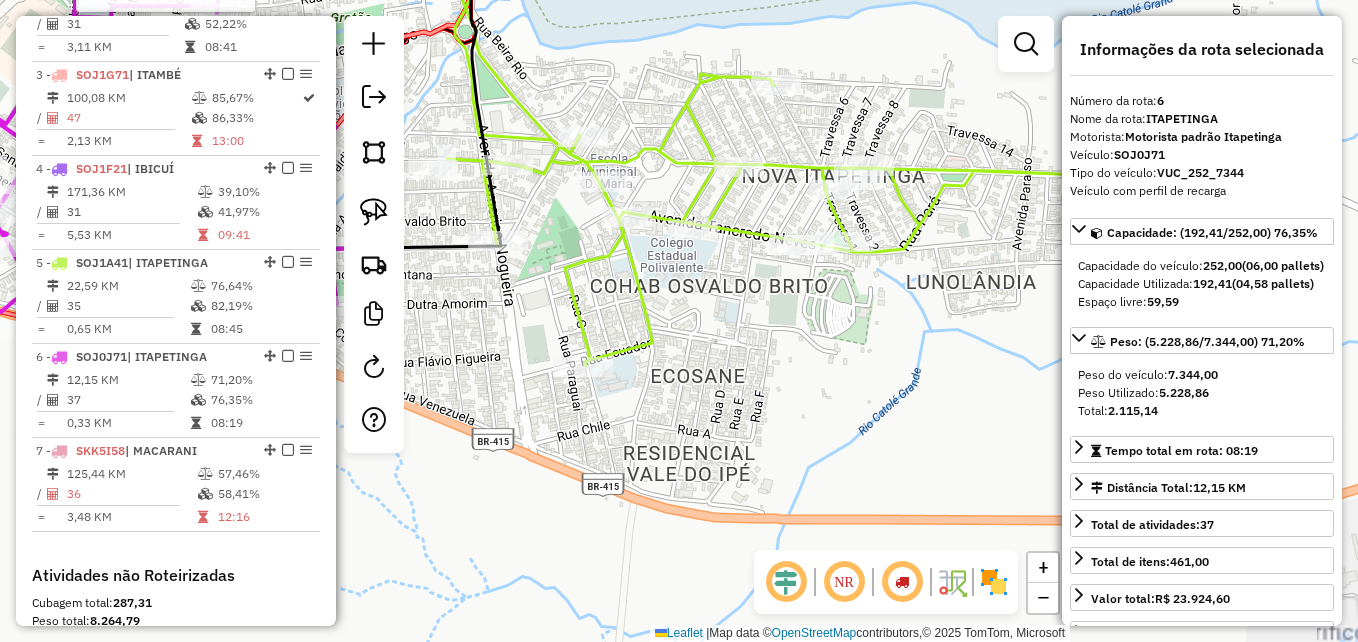 click on "Rota [NUMBER] - Placa [PLATE] [NUMBER] - [FIRST] [LAST] [LAST] Janela de atendimento Grade de atendimento Capacidade Transportadoras Veículos Cliente Pedidos Rotas Selecione os dias de semana para filtrar as janelas de atendimento Seg Ter Qua Qui Sex Sáb Dom Informe o período da janela de atendimento: De: Até: Filtrar exatamente a janela do cliente Considerar janela de atendimento padrão Selecione os dias de semana para filtrar as grades de atendimento Seg Ter Qua Qui Sex Sáb Dom Considerar clientes sem dia de atendimento cadastrado Clientes fora do dia de atendimento selecionado Filtrar as atividades entre os valores definidos abaixo: Peso mínimo: Peso máximo: Cubagem mínima: Cubagem máxima: De: Até: Filtrar as atividades entre o tempo de atendimento definido abaixo: De: Até: Considerar capacidade total dos clientes não roteirizados Transportadora: Selecione um ou mais itens Tipo de veículo: Selecione um ou mais itens Veículo: Selecione um ou mais itens +" 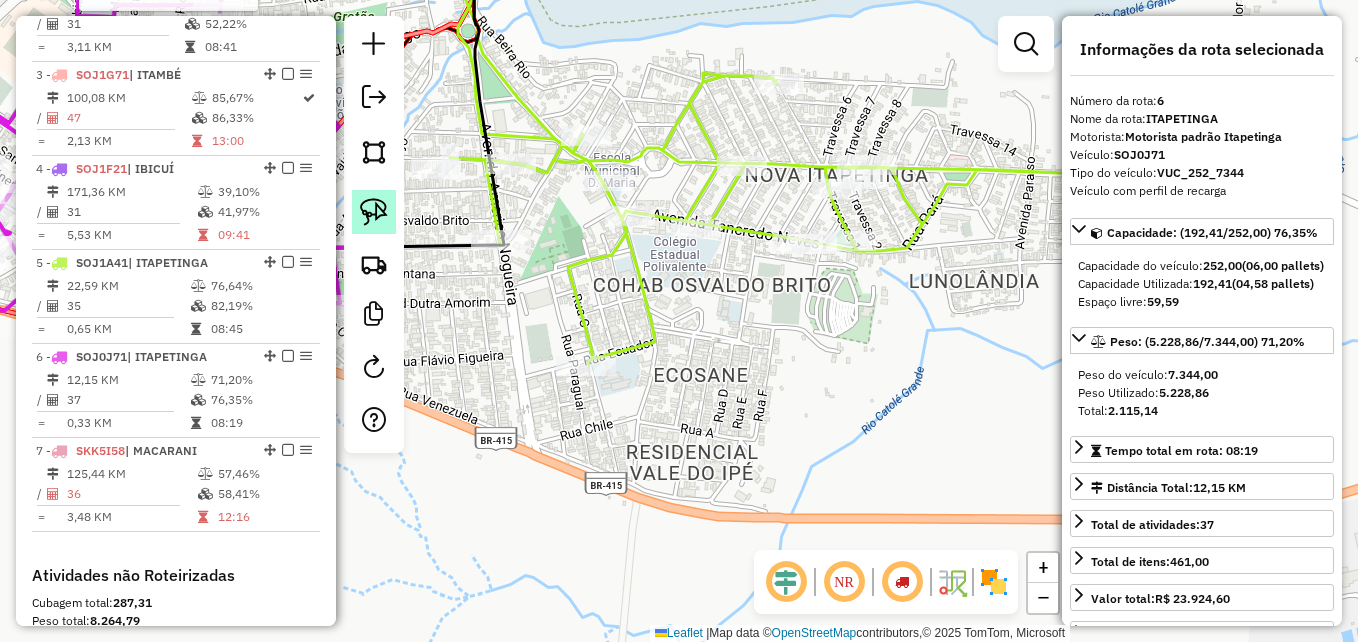 click 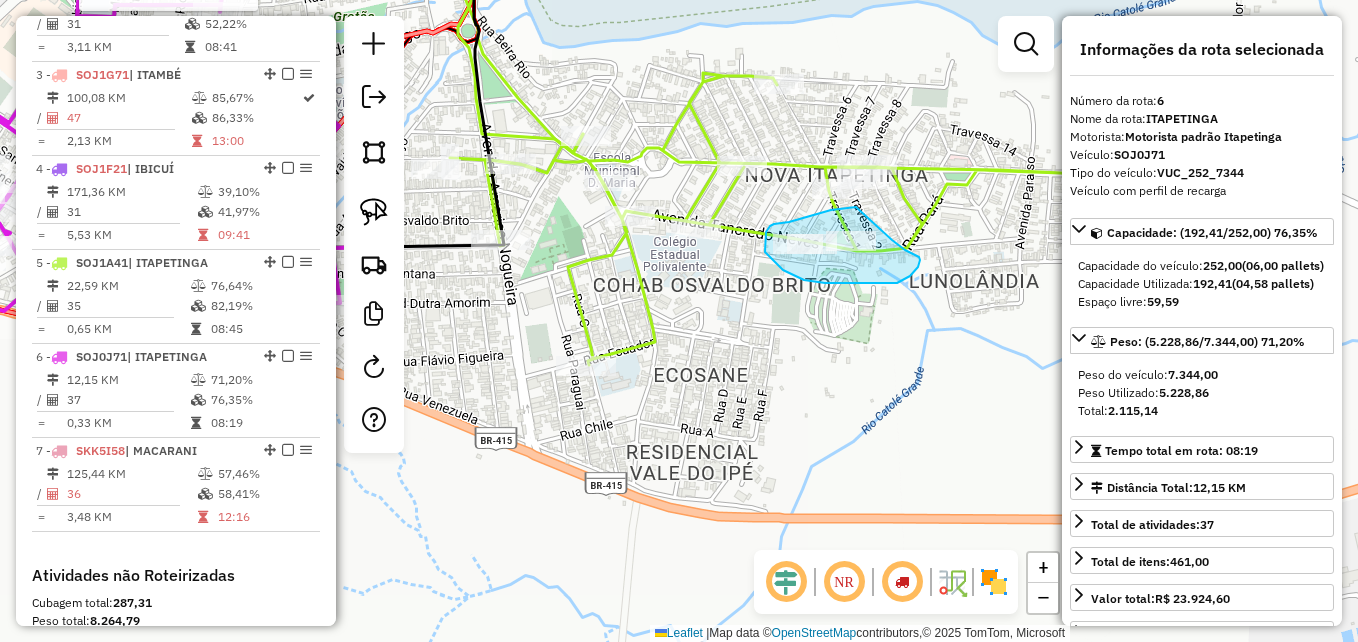 drag, startPoint x: 856, startPoint y: 207, endPoint x: 887, endPoint y: 232, distance: 39.824615 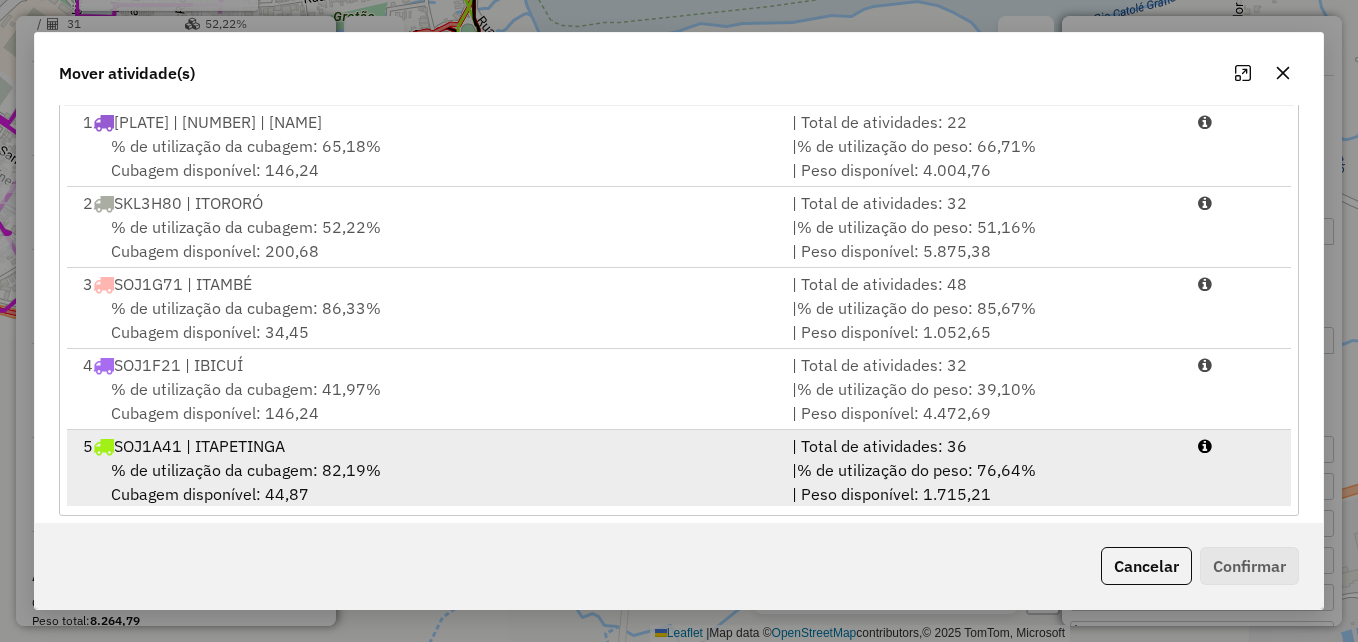scroll, scrollTop: 366, scrollLeft: 0, axis: vertical 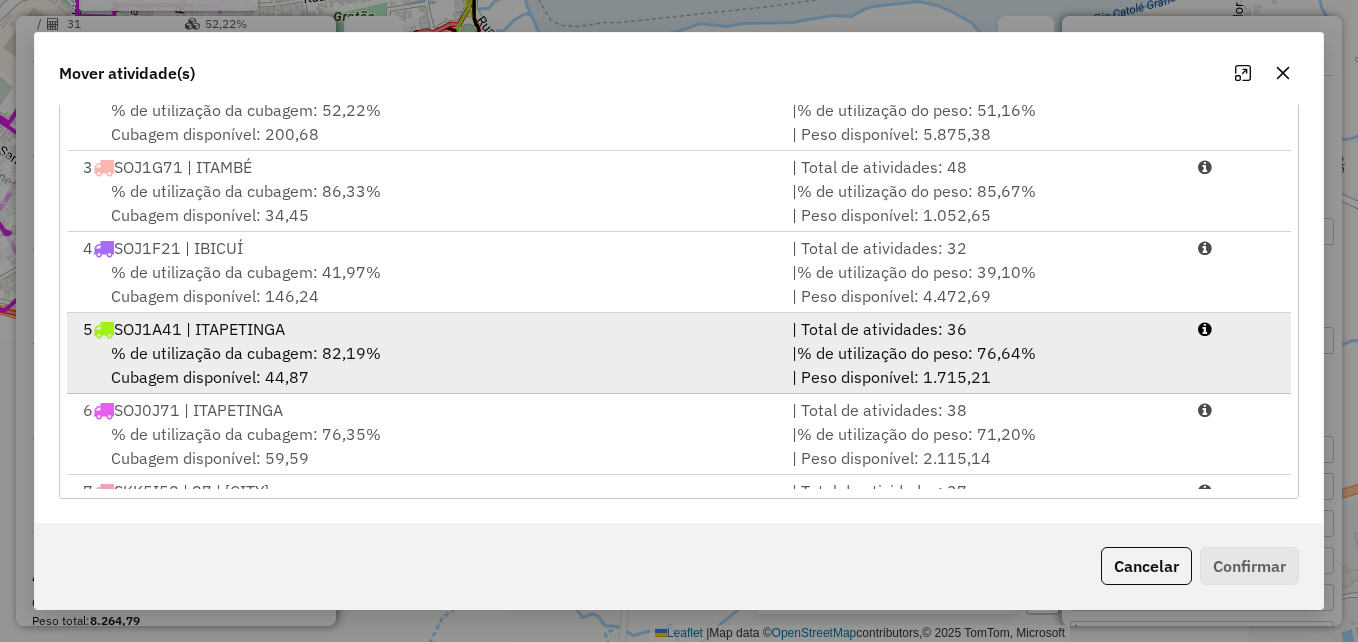 click on "% de utilização da cubagem: 82,19%  Cubagem disponível: 44,87" at bounding box center [425, 365] 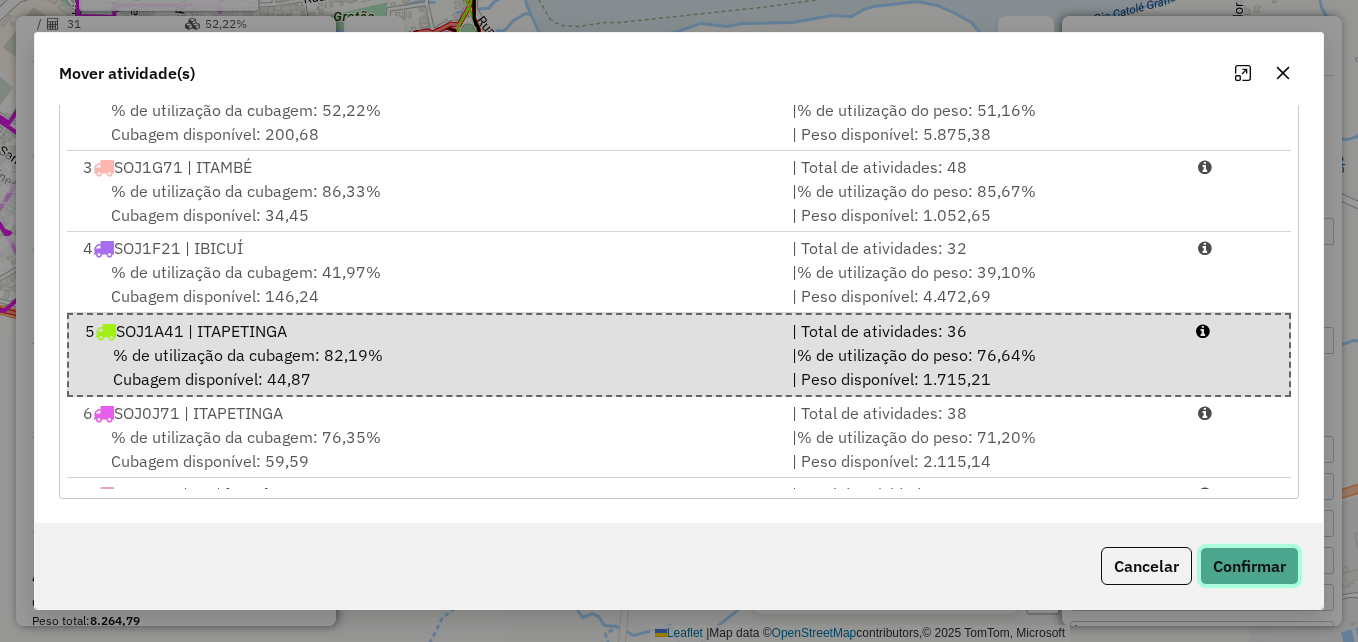 click on "Confirmar" 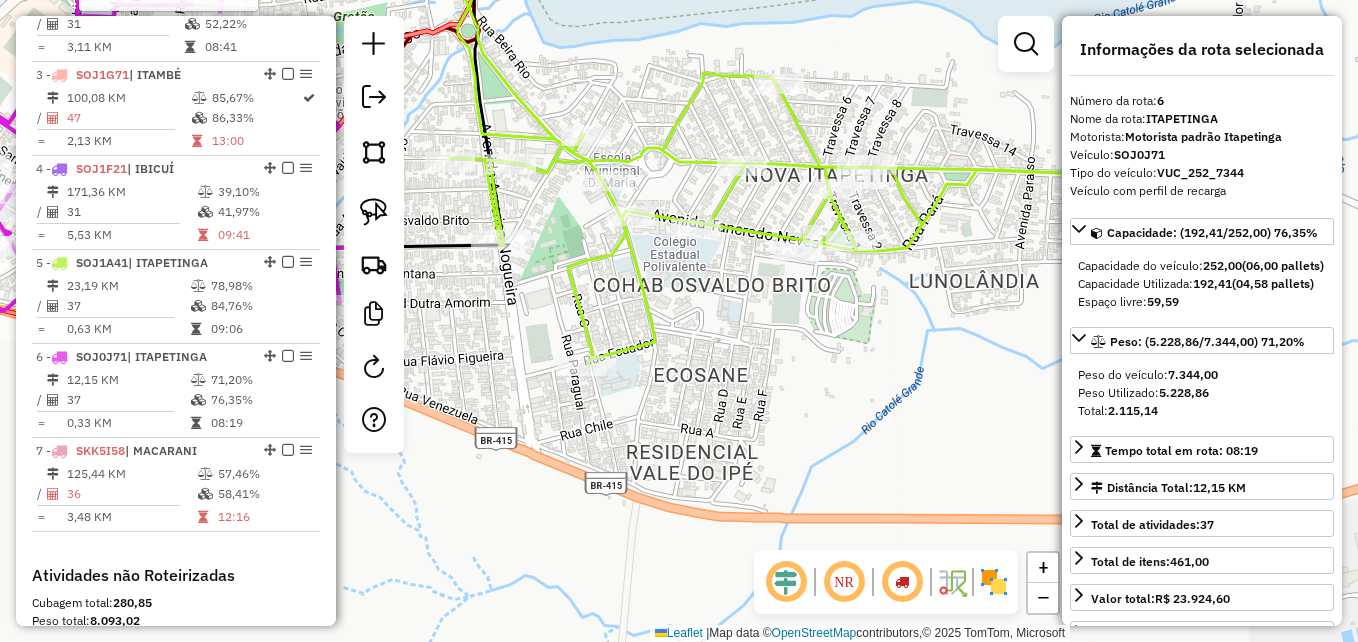scroll, scrollTop: 0, scrollLeft: 0, axis: both 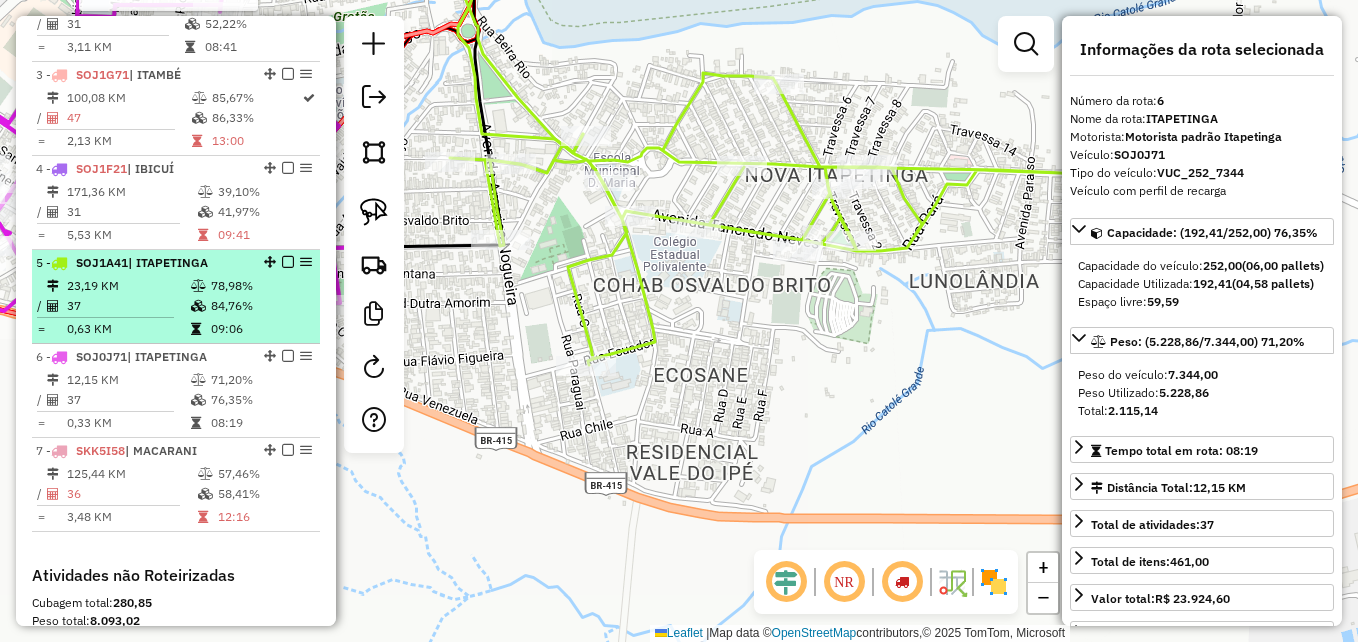 click at bounding box center [200, 306] 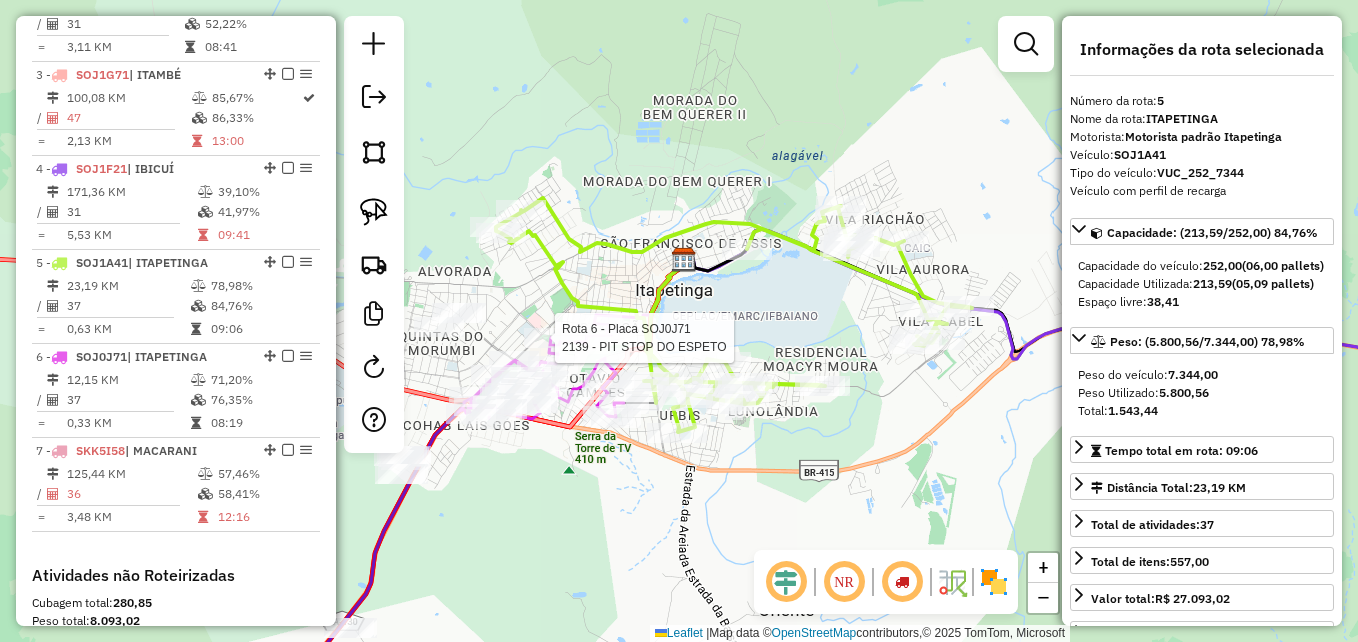 drag, startPoint x: 762, startPoint y: 314, endPoint x: 780, endPoint y: 316, distance: 18.110771 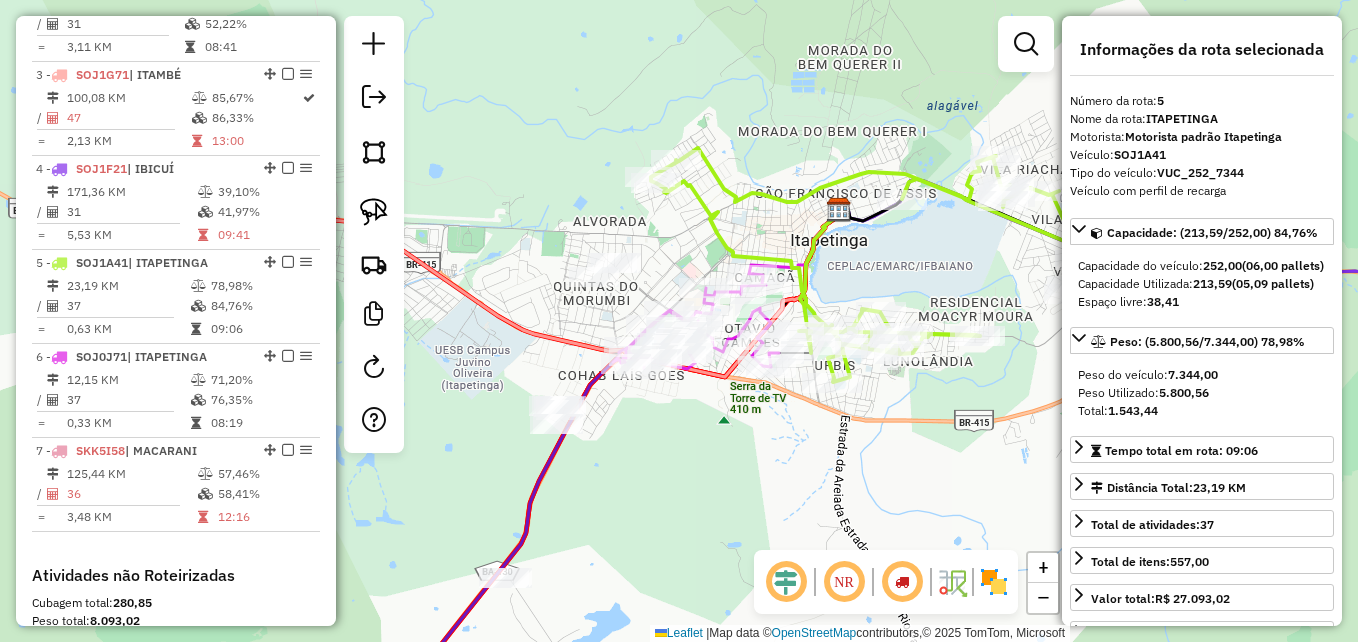 drag, startPoint x: 546, startPoint y: 286, endPoint x: 700, endPoint y: 254, distance: 157.28954 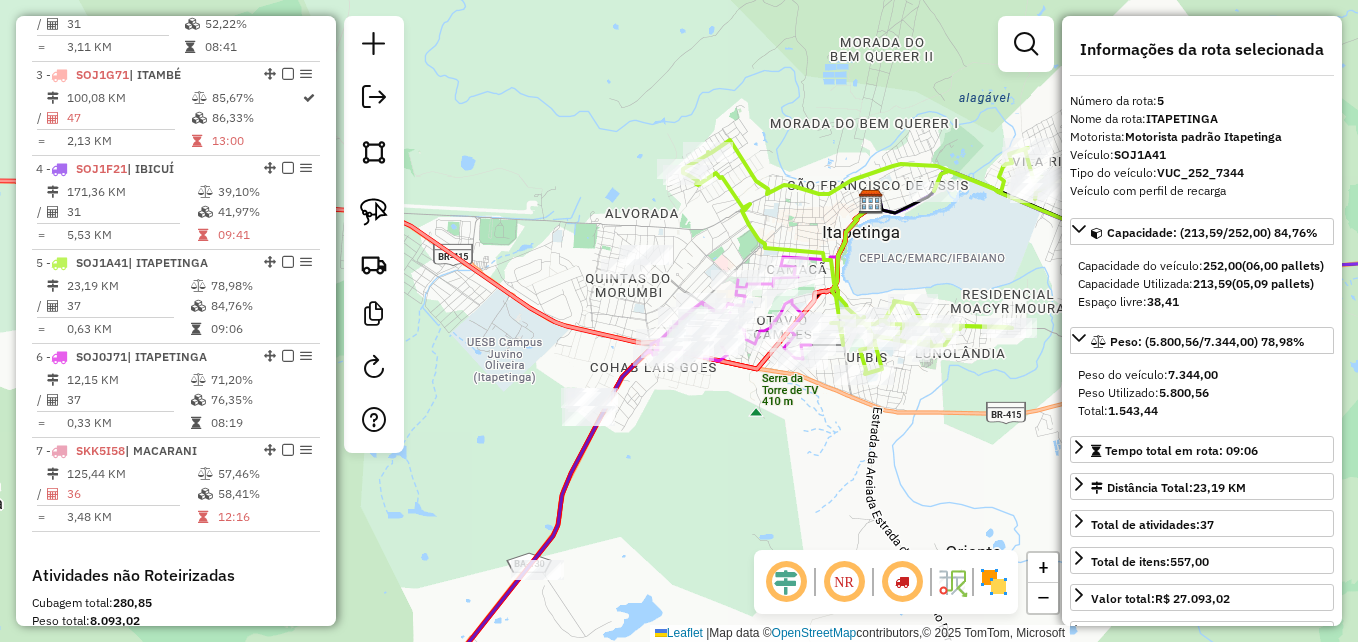 drag, startPoint x: 487, startPoint y: 350, endPoint x: 531, endPoint y: 344, distance: 44.407207 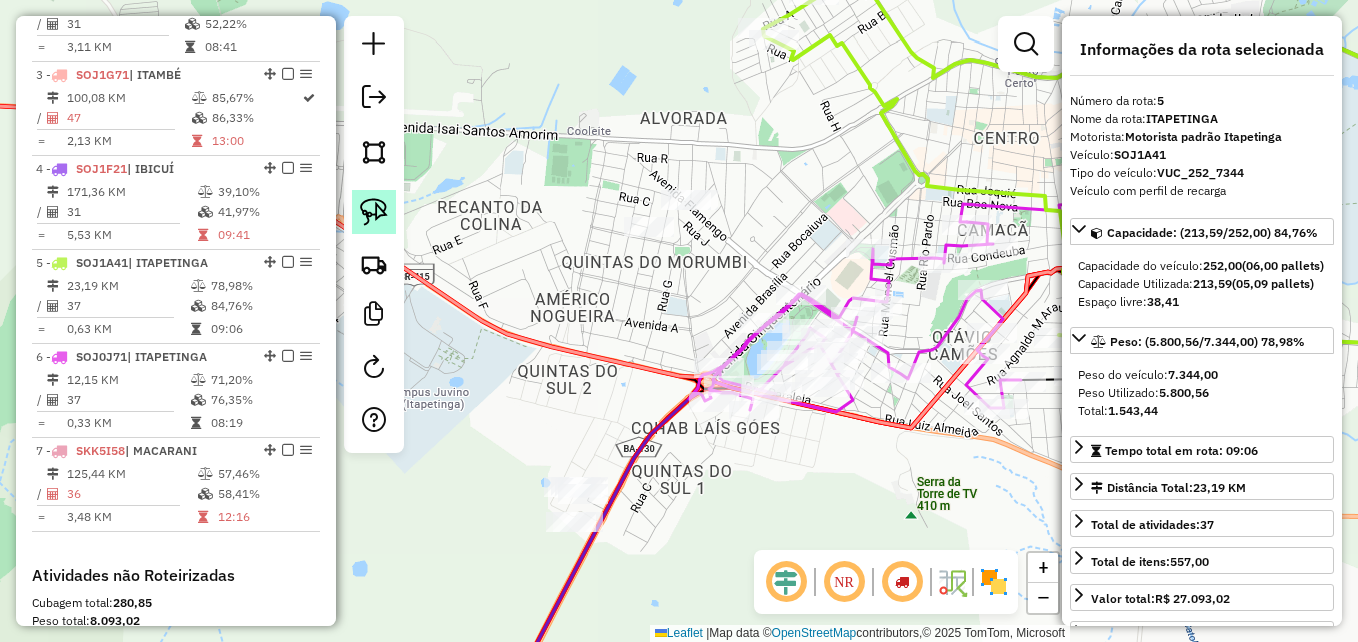 click 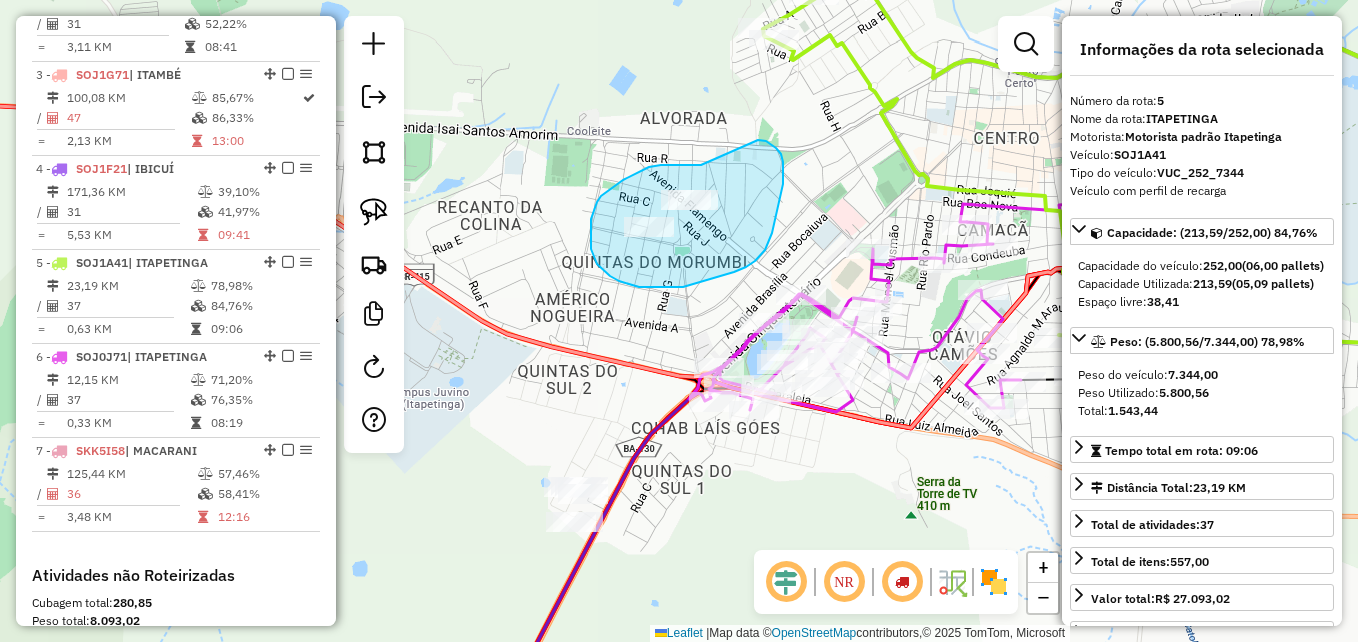 drag, startPoint x: 694, startPoint y: 165, endPoint x: 755, endPoint y: 139, distance: 66.309875 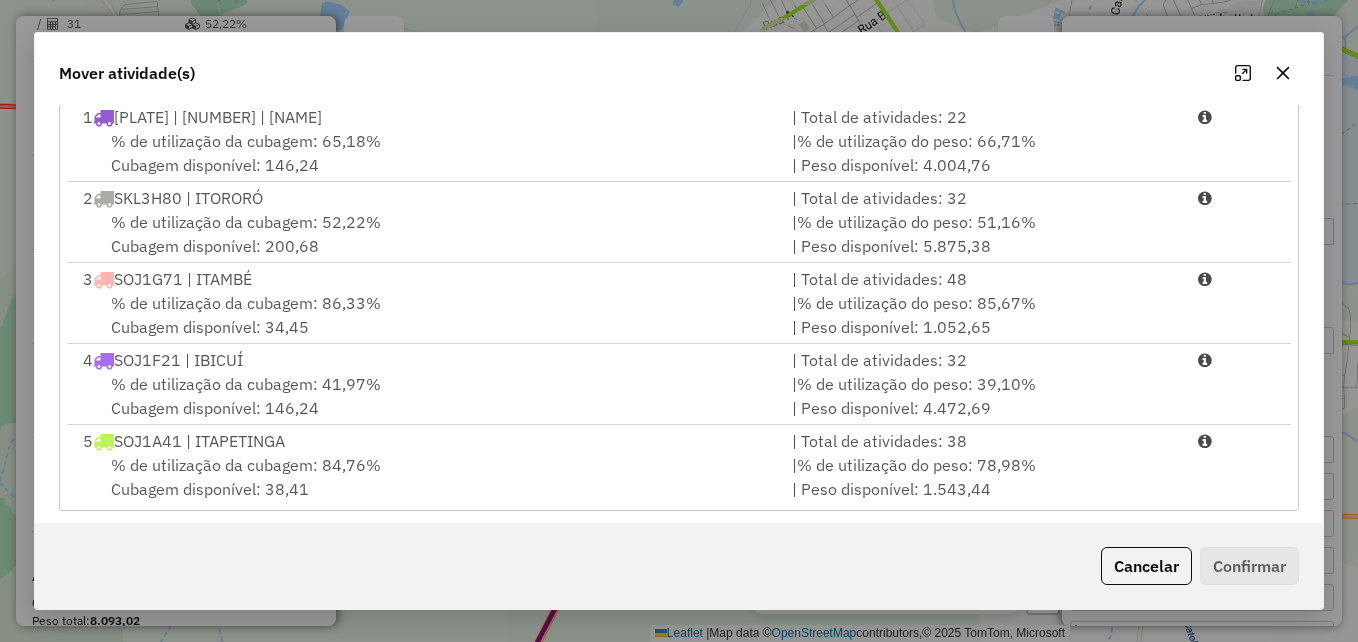 scroll, scrollTop: 366, scrollLeft: 0, axis: vertical 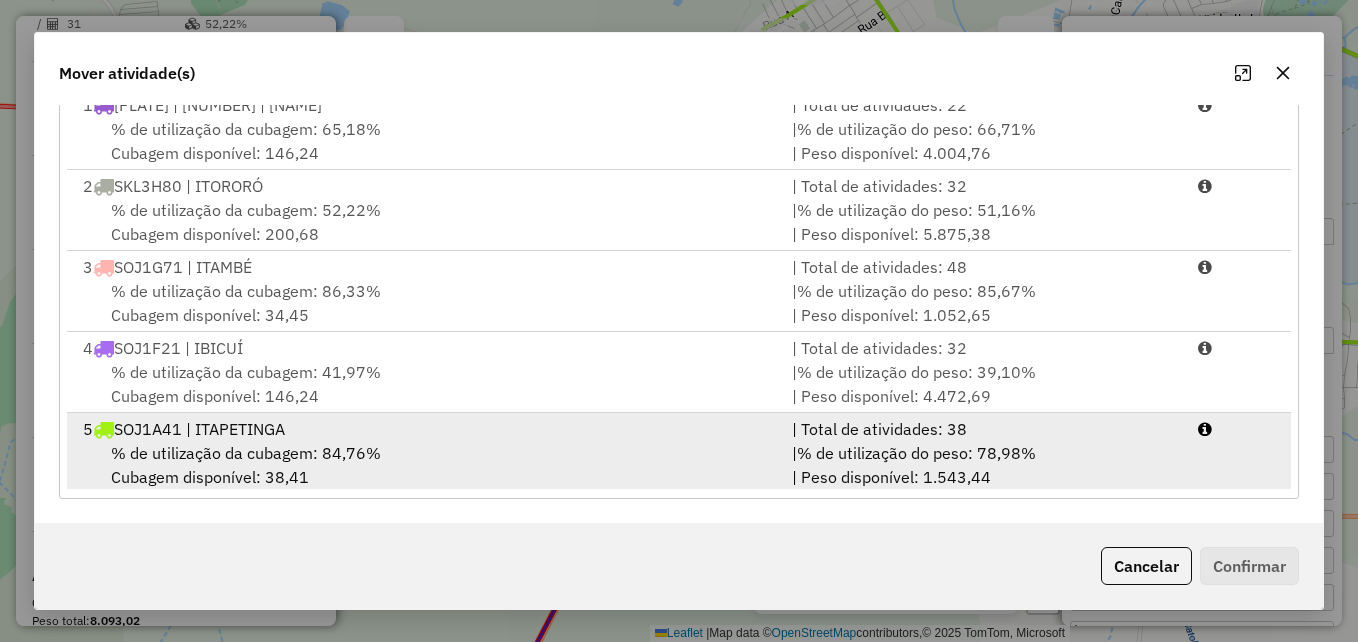 click on "% de utilização da cubagem: 84,76%  Cubagem disponível: 38,41" at bounding box center (425, 465) 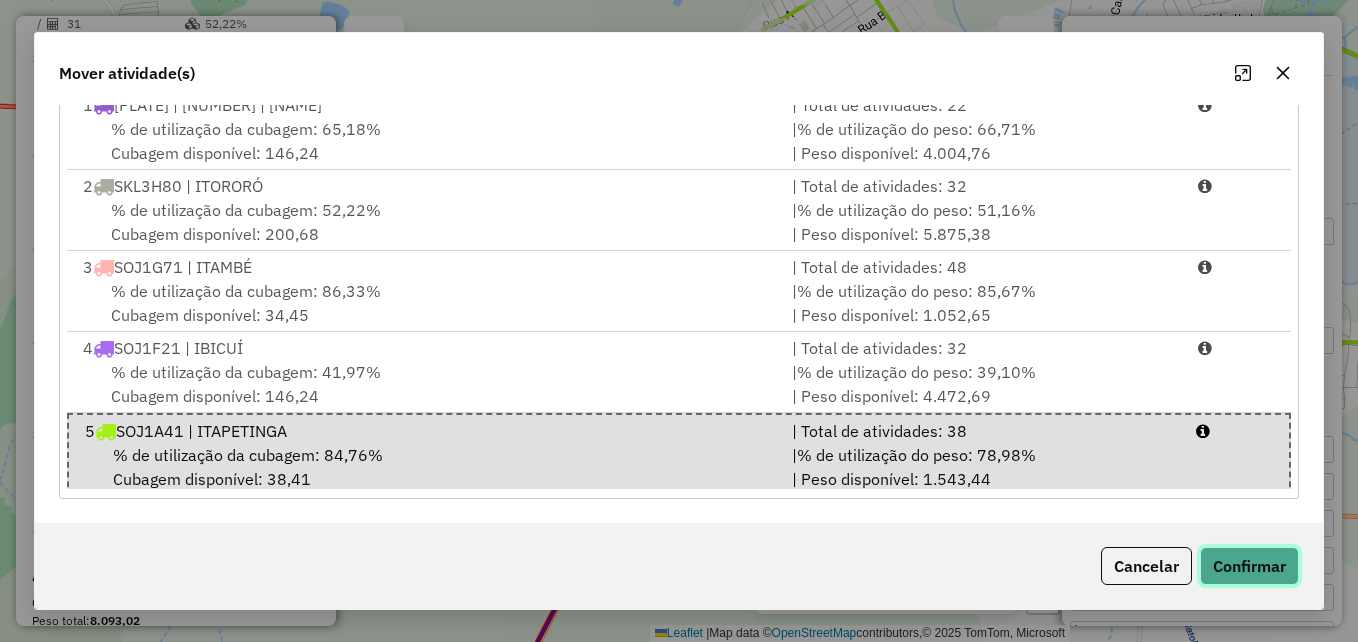 click on "Confirmar" 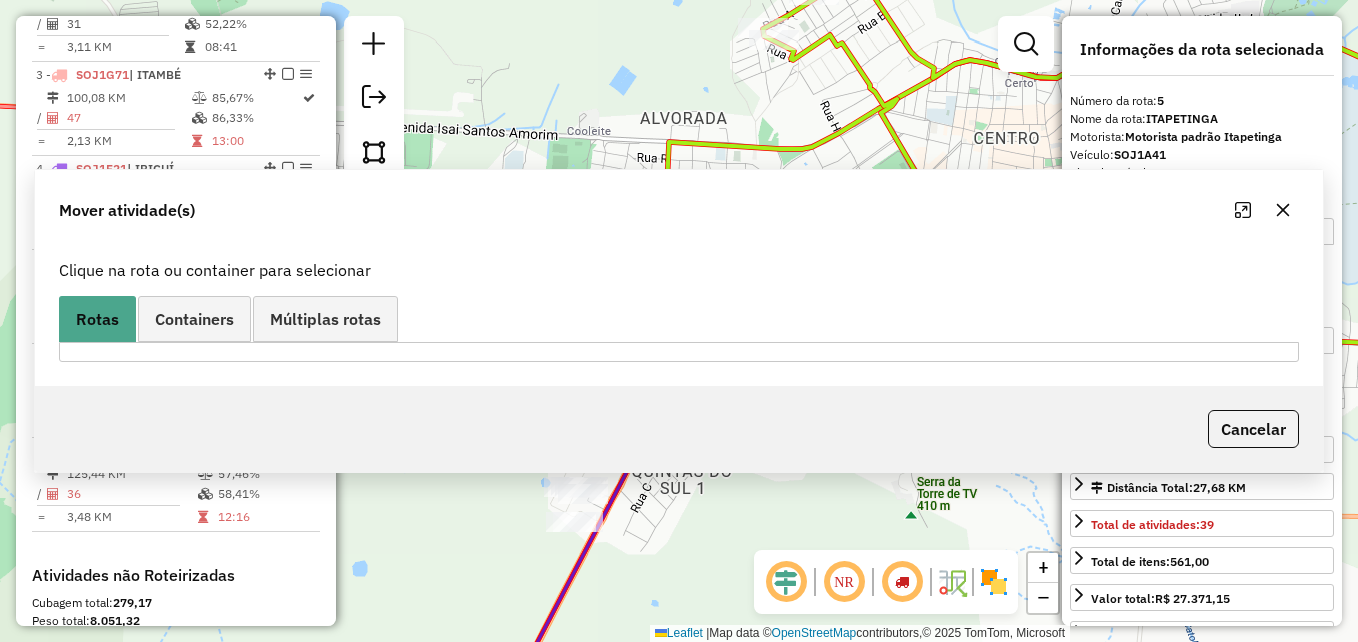scroll, scrollTop: 0, scrollLeft: 0, axis: both 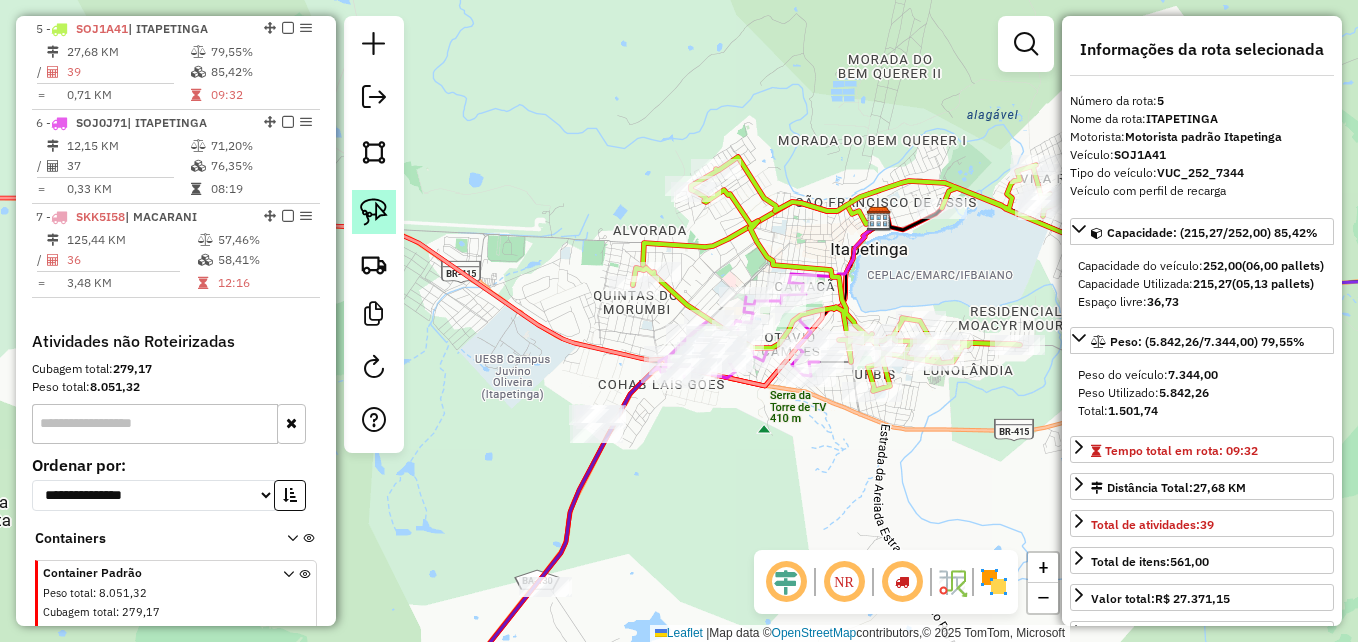 click 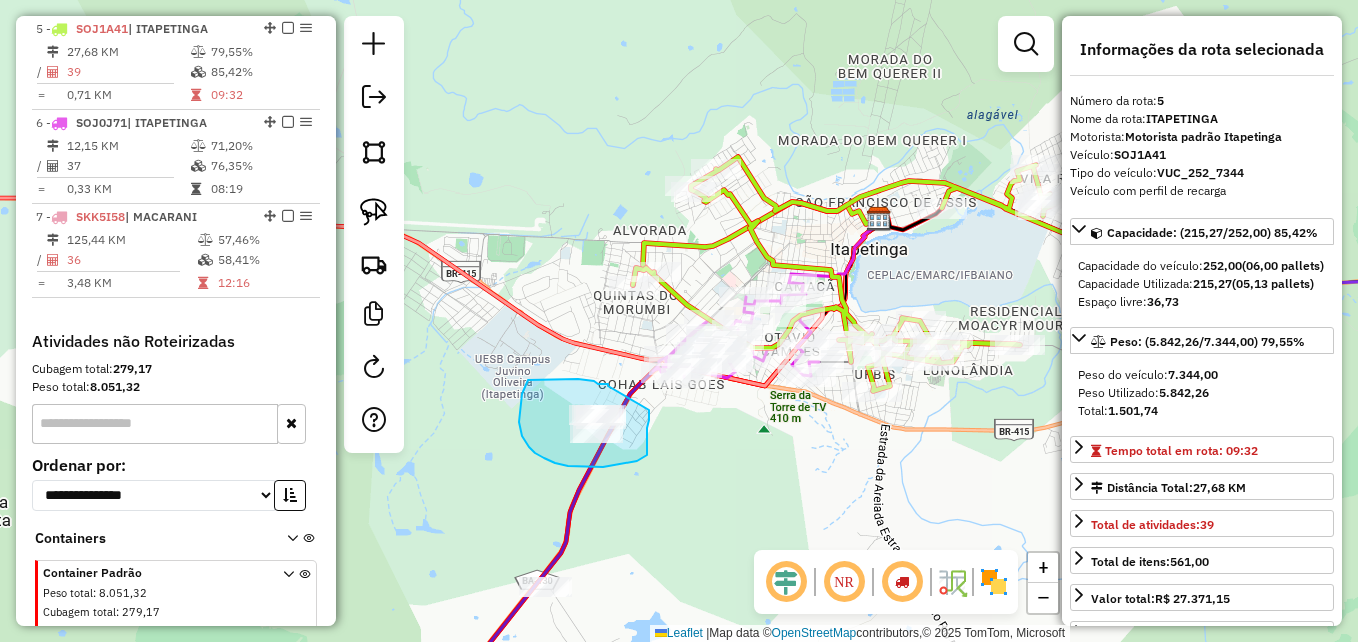 drag, startPoint x: 608, startPoint y: 384, endPoint x: 649, endPoint y: 410, distance: 48.548943 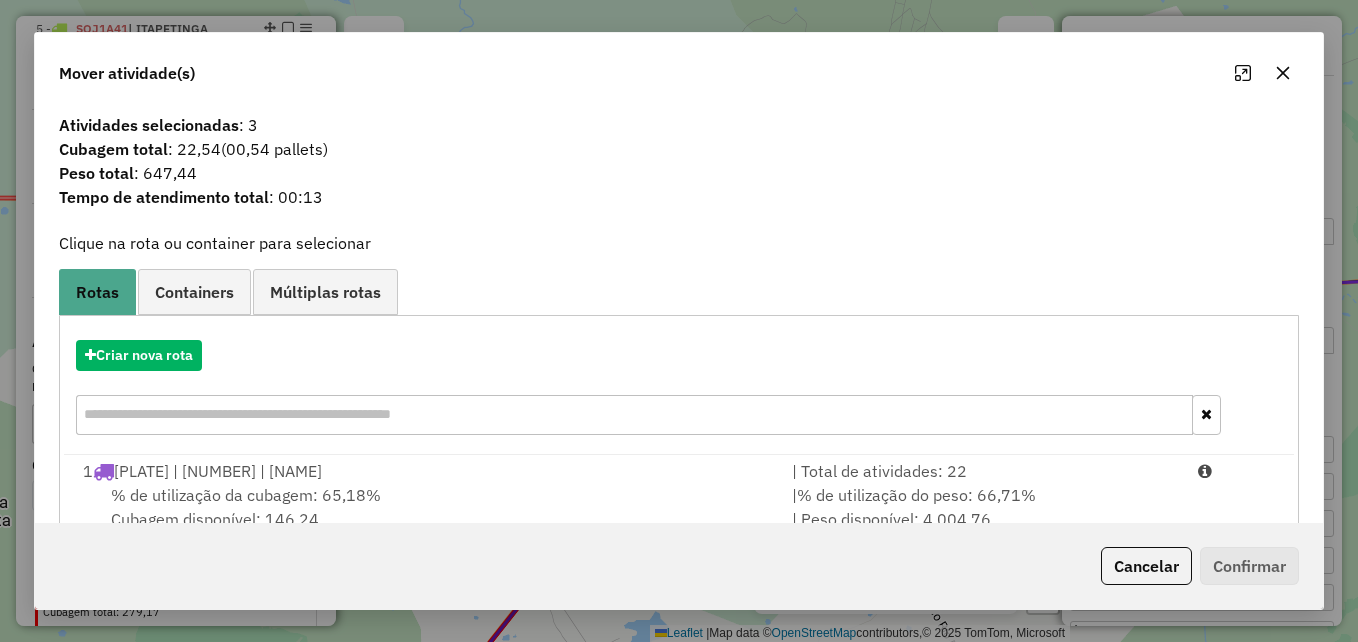 click 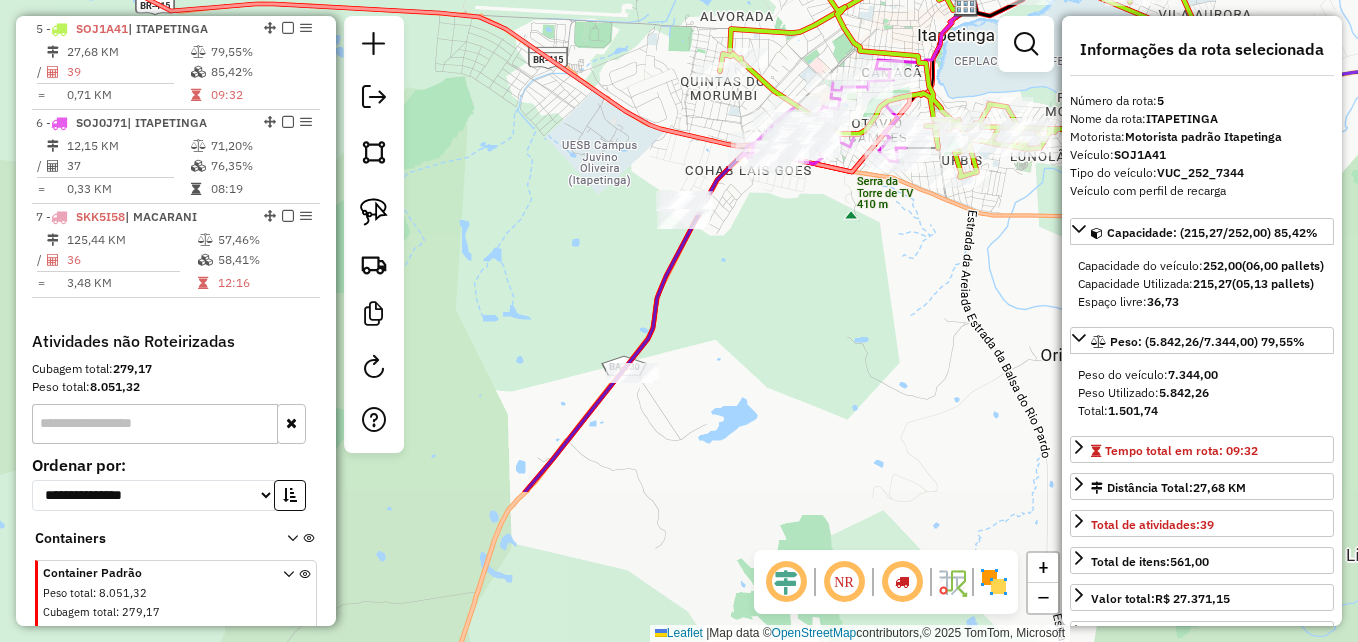 drag, startPoint x: 567, startPoint y: 542, endPoint x: 654, endPoint y: 328, distance: 231.00865 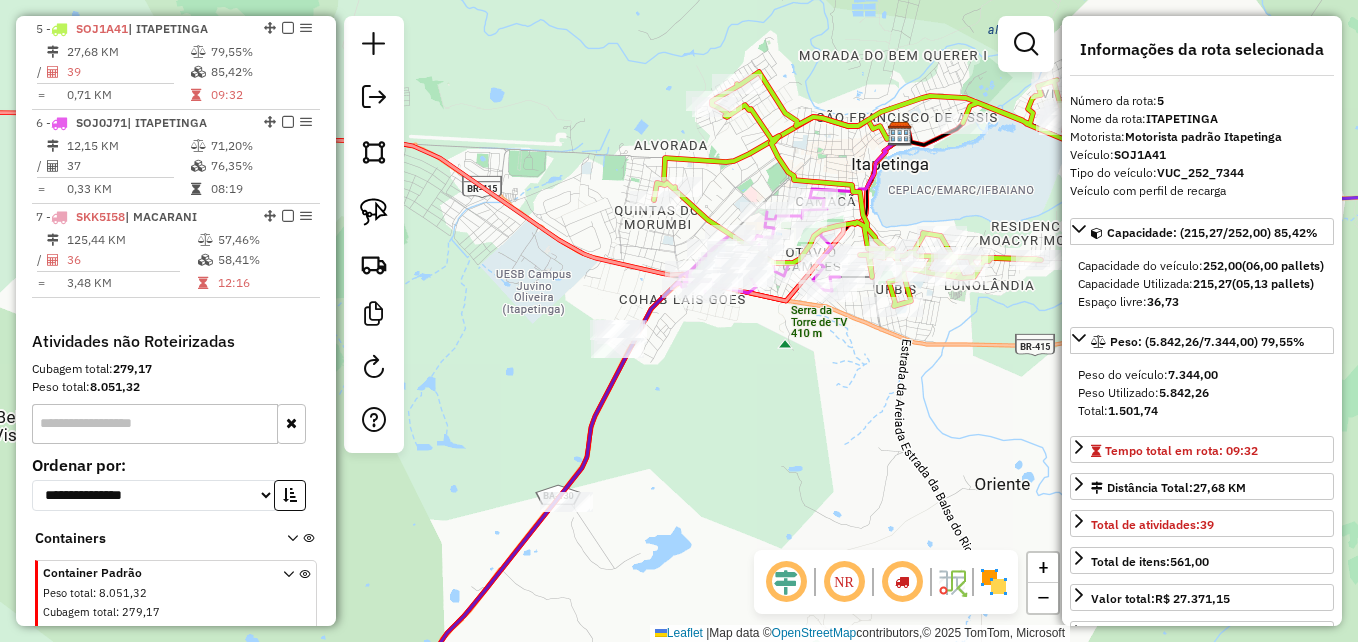 drag, startPoint x: 707, startPoint y: 290, endPoint x: 613, endPoint y: 426, distance: 165.32393 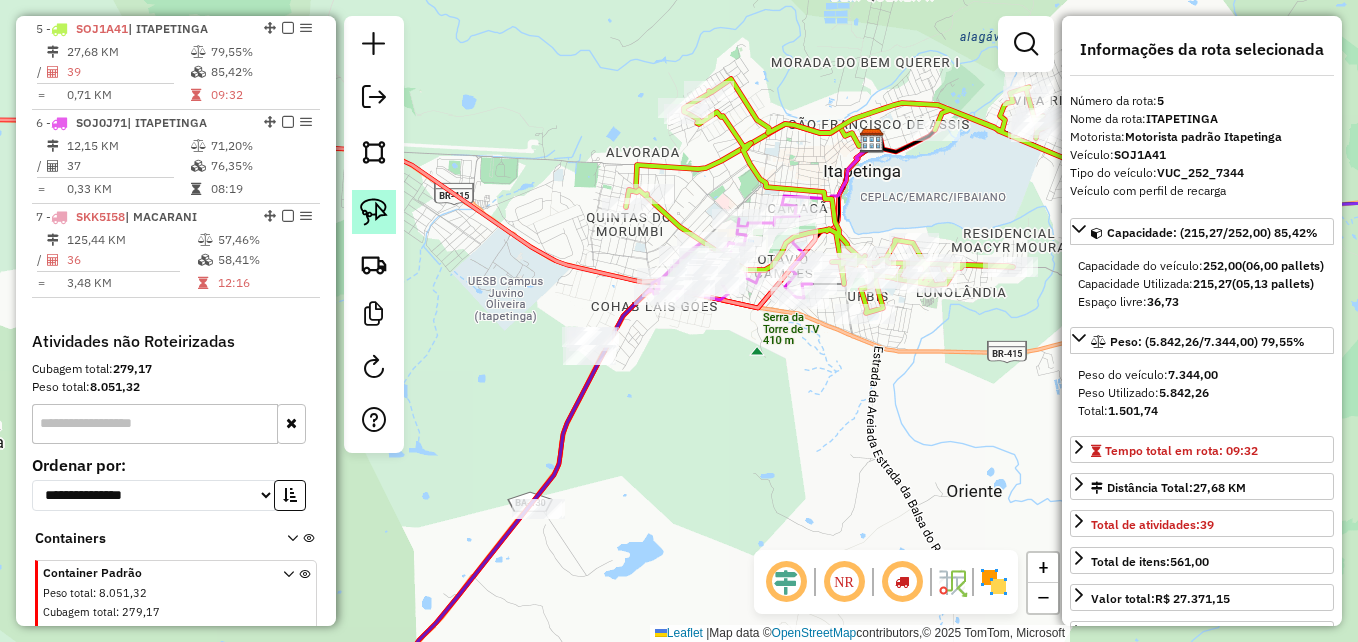 click 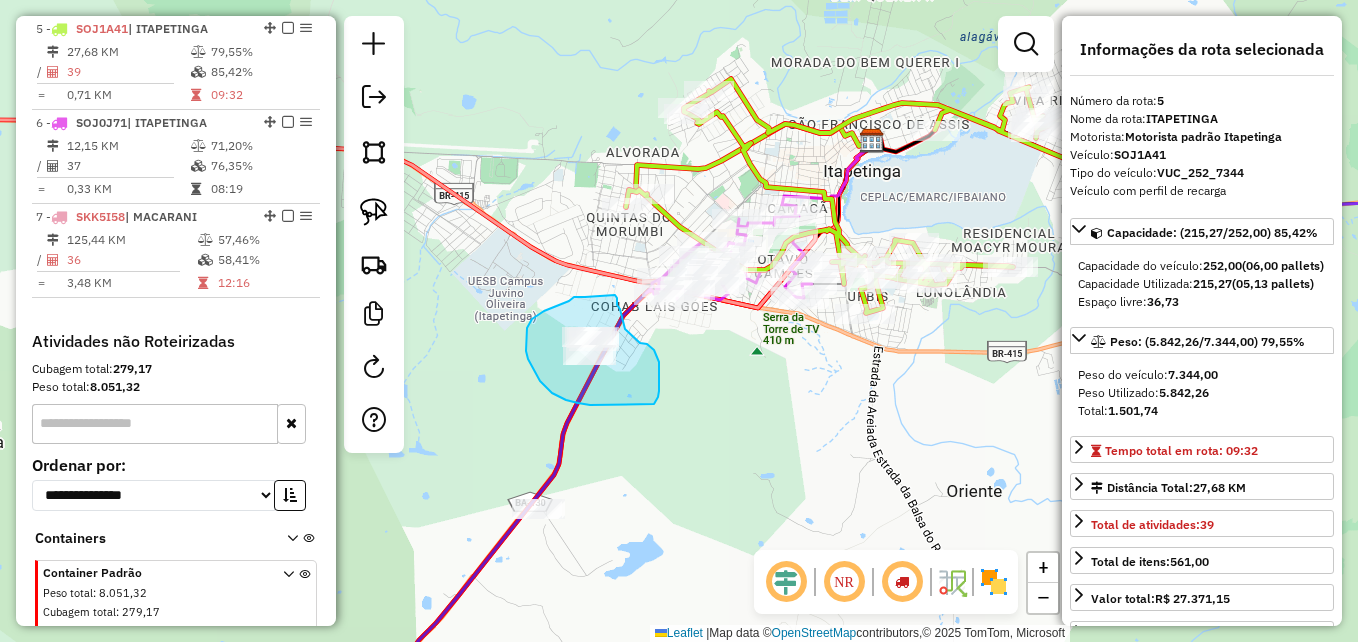 drag, startPoint x: 574, startPoint y: 297, endPoint x: 585, endPoint y: 297, distance: 11 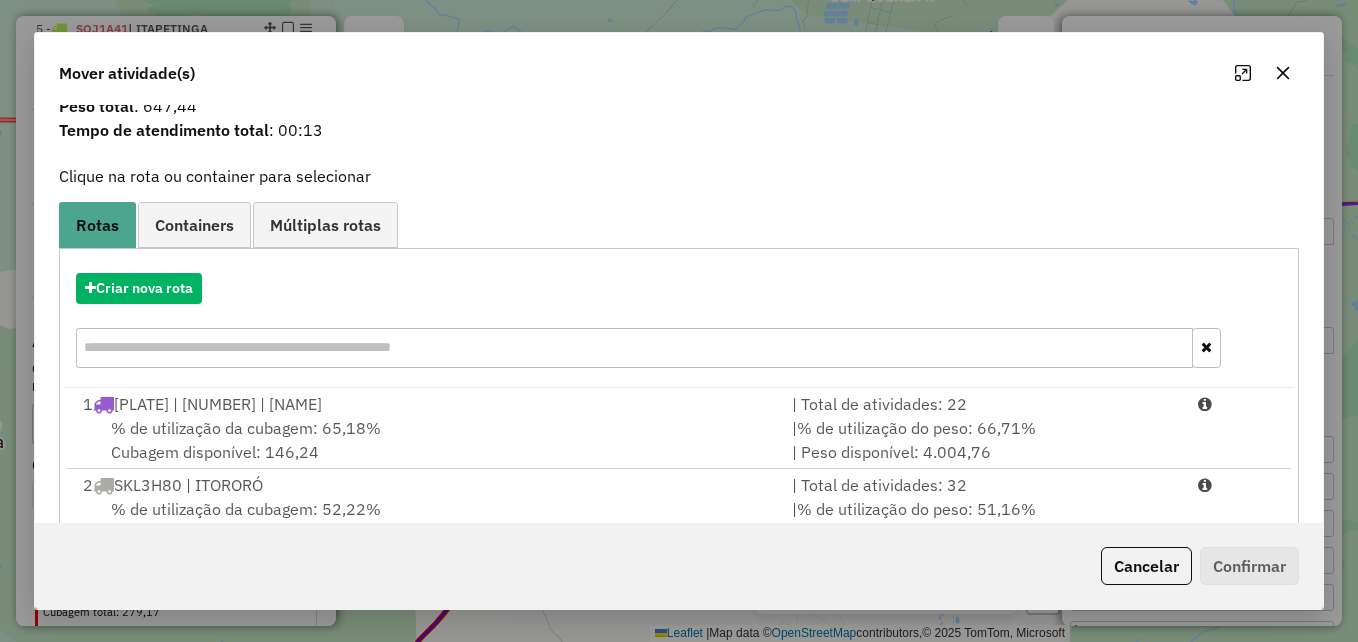 scroll, scrollTop: 100, scrollLeft: 0, axis: vertical 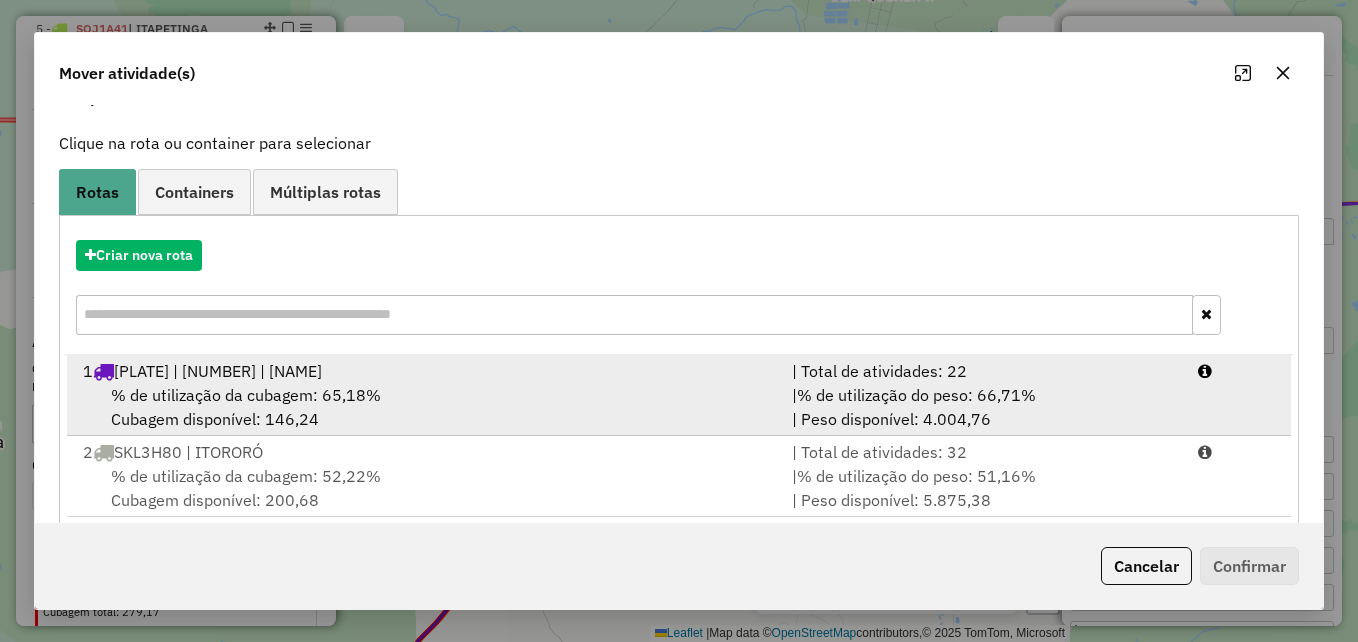 click on "% de utilização da cubagem: 65,18%  Cubagem disponível: 146,24" at bounding box center (425, 407) 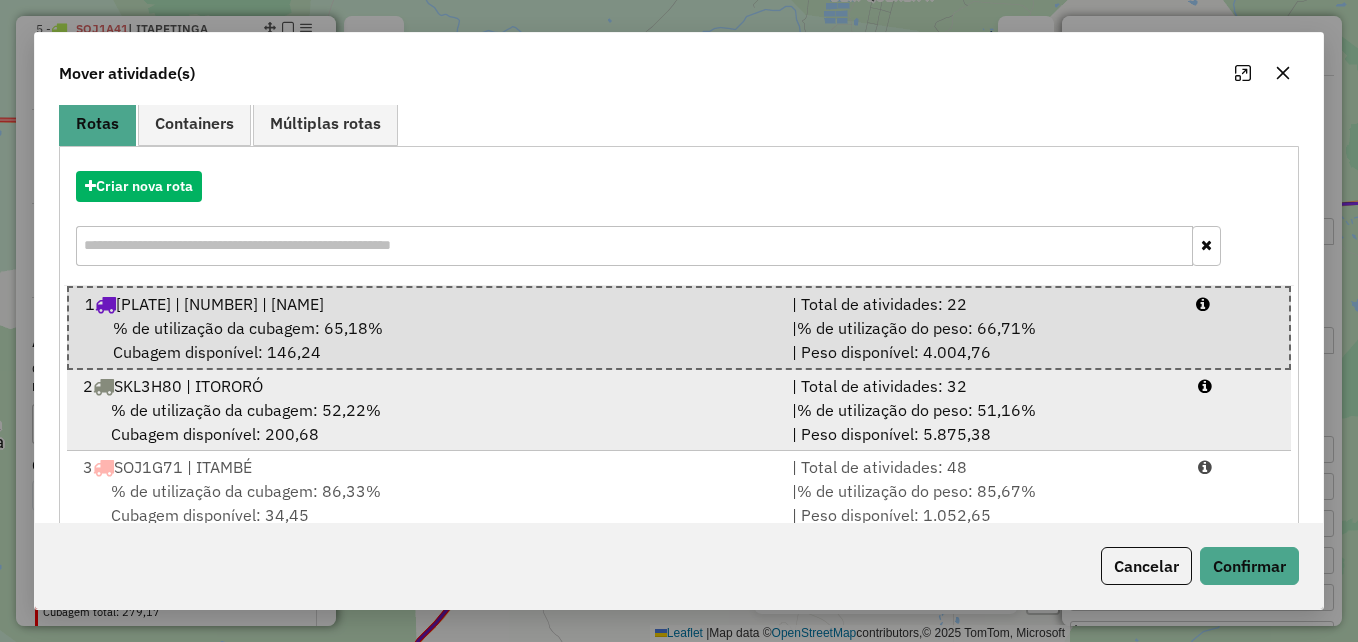 scroll, scrollTop: 200, scrollLeft: 0, axis: vertical 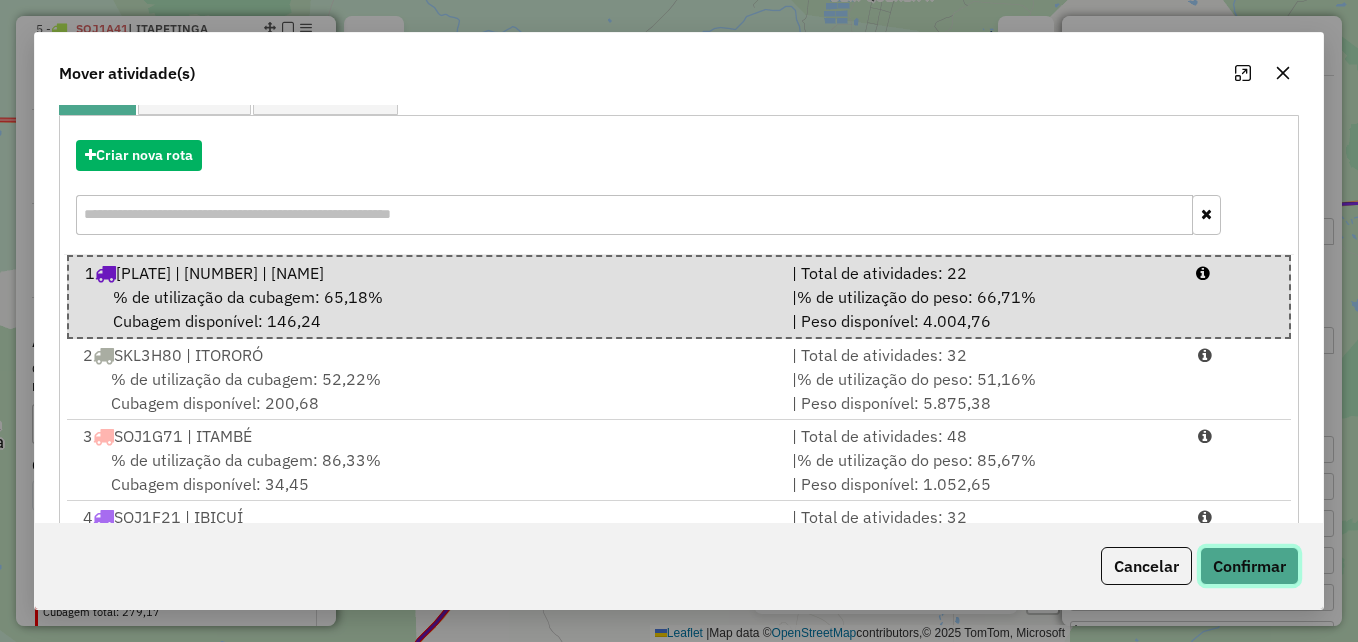 click on "Confirmar" 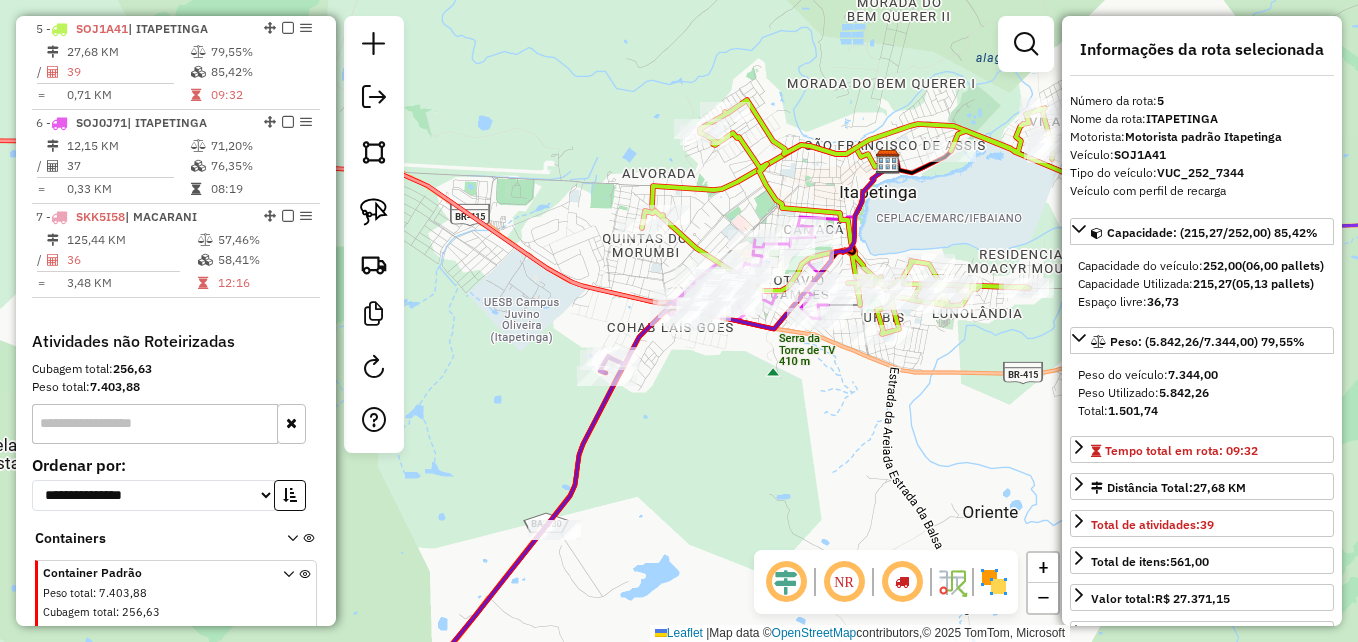 drag, startPoint x: 584, startPoint y: 307, endPoint x: 601, endPoint y: 327, distance: 26.24881 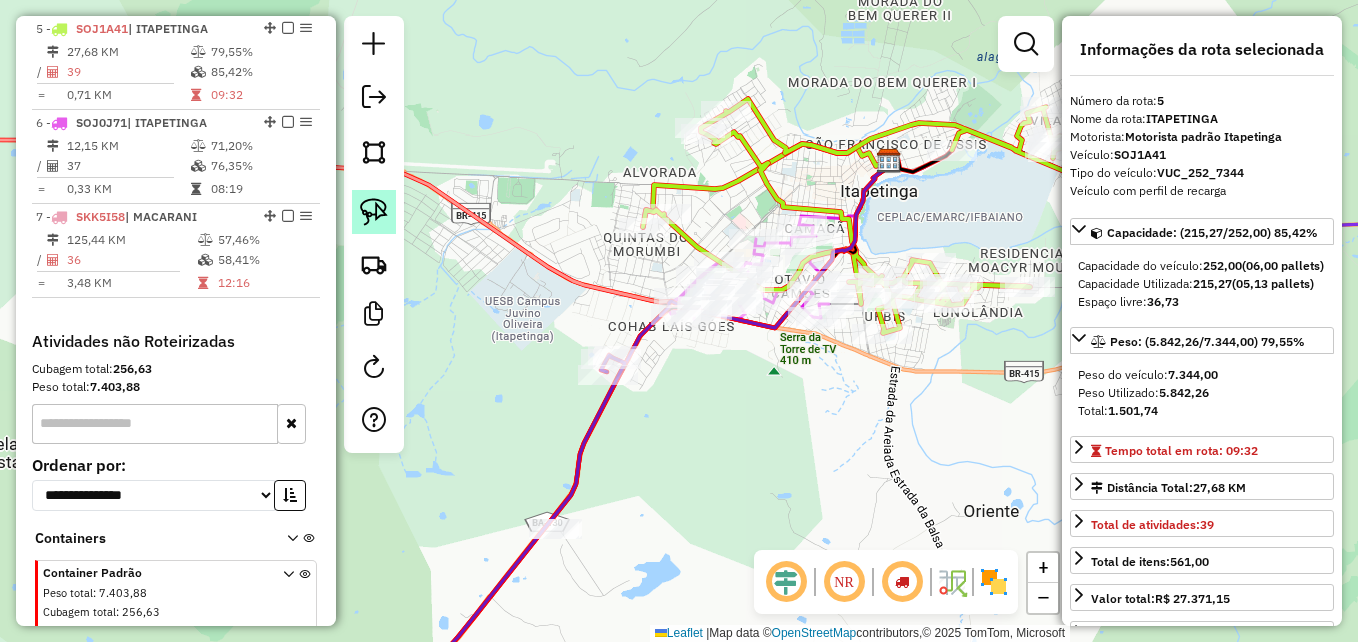 click 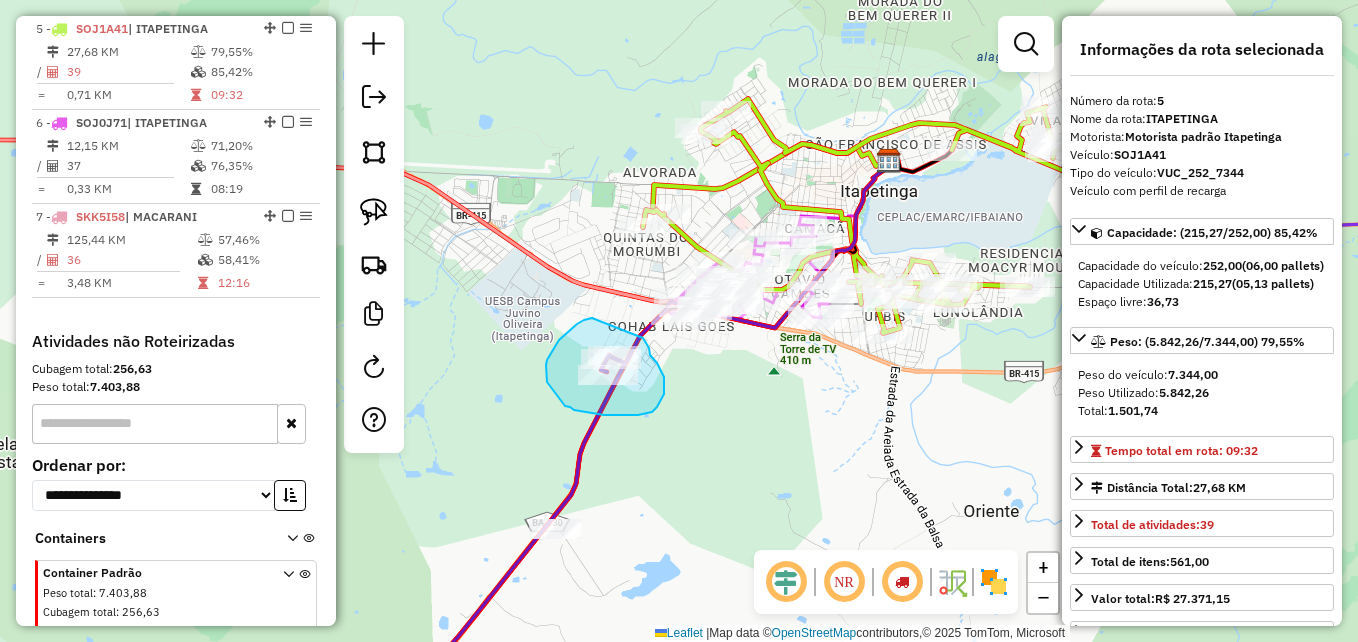 drag, startPoint x: 592, startPoint y: 318, endPoint x: 643, endPoint y: 338, distance: 54.781384 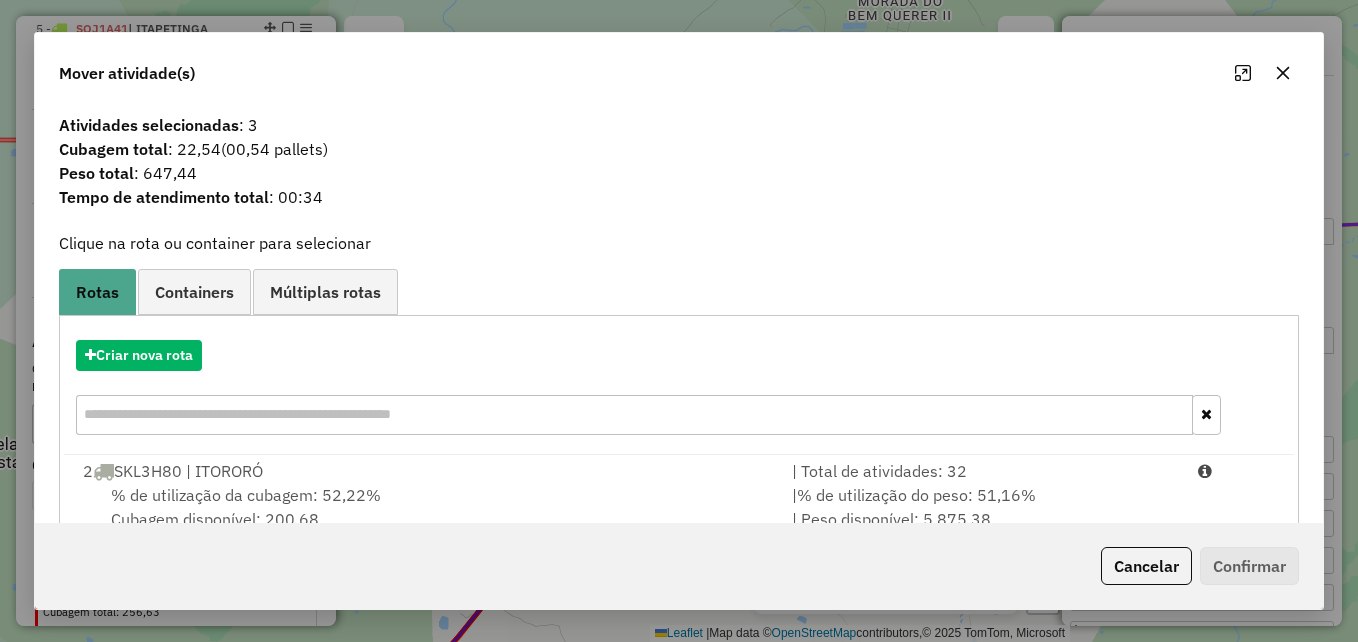 click on "Containers" at bounding box center (194, 292) 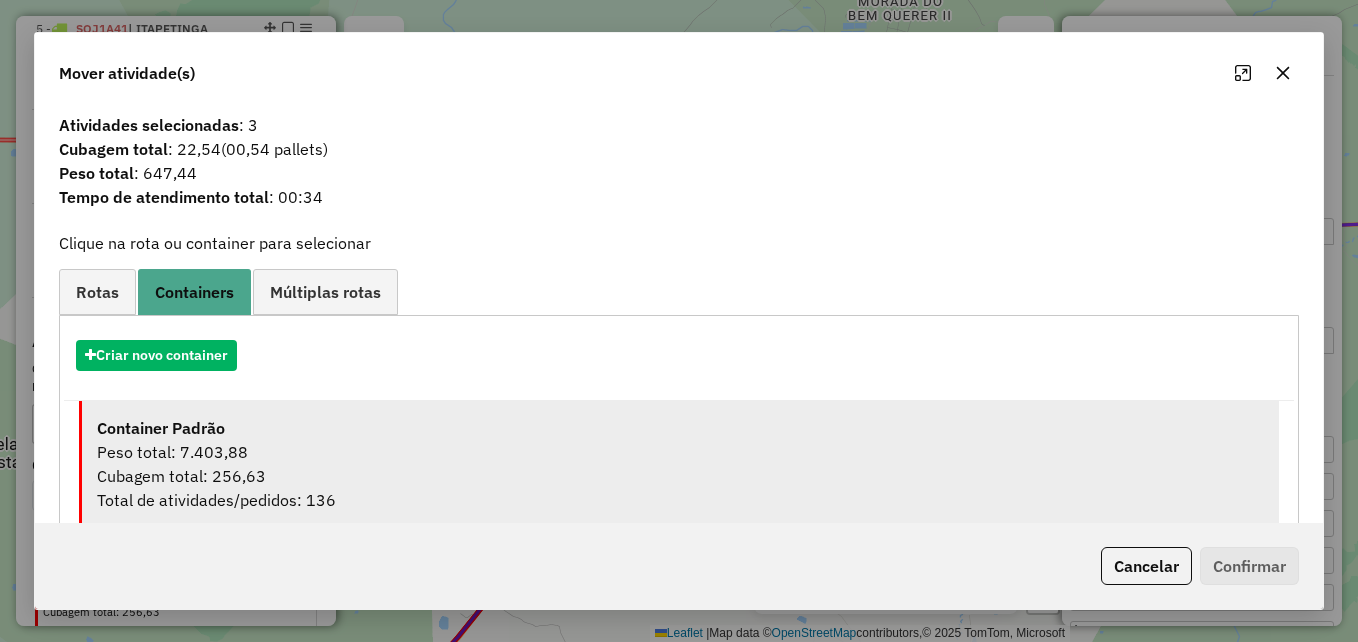 click on "Cubagem total: 256,63" at bounding box center (680, 476) 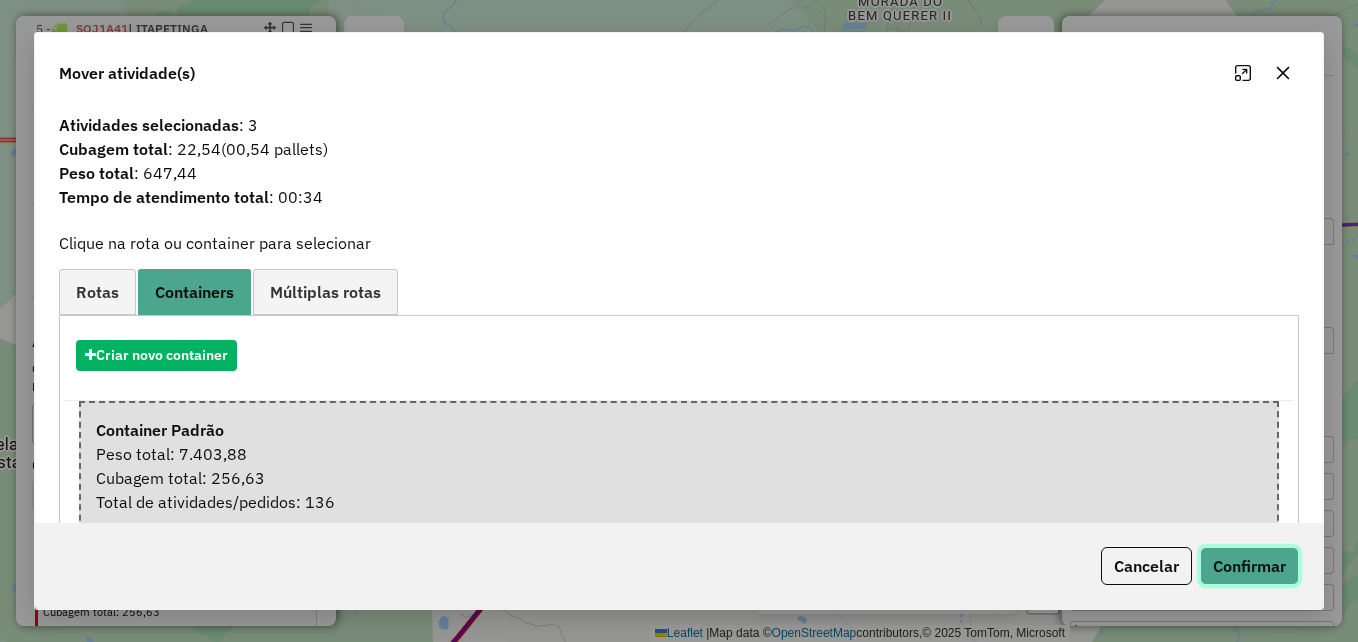 click on "Confirmar" 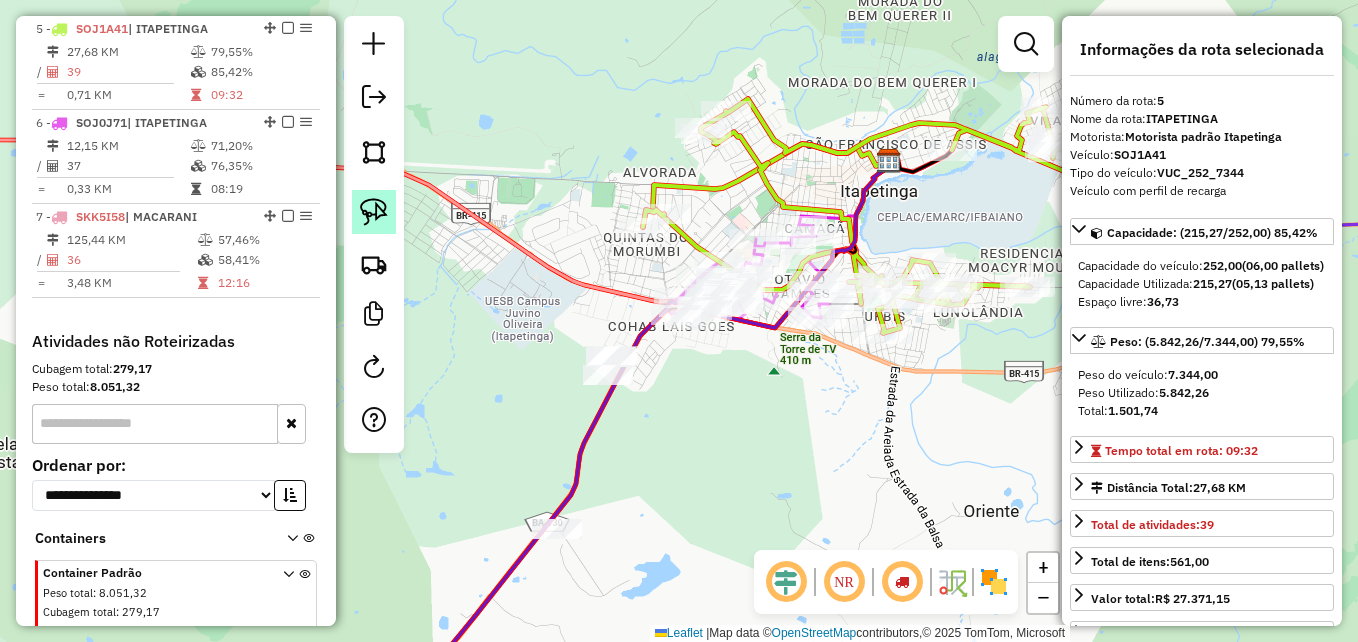 drag, startPoint x: 372, startPoint y: 201, endPoint x: 387, endPoint y: 208, distance: 16.552946 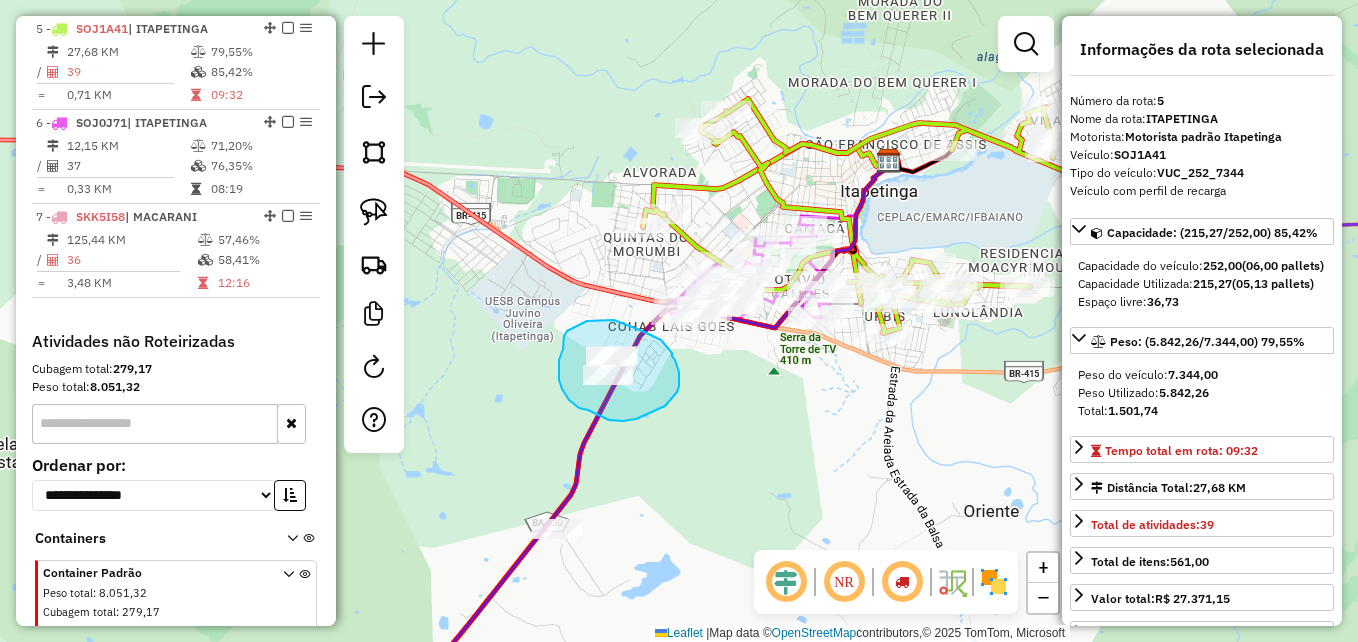 drag, startPoint x: 614, startPoint y: 320, endPoint x: 639, endPoint y: 330, distance: 26.925823 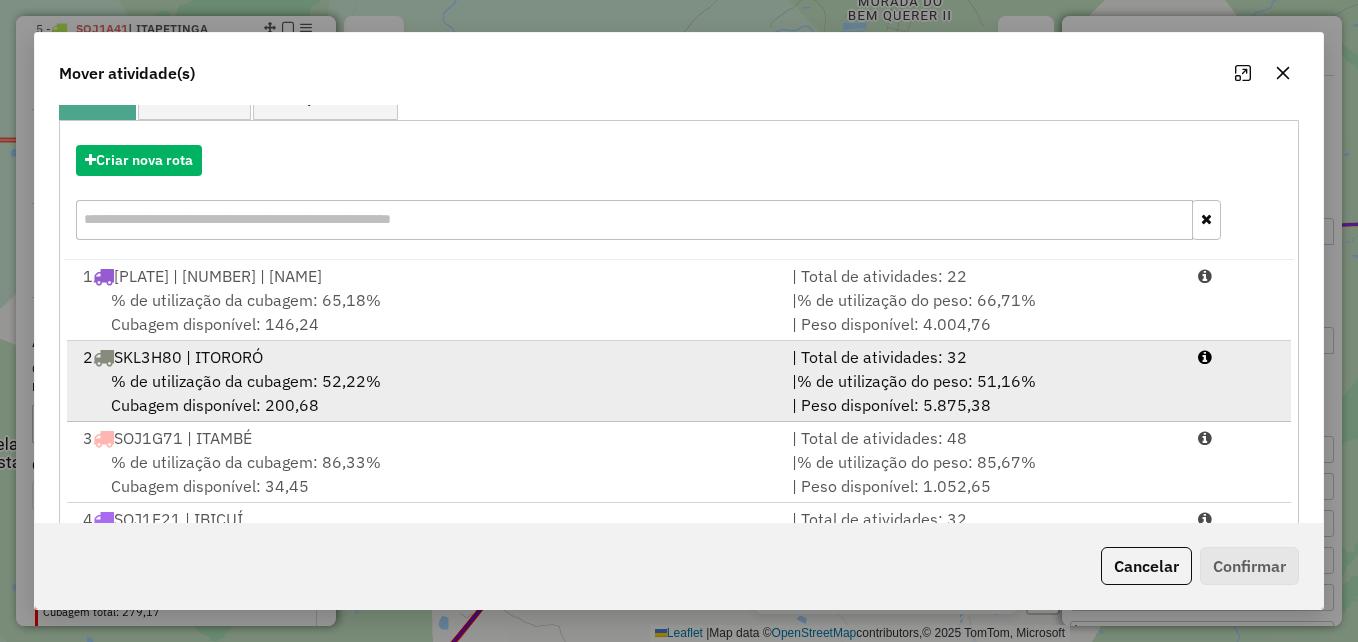 scroll, scrollTop: 200, scrollLeft: 0, axis: vertical 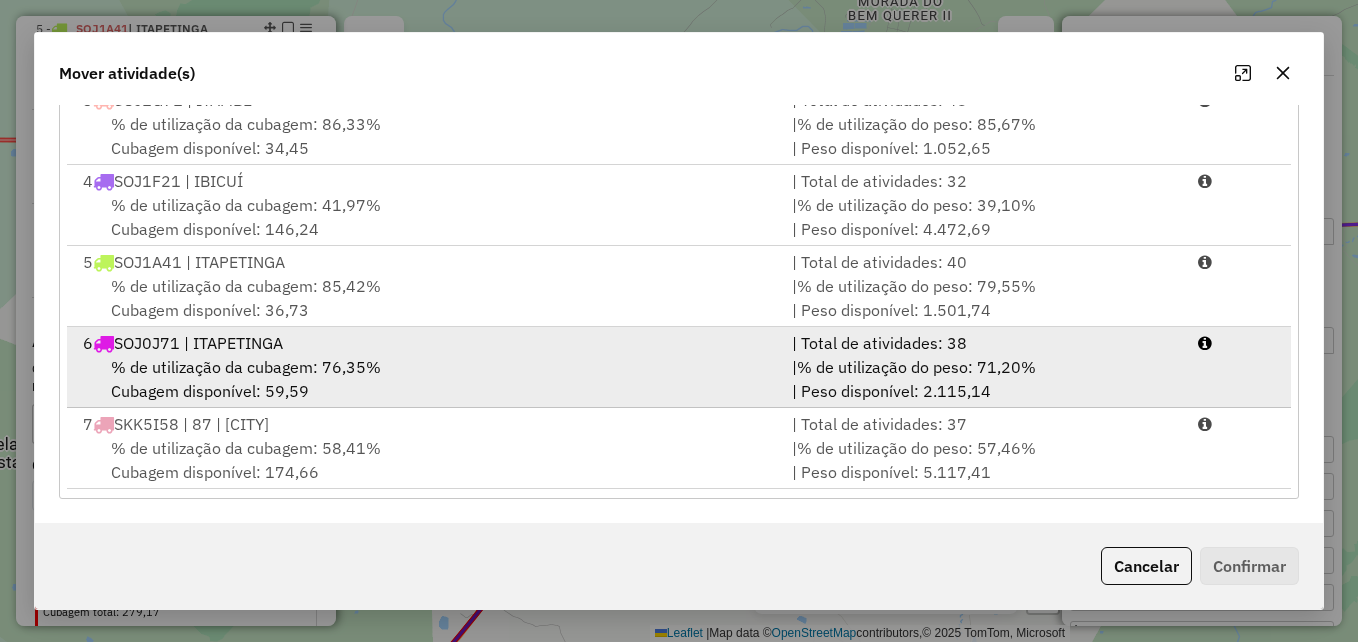 click on "% de utilização da cubagem: 76,35%  Cubagem disponível: 59,59" at bounding box center (425, 379) 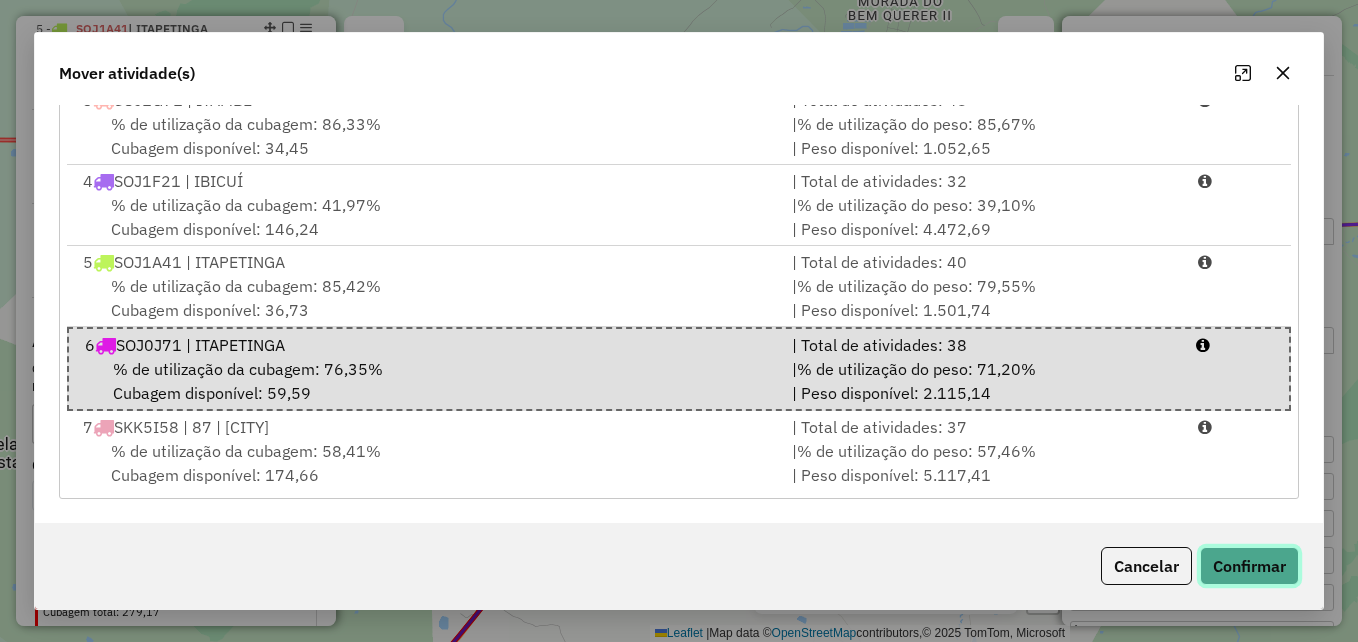 click on "Confirmar" 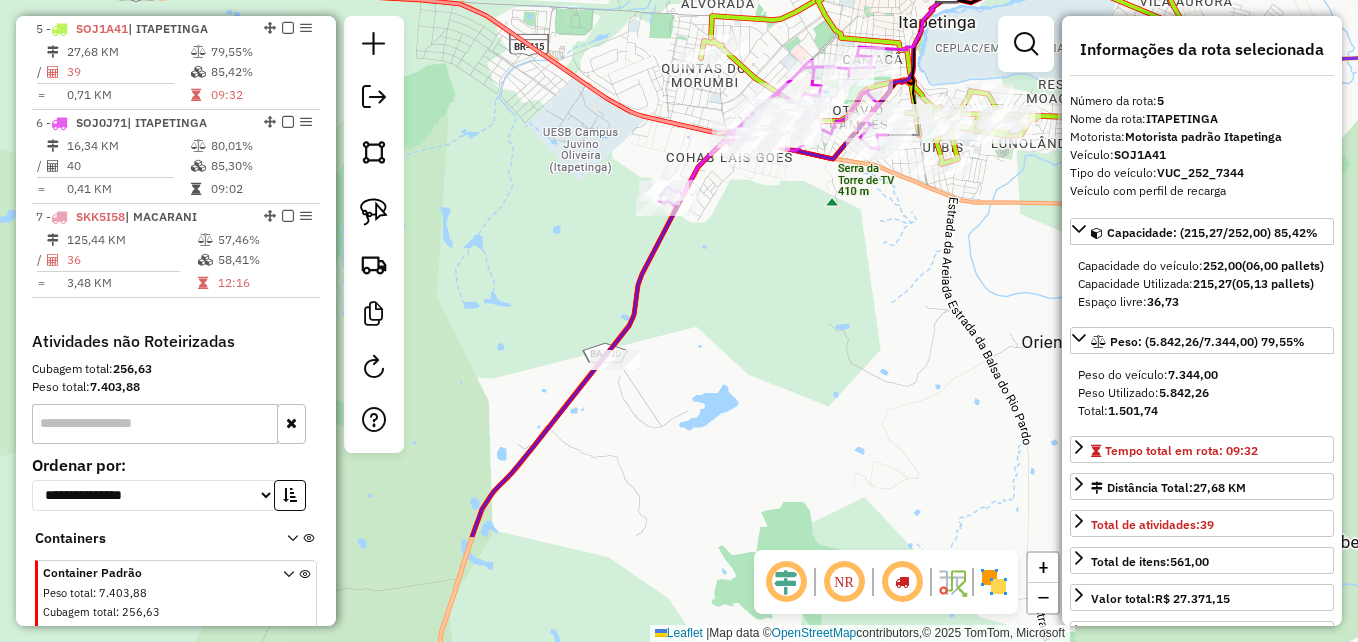 drag, startPoint x: 781, startPoint y: 453, endPoint x: 831, endPoint y: 323, distance: 139.28389 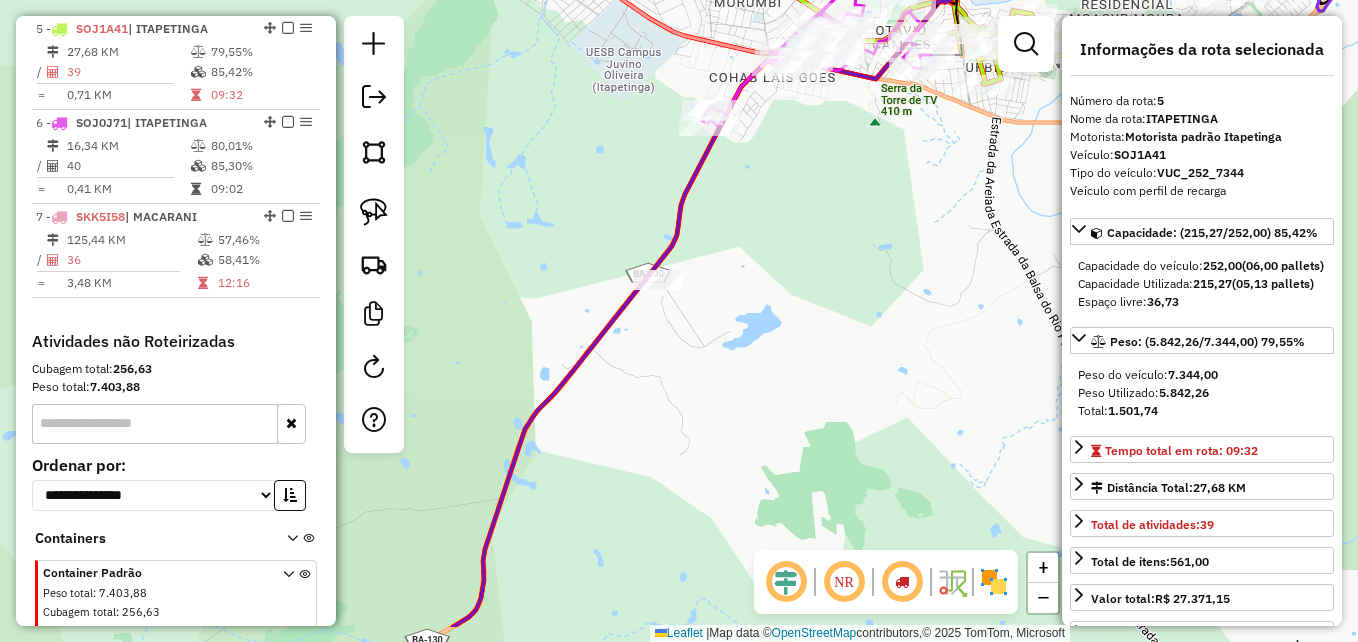 drag, startPoint x: 800, startPoint y: 432, endPoint x: 843, endPoint y: 341, distance: 100.6479 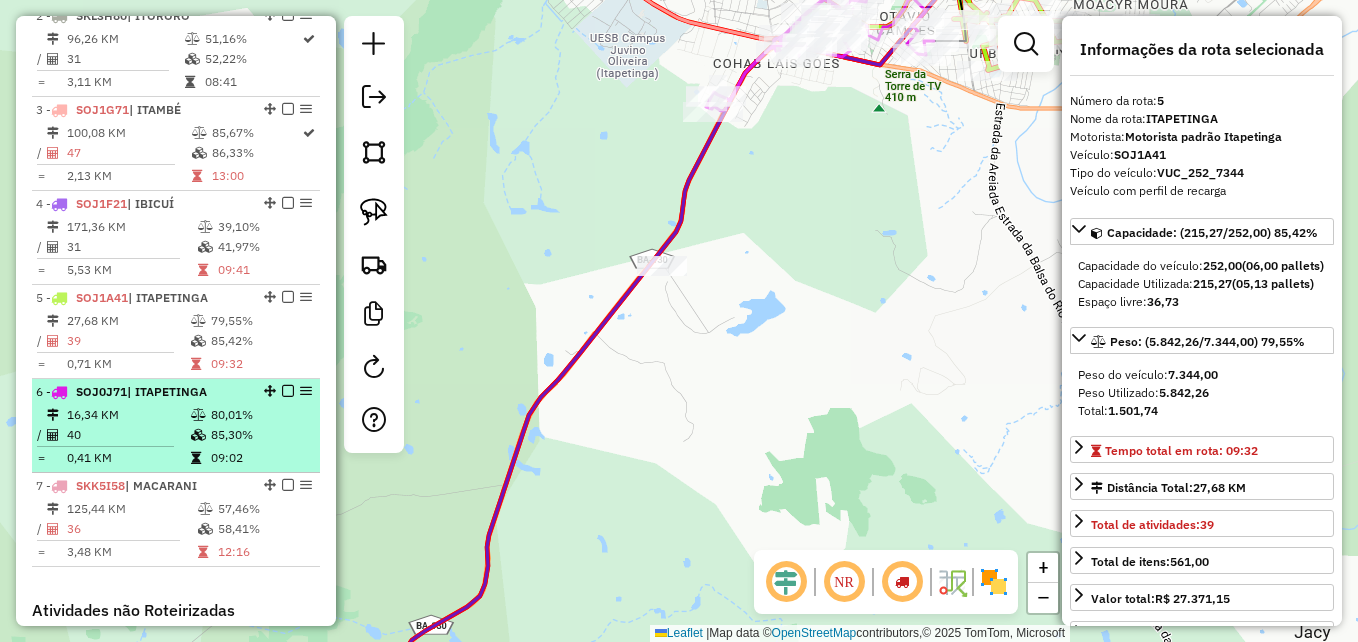 scroll, scrollTop: 850, scrollLeft: 0, axis: vertical 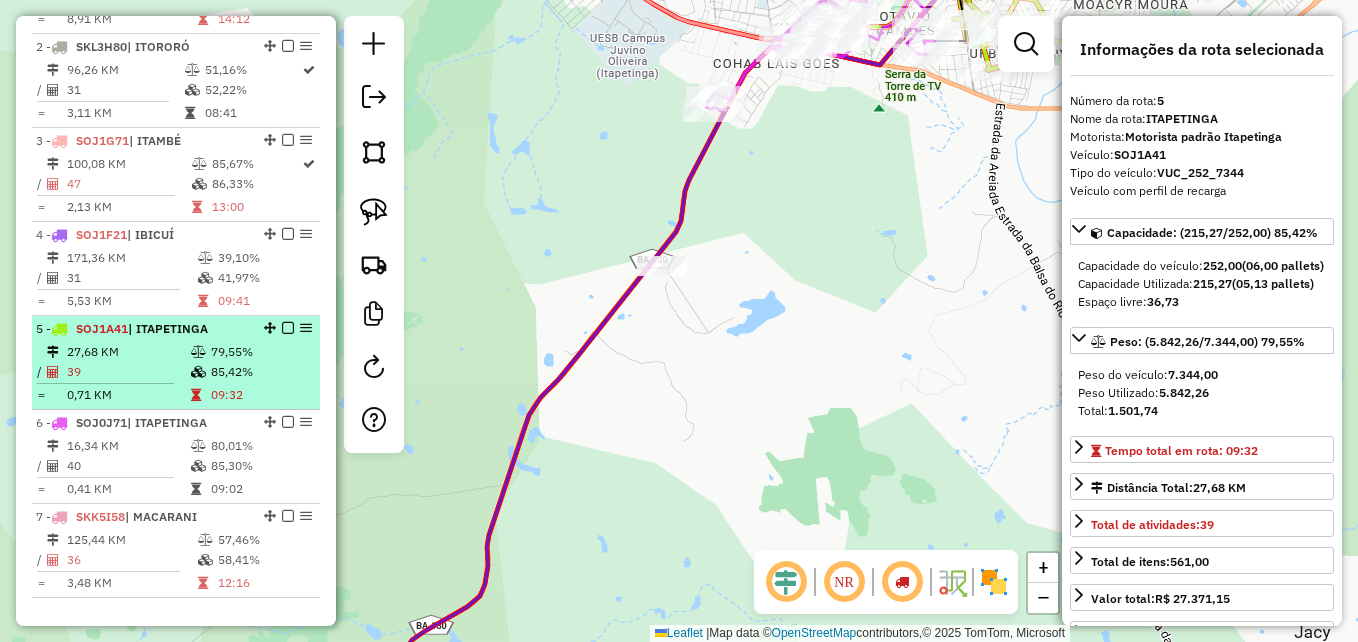 click on "79,55%" at bounding box center [260, 352] 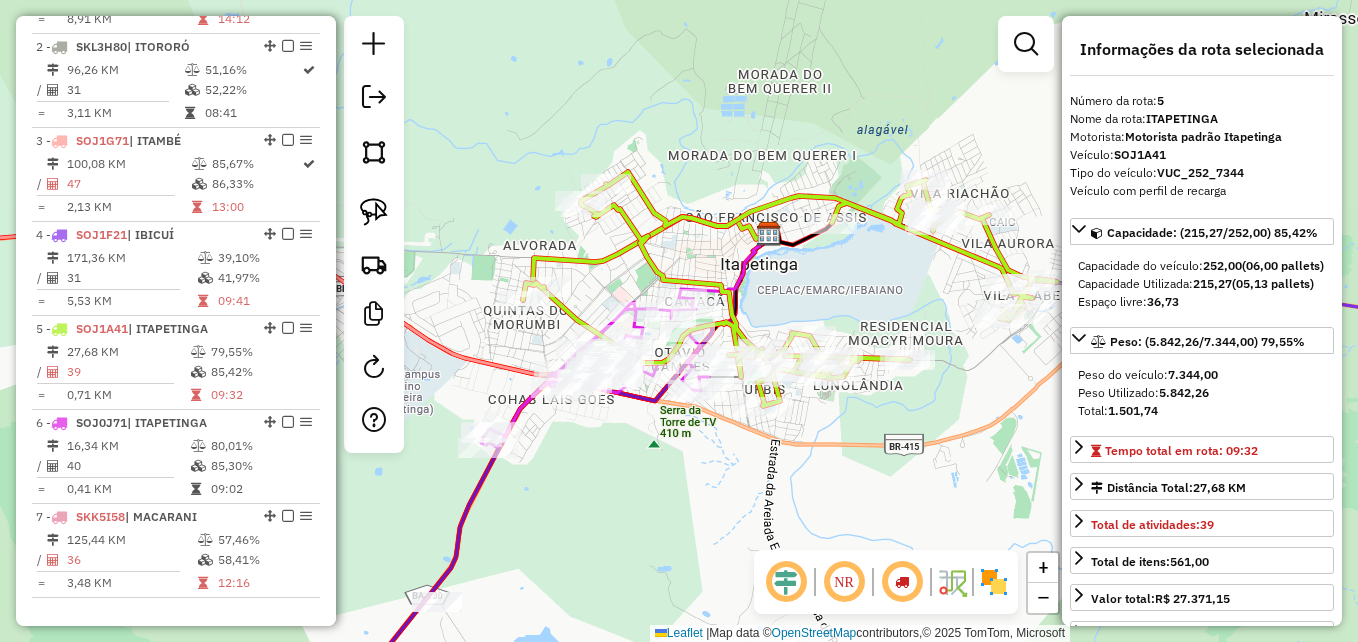 drag, startPoint x: 721, startPoint y: 369, endPoint x: 863, endPoint y: 238, distance: 193.1968 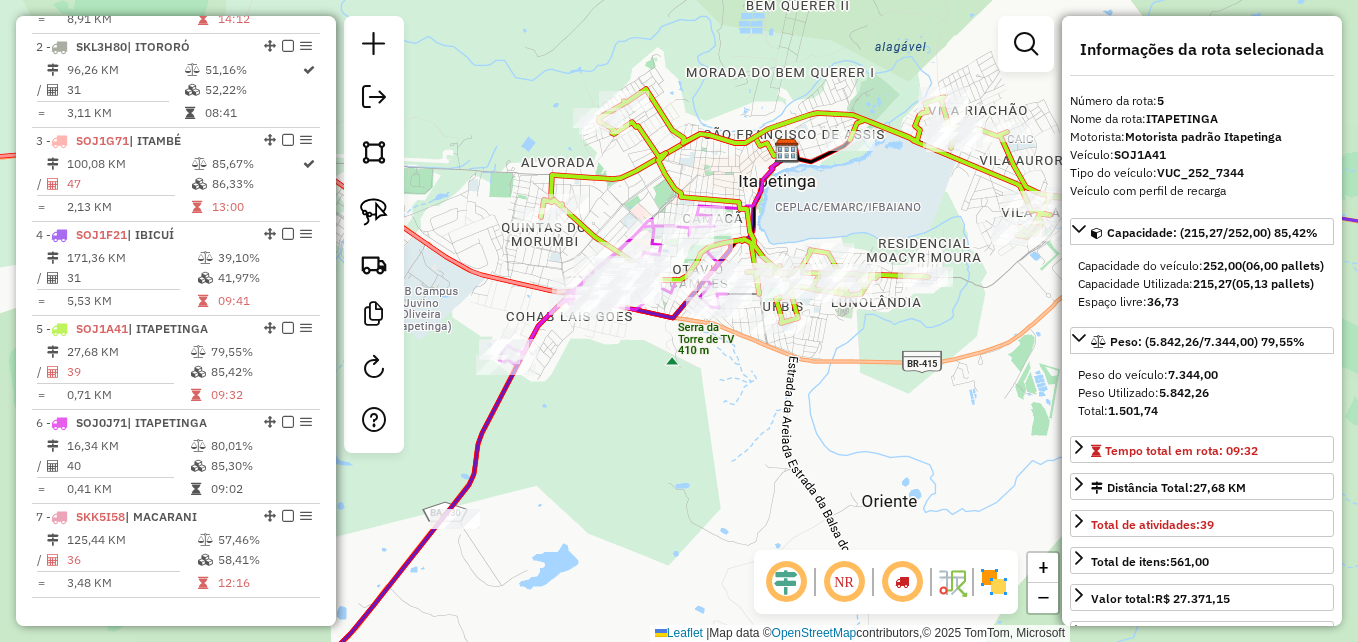 drag, startPoint x: 767, startPoint y: 421, endPoint x: 738, endPoint y: 417, distance: 29.274563 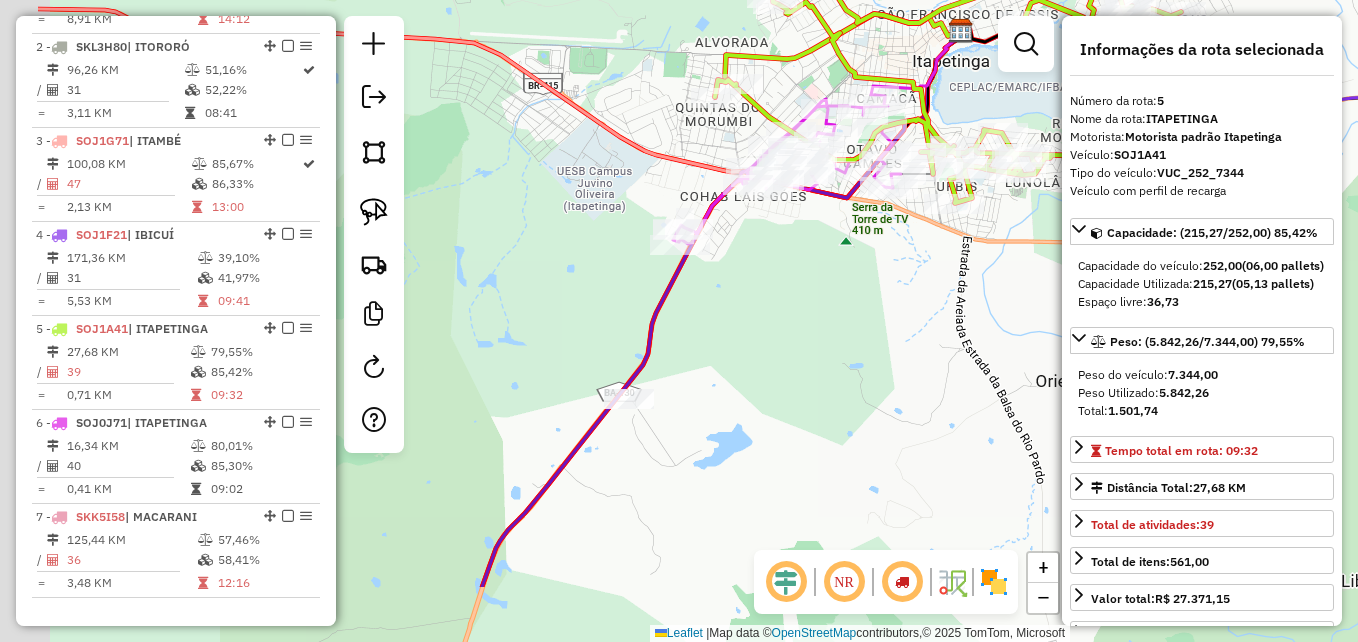 drag, startPoint x: 648, startPoint y: 441, endPoint x: 723, endPoint y: 349, distance: 118.69709 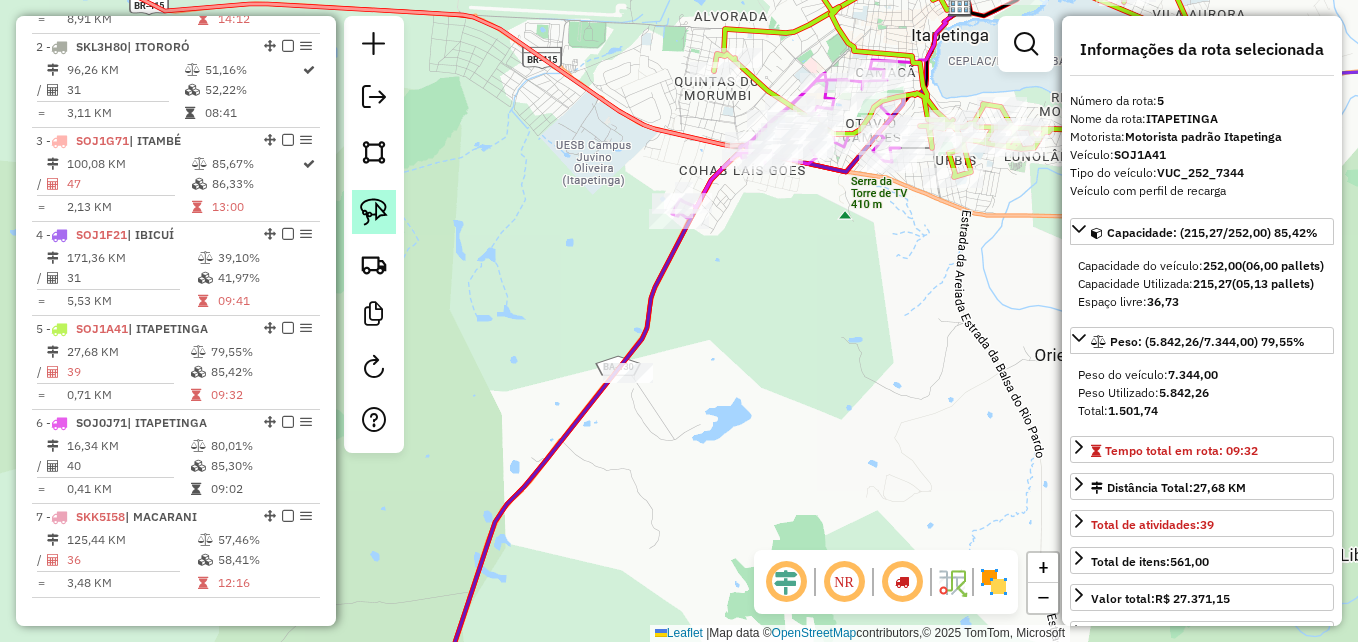 click 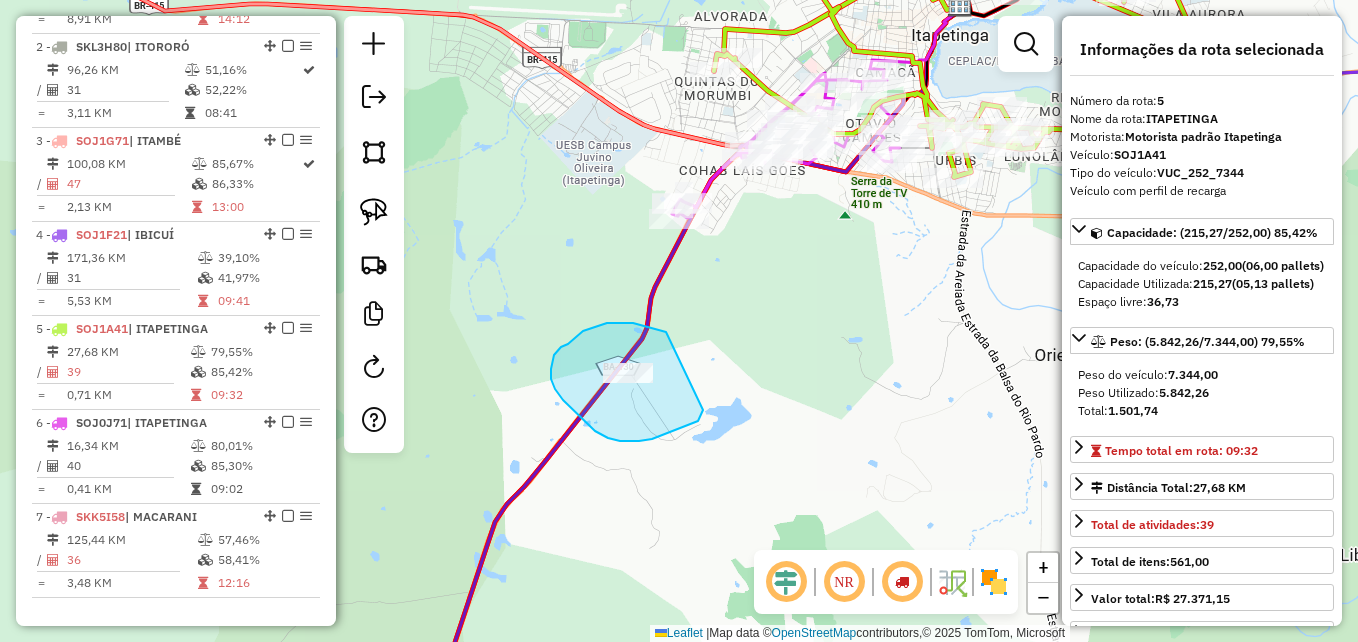drag, startPoint x: 666, startPoint y: 332, endPoint x: 692, endPoint y: 336, distance: 26.305893 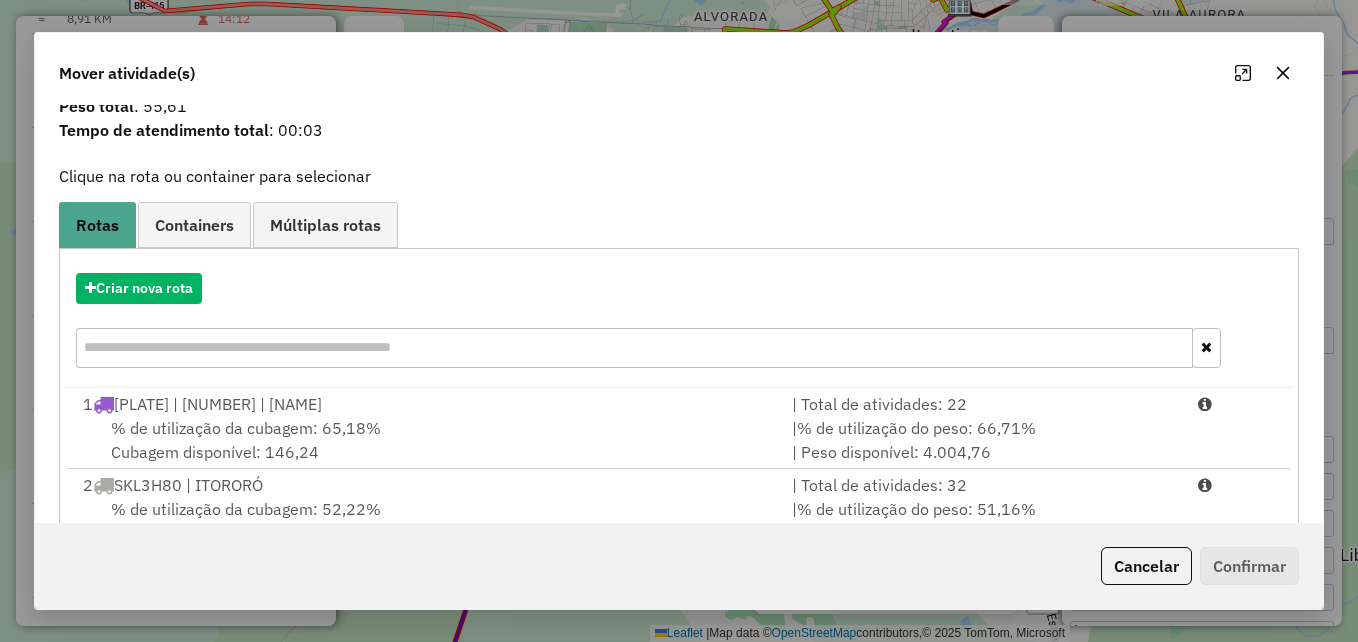 scroll, scrollTop: 100, scrollLeft: 0, axis: vertical 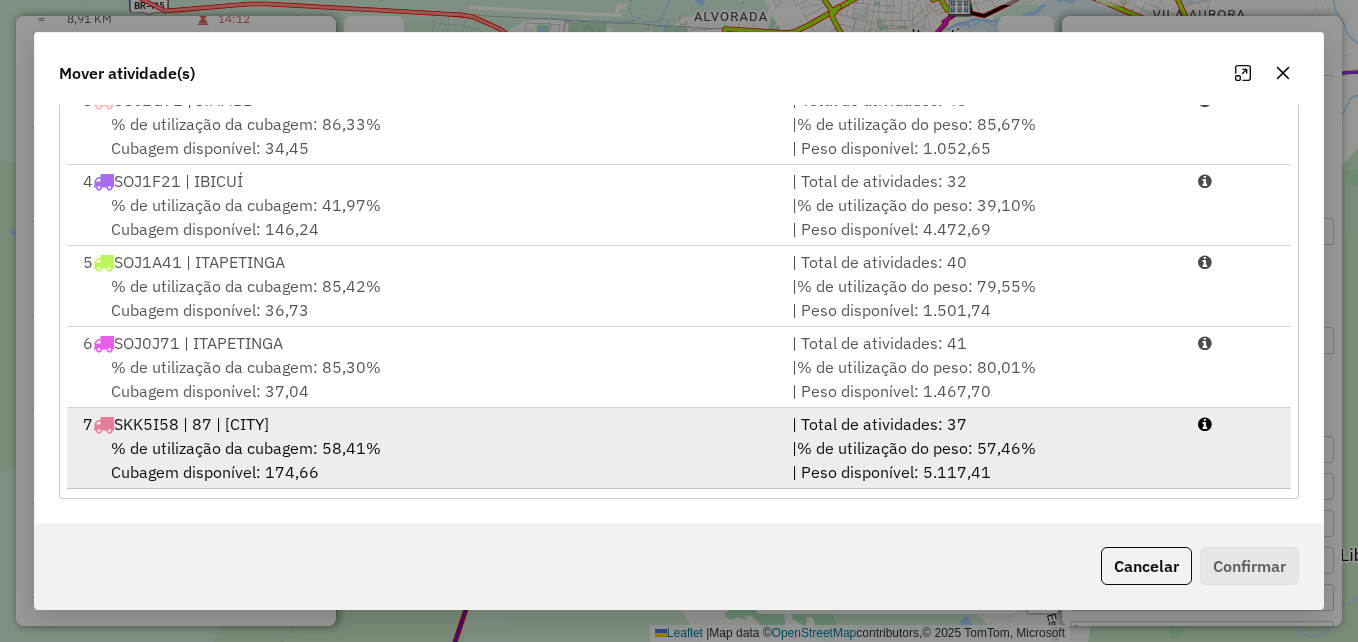 click on "% de utilização da cubagem: 58,41%  Cubagem disponível: 174,66" at bounding box center (425, 460) 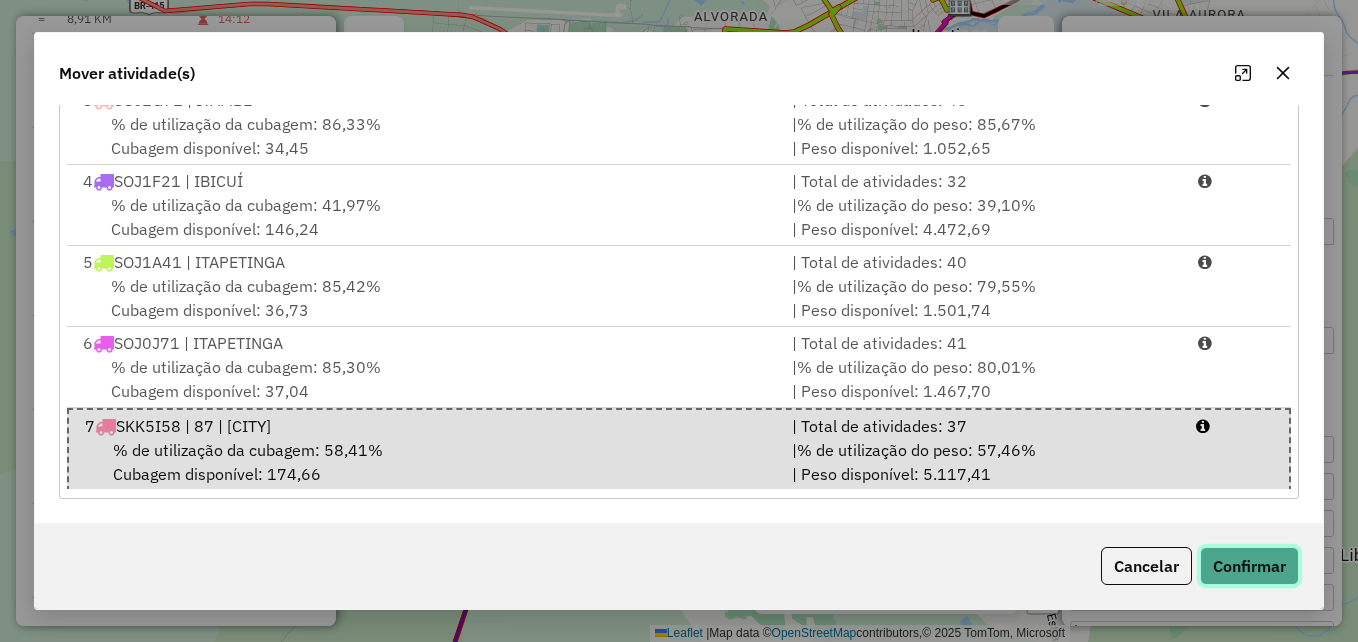 click on "Confirmar" 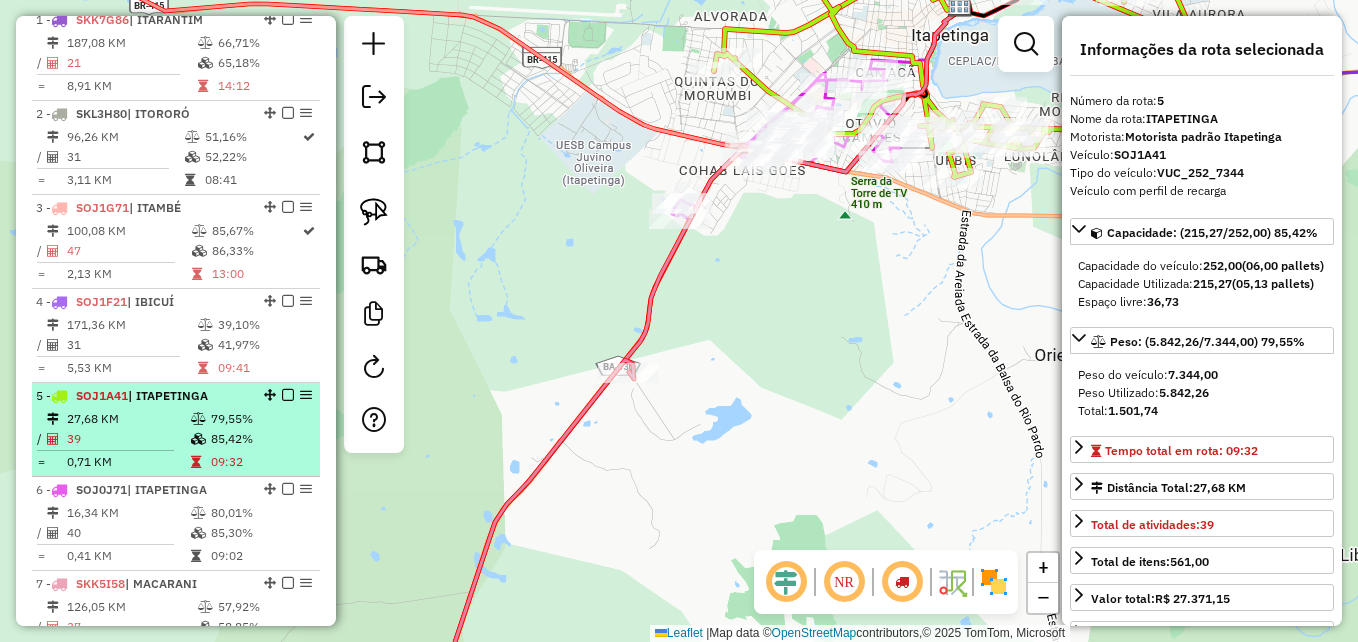 scroll, scrollTop: 750, scrollLeft: 0, axis: vertical 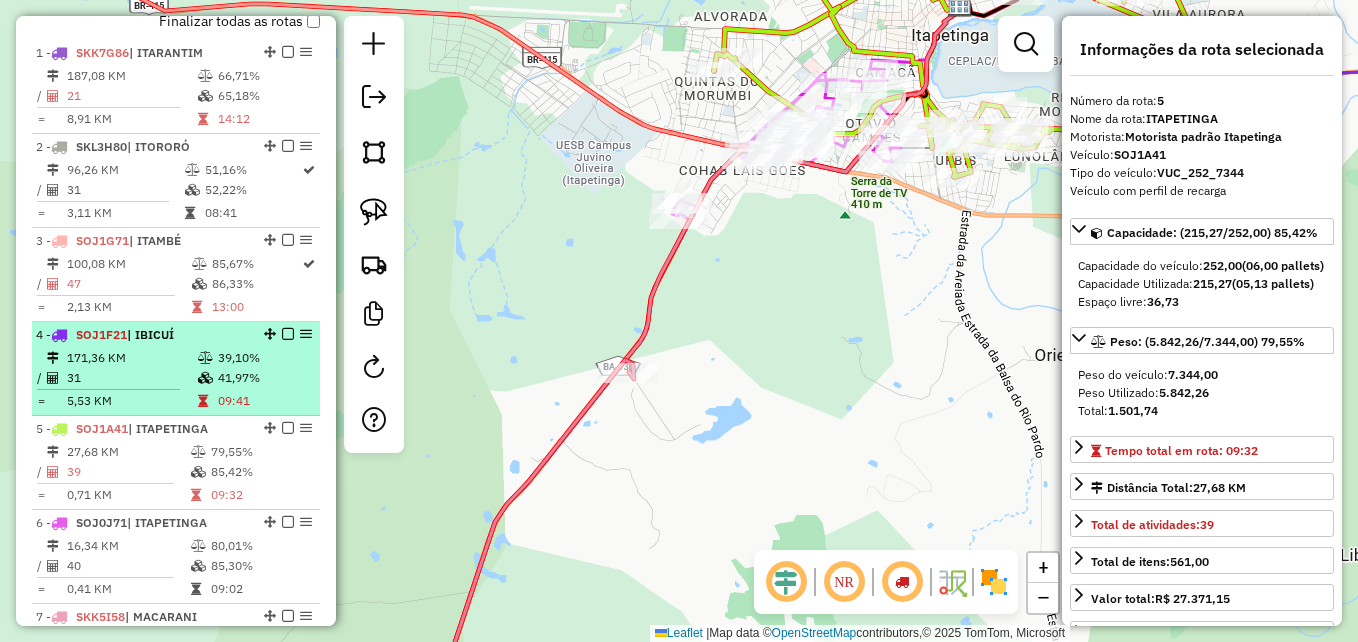 click on "41,97%" at bounding box center (264, 378) 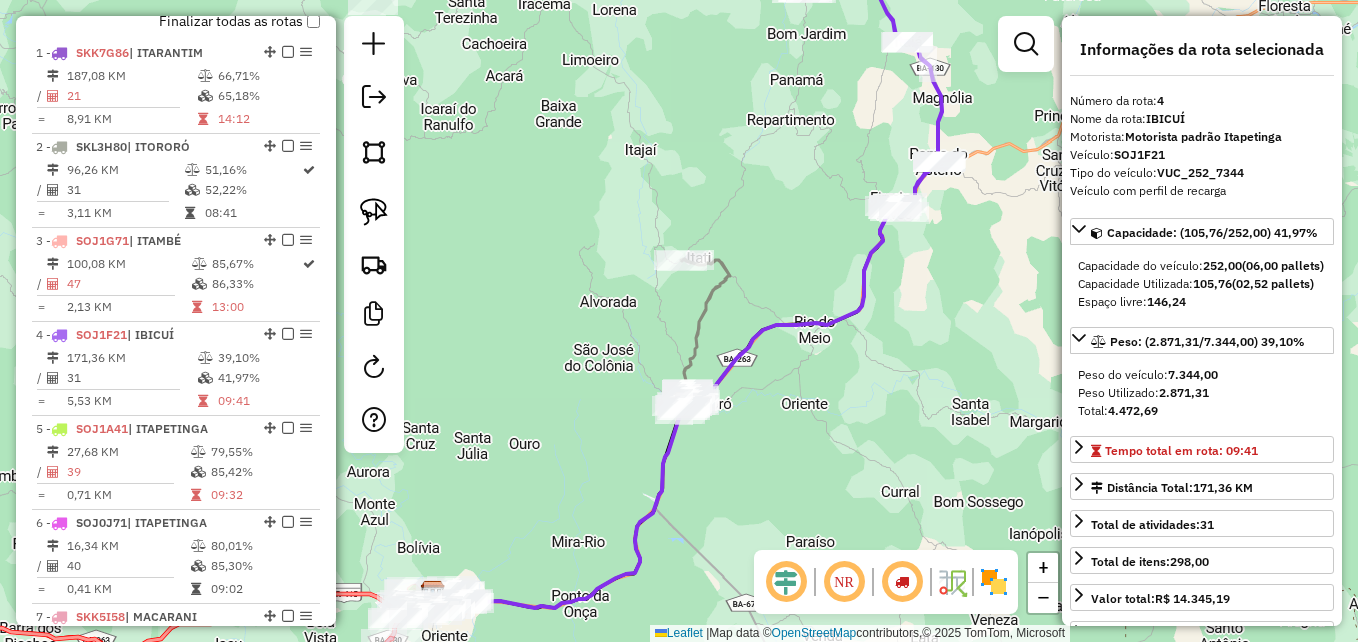 drag, startPoint x: 836, startPoint y: 397, endPoint x: 841, endPoint y: 343, distance: 54.230988 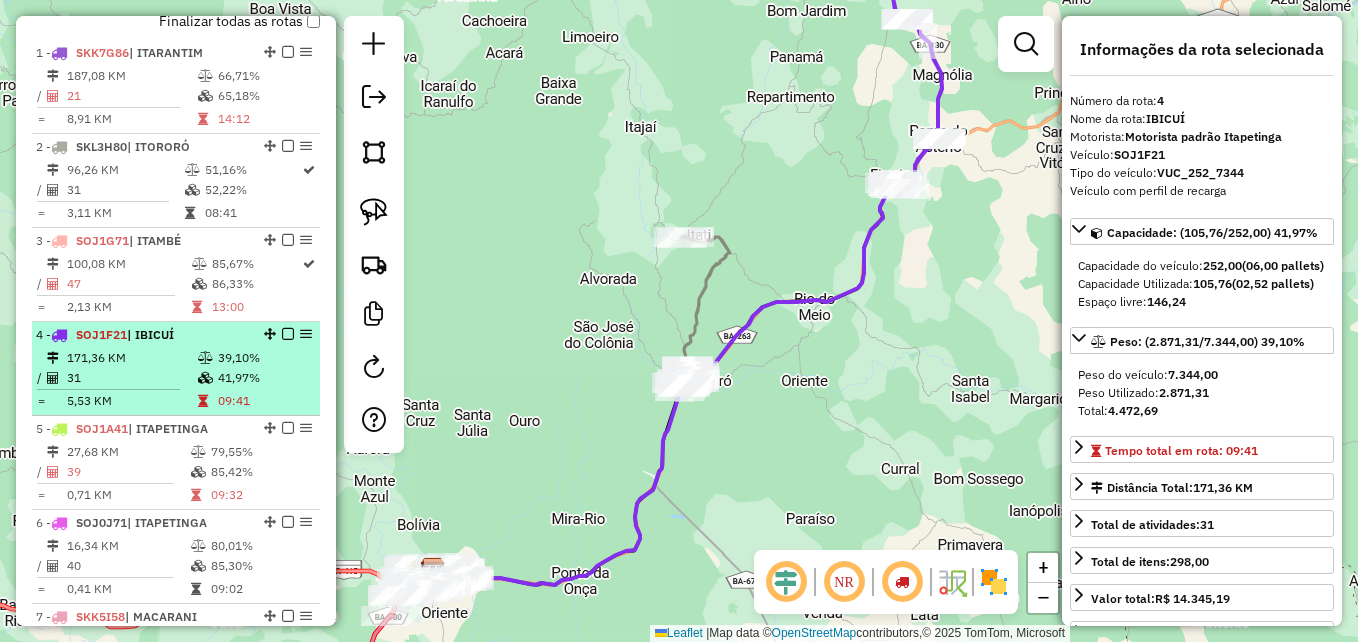 click on "171,36 KM" at bounding box center [131, 358] 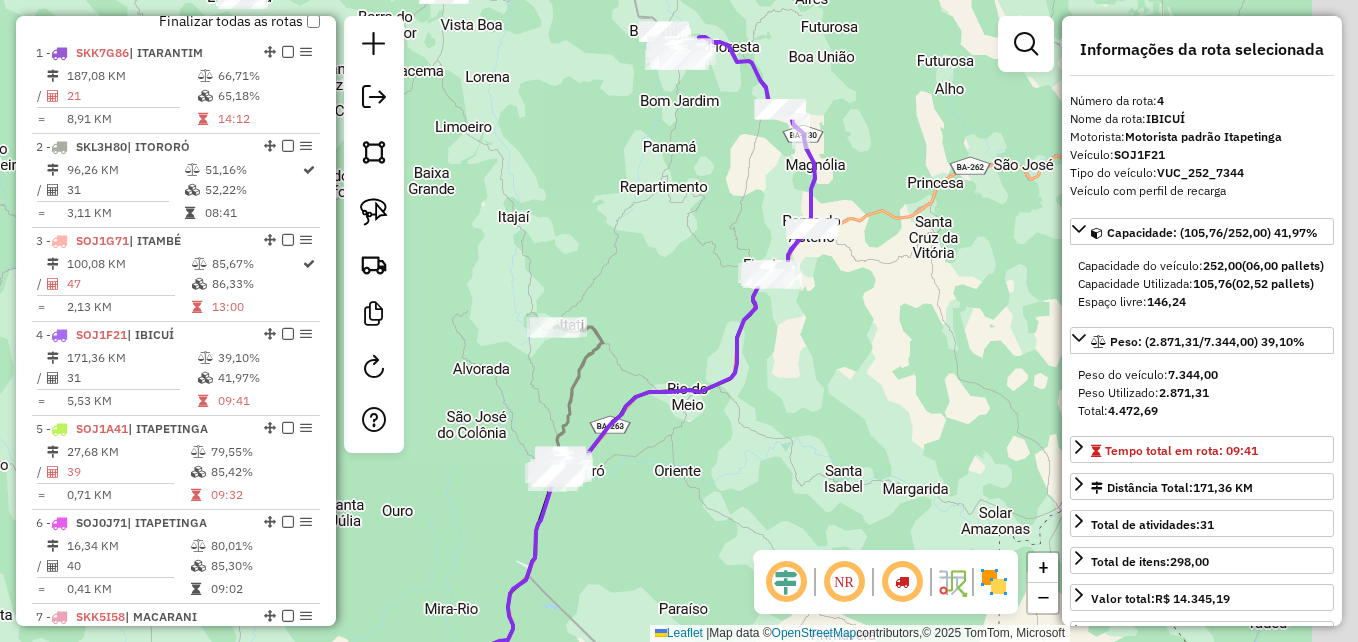 drag, startPoint x: 887, startPoint y: 311, endPoint x: 791, endPoint y: 341, distance: 100.57833 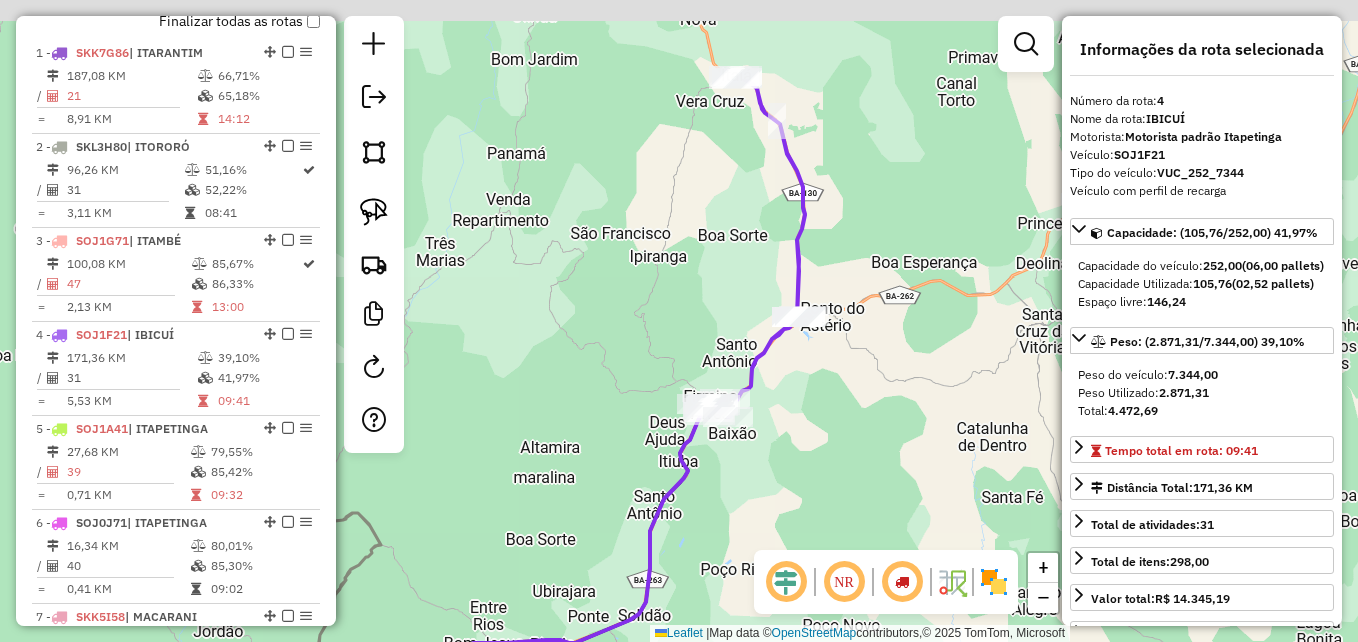 drag, startPoint x: 950, startPoint y: 241, endPoint x: 900, endPoint y: 384, distance: 151.48927 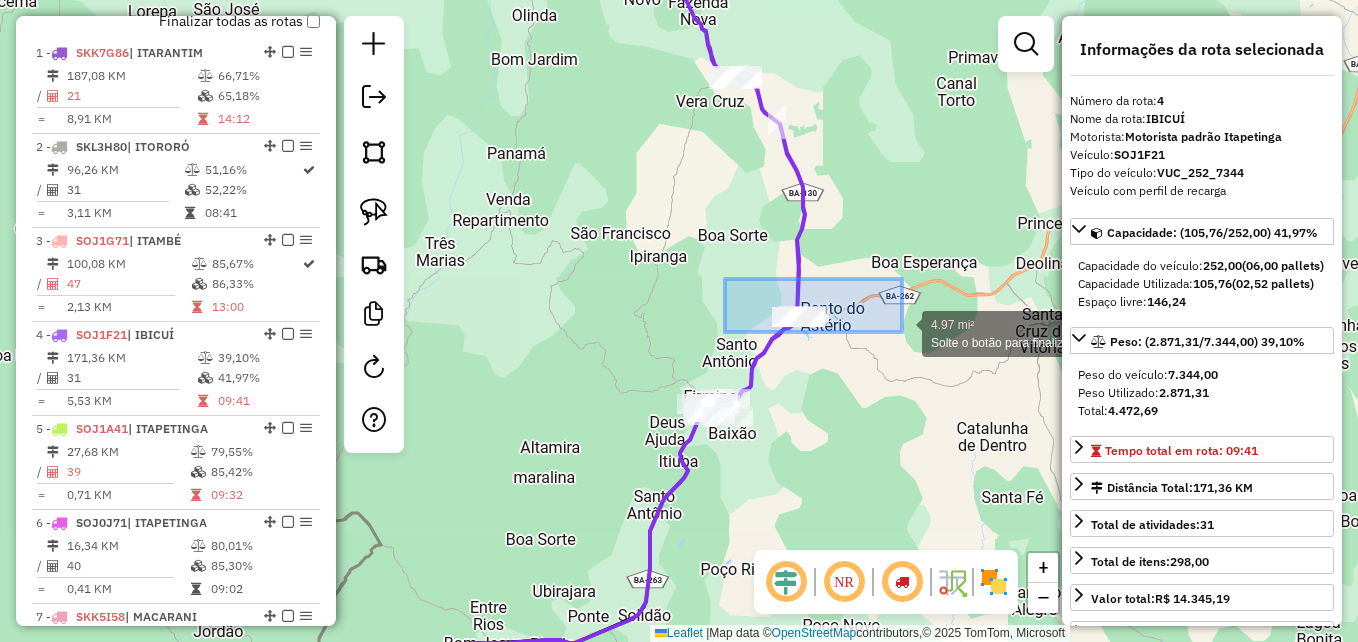 drag, startPoint x: 725, startPoint y: 279, endPoint x: 904, endPoint y: 331, distance: 186.4001 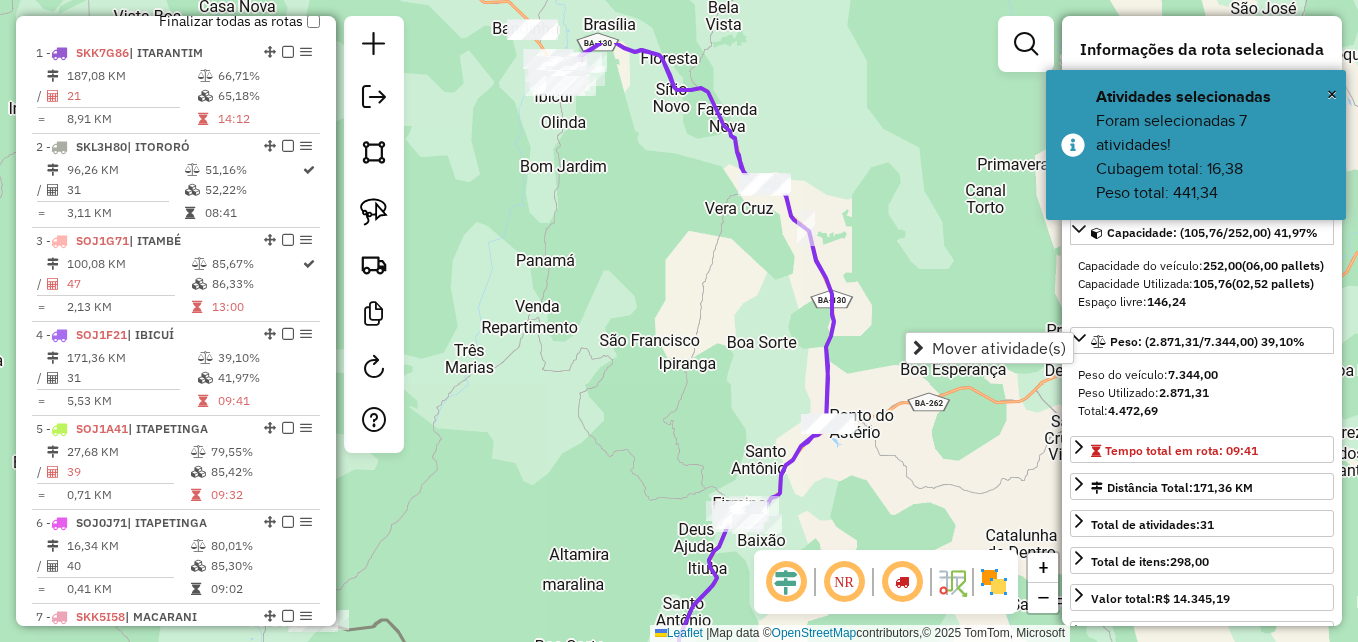 drag, startPoint x: 719, startPoint y: 239, endPoint x: 748, endPoint y: 346, distance: 110.860275 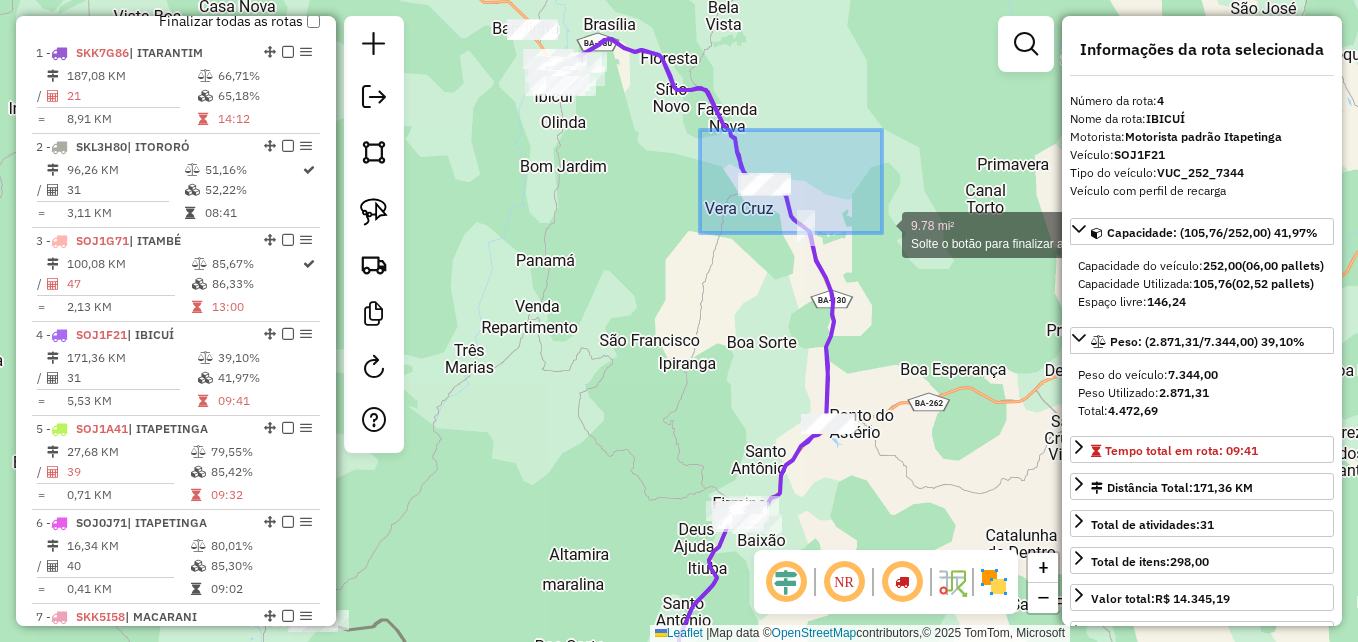drag, startPoint x: 700, startPoint y: 130, endPoint x: 882, endPoint y: 233, distance: 209.12436 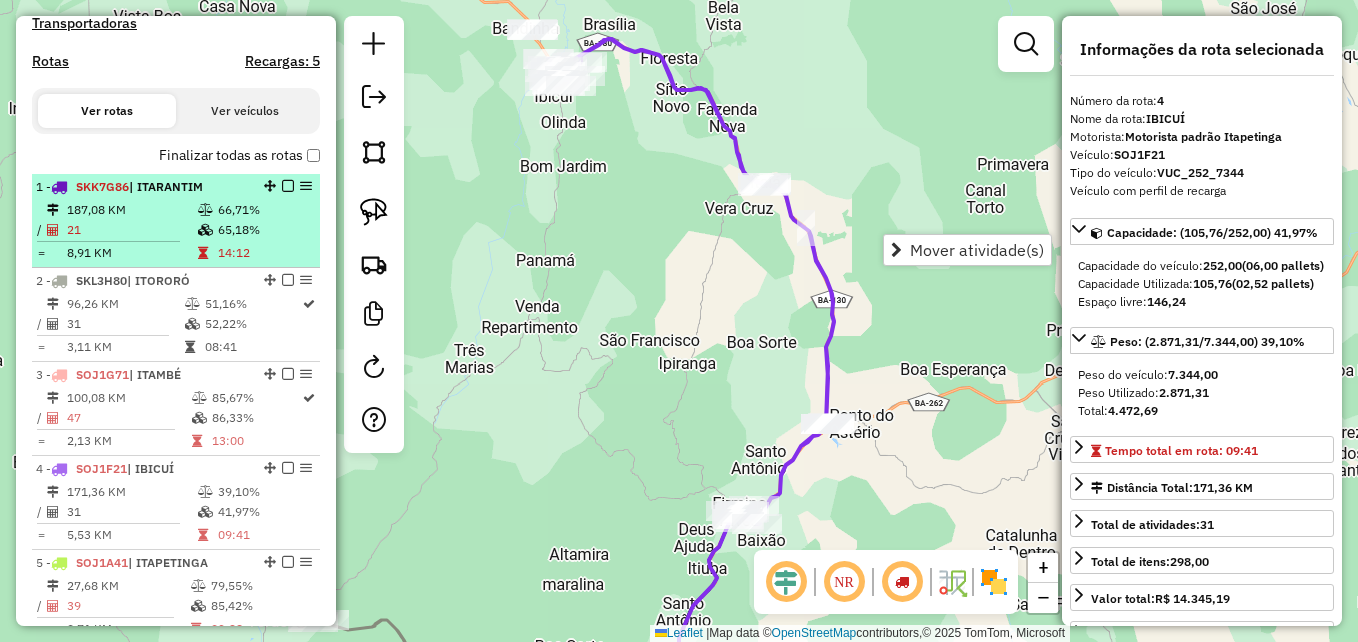 scroll, scrollTop: 650, scrollLeft: 0, axis: vertical 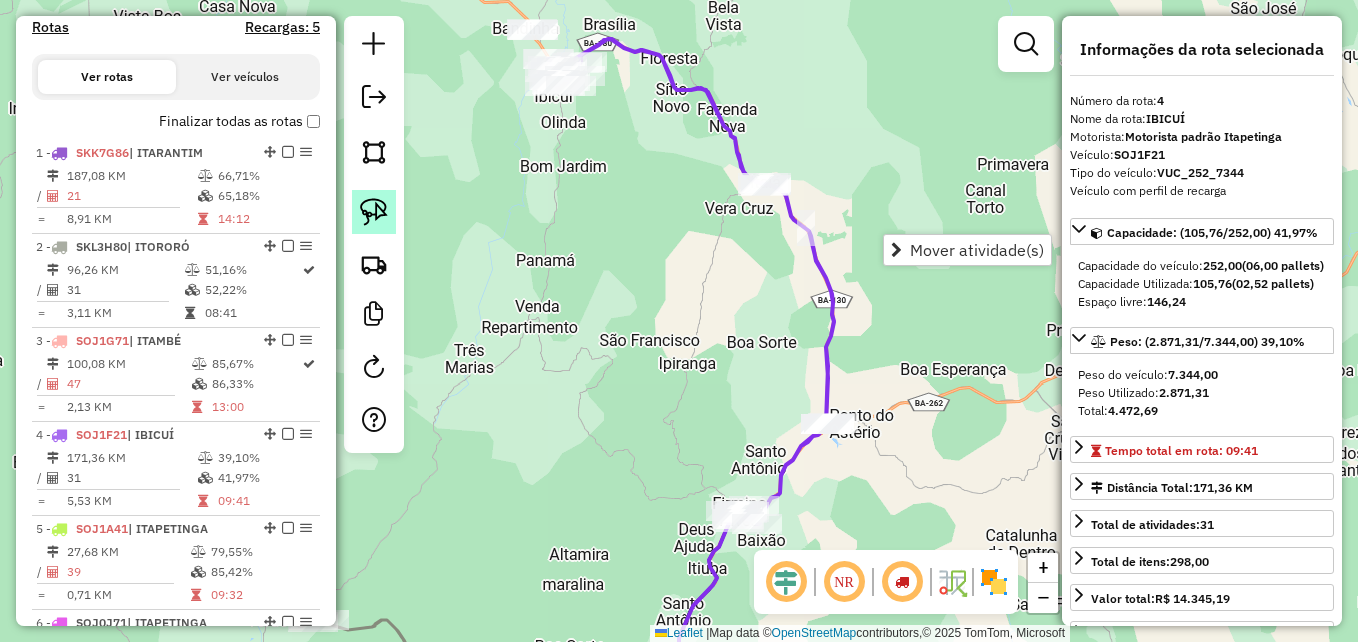 click 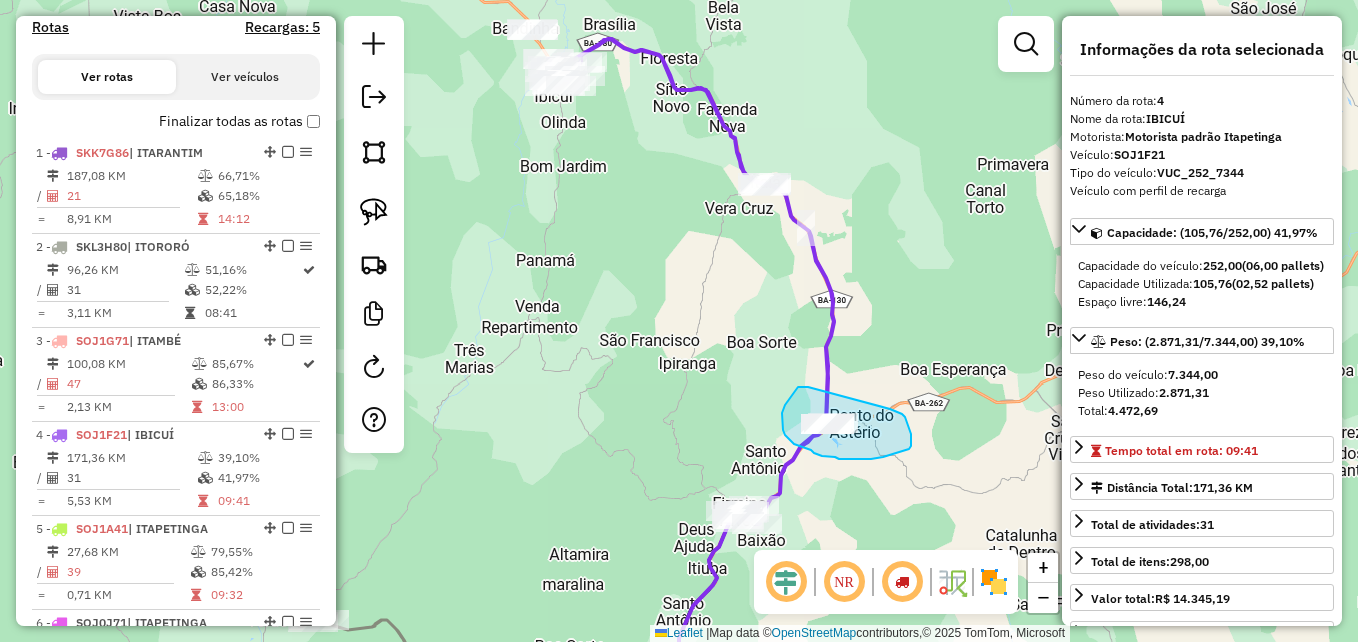 drag, startPoint x: 808, startPoint y: 387, endPoint x: 867, endPoint y: 400, distance: 60.41523 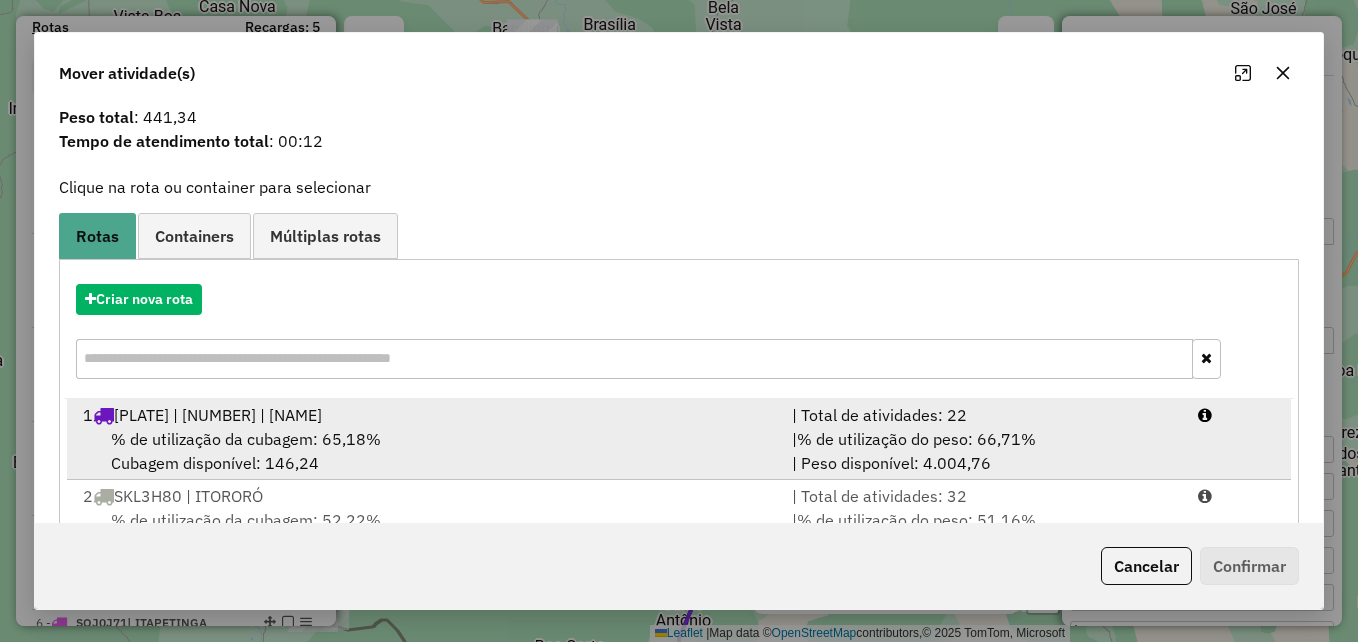 scroll, scrollTop: 100, scrollLeft: 0, axis: vertical 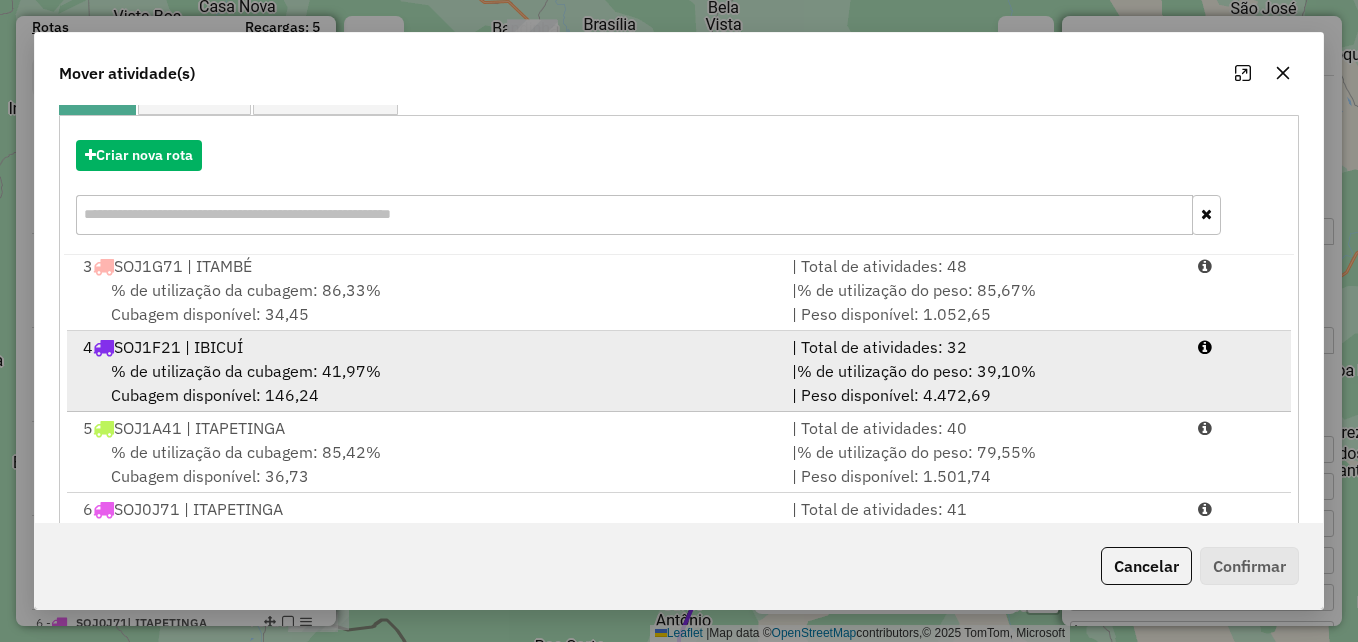 click on "% de utilização da cubagem: 41,97%  Cubagem disponível: 146,24" at bounding box center [425, 383] 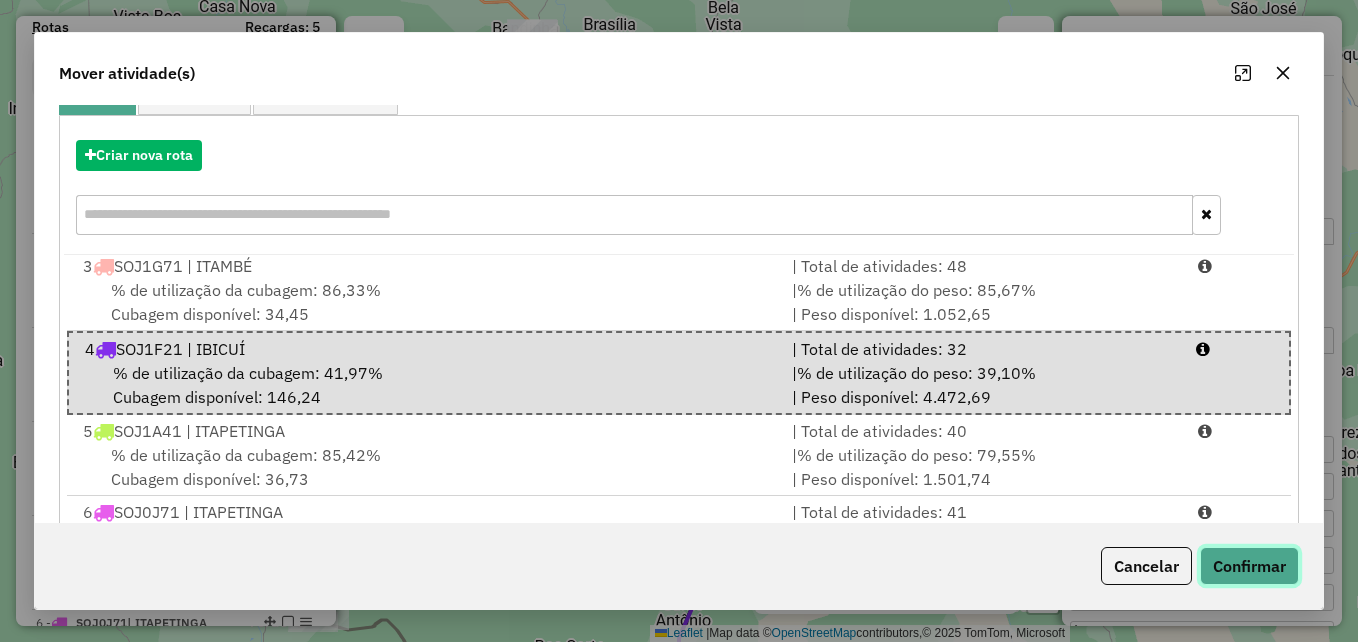click on "Confirmar" 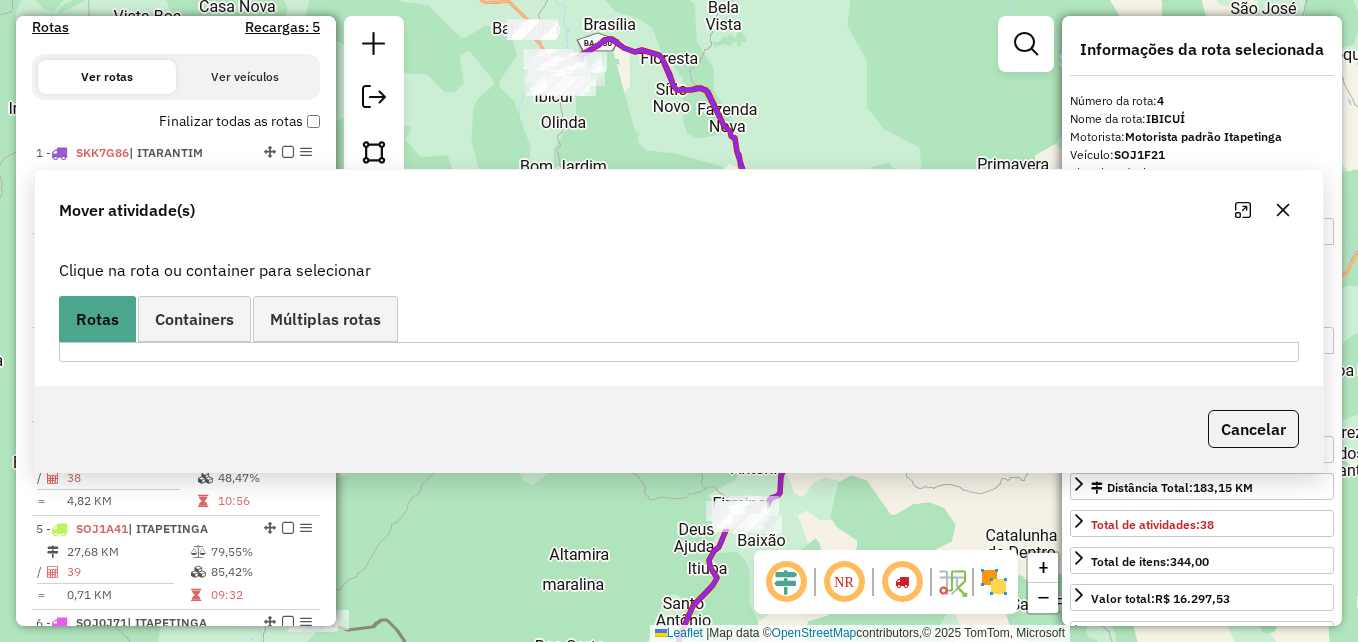 scroll, scrollTop: 0, scrollLeft: 0, axis: both 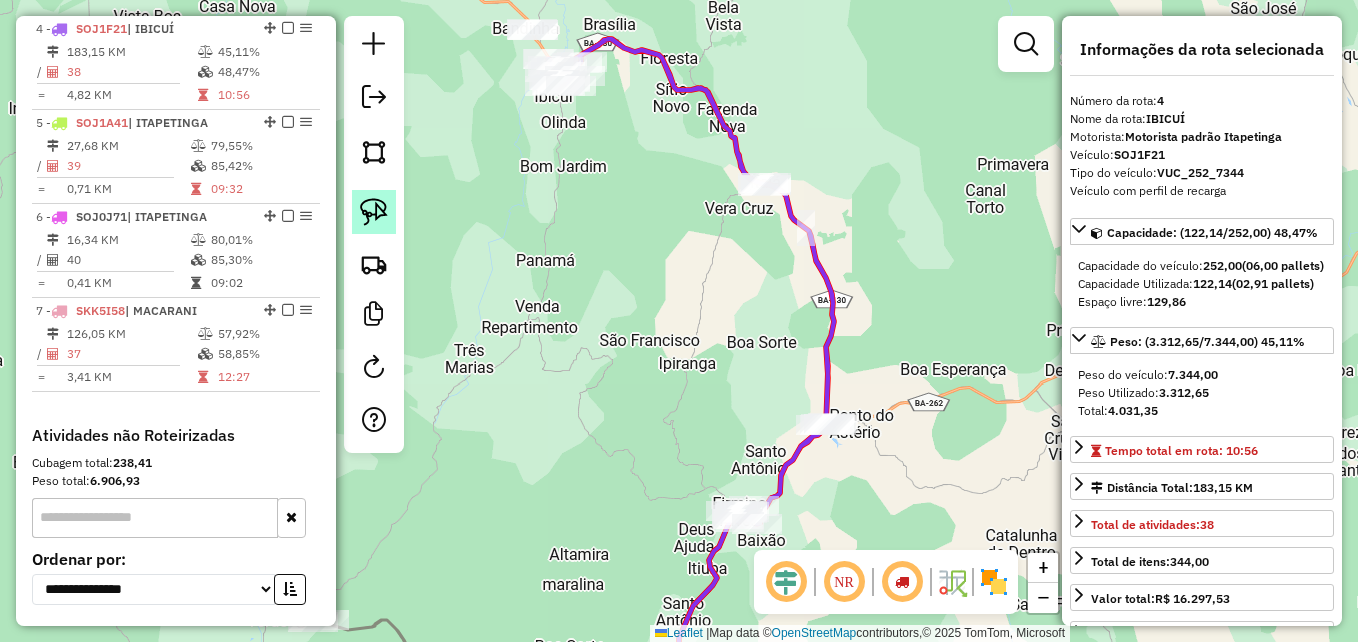 click 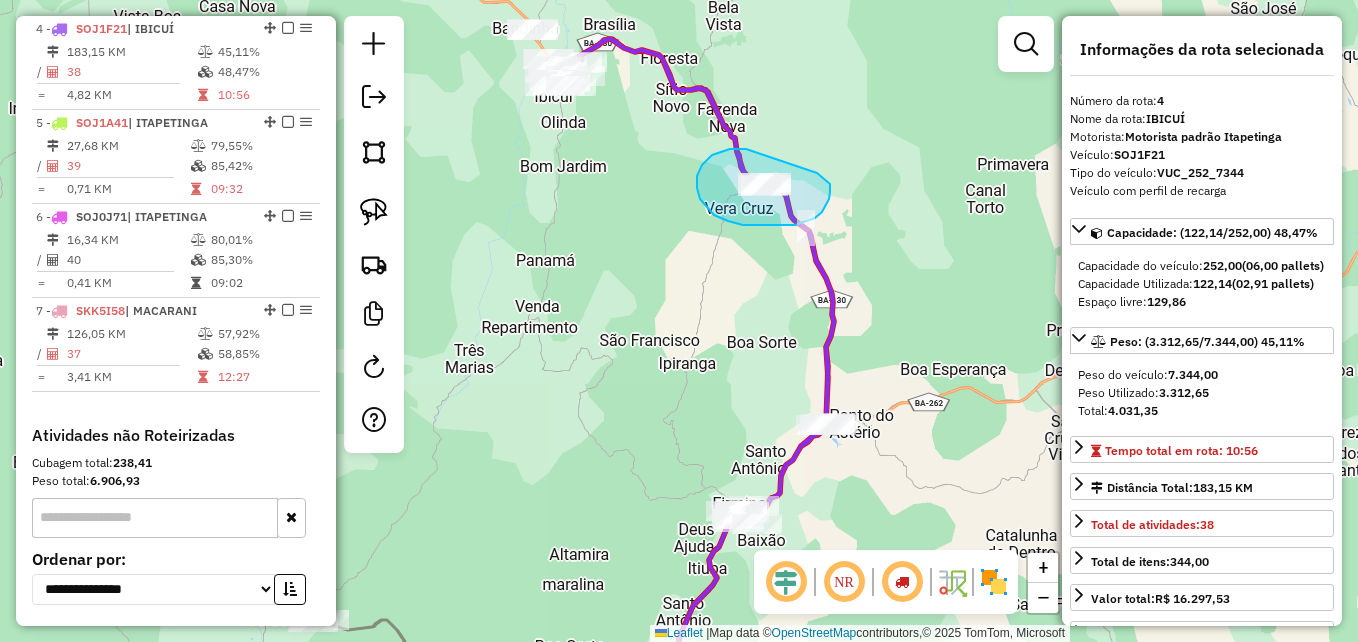 drag, startPoint x: 746, startPoint y: 149, endPoint x: 795, endPoint y: 156, distance: 49.497475 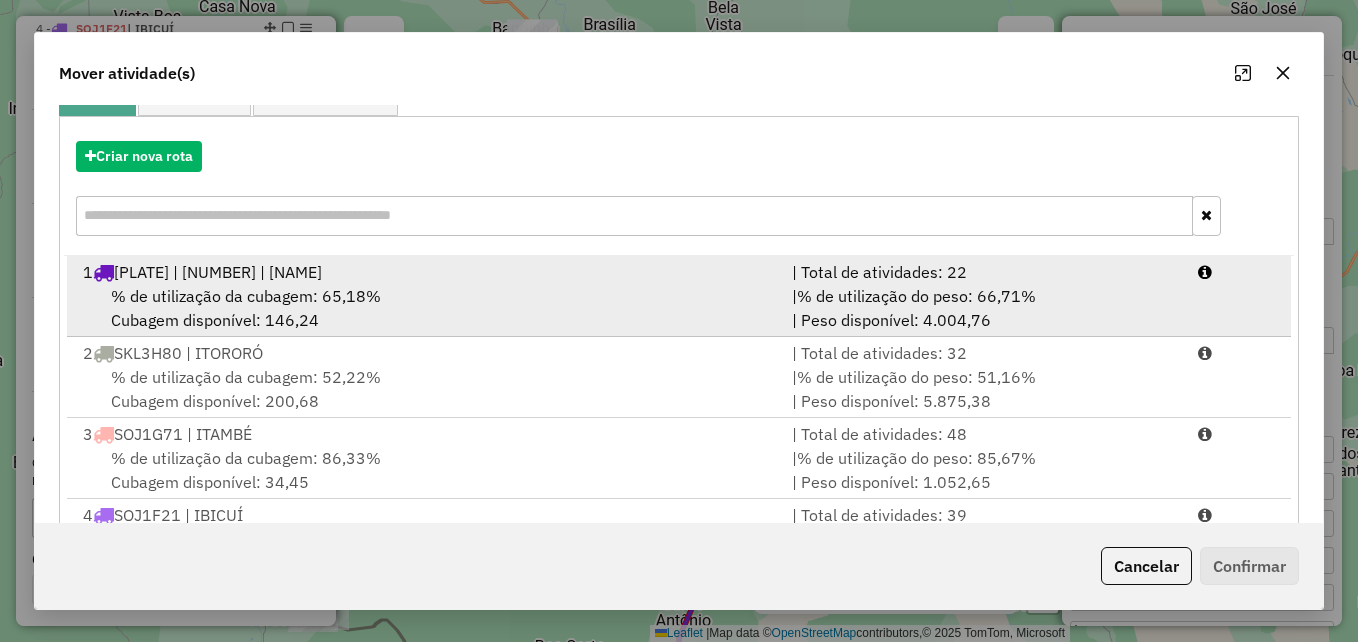 scroll, scrollTop: 200, scrollLeft: 0, axis: vertical 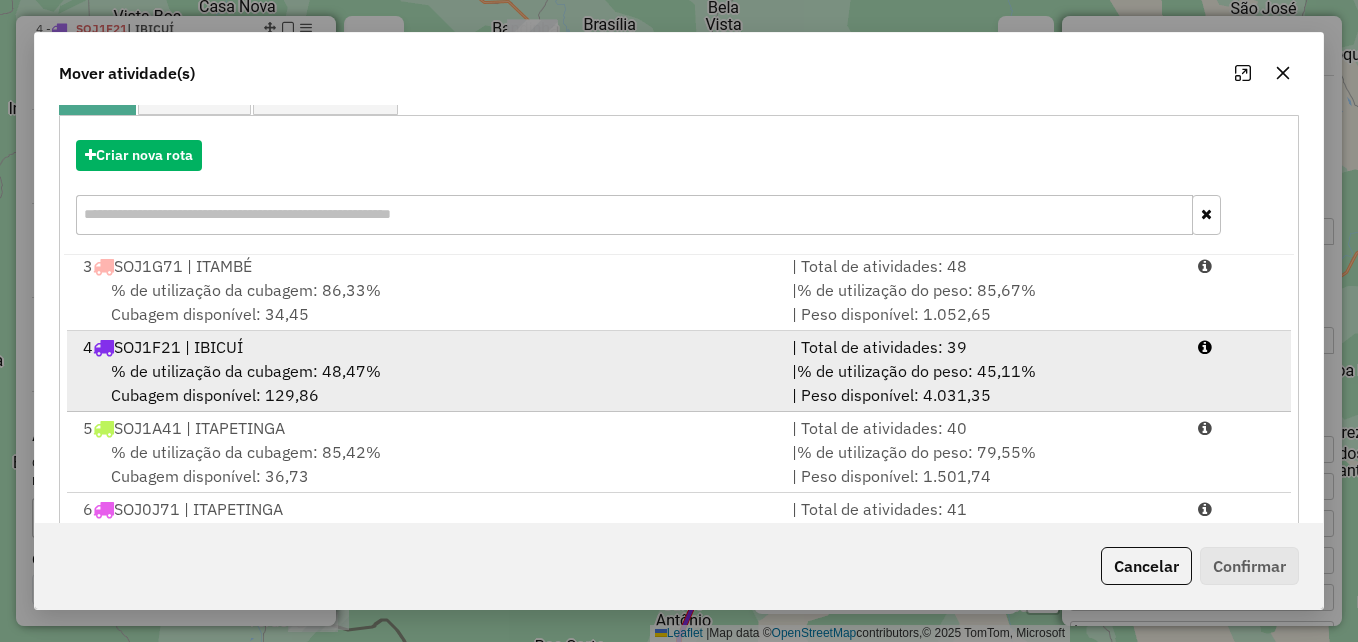 click on "% de utilização da cubagem: 48,47%  Cubagem disponível: 129,86" at bounding box center [425, 383] 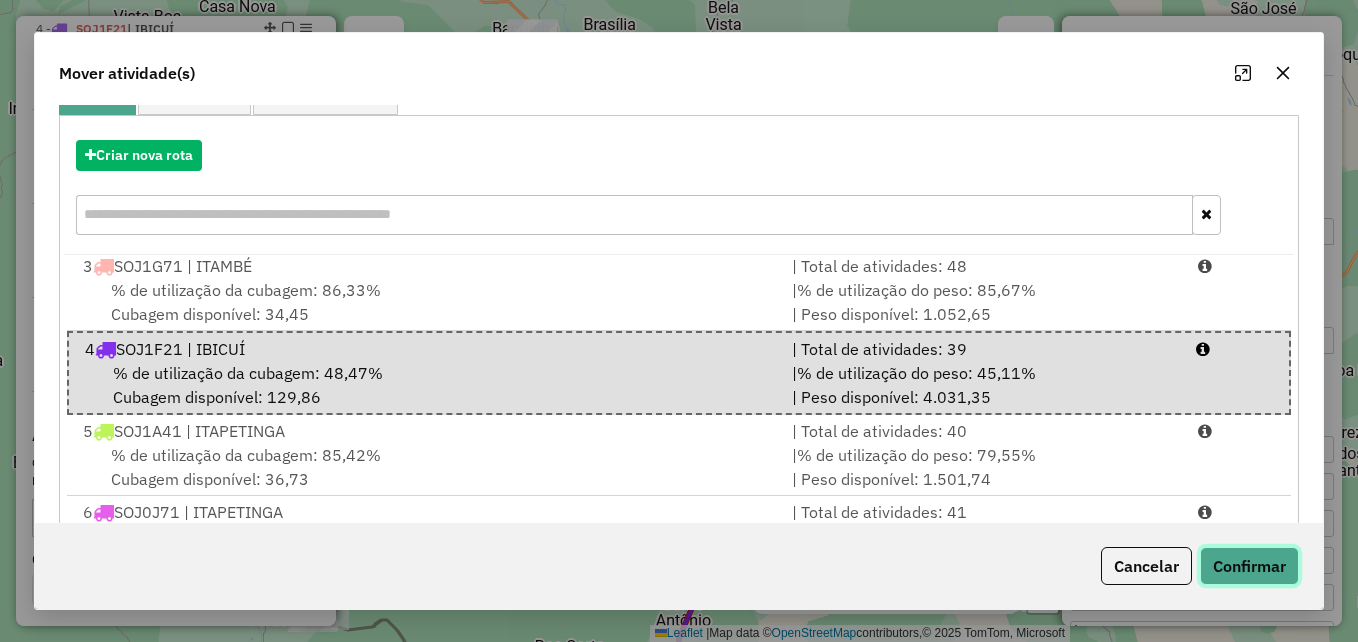 click on "Confirmar" 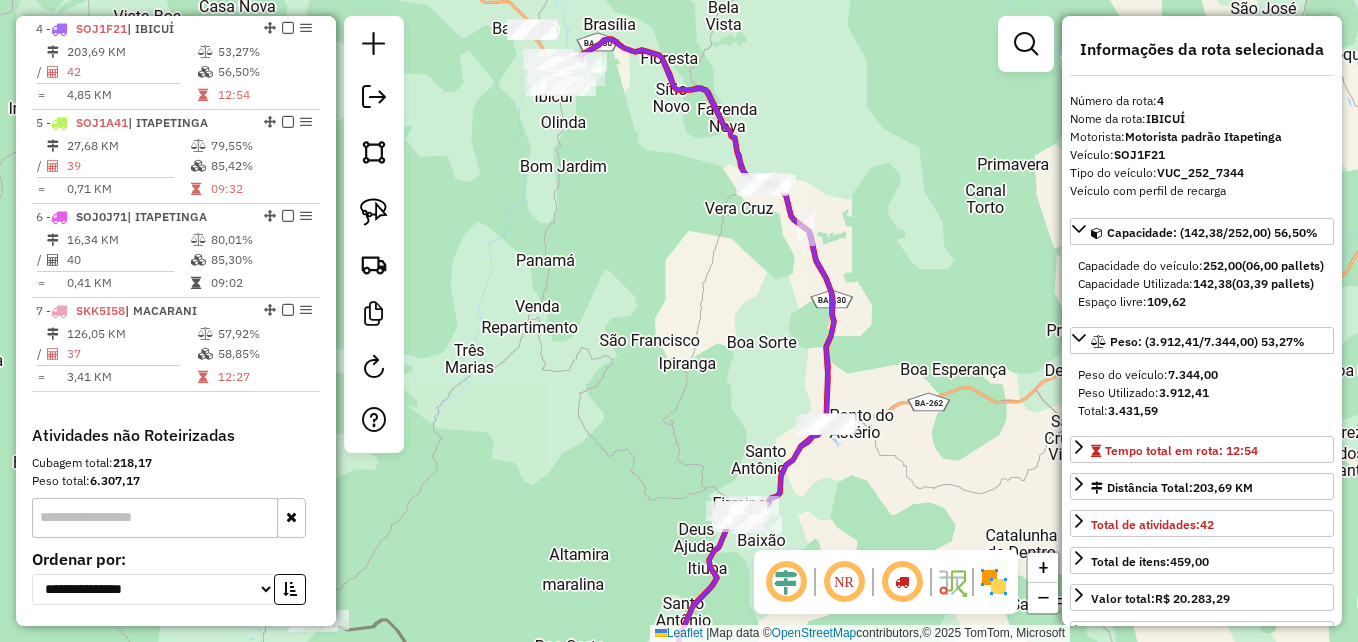 scroll, scrollTop: 0, scrollLeft: 0, axis: both 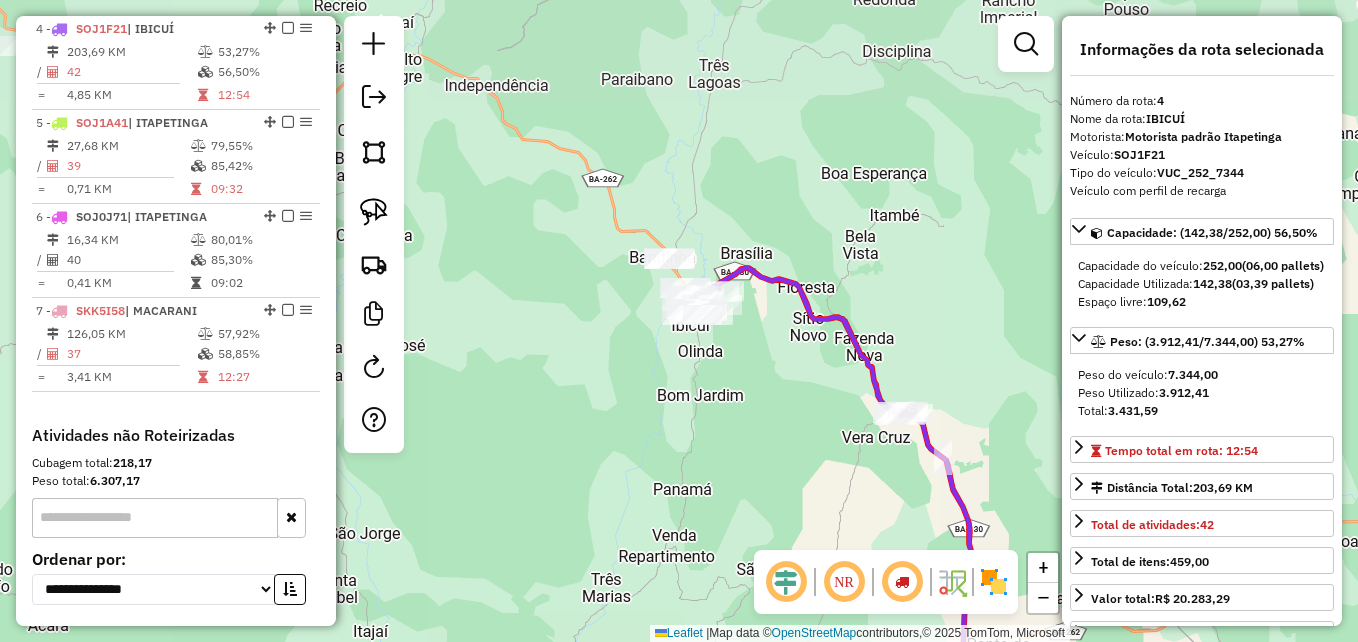 drag, startPoint x: 607, startPoint y: 180, endPoint x: 729, endPoint y: 375, distance: 230.01956 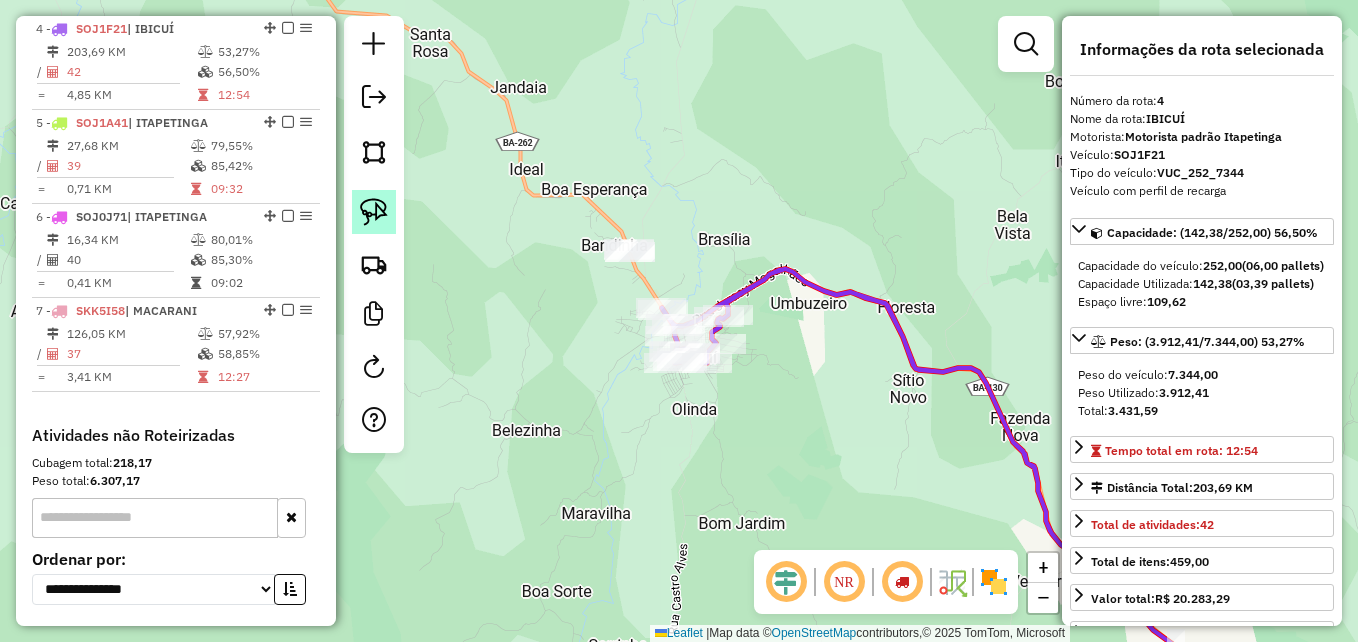 click 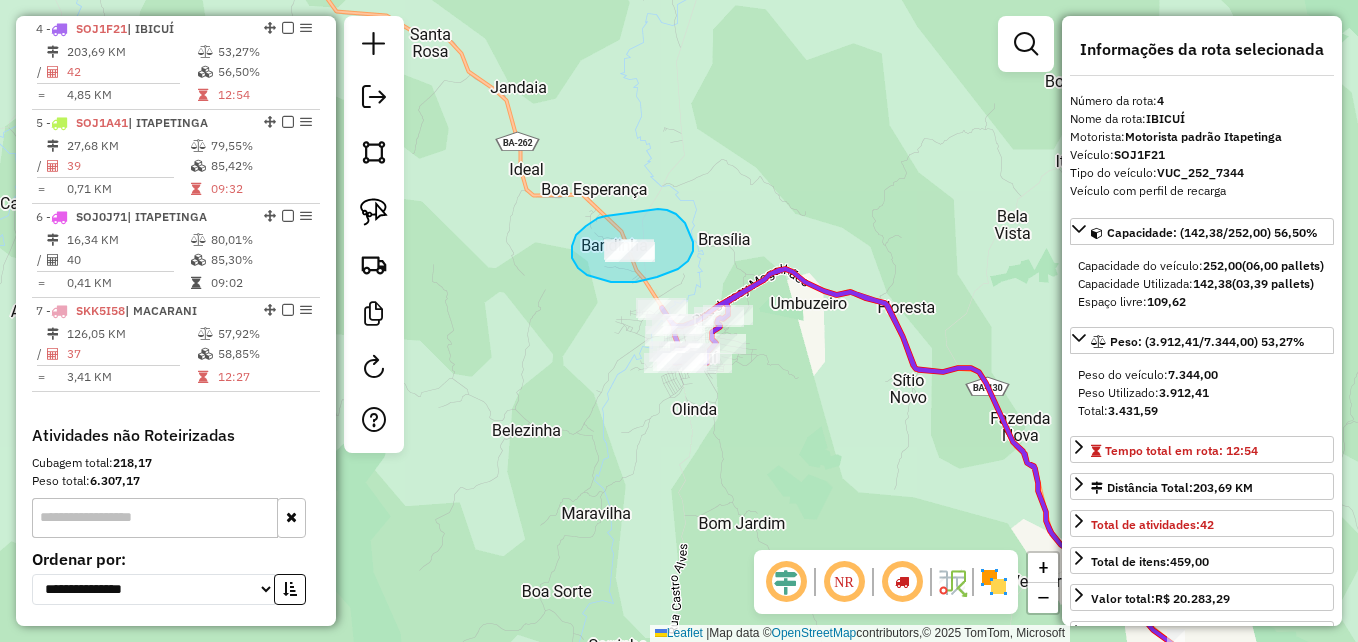 drag, startPoint x: 583, startPoint y: 229, endPoint x: 646, endPoint y: 205, distance: 67.41662 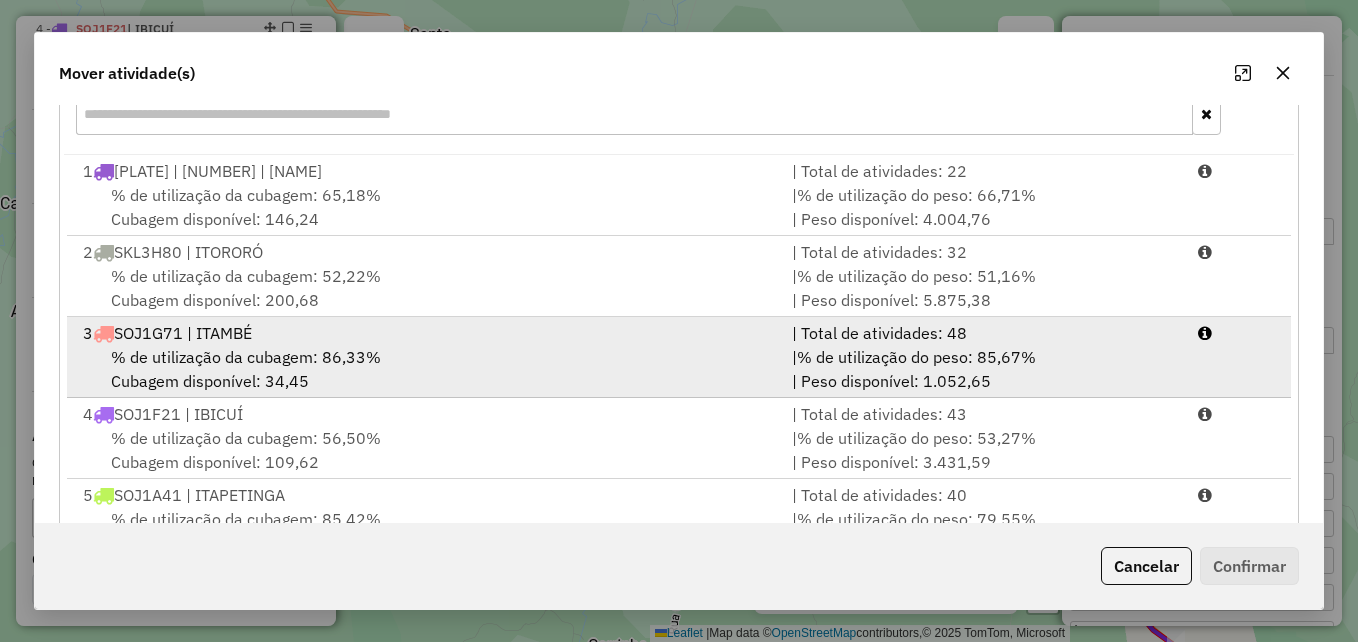 scroll, scrollTop: 366, scrollLeft: 0, axis: vertical 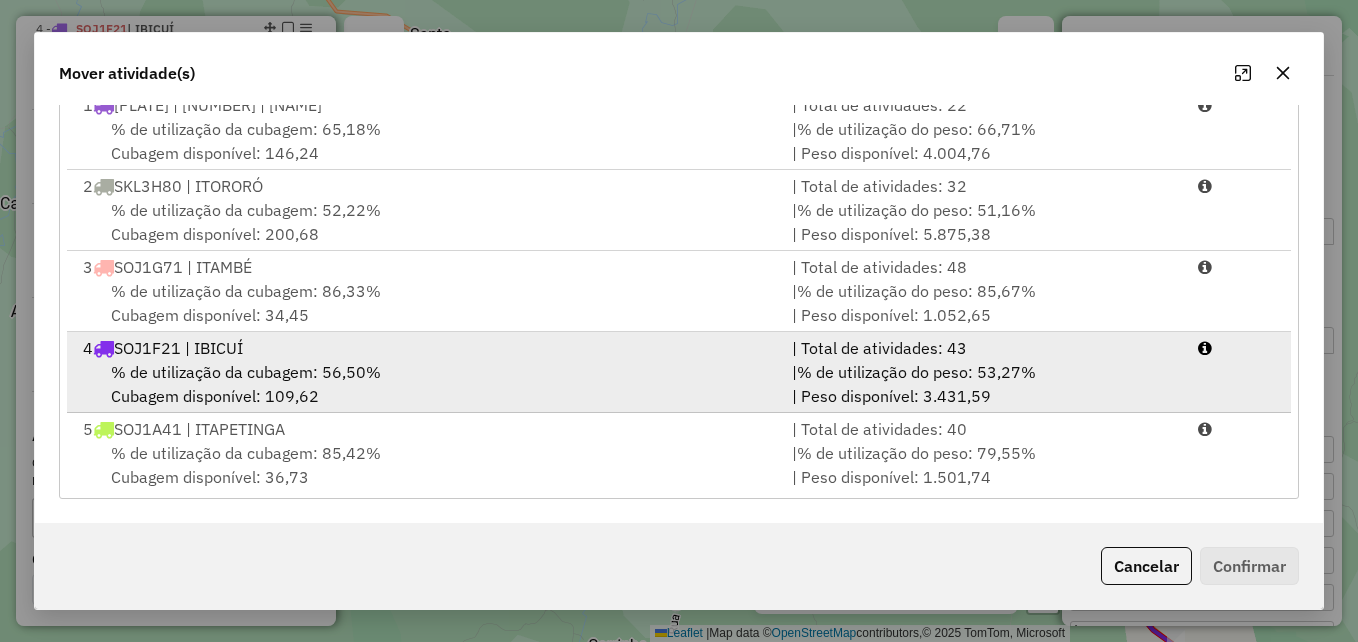 click on "% de utilização da cubagem: 56,50%  Cubagem disponível: 109,62" at bounding box center [425, 384] 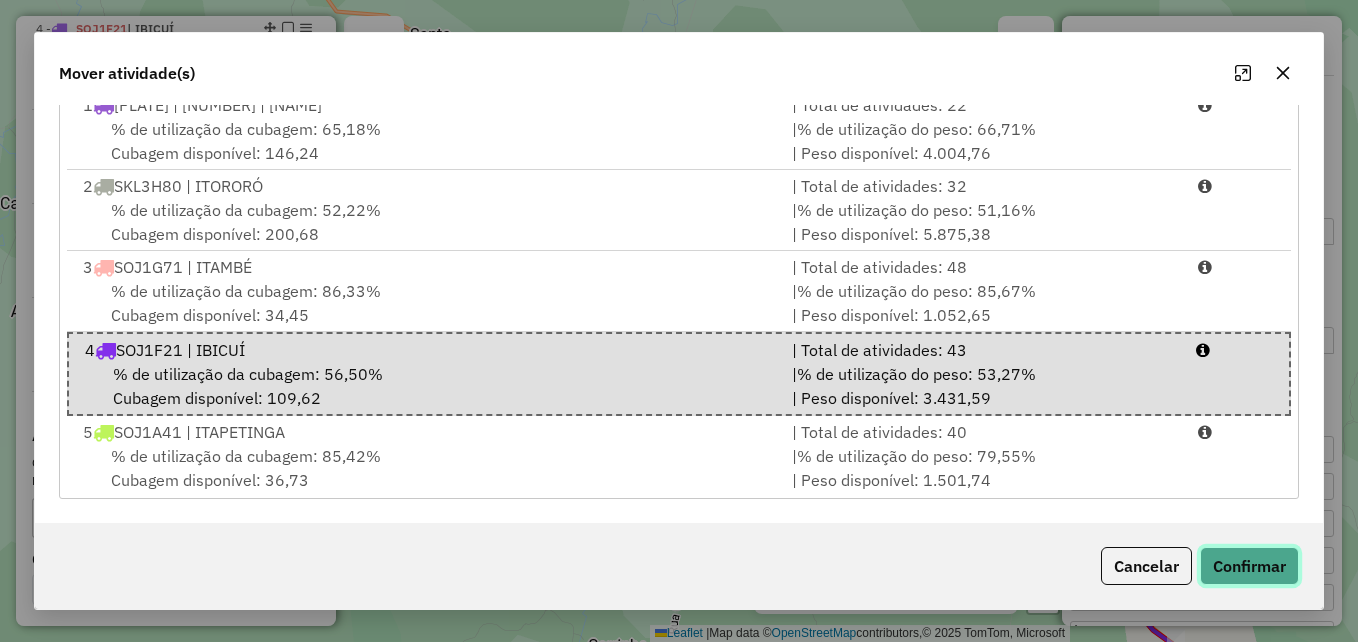 click on "Confirmar" 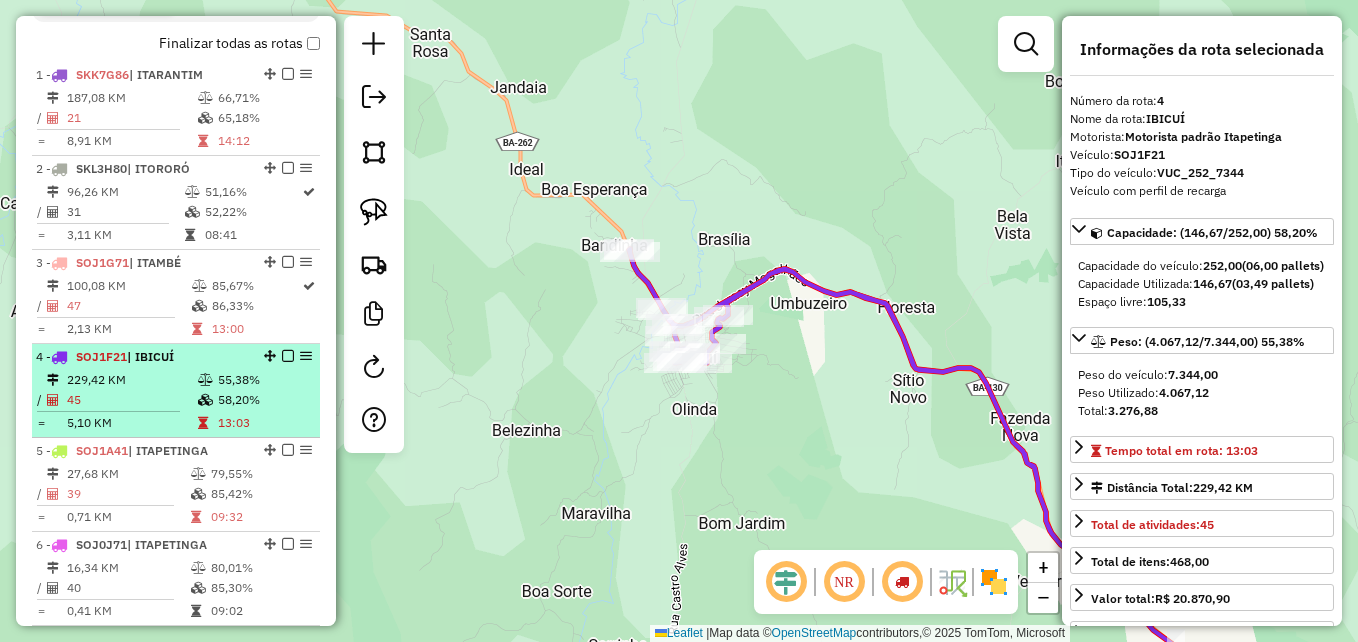 scroll, scrollTop: 756, scrollLeft: 0, axis: vertical 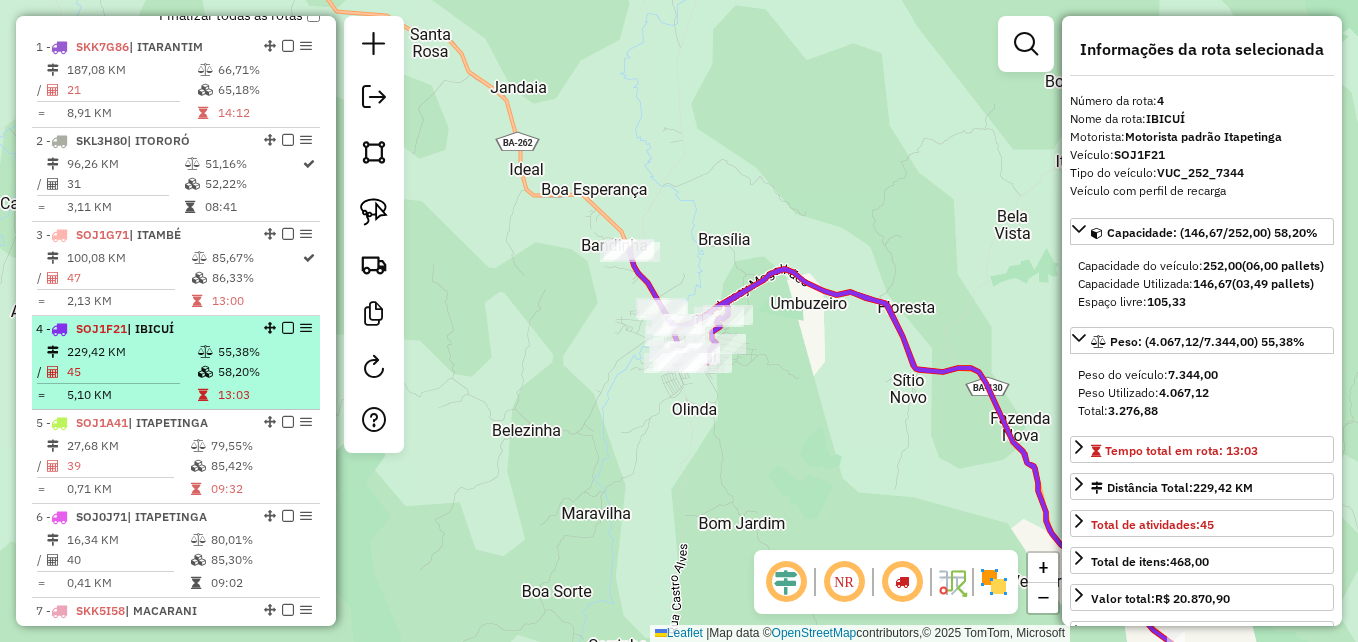 click on "SKK7G86 | [NUMBER] | [CITY] [NUMBER] KM [PERCENTAGE]%  /  [NUMBER]   [PERCENTAGE]%     =  [NUMBER] KM [TIME]" at bounding box center [176, 363] 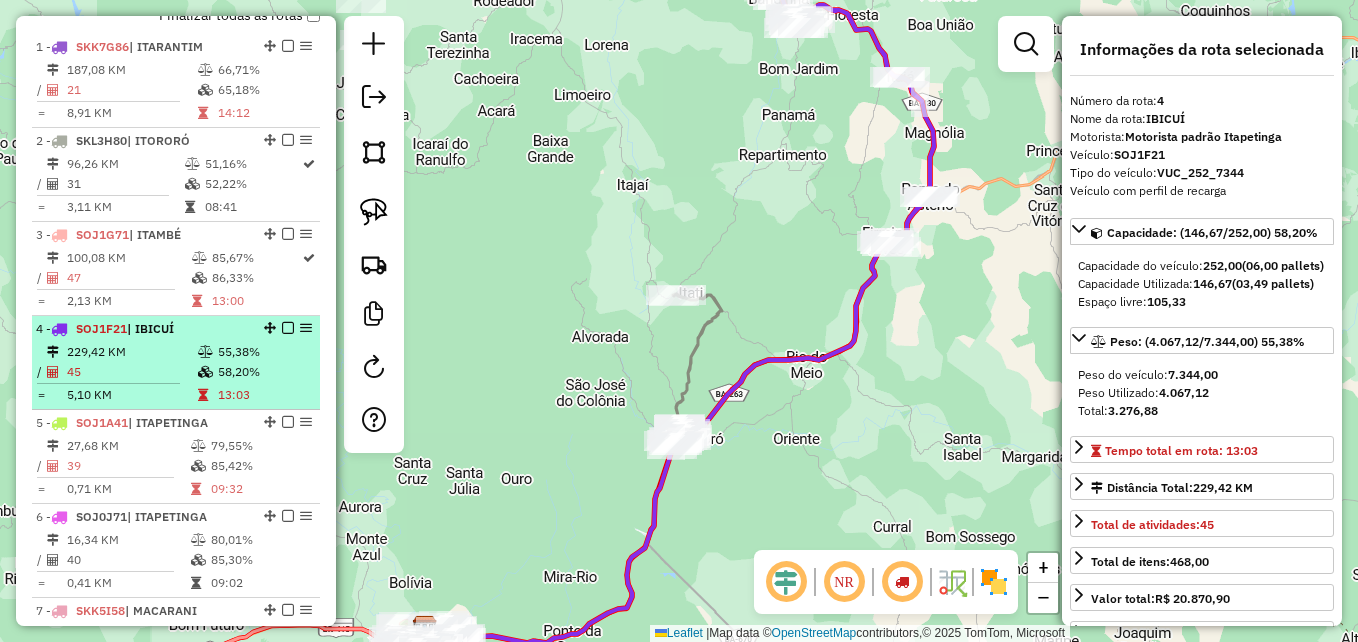 scroll, scrollTop: 656, scrollLeft: 0, axis: vertical 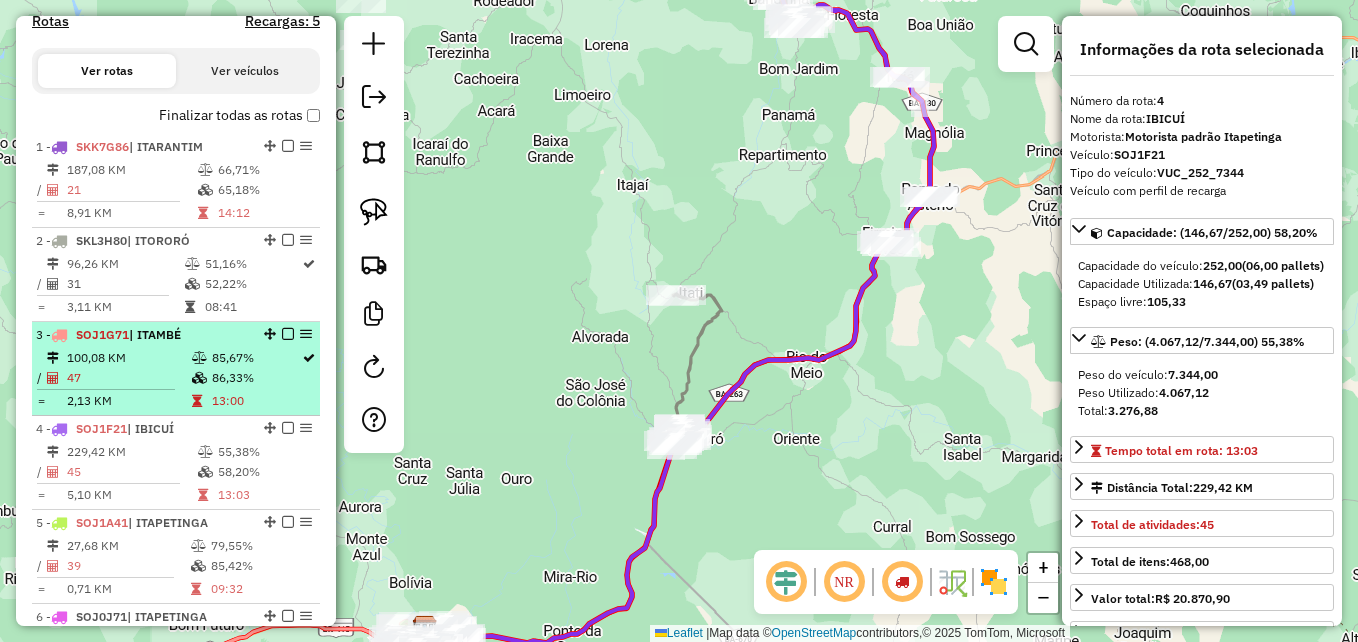 click on "86,33%" at bounding box center (256, 378) 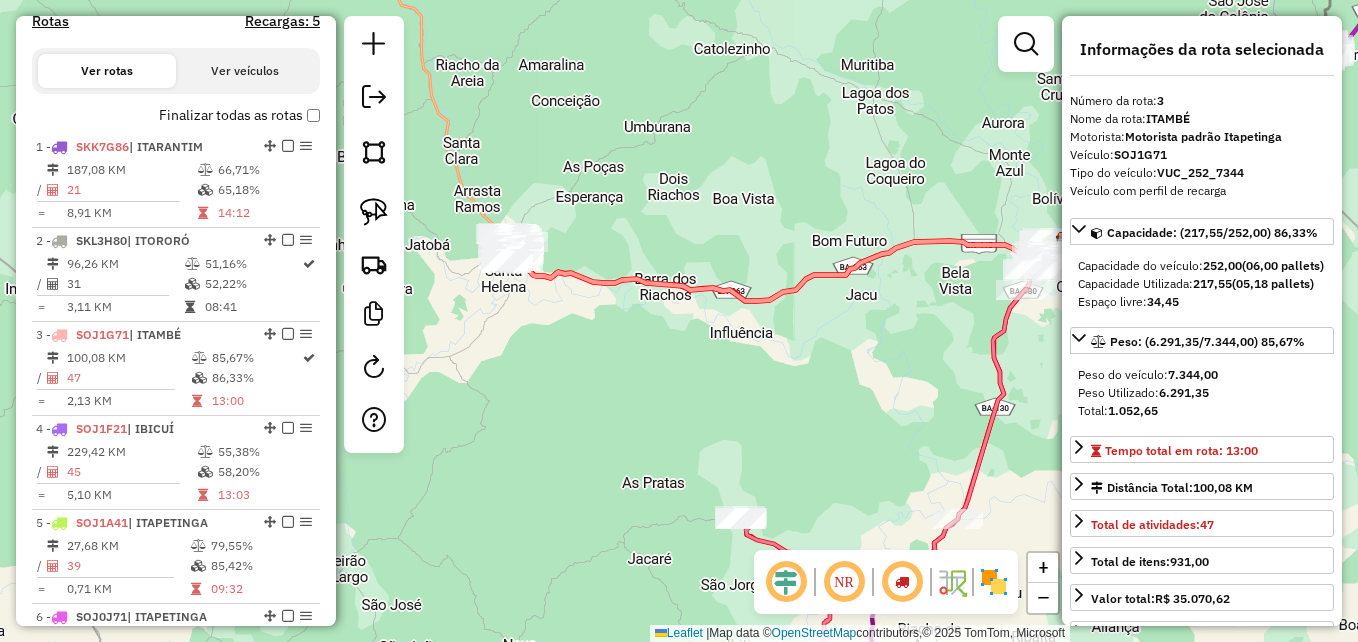 drag, startPoint x: 859, startPoint y: 390, endPoint x: 880, endPoint y: 329, distance: 64.513565 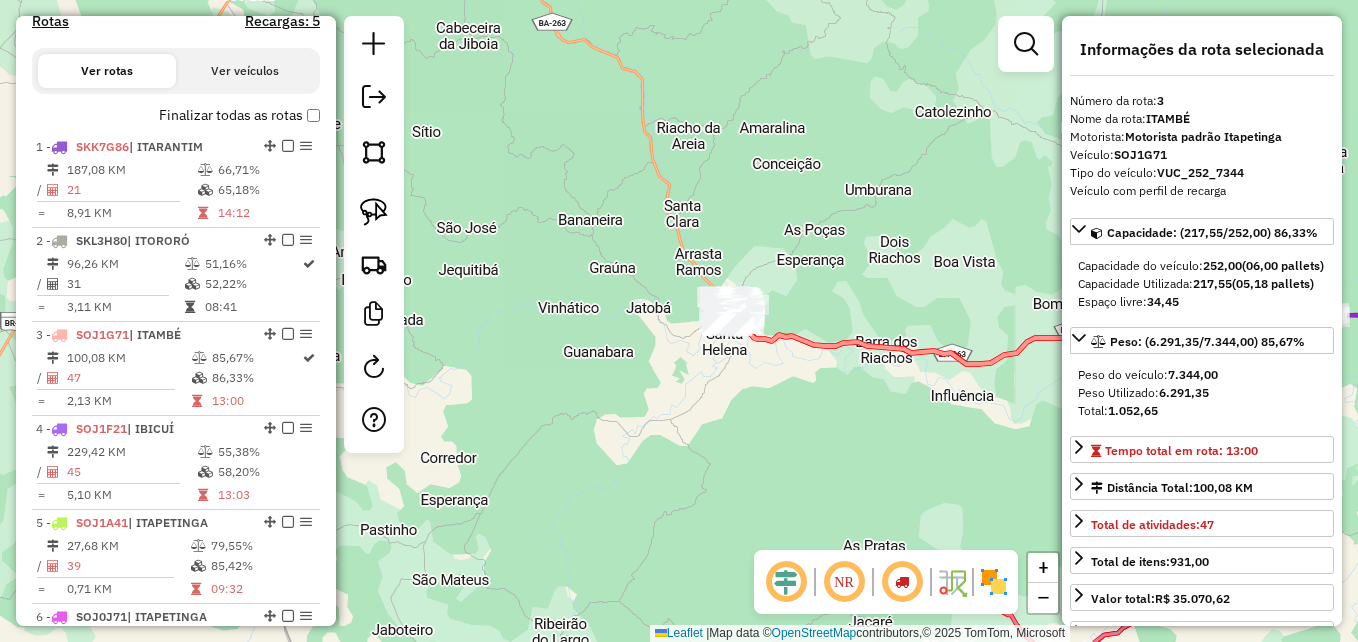drag, startPoint x: 585, startPoint y: 286, endPoint x: 806, endPoint y: 349, distance: 229.80426 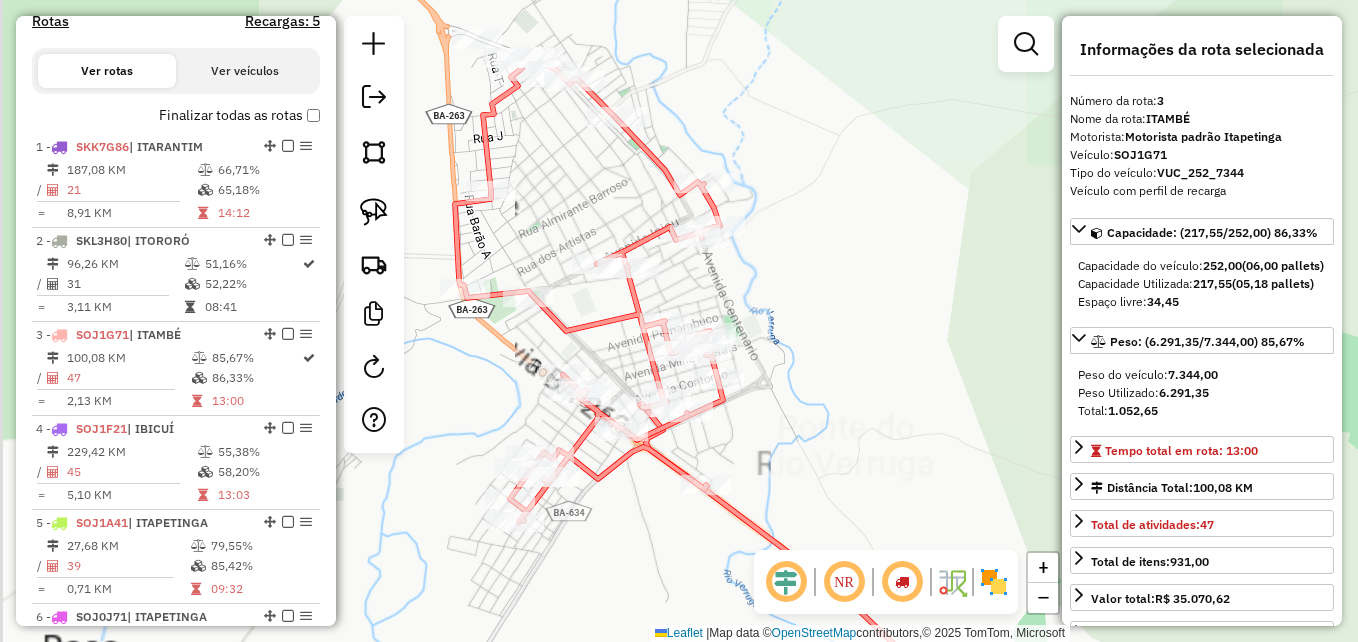 drag, startPoint x: 760, startPoint y: 293, endPoint x: 1023, endPoint y: 424, distance: 293.81967 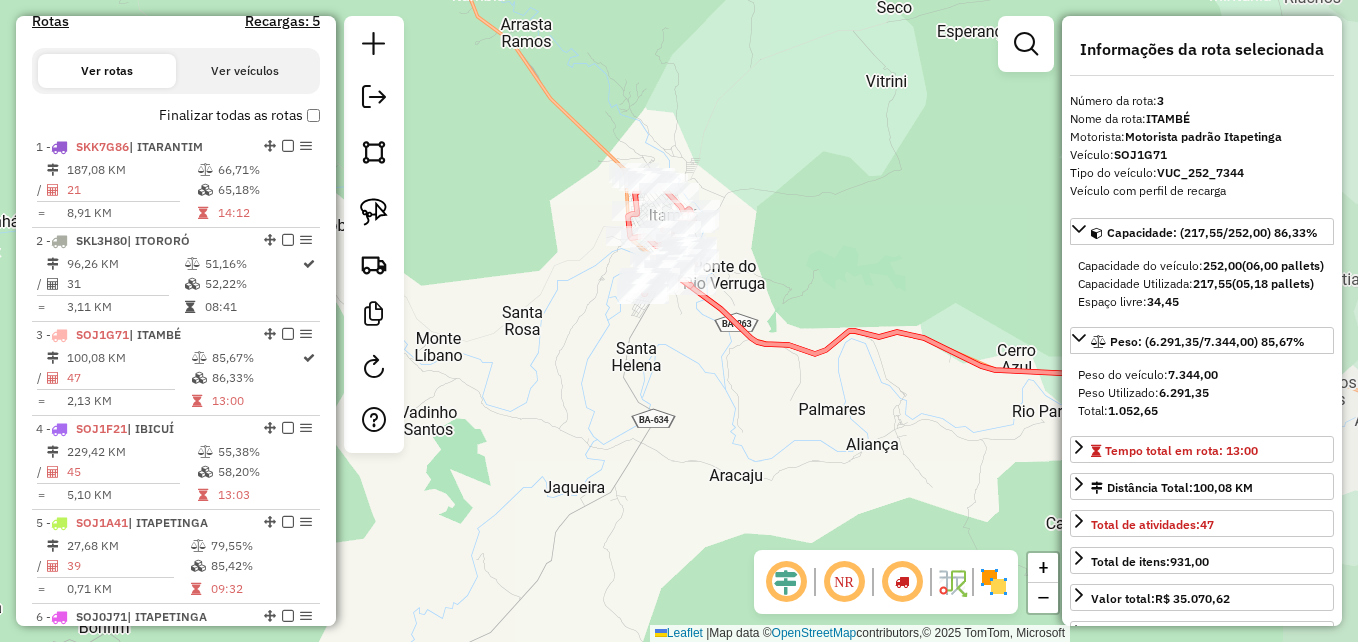 drag, startPoint x: 888, startPoint y: 443, endPoint x: 750, endPoint y: 363, distance: 159.51175 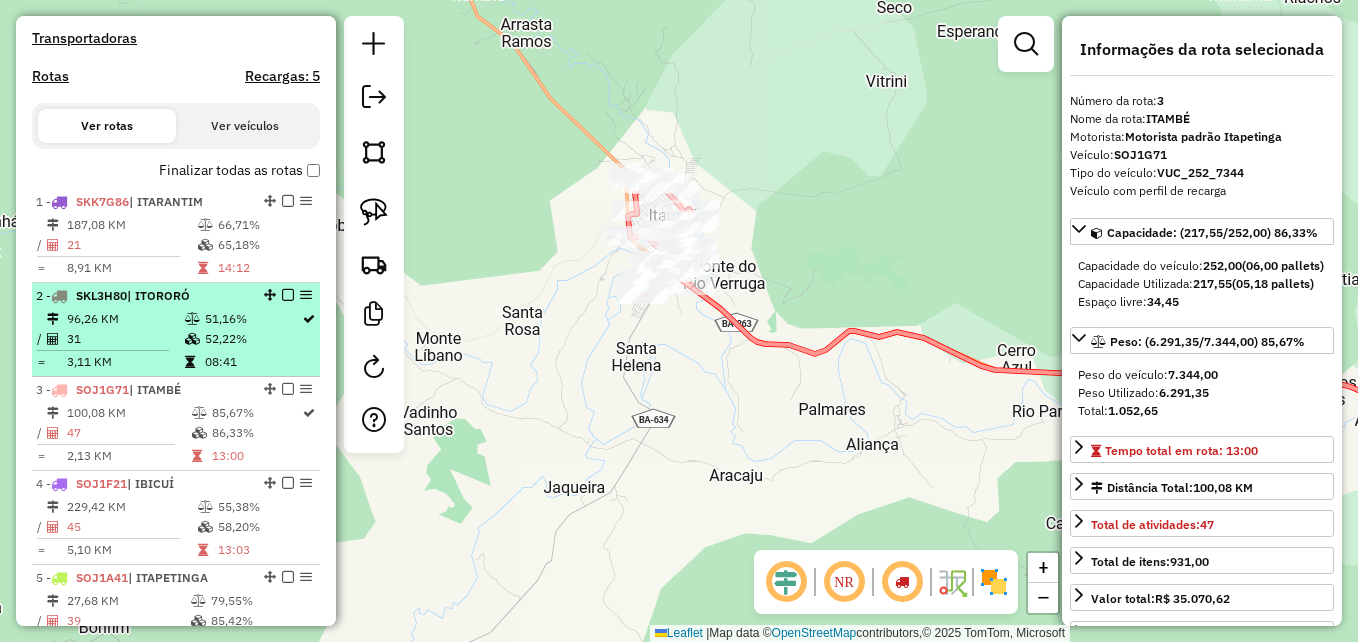 scroll, scrollTop: 556, scrollLeft: 0, axis: vertical 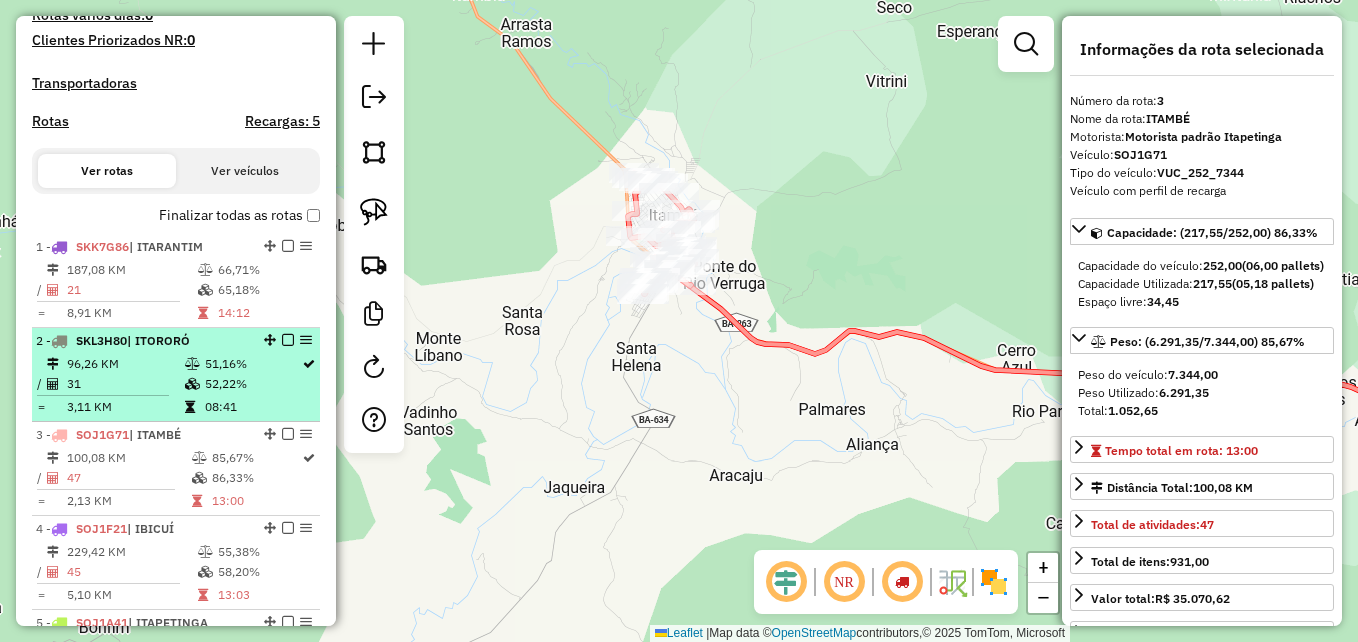 click at bounding box center (192, 364) 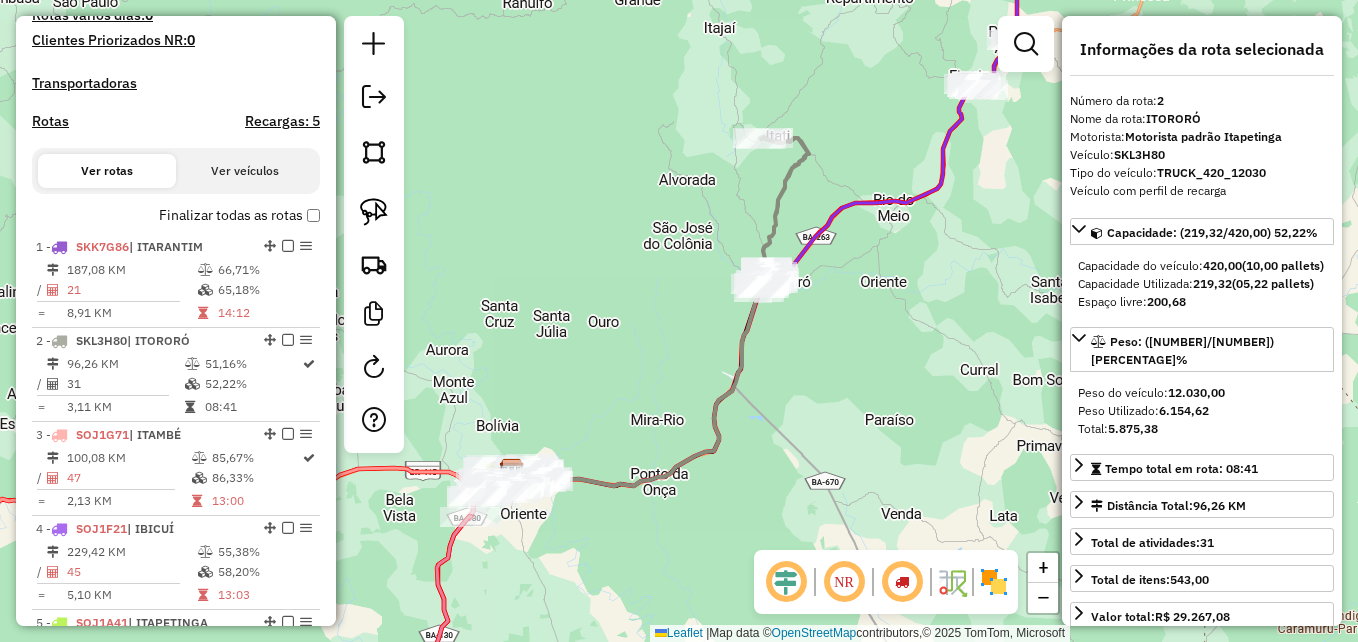 drag, startPoint x: 864, startPoint y: 429, endPoint x: 778, endPoint y: 359, distance: 110.88733 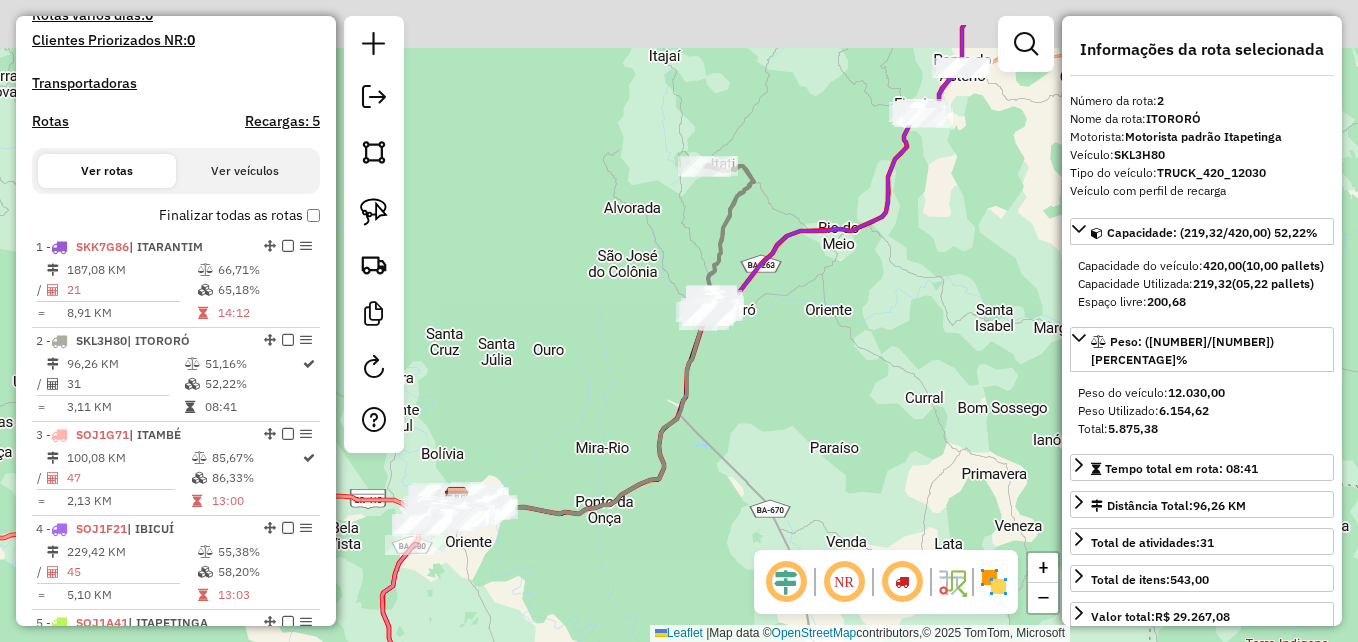 drag, startPoint x: 788, startPoint y: 340, endPoint x: 768, endPoint y: 397, distance: 60.40695 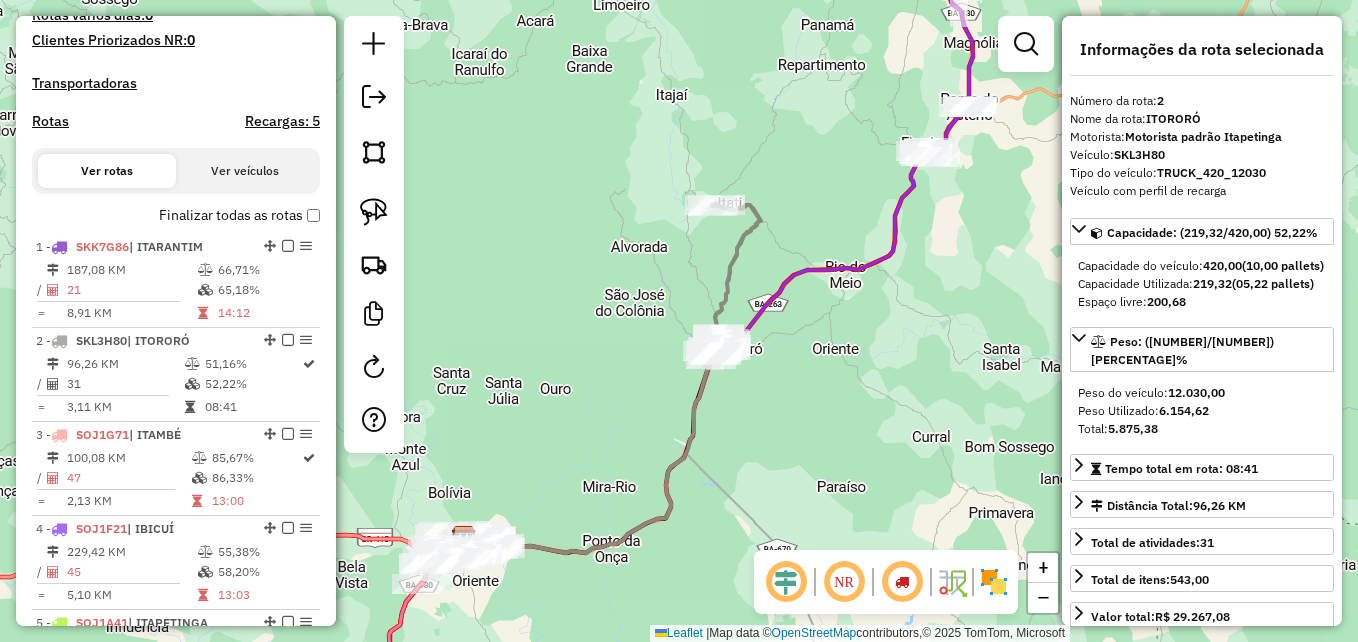 drag, startPoint x: 709, startPoint y: 241, endPoint x: 739, endPoint y: 316, distance: 80.77747 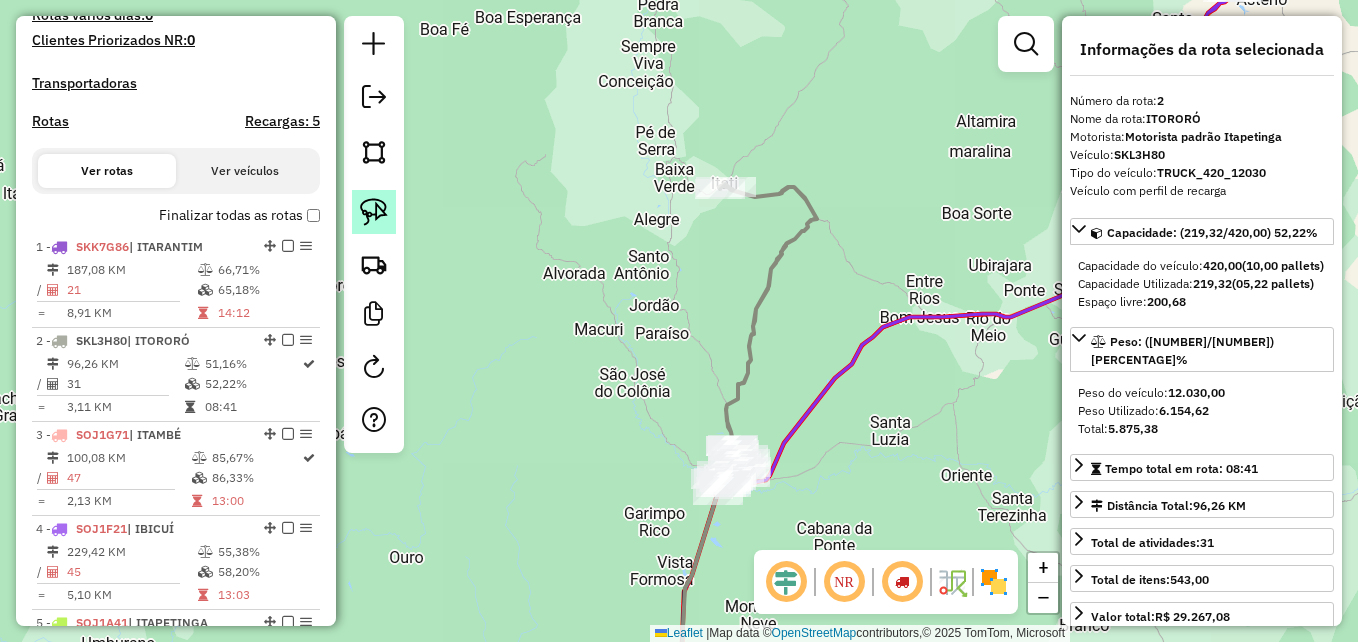 click 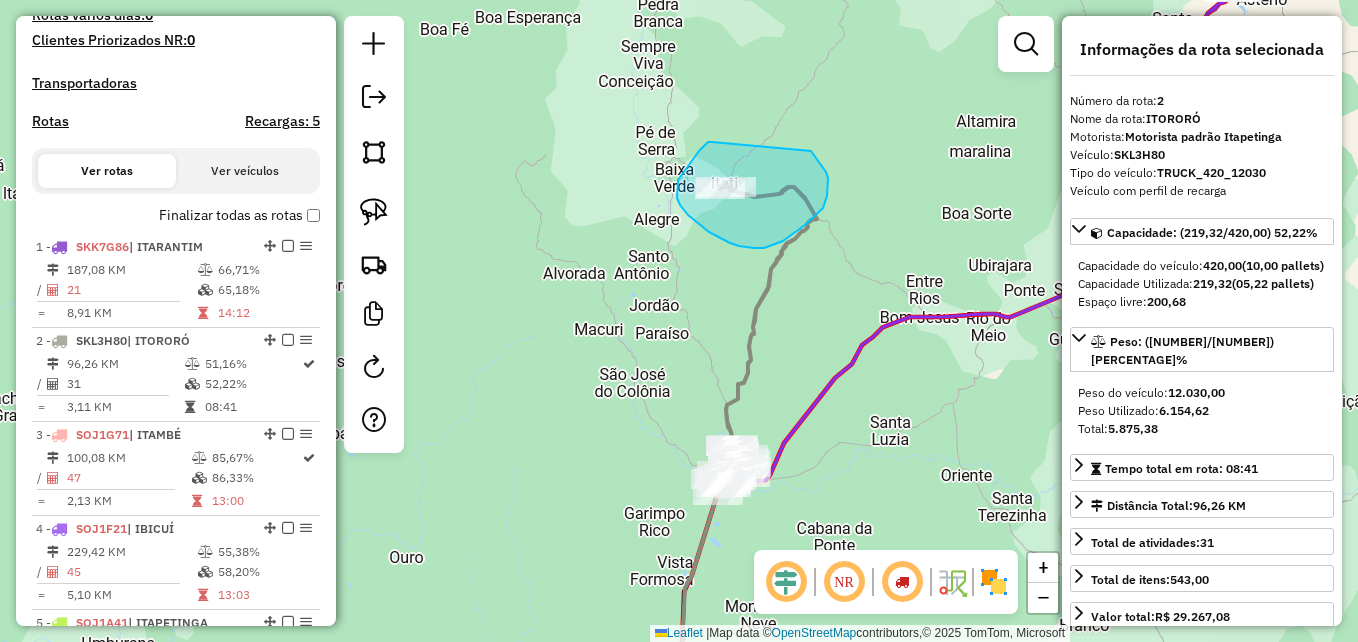 drag, startPoint x: 712, startPoint y: 142, endPoint x: 756, endPoint y: 123, distance: 47.92703 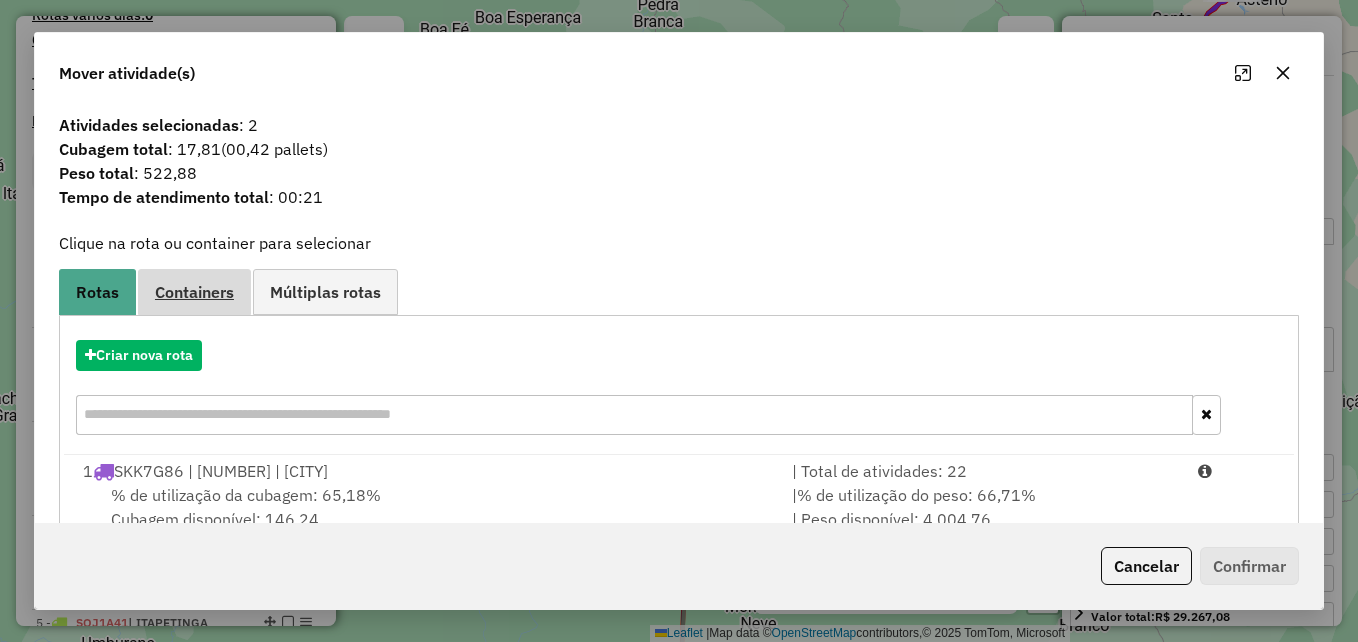 click on "Containers" at bounding box center [194, 292] 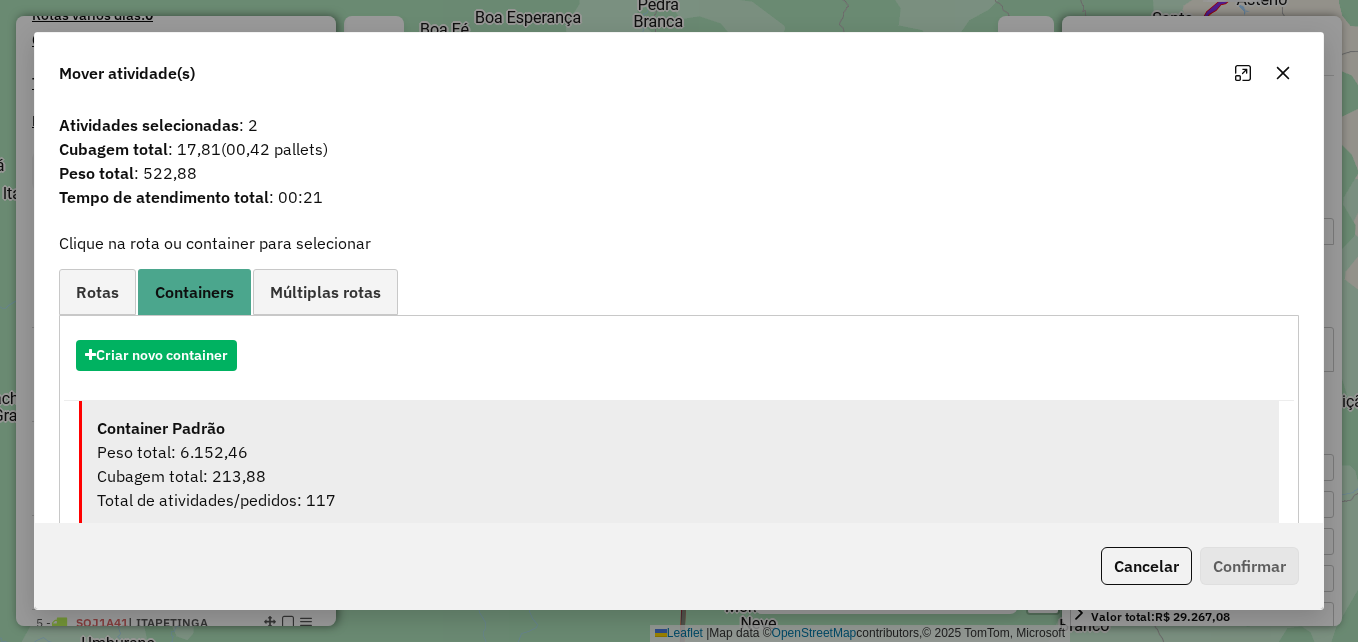 click on "Peso total: 6.152,46" at bounding box center [680, 452] 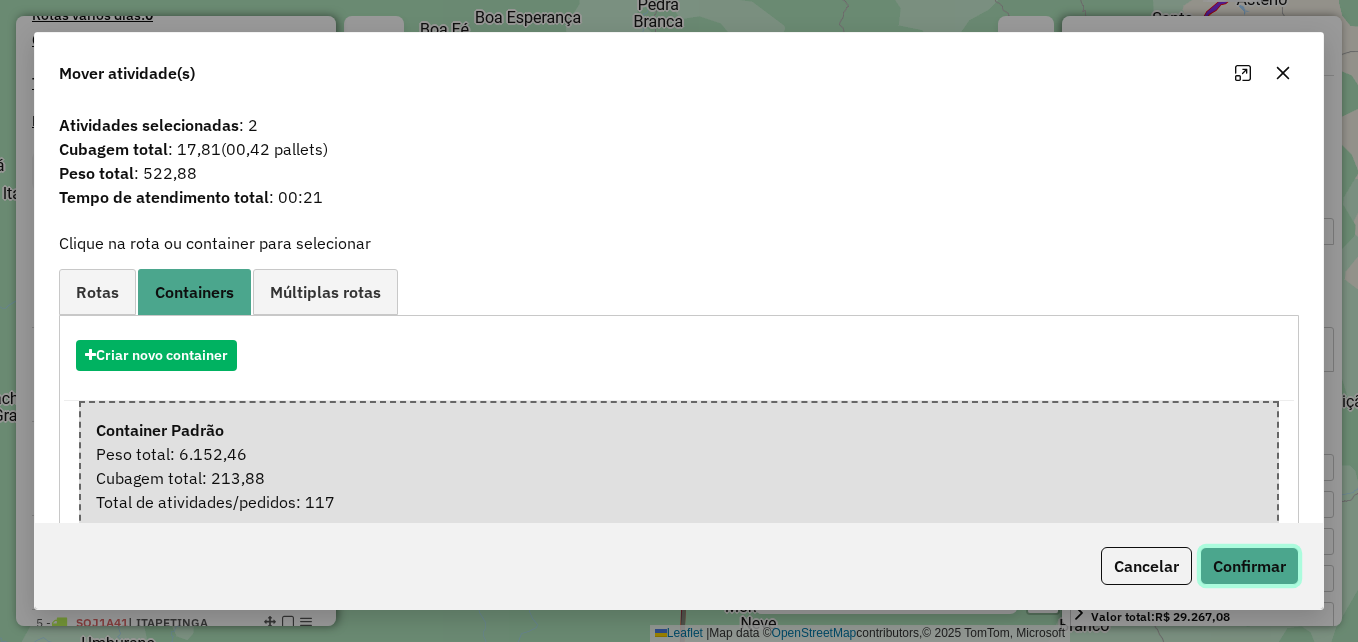 click on "Confirmar" 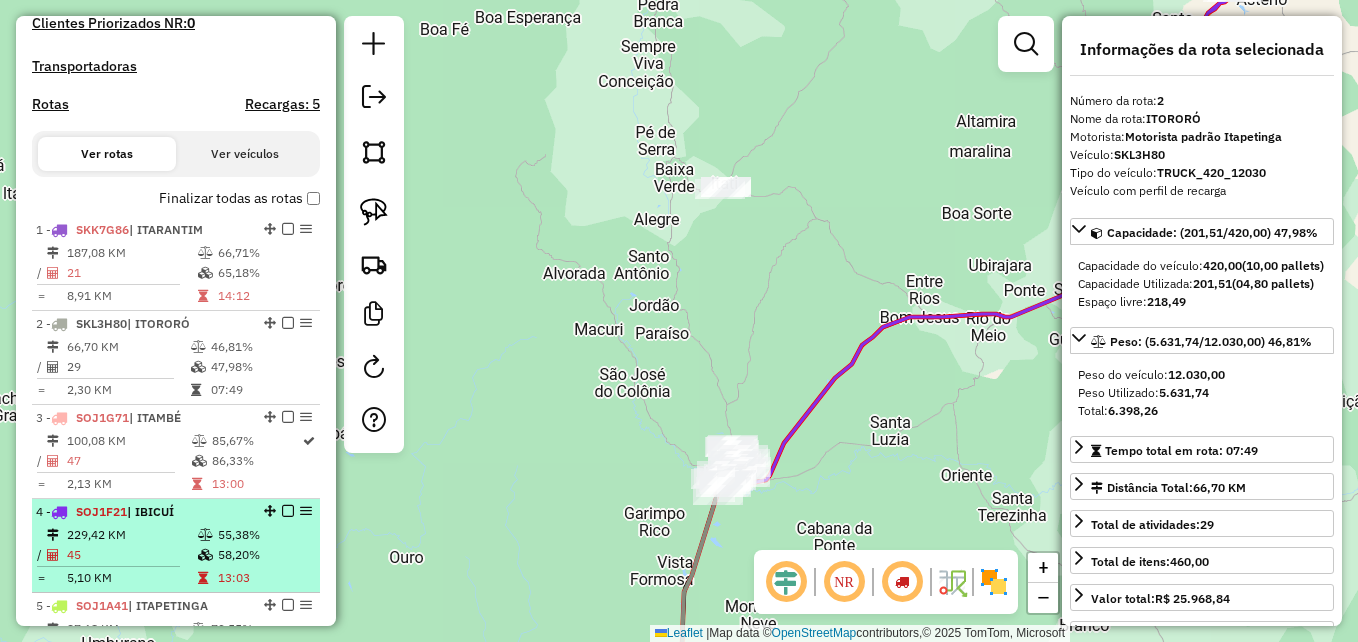 scroll, scrollTop: 568, scrollLeft: 0, axis: vertical 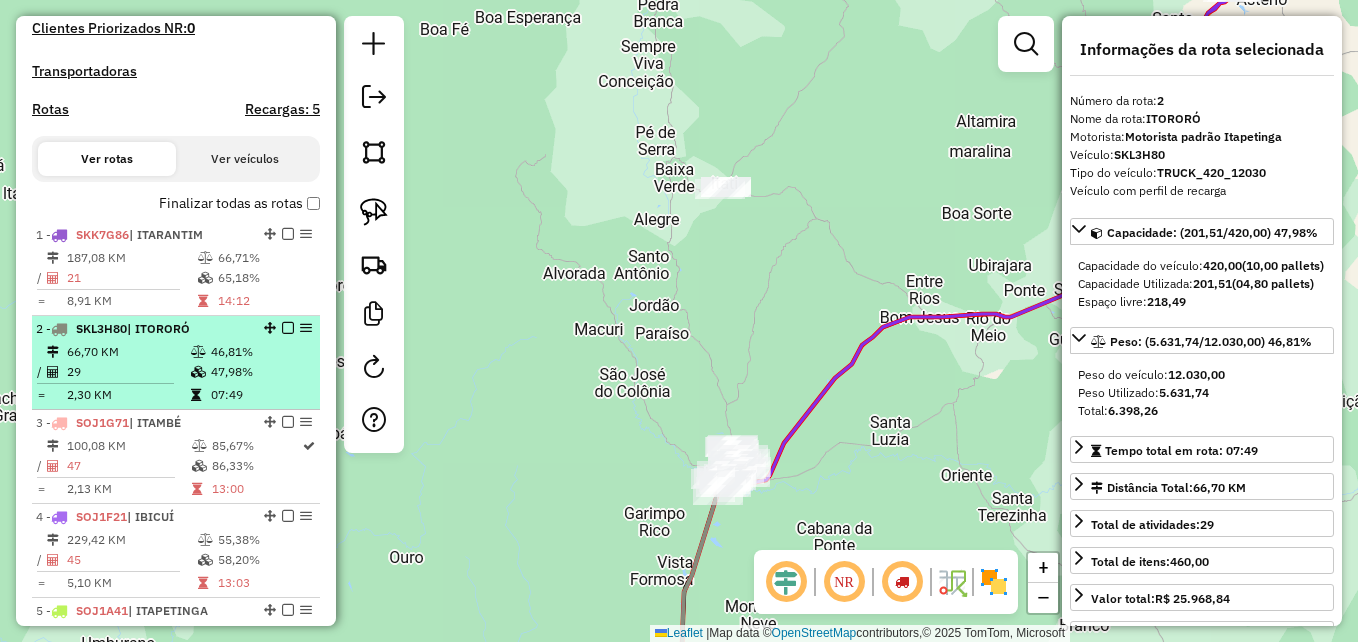 click on "66,70 KM" at bounding box center (128, 352) 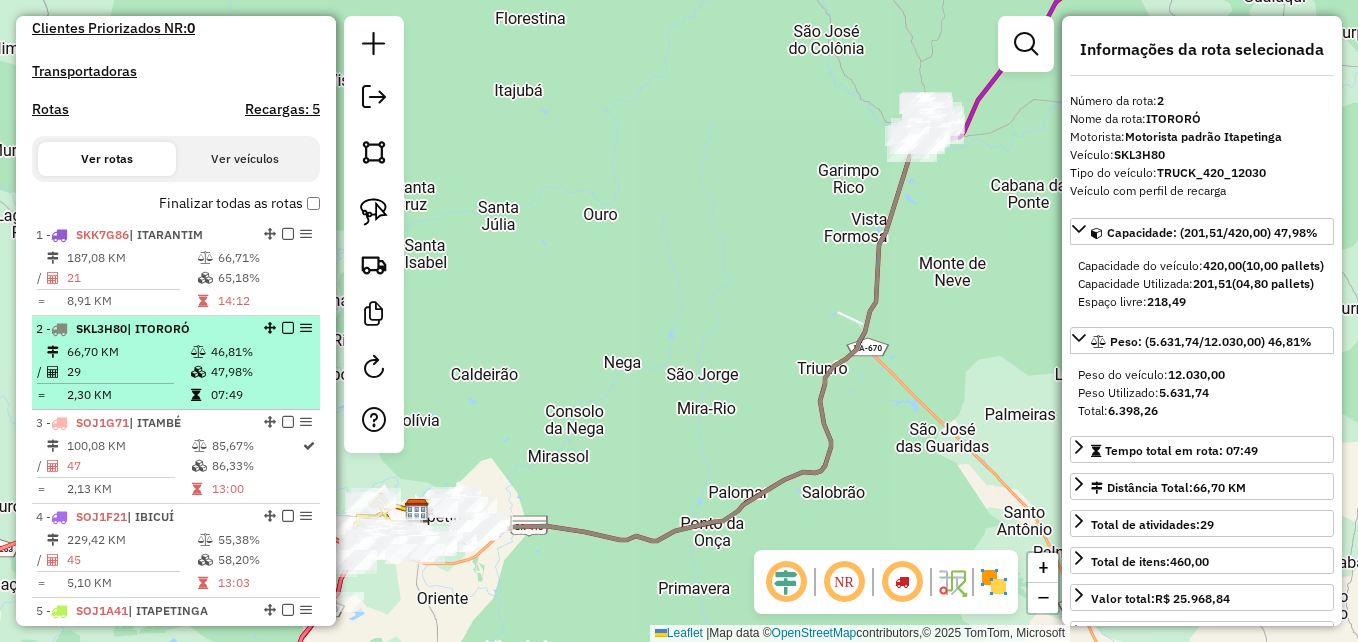 click at bounding box center [198, 372] 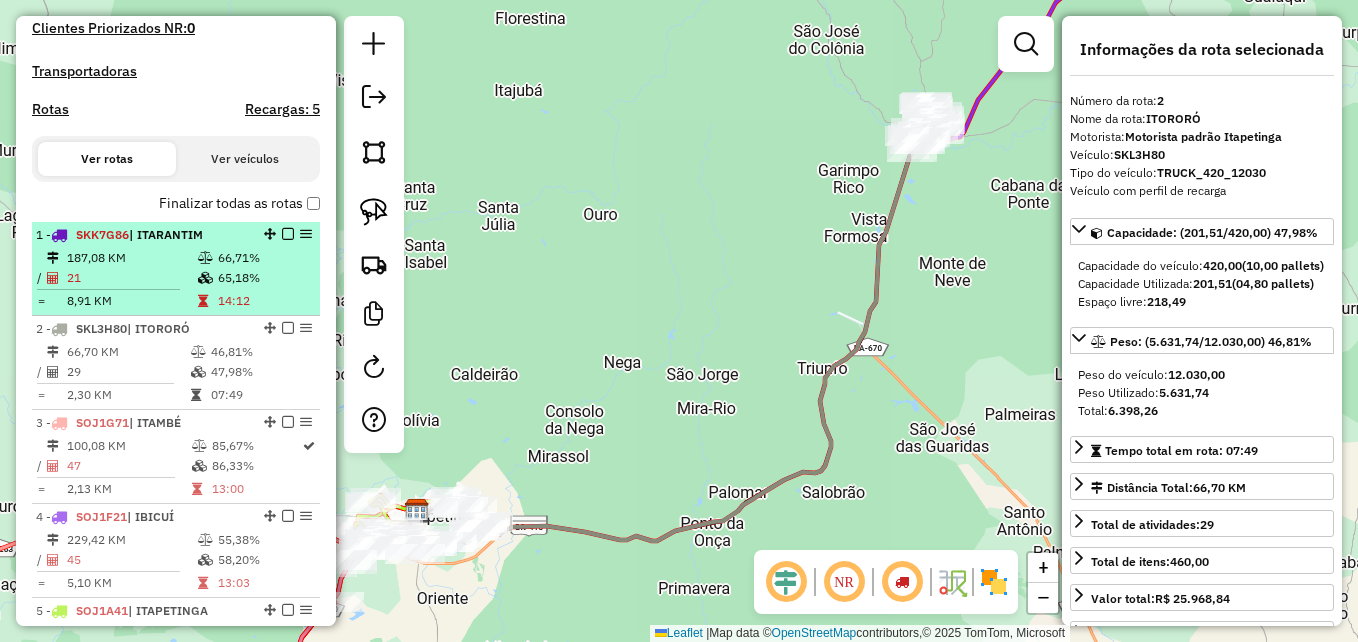 click on "[NUMBER] - [LAST] [NUMBER] | [CITY] [NUMBER] KM [NUMBER]% / [NUMBER] [NUMBER]% = [NUMBER] KM [TIME]" at bounding box center (176, 269) 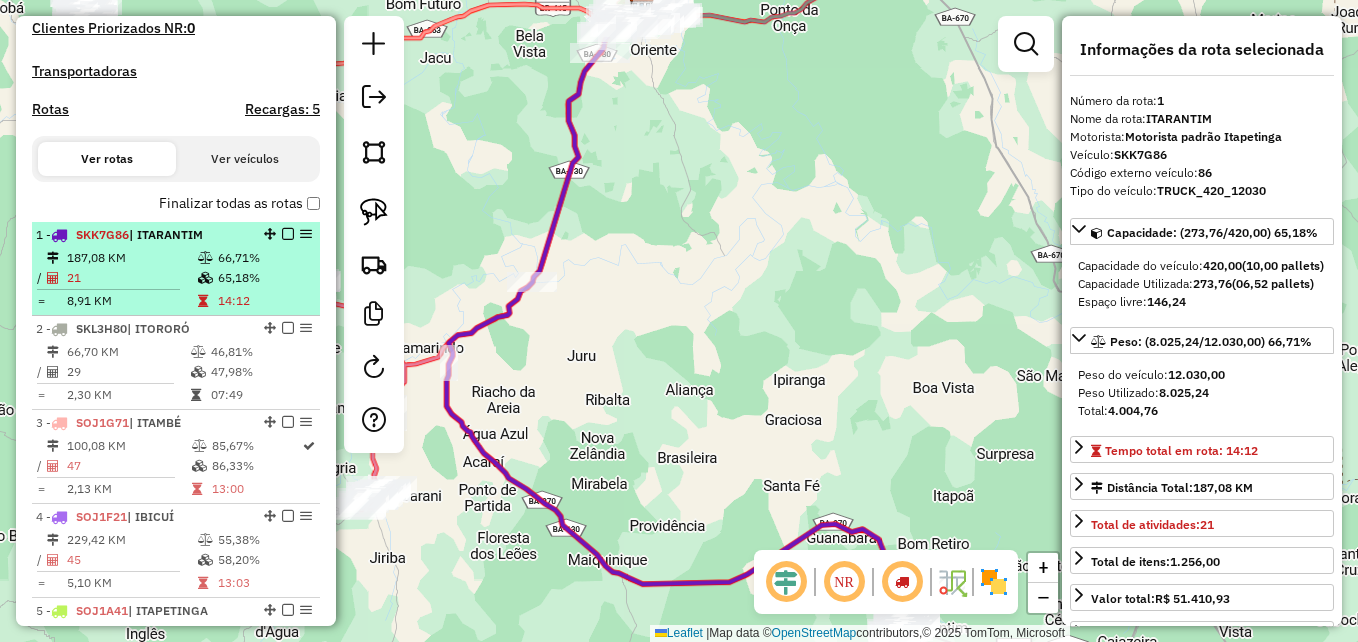 drag, startPoint x: 307, startPoint y: 231, endPoint x: 292, endPoint y: 260, distance: 32.649654 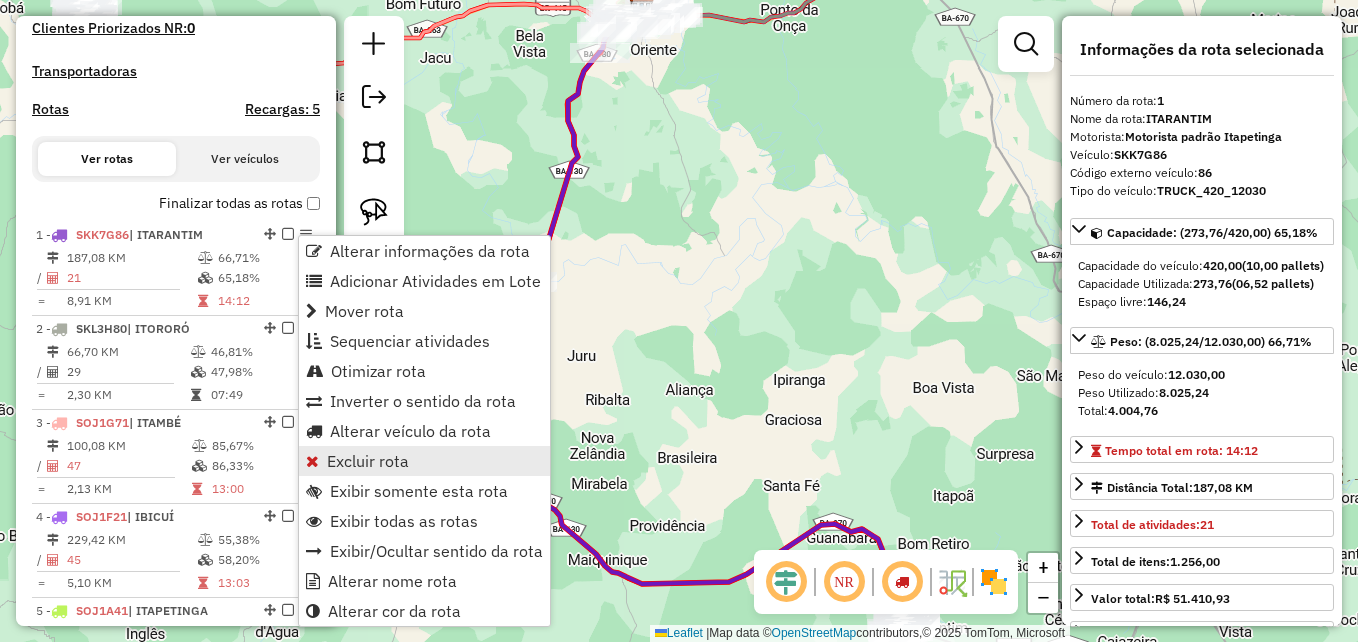 click on "Excluir rota" at bounding box center [368, 461] 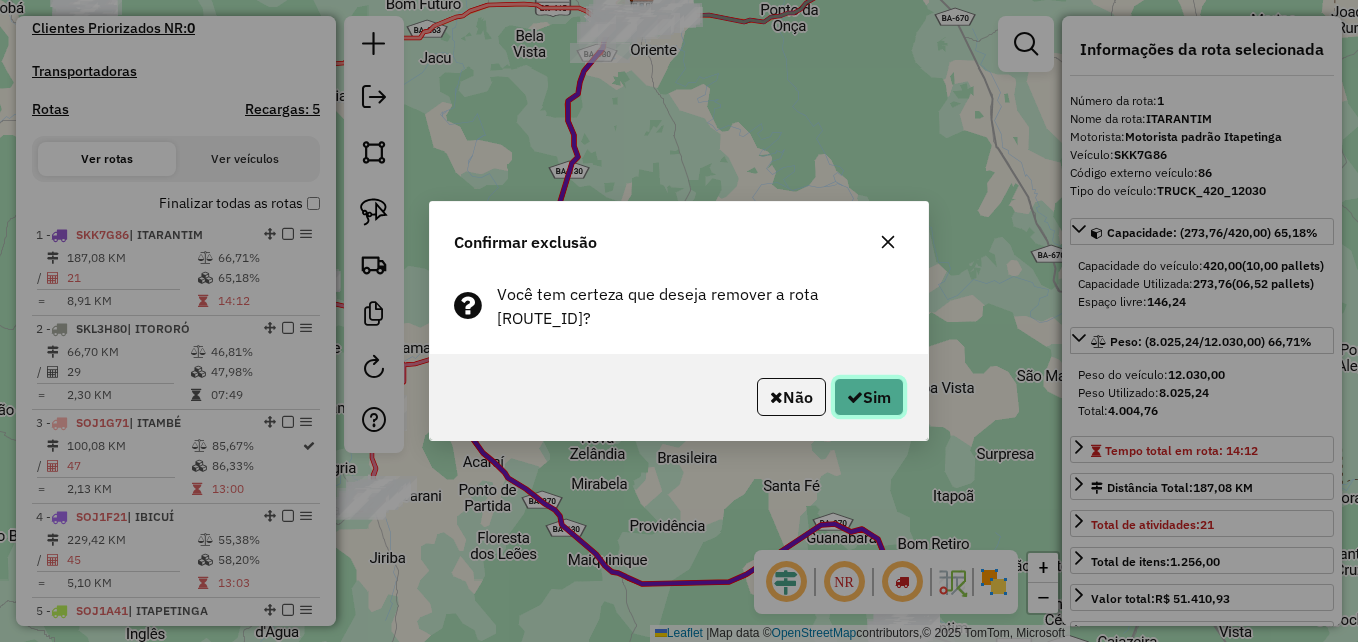 click on "Sim" 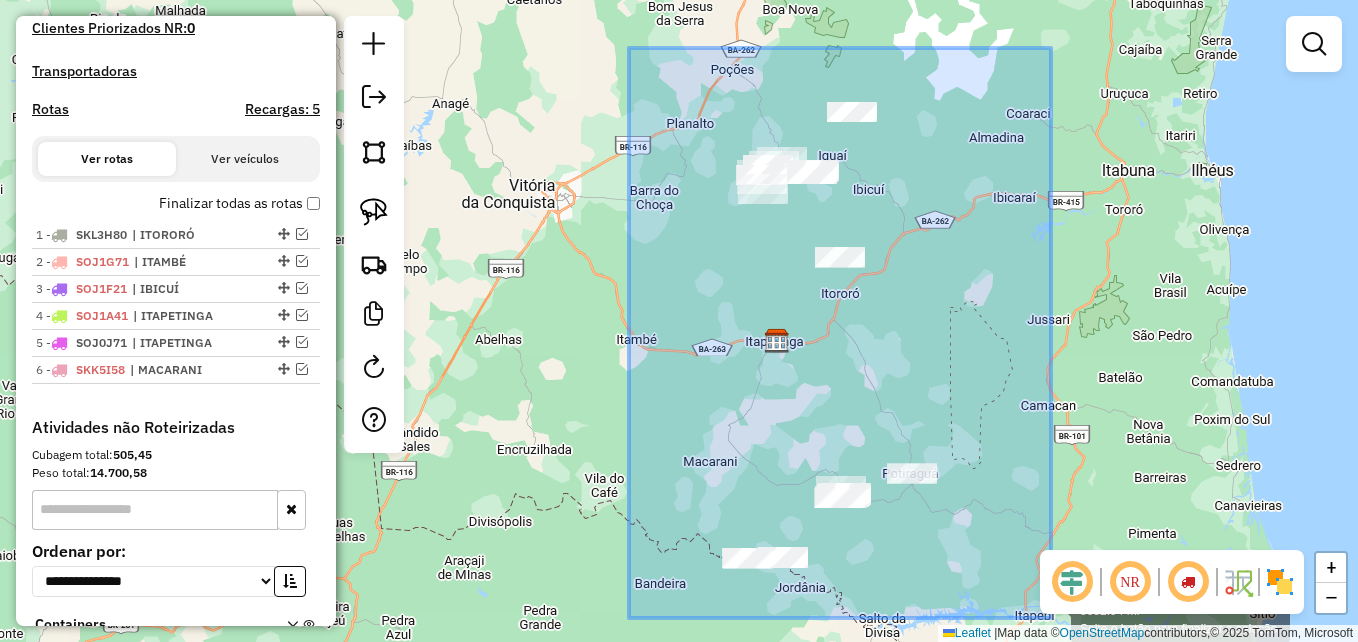 drag, startPoint x: 629, startPoint y: 48, endPoint x: 1051, endPoint y: 618, distance: 709.2136 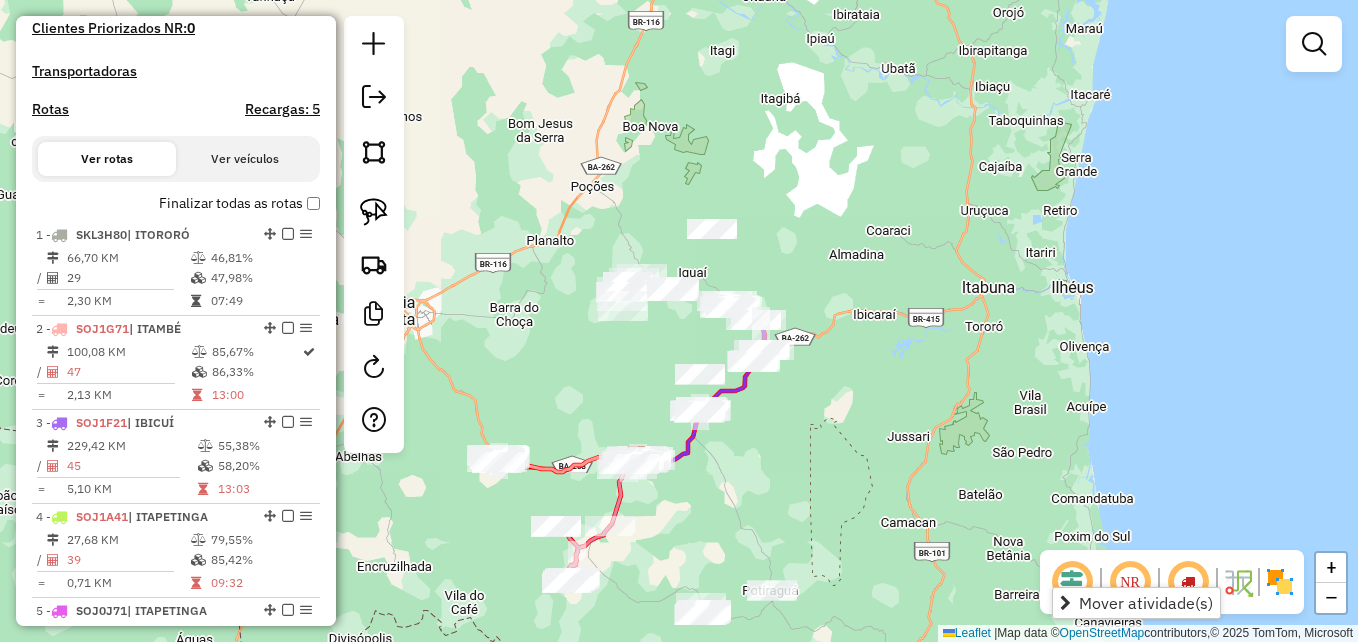 drag, startPoint x: 826, startPoint y: 222, endPoint x: 681, endPoint y: 334, distance: 183.21844 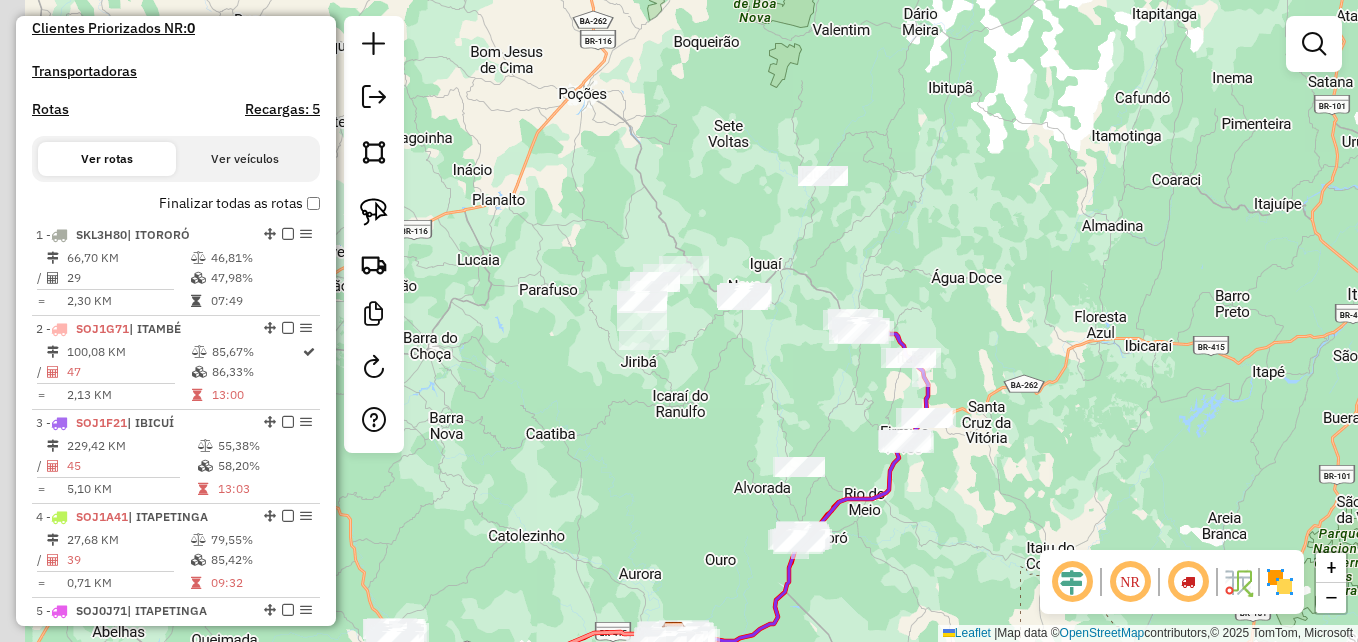 drag, startPoint x: 855, startPoint y: 263, endPoint x: 1046, endPoint y: 234, distance: 193.18903 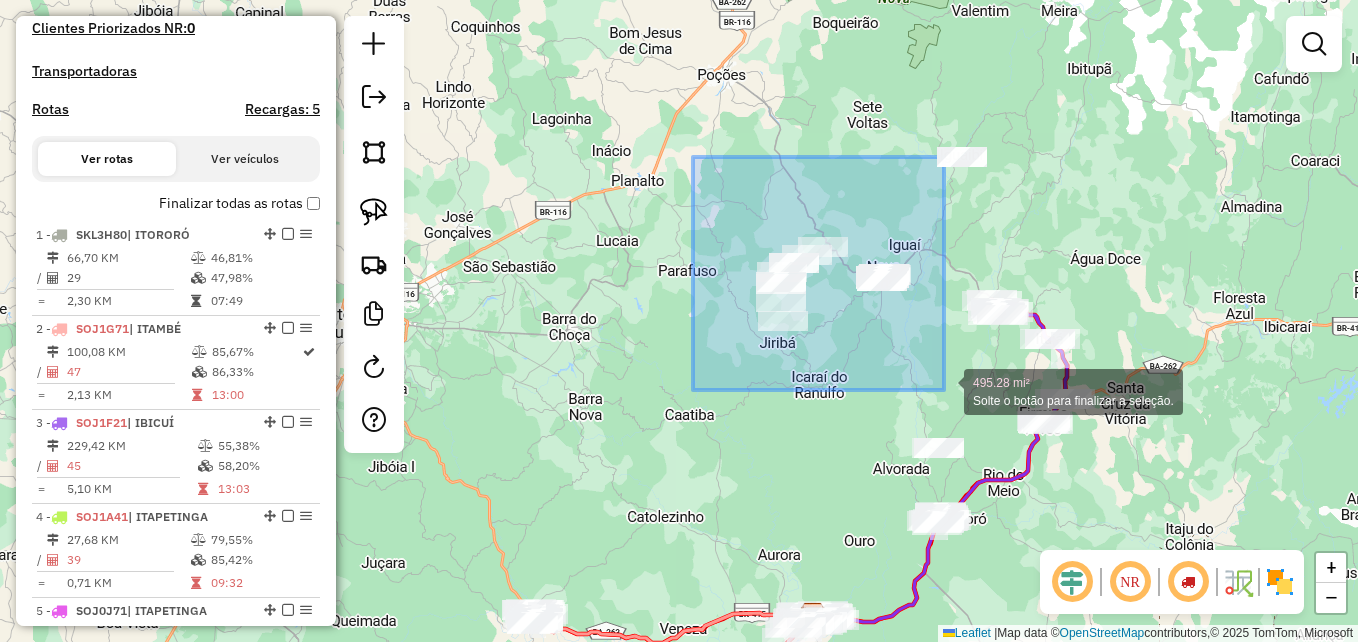 drag, startPoint x: 693, startPoint y: 157, endPoint x: 948, endPoint y: 390, distance: 345.41858 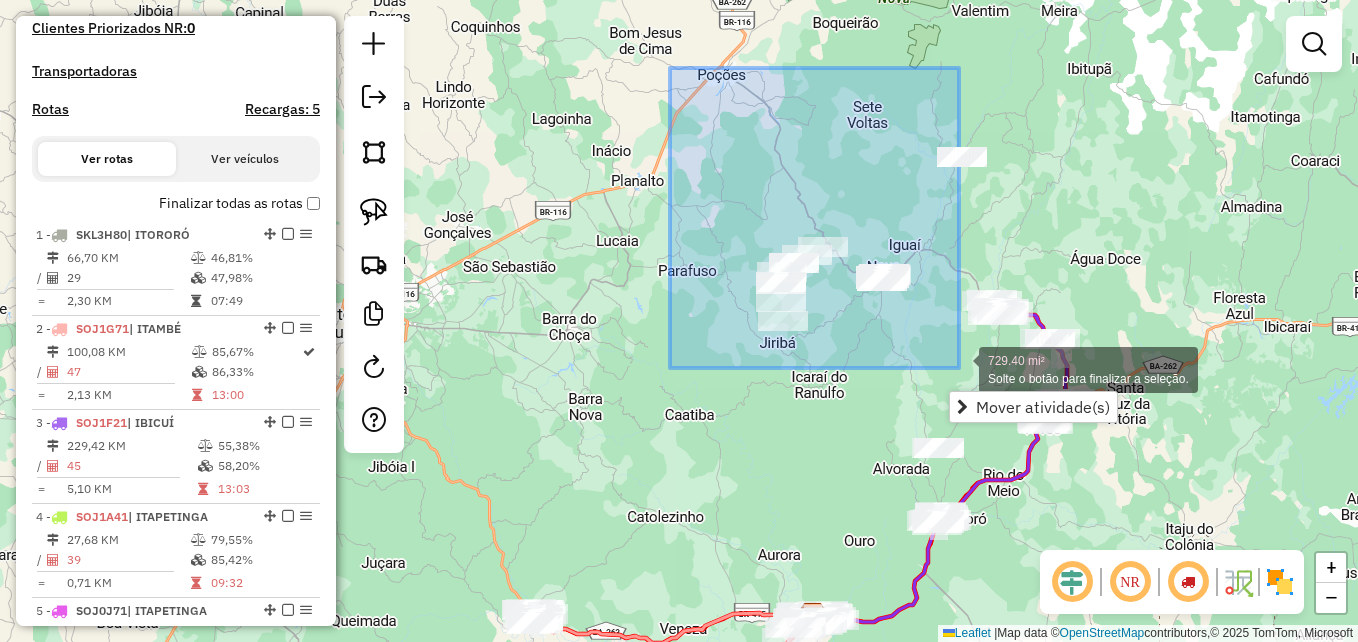 drag, startPoint x: 669, startPoint y: 72, endPoint x: 959, endPoint y: 368, distance: 414.3863 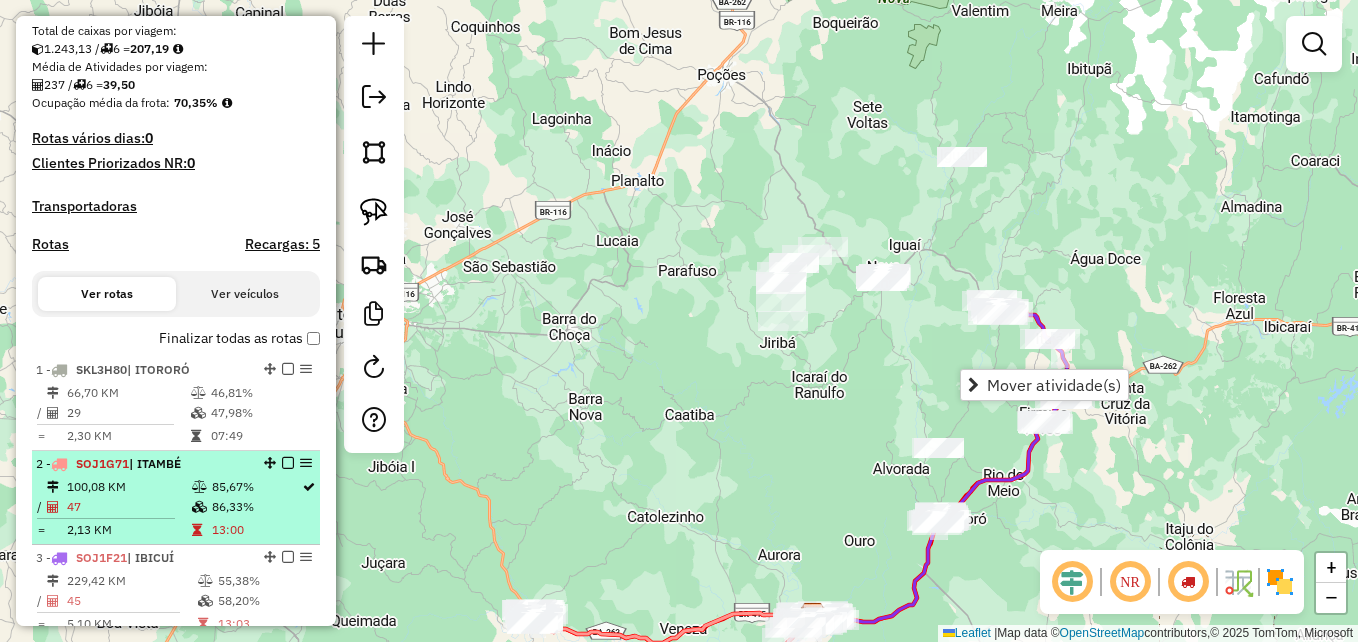 scroll, scrollTop: 422, scrollLeft: 0, axis: vertical 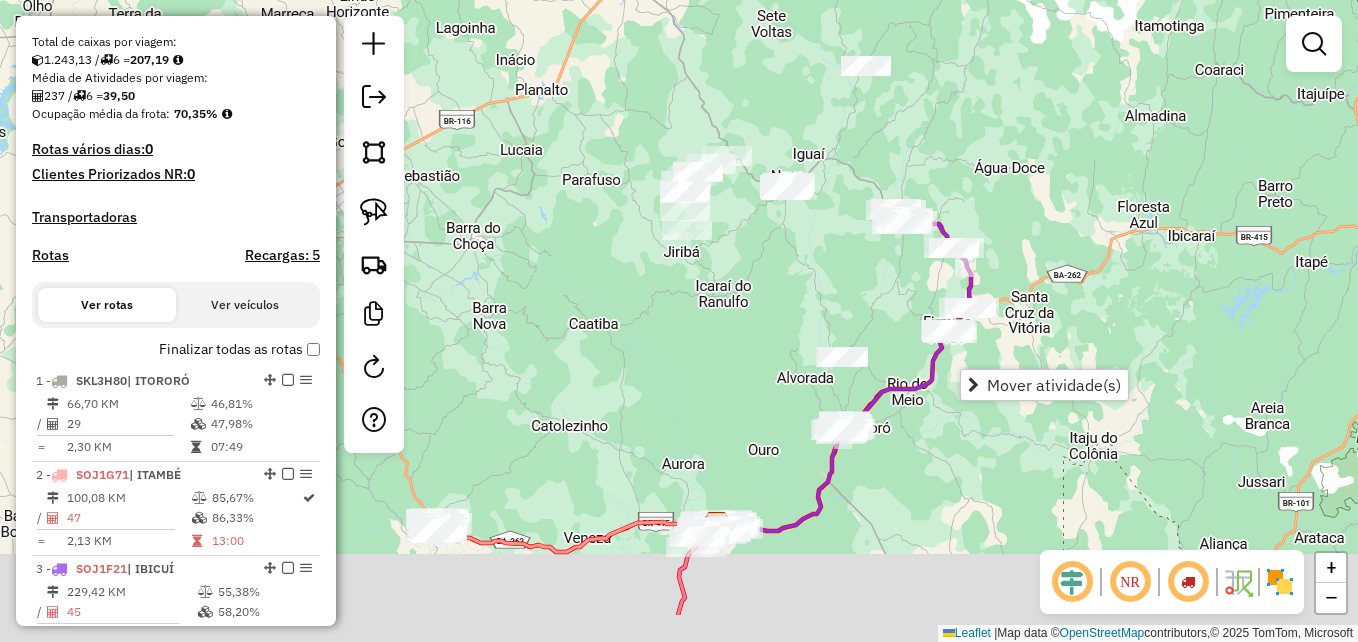 drag, startPoint x: 748, startPoint y: 463, endPoint x: 631, endPoint y: 338, distance: 171.21332 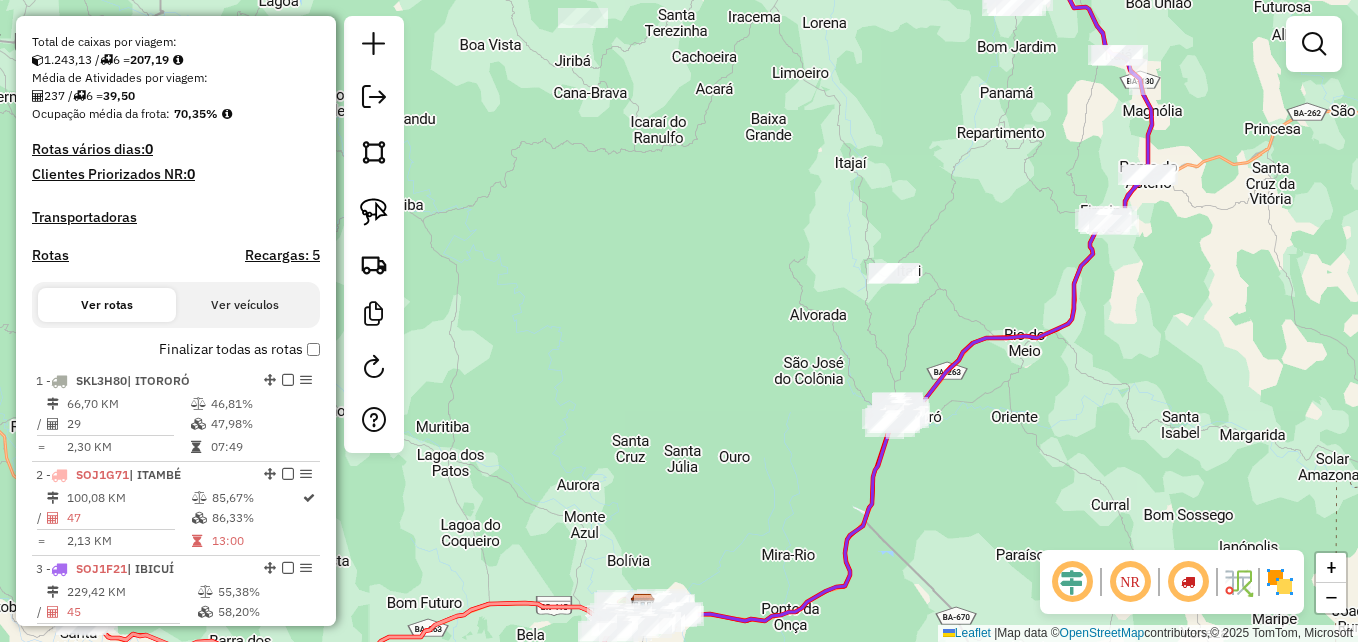 drag, startPoint x: 753, startPoint y: 355, endPoint x: 682, endPoint y: 425, distance: 99.70457 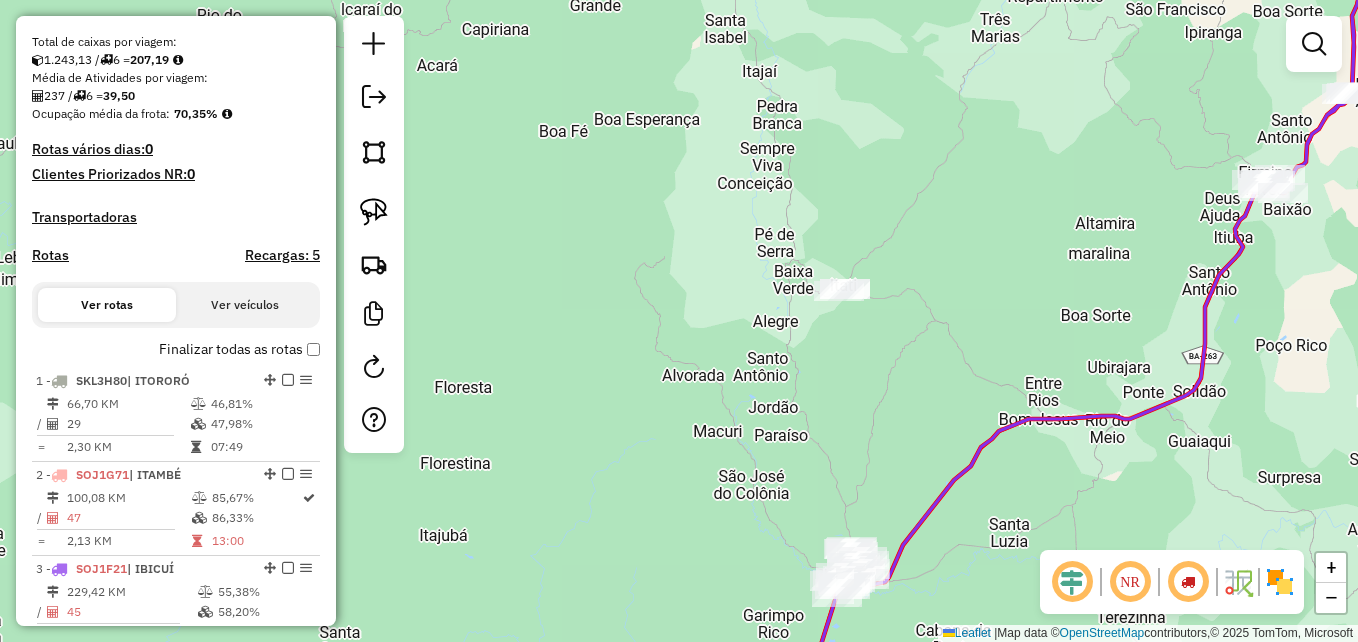 drag, startPoint x: 688, startPoint y: 463, endPoint x: 915, endPoint y: 50, distance: 471.27274 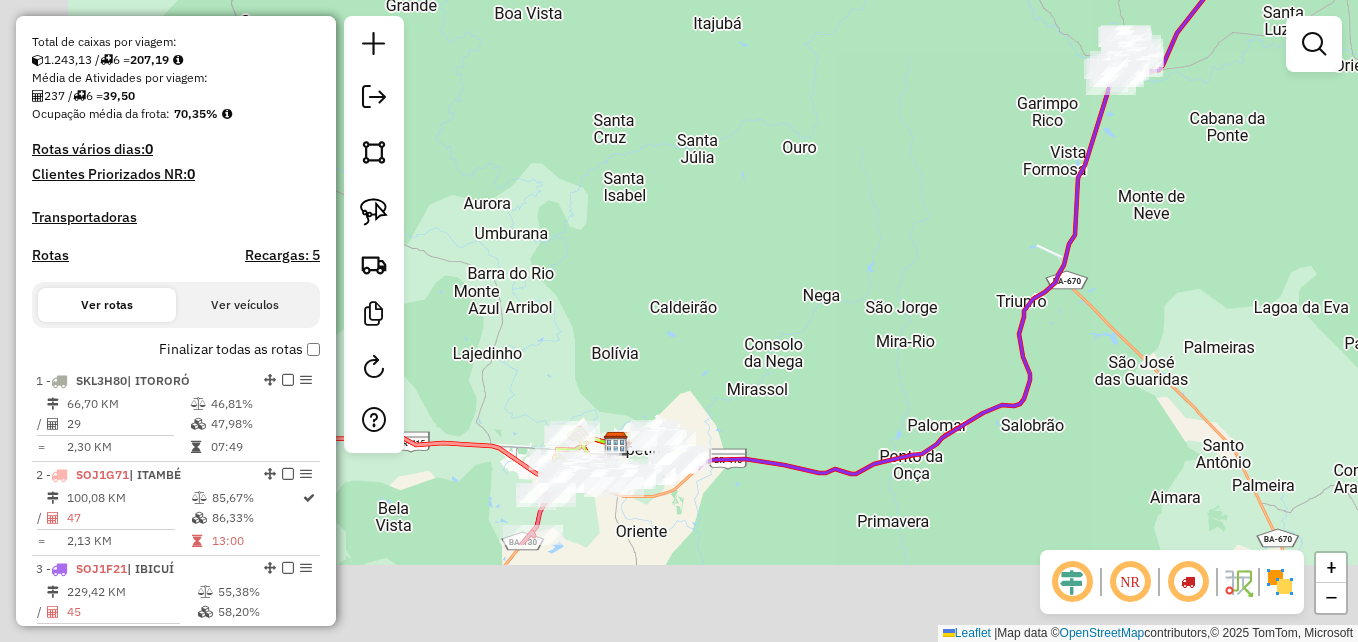 drag, startPoint x: 713, startPoint y: 438, endPoint x: 875, endPoint y: 168, distance: 314.8714 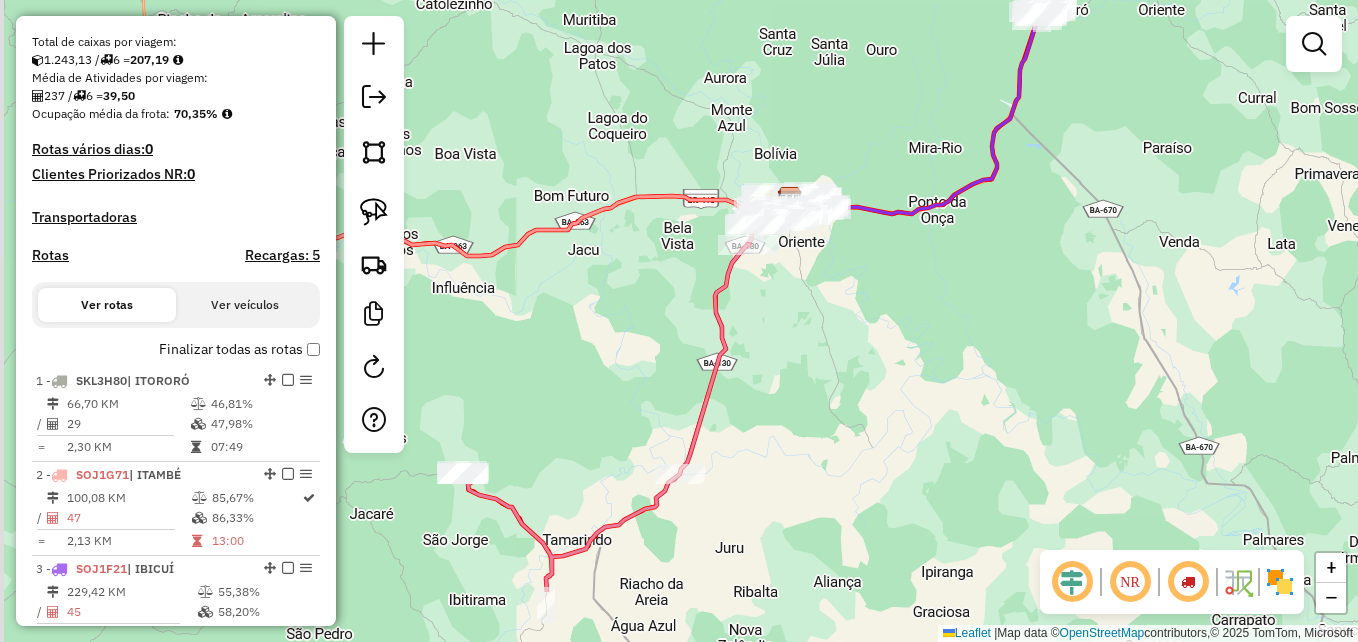 drag, startPoint x: 866, startPoint y: 483, endPoint x: 894, endPoint y: 233, distance: 251.56311 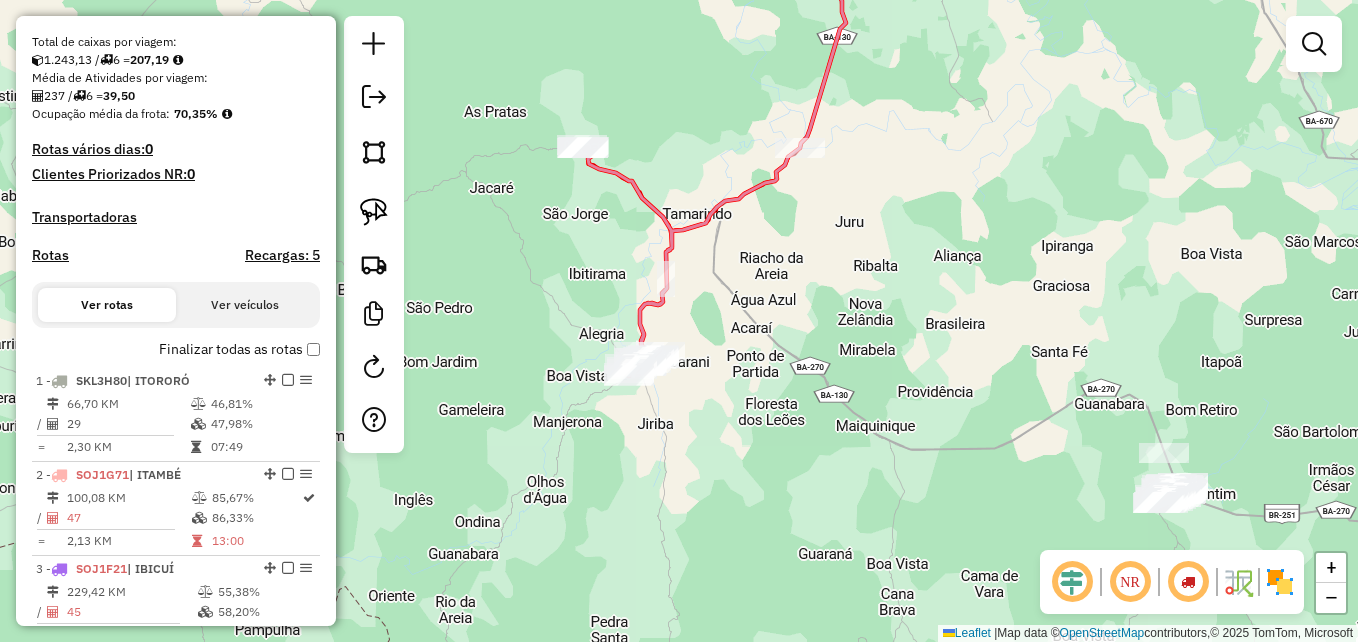drag, startPoint x: 759, startPoint y: 428, endPoint x: 979, endPoint y: 344, distance: 235.49098 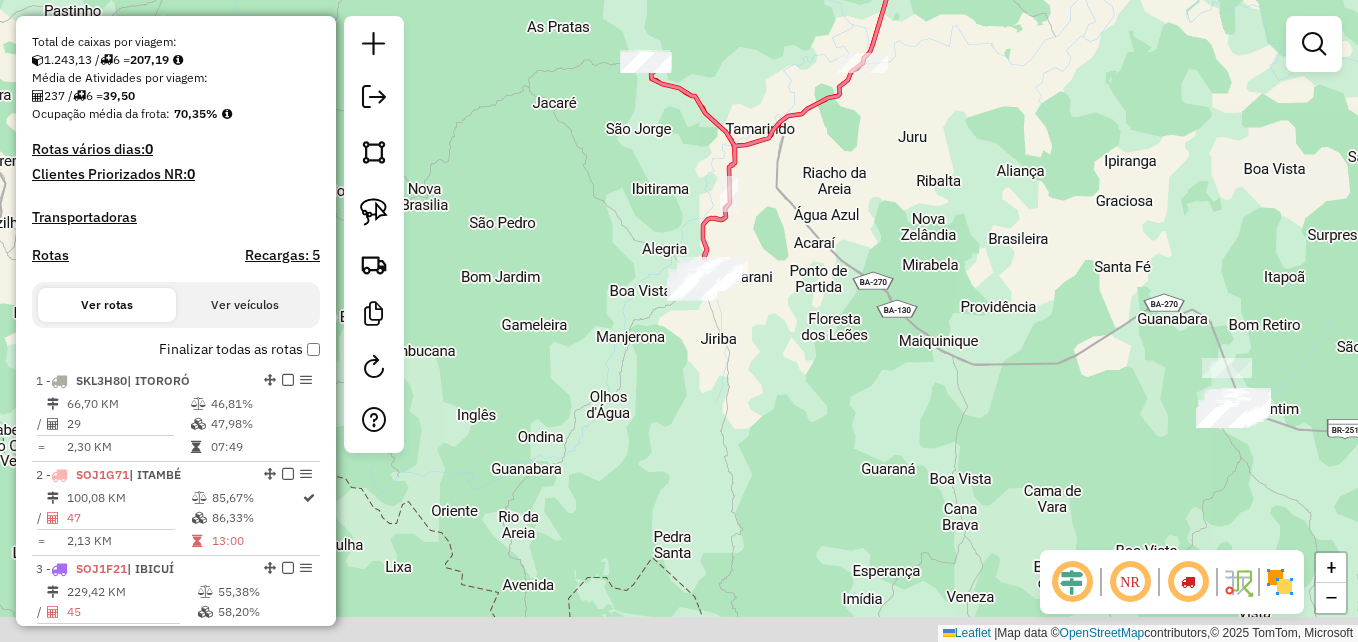 drag, startPoint x: 996, startPoint y: 464, endPoint x: 540, endPoint y: 367, distance: 466.20276 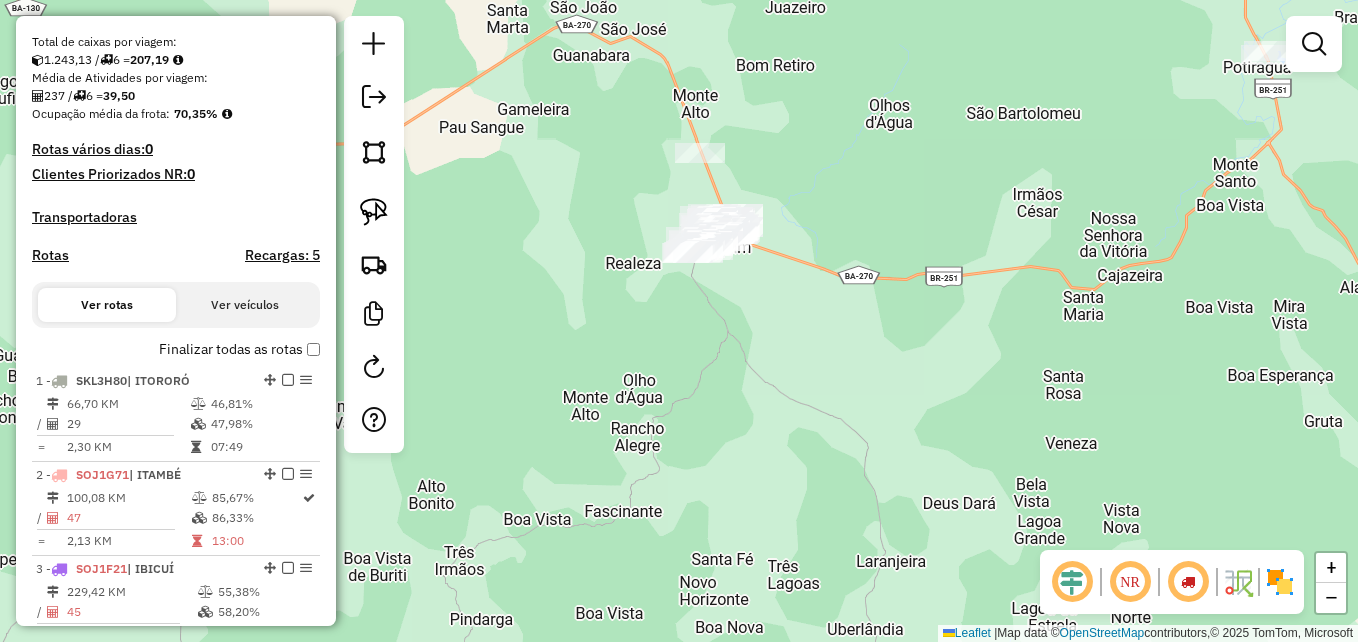 drag, startPoint x: 764, startPoint y: 372, endPoint x: 921, endPoint y: 525, distance: 219.22134 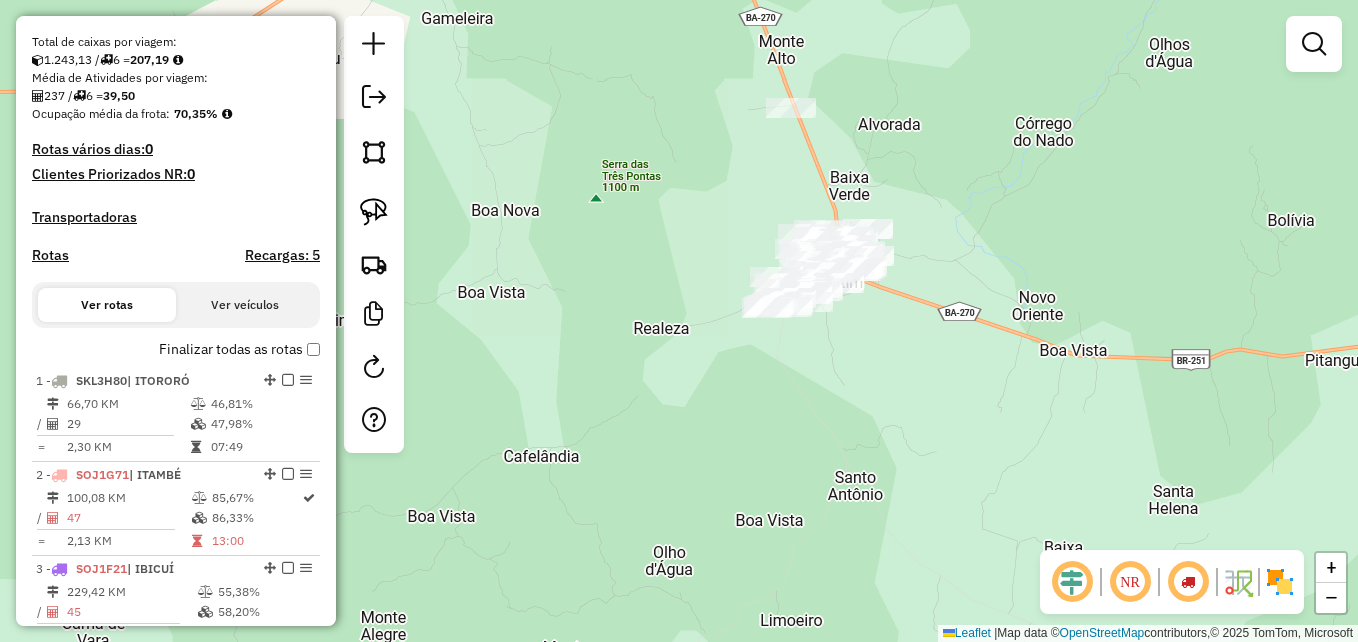 drag, startPoint x: 801, startPoint y: 465, endPoint x: 990, endPoint y: 453, distance: 189.38057 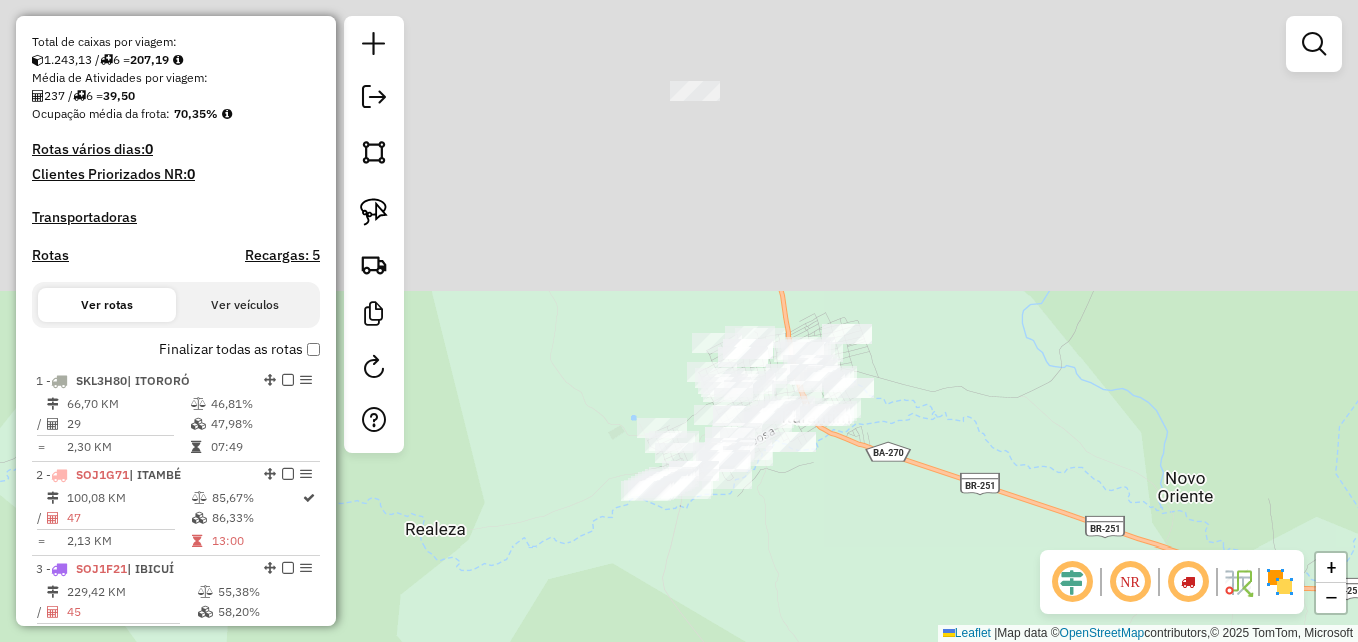 drag, startPoint x: 932, startPoint y: 323, endPoint x: 961, endPoint y: 640, distance: 318.32373 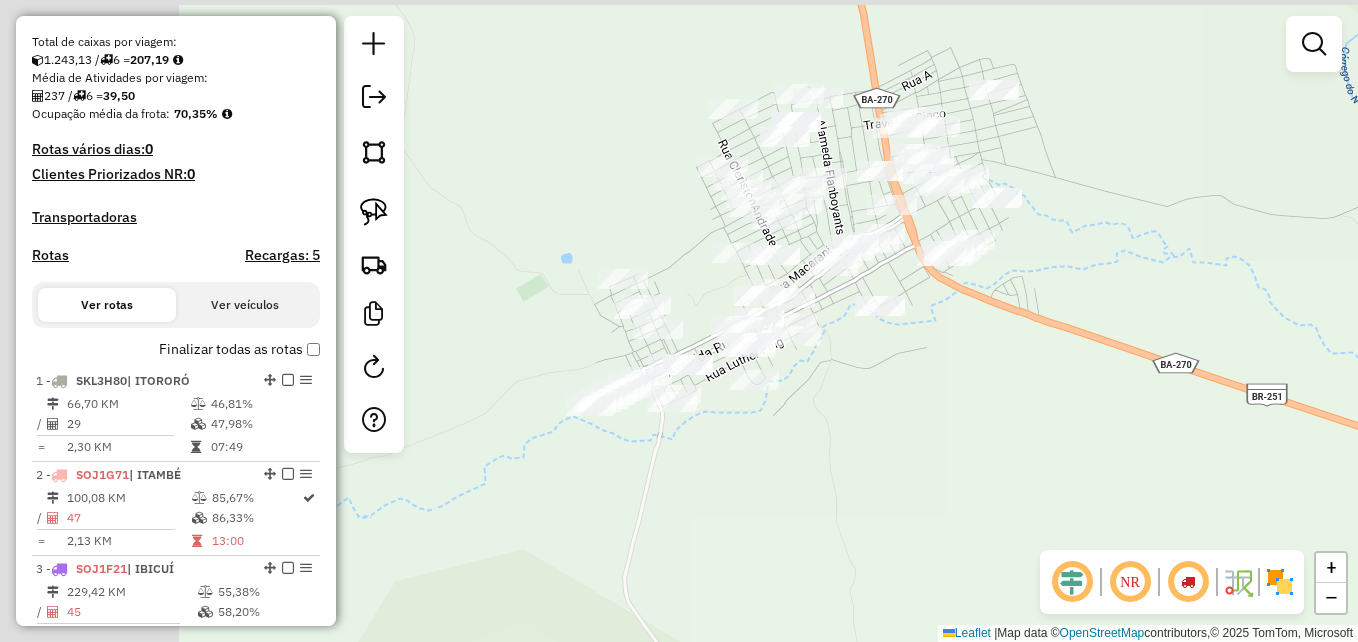 drag, startPoint x: 796, startPoint y: 535, endPoint x: 1034, endPoint y: 539, distance: 238.03362 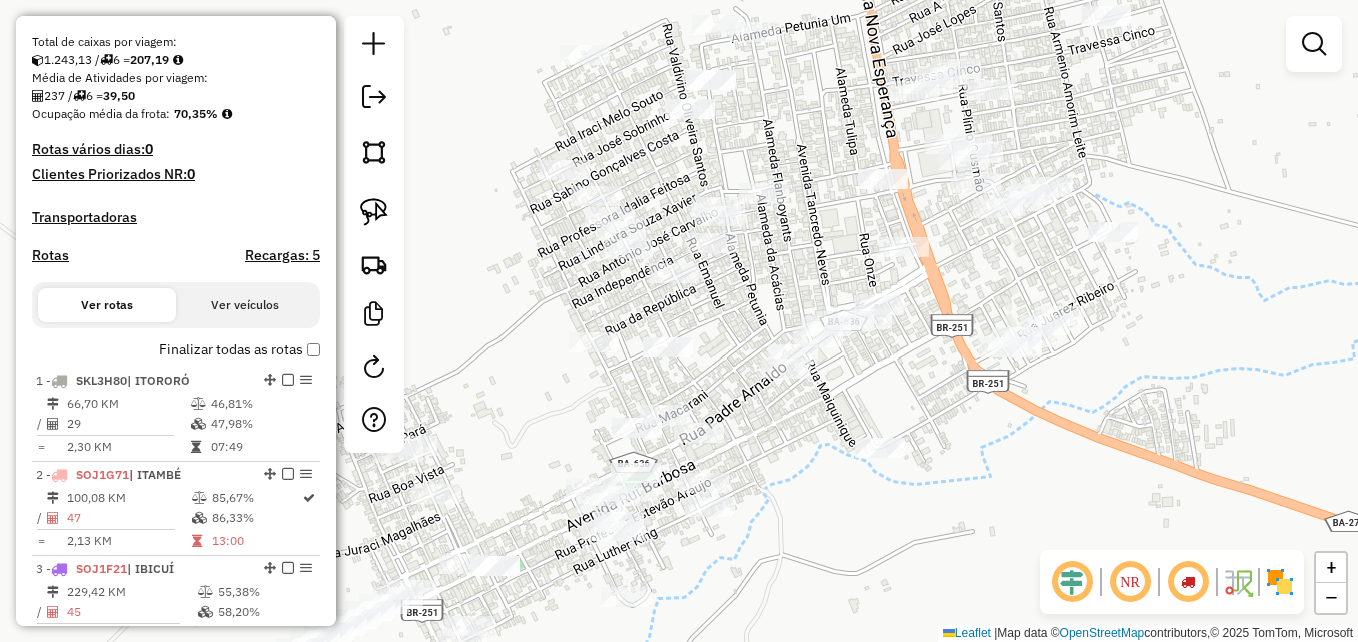 drag, startPoint x: 991, startPoint y: 324, endPoint x: 1060, endPoint y: 693, distance: 375.39578 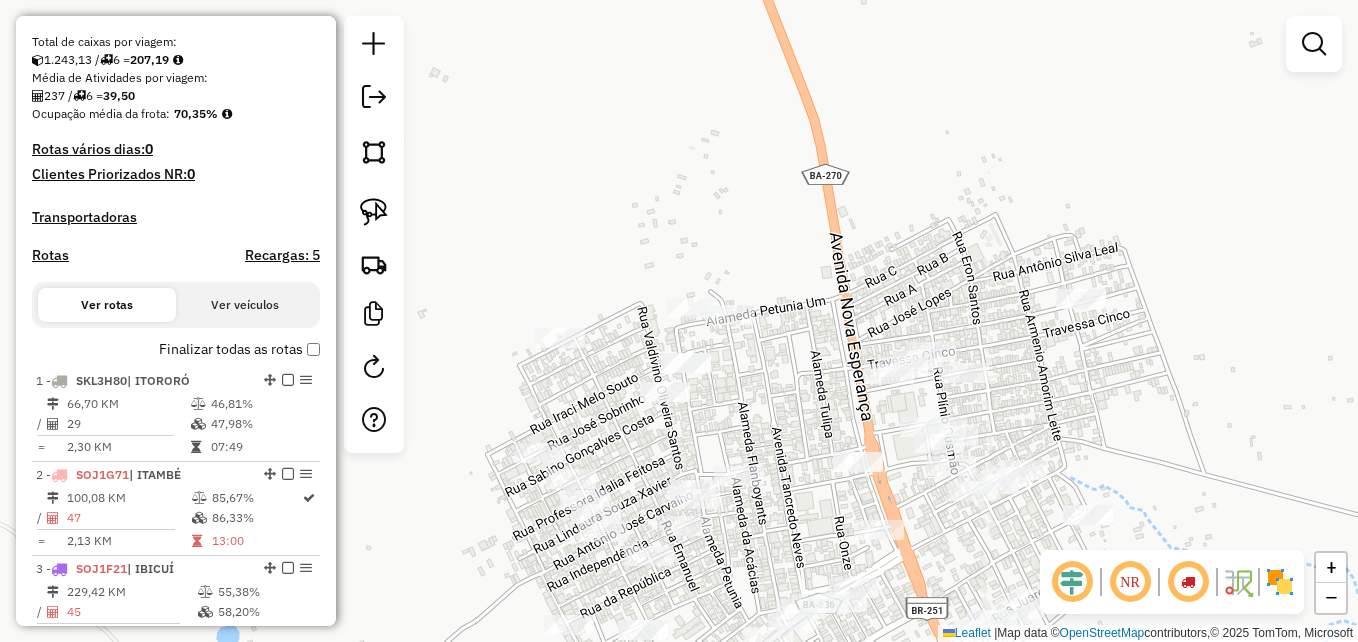 drag, startPoint x: 1041, startPoint y: 410, endPoint x: 993, endPoint y: 595, distance: 191.12561 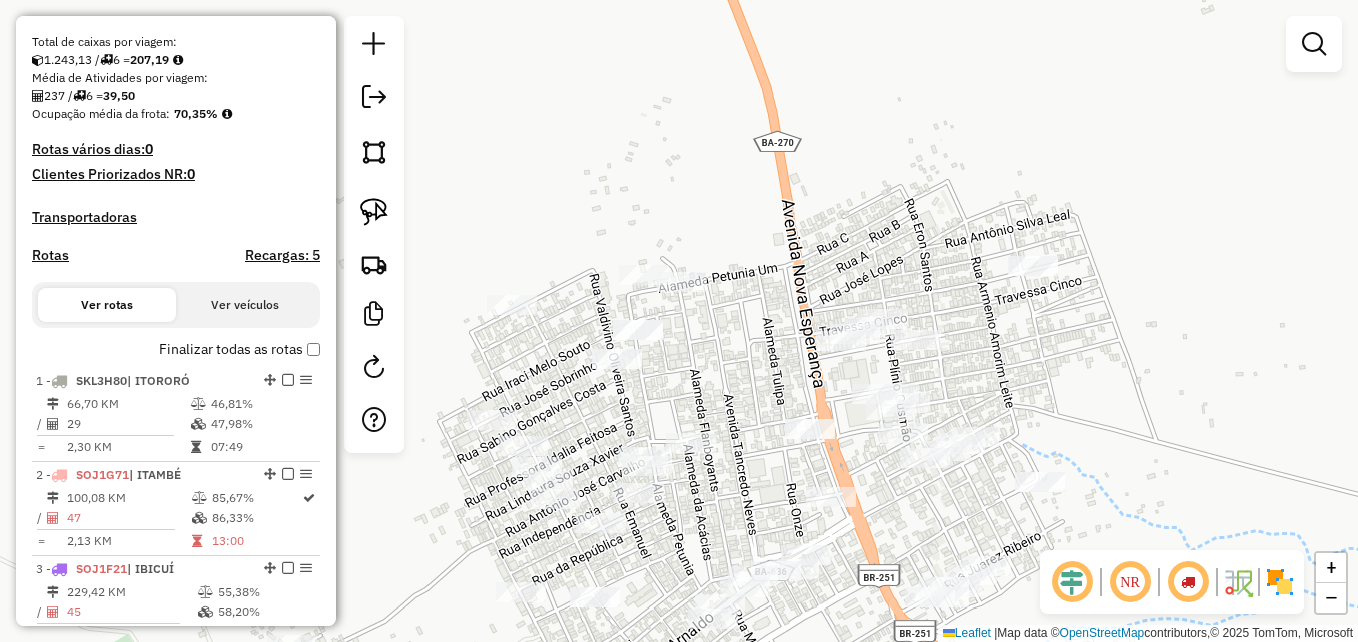 drag, startPoint x: 939, startPoint y: 171, endPoint x: 888, endPoint y: 177, distance: 51.351727 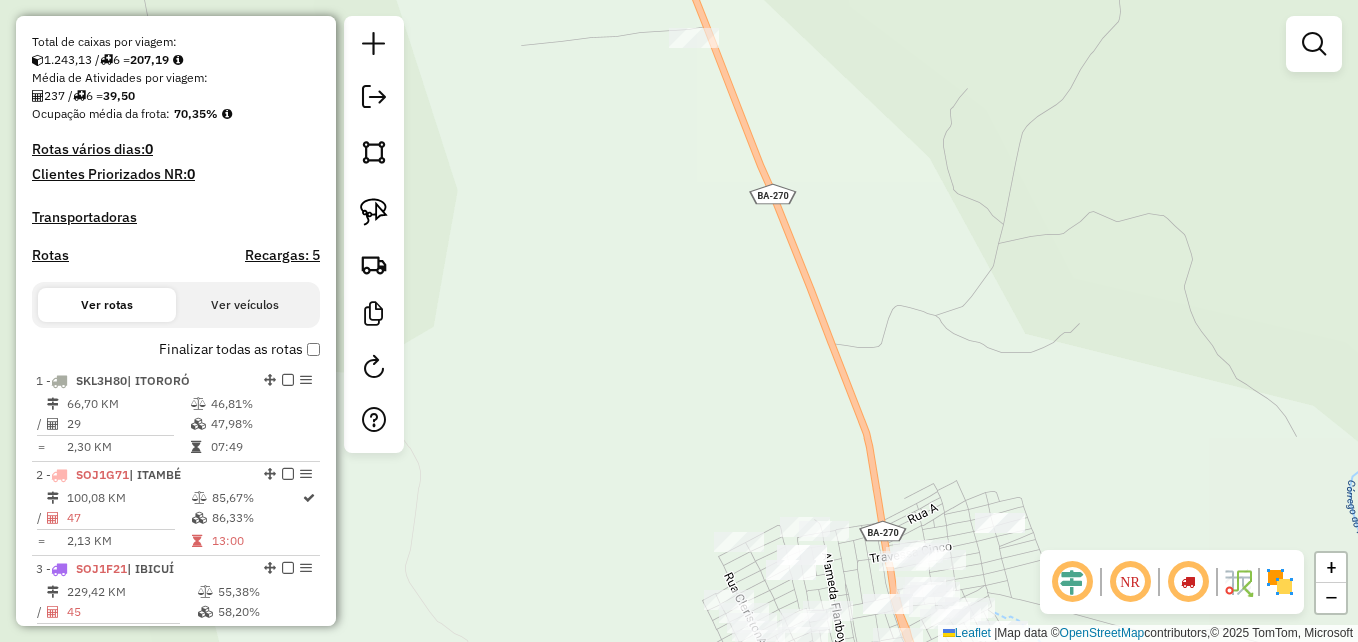 drag, startPoint x: 1133, startPoint y: 153, endPoint x: 1173, endPoint y: 461, distance: 310.58655 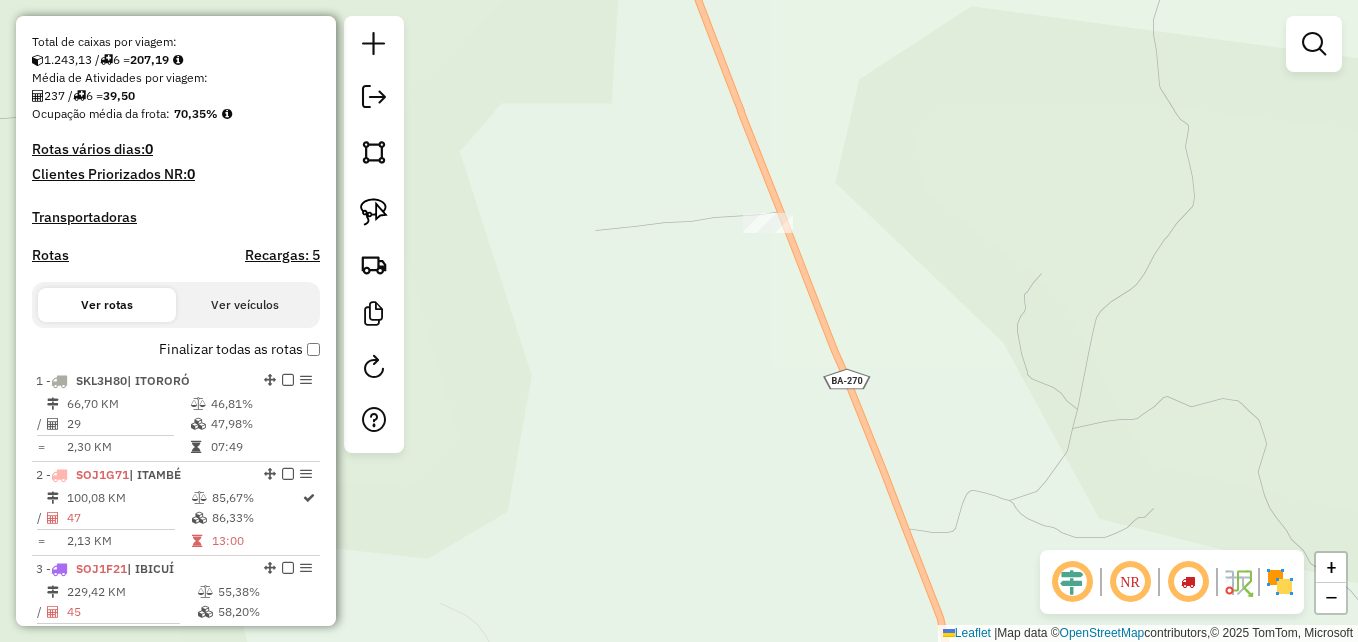 drag, startPoint x: 872, startPoint y: 181, endPoint x: 876, endPoint y: 293, distance: 112.0714 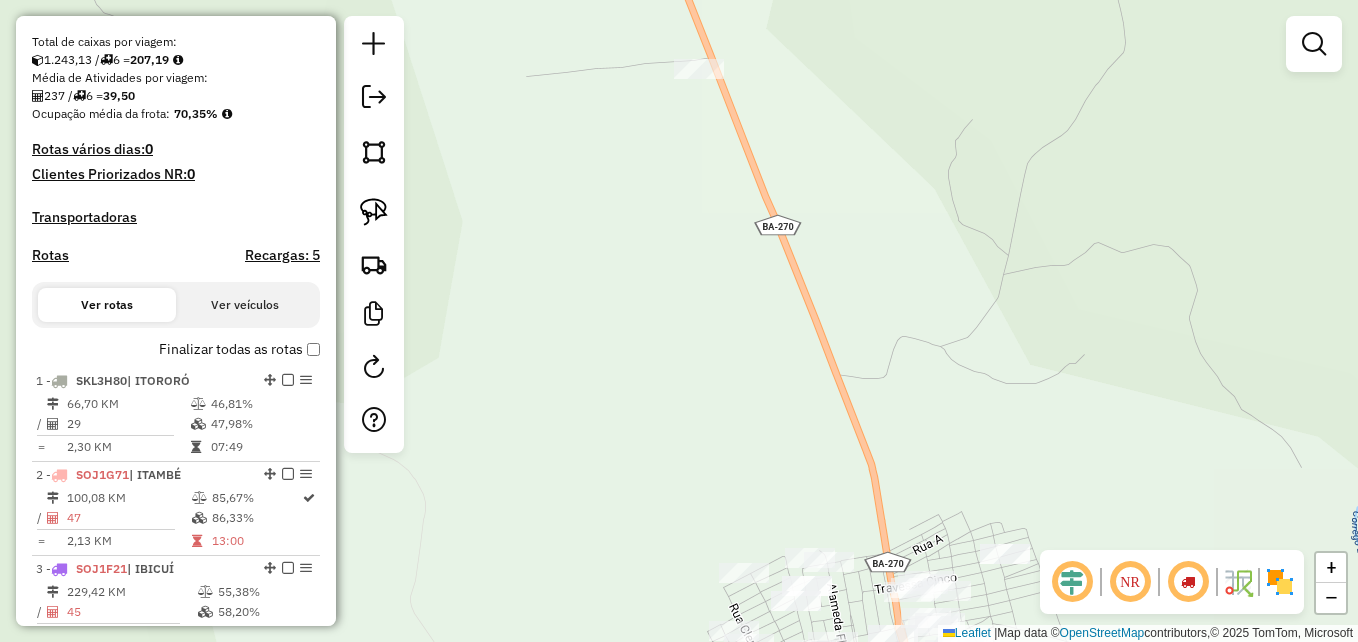 drag, startPoint x: 756, startPoint y: 390, endPoint x: 806, endPoint y: 112, distance: 282.4606 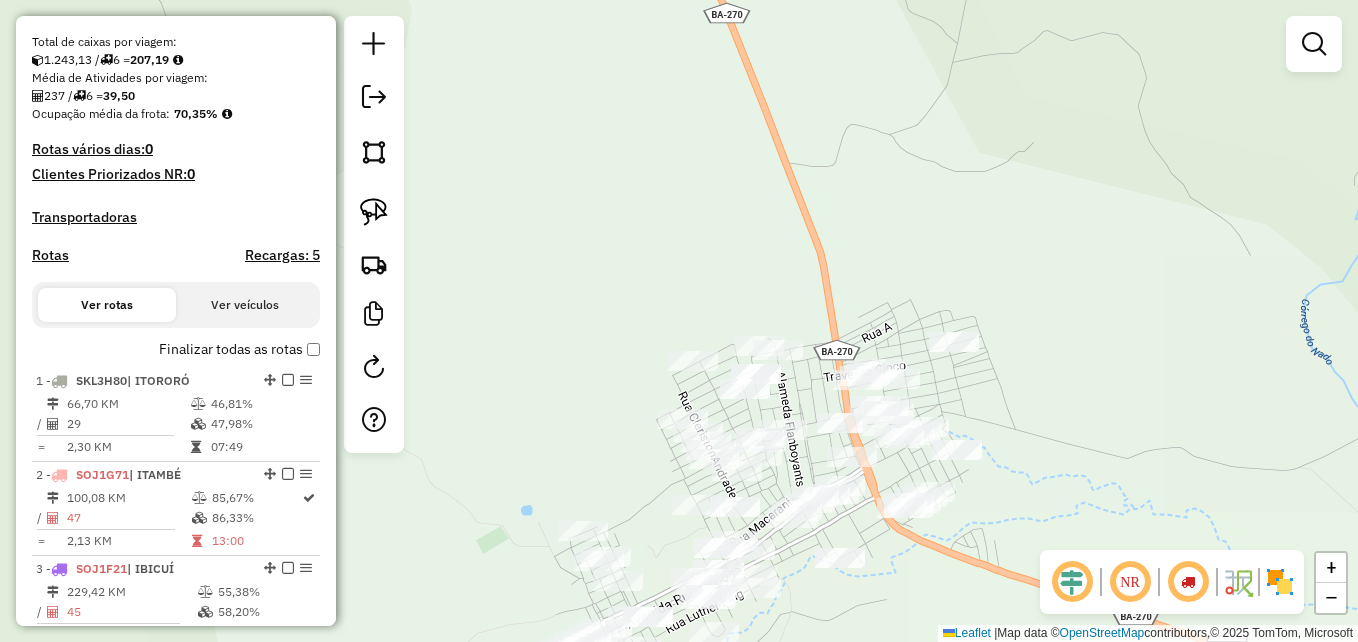 drag, startPoint x: 1180, startPoint y: 269, endPoint x: 1079, endPoint y: 171, distance: 140.73024 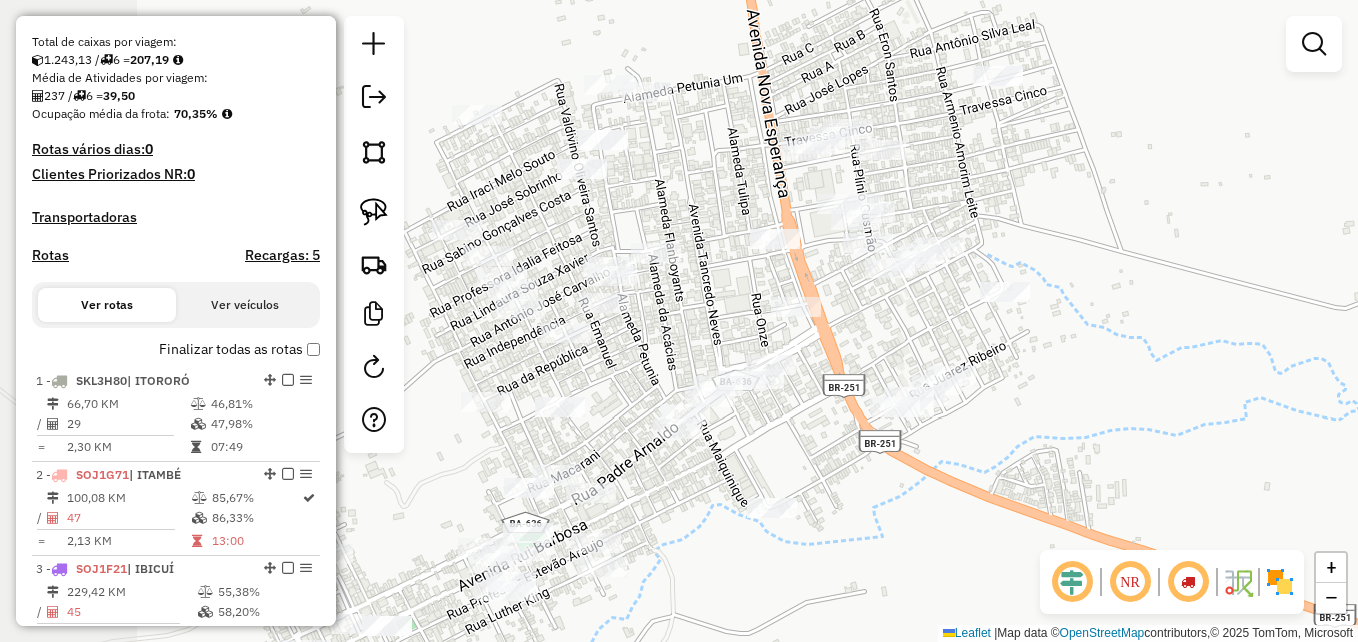 drag, startPoint x: 1141, startPoint y: 362, endPoint x: 1228, endPoint y: 332, distance: 92.02717 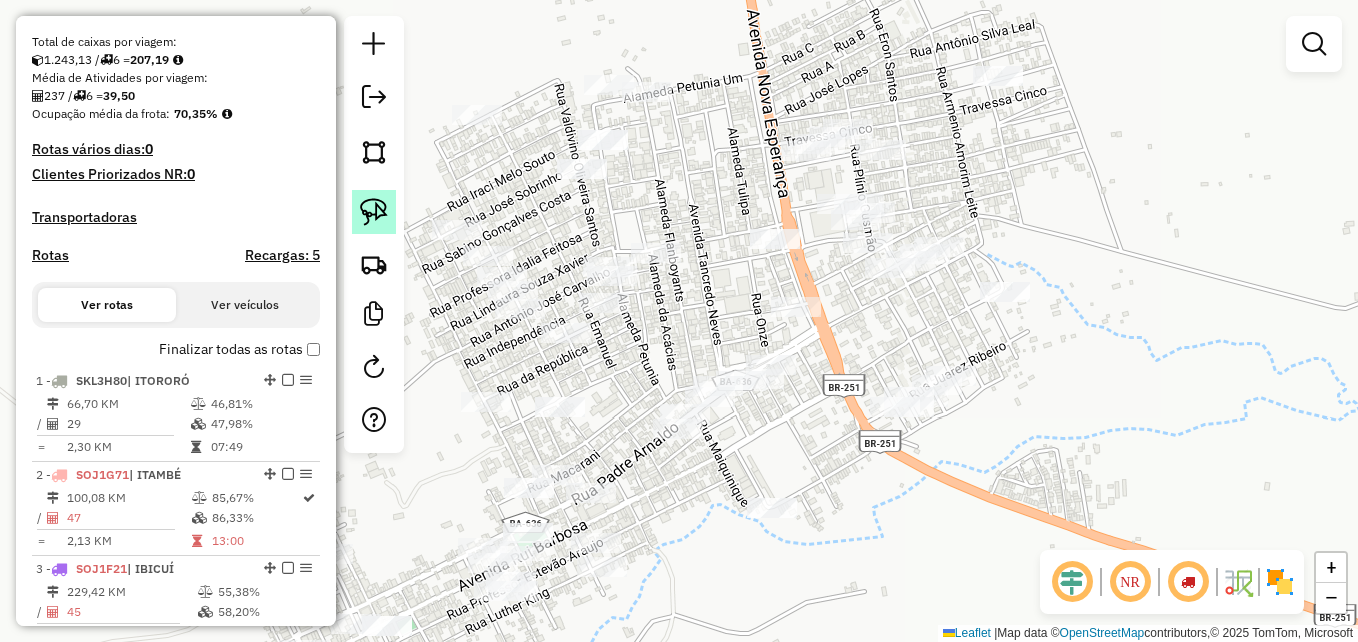 click 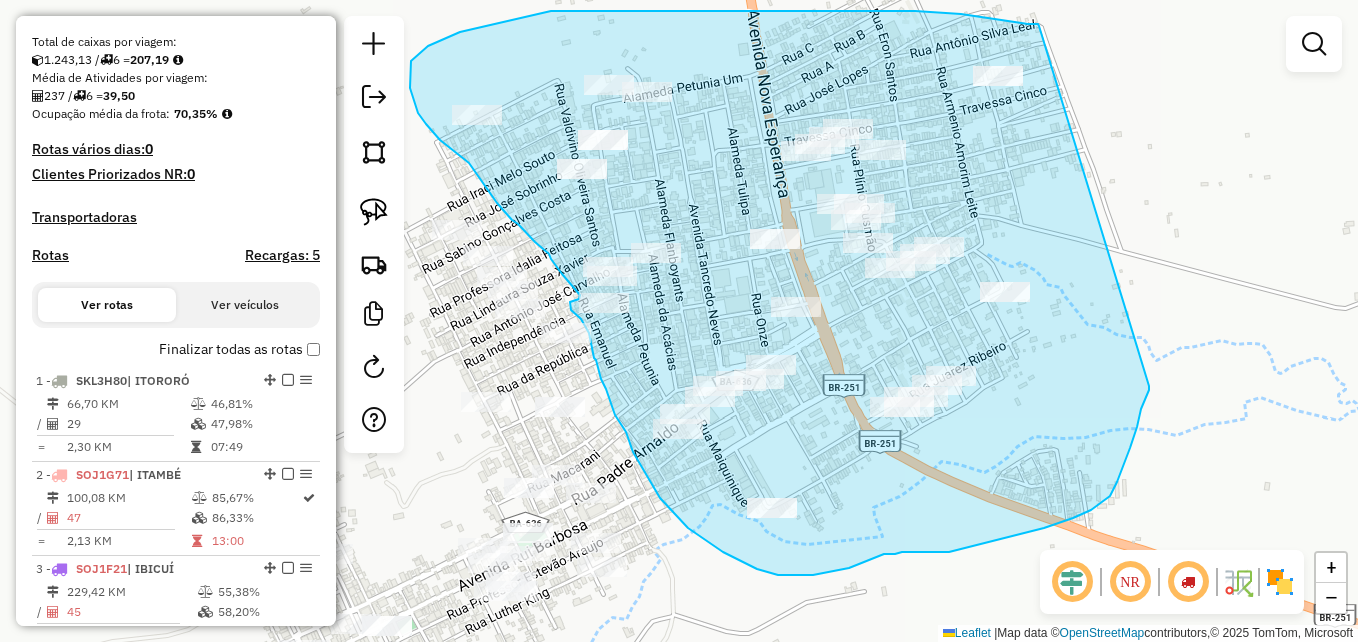 drag, startPoint x: 1039, startPoint y: 26, endPoint x: 1163, endPoint y: 384, distance: 378.86673 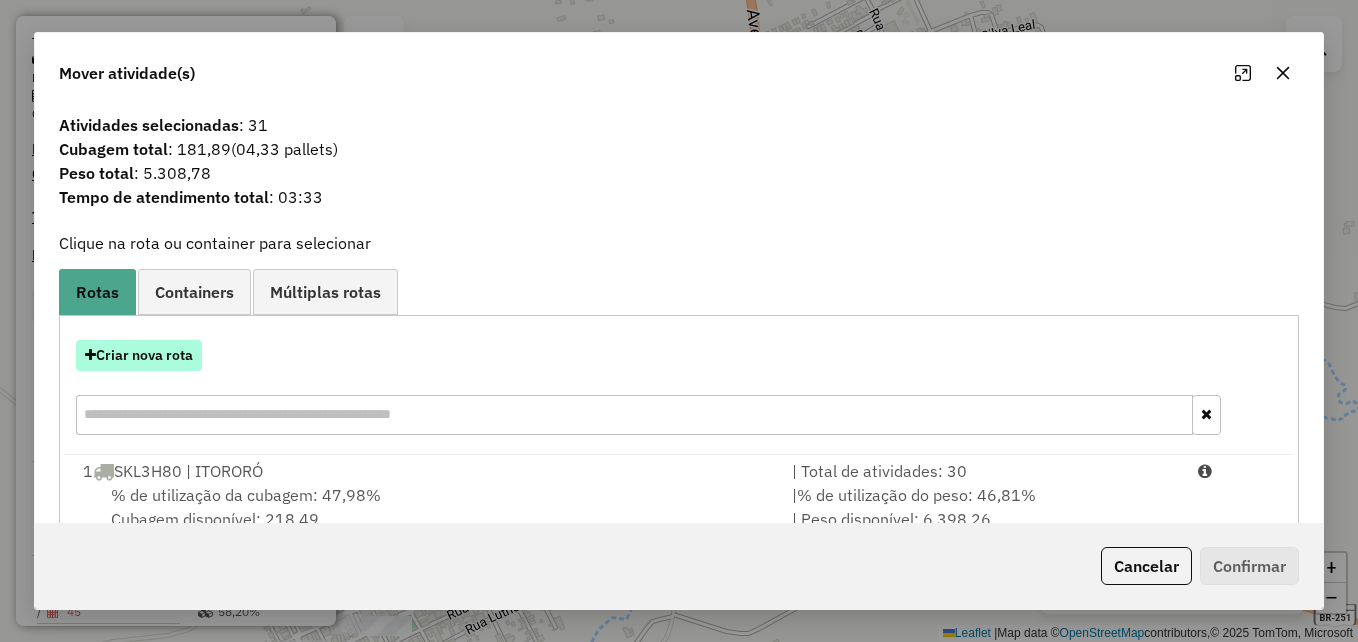 click on "Criar nova rota" at bounding box center [139, 355] 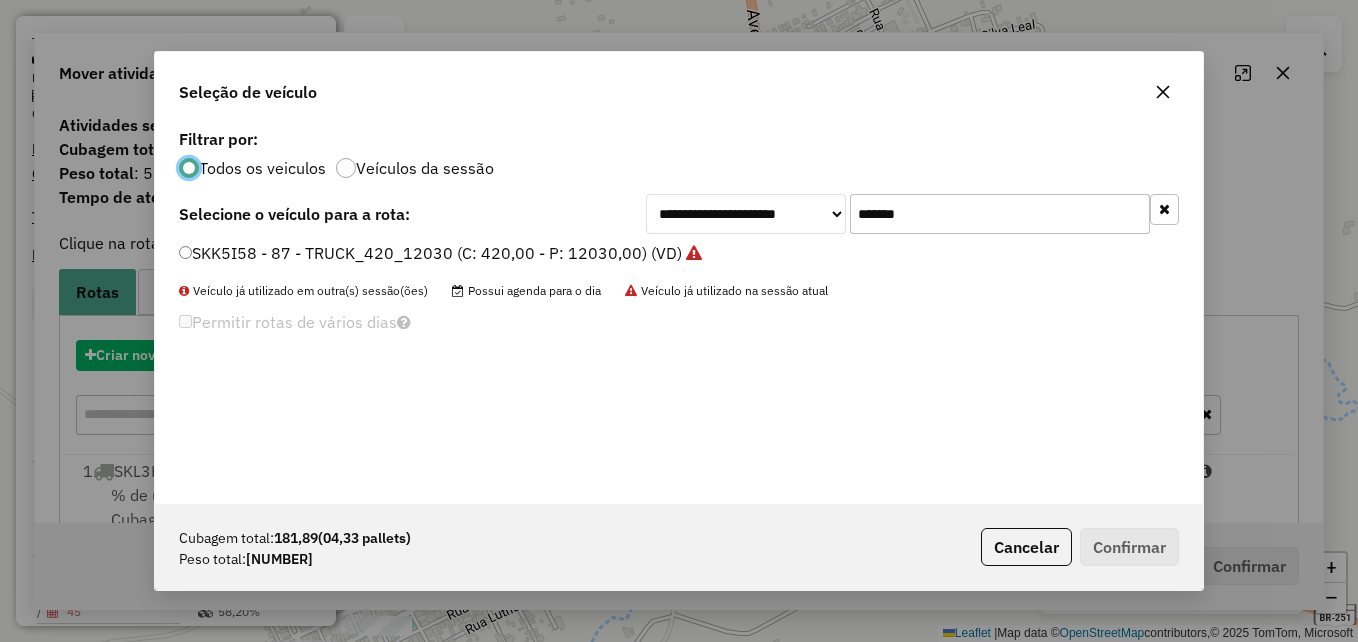 scroll, scrollTop: 11, scrollLeft: 6, axis: both 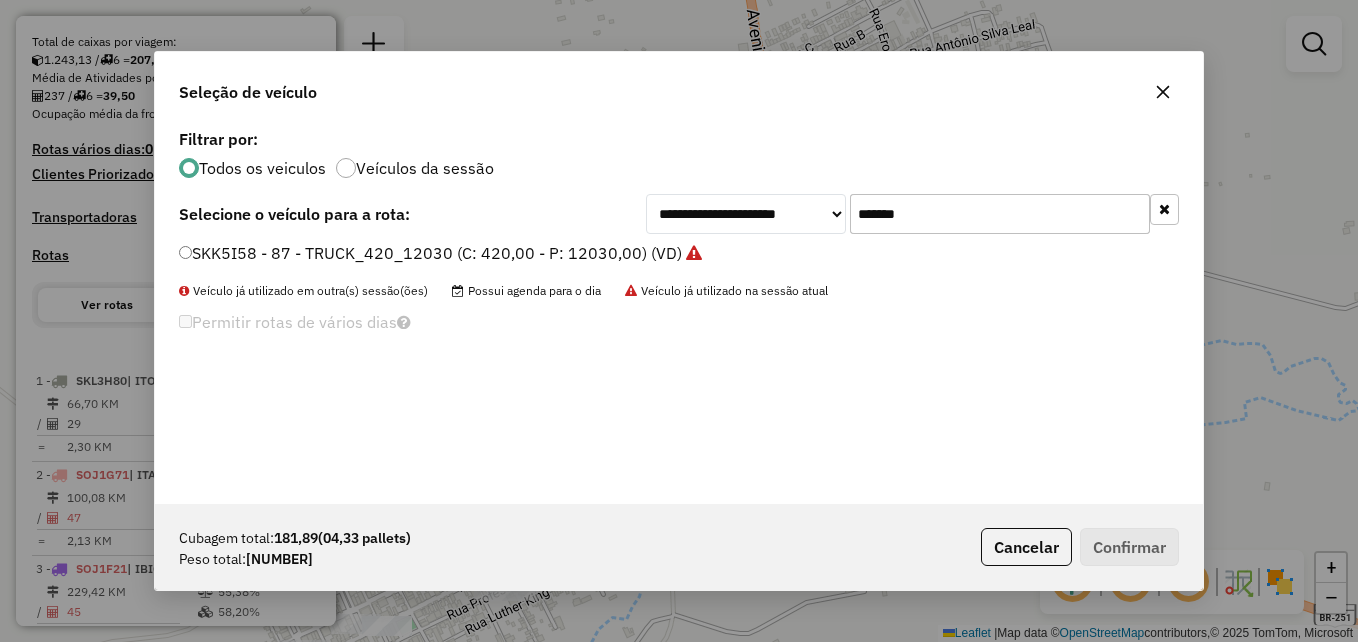 drag, startPoint x: 937, startPoint y: 212, endPoint x: 850, endPoint y: 218, distance: 87.20665 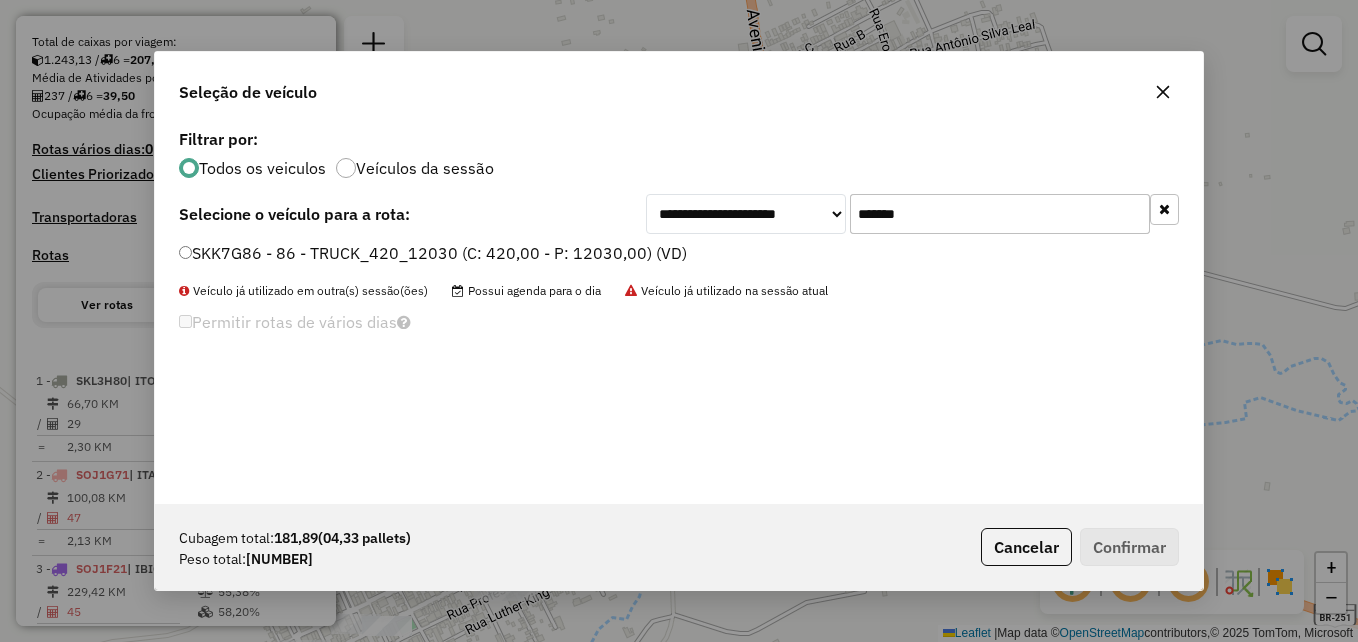type on "*******" 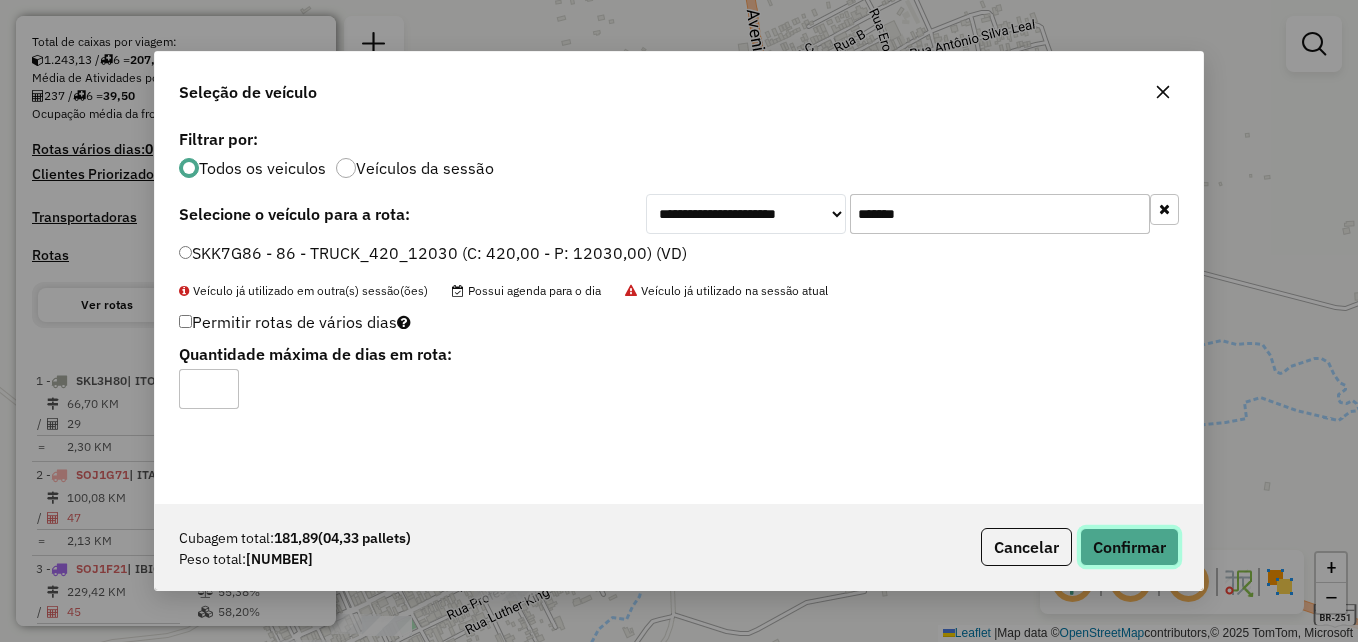 drag, startPoint x: 1124, startPoint y: 546, endPoint x: 1117, endPoint y: 535, distance: 13.038404 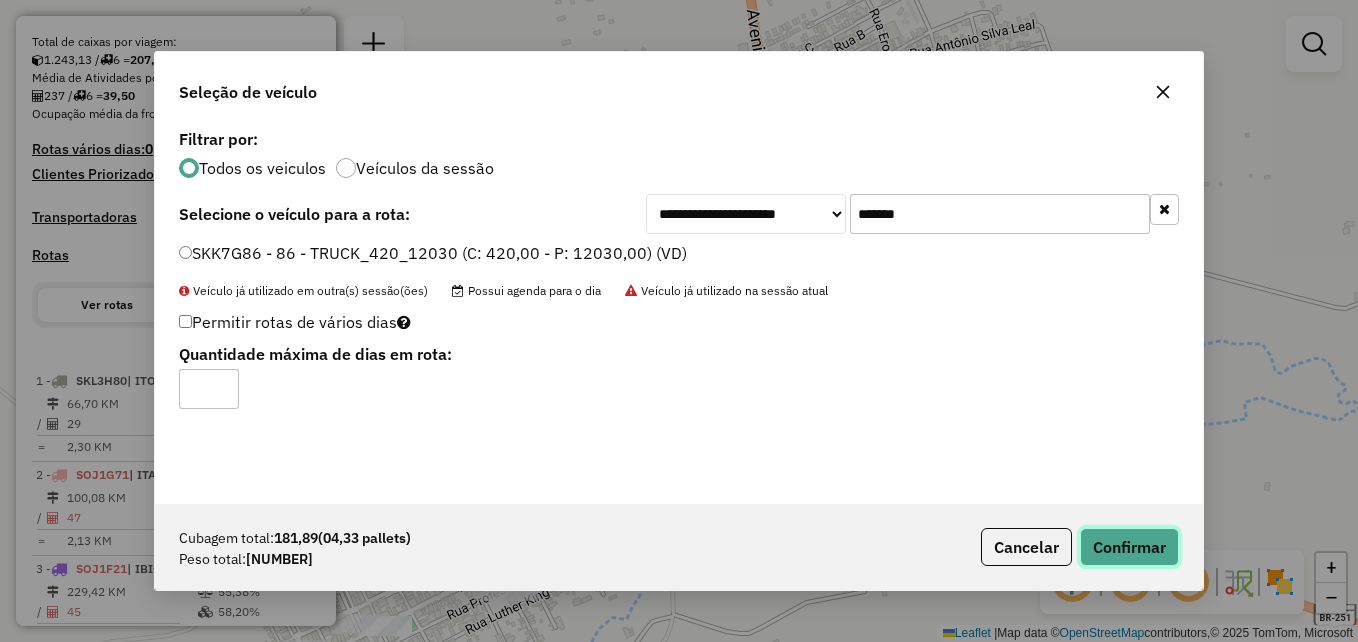 click on "Confirmar" 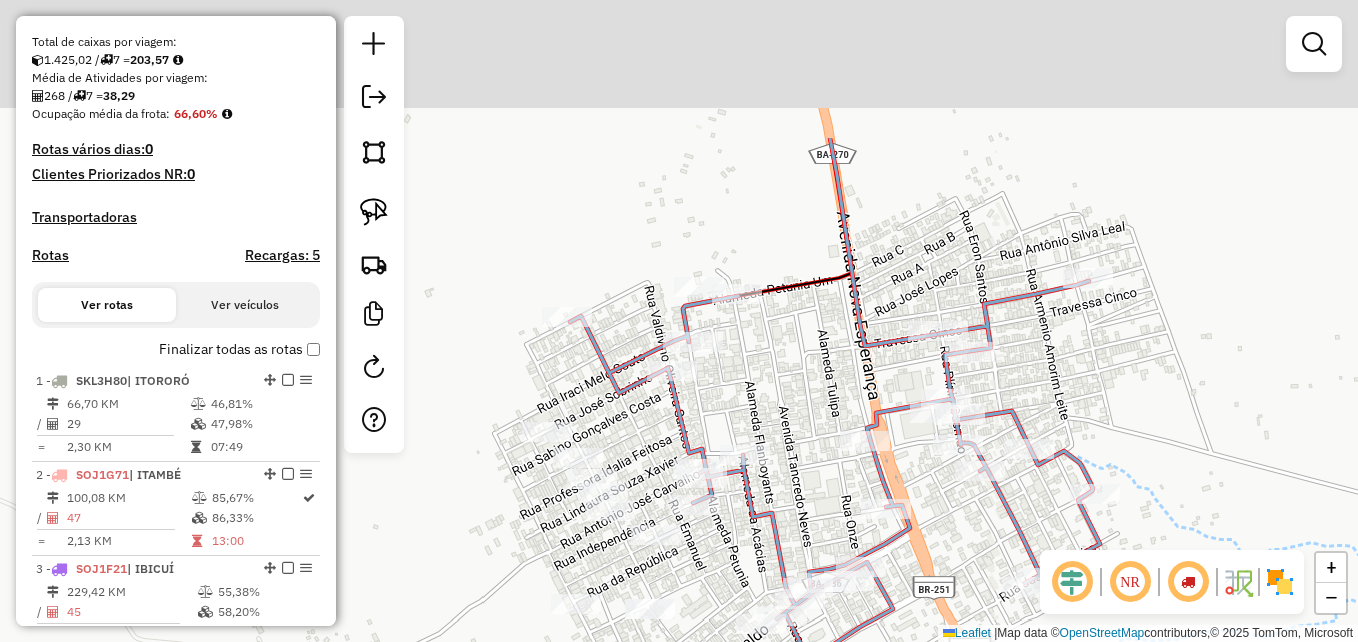 drag, startPoint x: 992, startPoint y: 187, endPoint x: 1059, endPoint y: 360, distance: 185.52089 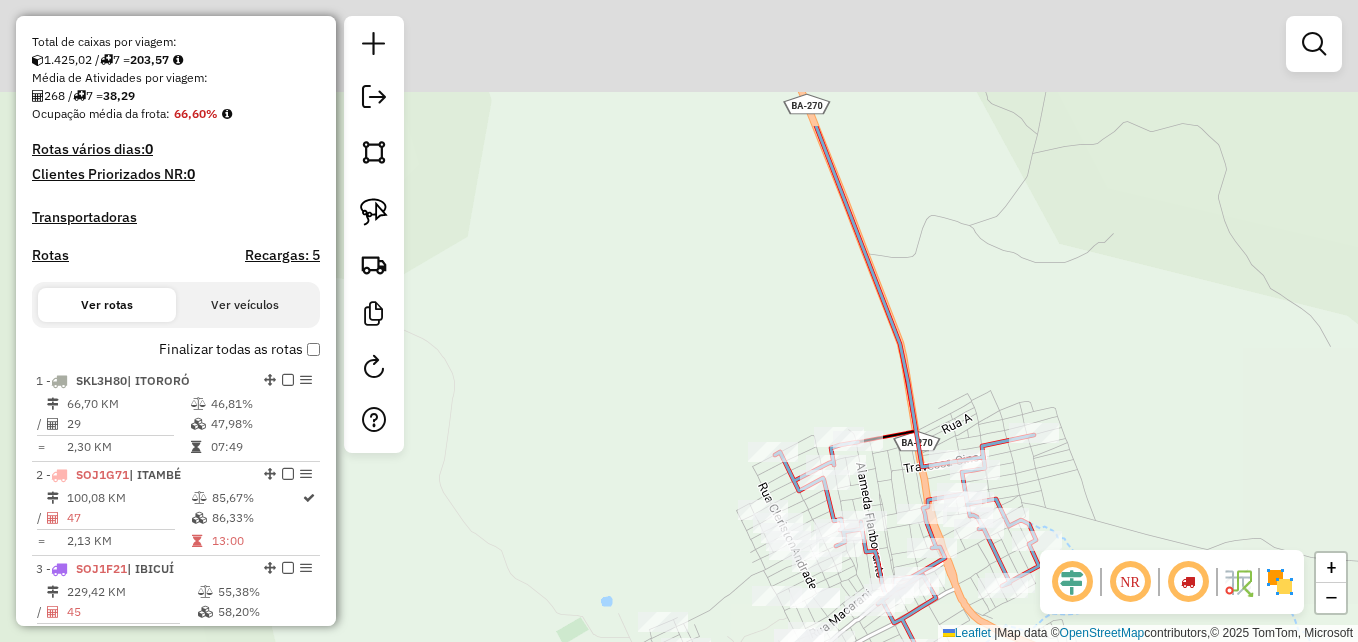 drag, startPoint x: 951, startPoint y: 162, endPoint x: 960, endPoint y: 319, distance: 157.25775 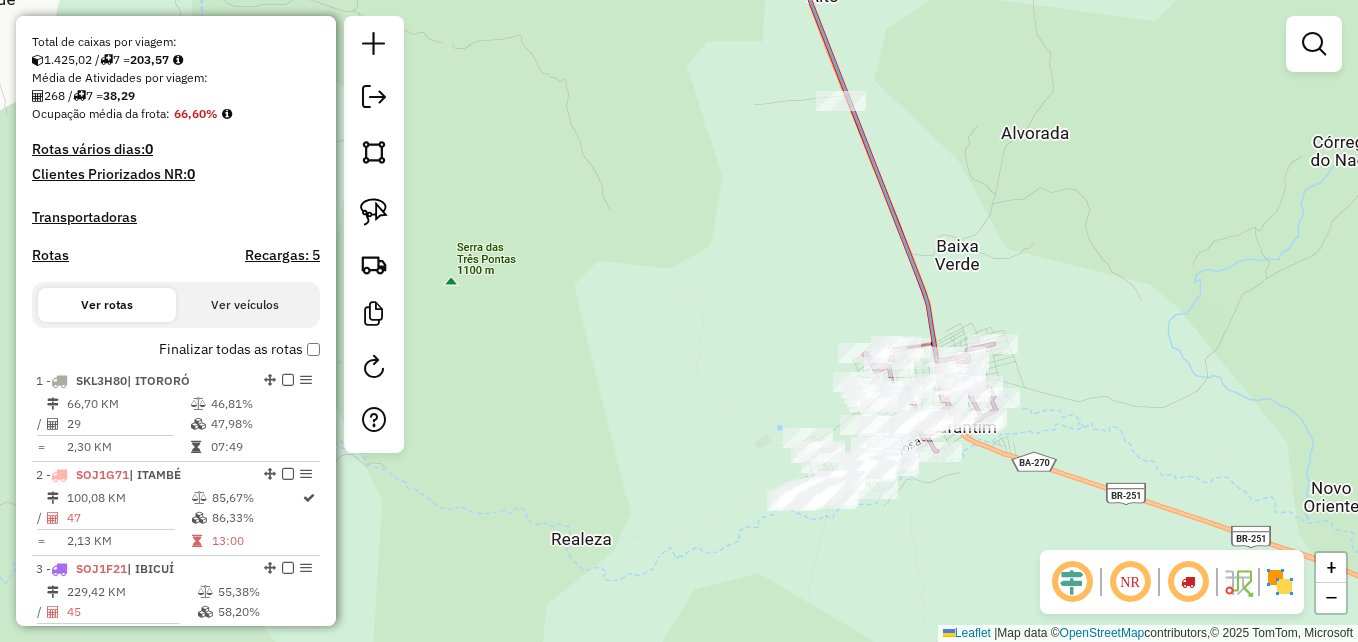 click on "Janela de atendimento Grade de atendimento Capacidade Transportadoras Veículos Cliente Pedidos  Rotas Selecione os dias de semana para filtrar as janelas de atendimento  Seg   Ter   Qua   Qui   Sex   Sáb   Dom  Informe o período da janela de atendimento: De: Até:  Filtrar exatamente a janela do cliente  Considerar janela de atendimento padrão  Selecione os dias de semana para filtrar as grades de atendimento  Seg   Ter   Qua   Qui   Sex   Sáb   Dom   Considerar clientes sem dia de atendimento cadastrado  Clientes fora do dia de atendimento selecionado Filtrar as atividades entre os valores definidos abaixo:  Peso mínimo:   Peso máximo:   Cubagem mínima:   Cubagem máxima:   De:   Até:  Filtrar as atividades entre o tempo de atendimento definido abaixo:  De:   Até:   Considerar capacidade total dos clientes não roteirizados Transportadora: Selecione um ou mais itens Tipo de veículo: Selecione um ou mais itens Veículo: Selecione um ou mais itens Motorista: Selecione um ou mais itens Nome: Rótulo:" 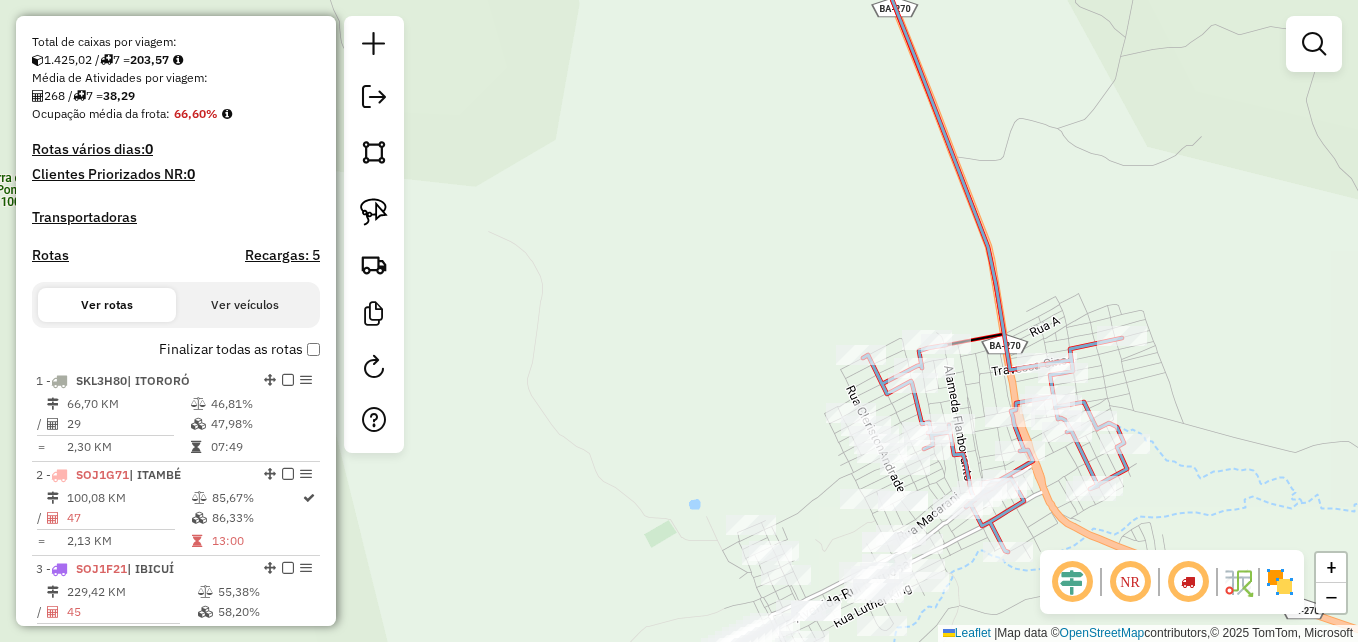 drag, startPoint x: 826, startPoint y: 278, endPoint x: 807, endPoint y: 46, distance: 232.77672 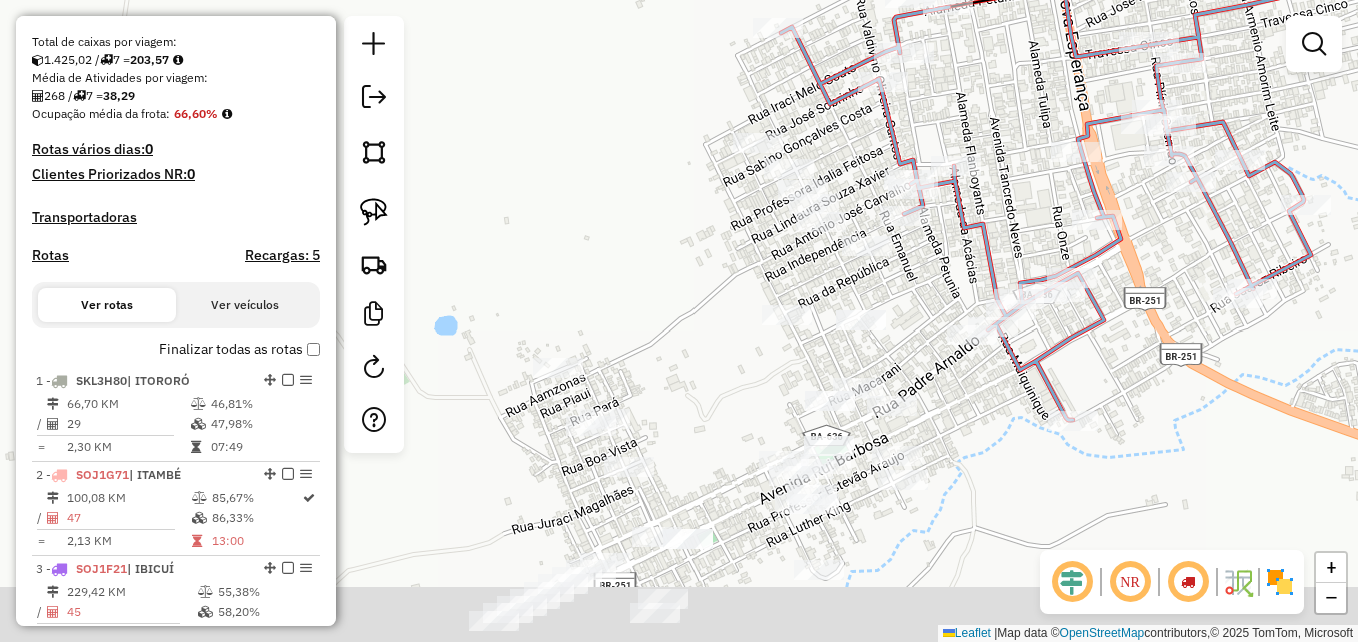 drag, startPoint x: 765, startPoint y: 238, endPoint x: 741, endPoint y: 128, distance: 112.587746 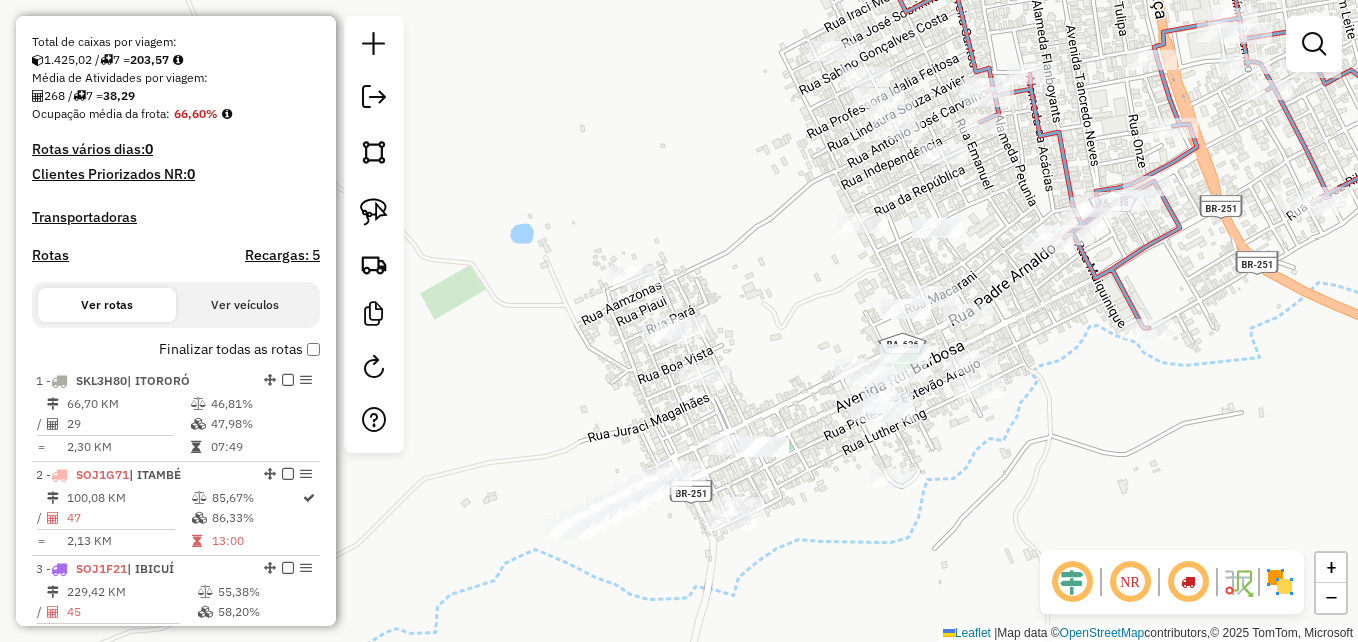 drag, startPoint x: 973, startPoint y: 200, endPoint x: 1065, endPoint y: 137, distance: 111.503365 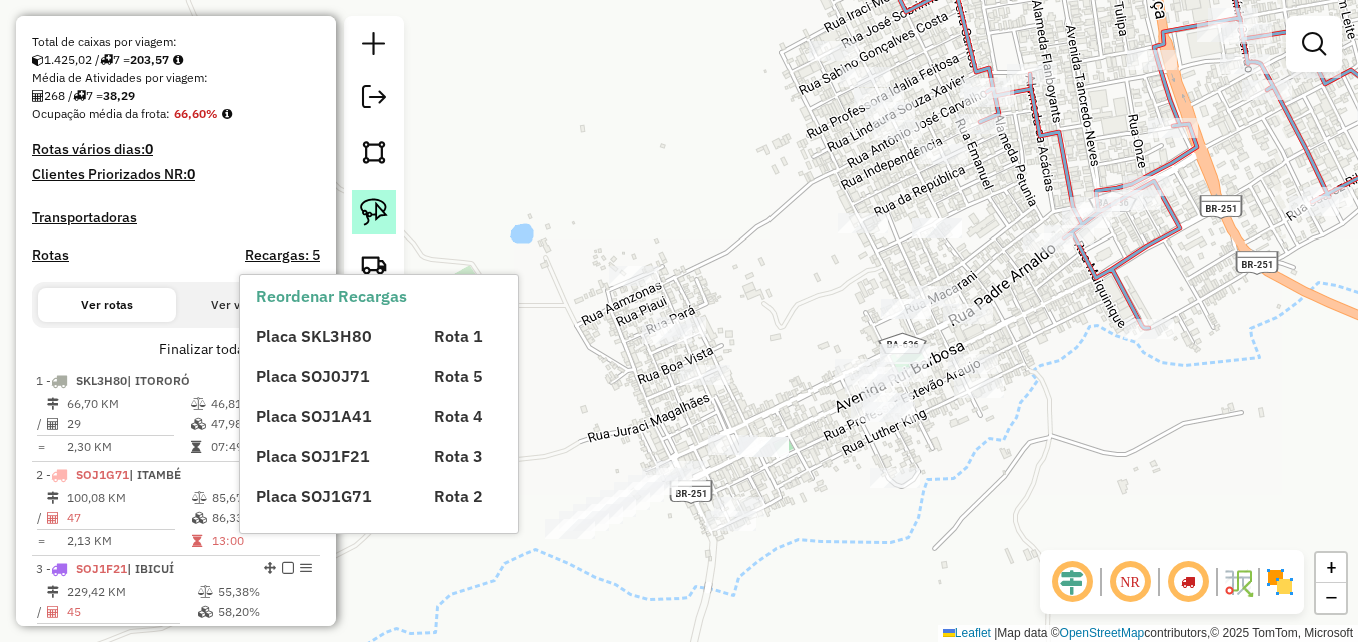 click 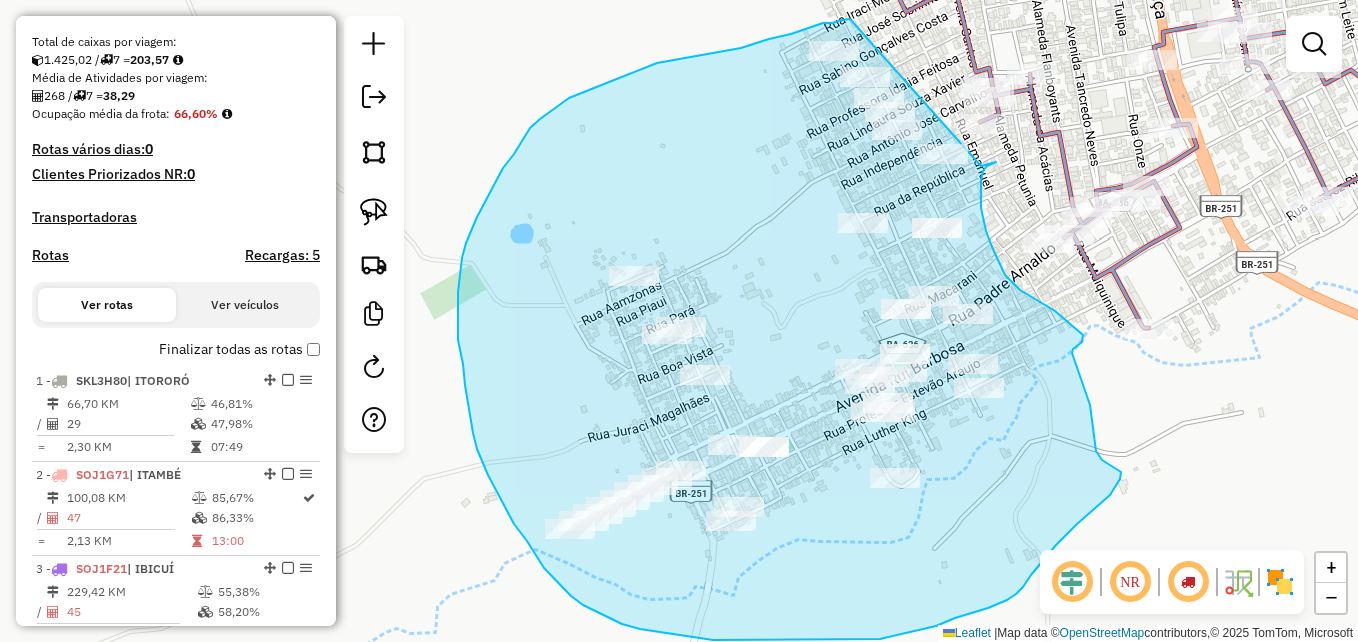 drag, startPoint x: 850, startPoint y: 19, endPoint x: 981, endPoint y: 166, distance: 196.90099 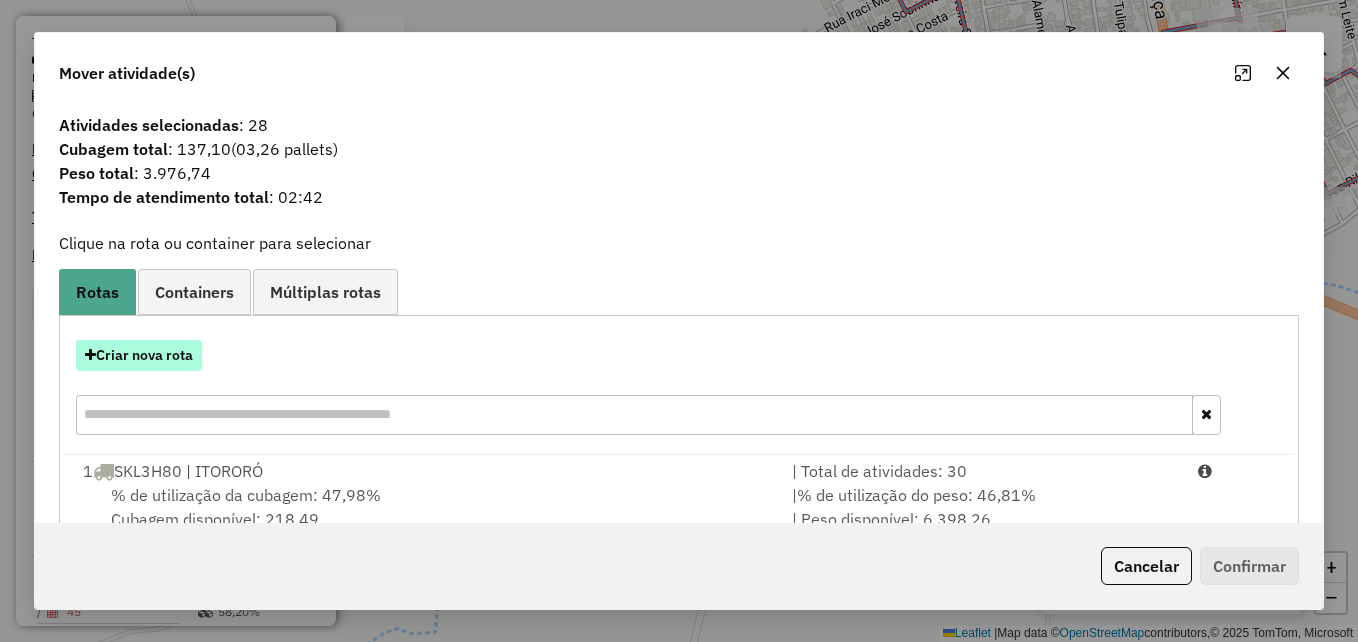 click on "Criar nova rota" at bounding box center (139, 355) 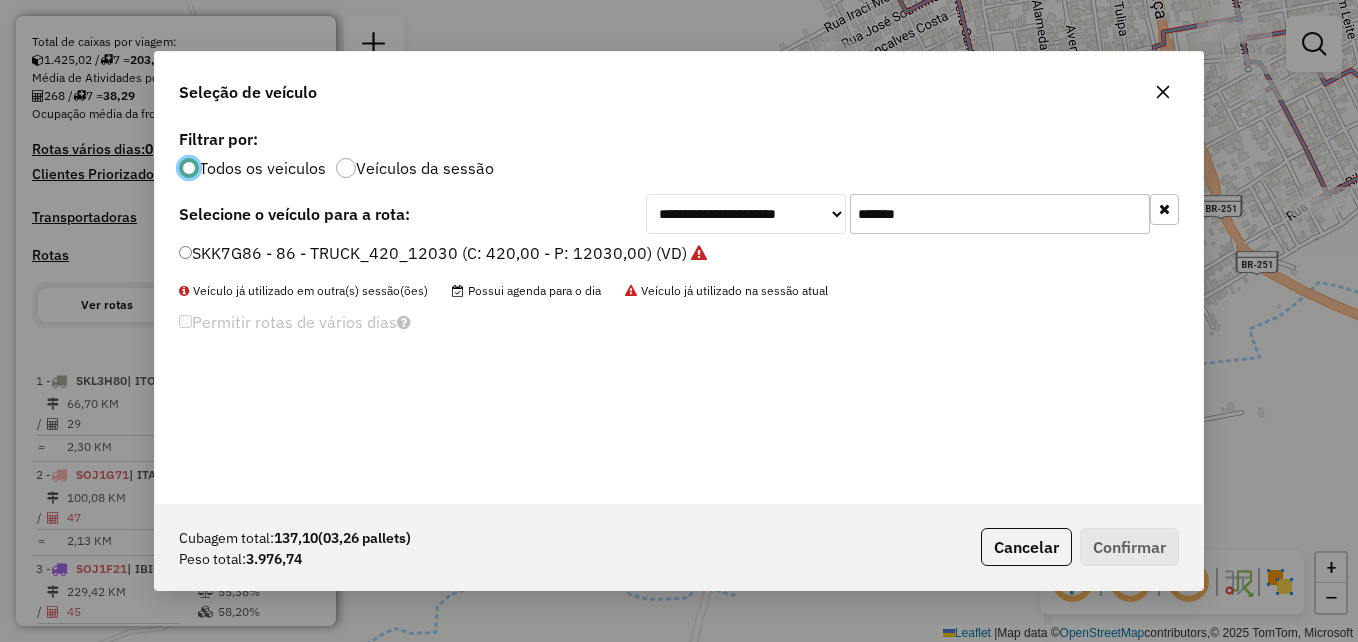 scroll, scrollTop: 11, scrollLeft: 6, axis: both 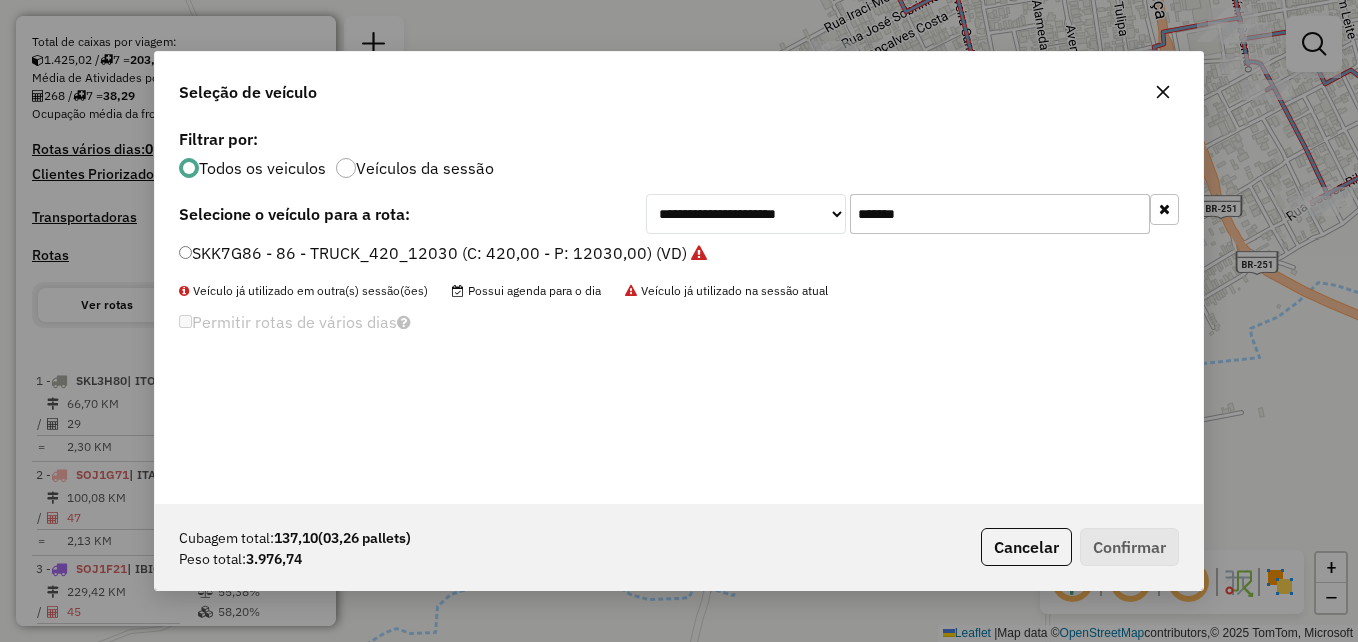 drag, startPoint x: 950, startPoint y: 214, endPoint x: 864, endPoint y: 211, distance: 86.05231 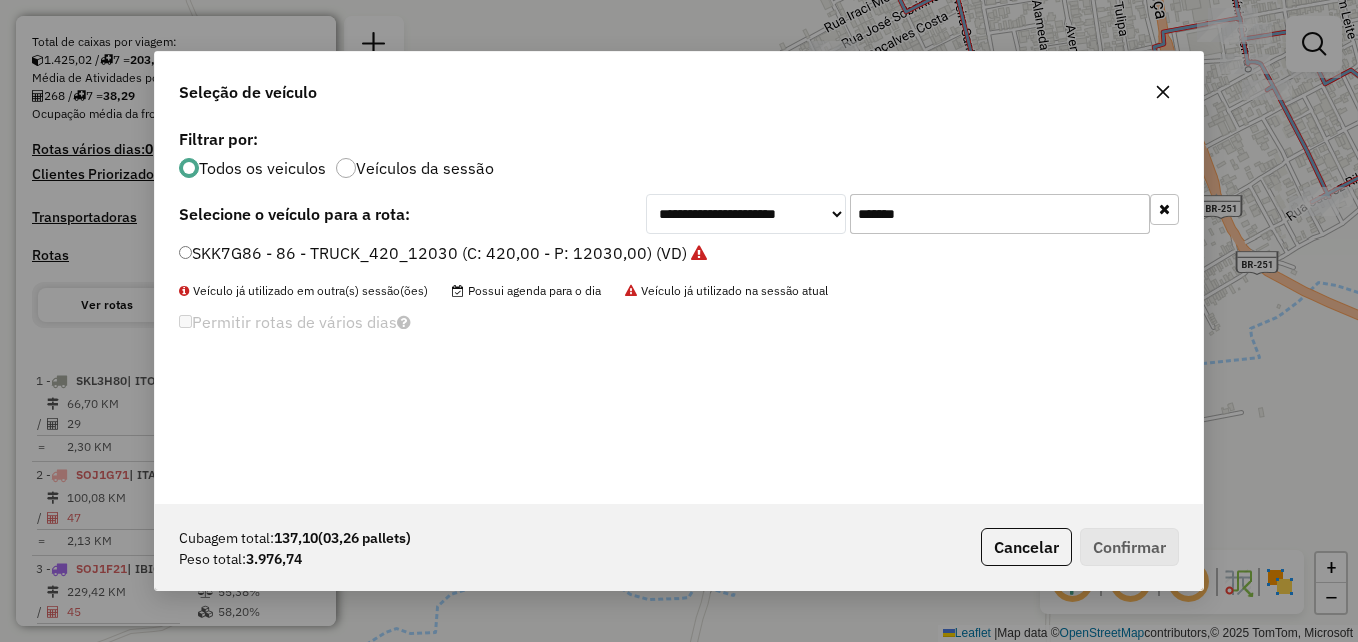 click on "*******" 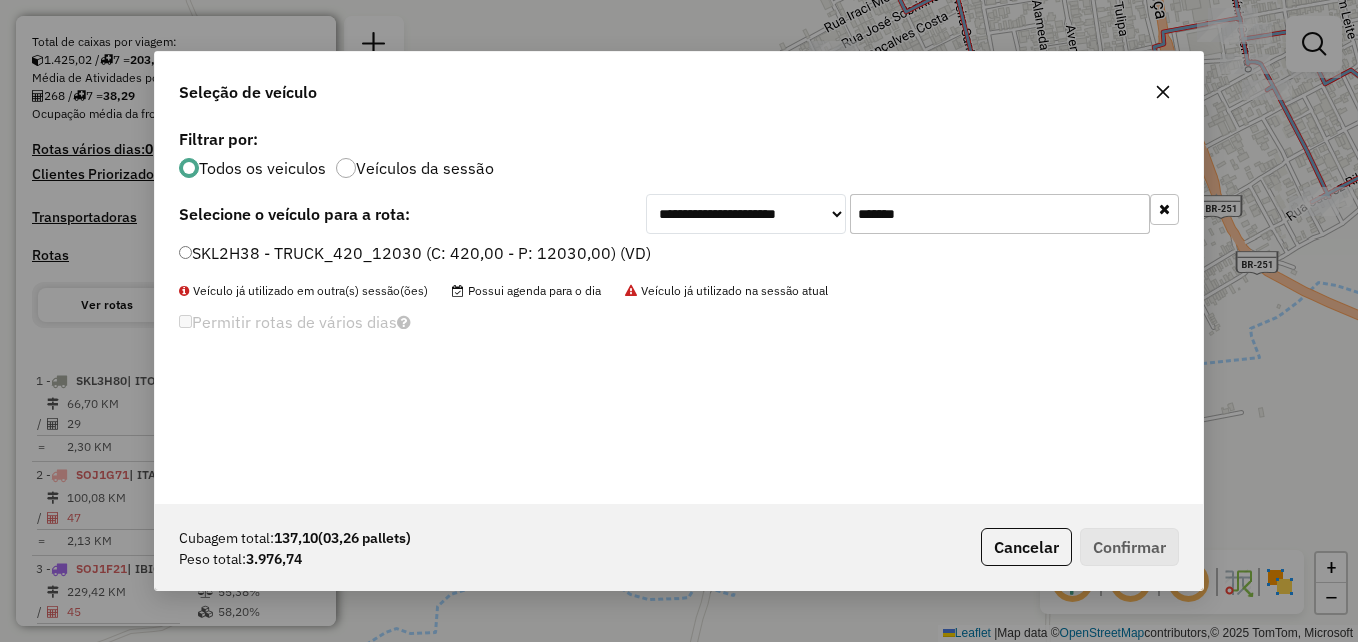 type on "*******" 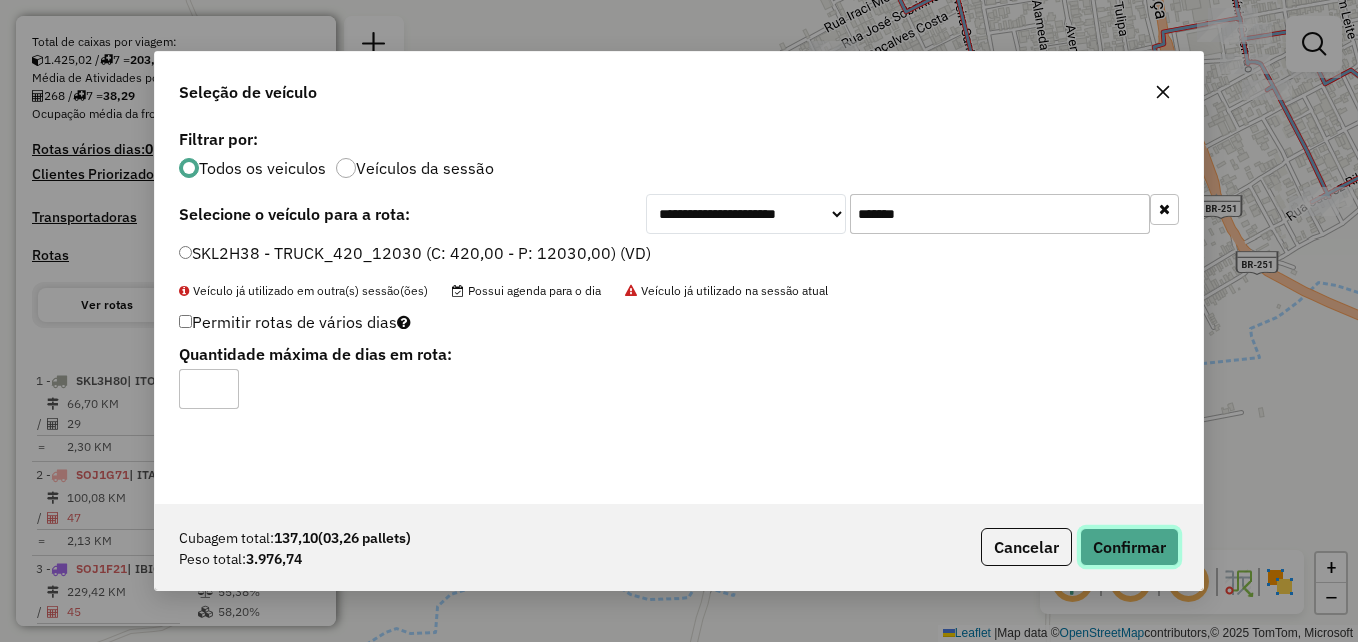 click on "Confirmar" 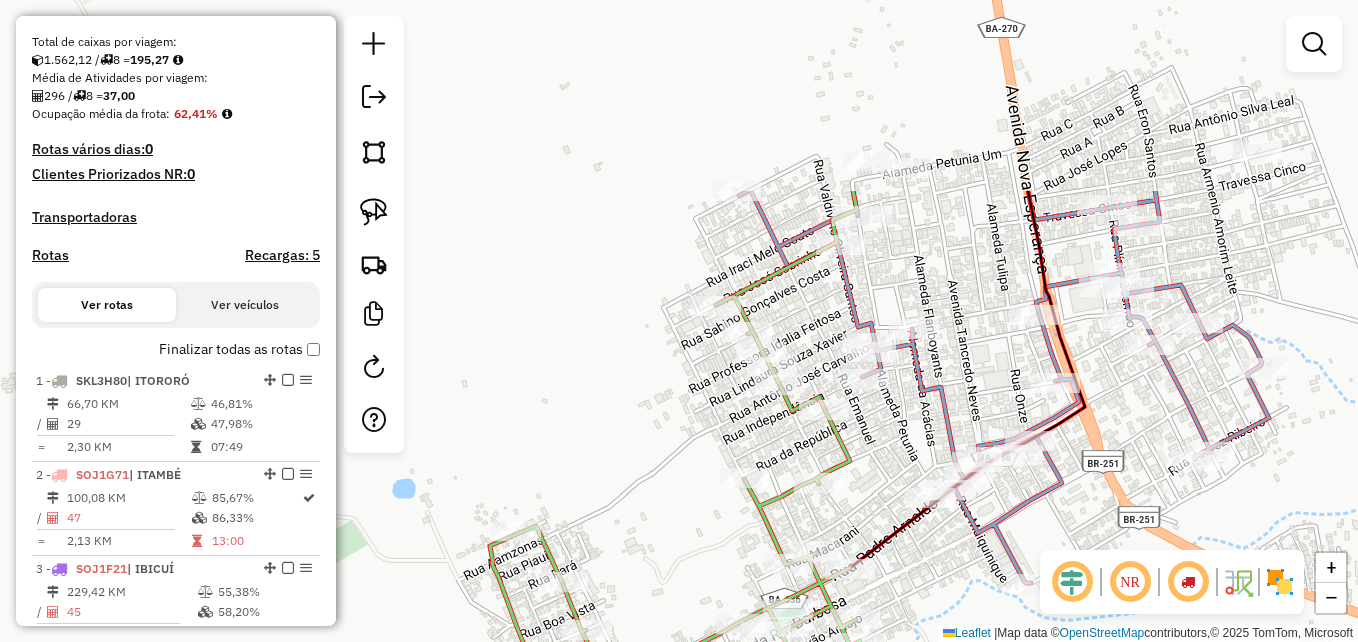 drag, startPoint x: 797, startPoint y: 132, endPoint x: 722, endPoint y: 418, distance: 295.6704 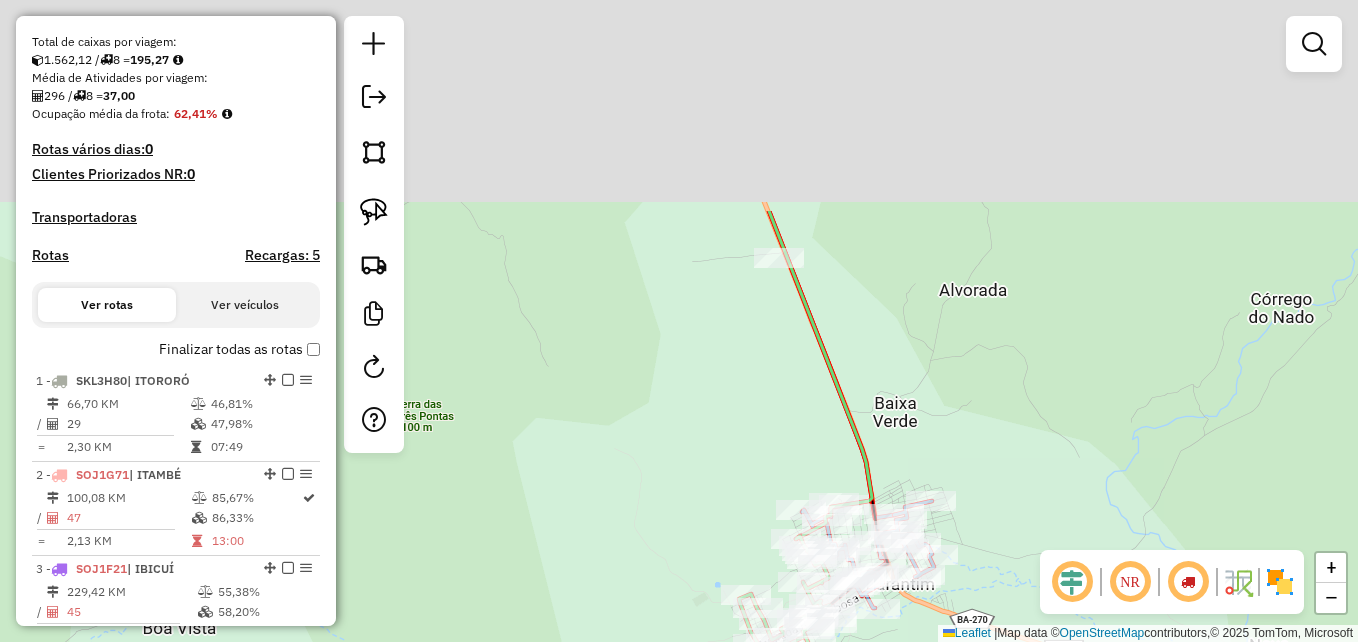 drag, startPoint x: 889, startPoint y: 101, endPoint x: 792, endPoint y: 380, distance: 295.3811 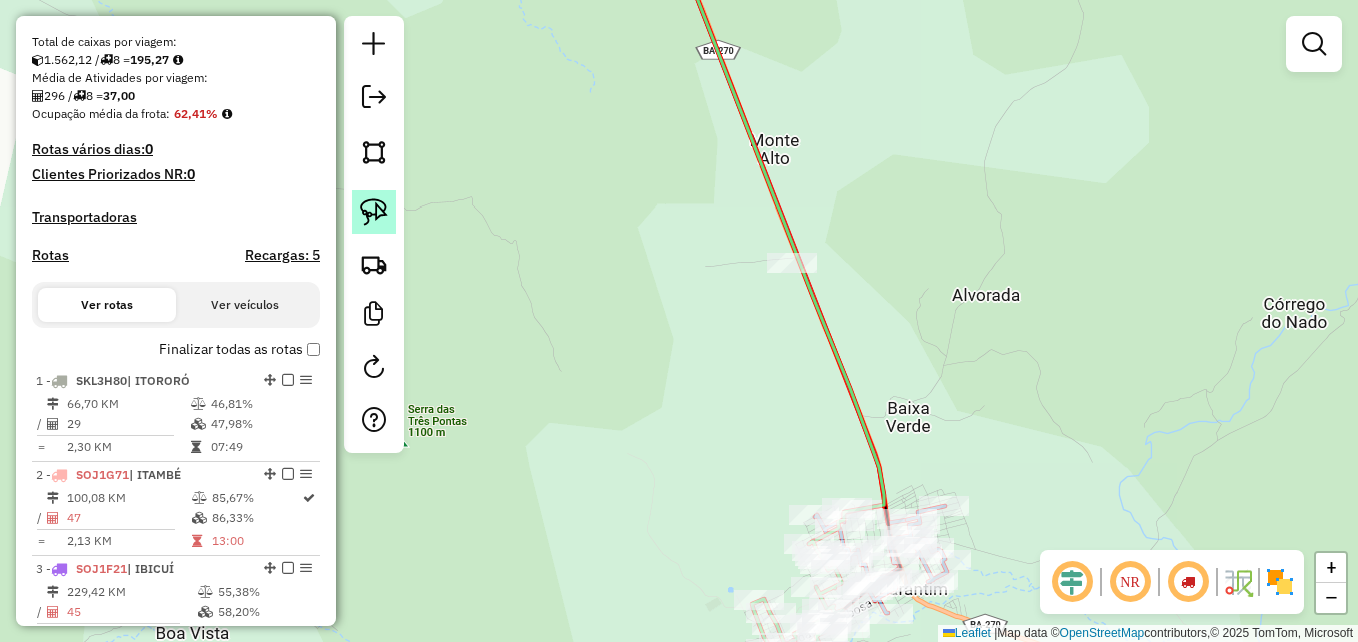 click 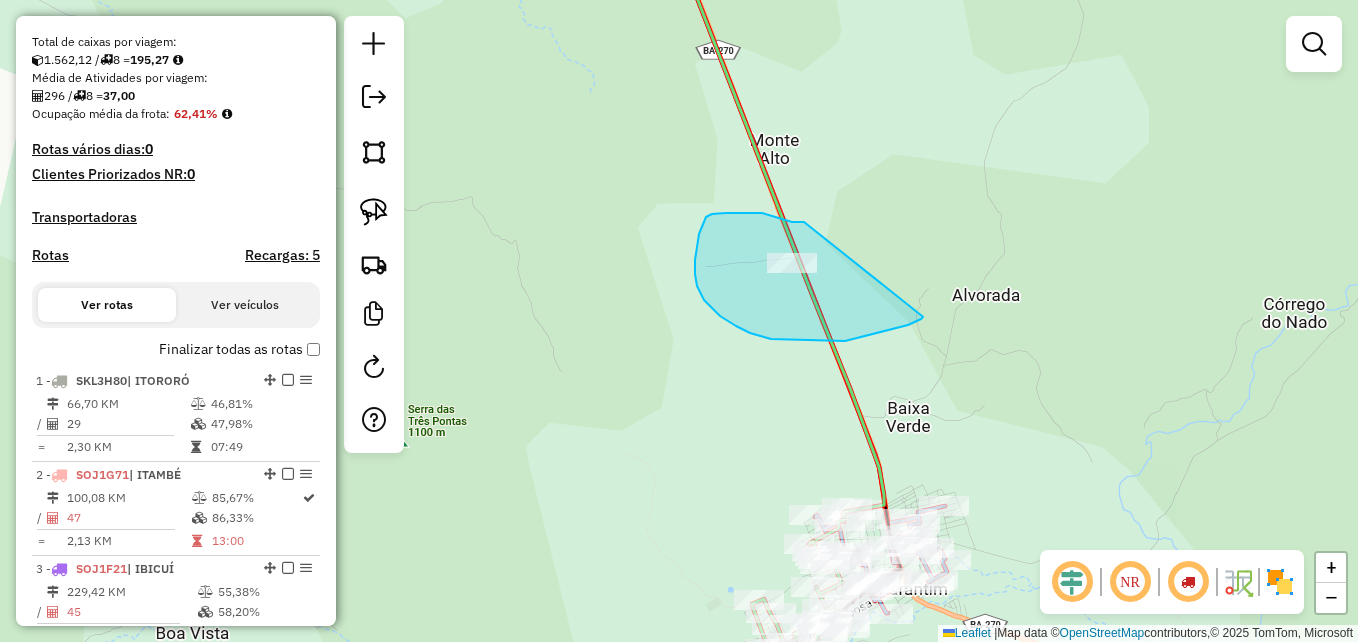 drag, startPoint x: 804, startPoint y: 222, endPoint x: 903, endPoint y: 289, distance: 119.54079 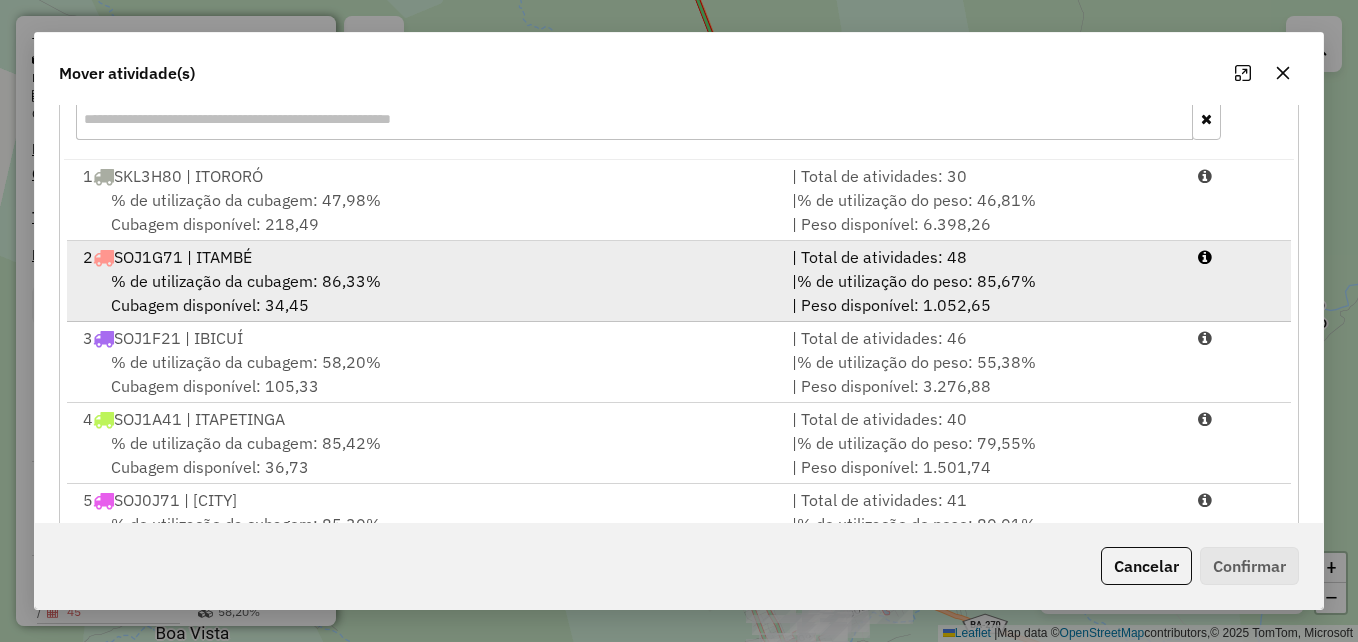 scroll, scrollTop: 300, scrollLeft: 0, axis: vertical 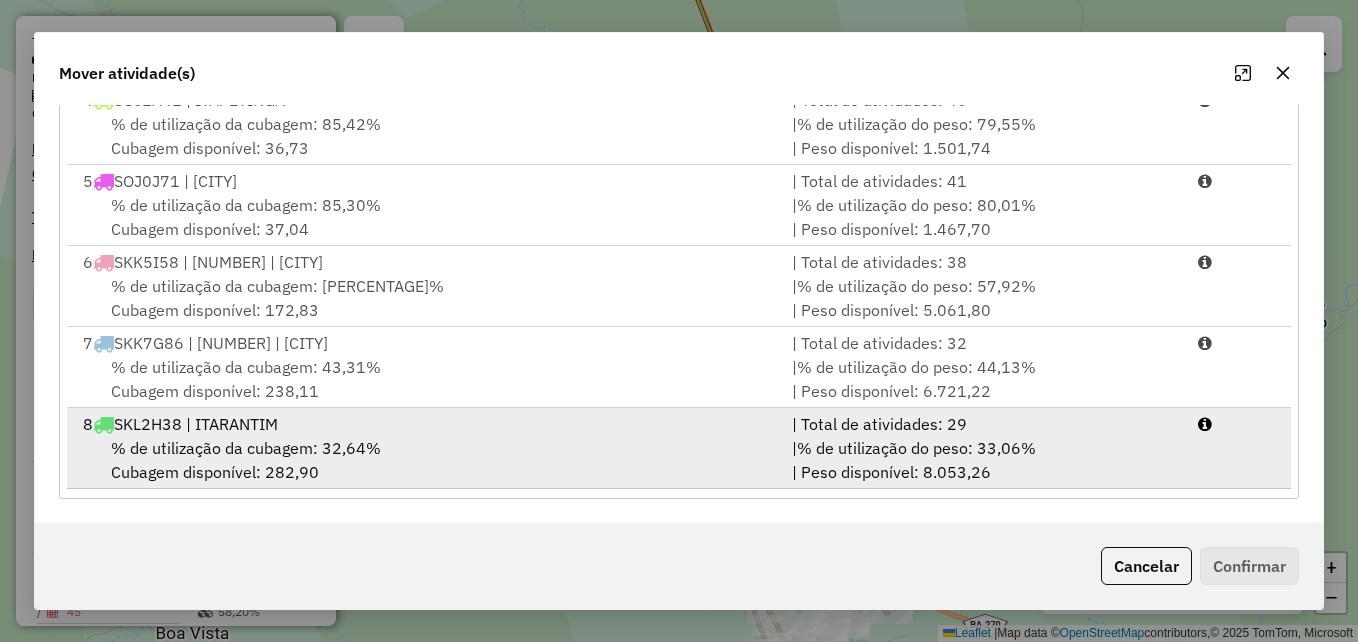 click on "% de utilização da cubagem: 32,64%  Cubagem disponível: 282,90" at bounding box center (425, 460) 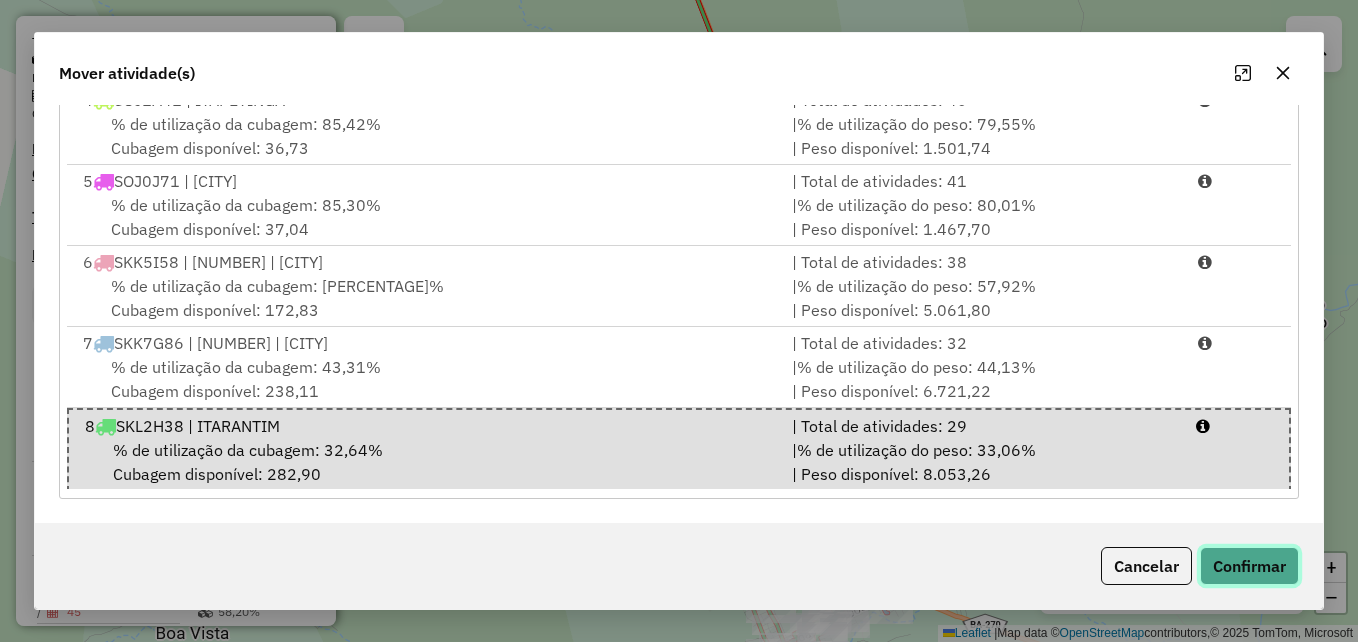 click on "Confirmar" 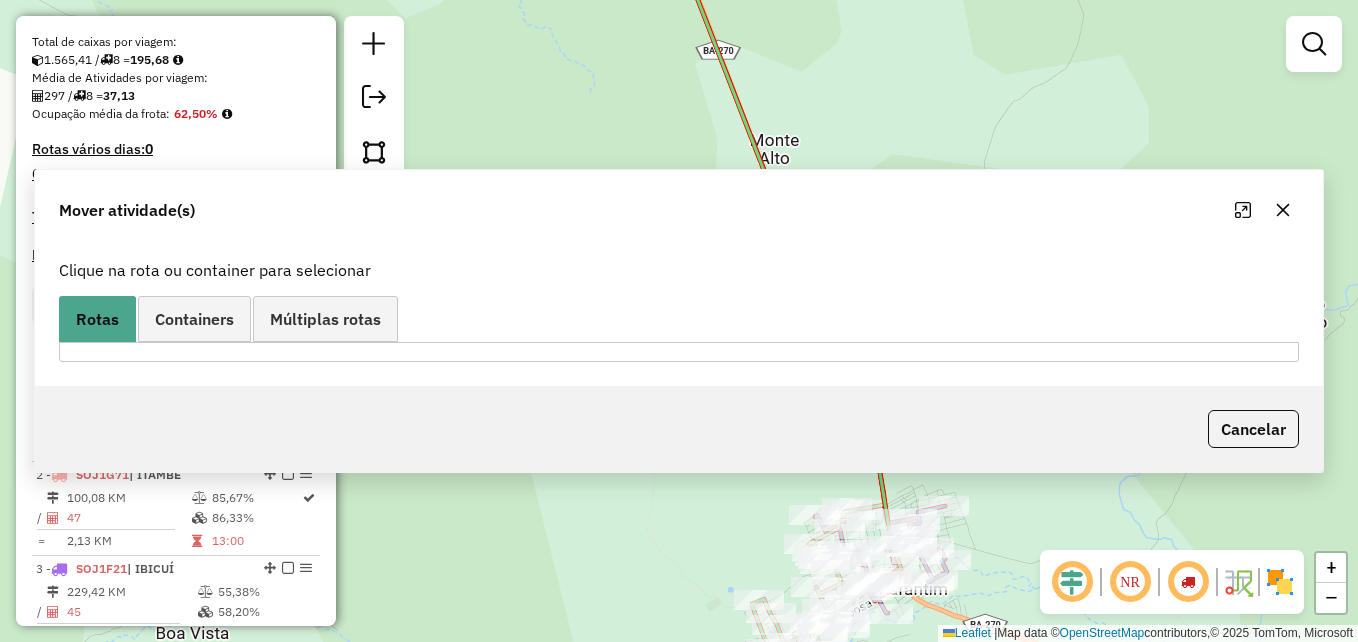 scroll, scrollTop: 0, scrollLeft: 0, axis: both 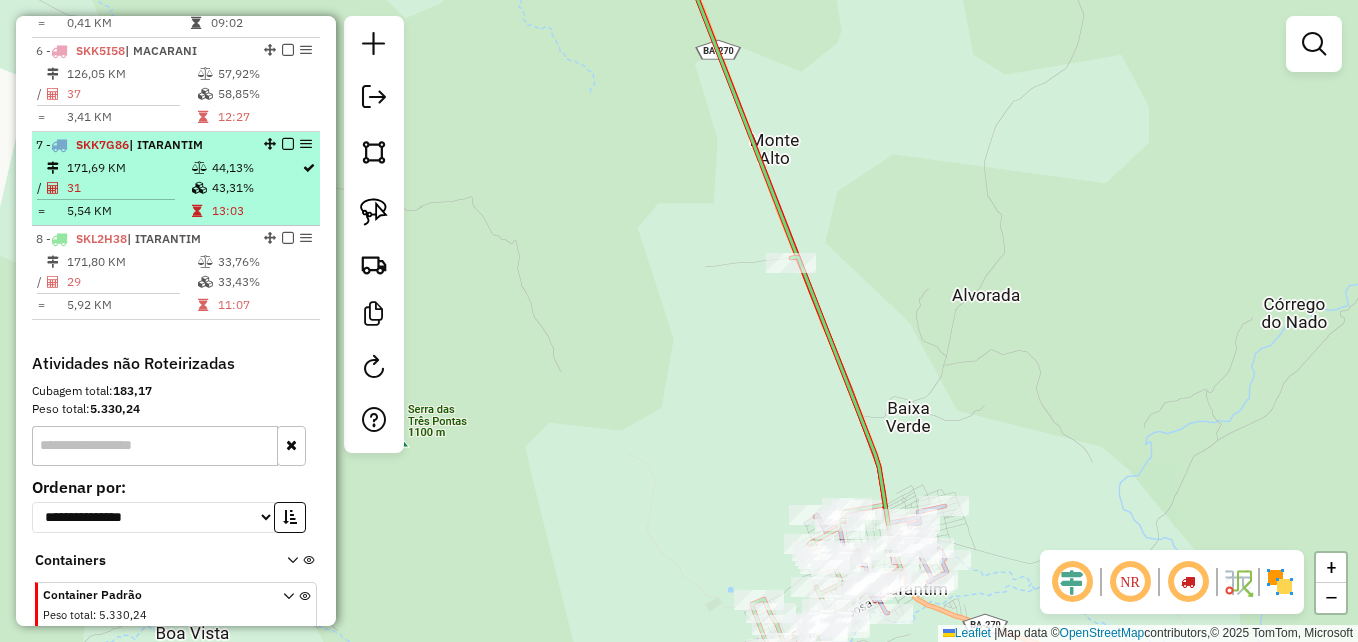 click on "[NUMBER] KM | [CITY] [NUMBER] KM [PERCENTAGE]%  /  [NUMBER]   [PERCENTAGE]%     =  [NUMBER] KM [TIME]" at bounding box center [176, 179] 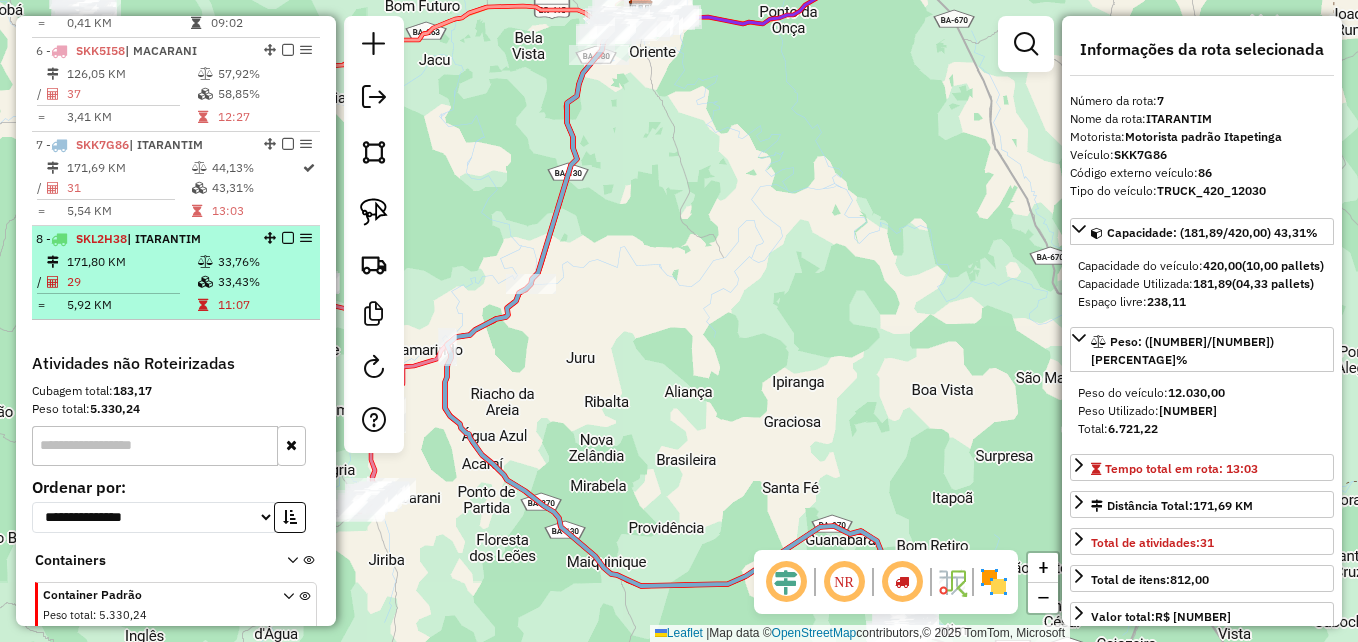 click at bounding box center [207, 262] 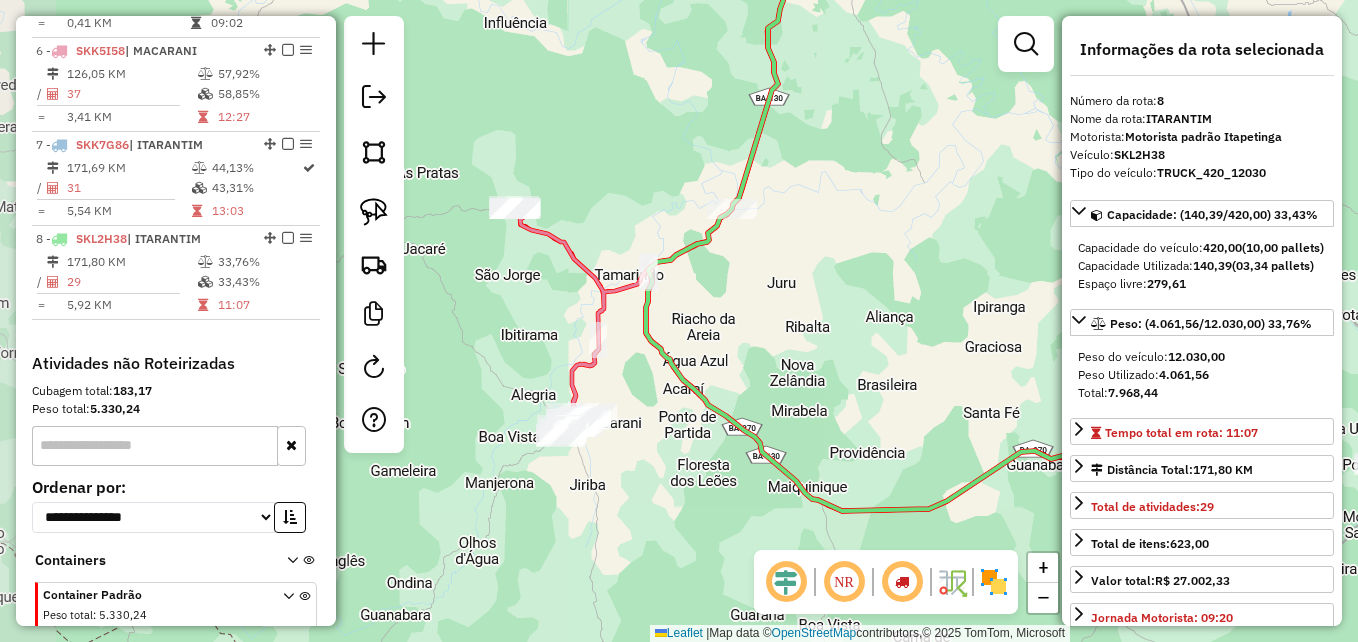 drag, startPoint x: 662, startPoint y: 378, endPoint x: 869, endPoint y: 306, distance: 219.16432 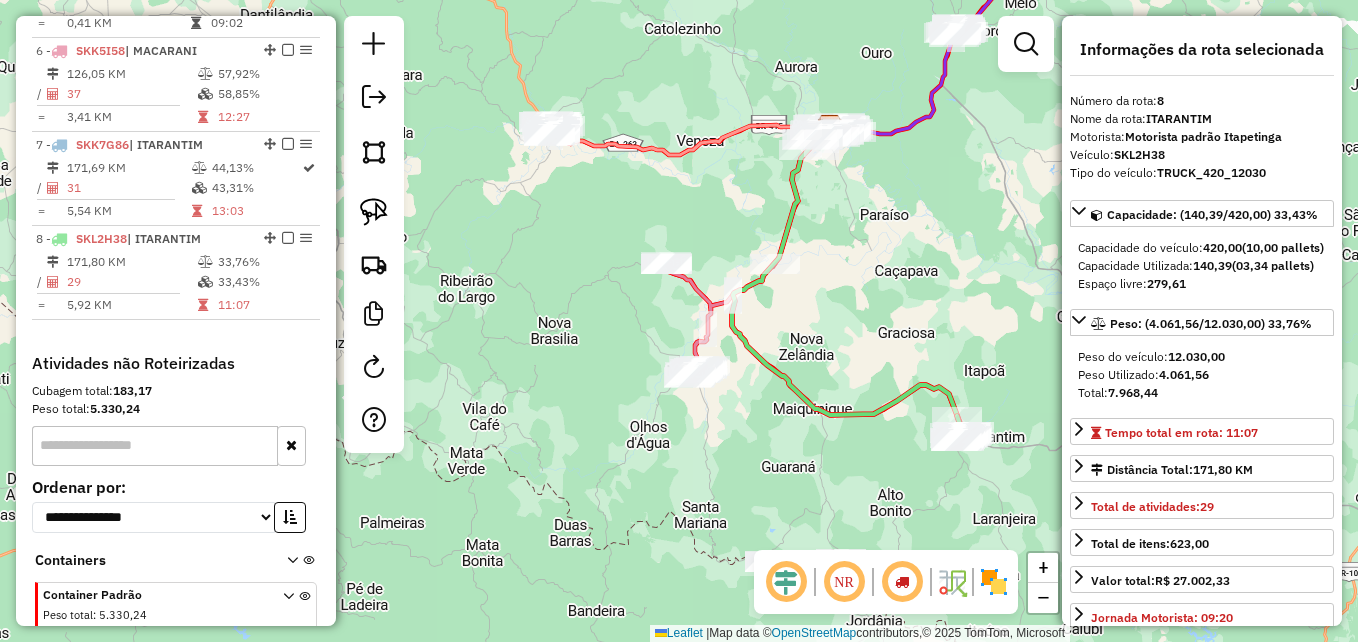 drag, startPoint x: 542, startPoint y: 361, endPoint x: 461, endPoint y: 367, distance: 81.22192 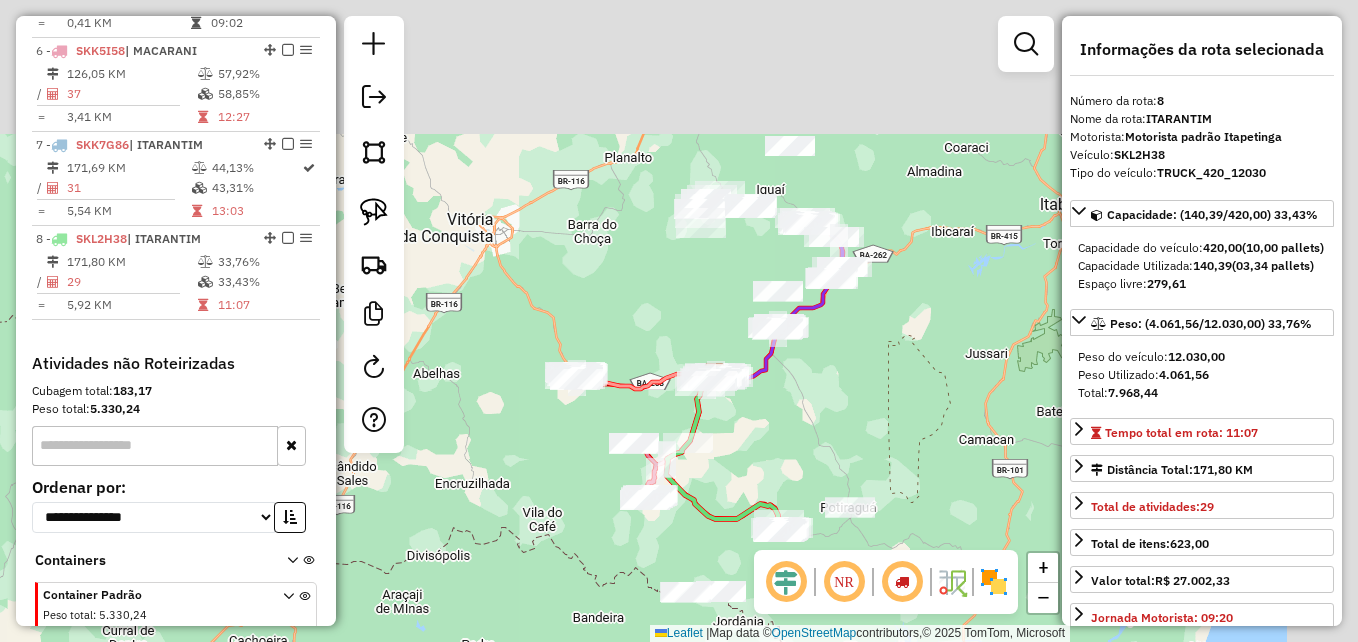 drag, startPoint x: 600, startPoint y: 238, endPoint x: 544, endPoint y: 377, distance: 149.8566 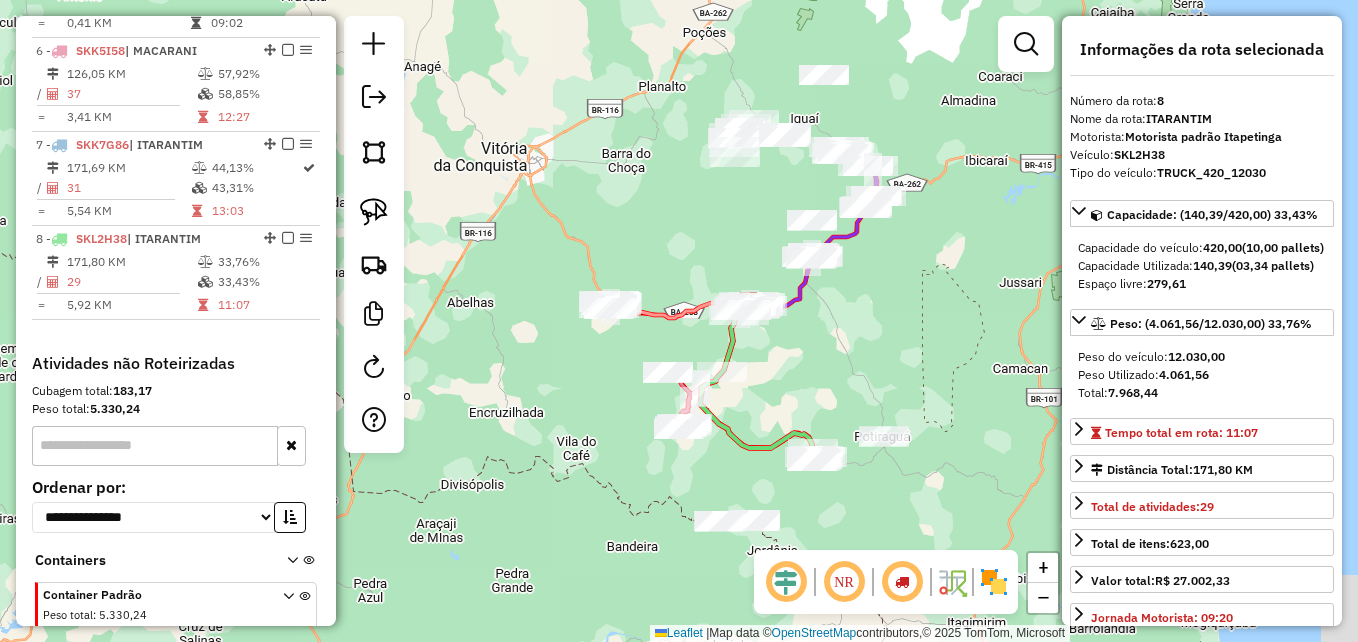 drag, startPoint x: 870, startPoint y: 396, endPoint x: 915, endPoint y: 289, distance: 116.07756 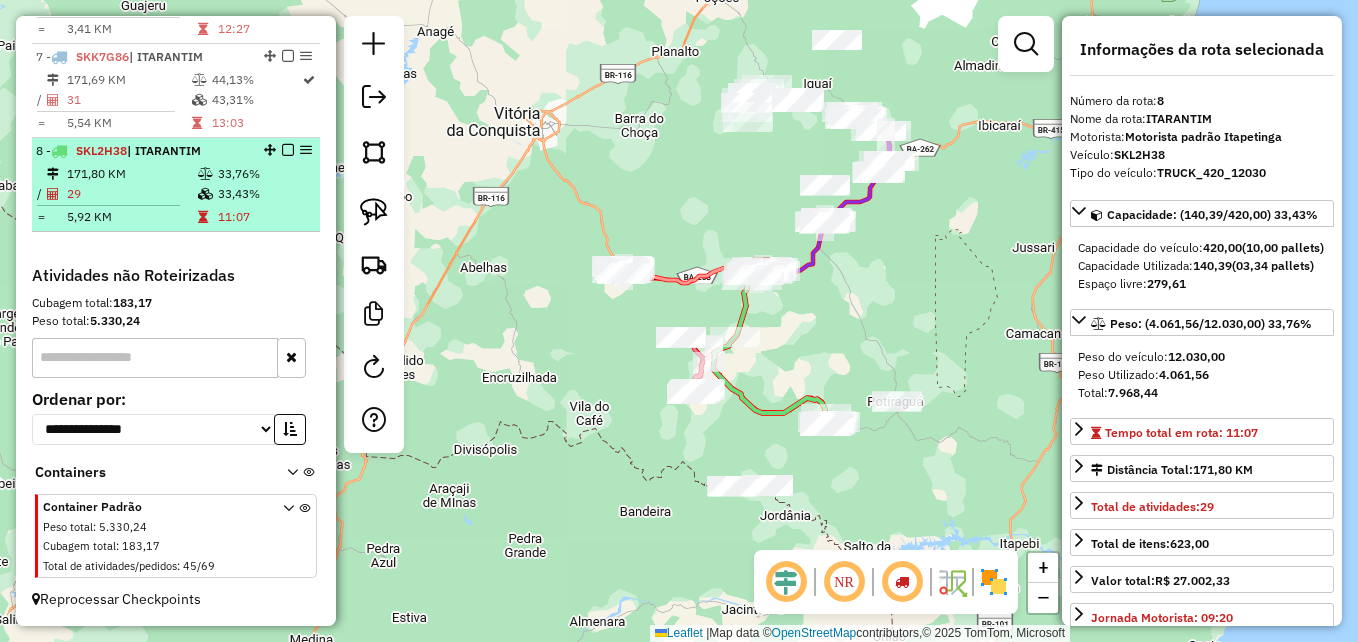 scroll, scrollTop: 1210, scrollLeft: 0, axis: vertical 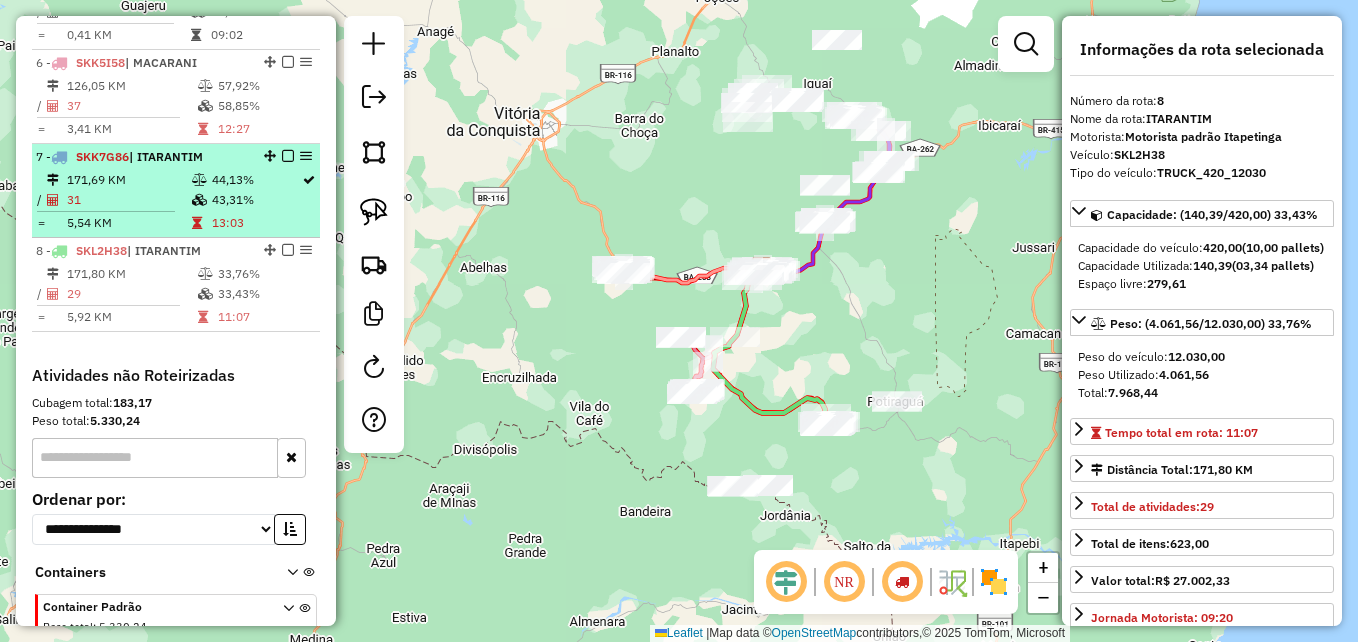 click at bounding box center (201, 180) 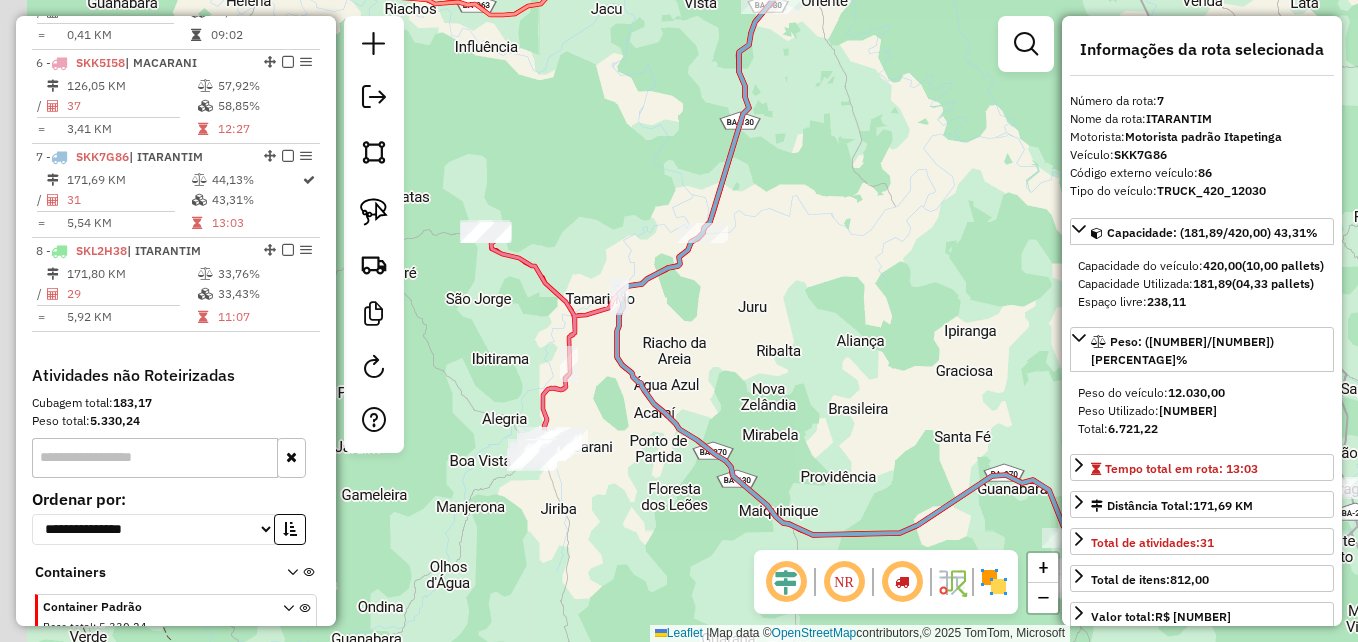 drag, startPoint x: 643, startPoint y: 338, endPoint x: 908, endPoint y: 249, distance: 279.54605 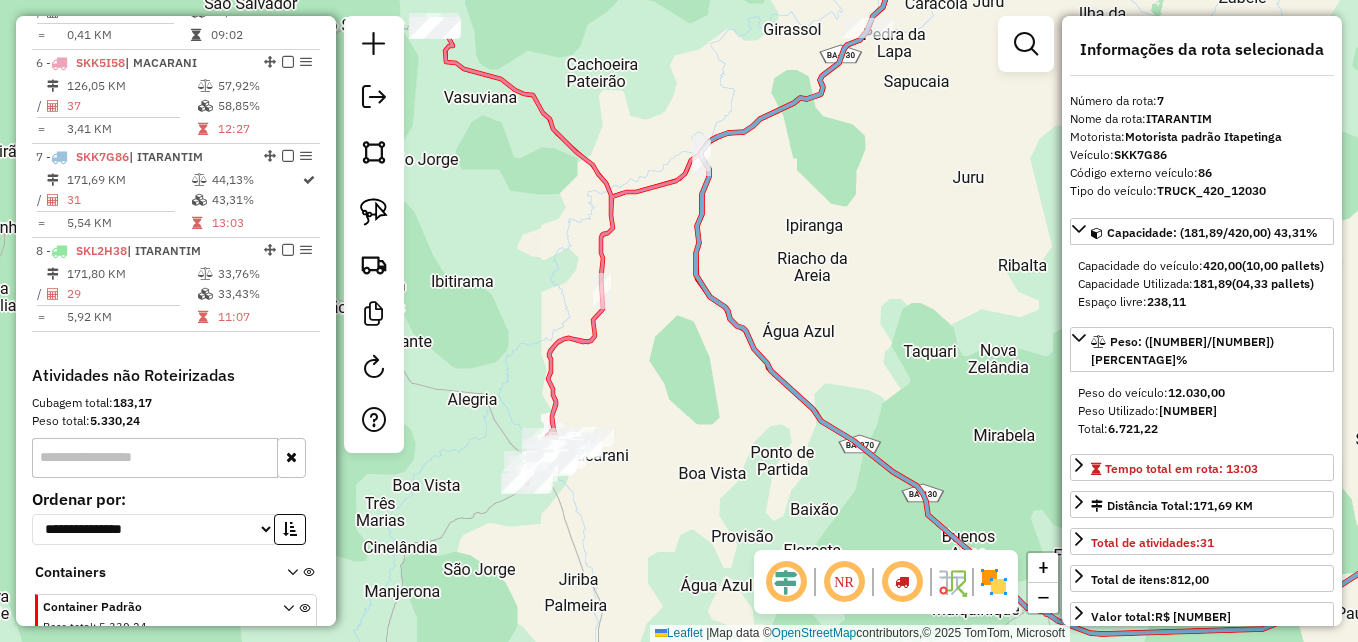 drag, startPoint x: 816, startPoint y: 463, endPoint x: 581, endPoint y: 242, distance: 322.59262 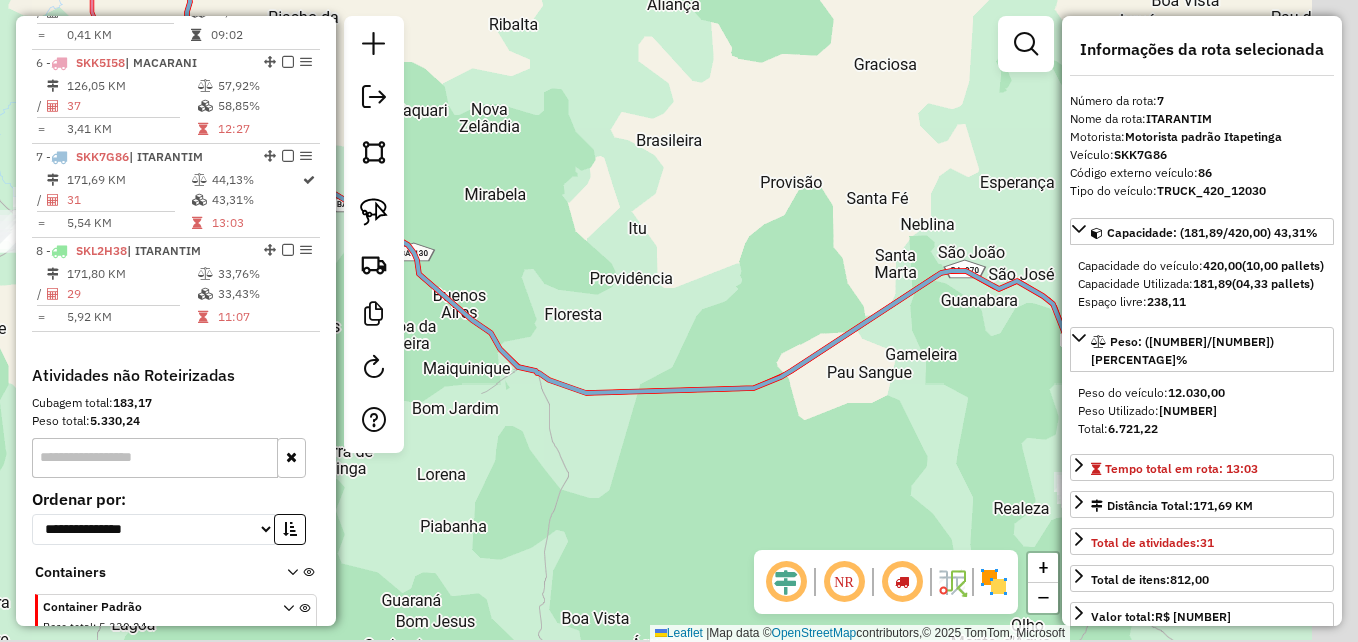 drag, startPoint x: 953, startPoint y: 413, endPoint x: 494, endPoint y: 424, distance: 459.13177 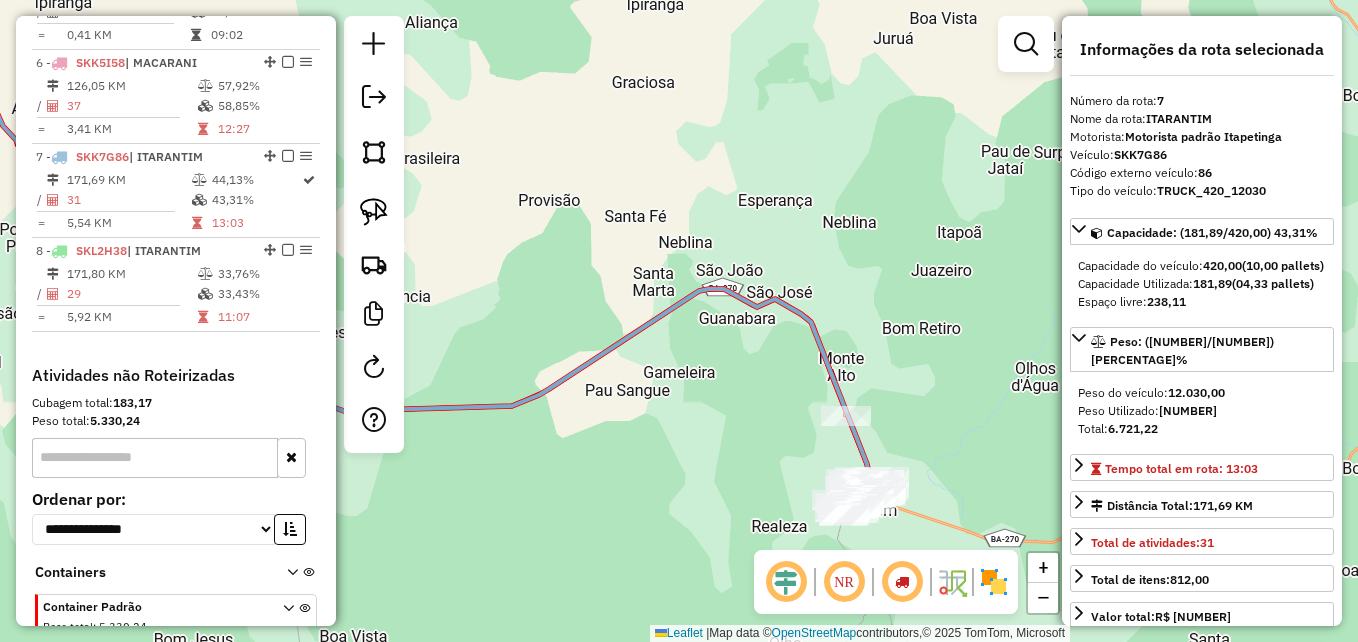 drag, startPoint x: 690, startPoint y: 461, endPoint x: 504, endPoint y: 302, distance: 244.69777 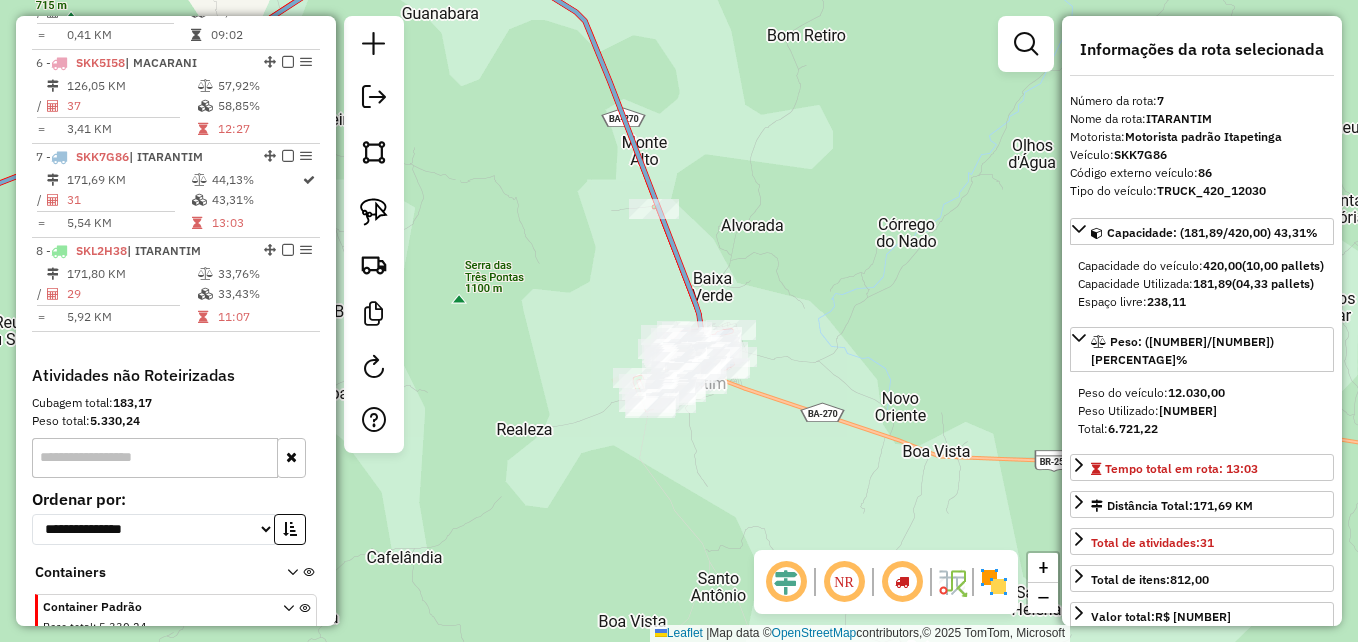 drag, startPoint x: 754, startPoint y: 253, endPoint x: 826, endPoint y: 262, distance: 72.56032 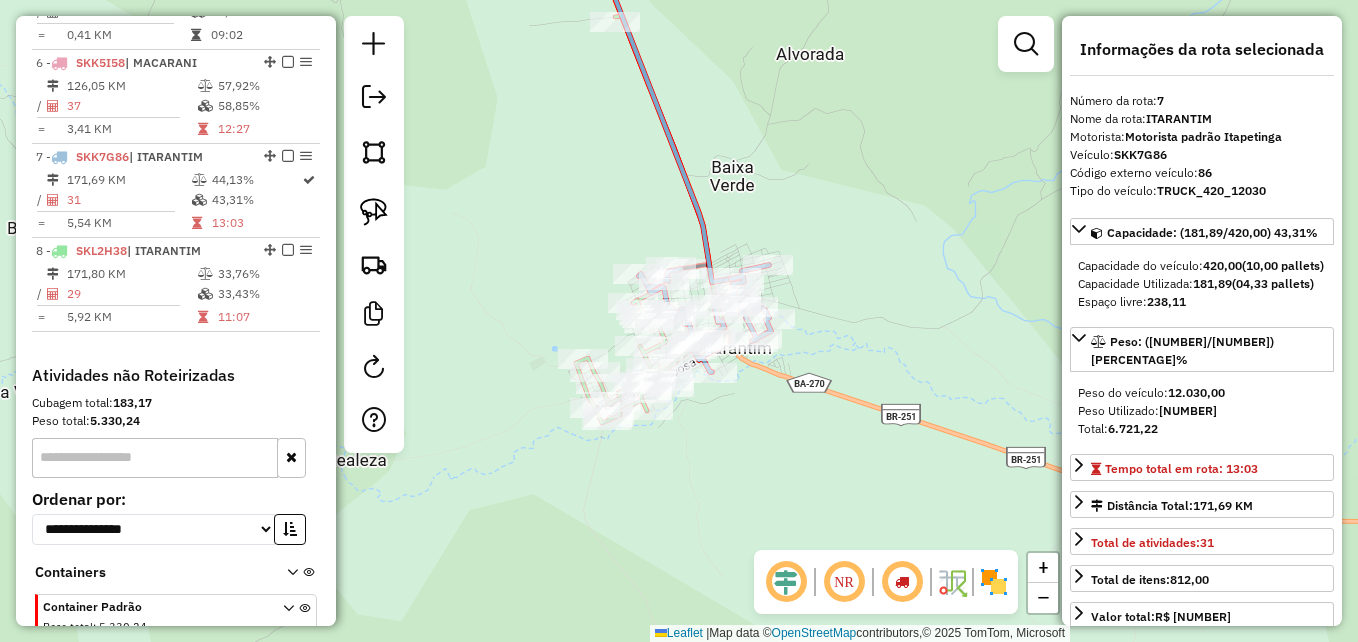 drag, startPoint x: 792, startPoint y: 365, endPoint x: 842, endPoint y: 145, distance: 225.61029 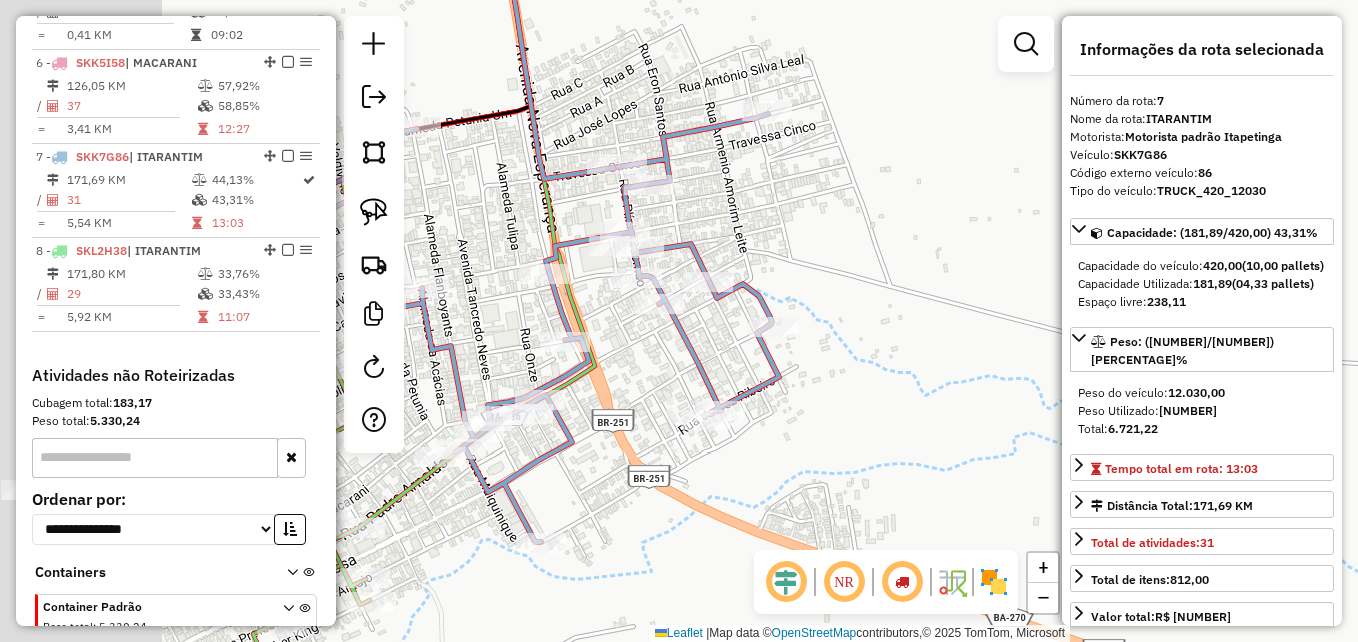 drag, startPoint x: 702, startPoint y: 242, endPoint x: 1022, endPoint y: 256, distance: 320.3061 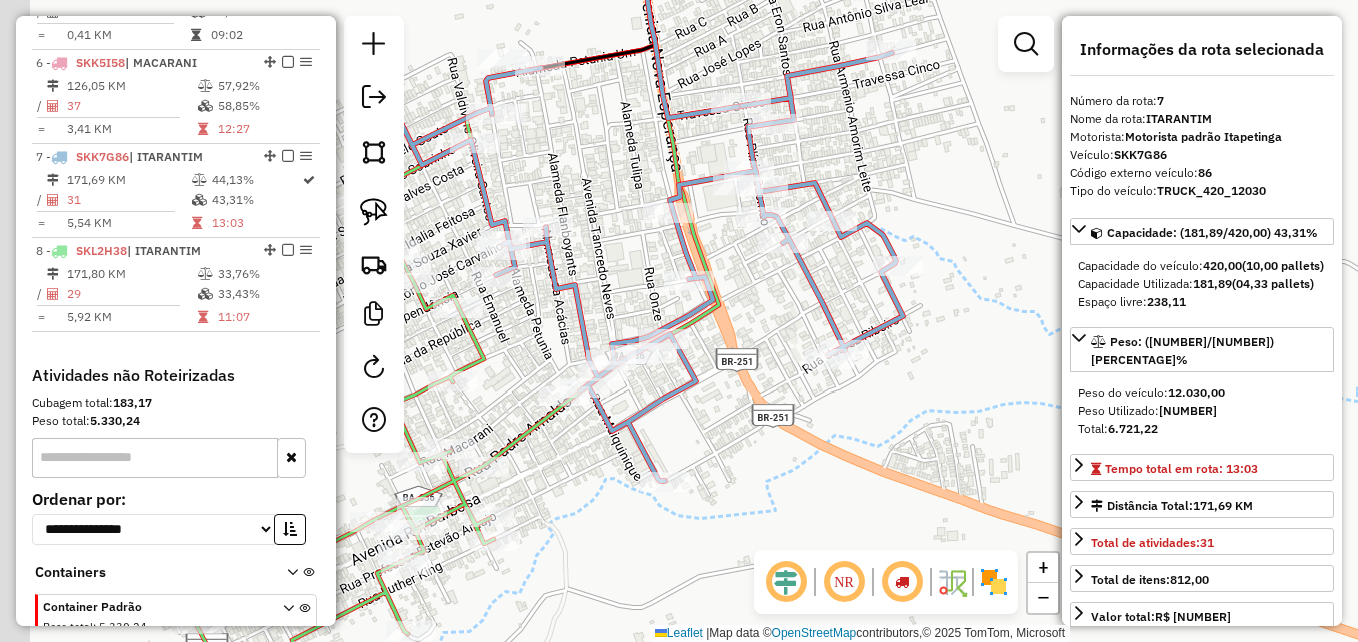 drag, startPoint x: 817, startPoint y: 266, endPoint x: 1028, endPoint y: 238, distance: 212.84972 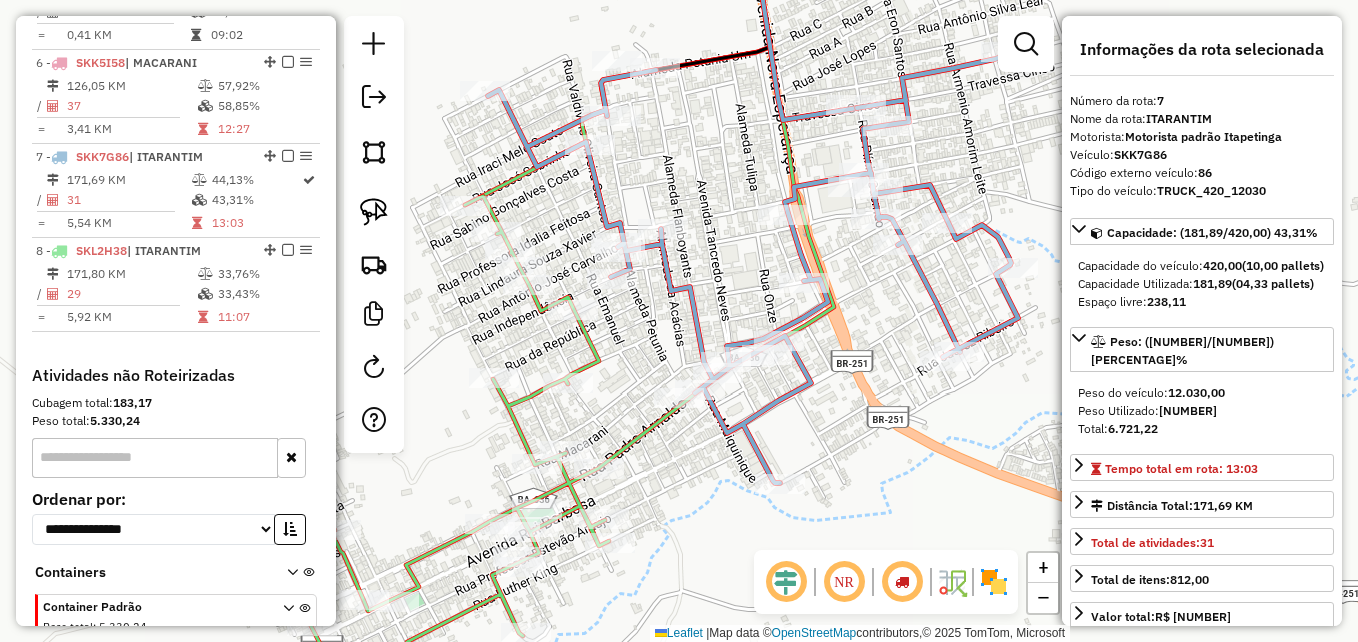 drag, startPoint x: 980, startPoint y: 188, endPoint x: 1009, endPoint y: 149, distance: 48.60041 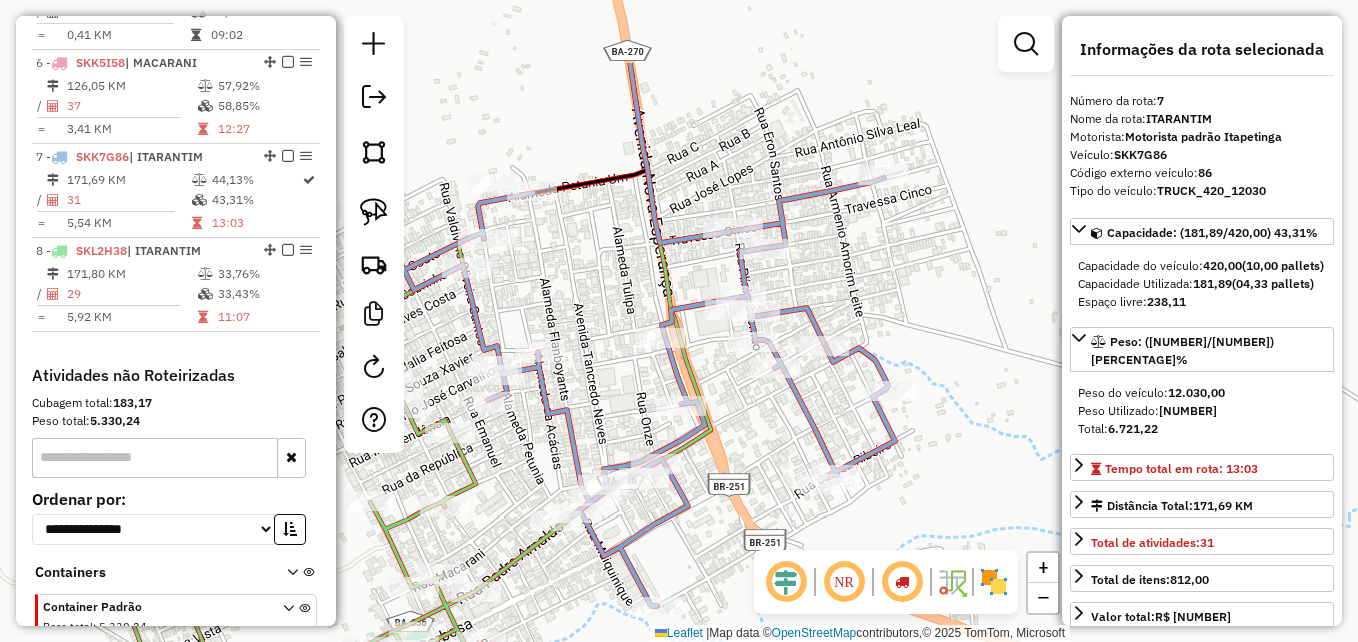 drag, startPoint x: 999, startPoint y: 140, endPoint x: 864, endPoint y: 267, distance: 185.34833 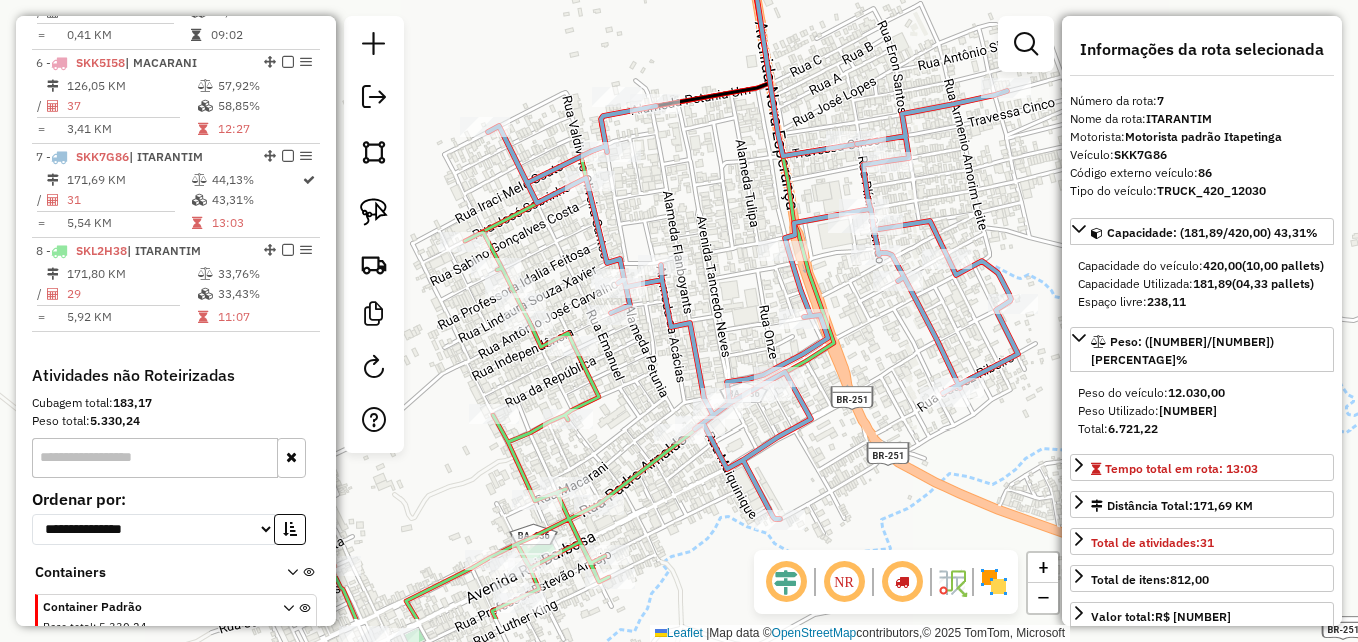 drag, startPoint x: 589, startPoint y: 279, endPoint x: 712, endPoint y: 192, distance: 150.65855 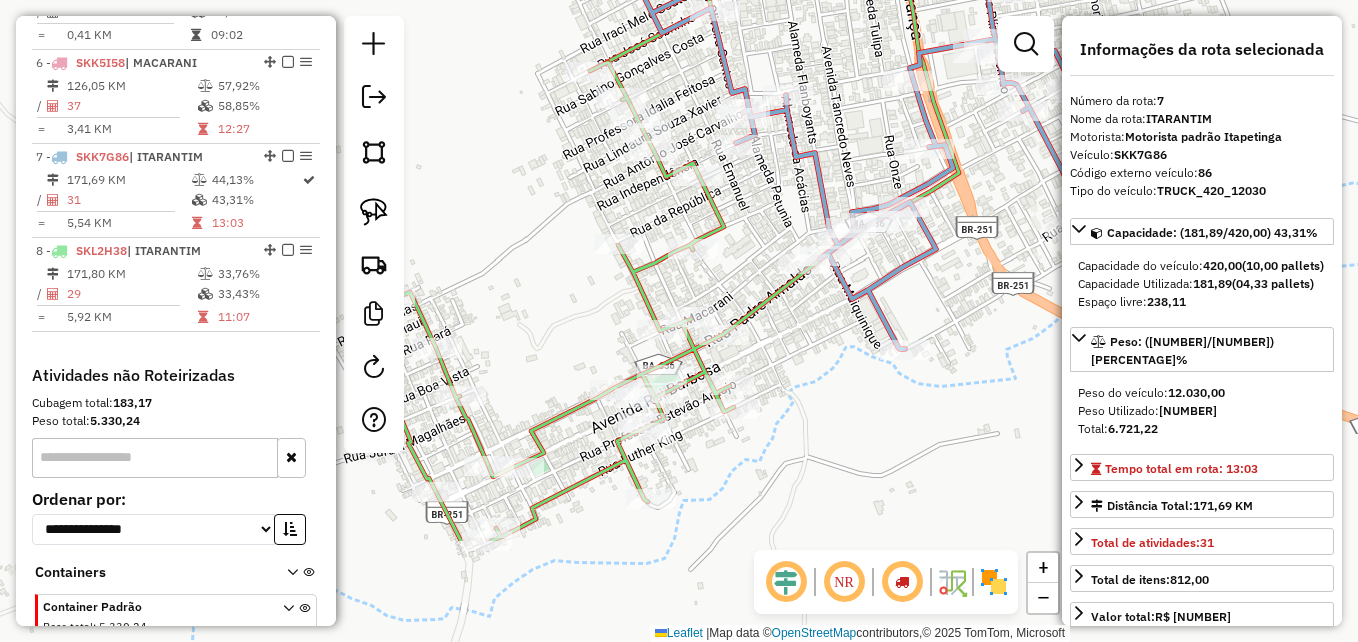 drag, startPoint x: 455, startPoint y: 476, endPoint x: 581, endPoint y: 311, distance: 207.6078 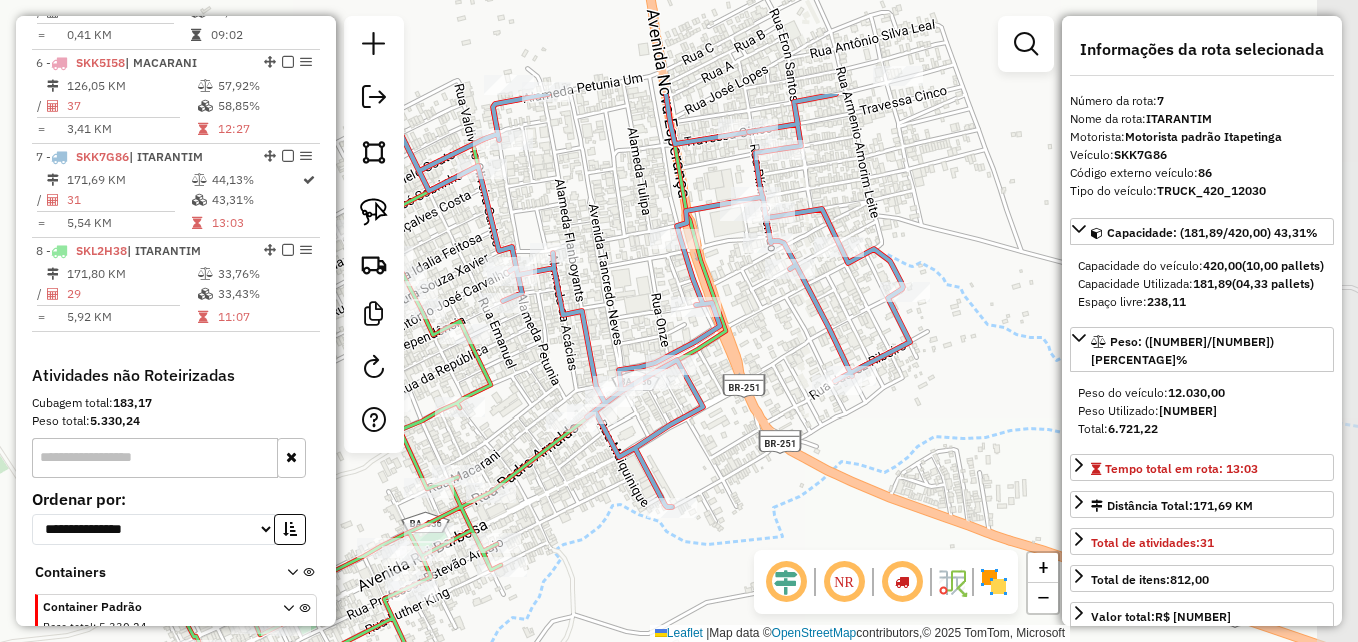 drag, startPoint x: 860, startPoint y: 354, endPoint x: 648, endPoint y: 490, distance: 251.87299 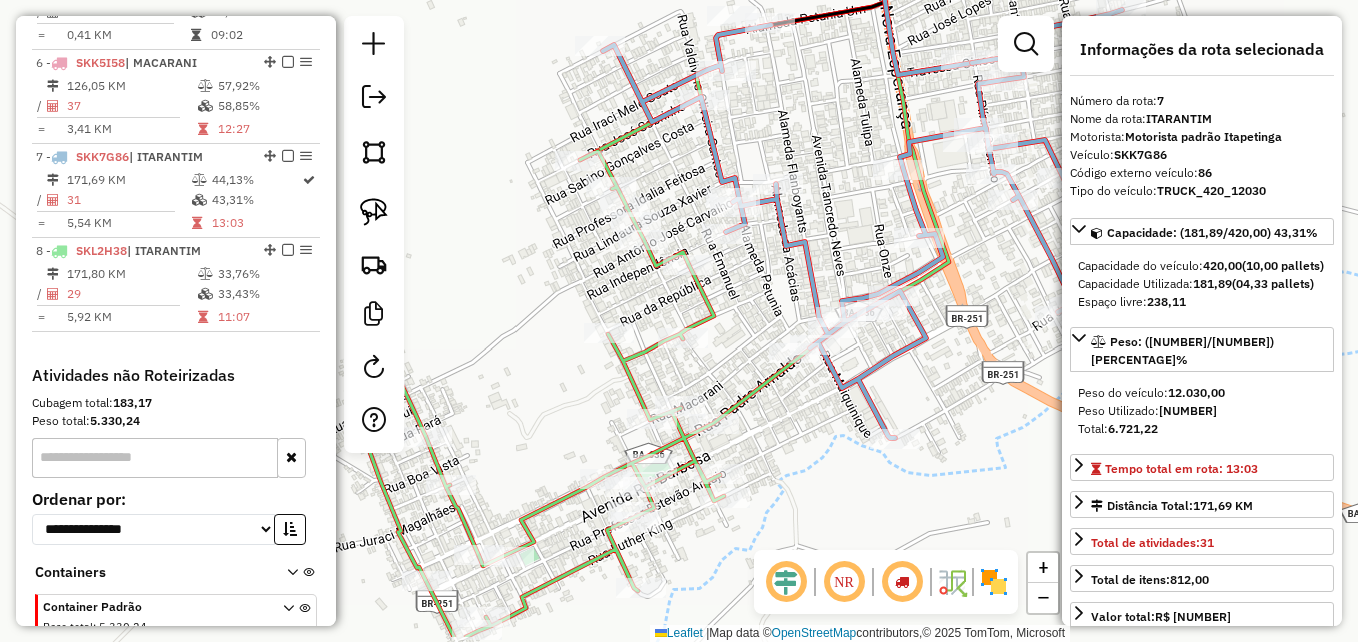 drag, startPoint x: 561, startPoint y: 279, endPoint x: 779, endPoint y: 210, distance: 228.65913 